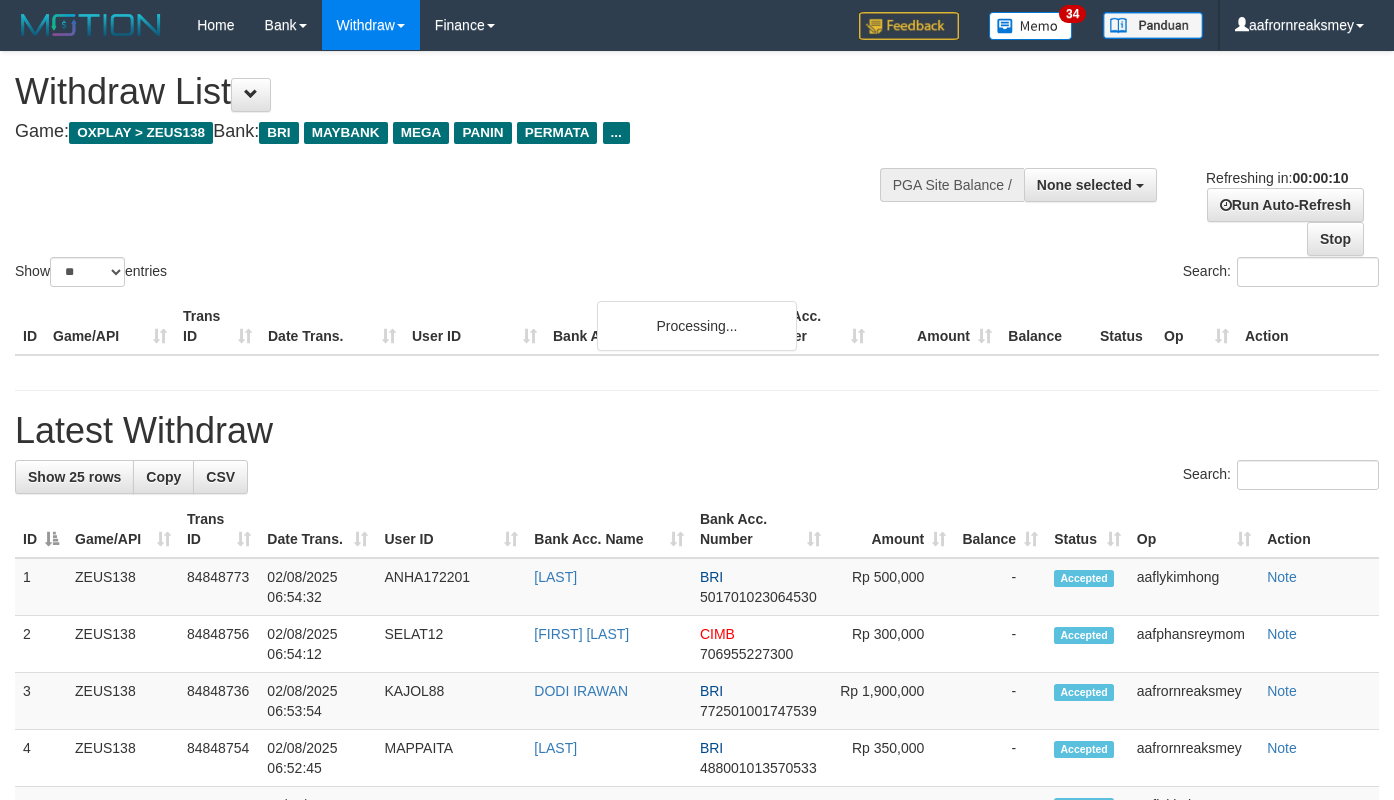 select 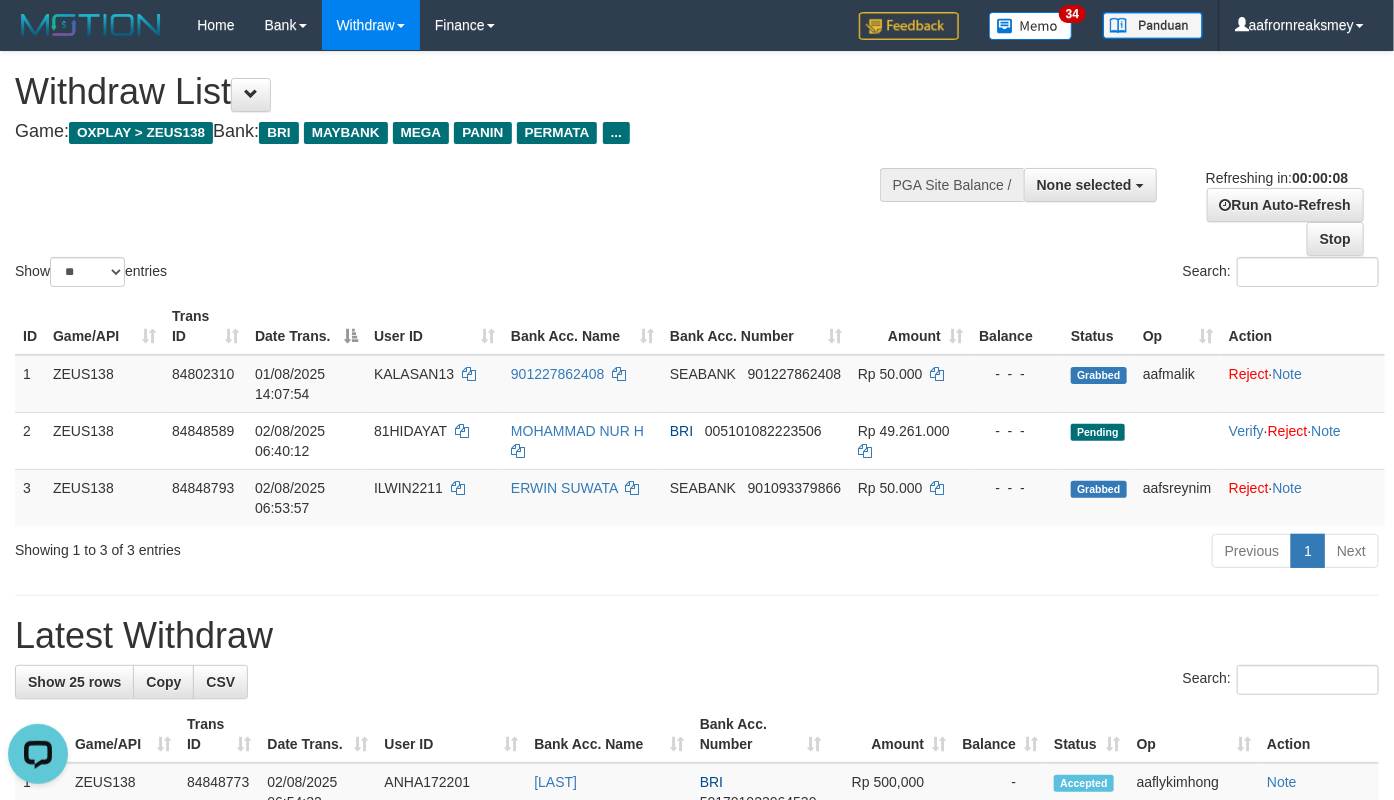 scroll, scrollTop: 0, scrollLeft: 0, axis: both 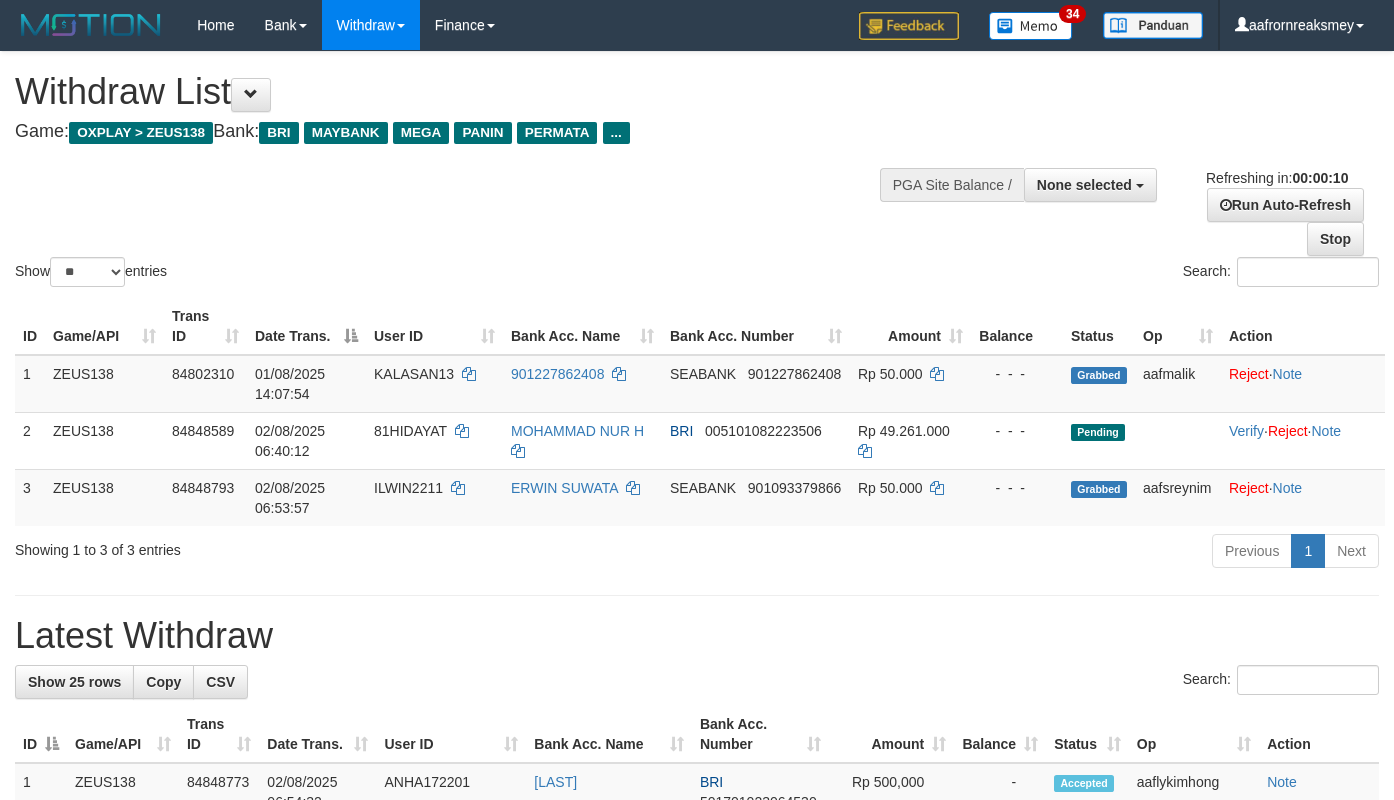 select 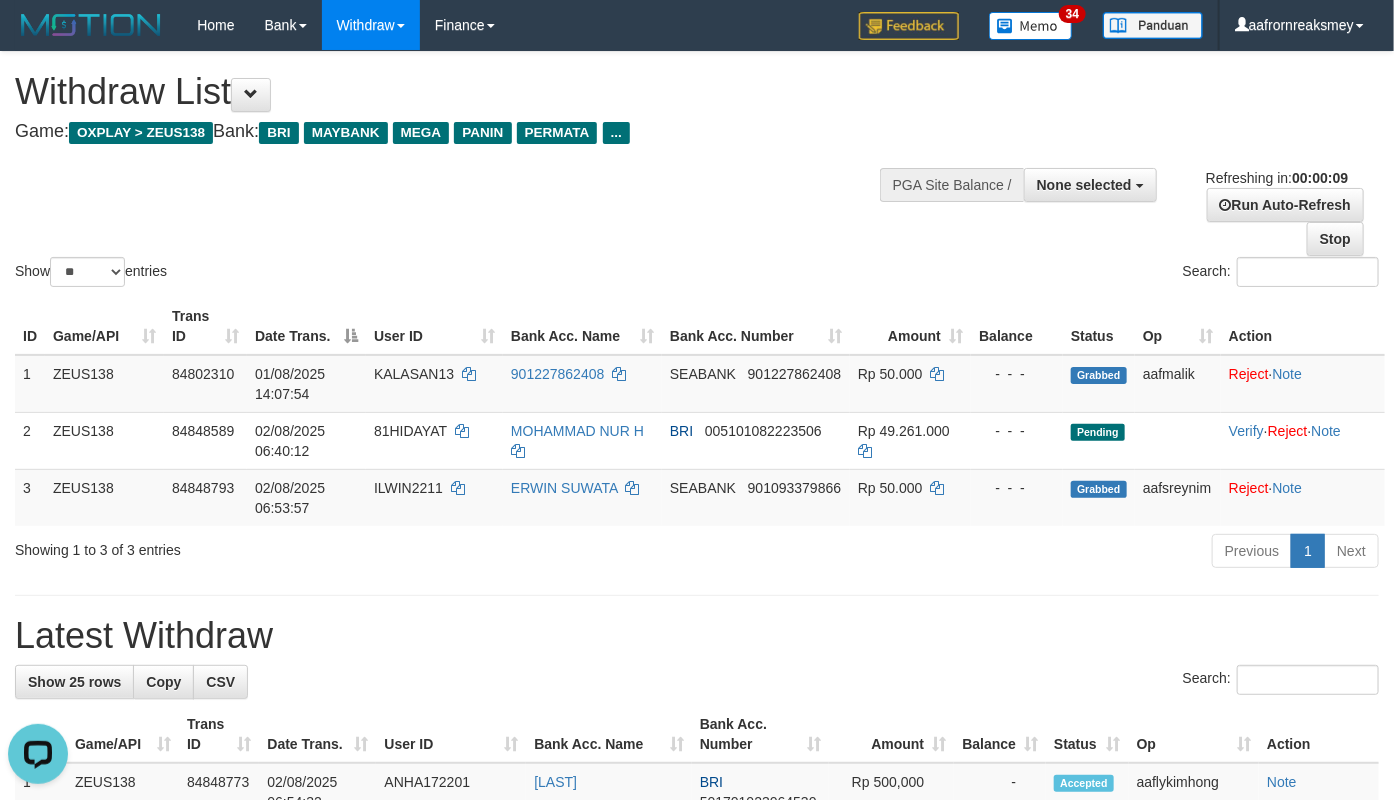 scroll, scrollTop: 0, scrollLeft: 0, axis: both 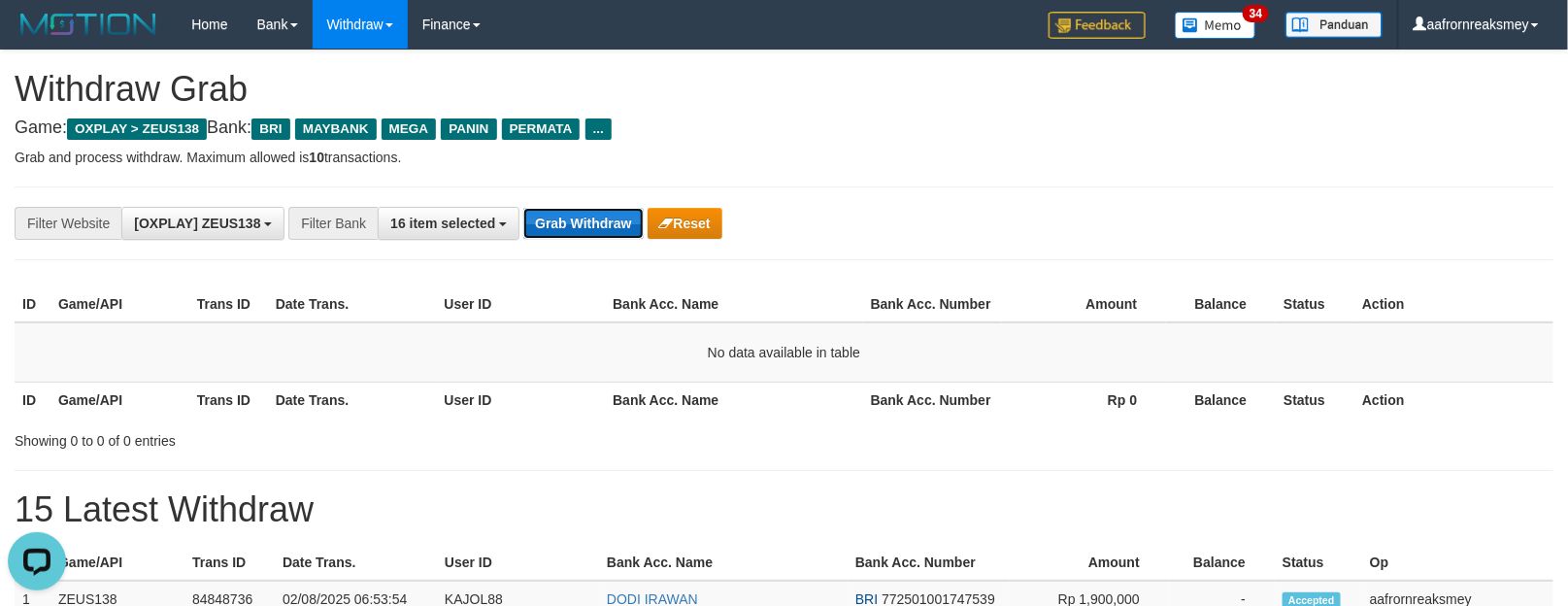 click on "Grab Withdraw" at bounding box center (583, 223) 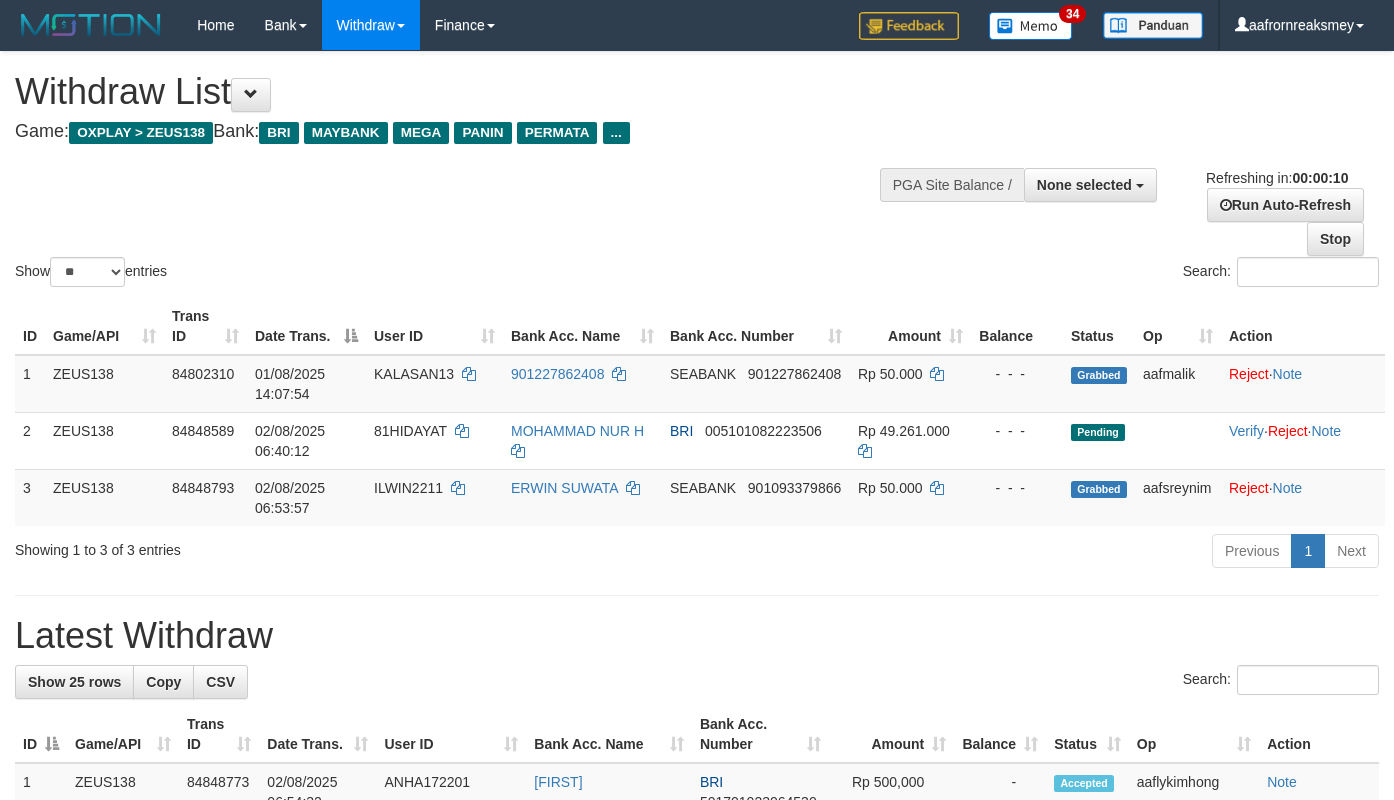 select 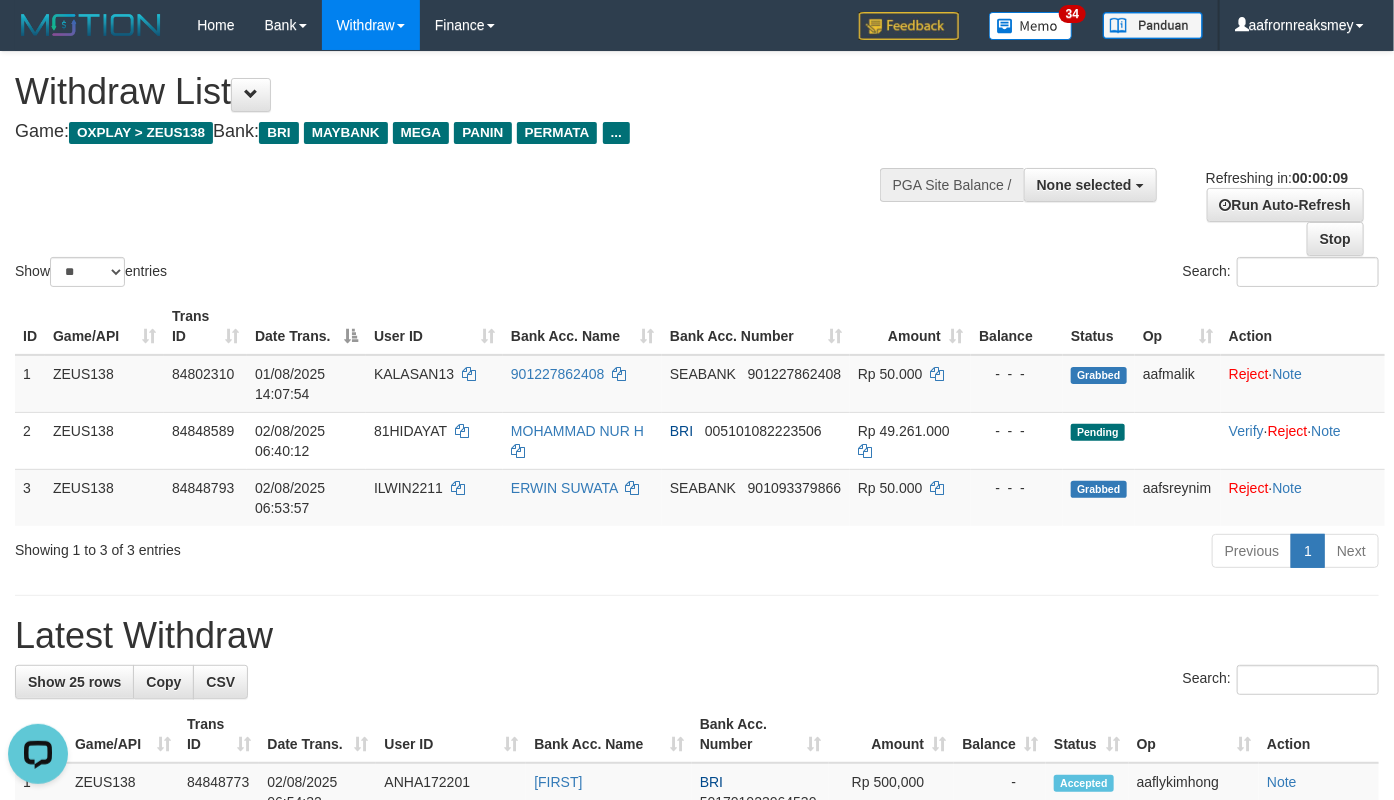 scroll, scrollTop: 0, scrollLeft: 0, axis: both 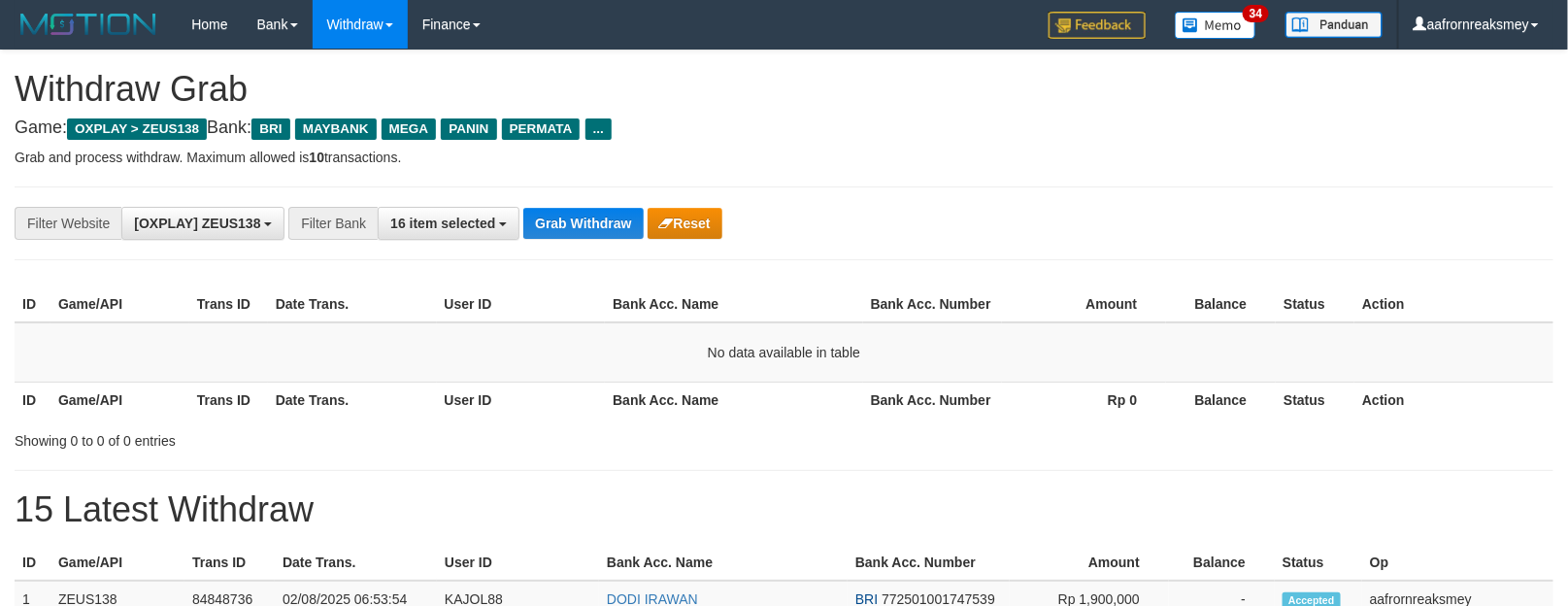 click on "Grab Withdraw" at bounding box center [583, 223] 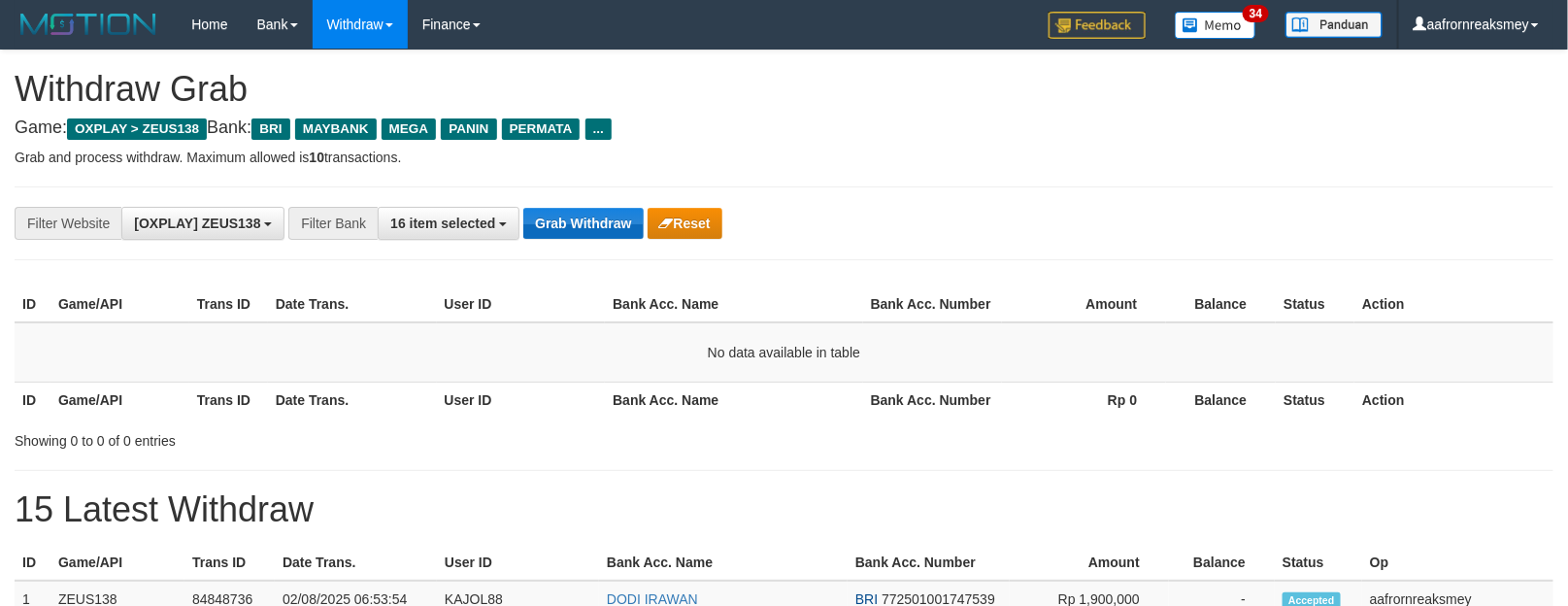 click on "Grab Withdraw" at bounding box center [583, 223] 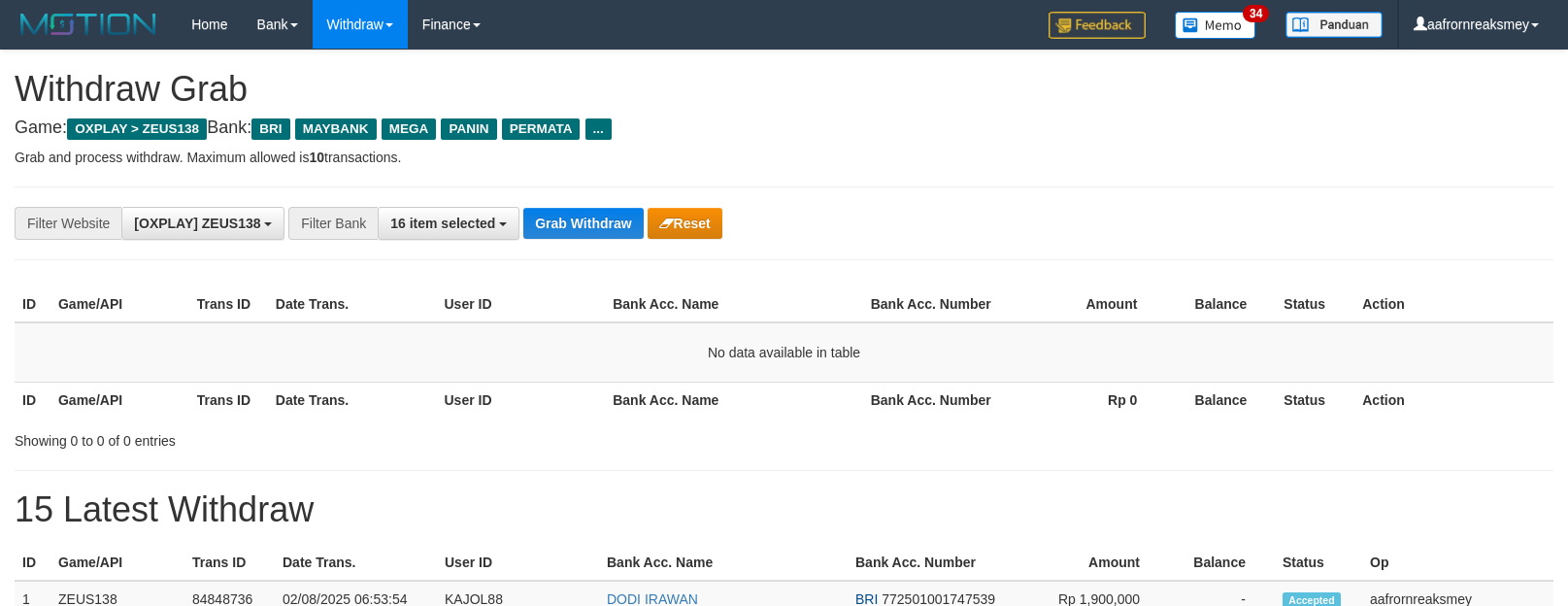 scroll, scrollTop: 0, scrollLeft: 0, axis: both 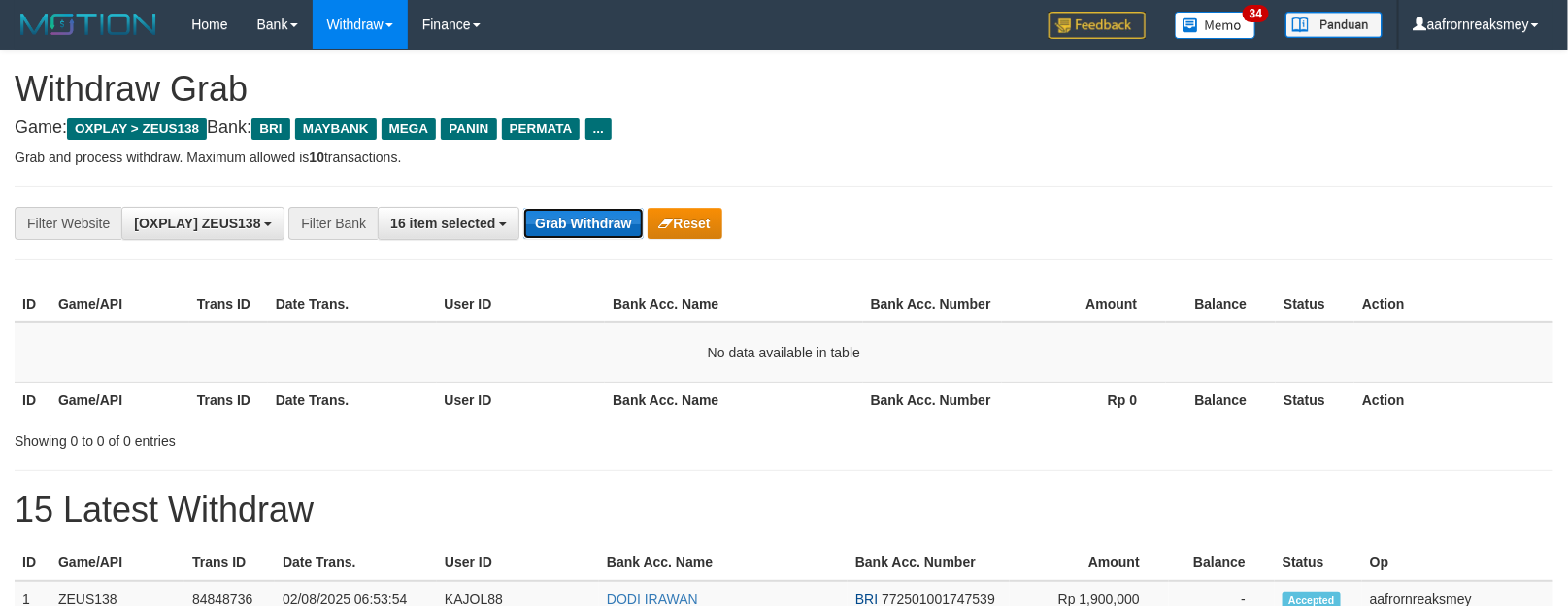 click on "Grab Withdraw" at bounding box center [583, 223] 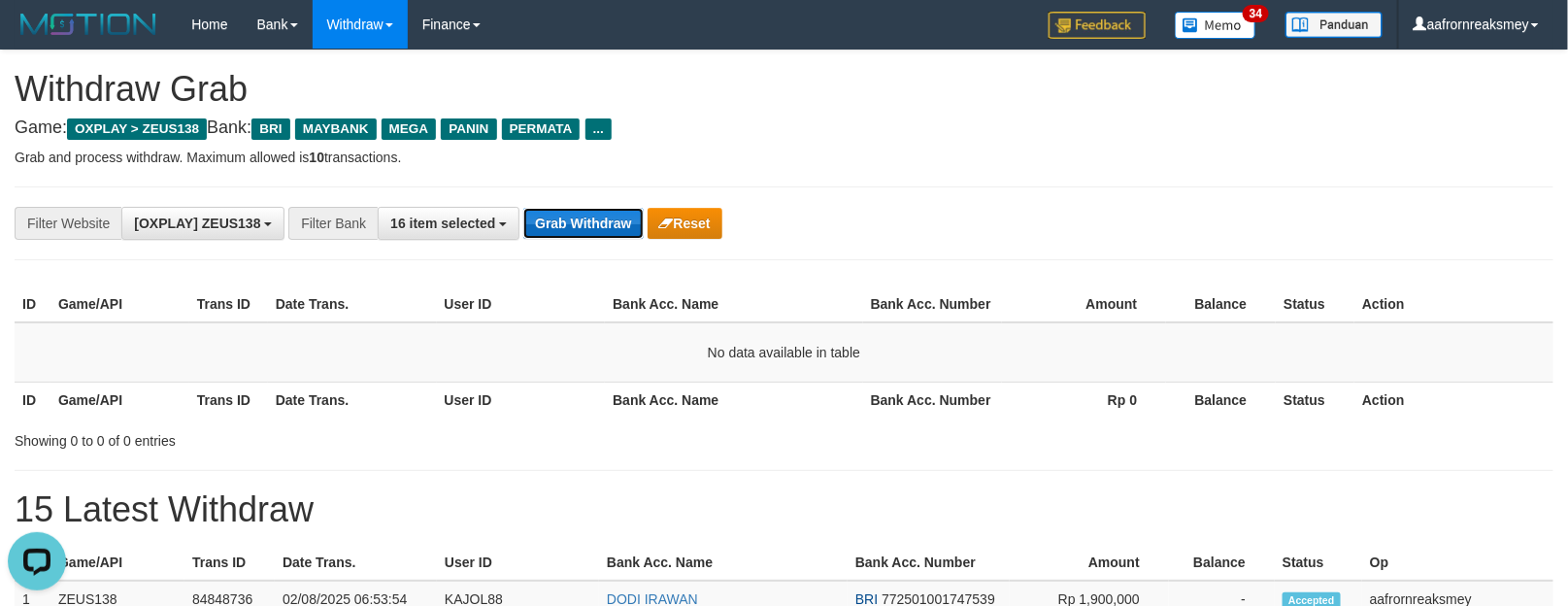scroll, scrollTop: 0, scrollLeft: 0, axis: both 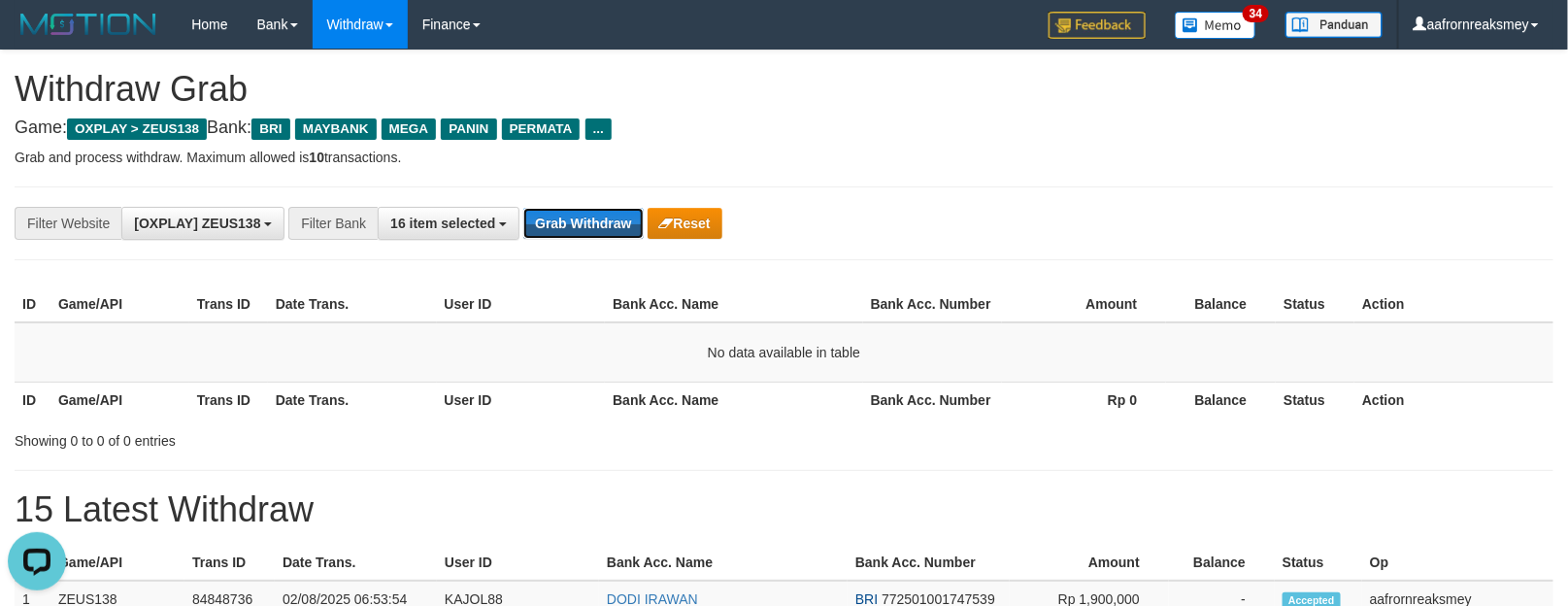 click on "**********" at bounding box center (784, 223) 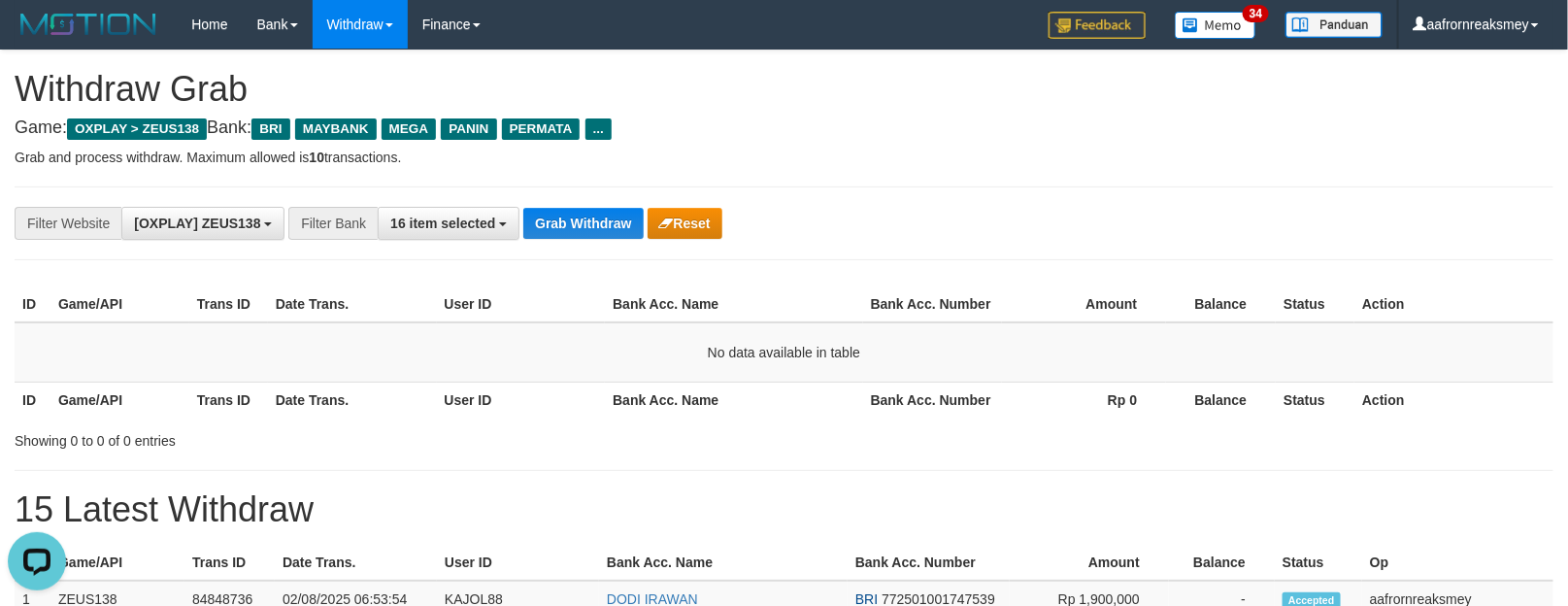 click on "**********" at bounding box center [784, 223] 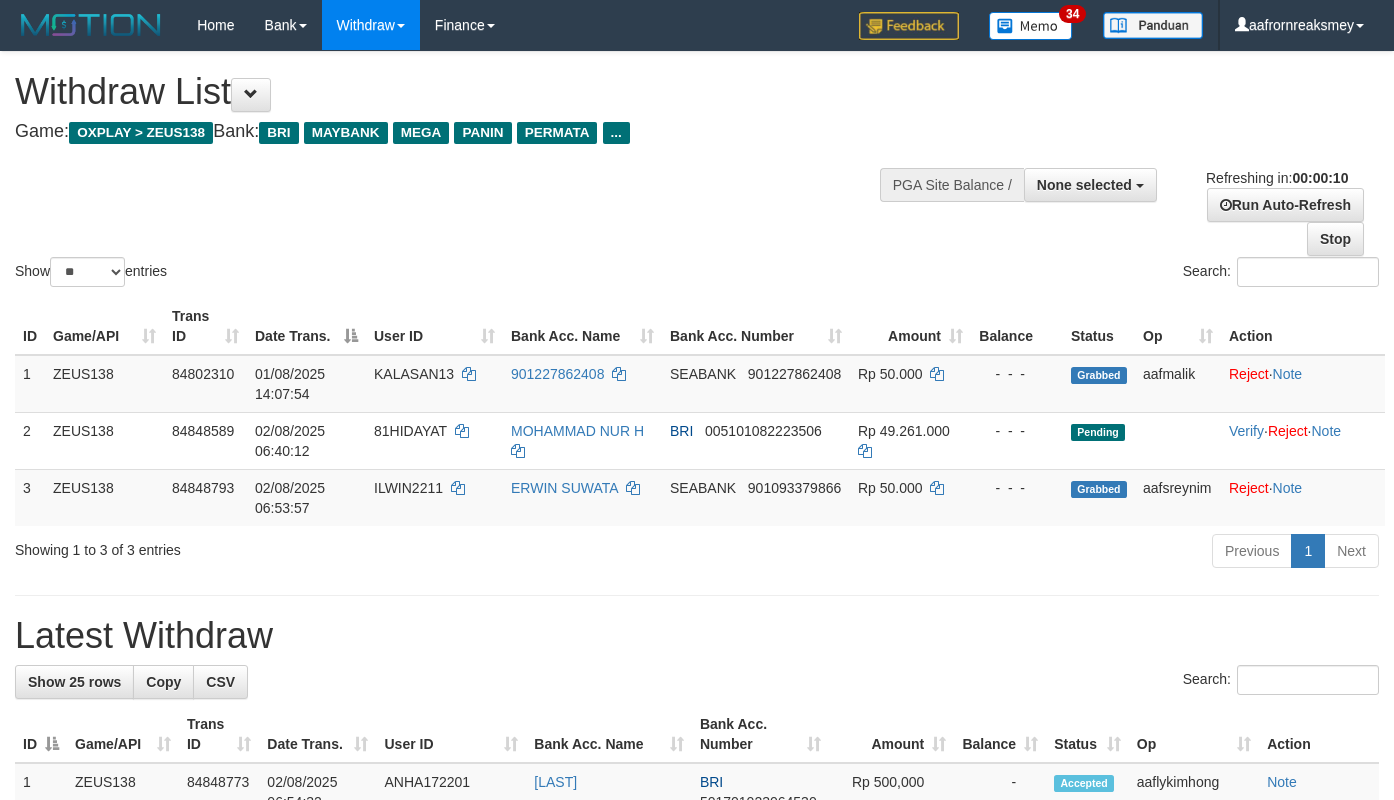select 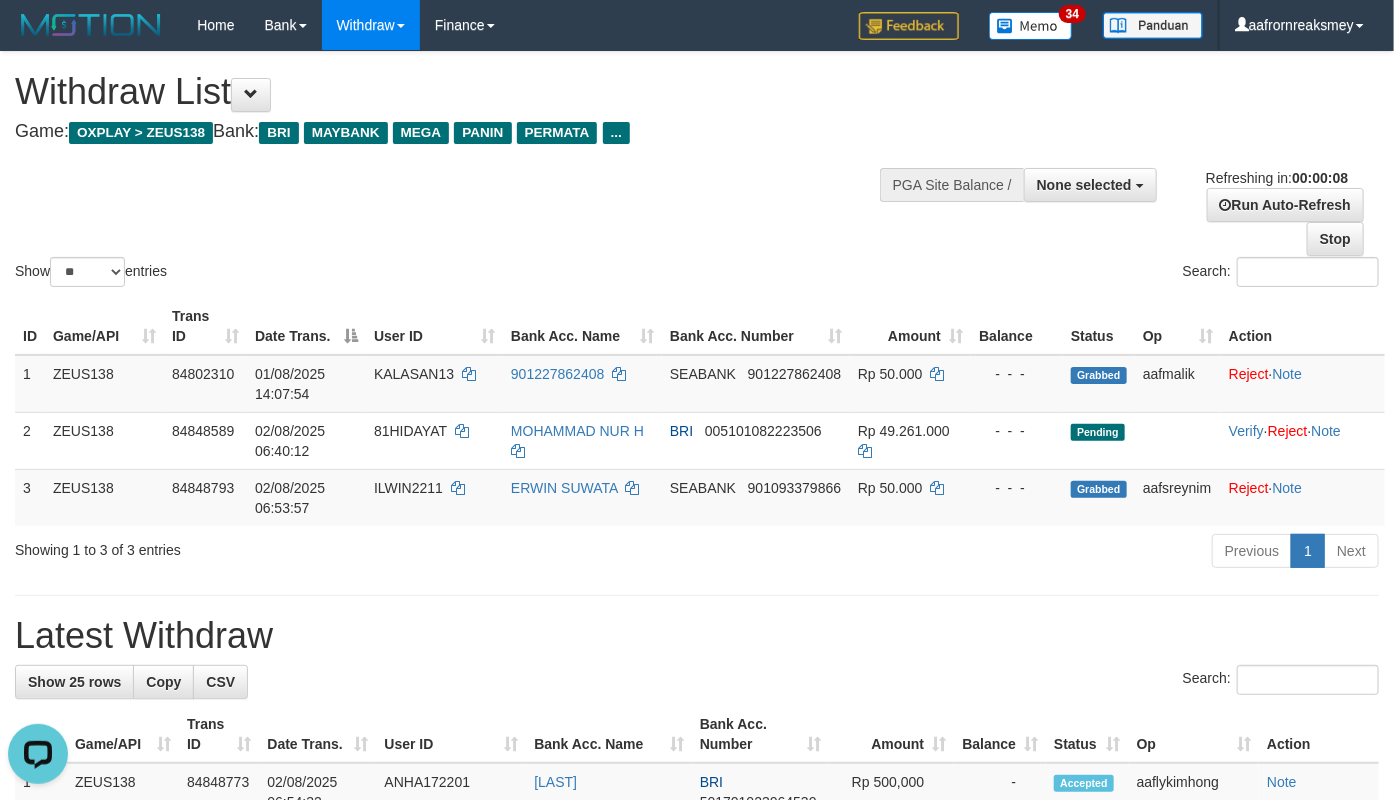 scroll, scrollTop: 0, scrollLeft: 0, axis: both 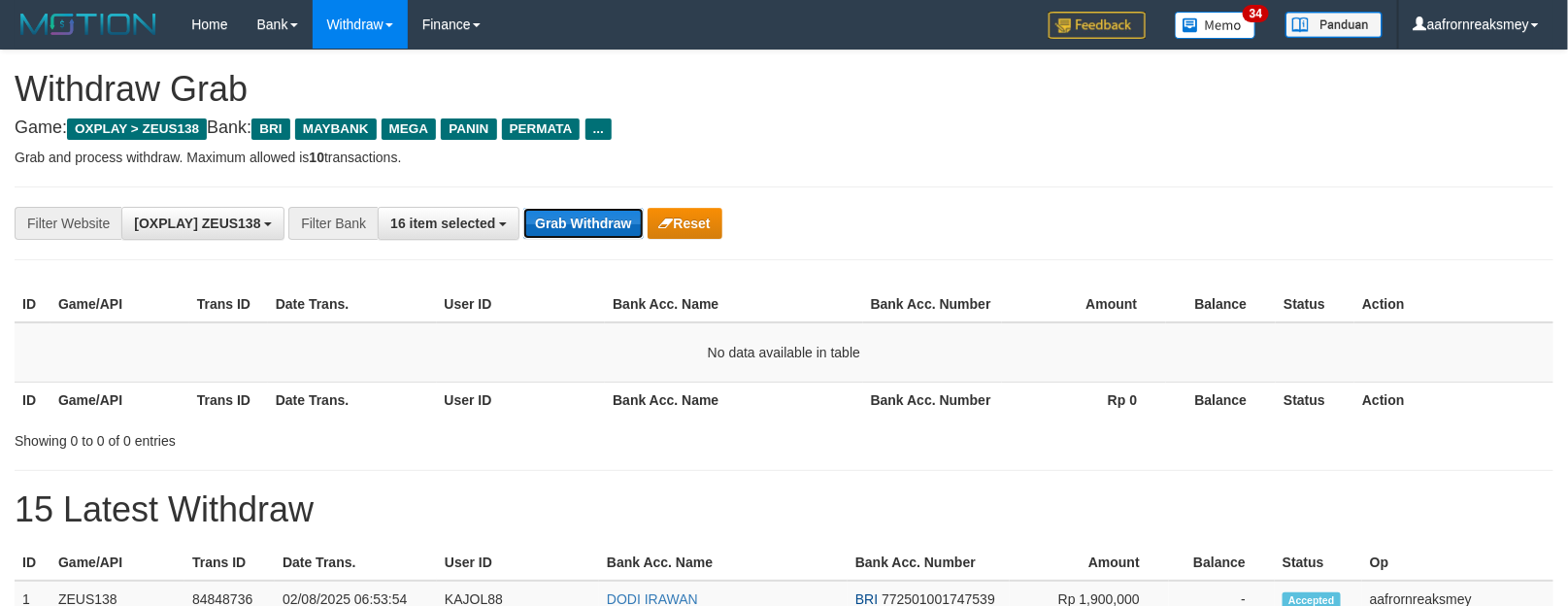 click on "Grab Withdraw" at bounding box center [583, 223] 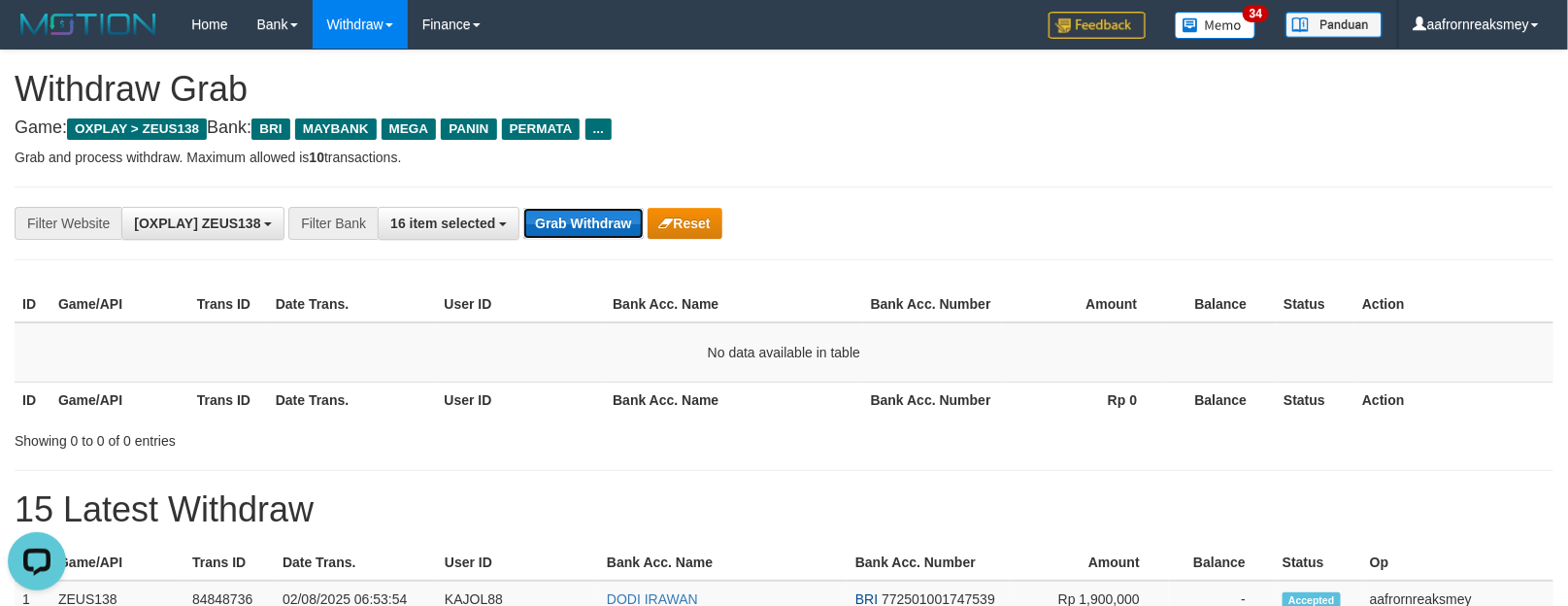 scroll, scrollTop: 0, scrollLeft: 0, axis: both 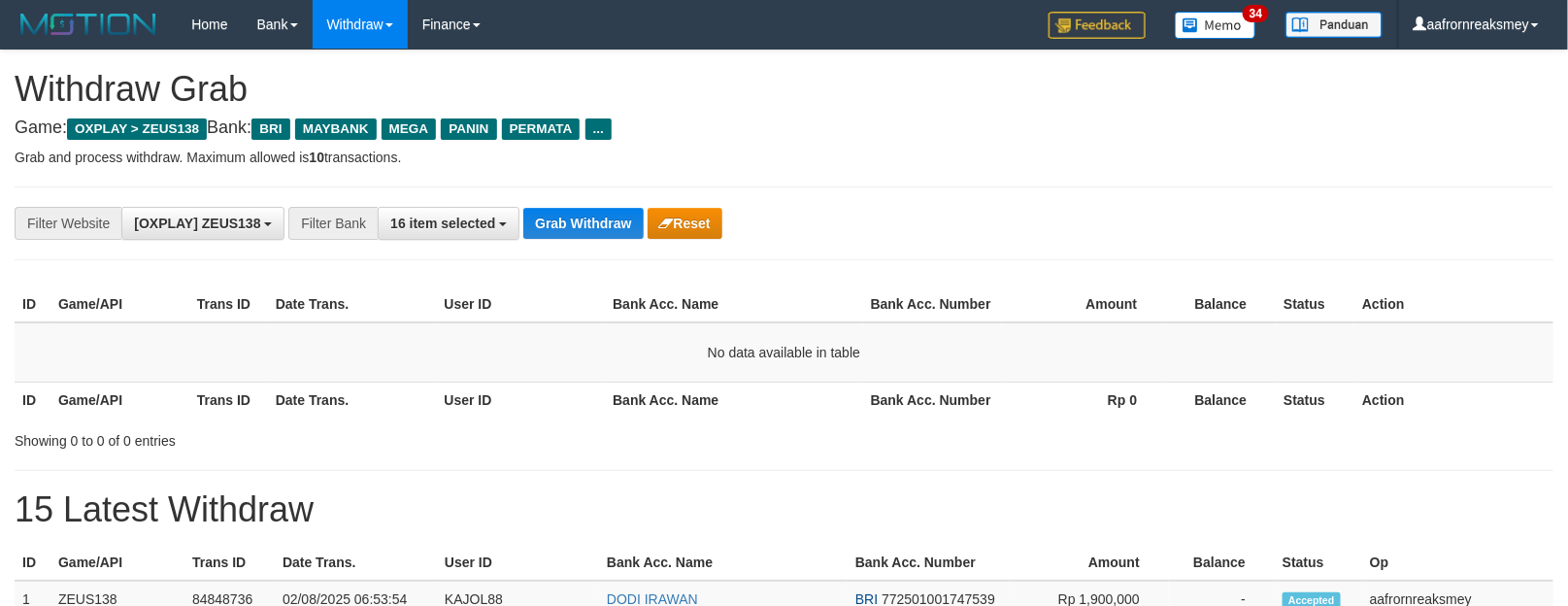 click on "Grab Withdraw" at bounding box center (583, 223) 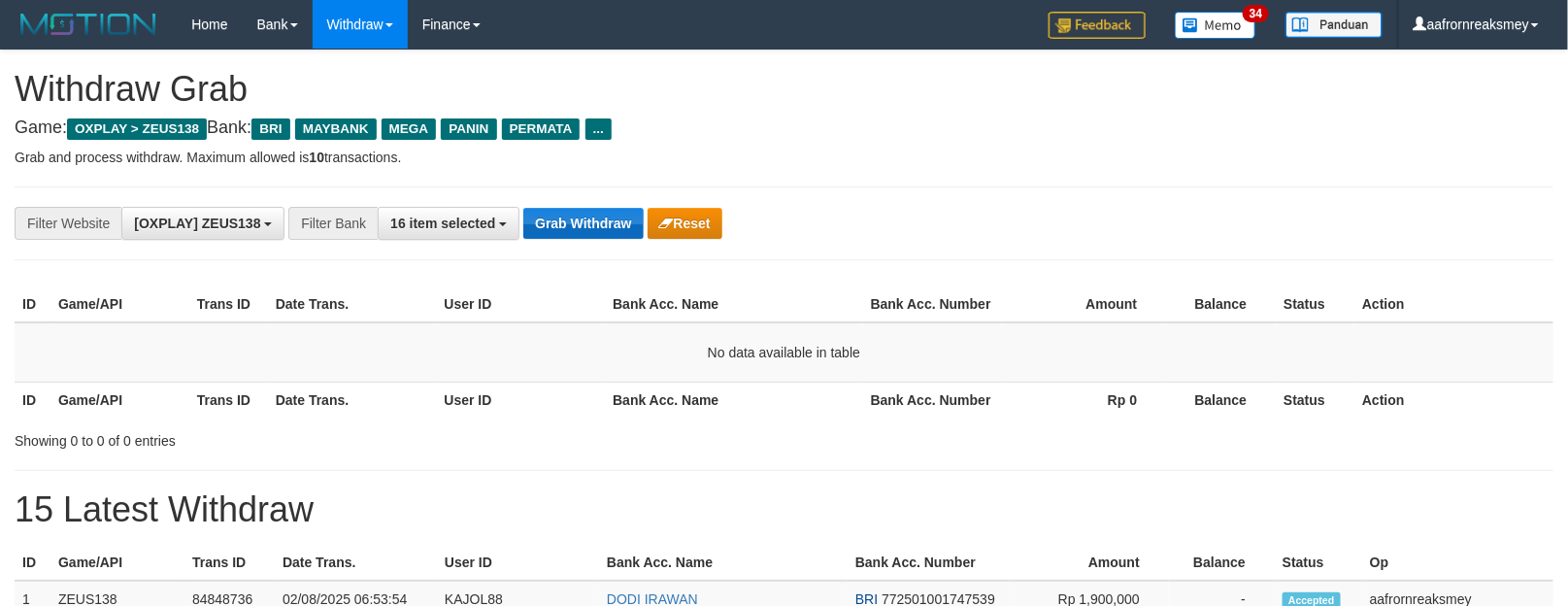 click on "Grab Withdraw" at bounding box center (583, 223) 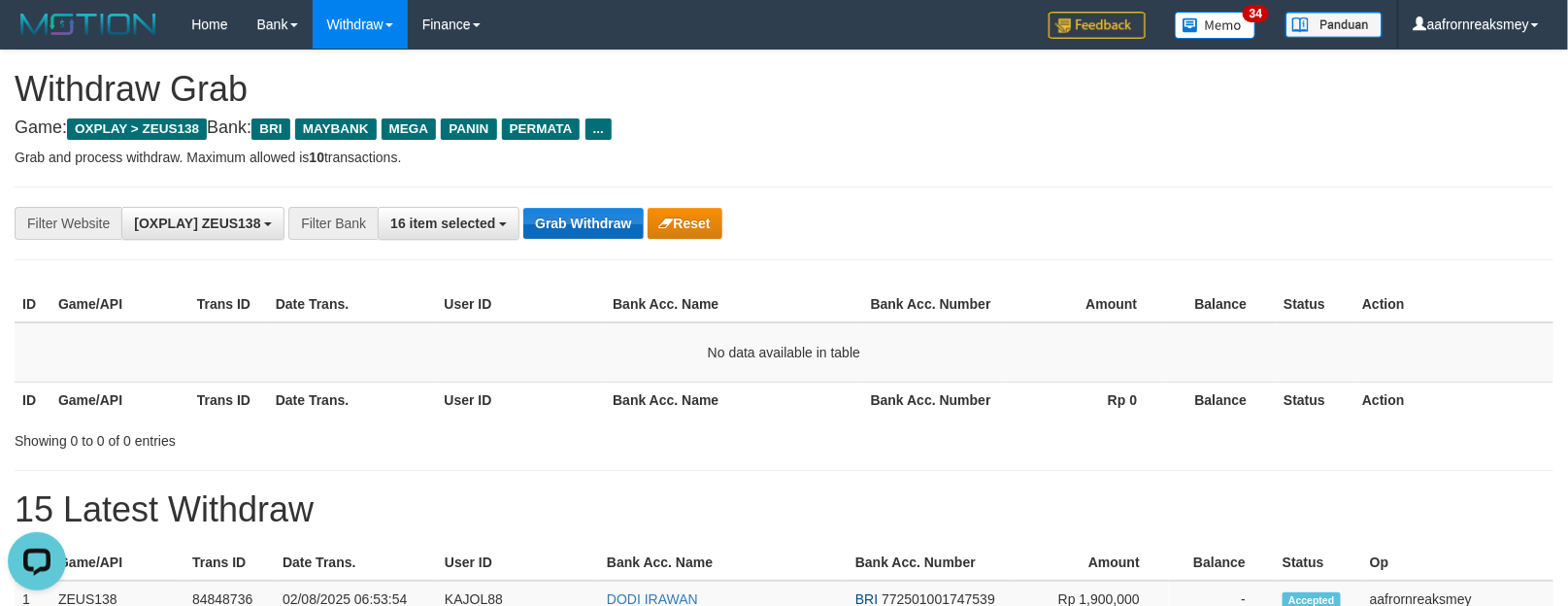 scroll, scrollTop: 0, scrollLeft: 0, axis: both 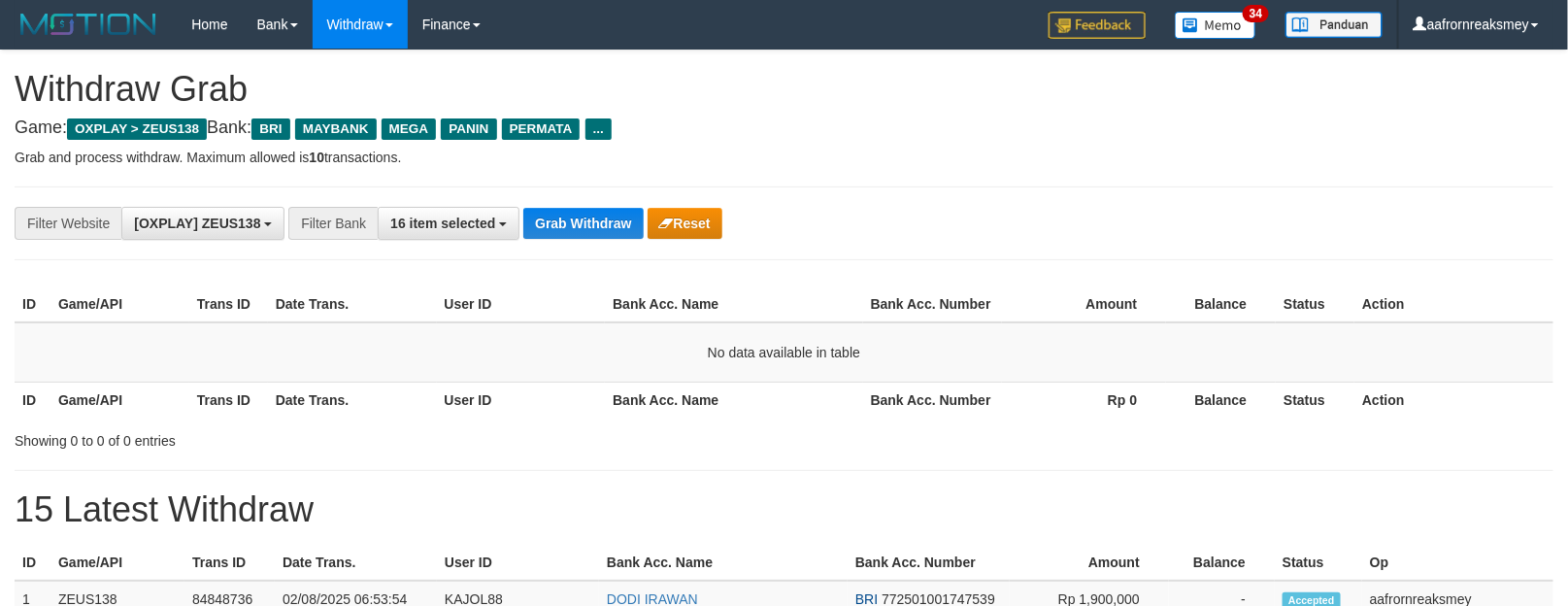 click on "Grab Withdraw" at bounding box center (583, 223) 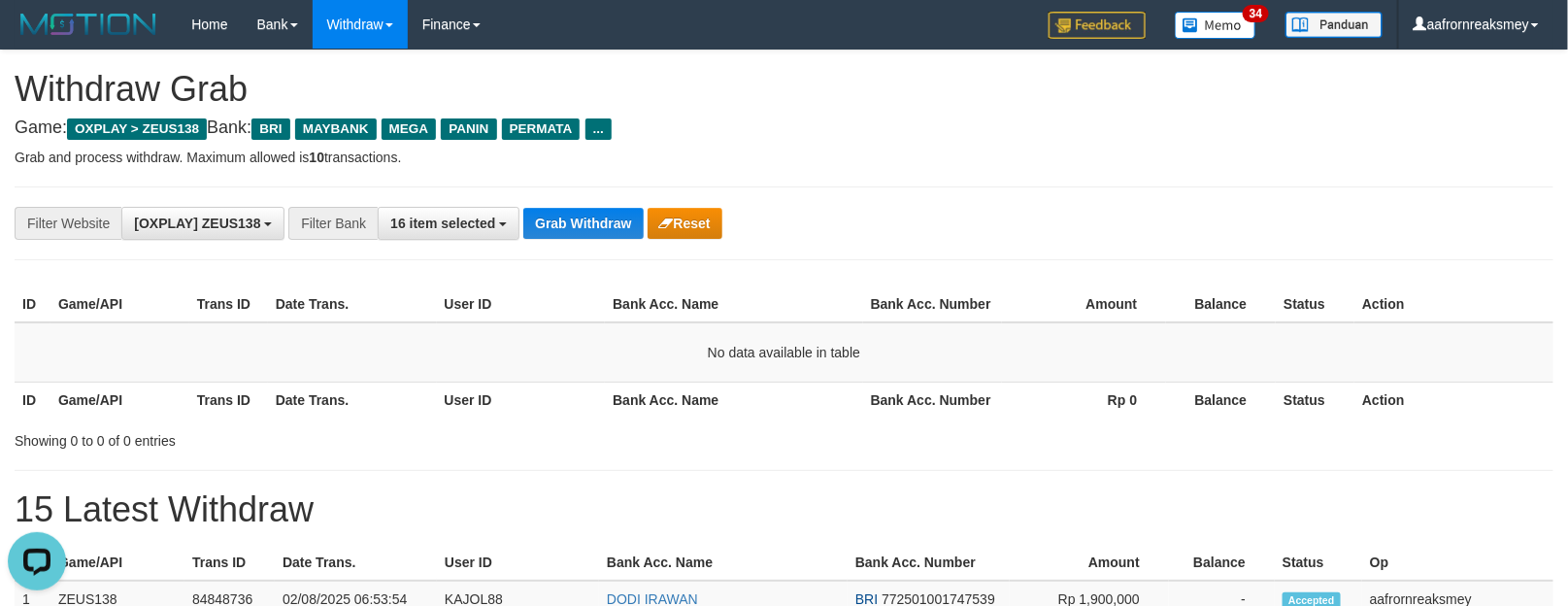 scroll, scrollTop: 0, scrollLeft: 0, axis: both 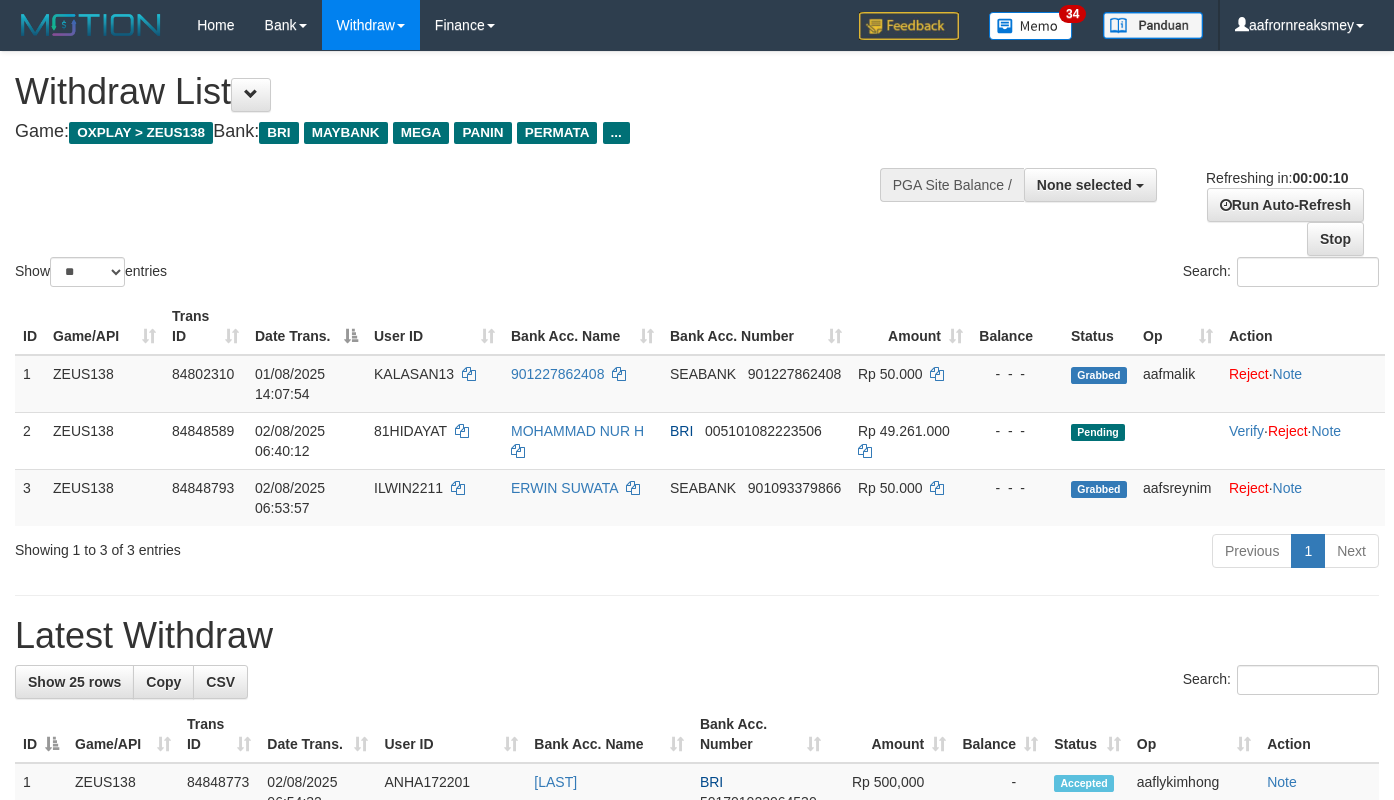 select 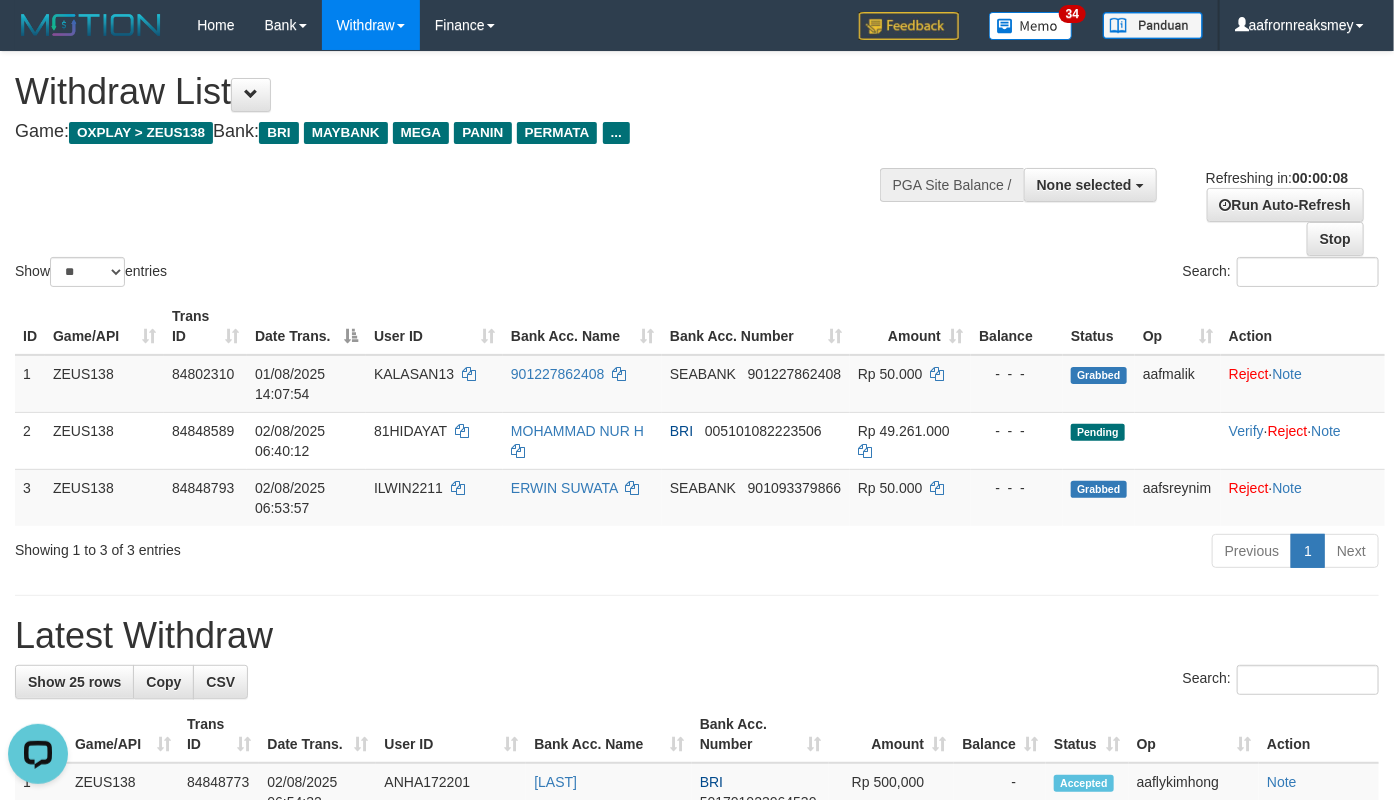 scroll, scrollTop: 0, scrollLeft: 0, axis: both 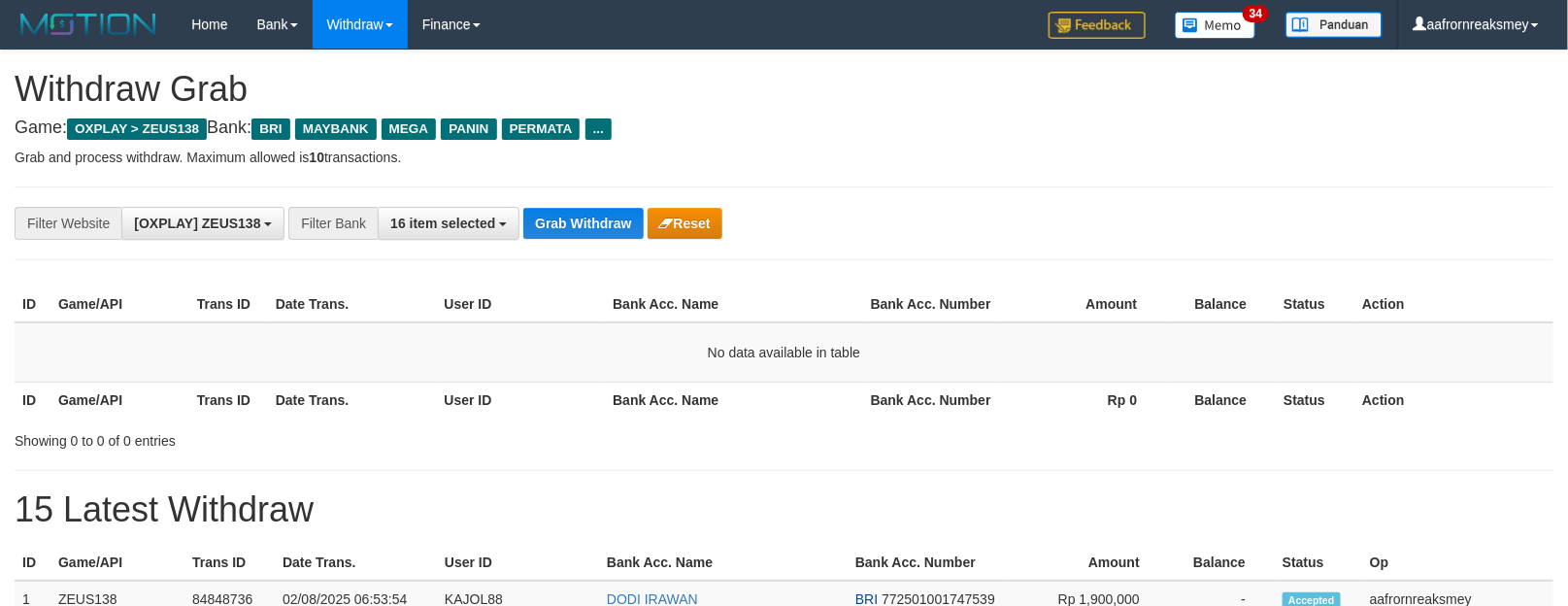 click on "**********" at bounding box center [784, 223] 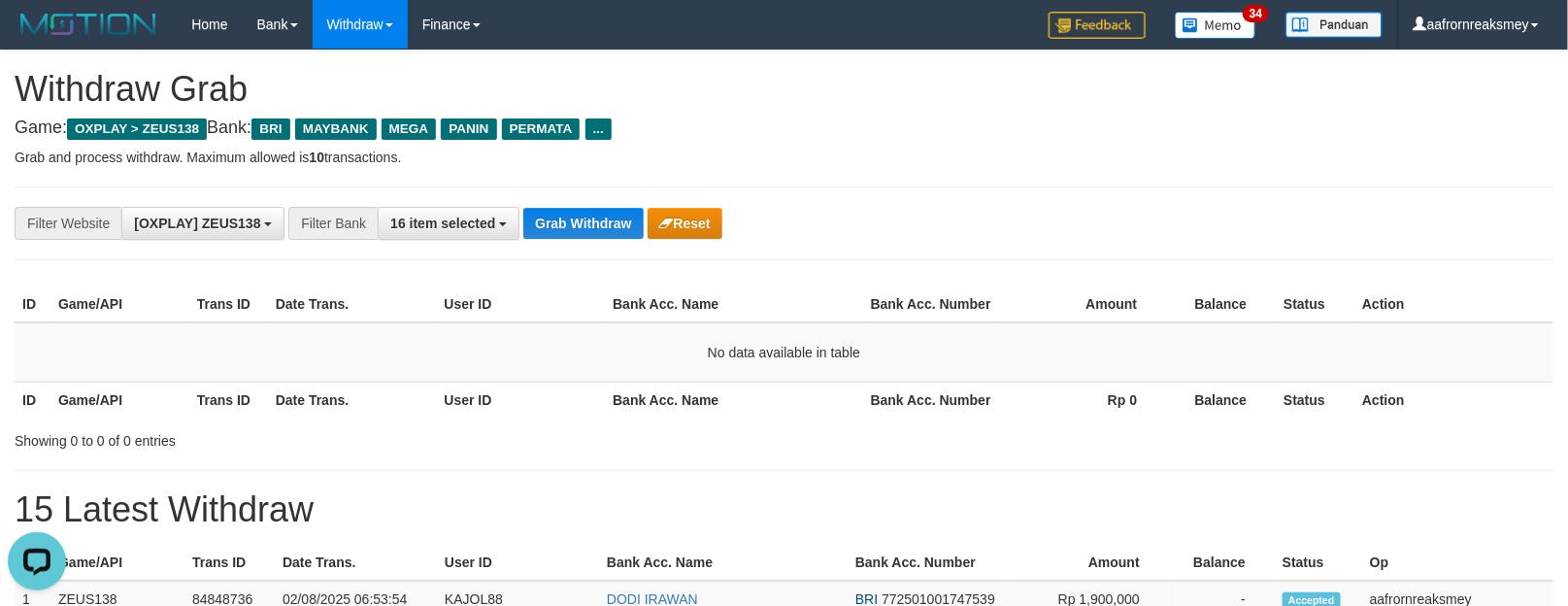 scroll, scrollTop: 0, scrollLeft: 0, axis: both 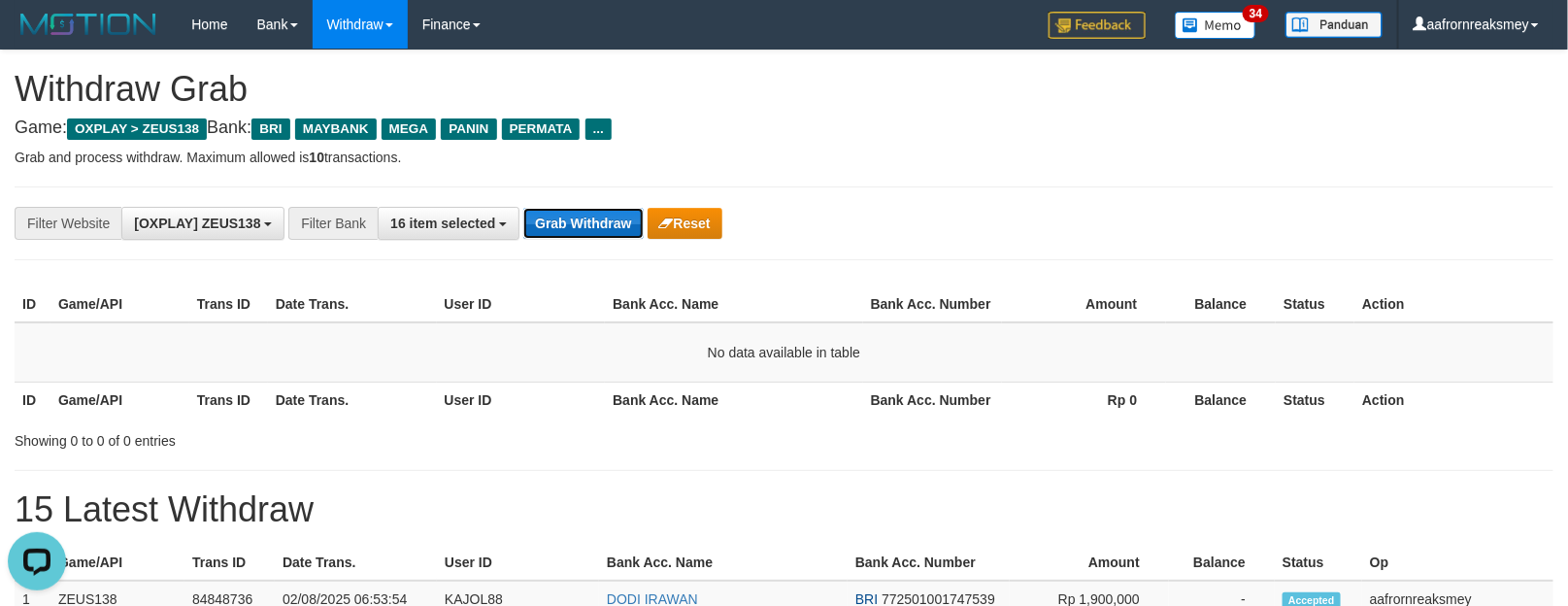 click on "Grab Withdraw" at bounding box center (583, 223) 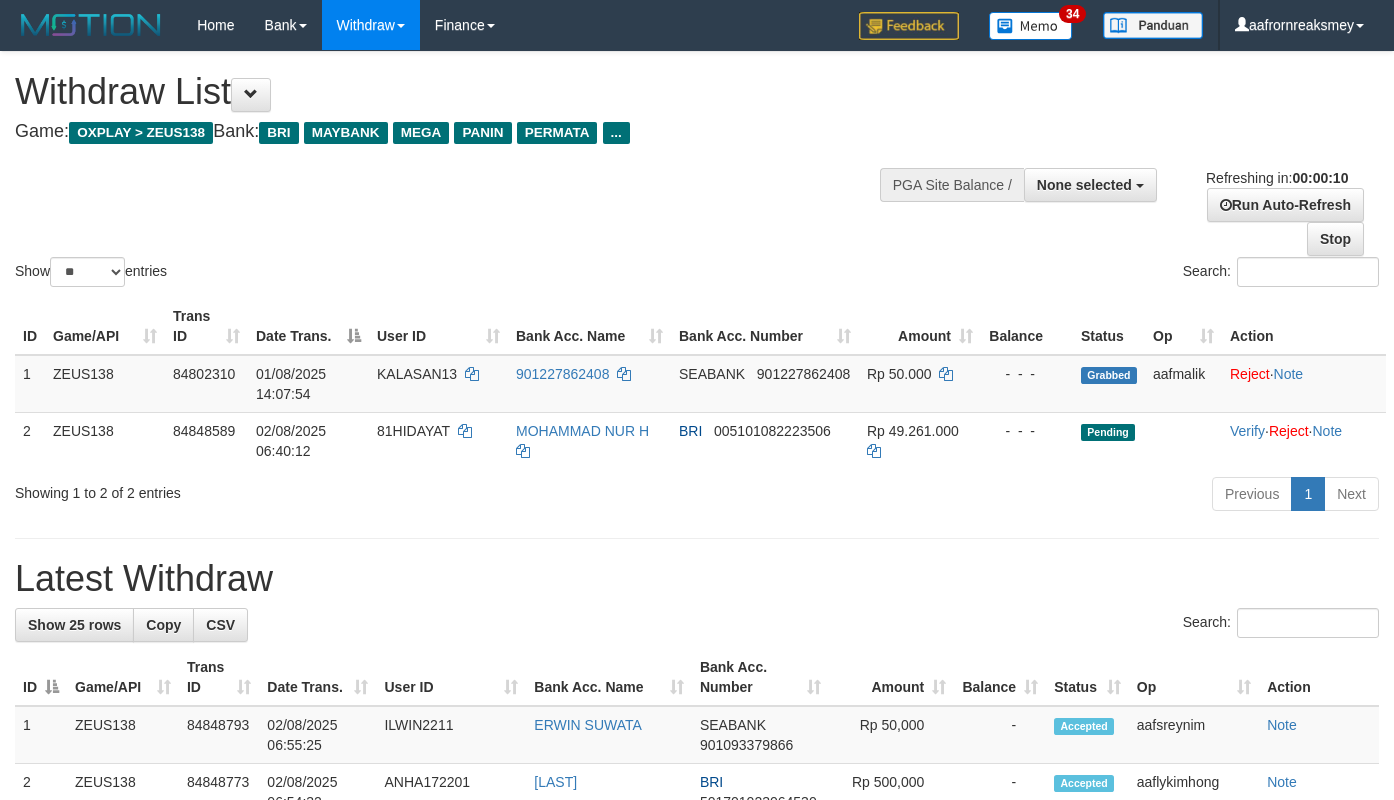 select 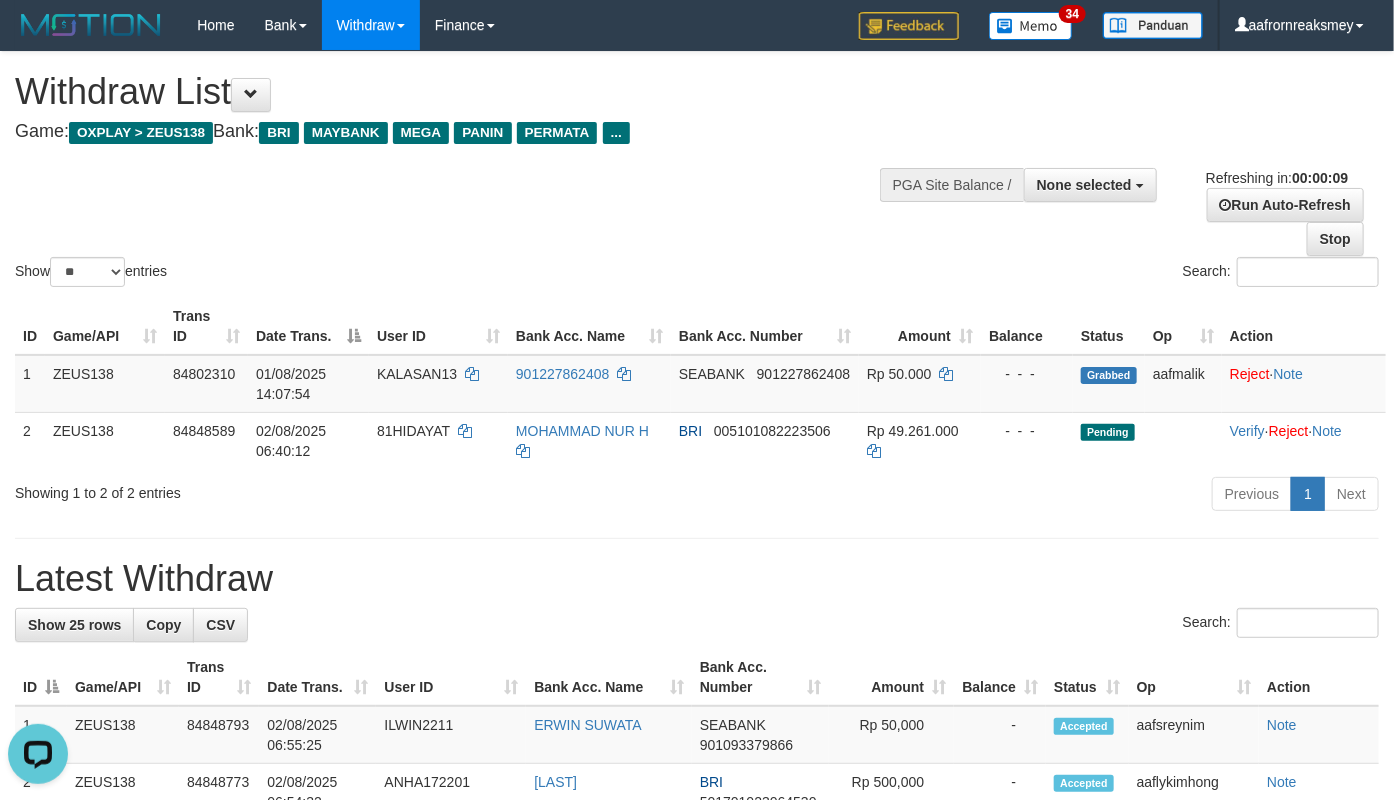 scroll, scrollTop: 0, scrollLeft: 0, axis: both 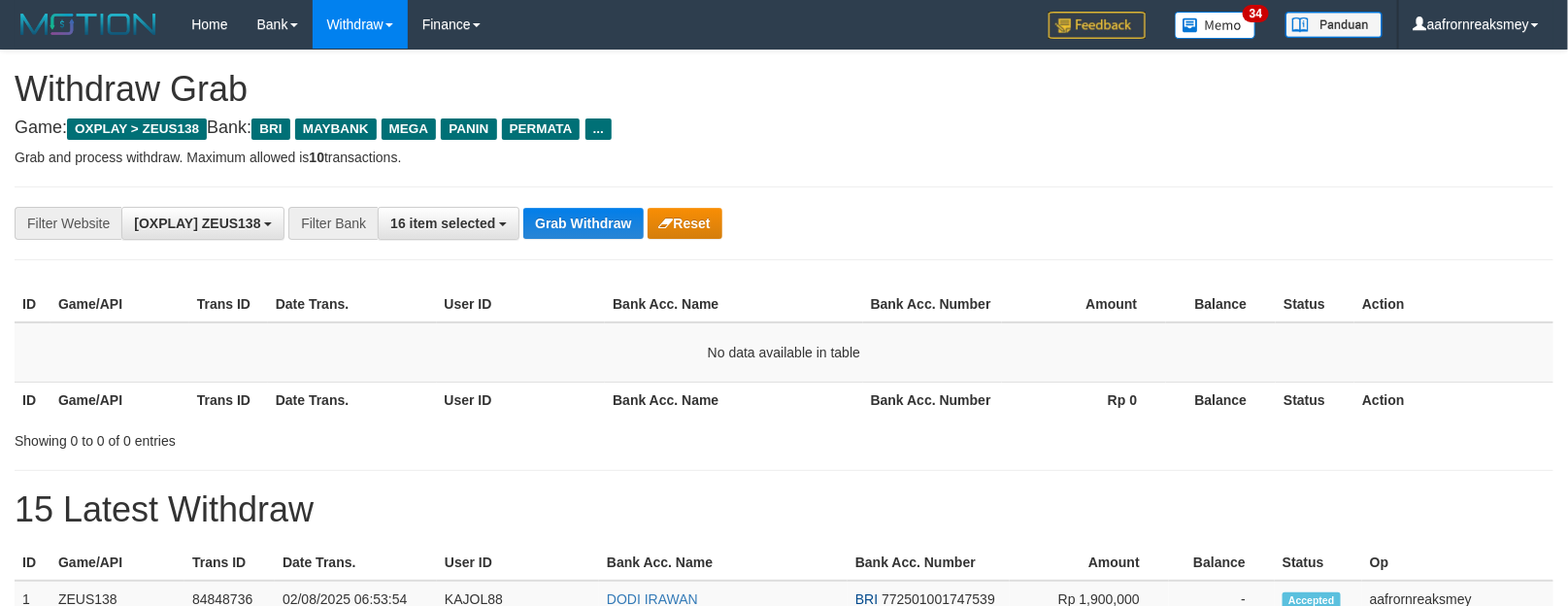 click on "Grab Withdraw" at bounding box center (583, 223) 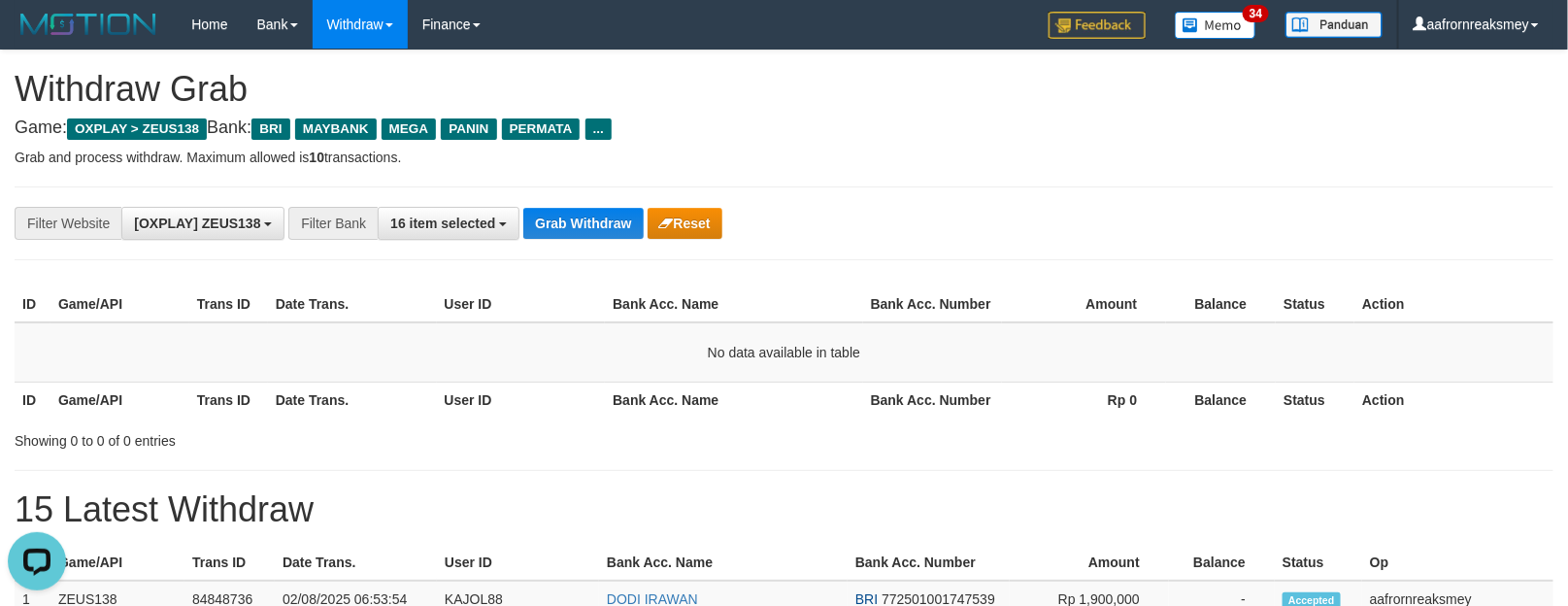 scroll, scrollTop: 0, scrollLeft: 0, axis: both 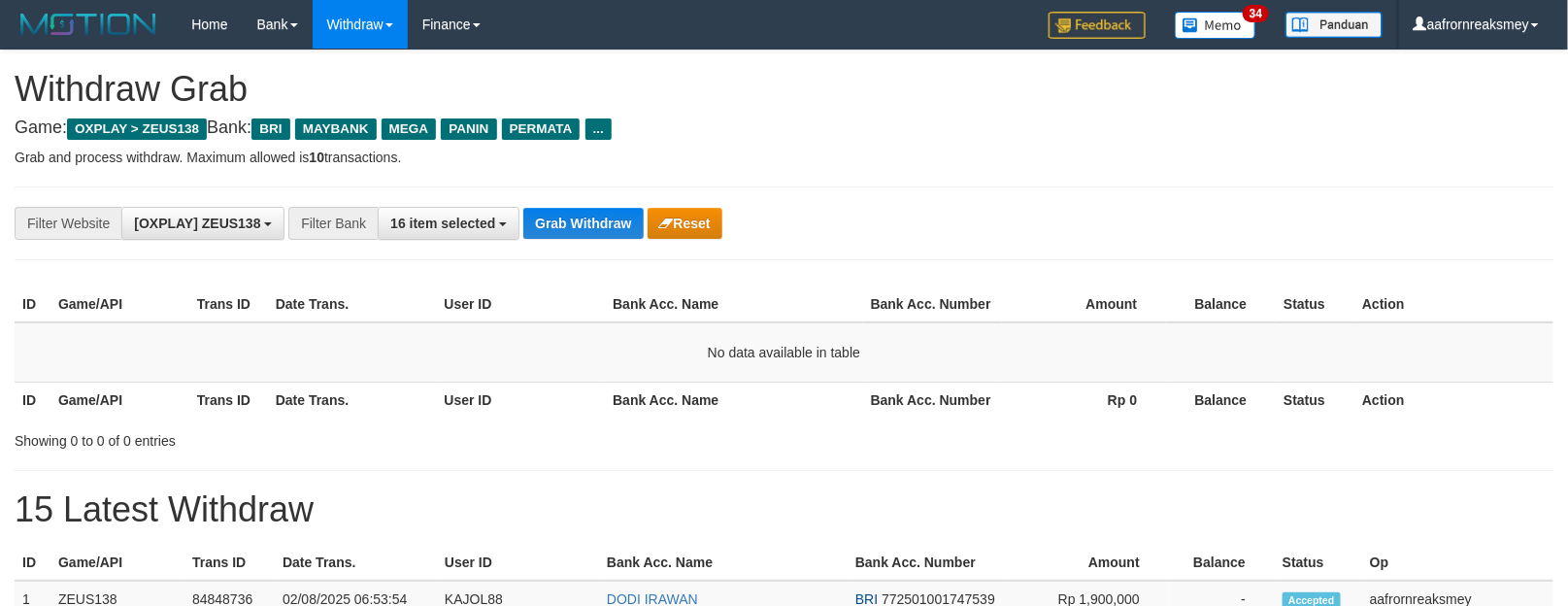 click on "Grab Withdraw" at bounding box center (583, 223) 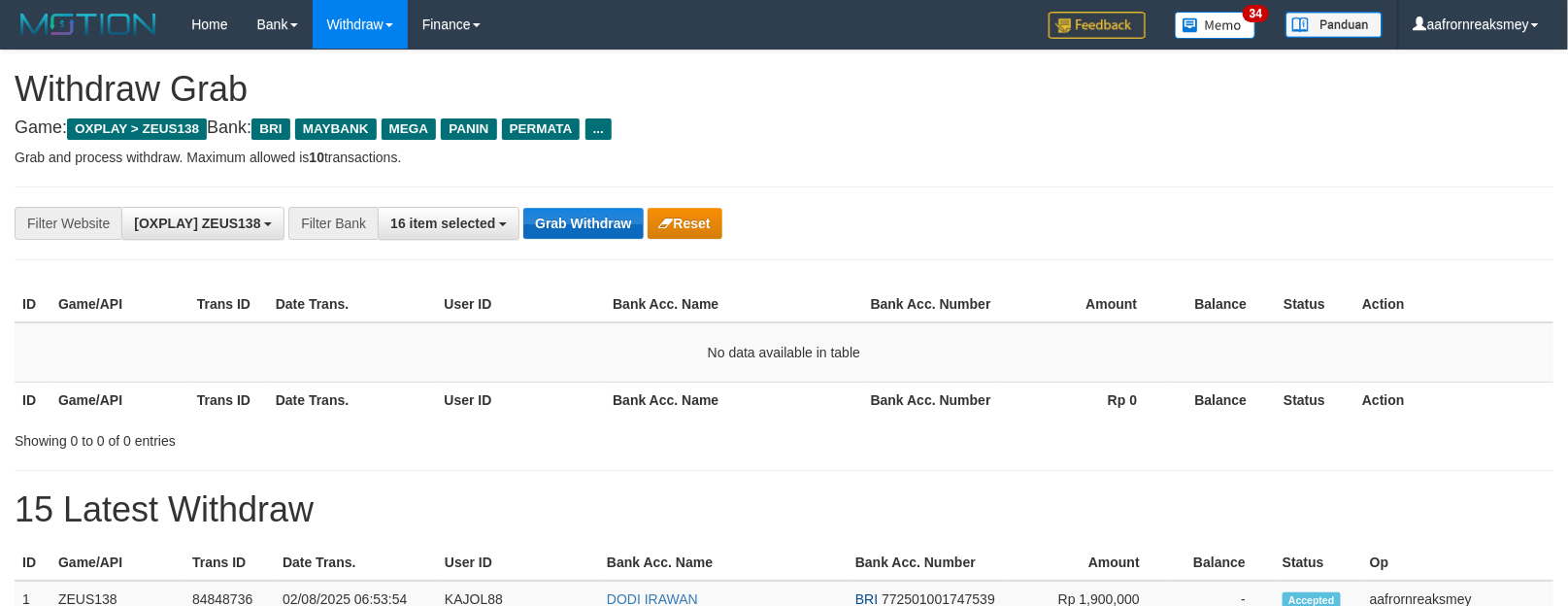 click on "Grab Withdraw" at bounding box center [583, 223] 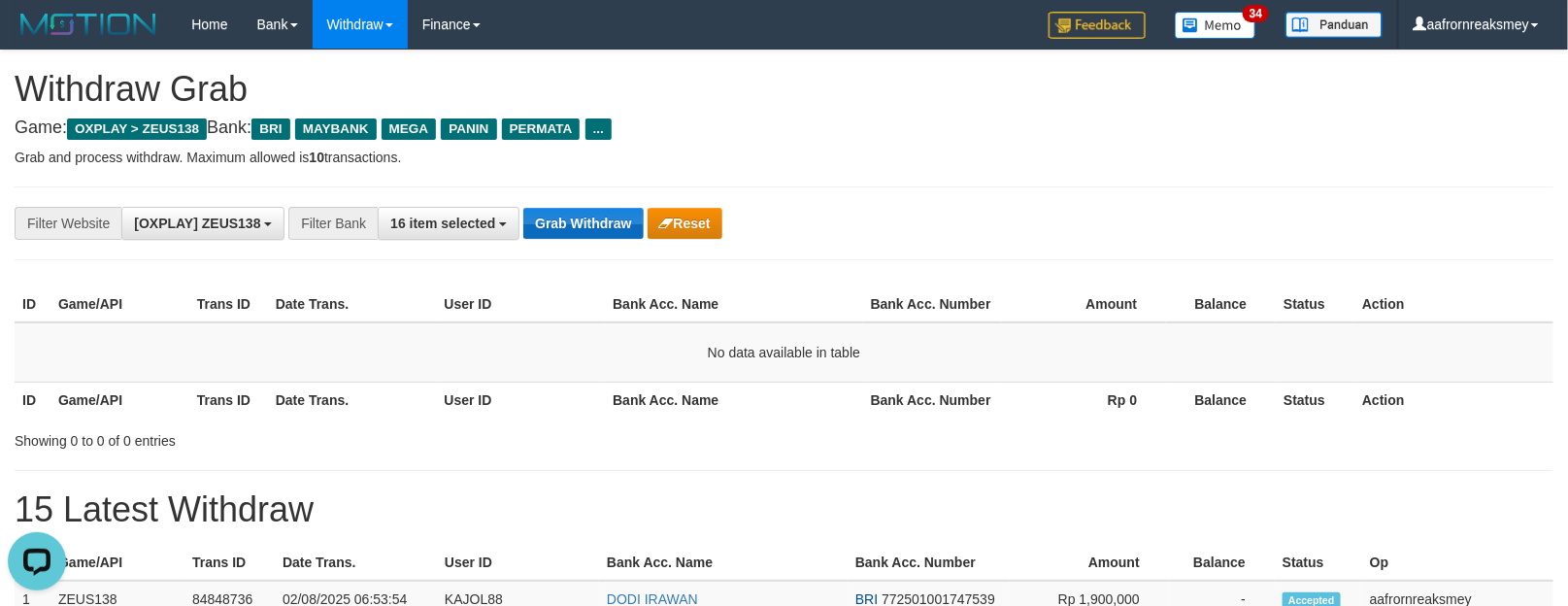 scroll, scrollTop: 0, scrollLeft: 0, axis: both 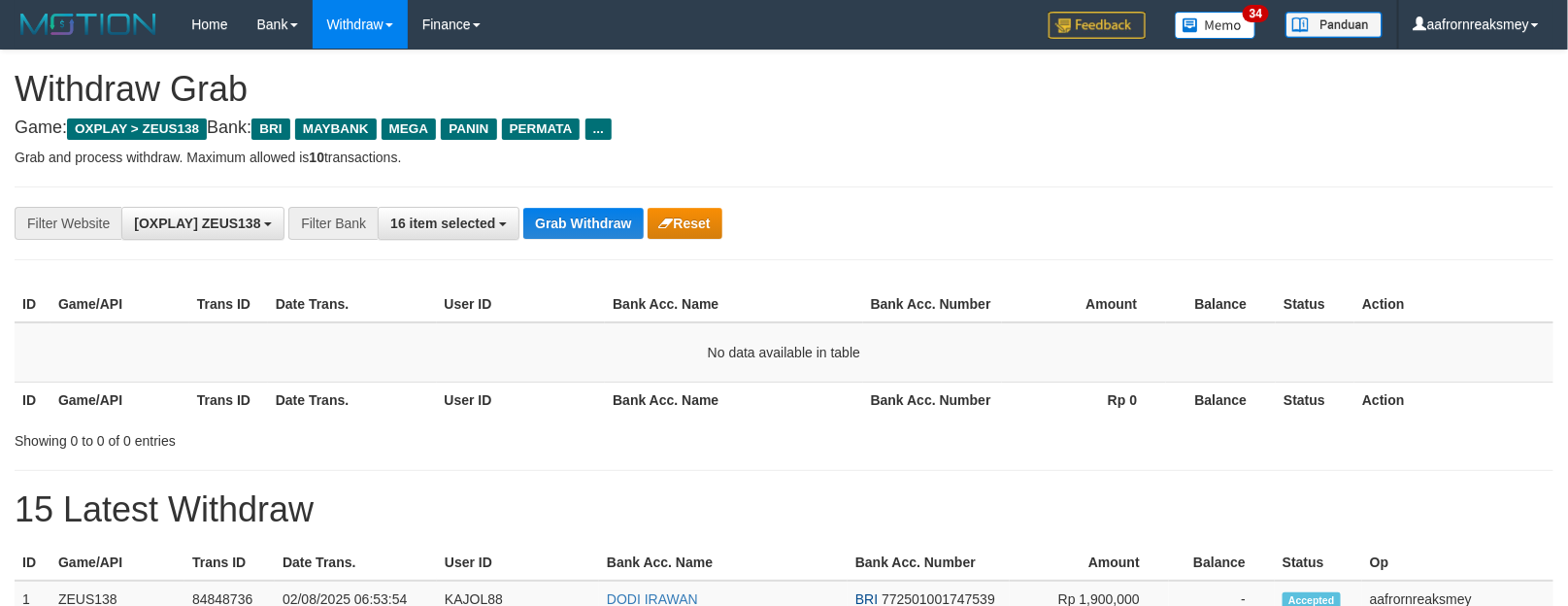 click on "Grab Withdraw" at bounding box center [583, 223] 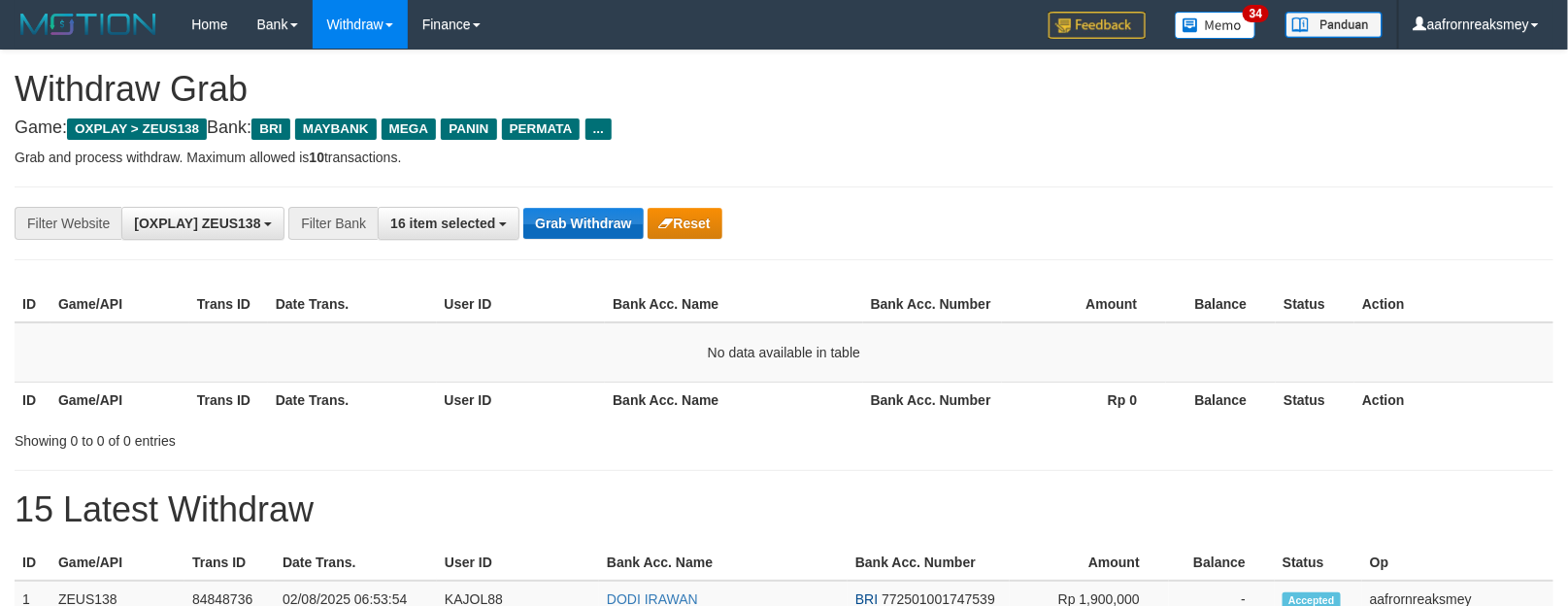 click on "Grab Withdraw" at bounding box center (583, 223) 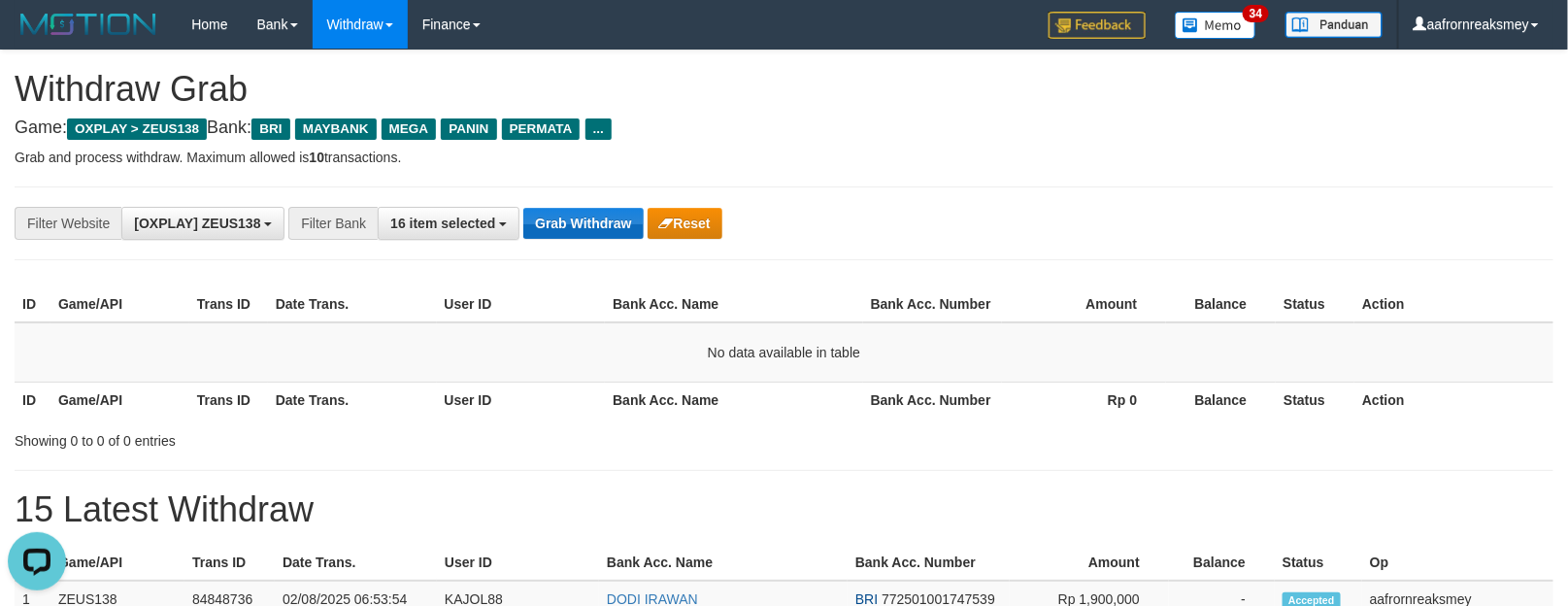 click on "Grab Withdraw" at bounding box center (583, 223) 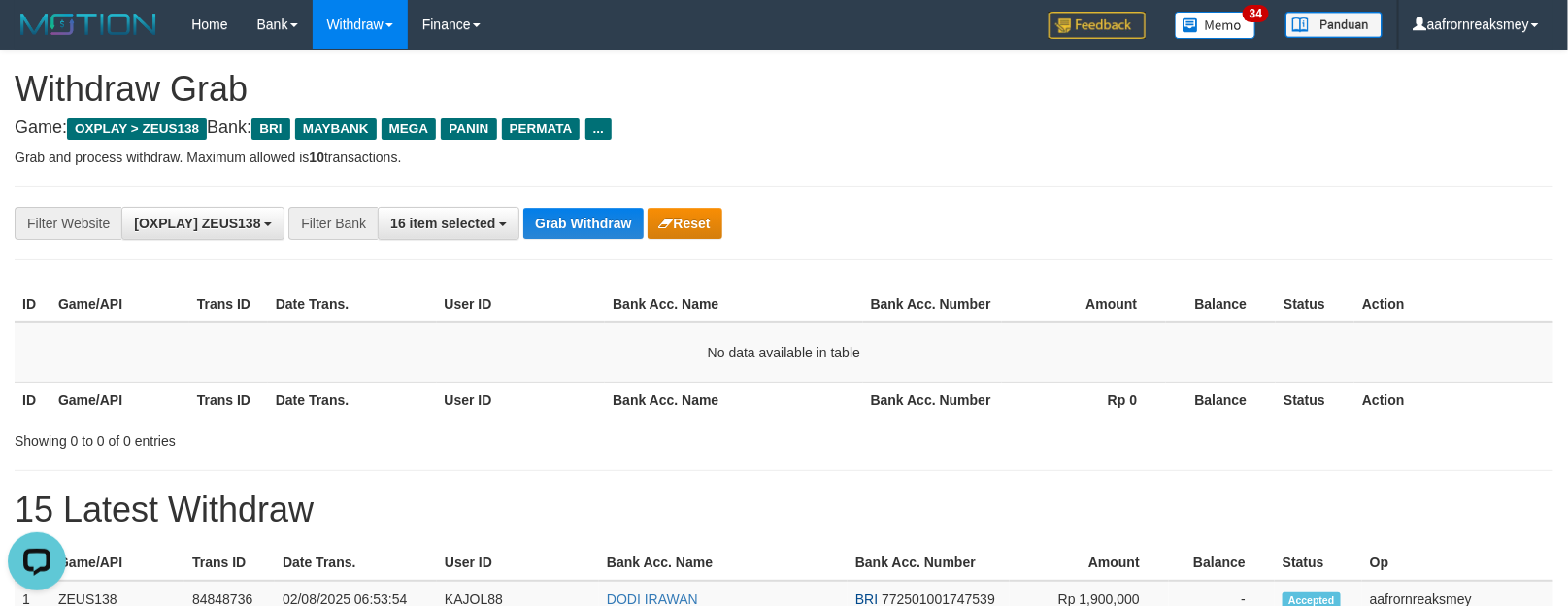 click on "**********" at bounding box center (784, 223) 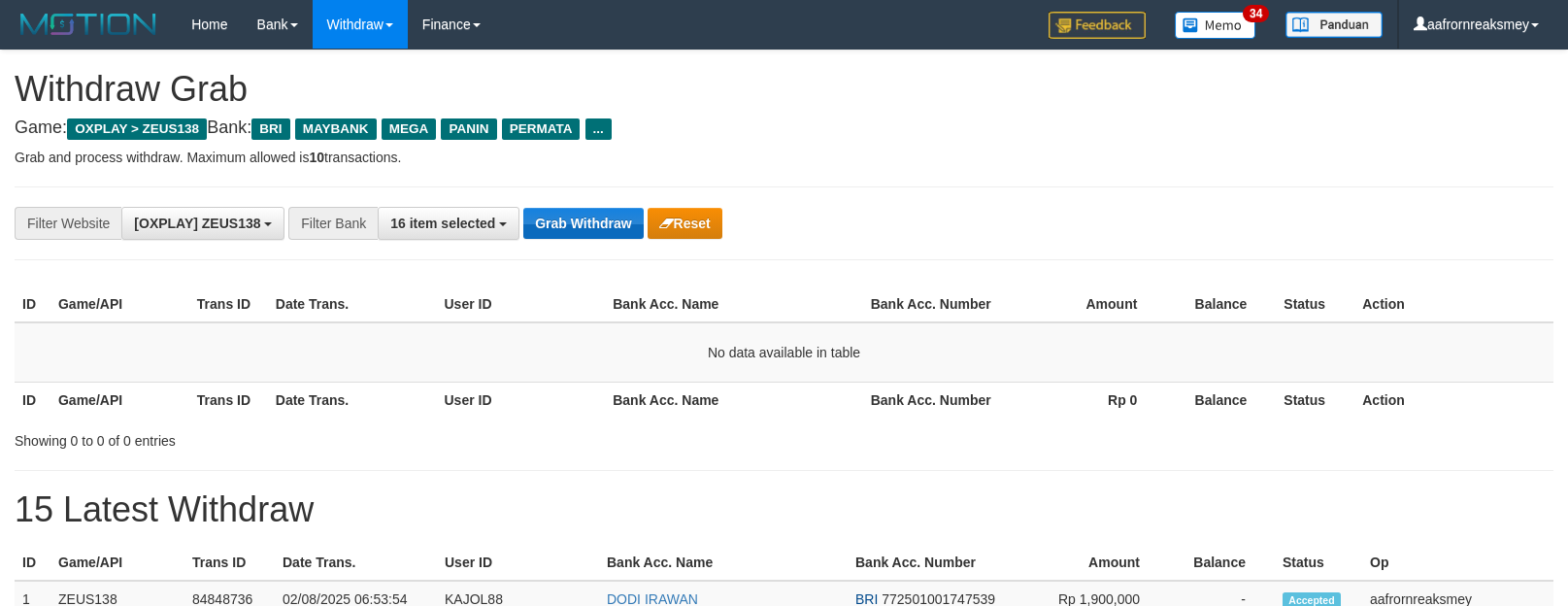 scroll, scrollTop: 0, scrollLeft: 0, axis: both 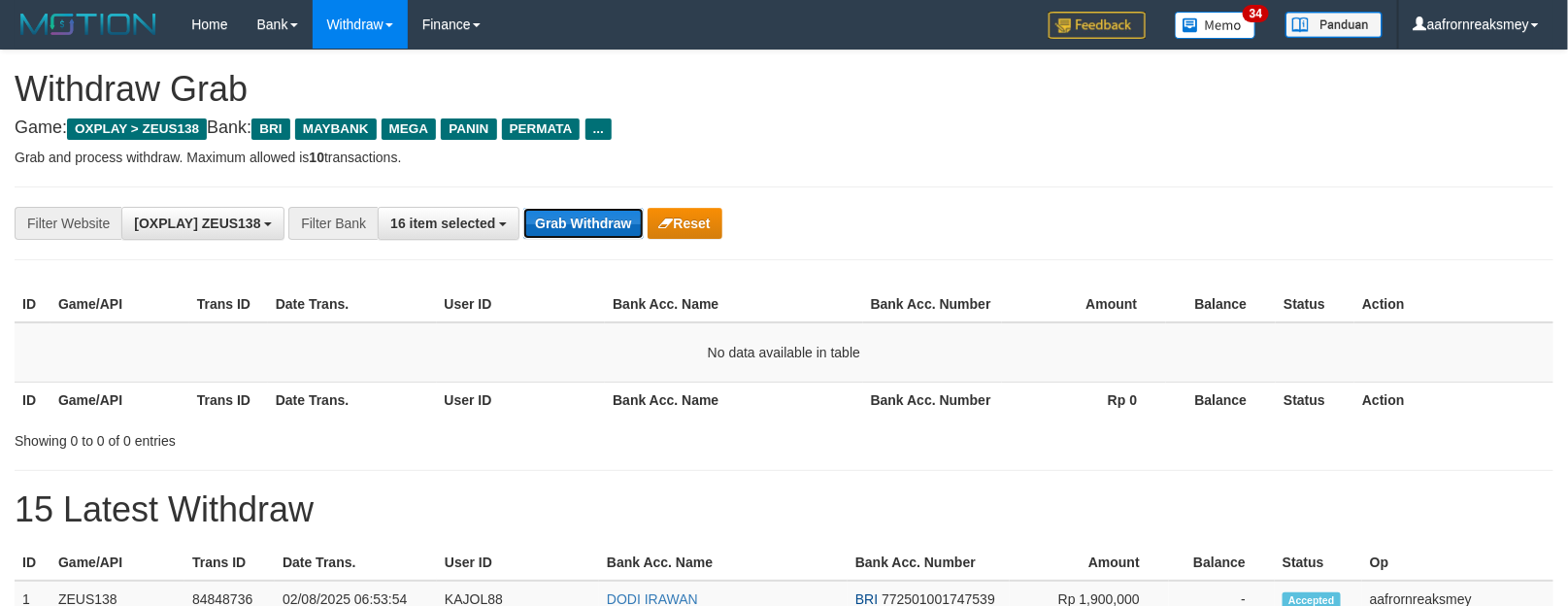 click on "Grab Withdraw" at bounding box center [583, 223] 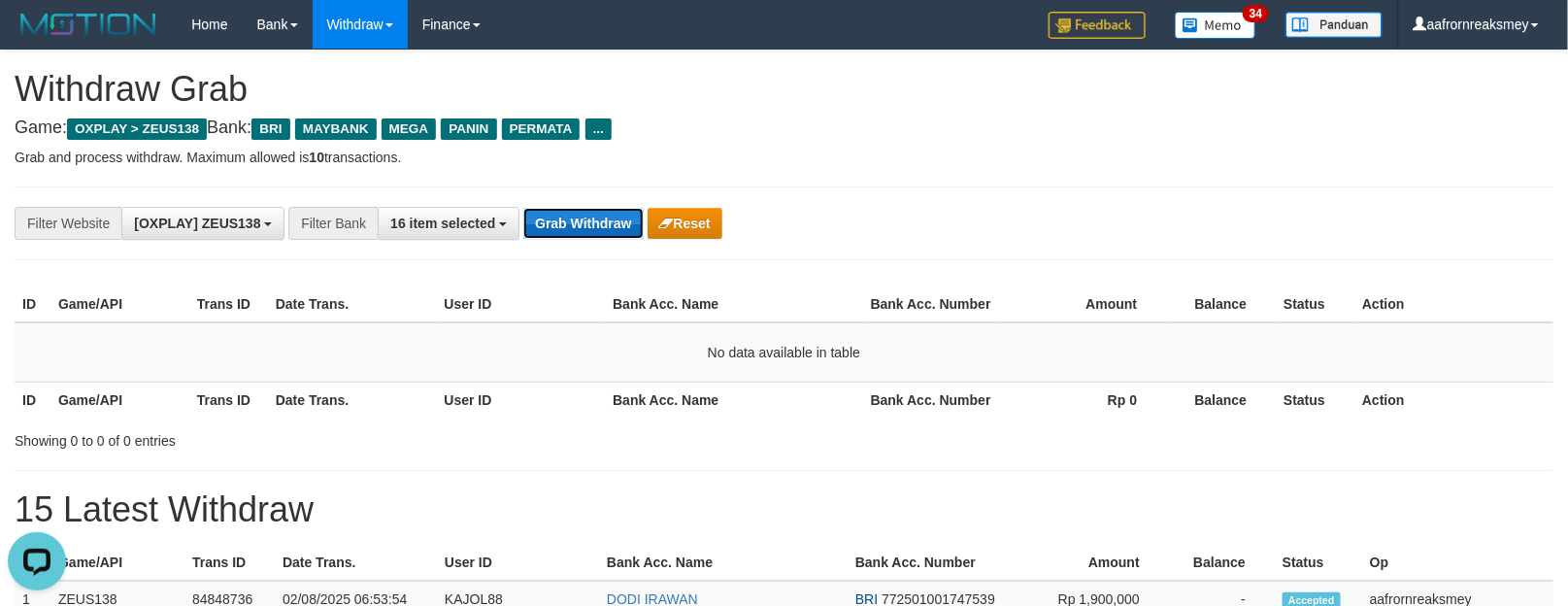 scroll, scrollTop: 0, scrollLeft: 0, axis: both 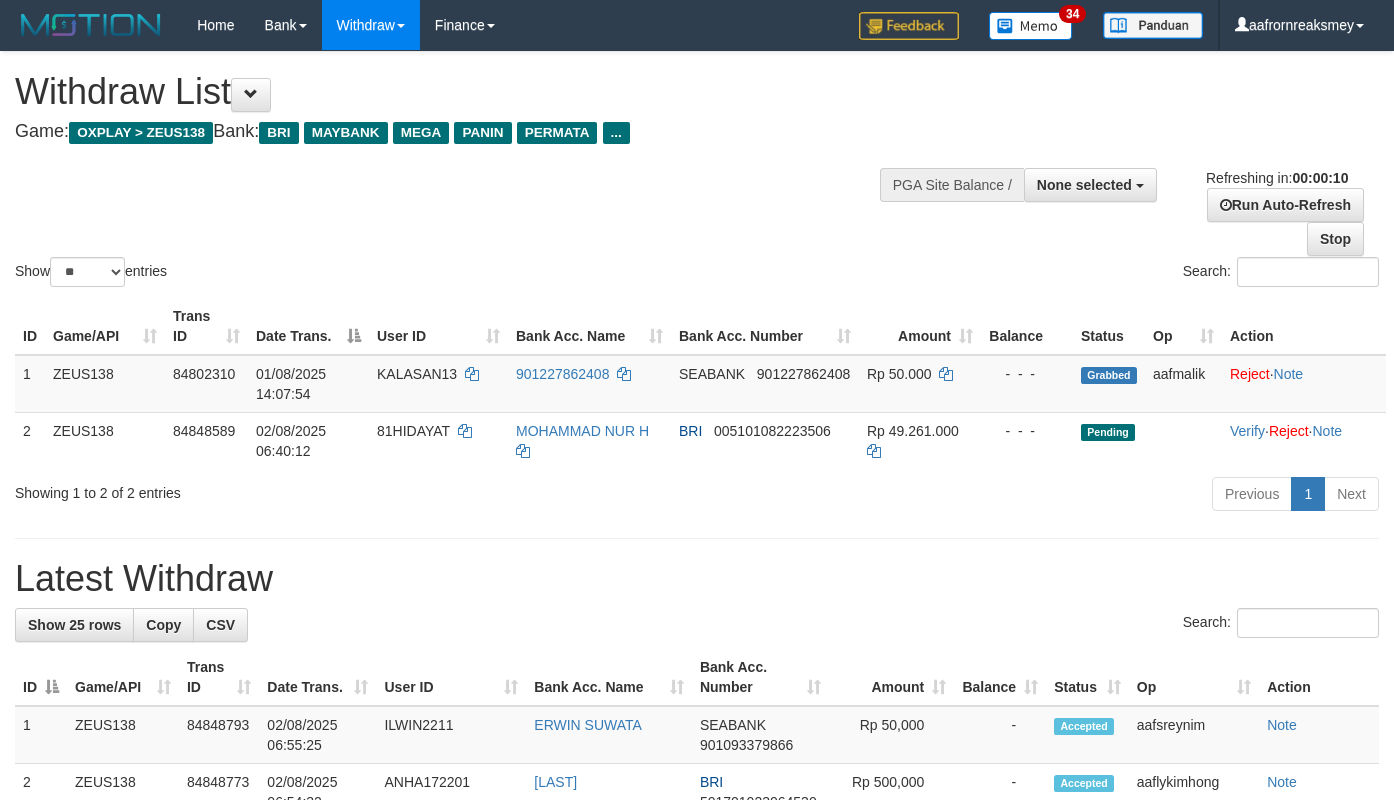 select 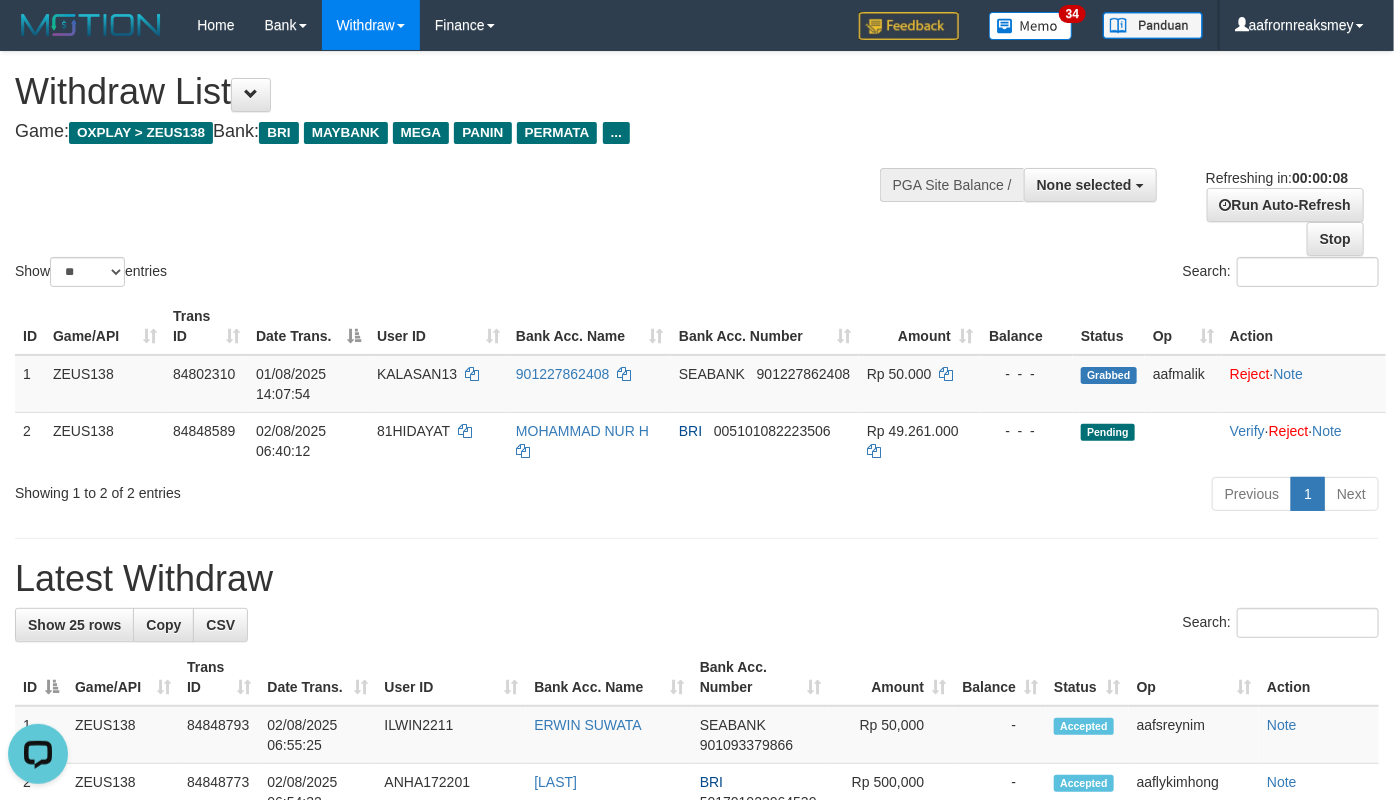 scroll, scrollTop: 0, scrollLeft: 0, axis: both 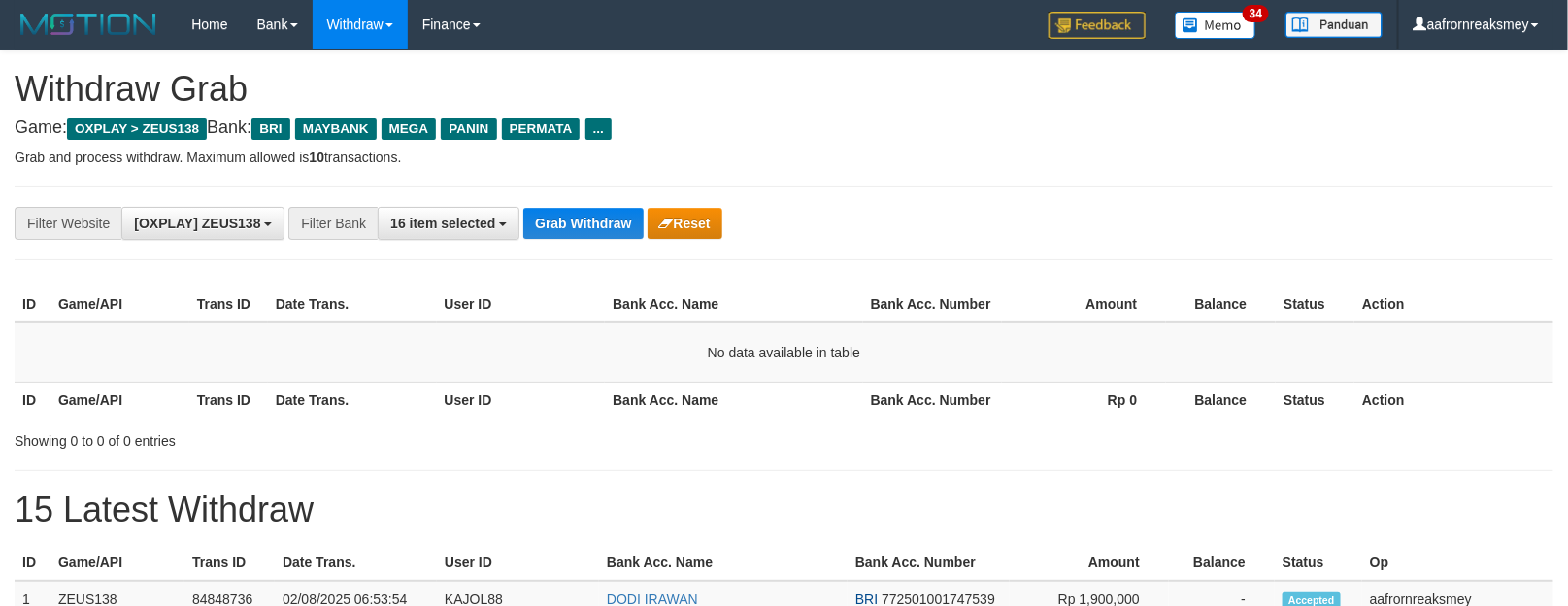 click on "Grab Withdraw" at bounding box center (583, 223) 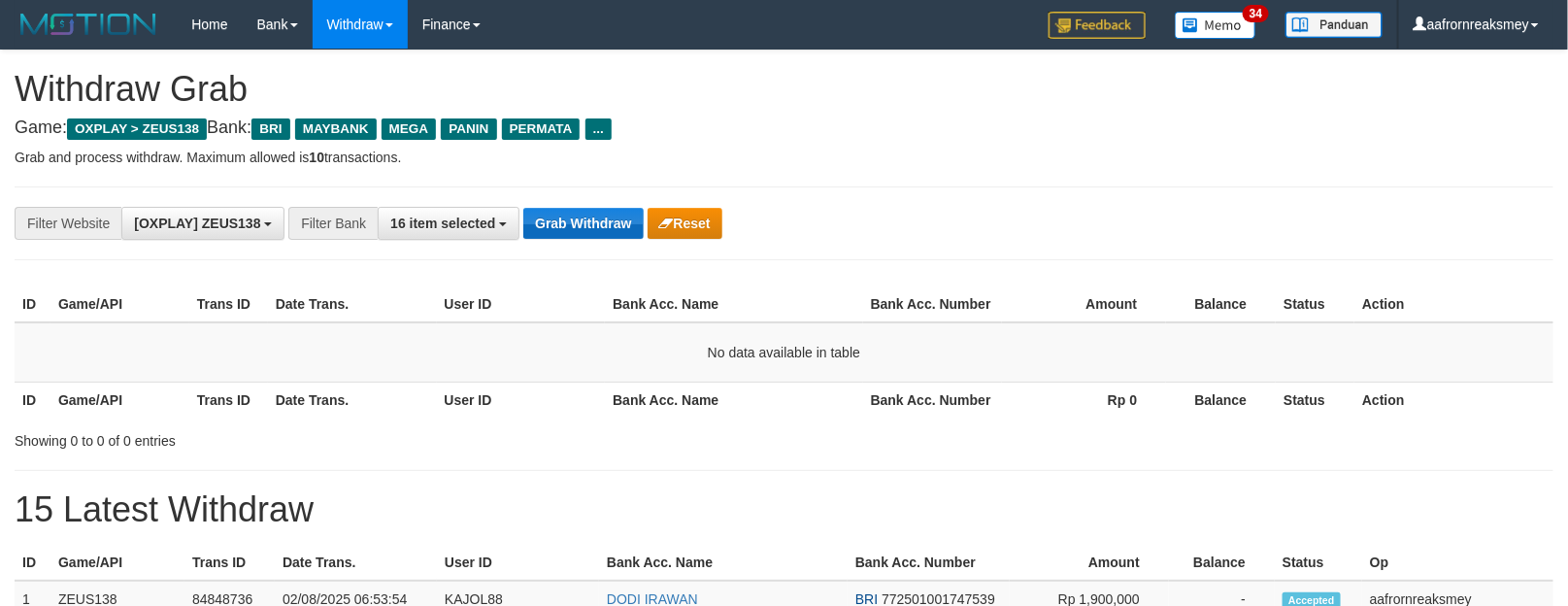 click on "Grab Withdraw" at bounding box center (583, 223) 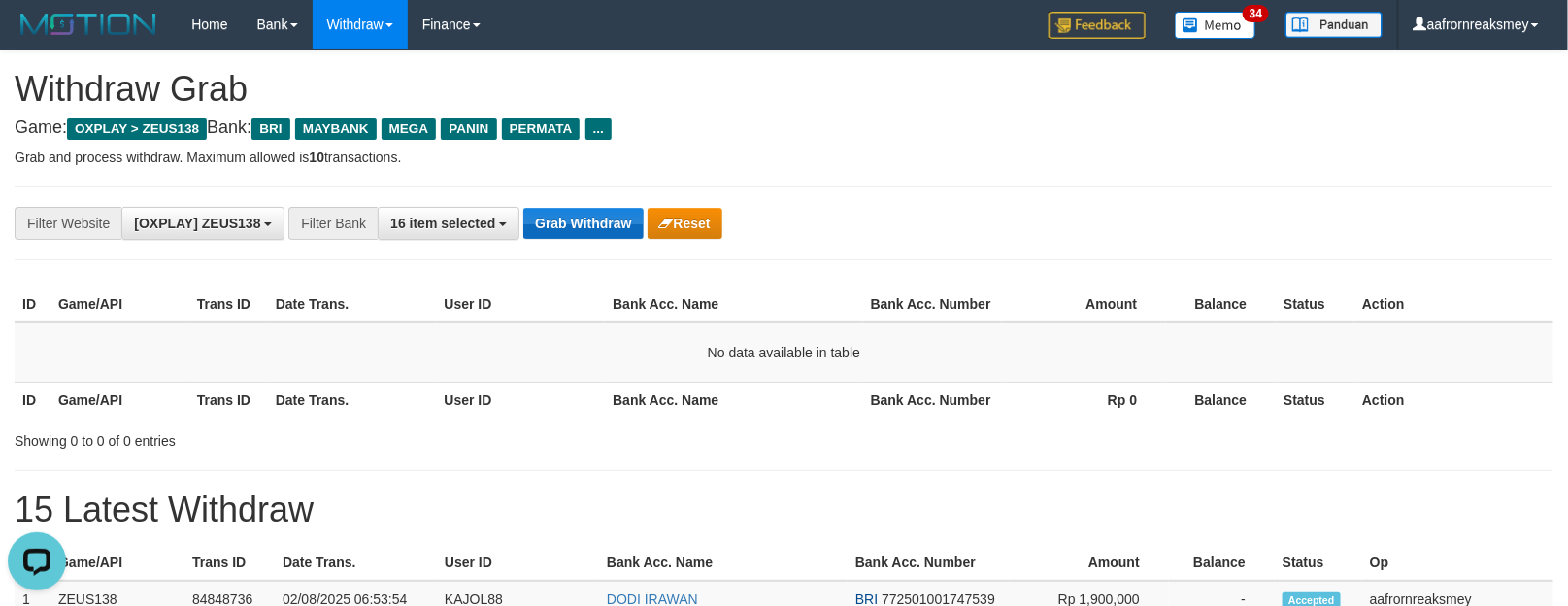 scroll, scrollTop: 0, scrollLeft: 0, axis: both 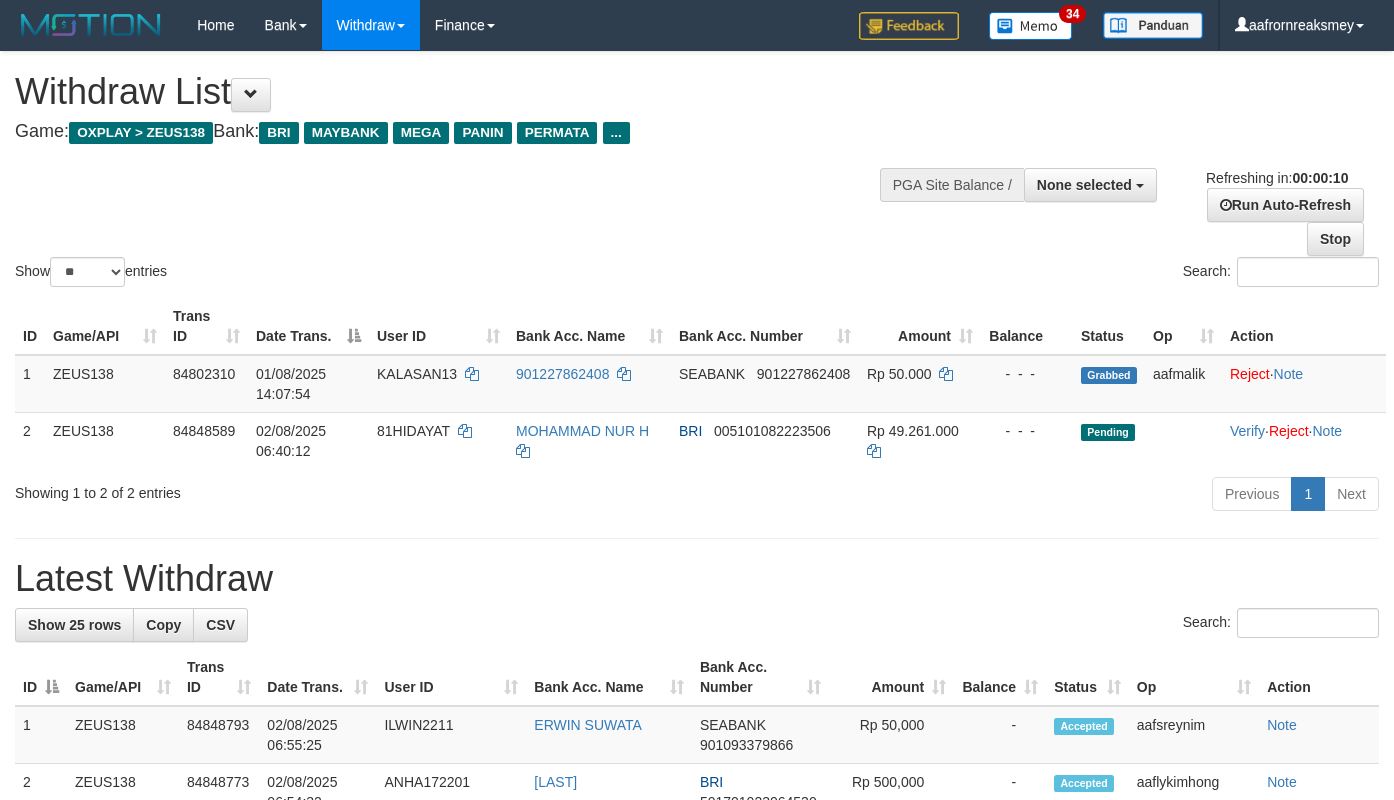 select 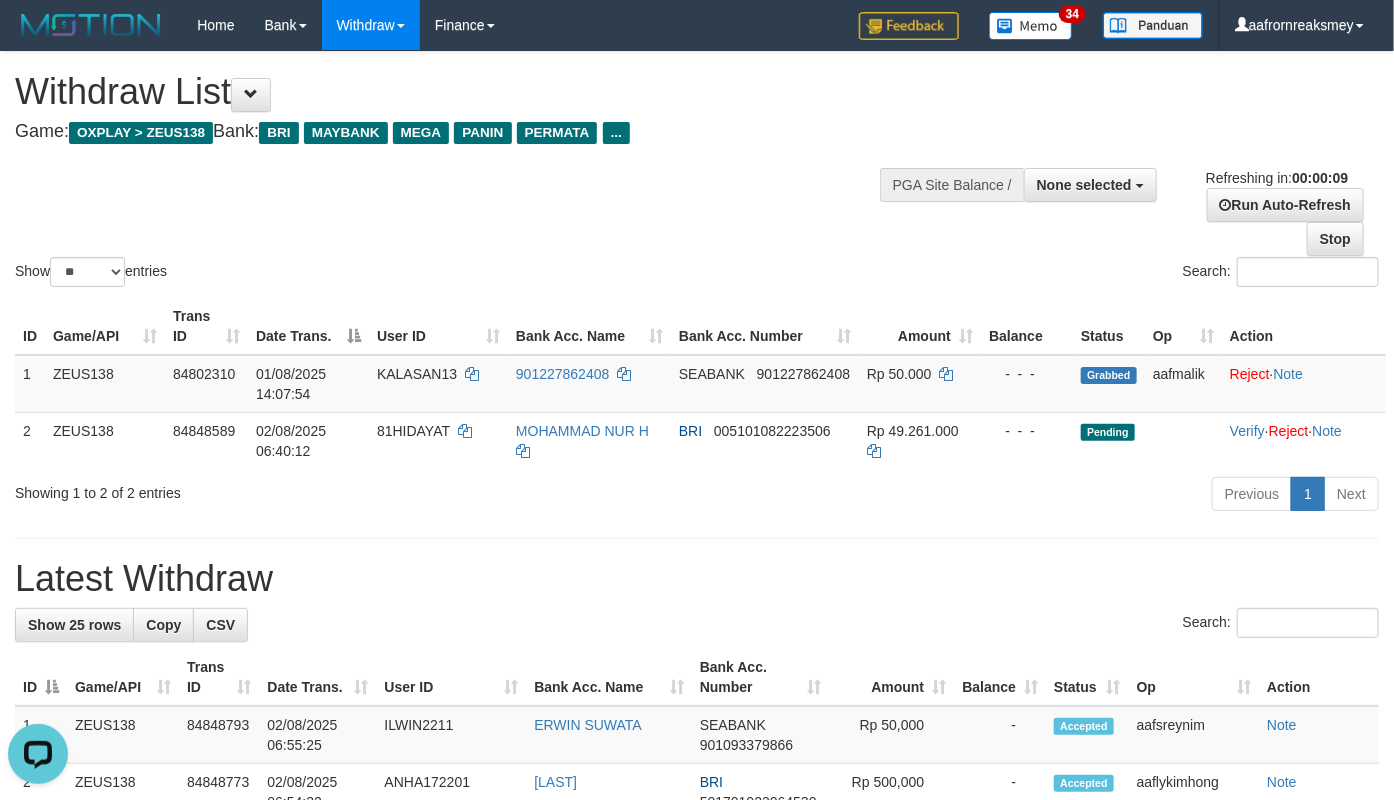 scroll, scrollTop: 0, scrollLeft: 0, axis: both 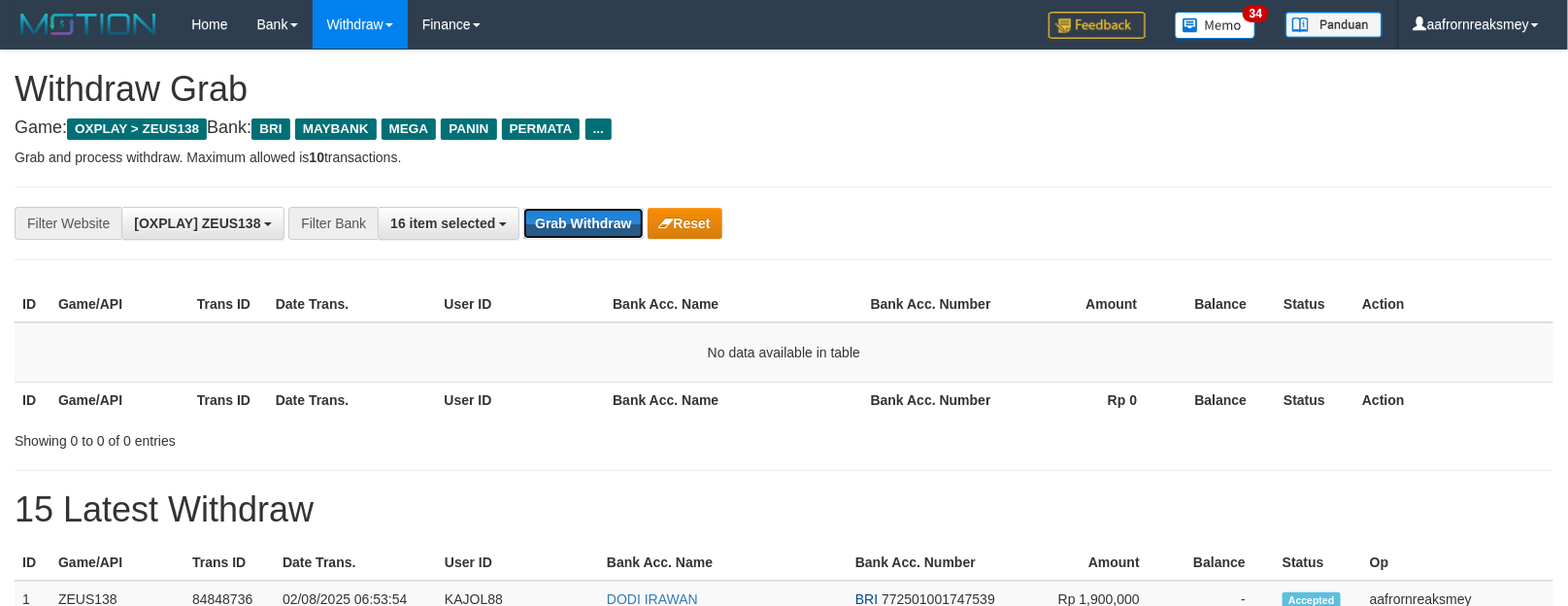 click on "Grab Withdraw" at bounding box center [583, 223] 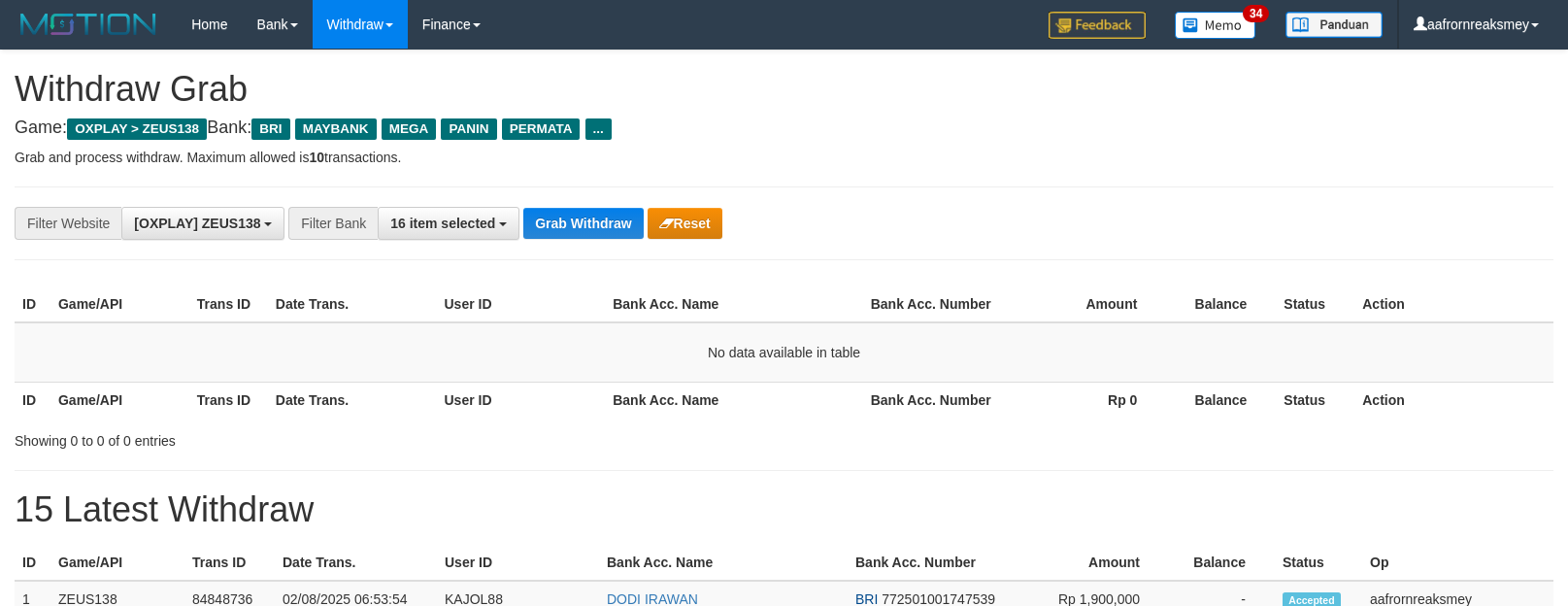scroll, scrollTop: 0, scrollLeft: 0, axis: both 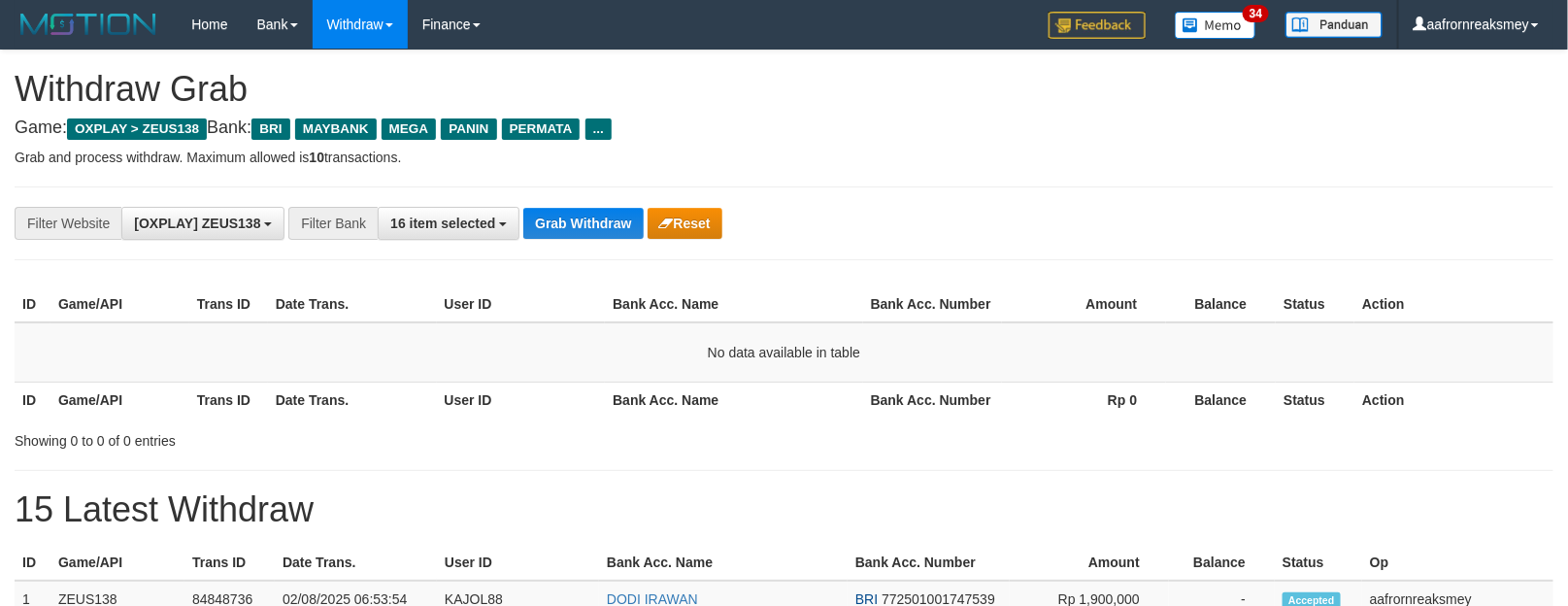 click on "**********" at bounding box center (784, 223) 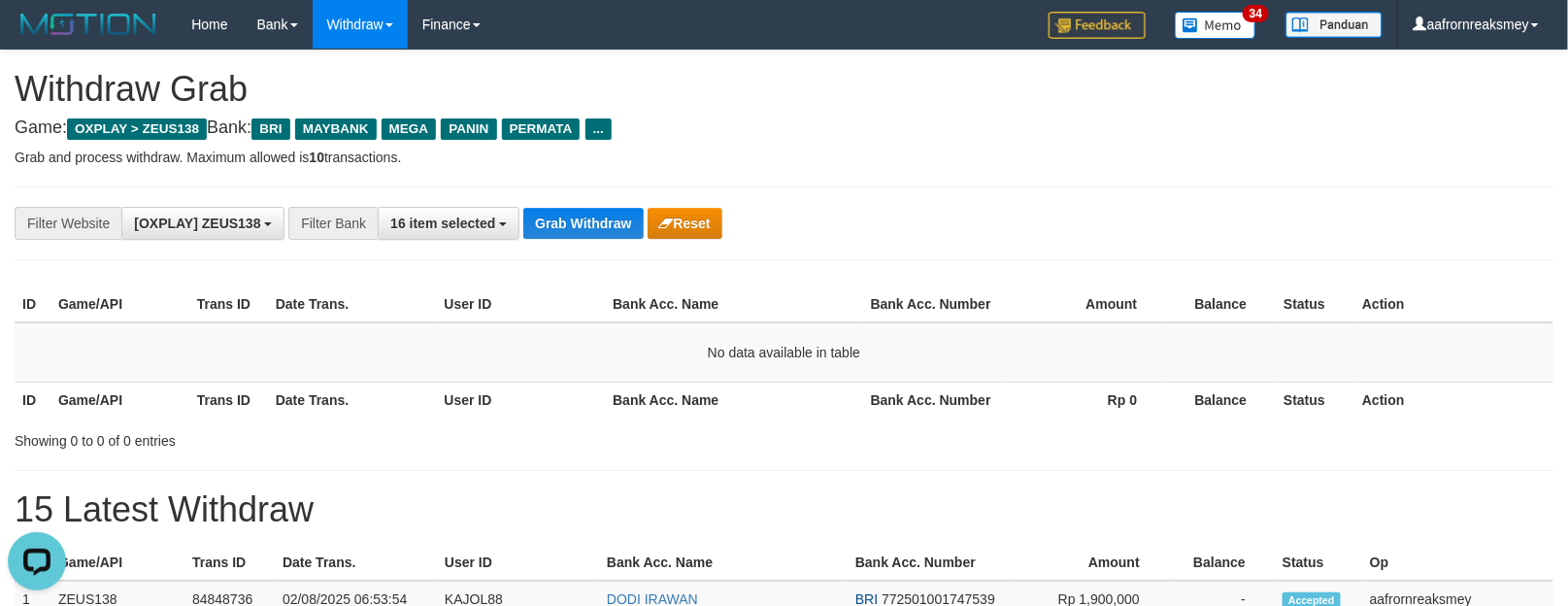 scroll, scrollTop: 0, scrollLeft: 0, axis: both 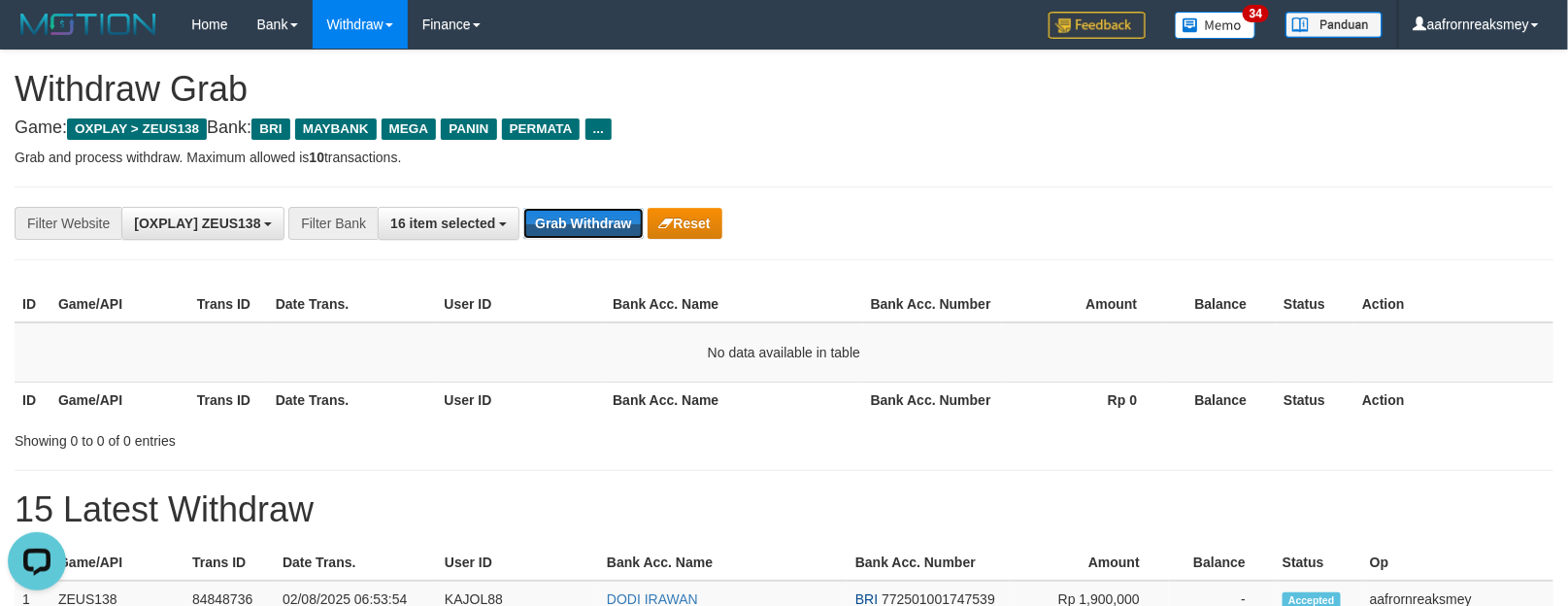 click on "Grab Withdraw
Reset" at bounding box center (622, 223) 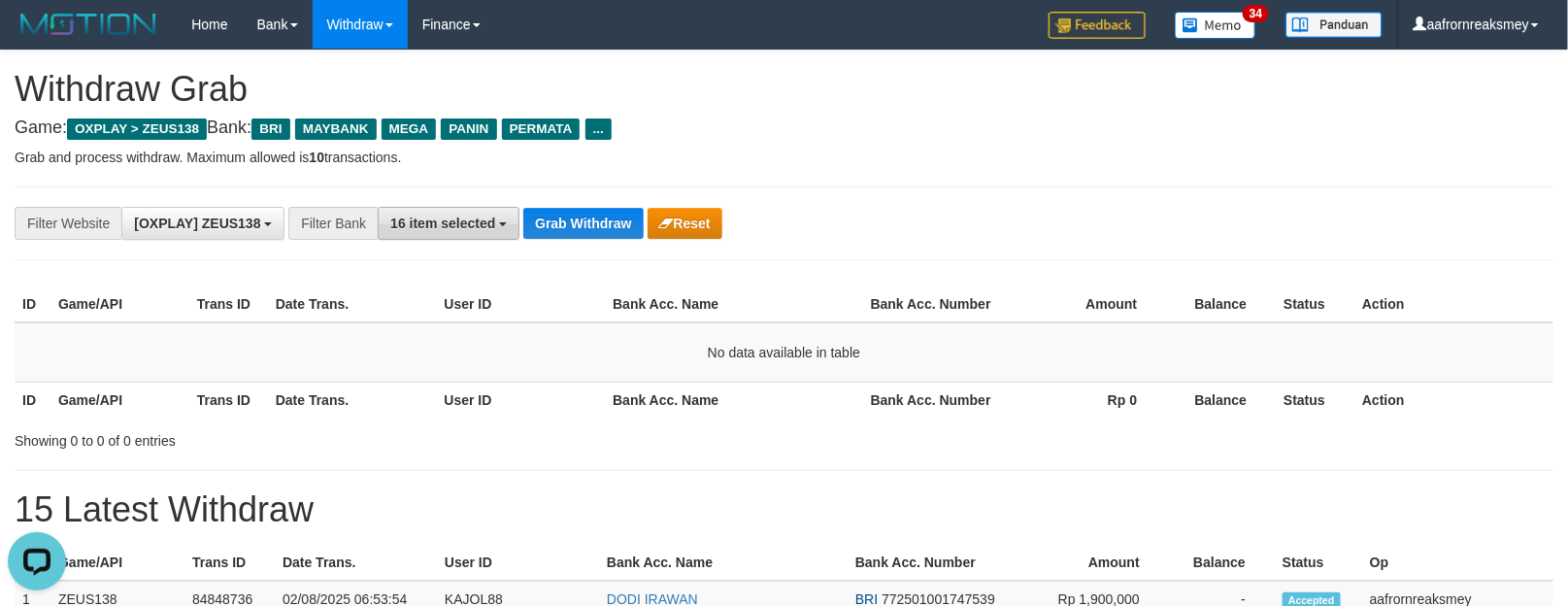 click on "16 item selected" at bounding box center (449, 223) 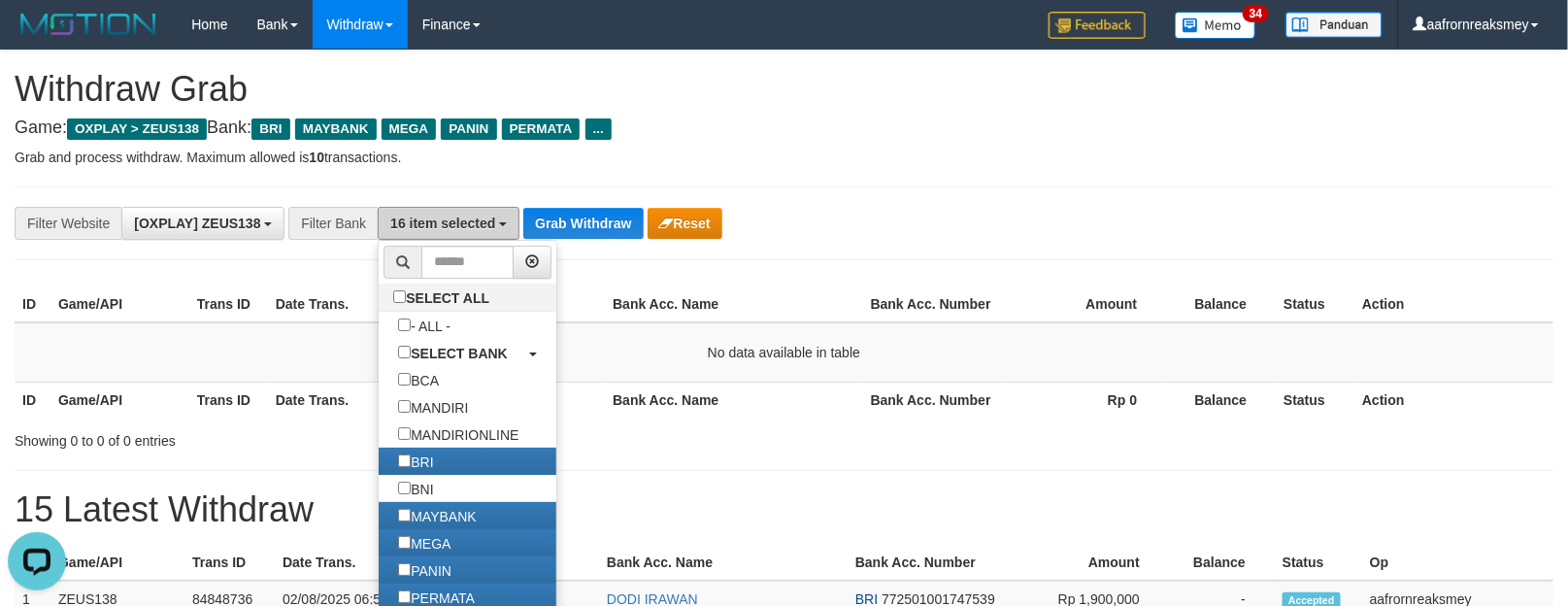 click on "16 item selected" at bounding box center [449, 223] 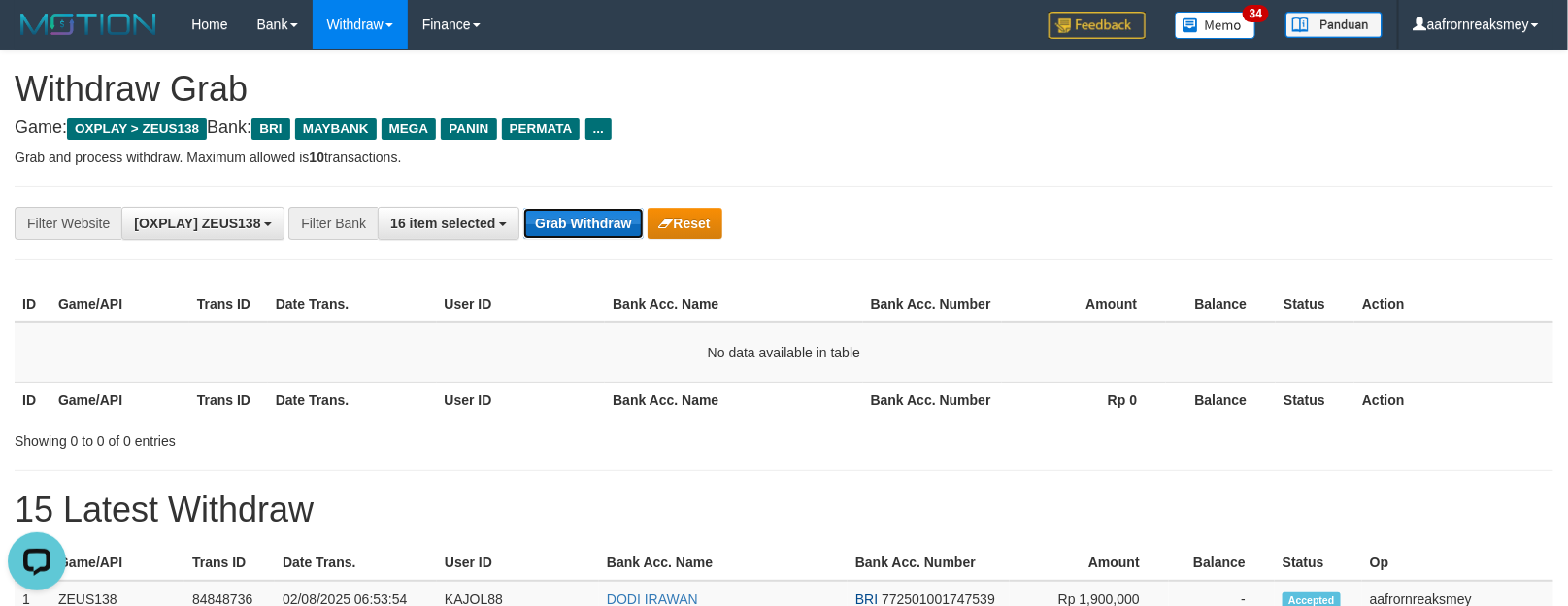 click on "Grab Withdraw" at bounding box center (583, 223) 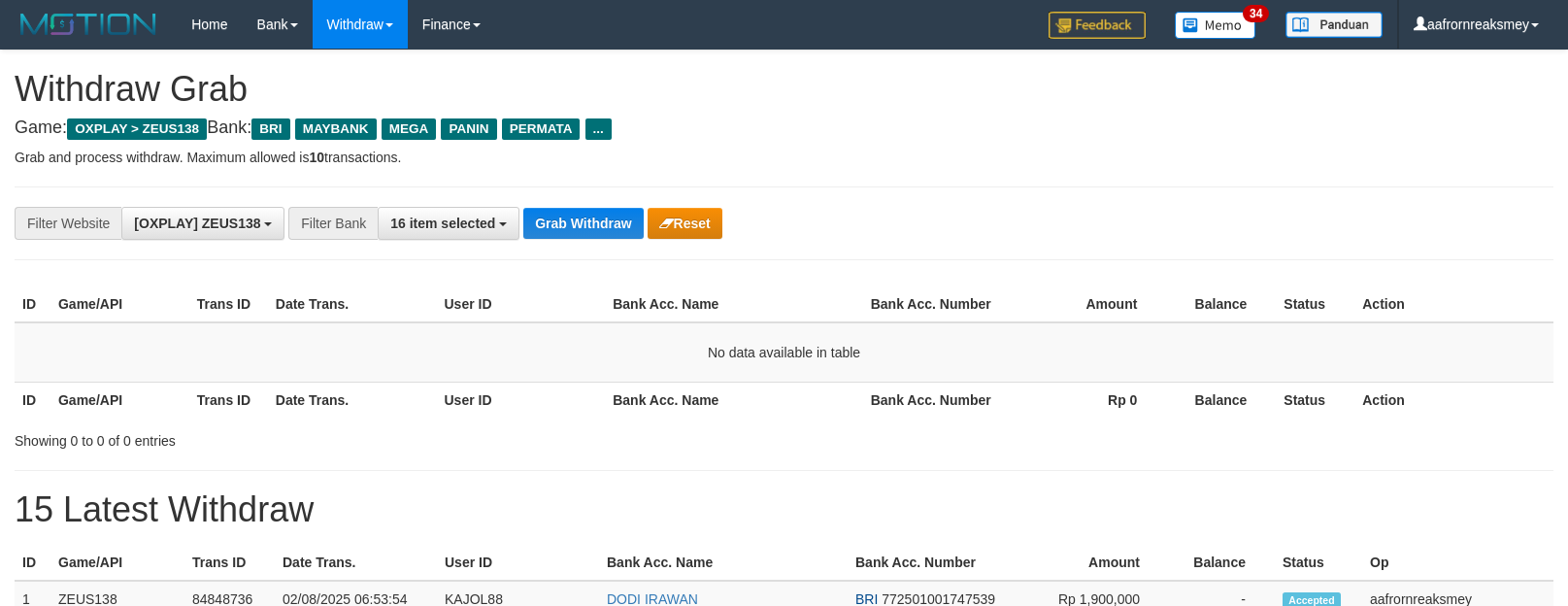 scroll, scrollTop: 0, scrollLeft: 0, axis: both 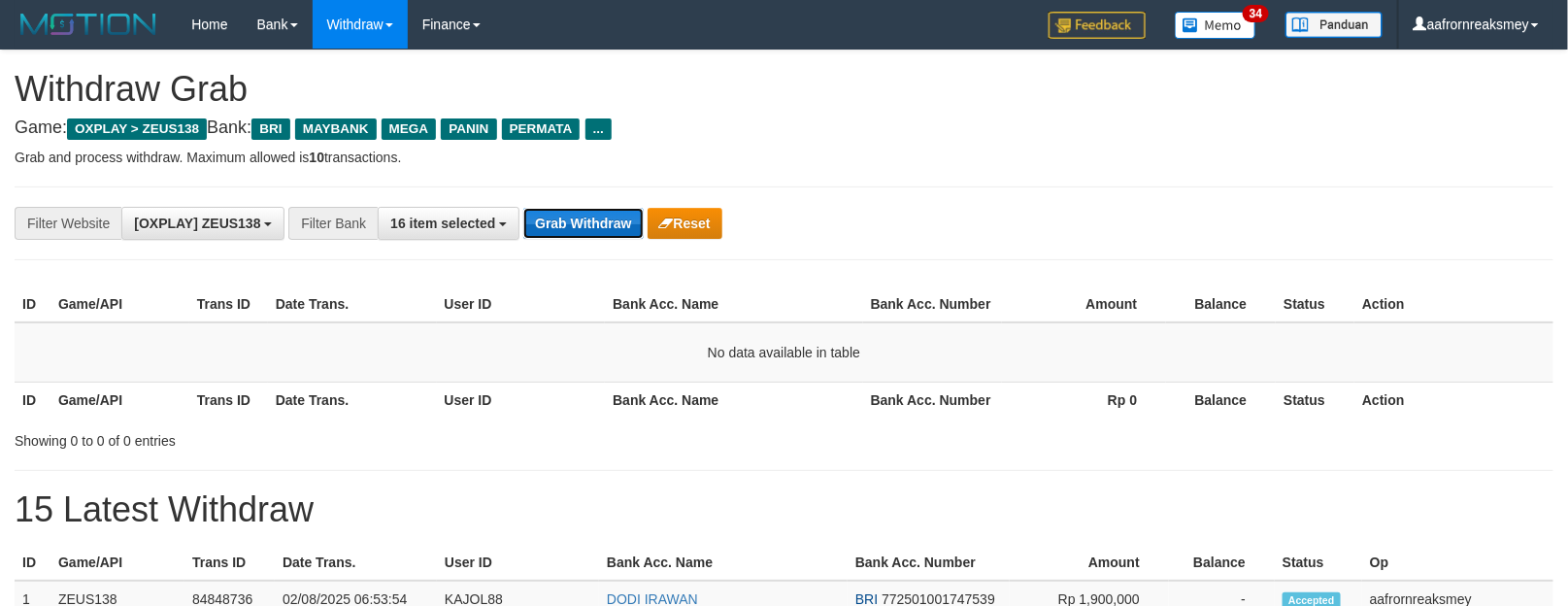 click on "Grab Withdraw" at bounding box center (583, 223) 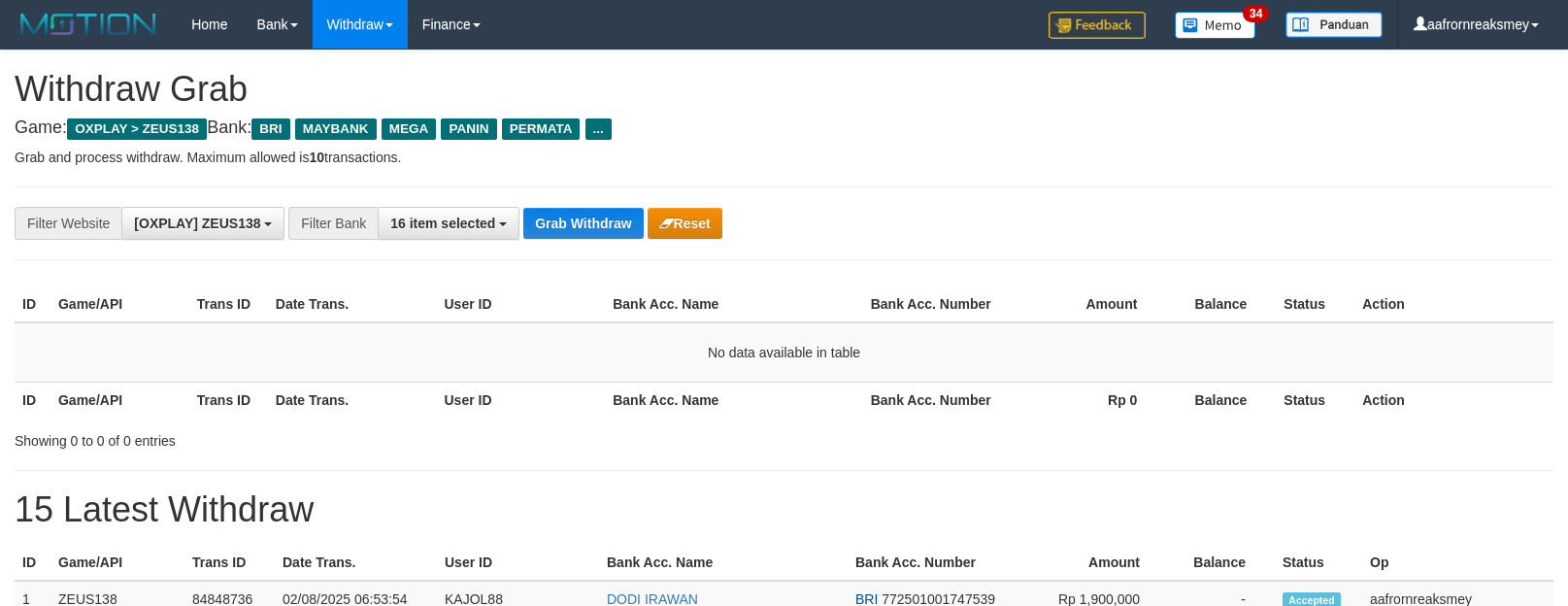 click on "**********" at bounding box center (784, 223) 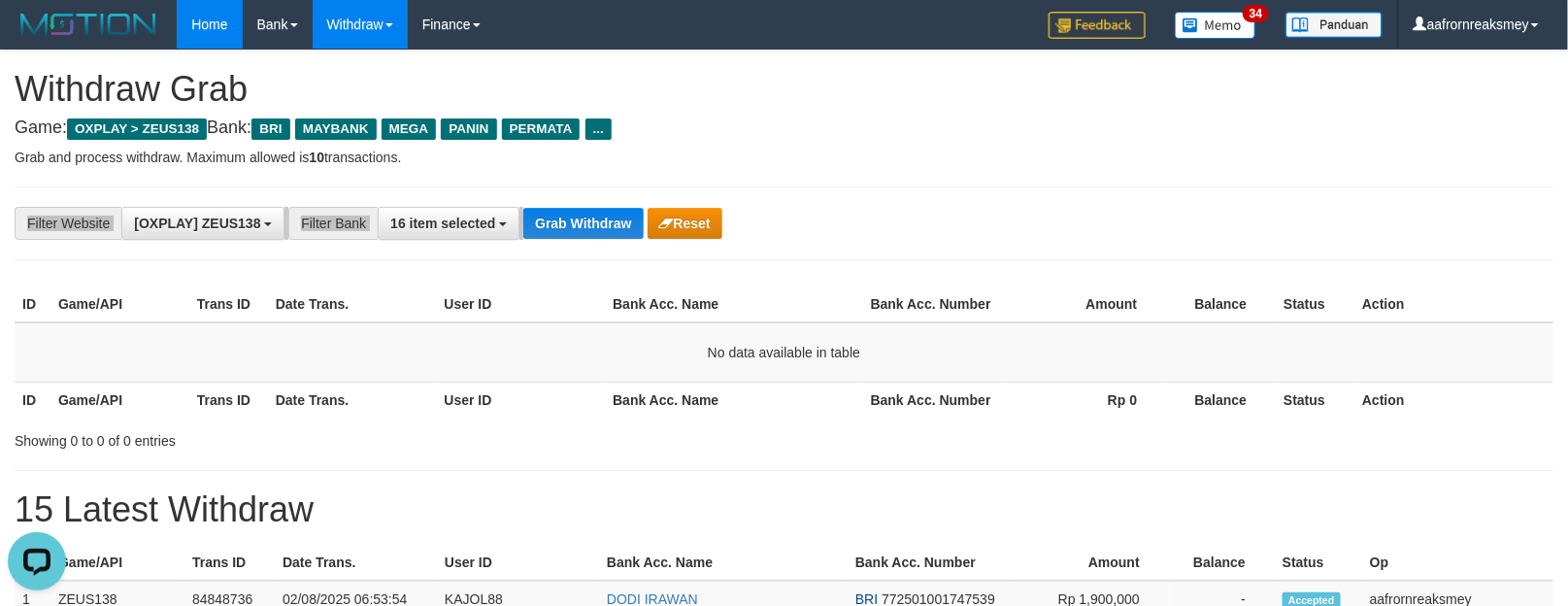 scroll, scrollTop: 0, scrollLeft: 0, axis: both 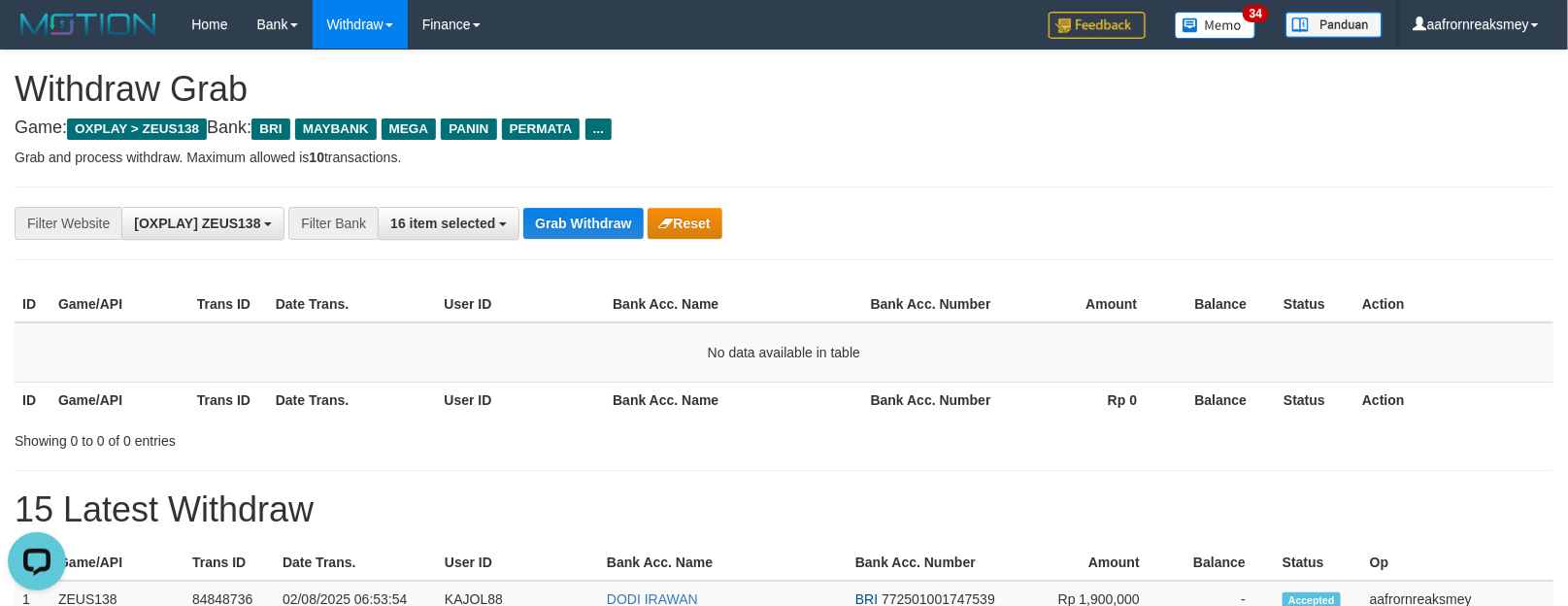 click on "Action" at bounding box center (1453, 399) 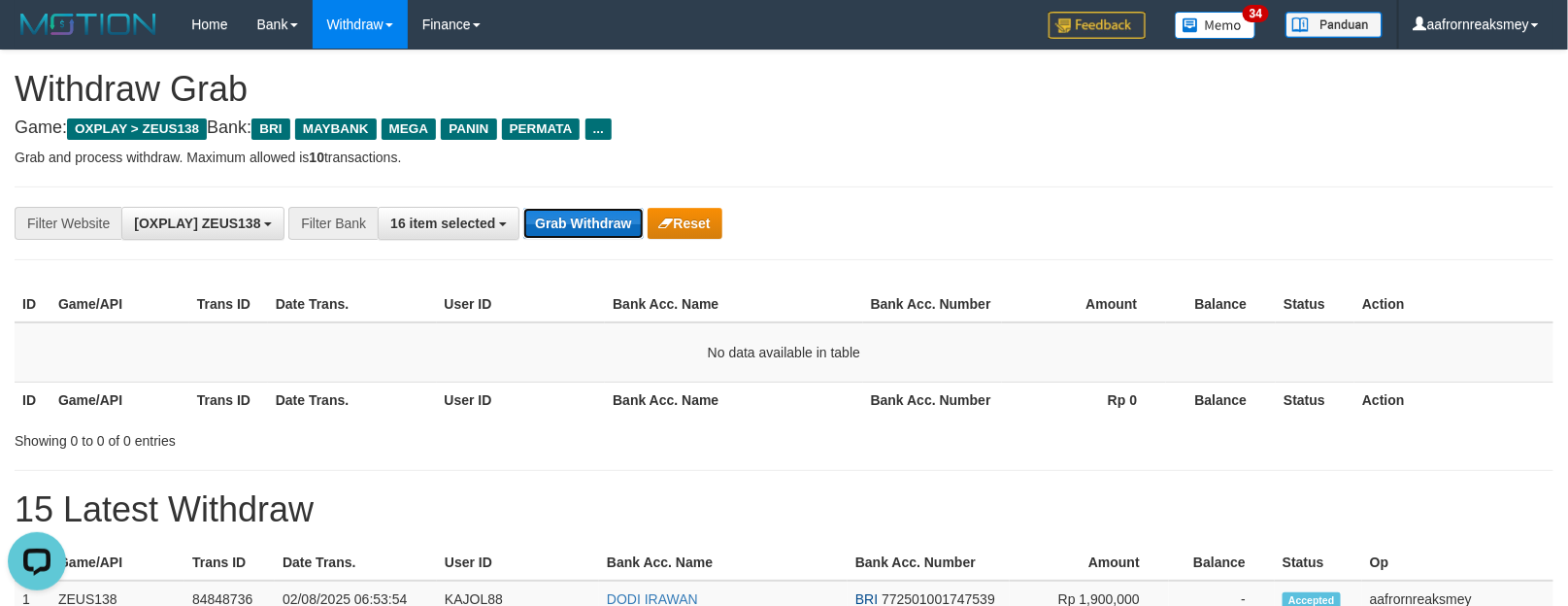 click on "Grab Withdraw" at bounding box center (583, 223) 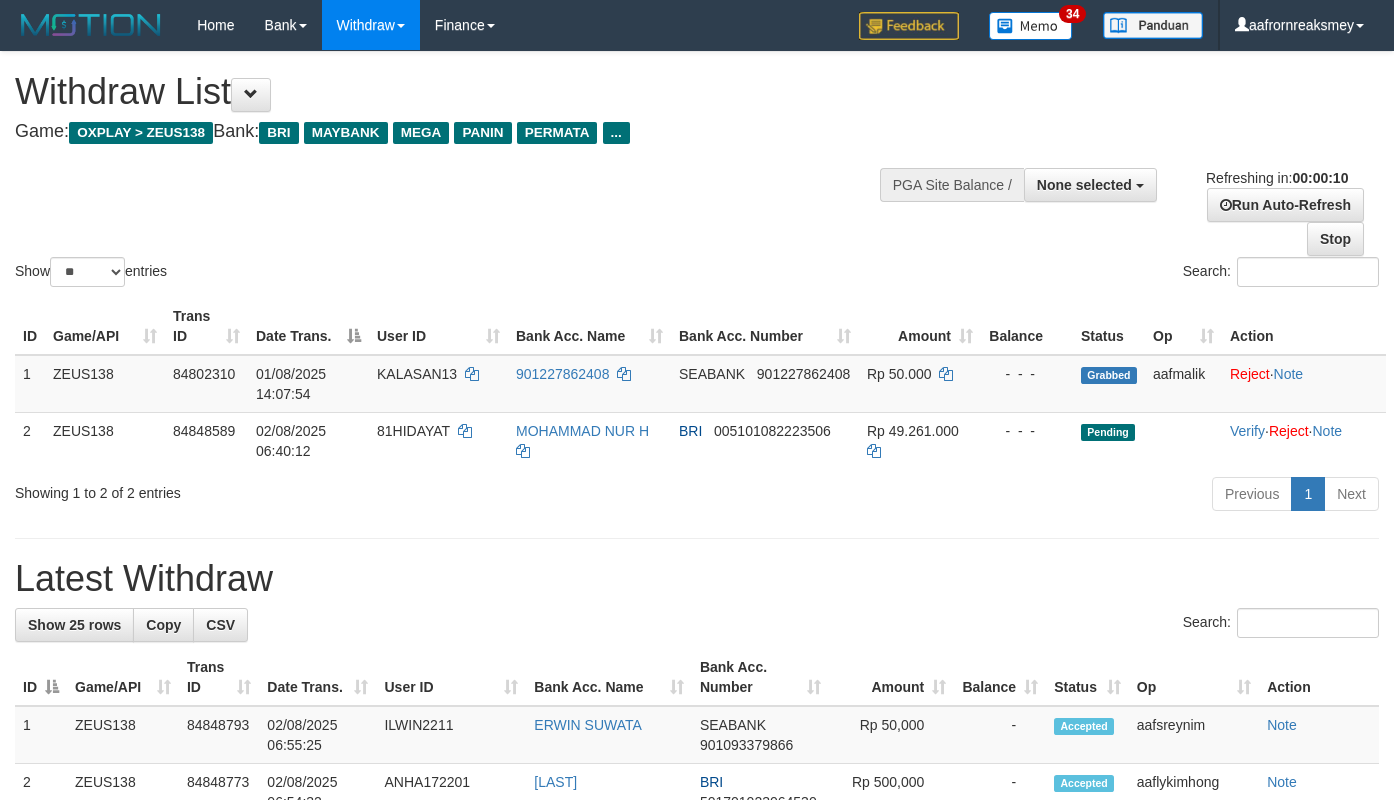 select 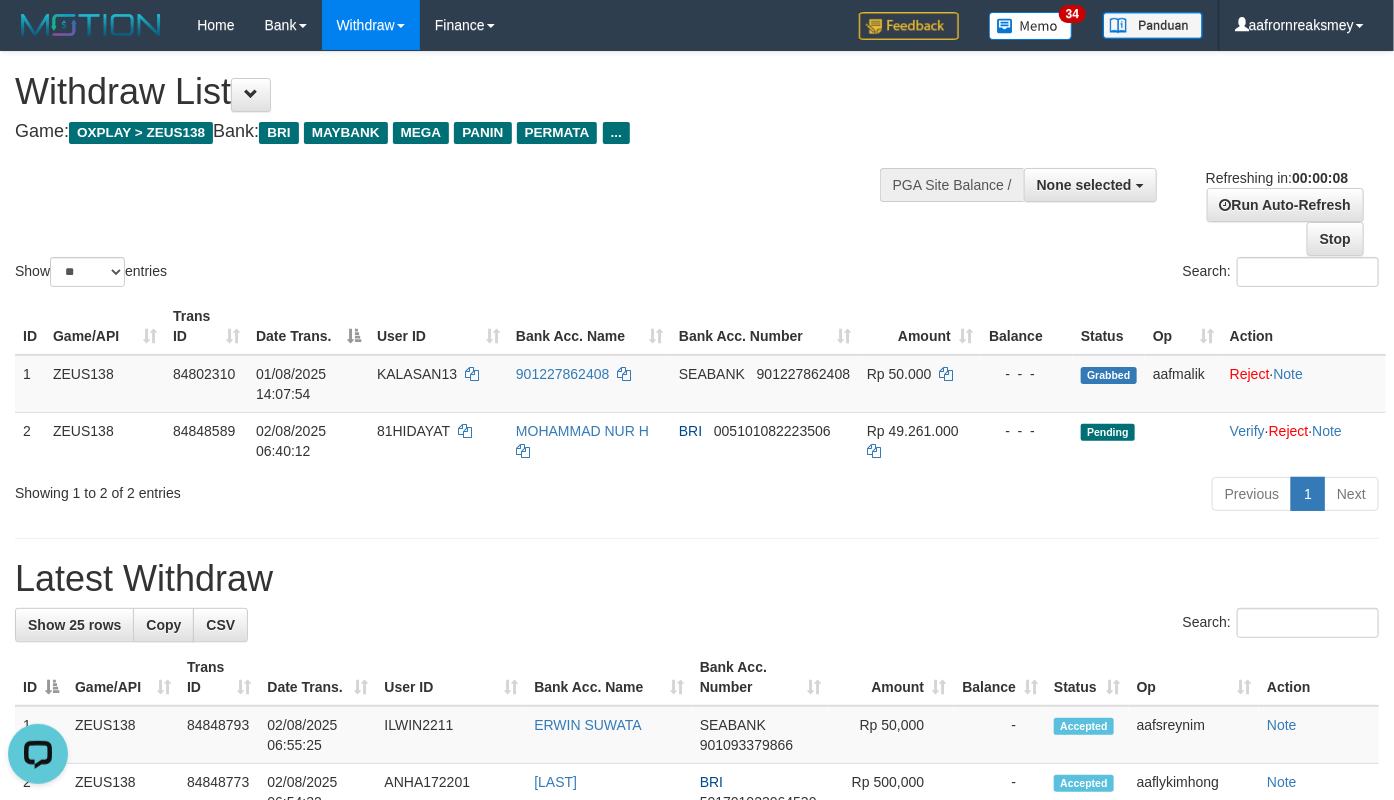 scroll, scrollTop: 0, scrollLeft: 0, axis: both 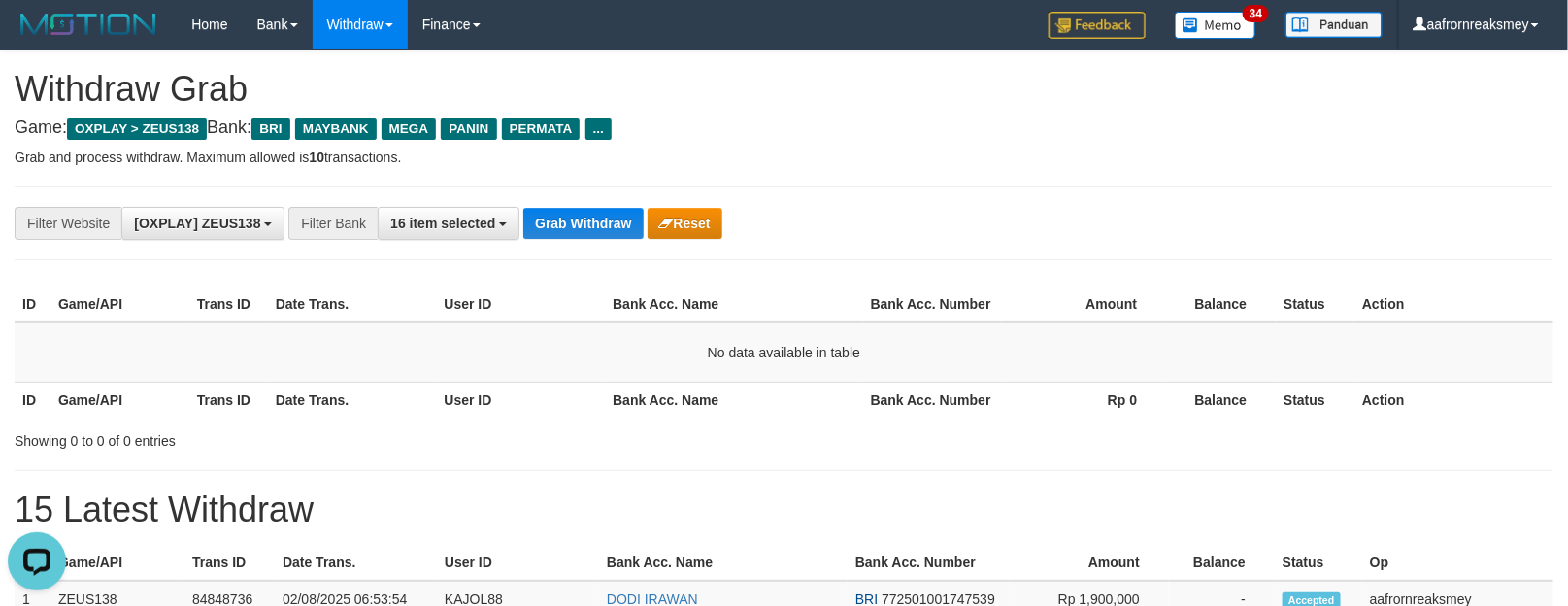 drag, startPoint x: 1490, startPoint y: 445, endPoint x: 1502, endPoint y: 449, distance: 12.649111 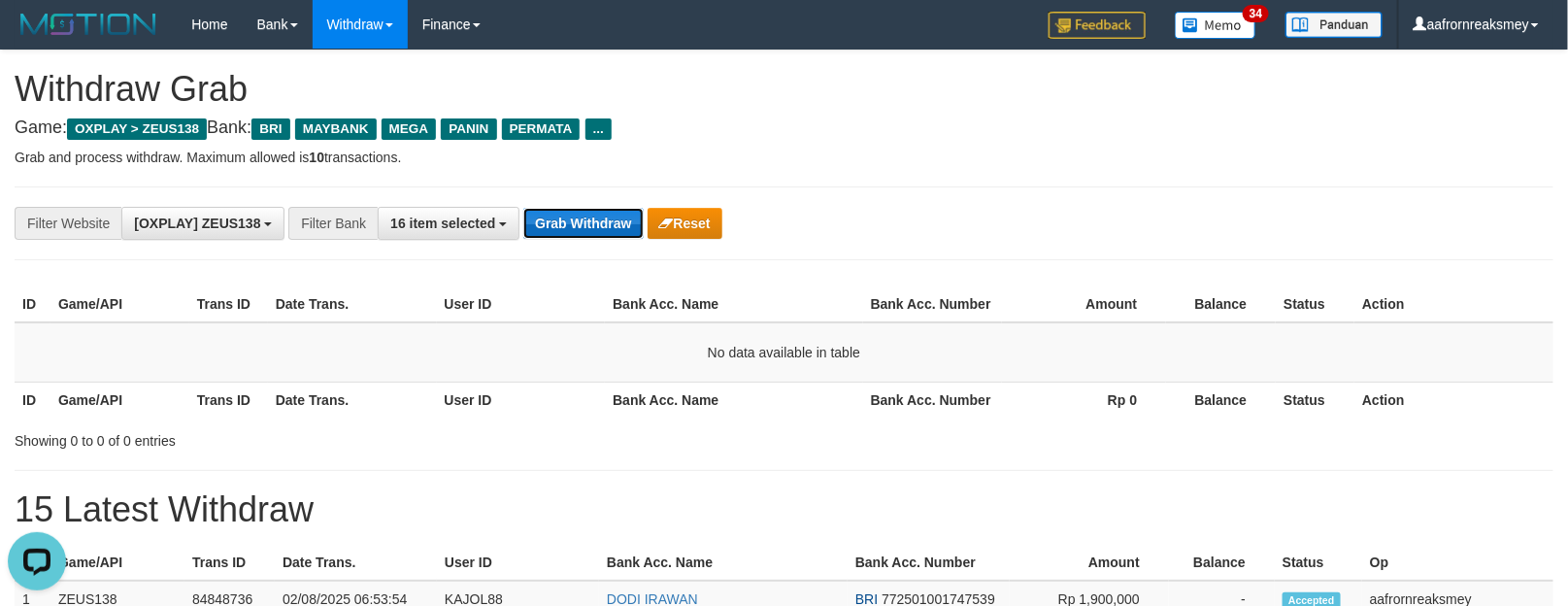 click on "Grab Withdraw" at bounding box center (583, 223) 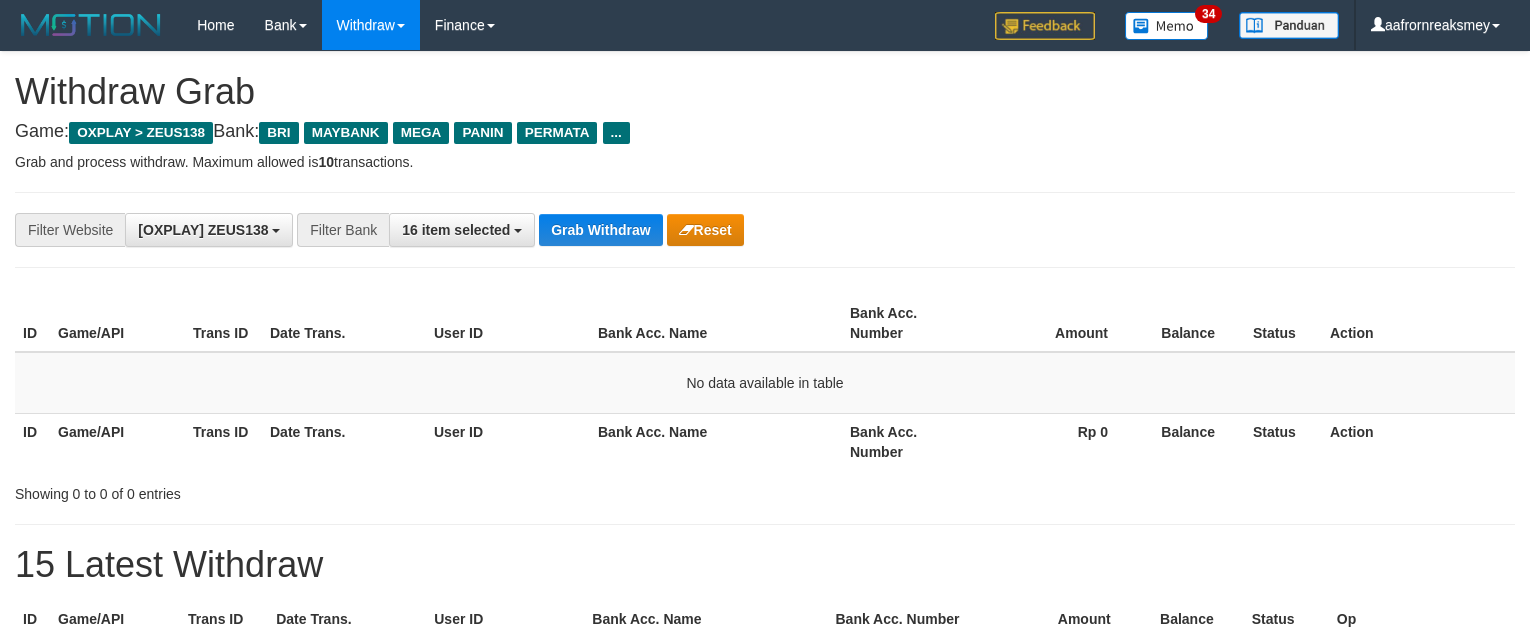 scroll, scrollTop: 0, scrollLeft: 0, axis: both 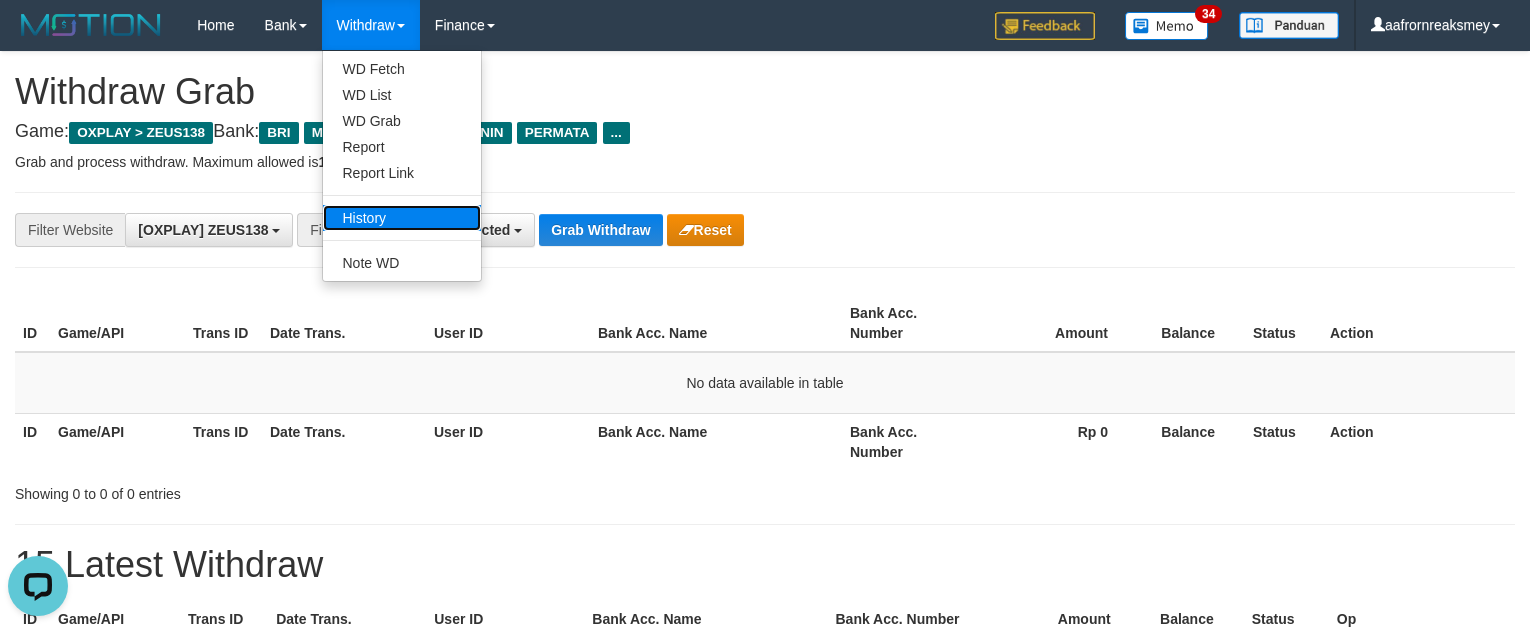 click on "History" at bounding box center (402, 218) 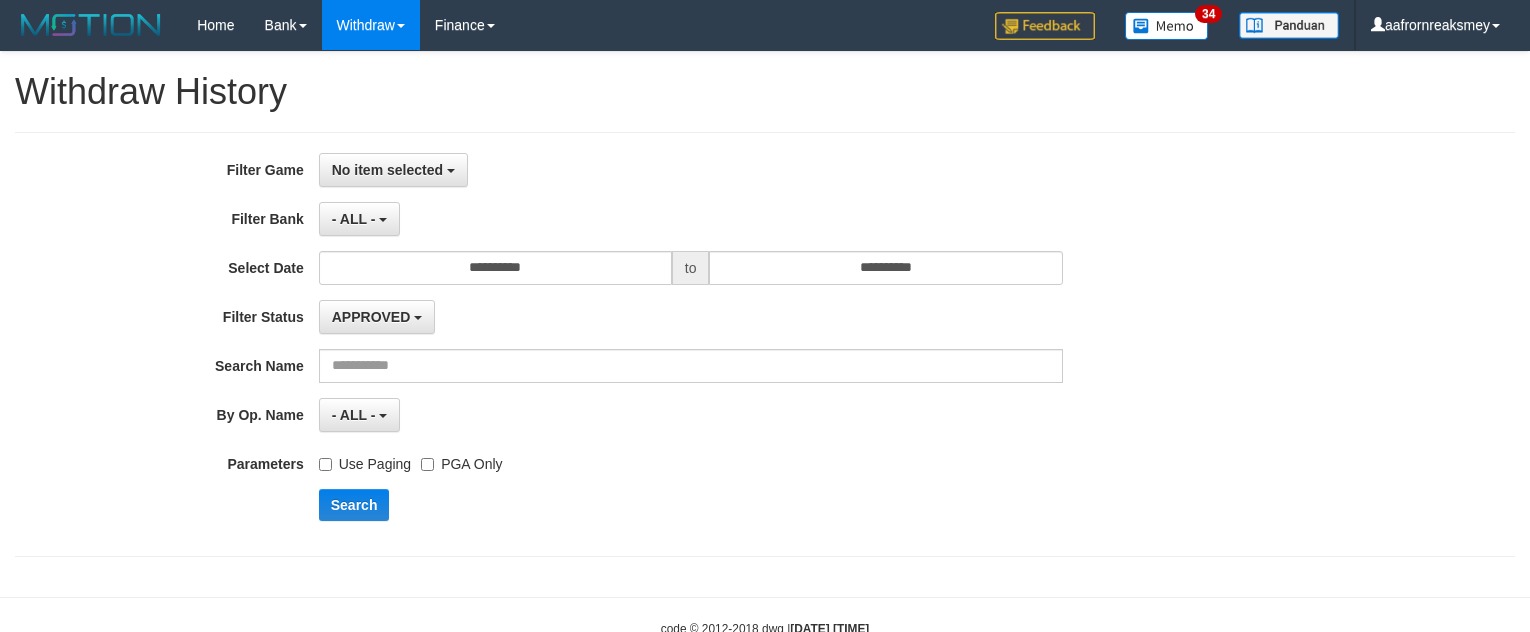 scroll, scrollTop: 0, scrollLeft: 0, axis: both 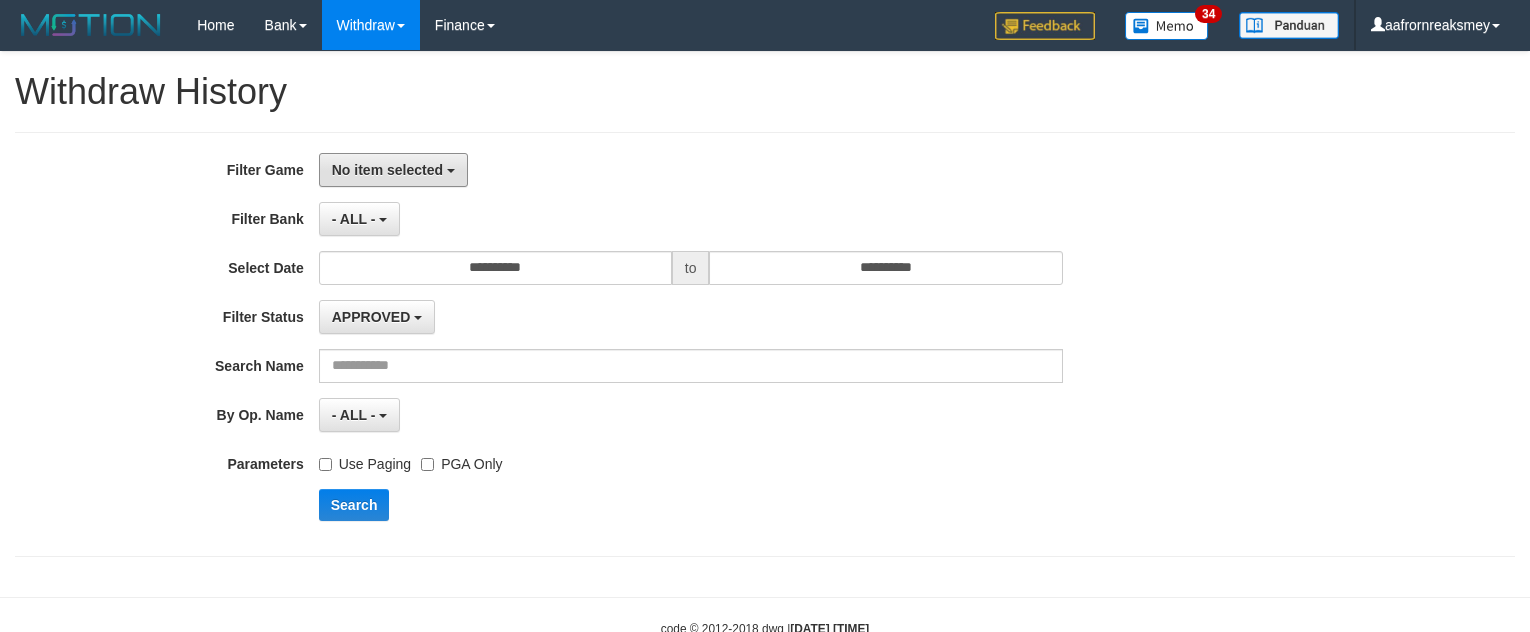 click on "No item selected" at bounding box center (393, 170) 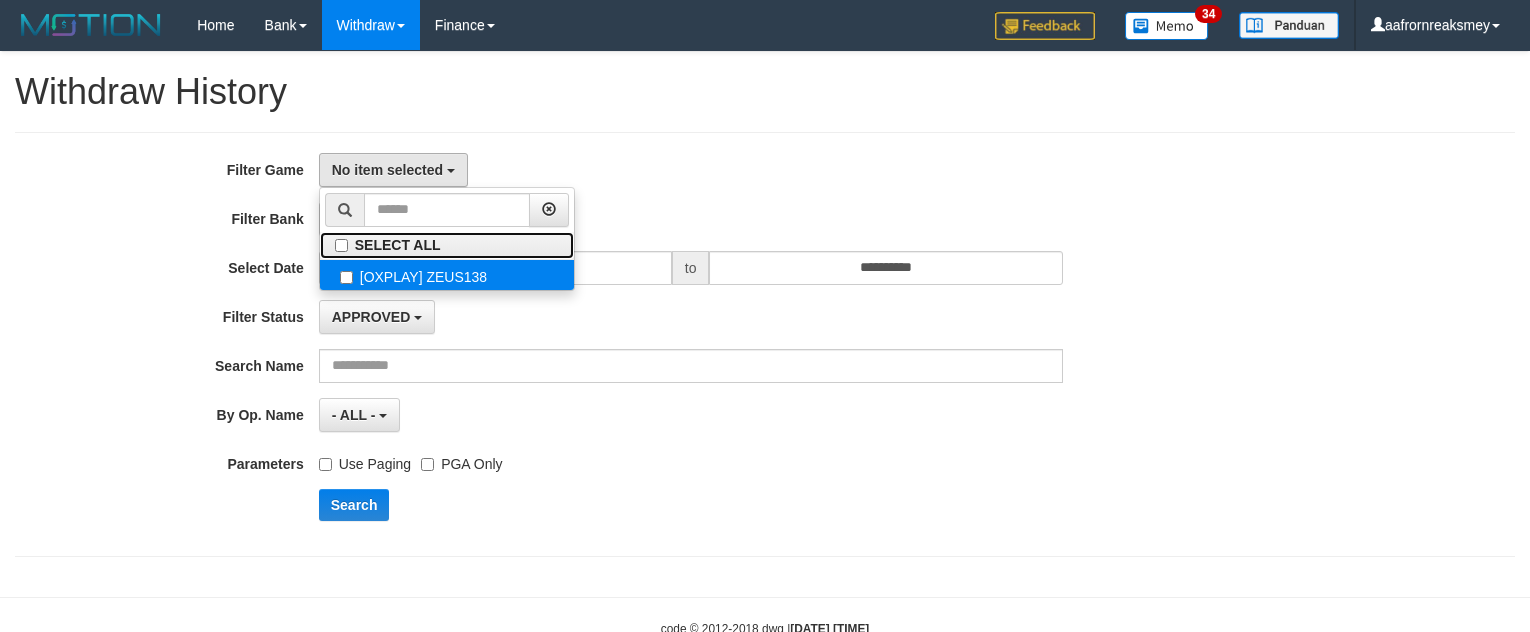 drag, startPoint x: 362, startPoint y: 237, endPoint x: 365, endPoint y: 266, distance: 29.15476 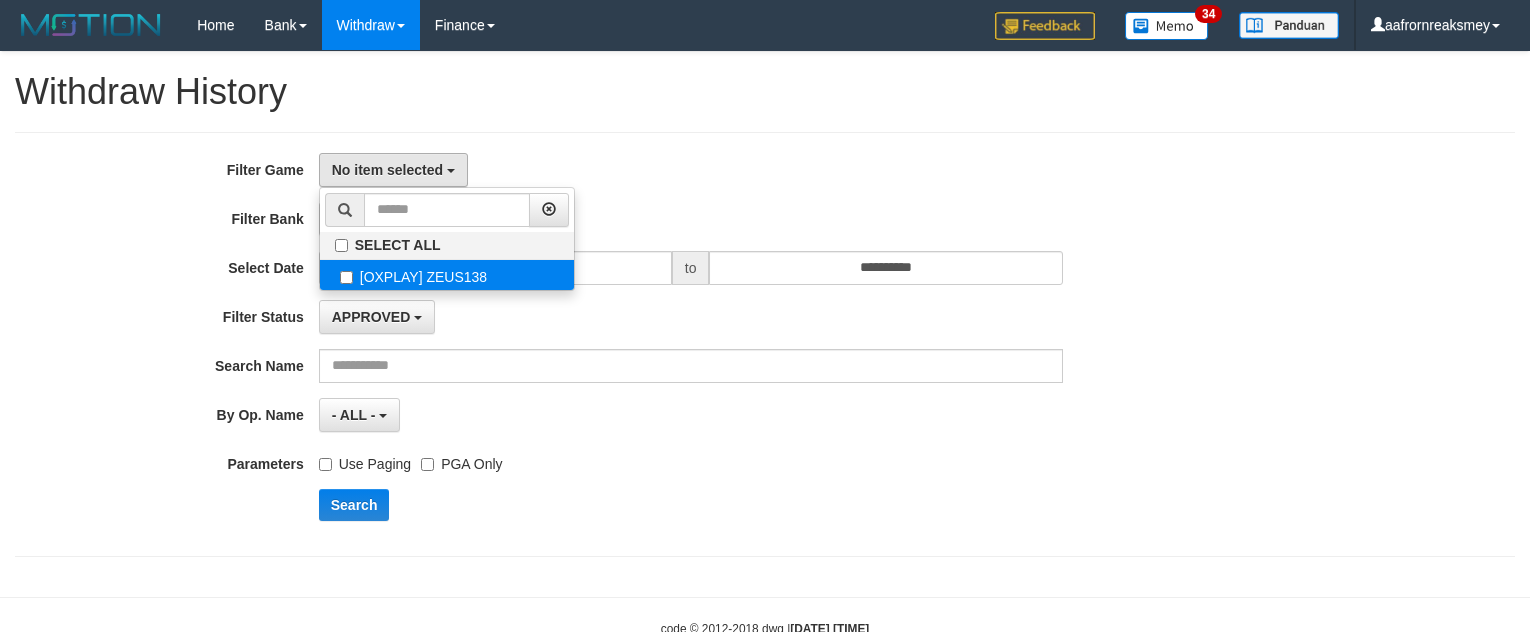 select on "***" 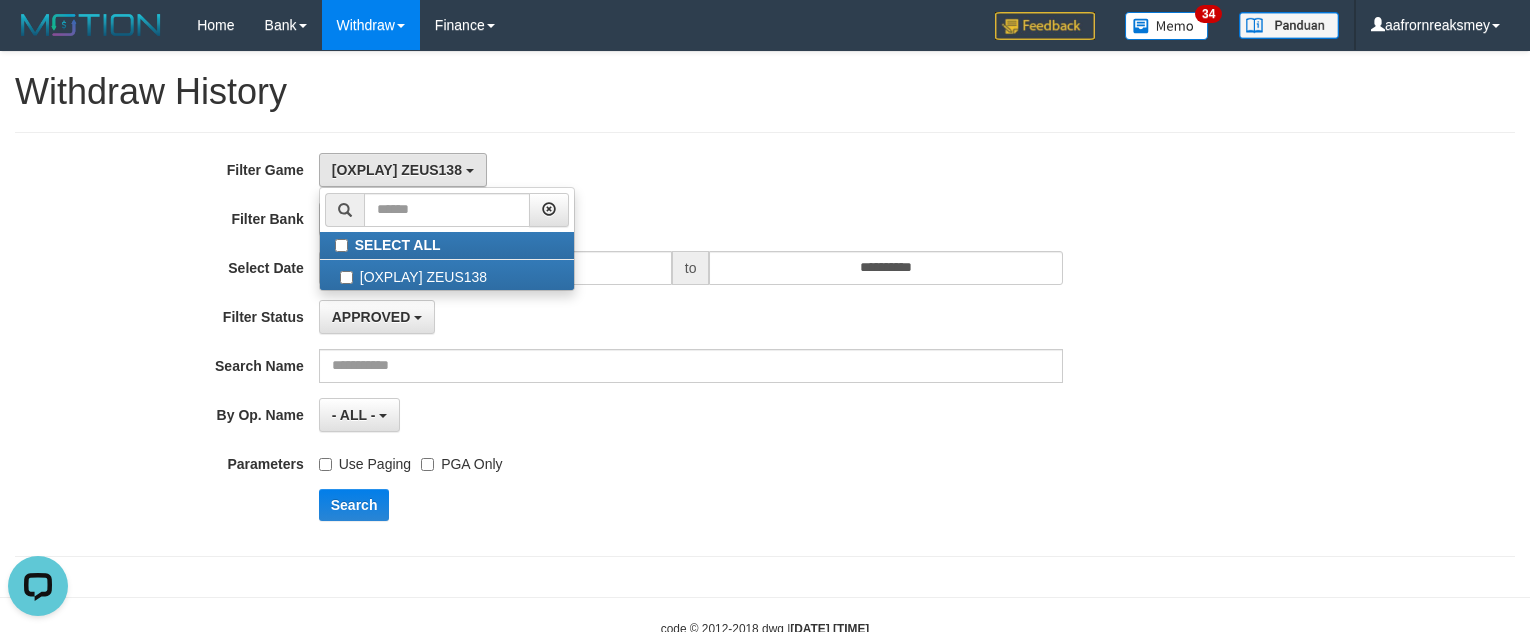 scroll, scrollTop: 0, scrollLeft: 0, axis: both 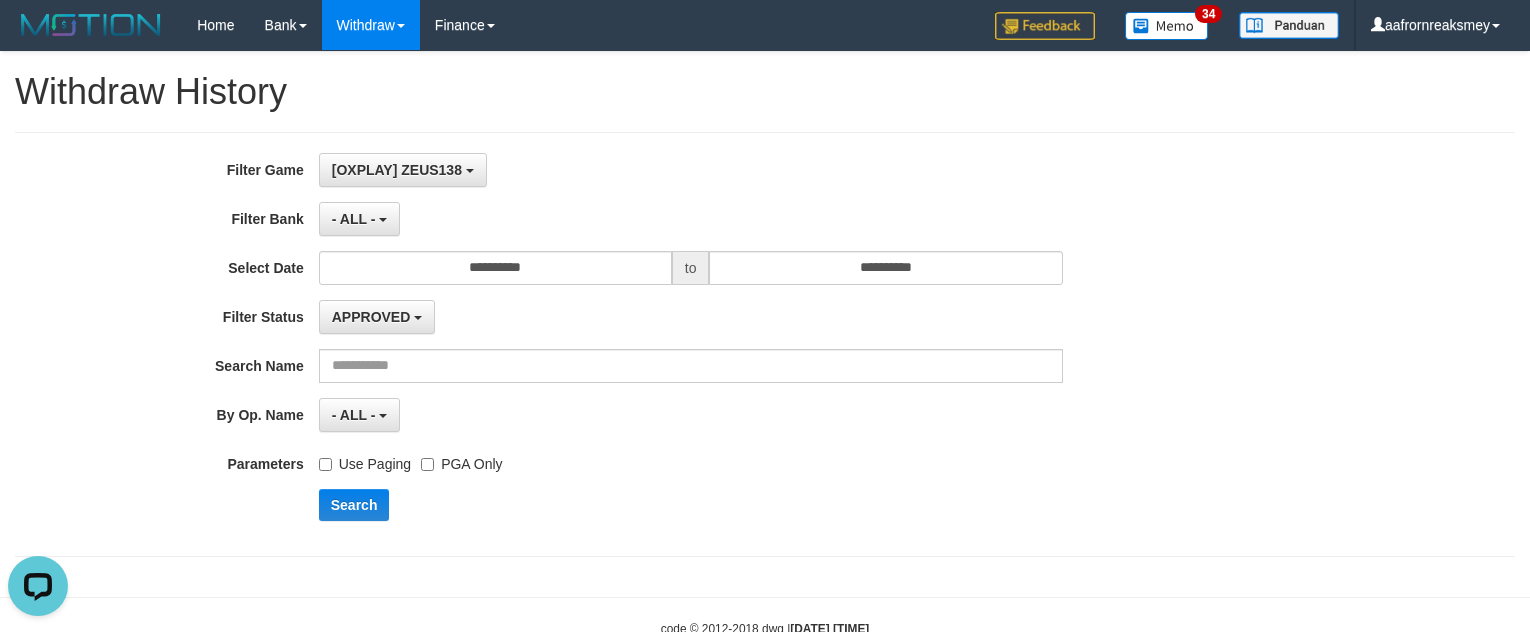click on "Parameters" at bounding box center (159, 460) 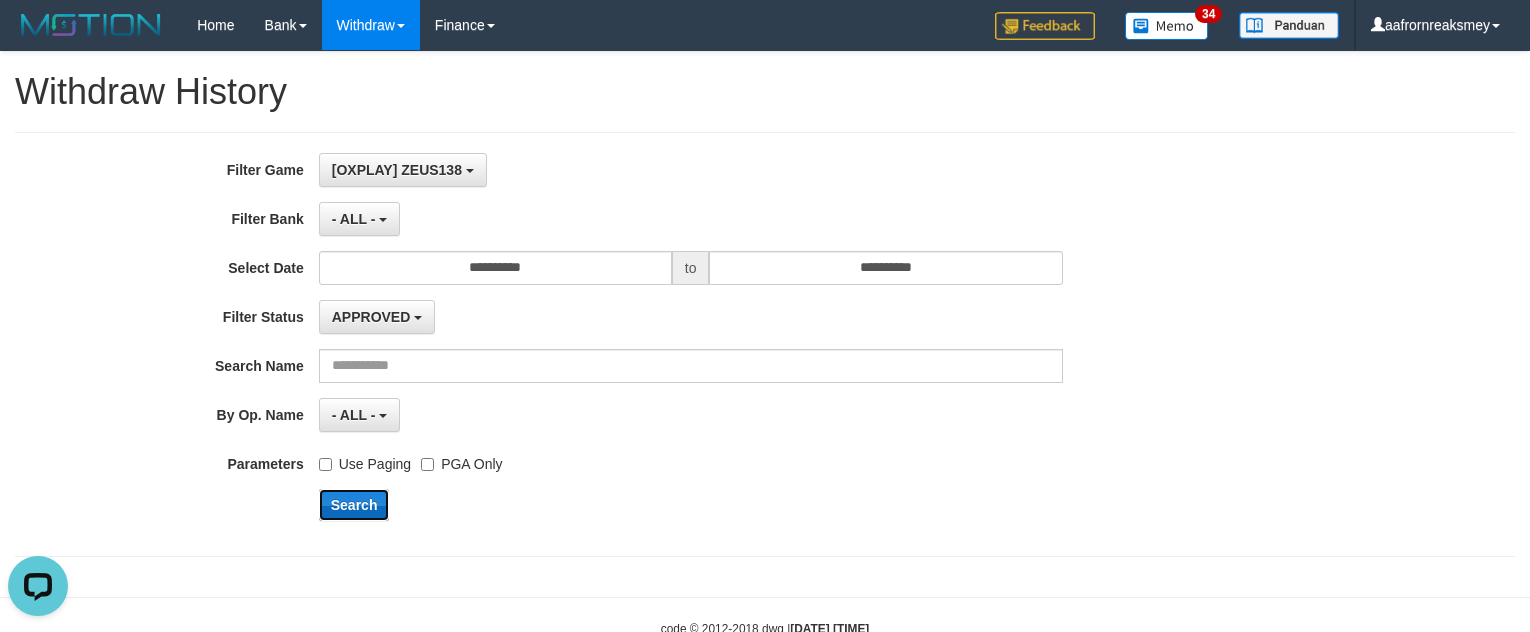 click on "Search" at bounding box center [354, 505] 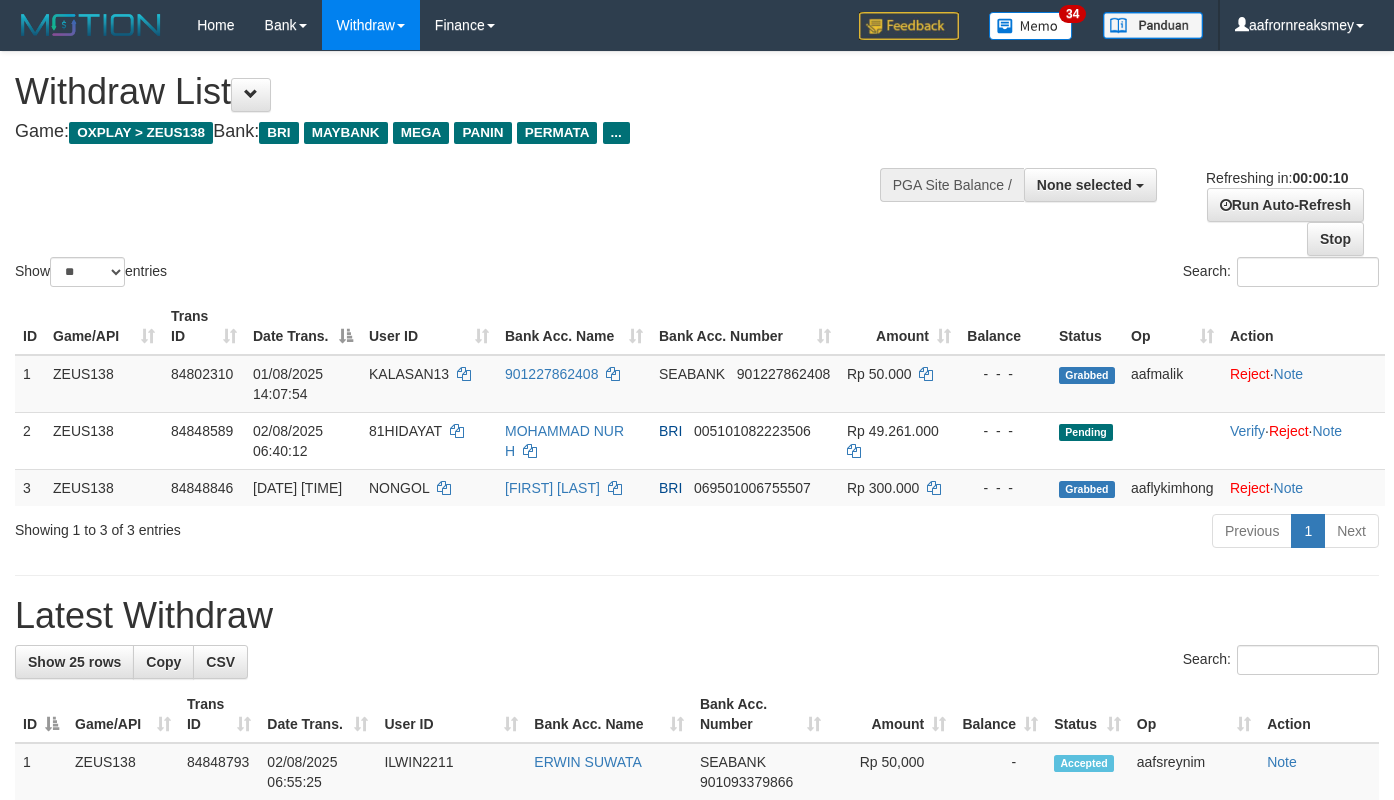select 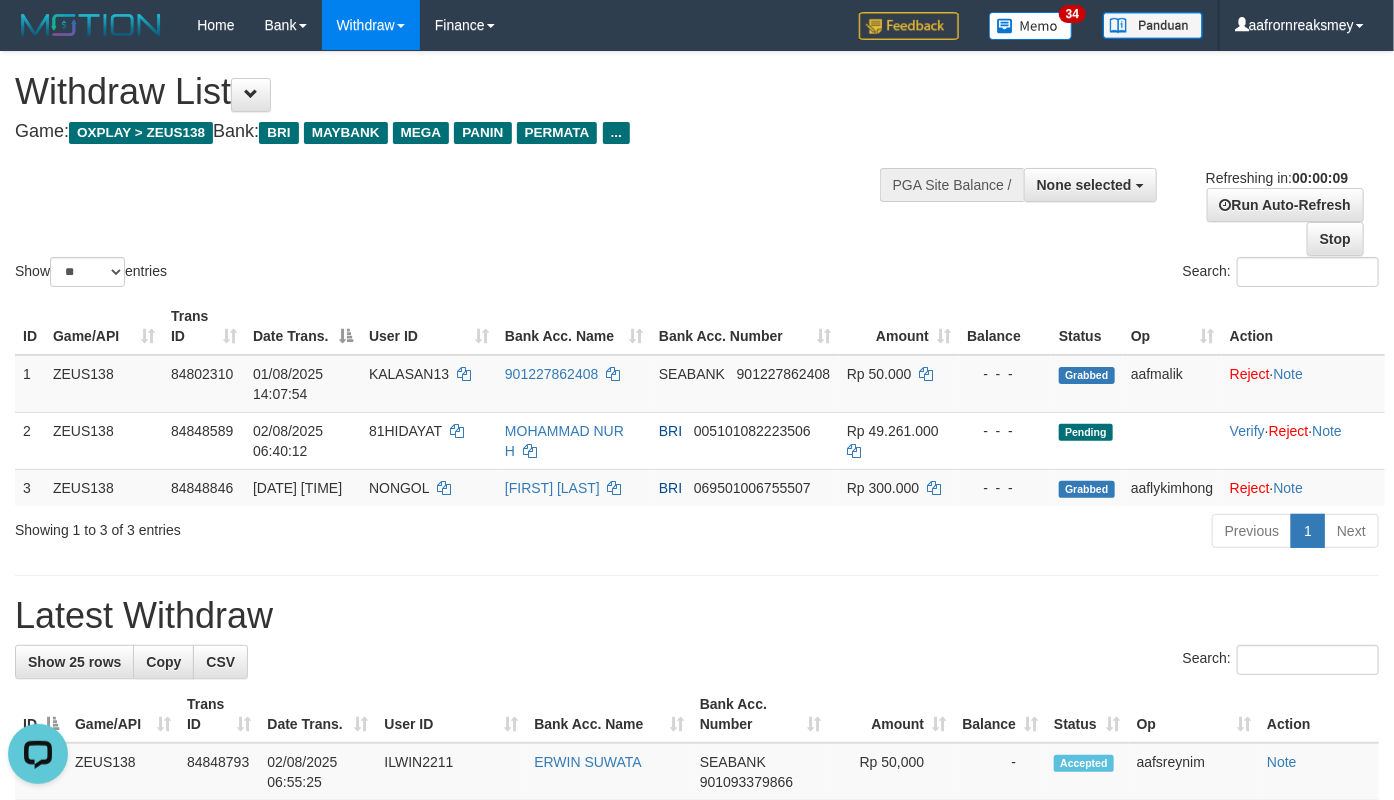 scroll, scrollTop: 0, scrollLeft: 0, axis: both 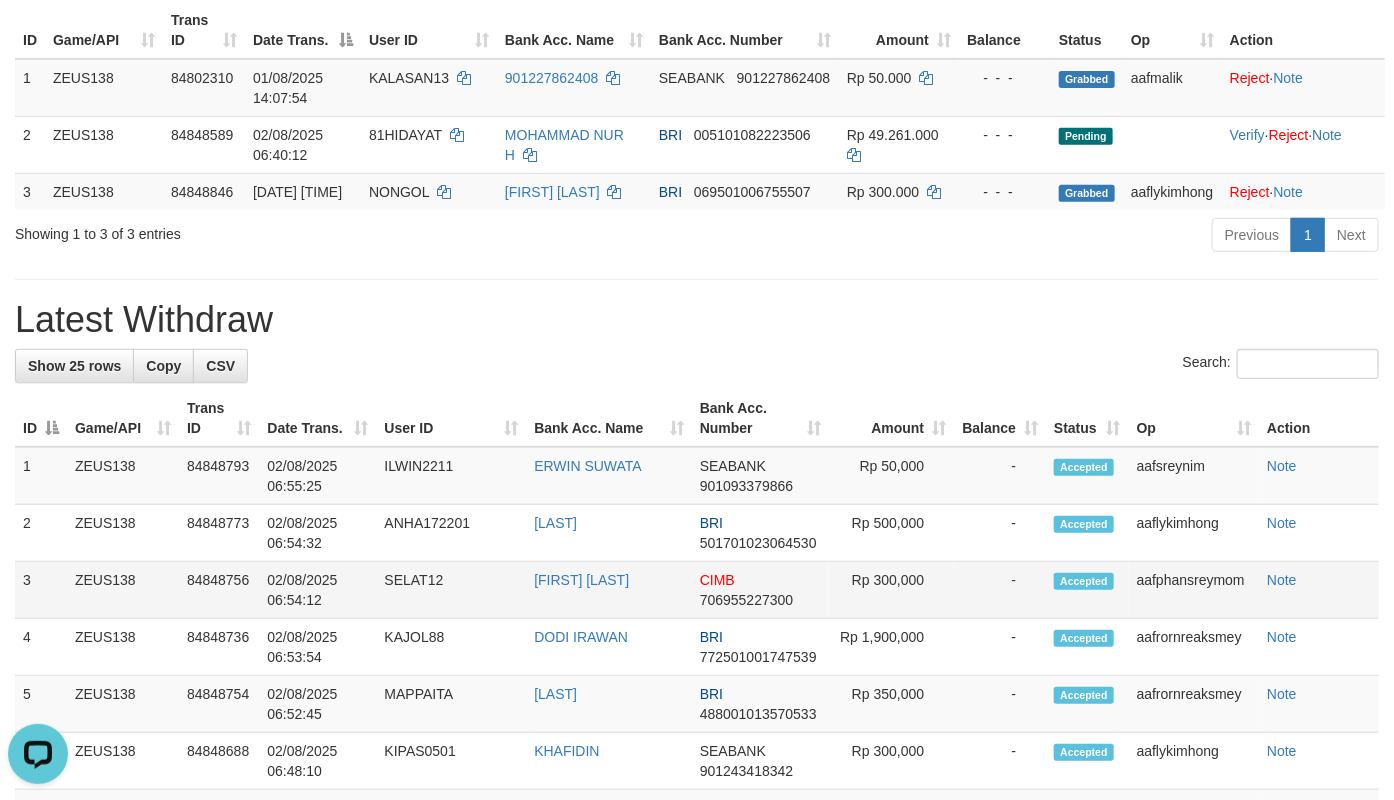 click on "aafphansreymom" at bounding box center (1194, 590) 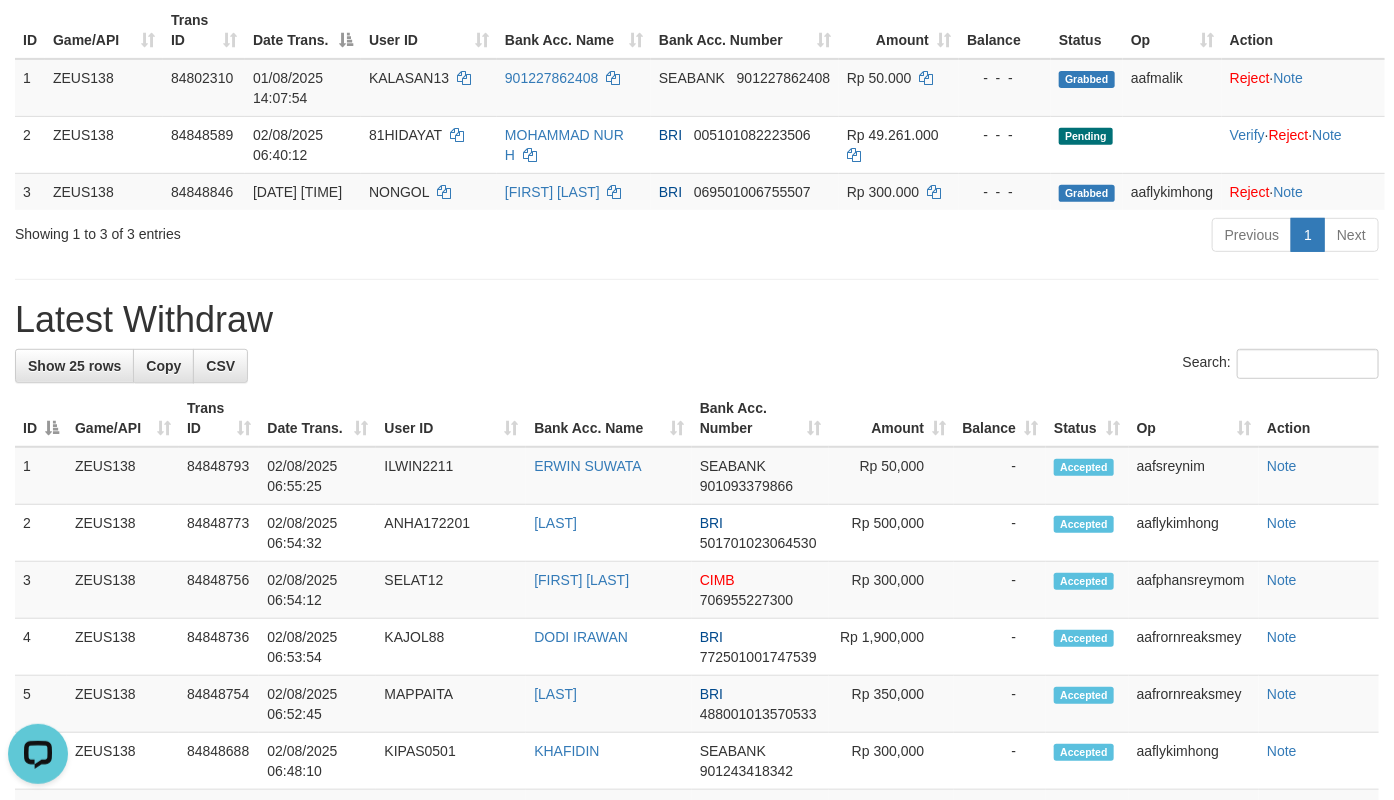 copy on "aafphansreymom" 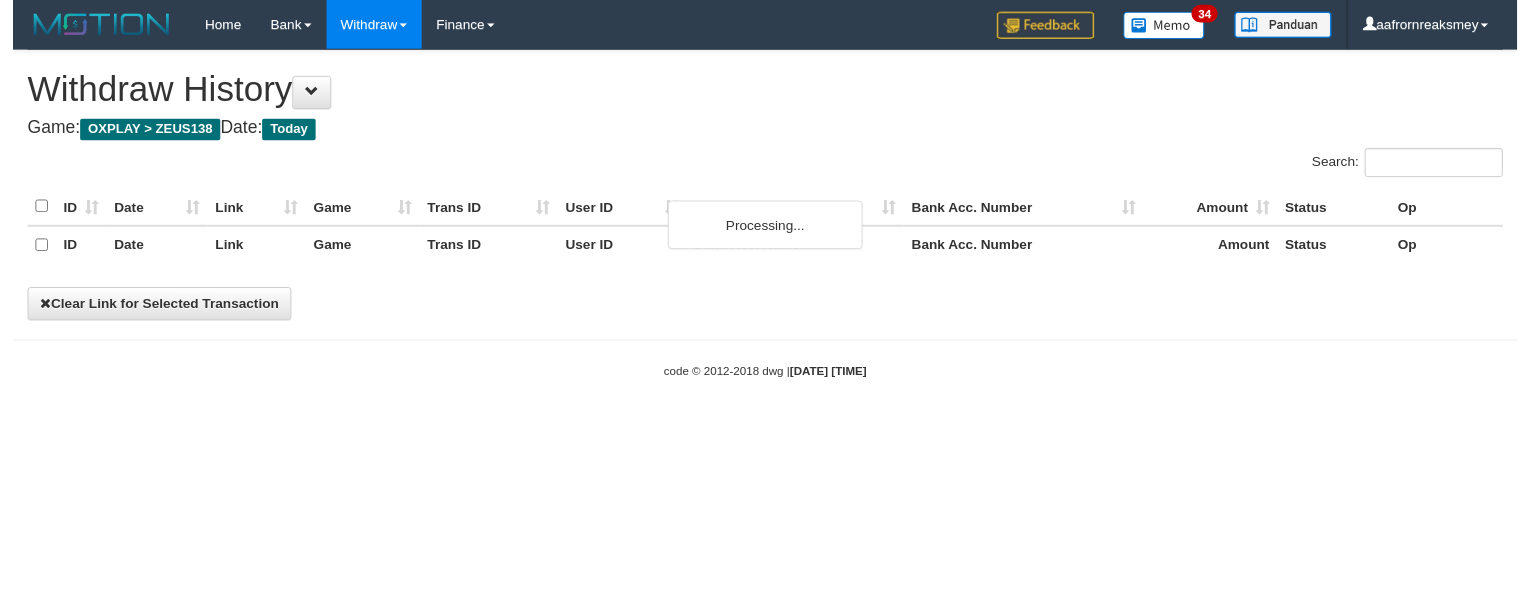 scroll, scrollTop: 0, scrollLeft: 0, axis: both 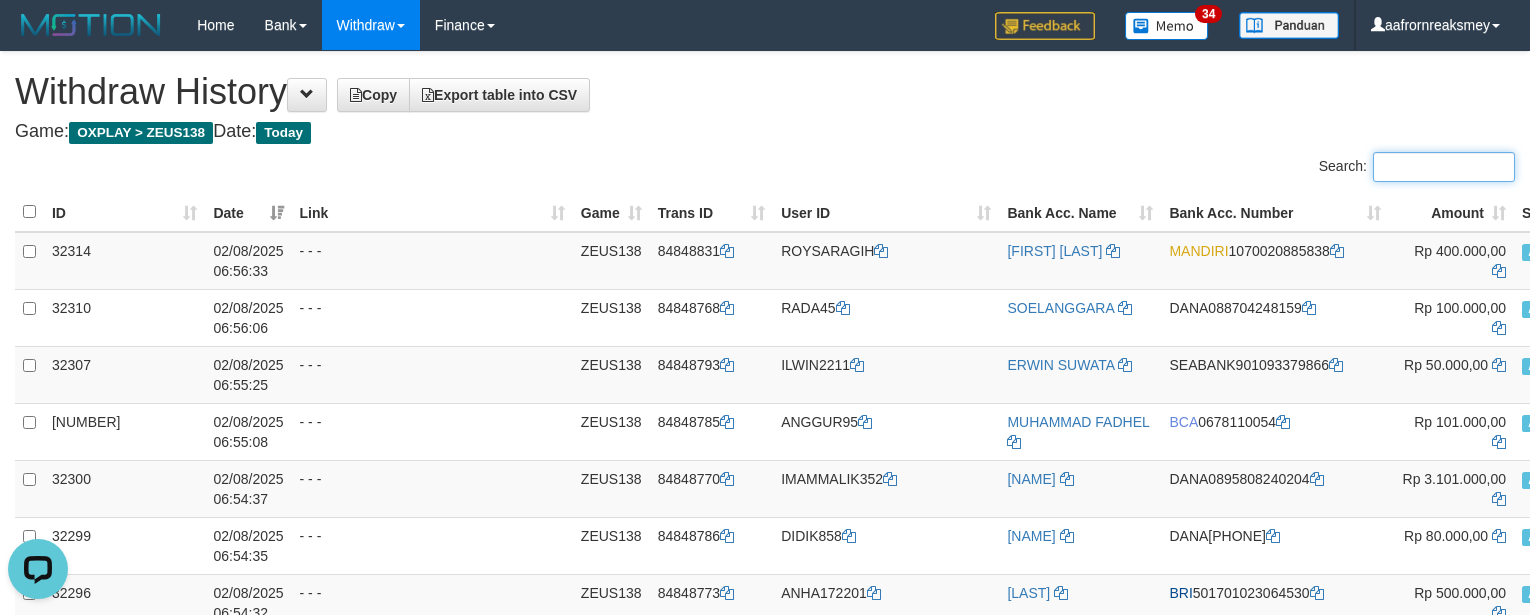 click on "Search:" at bounding box center [1444, 167] 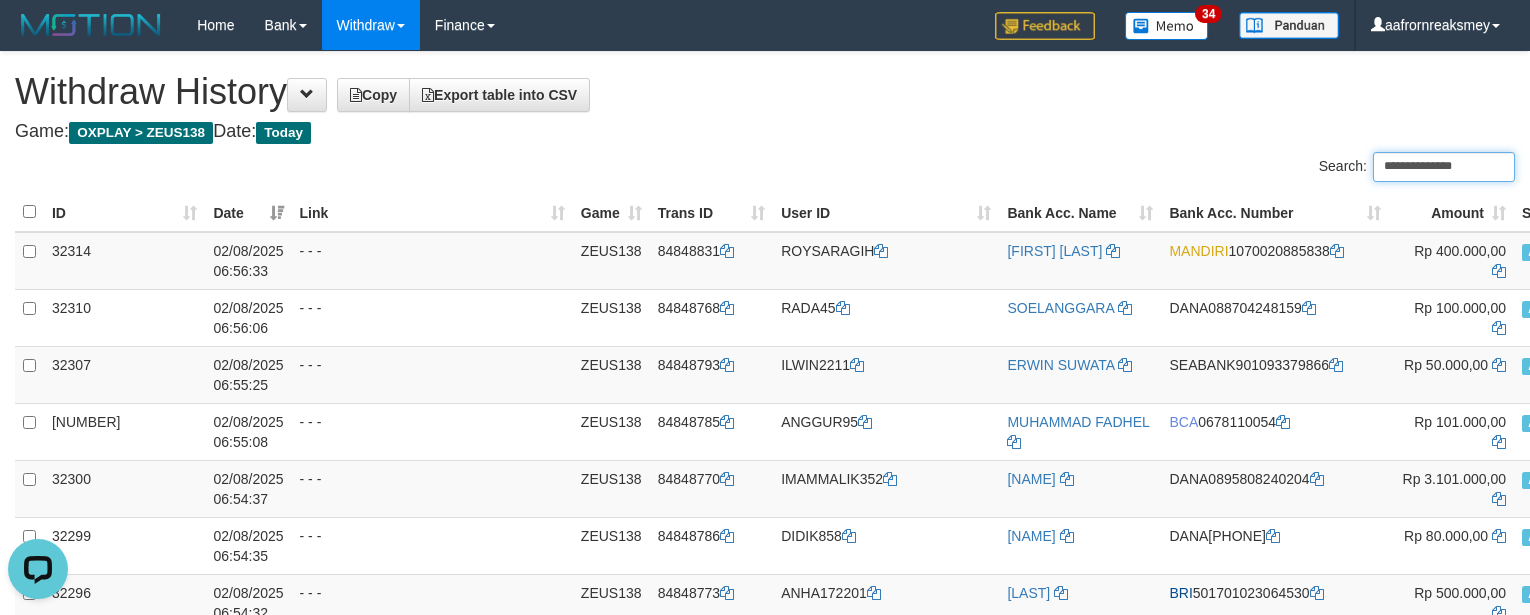 type on "**********" 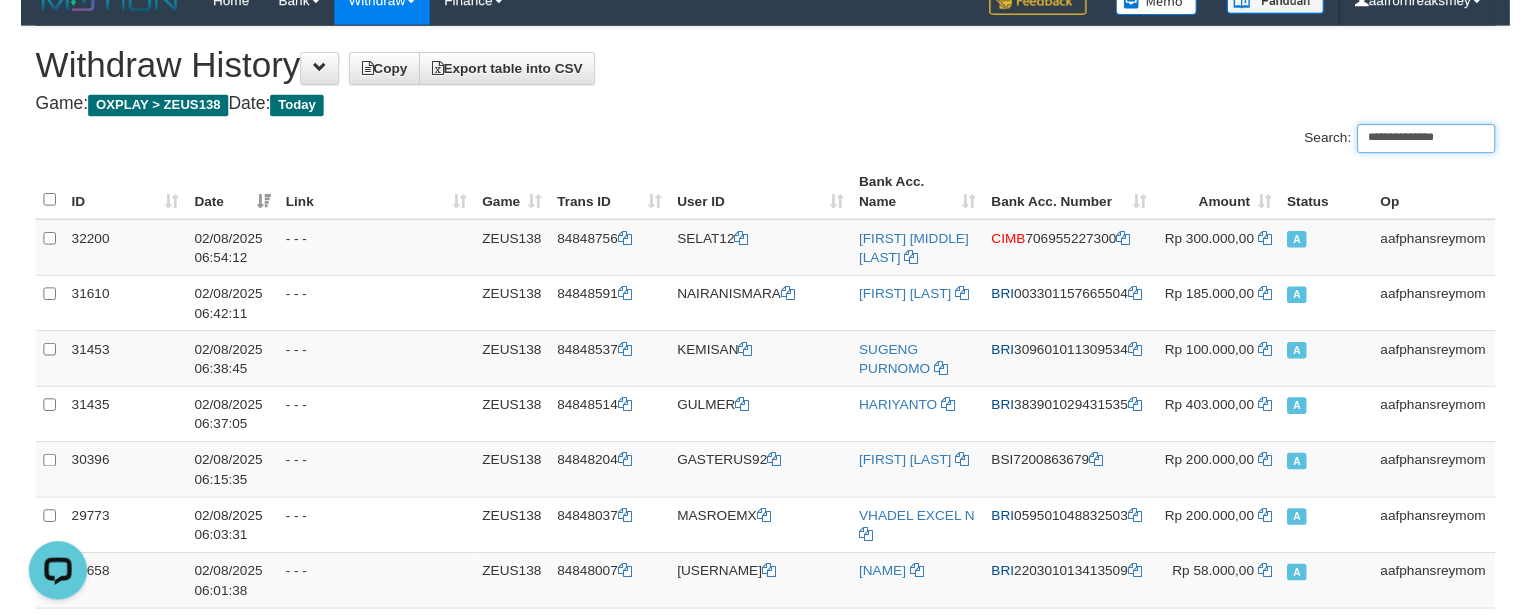 scroll, scrollTop: 0, scrollLeft: 0, axis: both 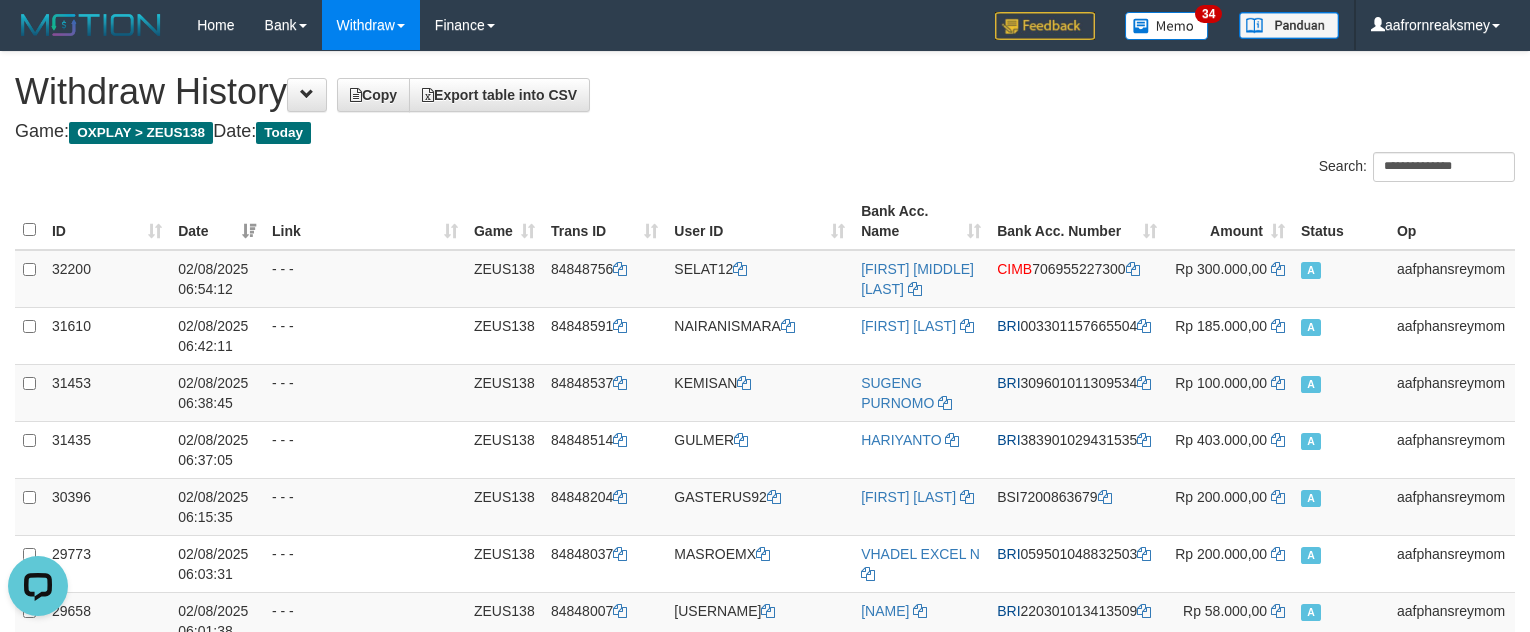 click on "**********" at bounding box center (1147, 169) 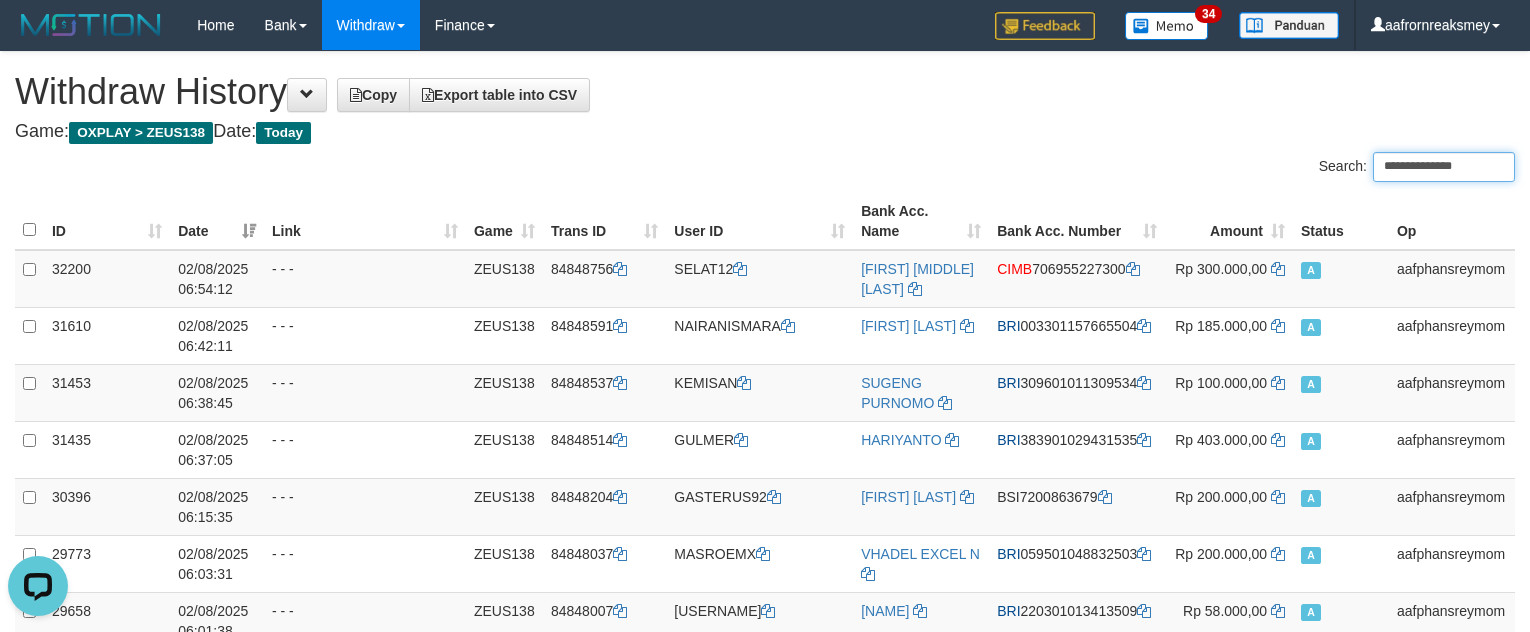 drag, startPoint x: 1470, startPoint y: 171, endPoint x: 1326, endPoint y: 185, distance: 144.67896 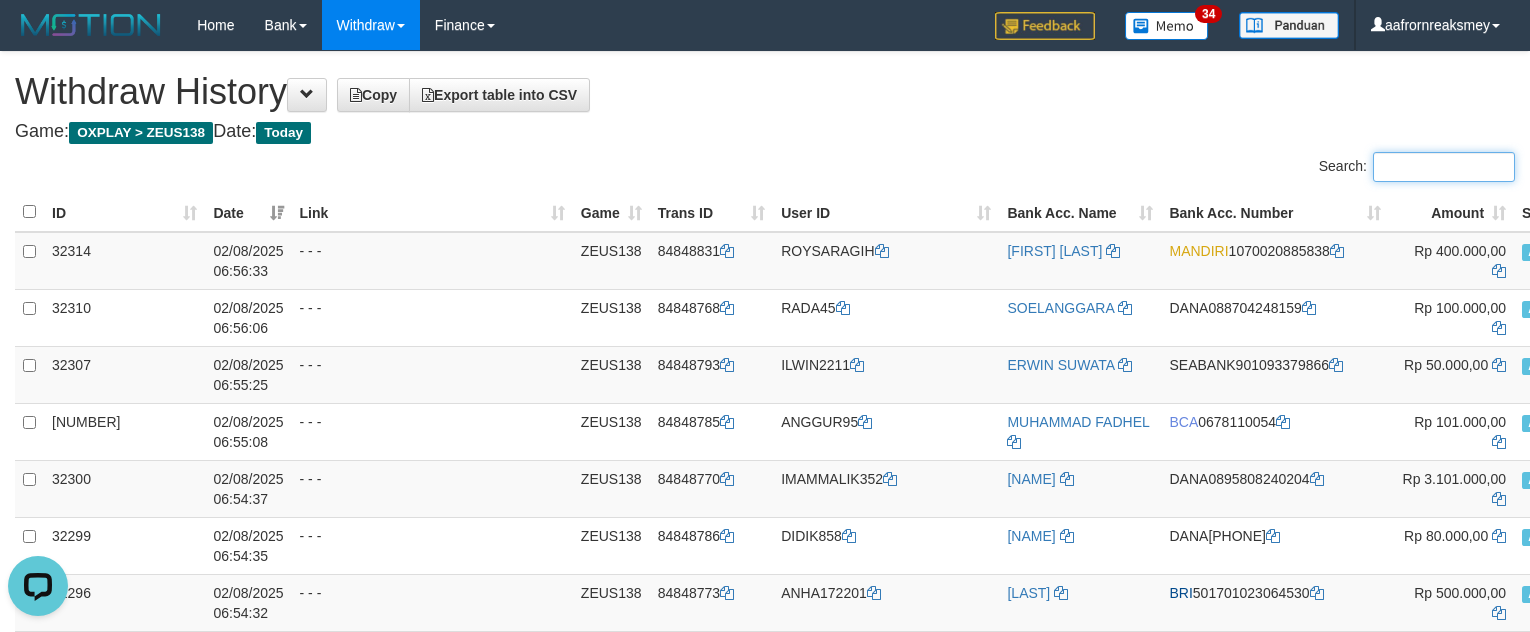 type 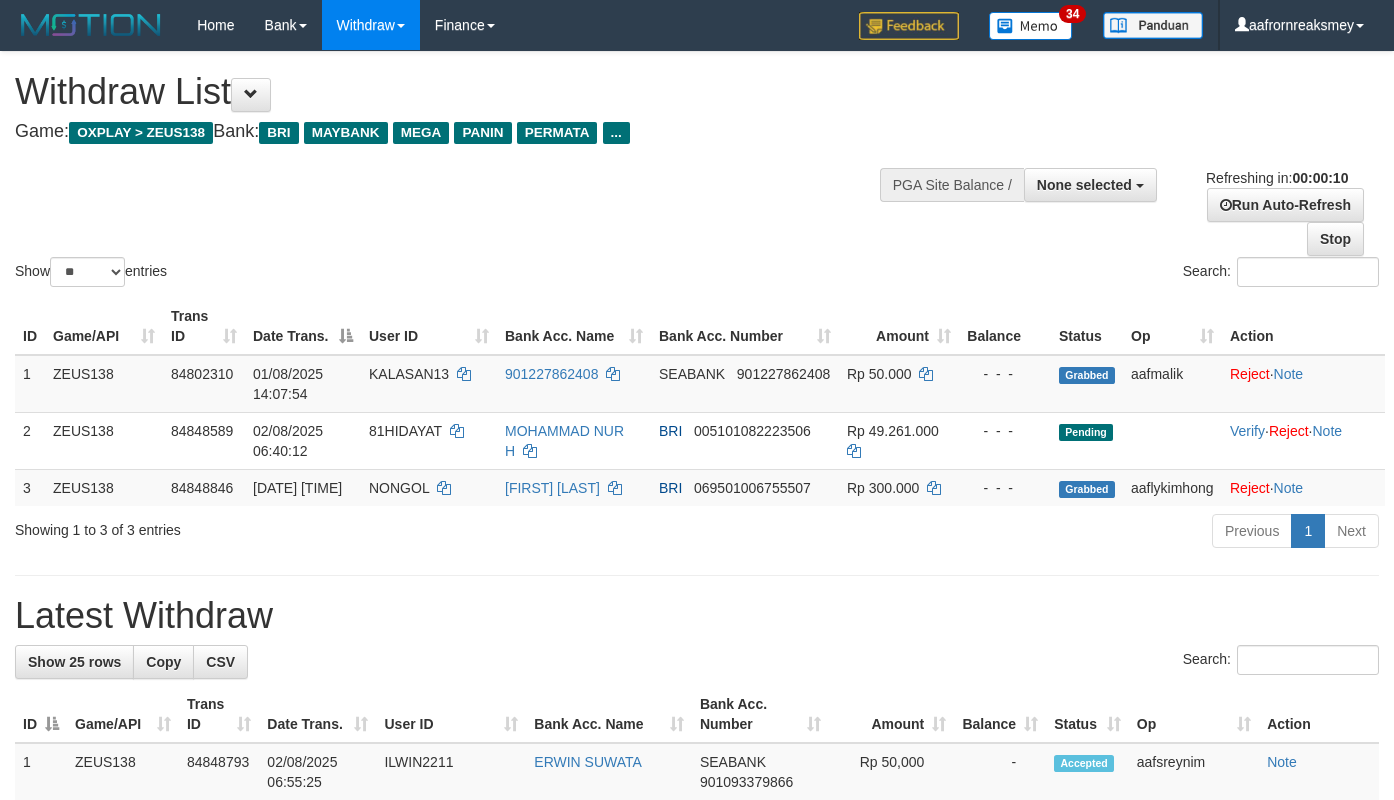 select 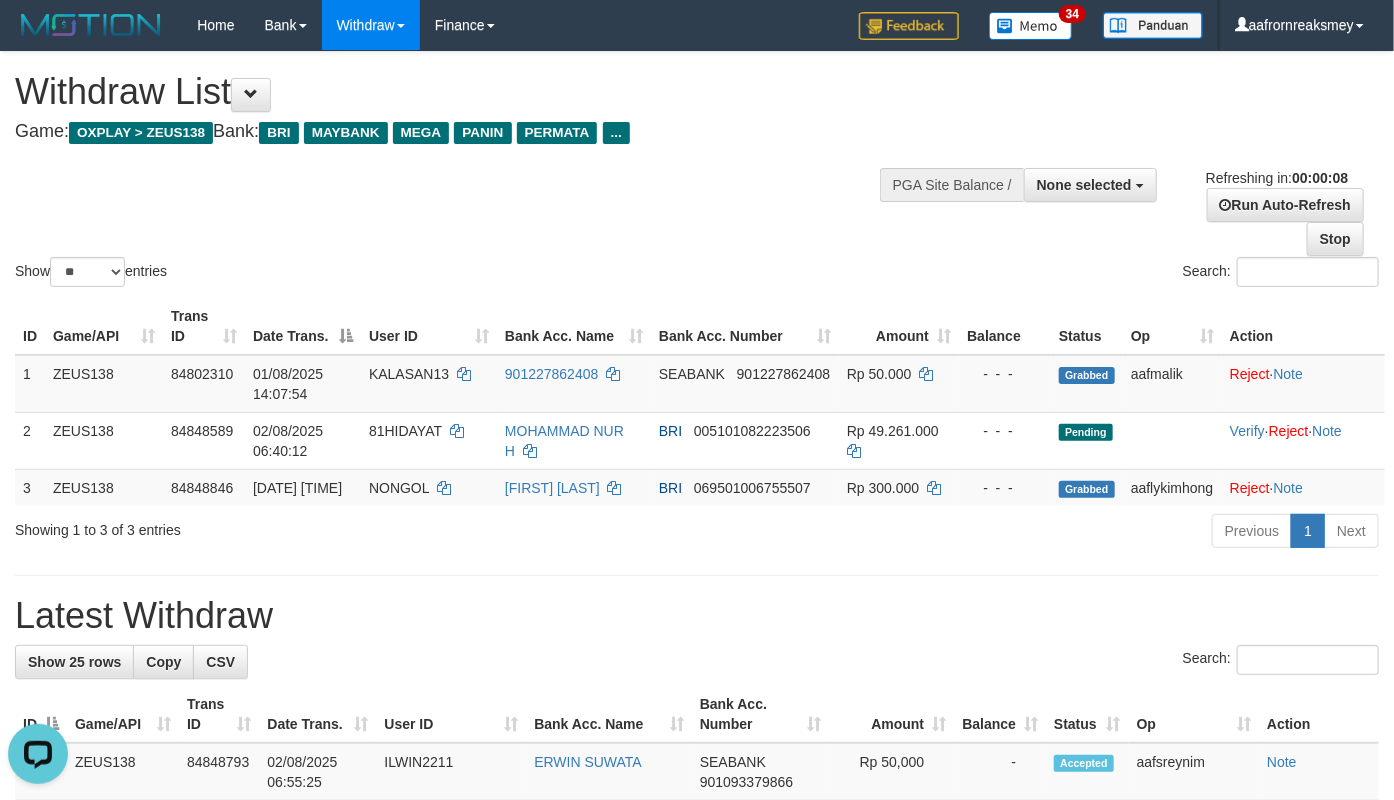 scroll, scrollTop: 0, scrollLeft: 0, axis: both 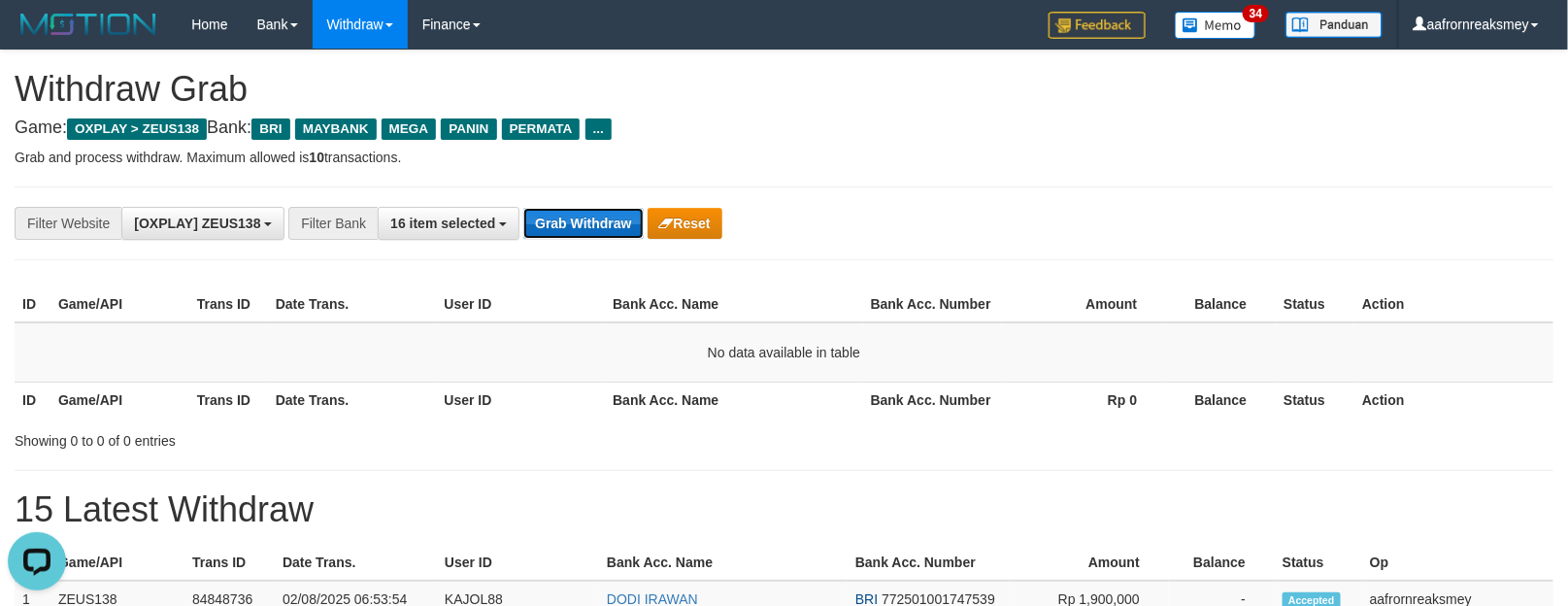 click on "Grab Withdraw" at bounding box center (583, 223) 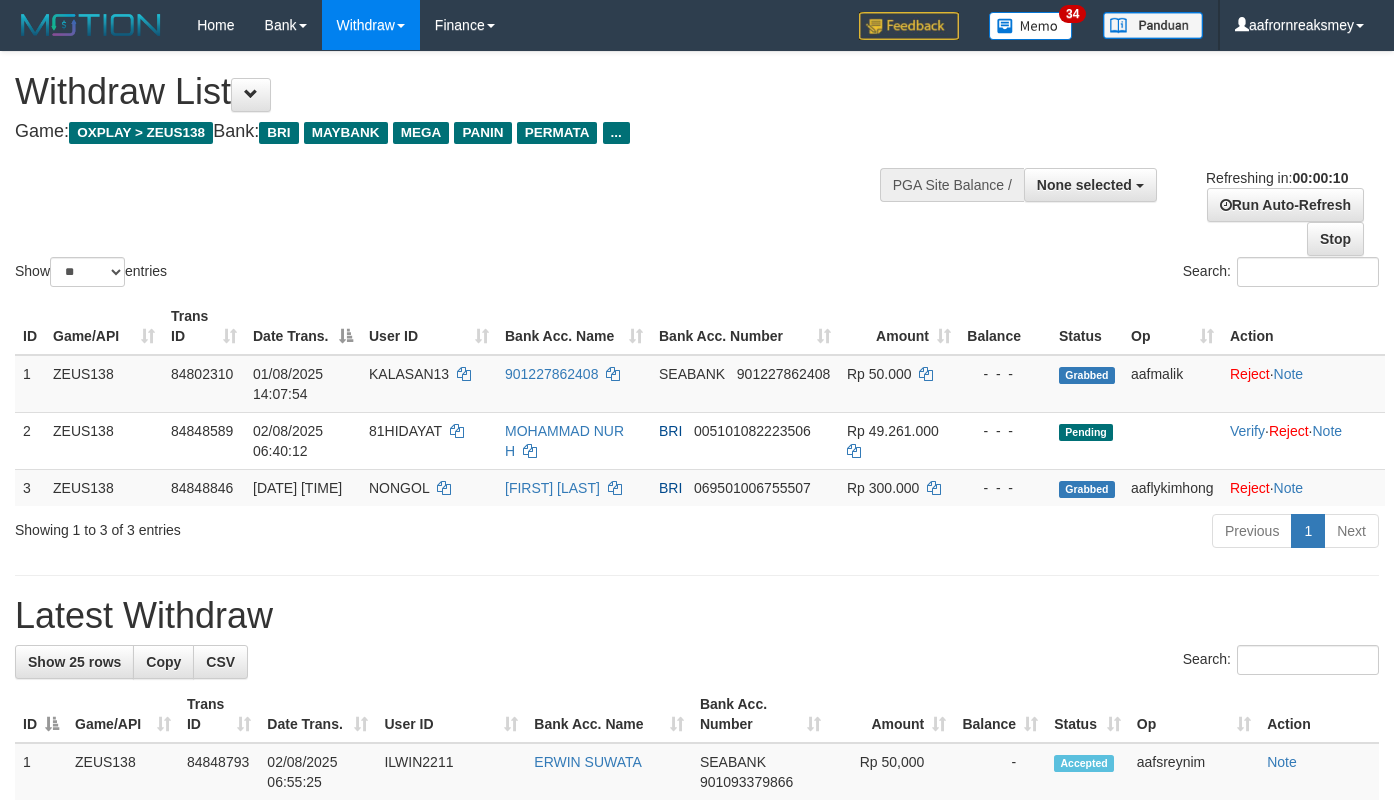 select 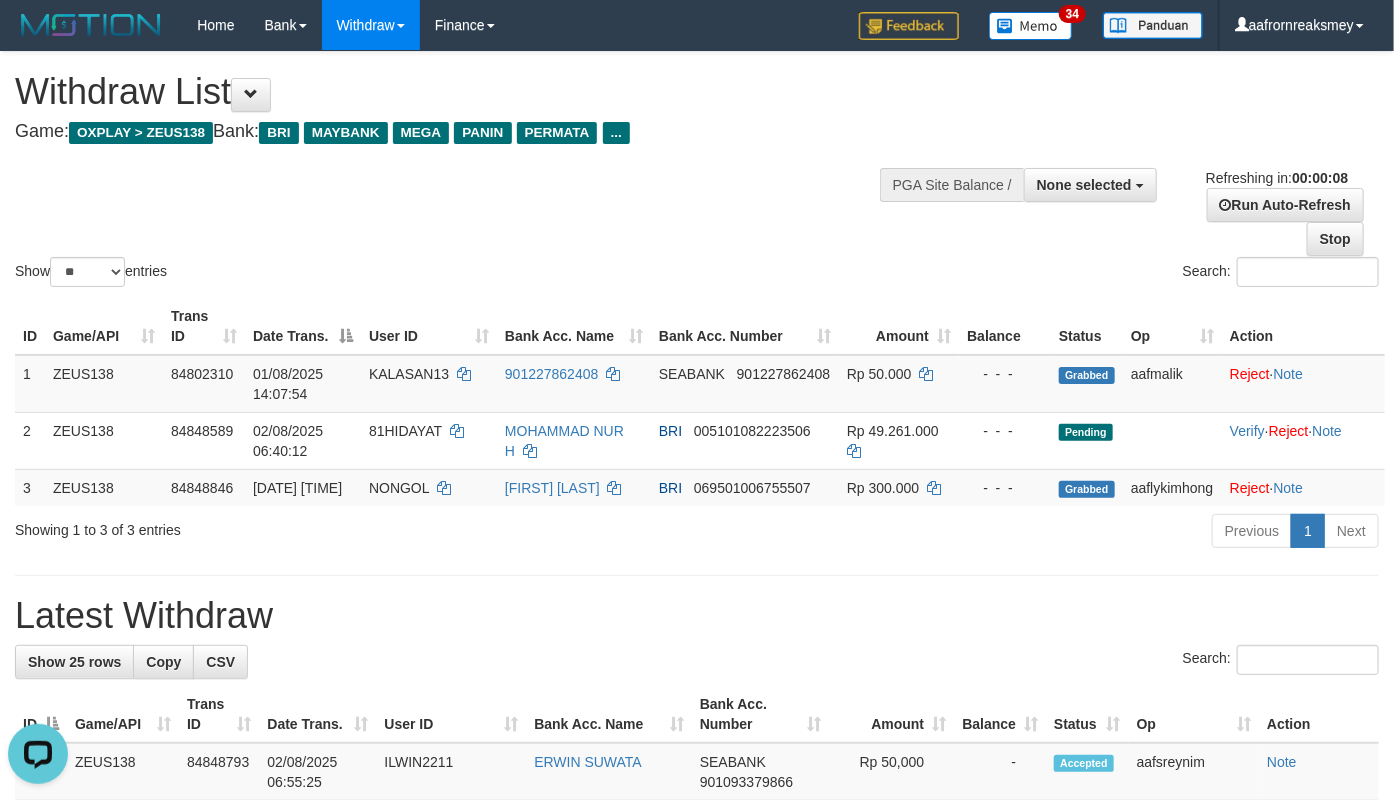 scroll, scrollTop: 0, scrollLeft: 0, axis: both 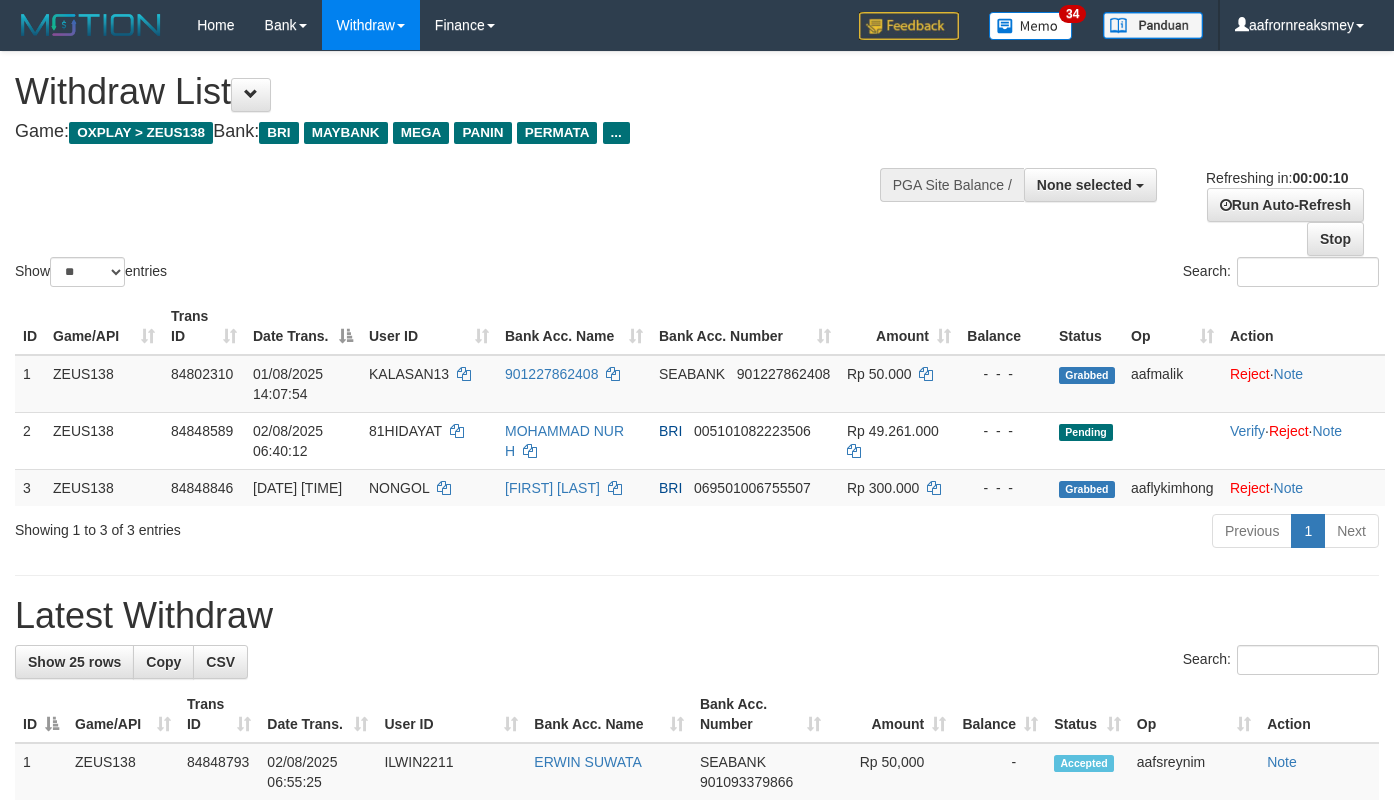 select 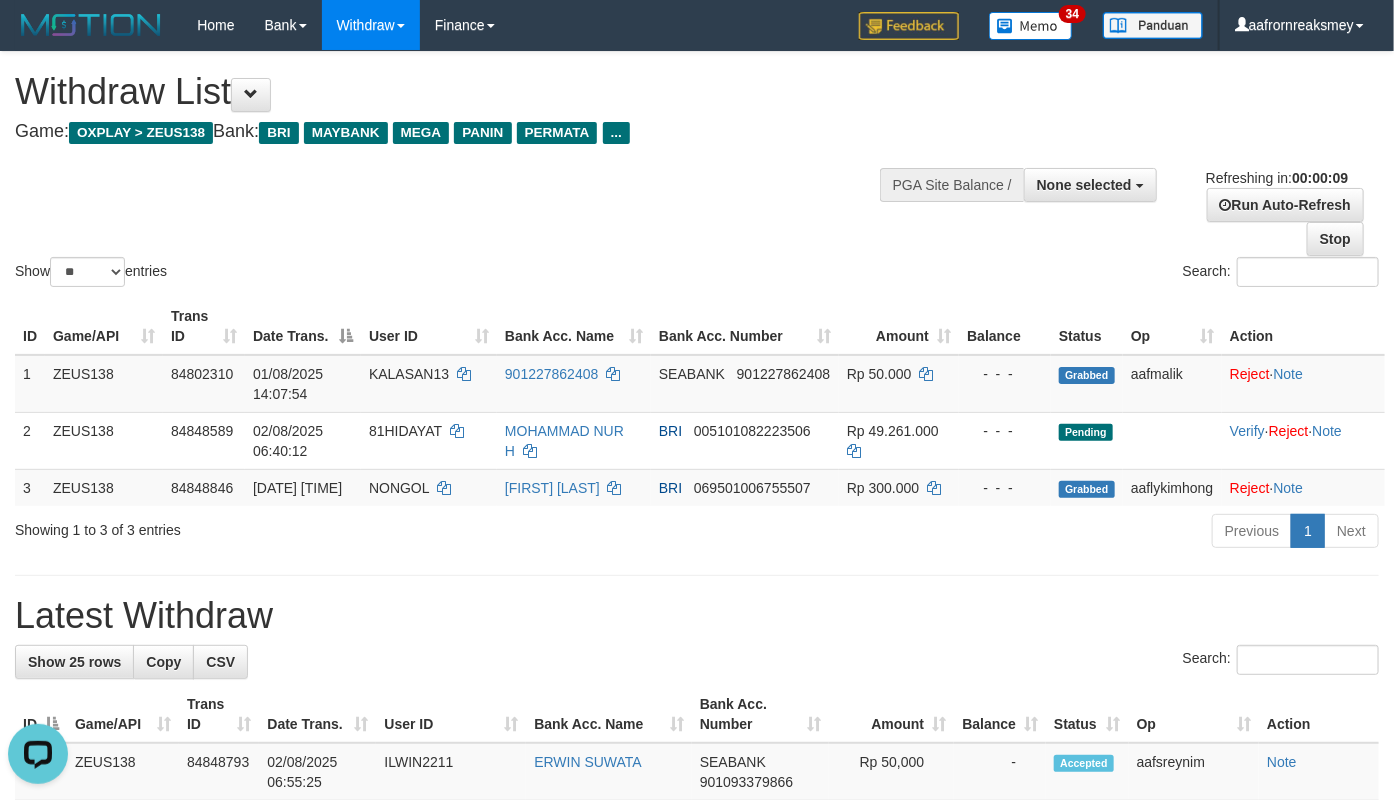 scroll, scrollTop: 0, scrollLeft: 0, axis: both 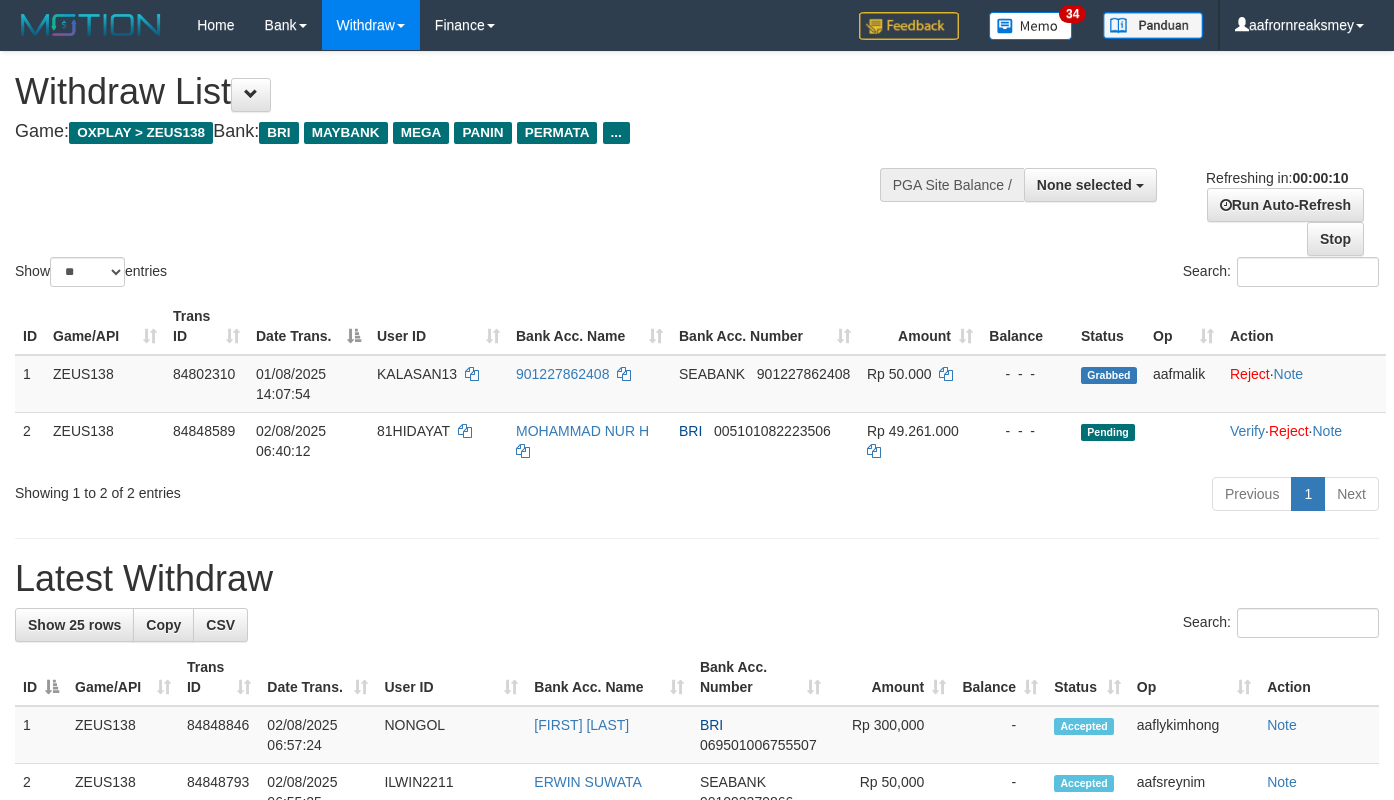 select 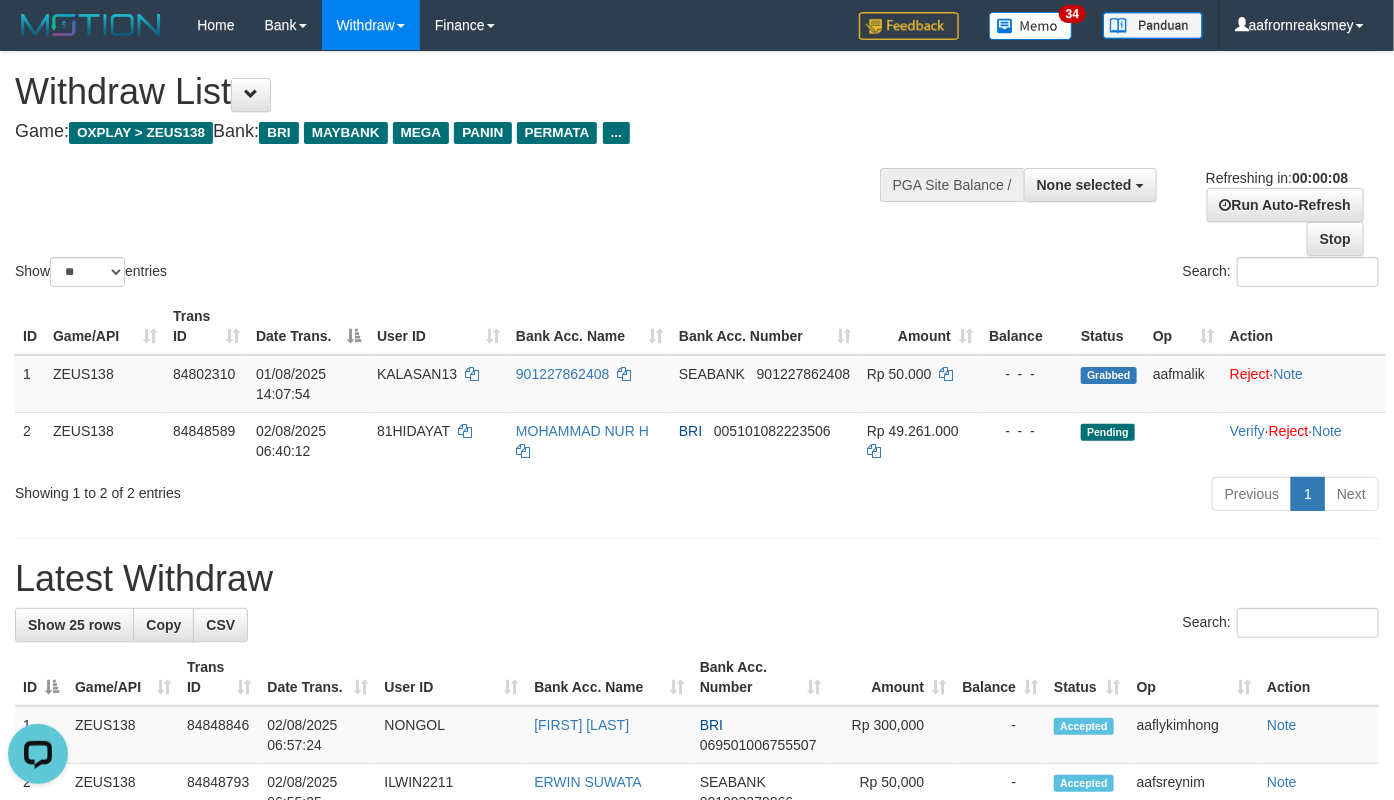 scroll, scrollTop: 0, scrollLeft: 0, axis: both 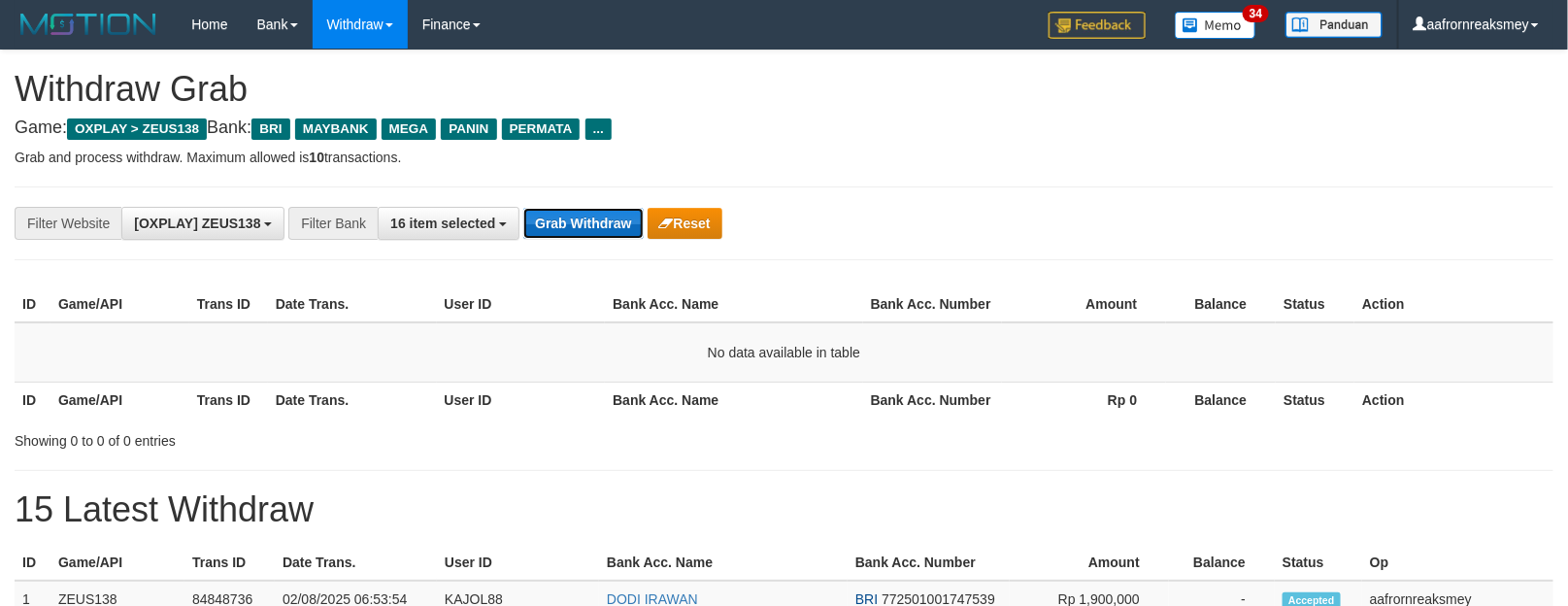 click on "Grab Withdraw" at bounding box center [583, 223] 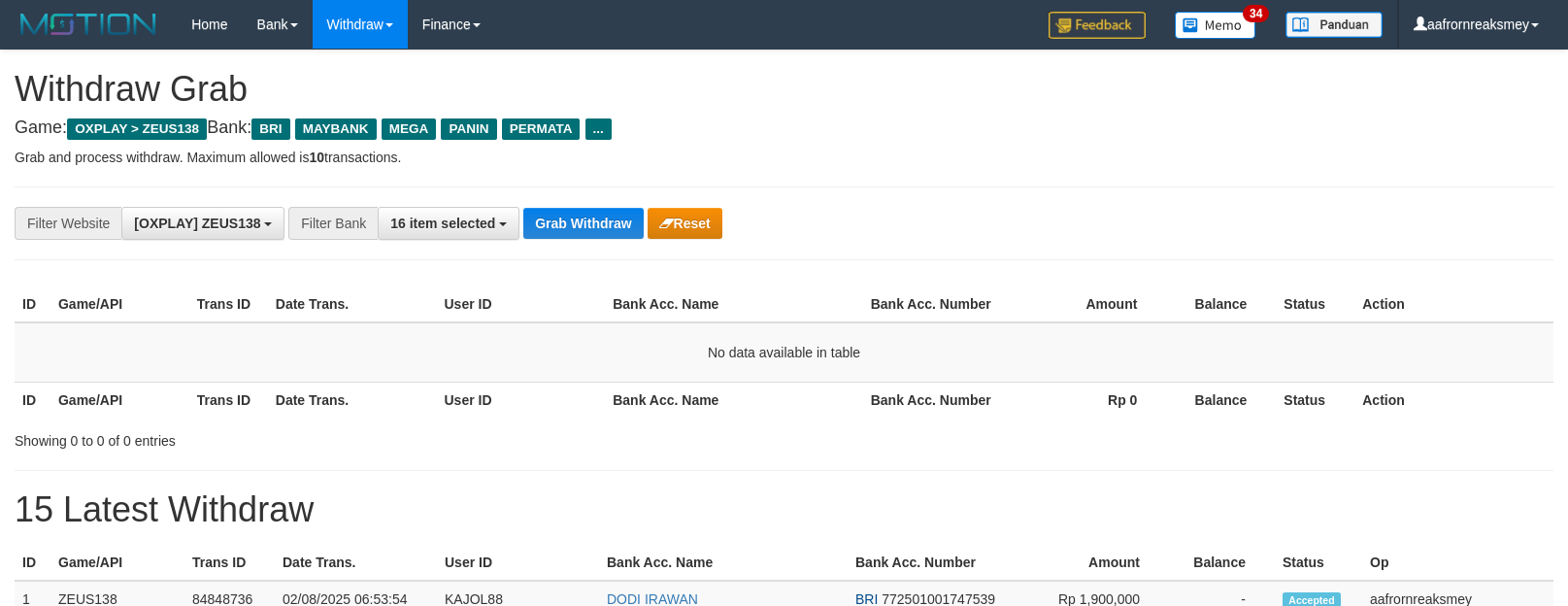 scroll, scrollTop: 0, scrollLeft: 0, axis: both 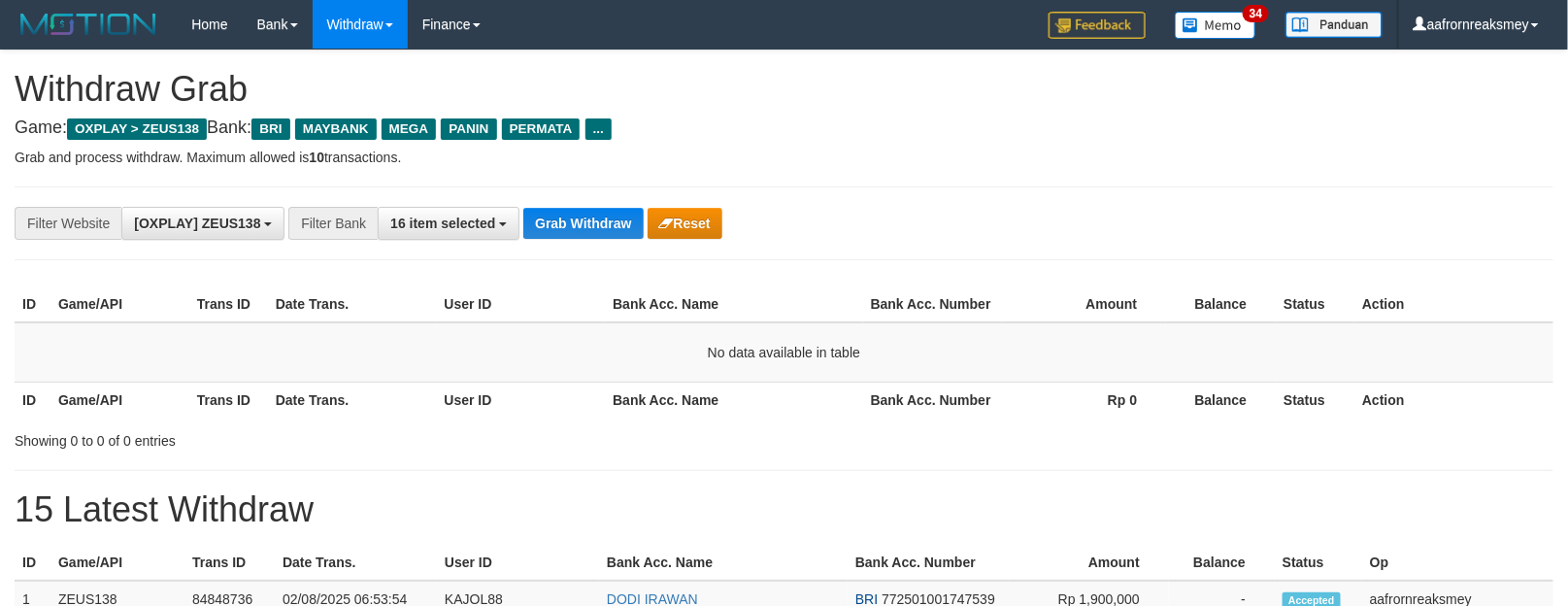 click on "Grab Withdraw" at bounding box center (583, 223) 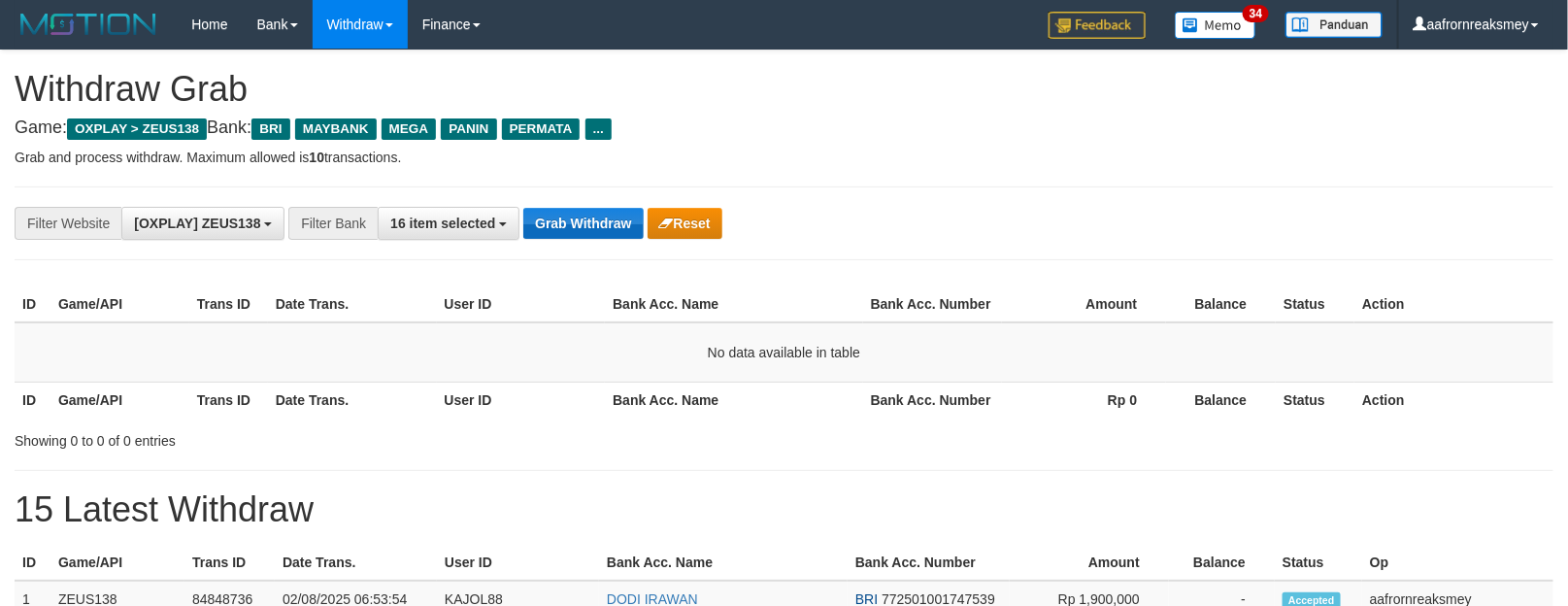 click on "Grab Withdraw" at bounding box center [583, 223] 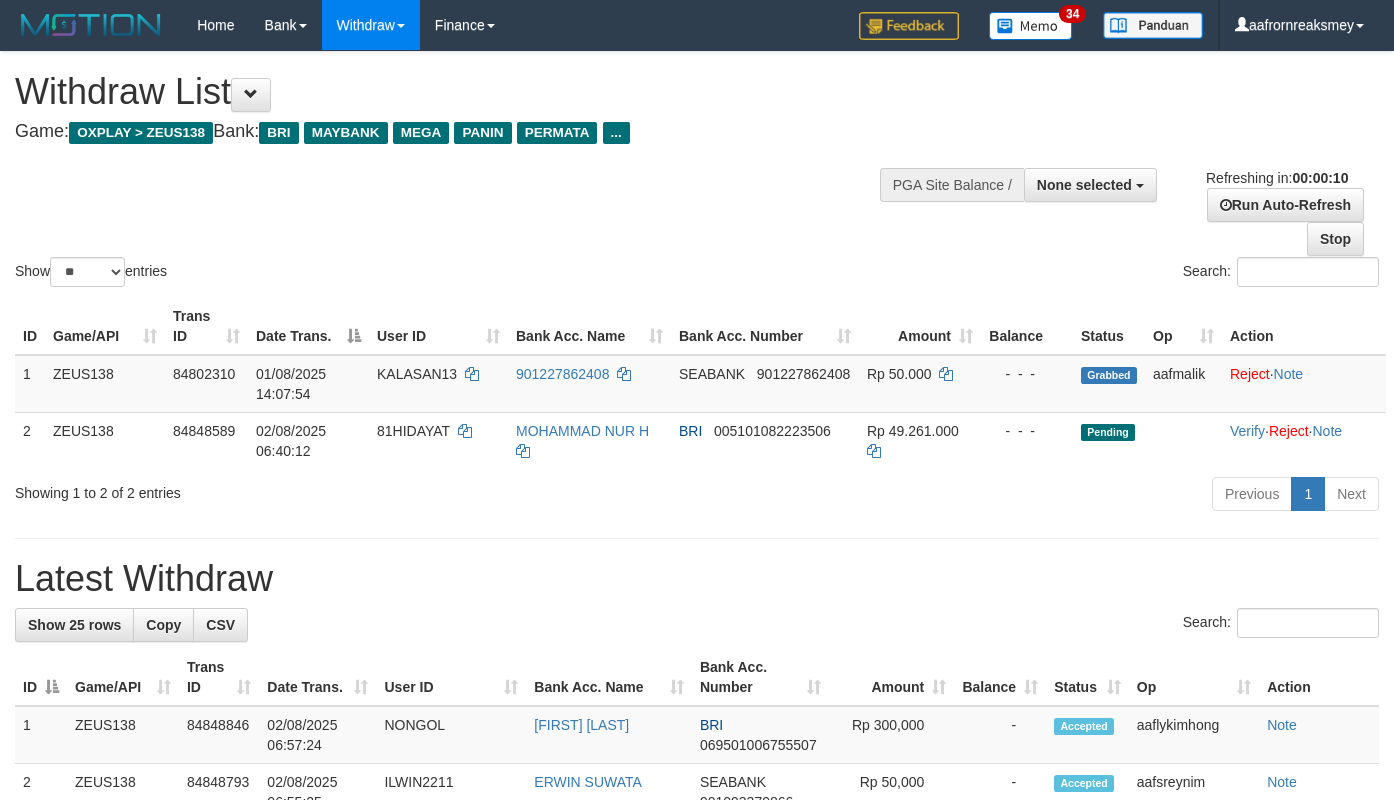 select 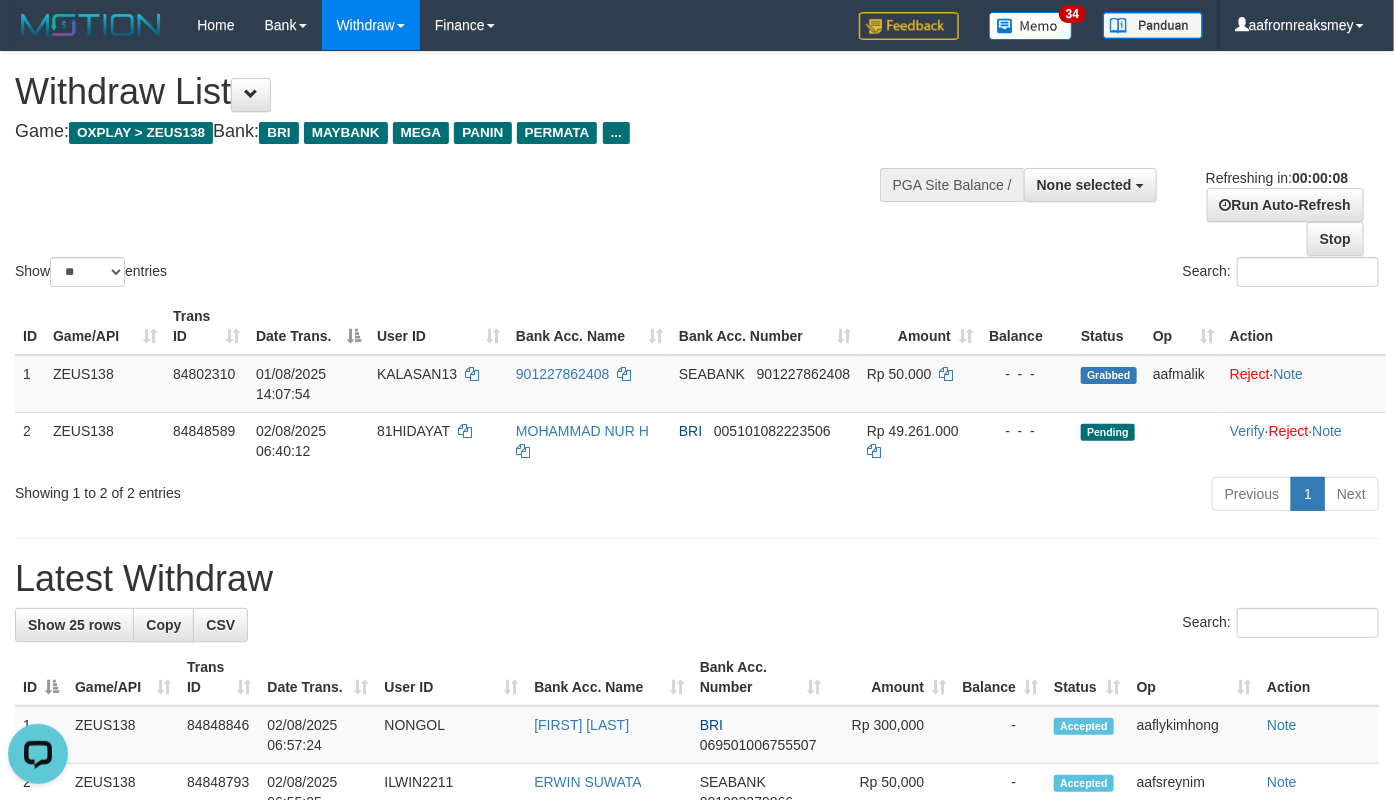 scroll, scrollTop: 0, scrollLeft: 0, axis: both 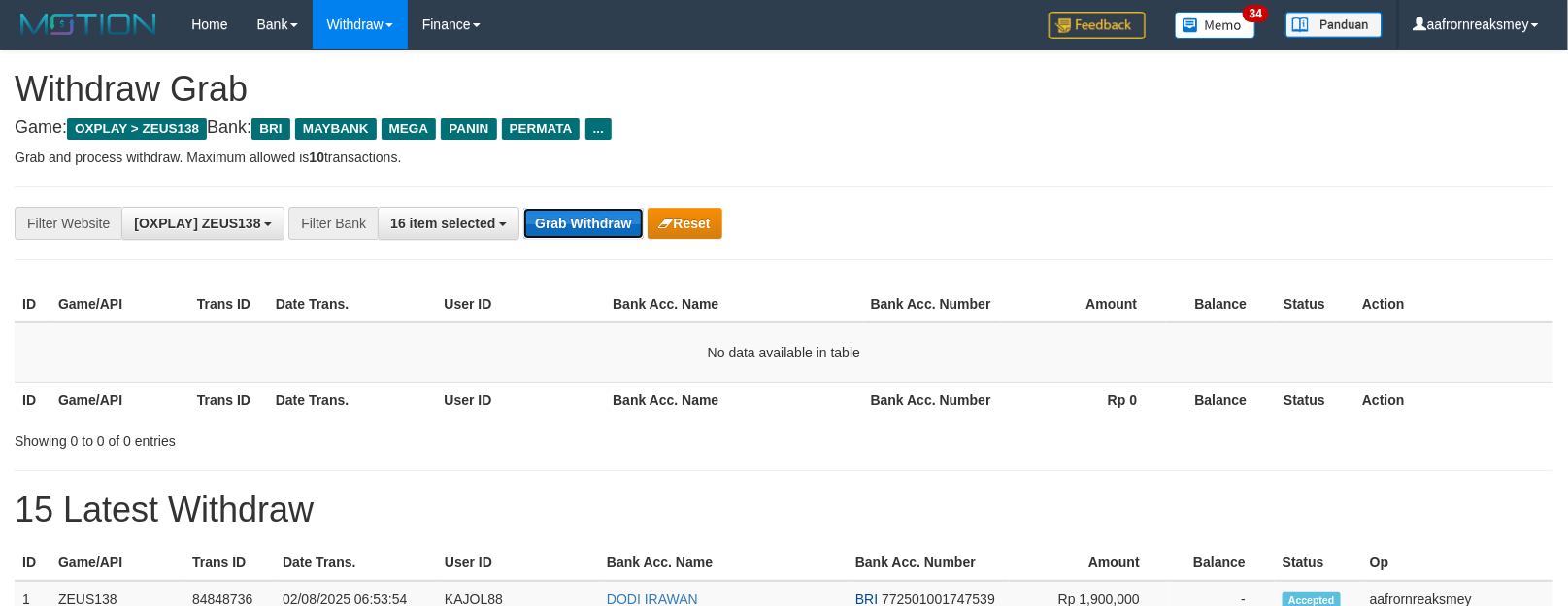 click on "Grab Withdraw" at bounding box center (583, 223) 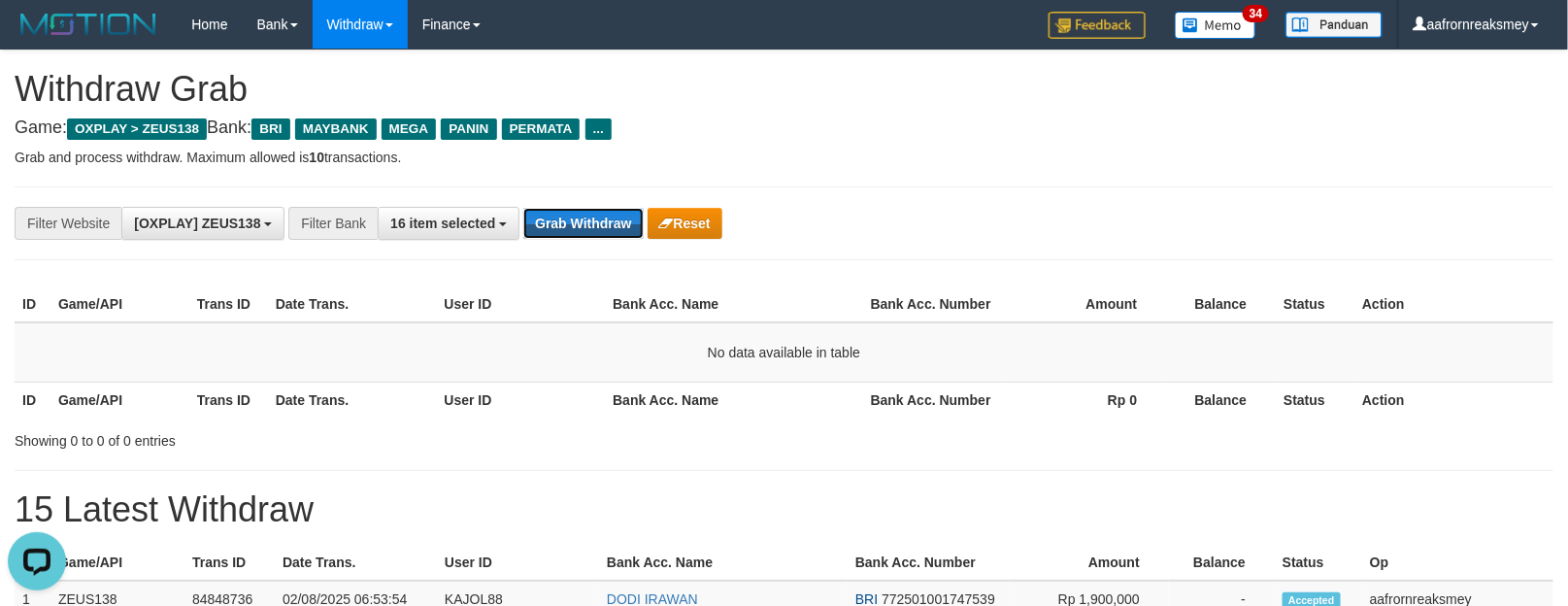 scroll, scrollTop: 0, scrollLeft: 0, axis: both 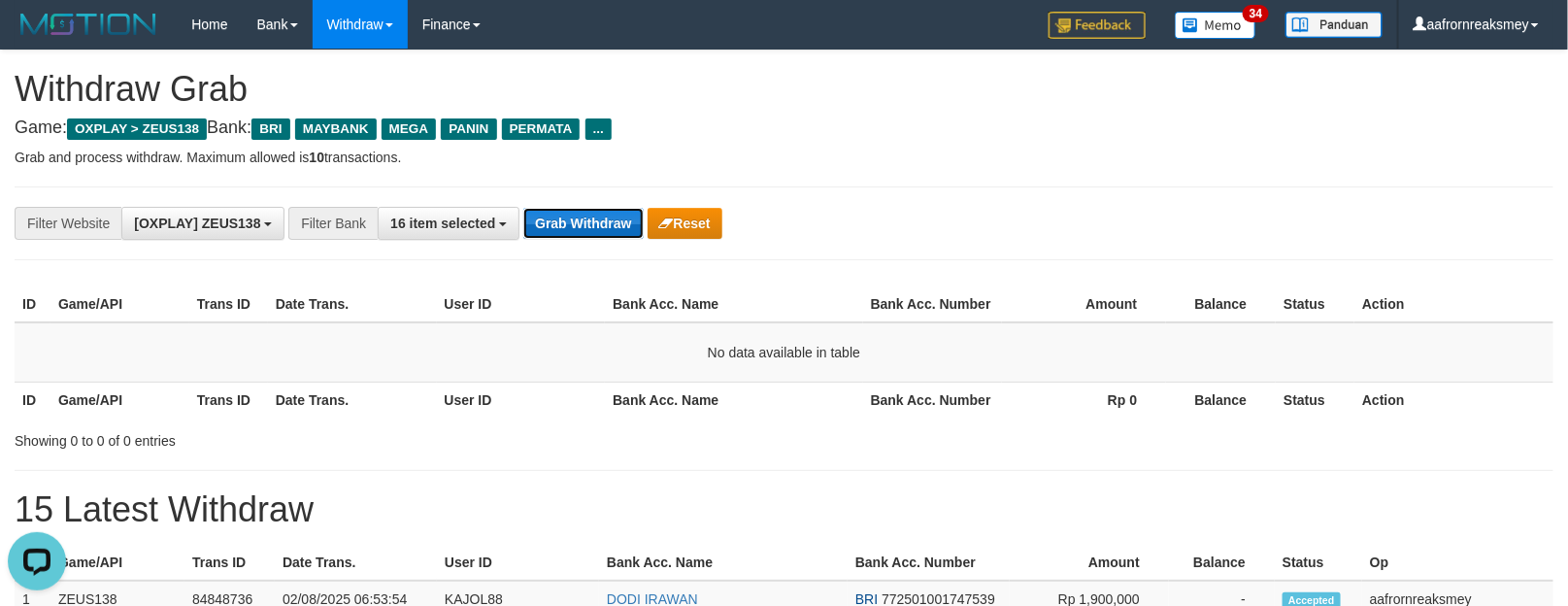 click on "Grab Withdraw" at bounding box center (583, 223) 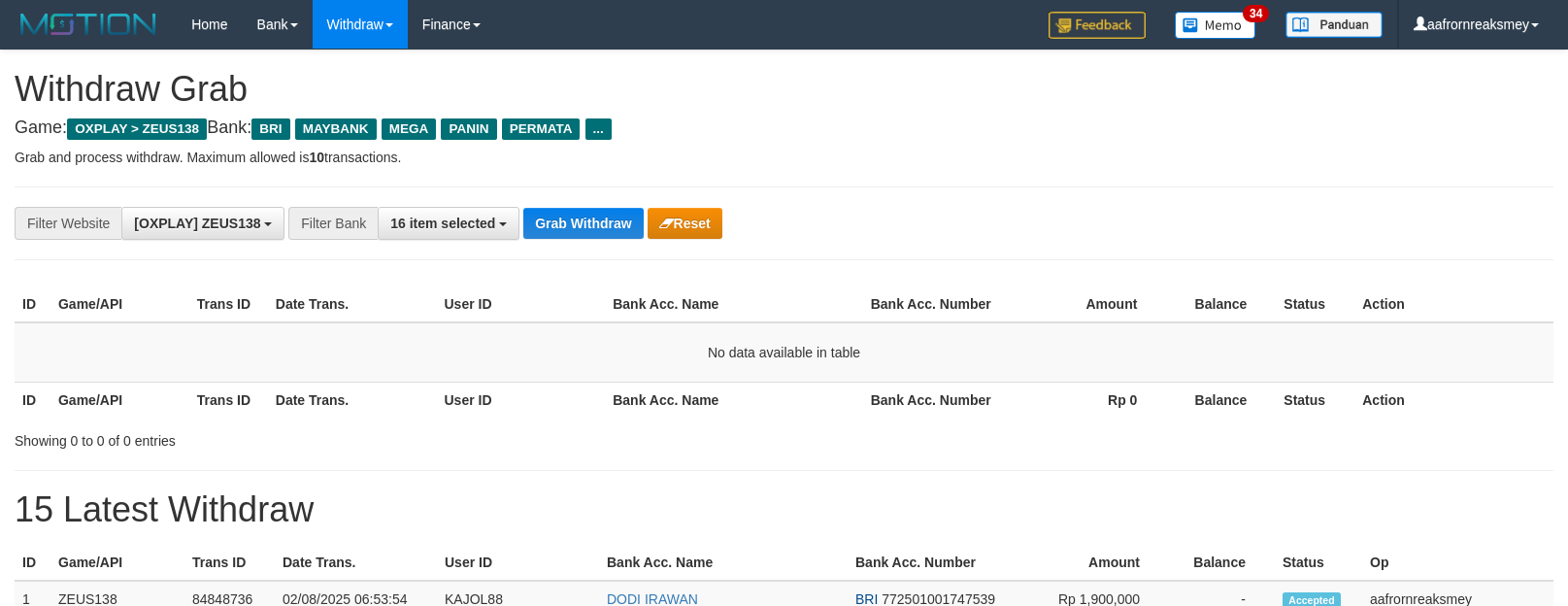 scroll, scrollTop: 0, scrollLeft: 0, axis: both 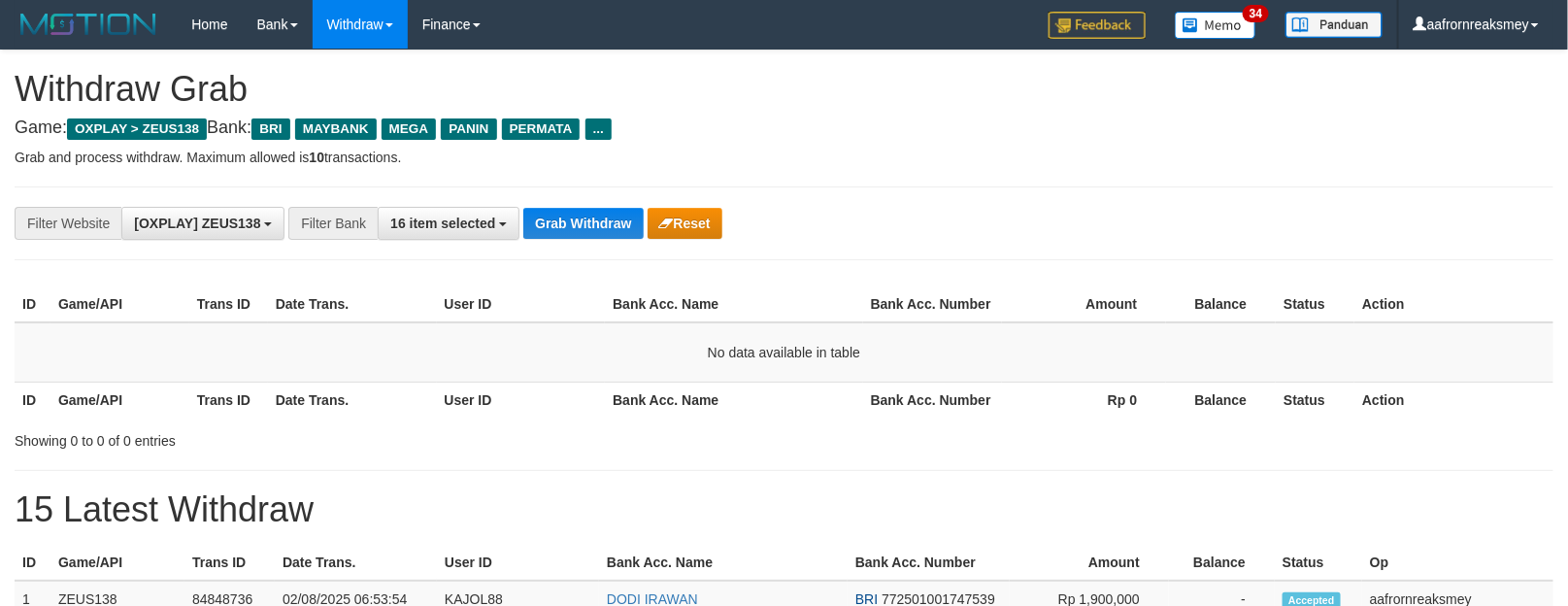 click on "**********" at bounding box center [784, 828] 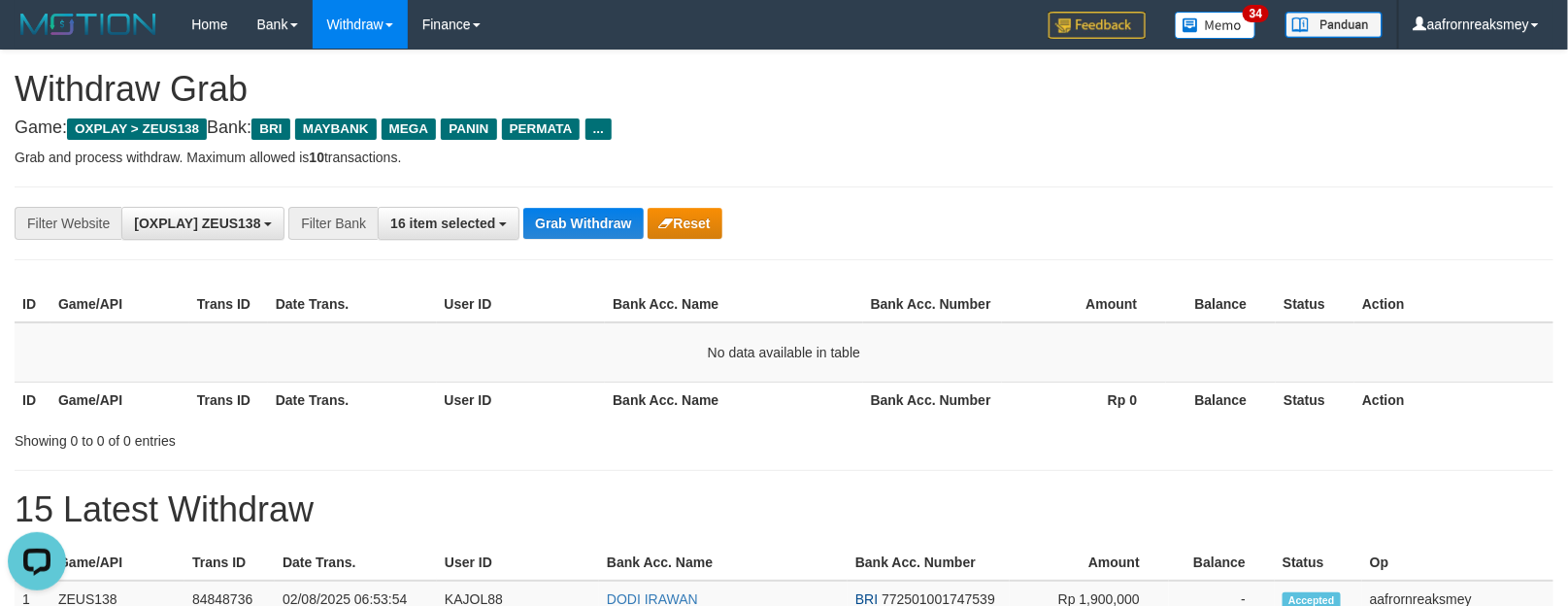 scroll, scrollTop: 0, scrollLeft: 0, axis: both 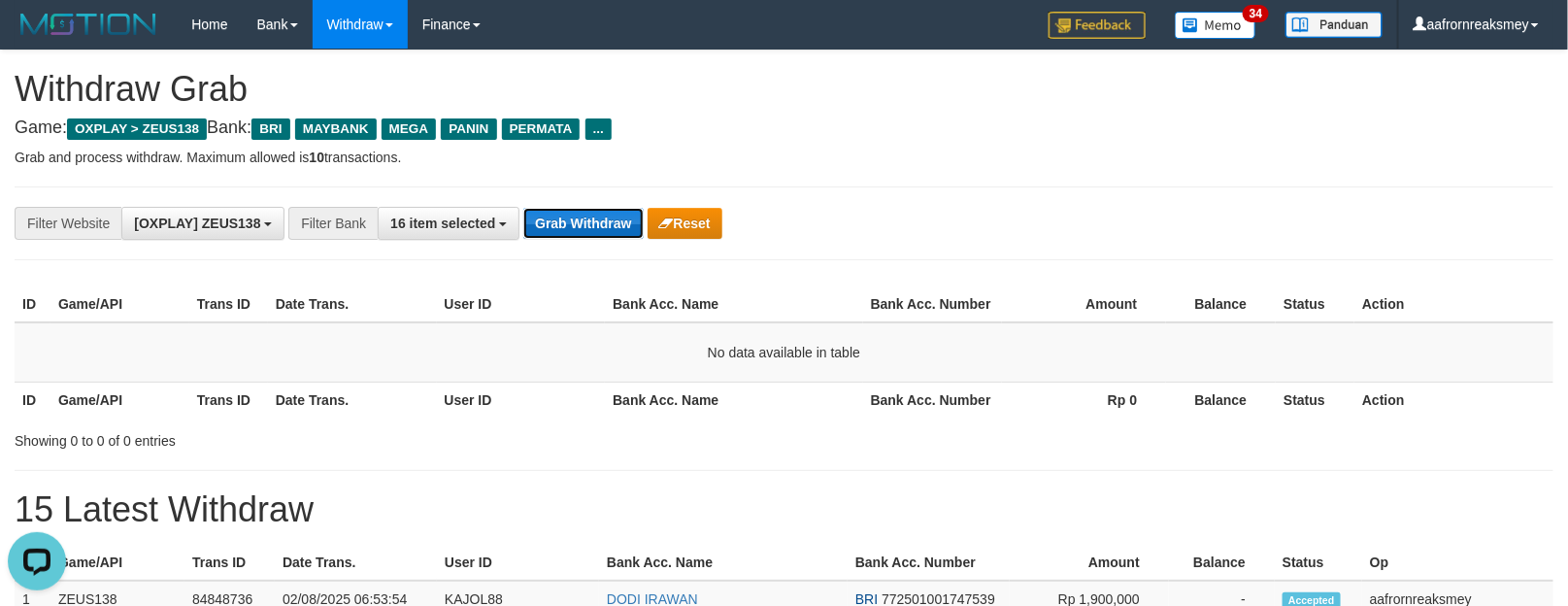 click on "Grab Withdraw" at bounding box center (583, 223) 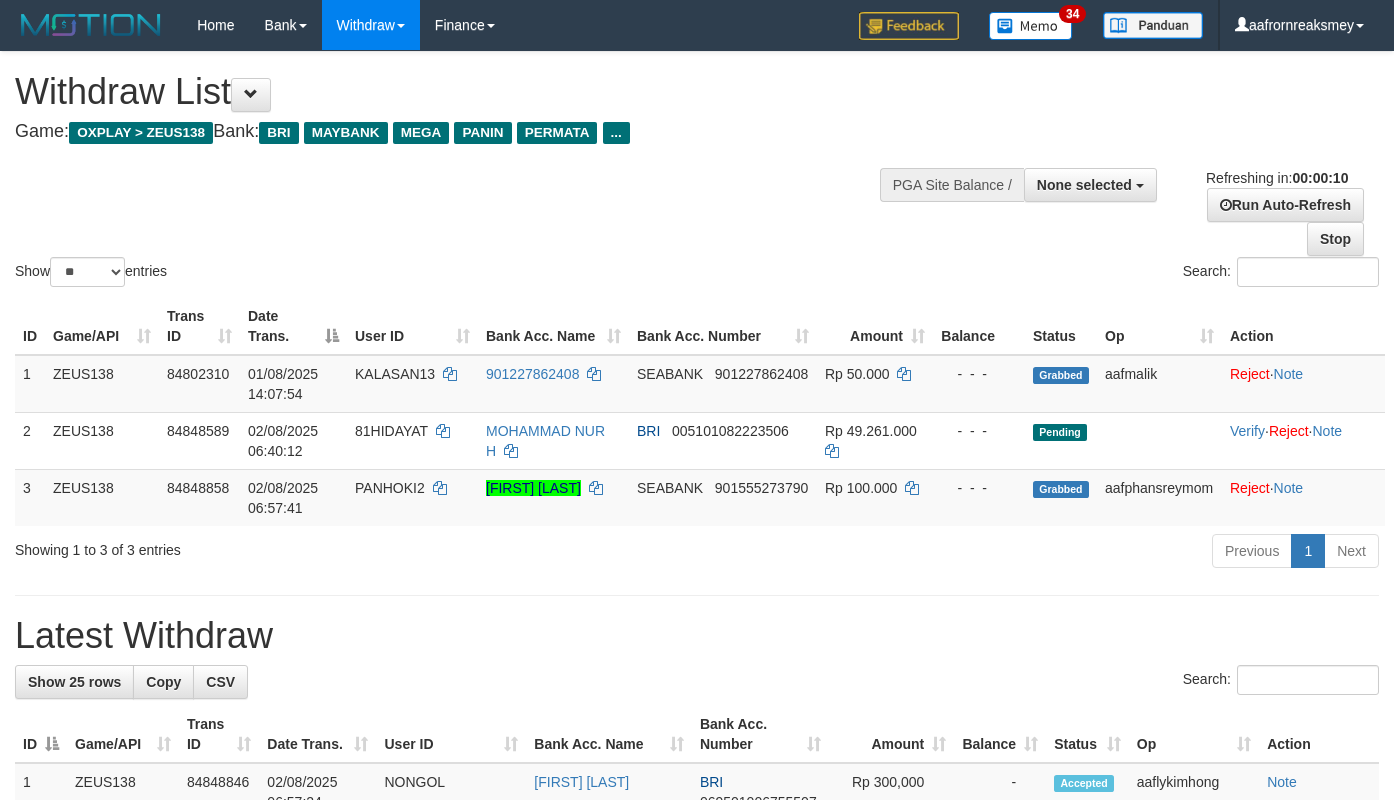 select 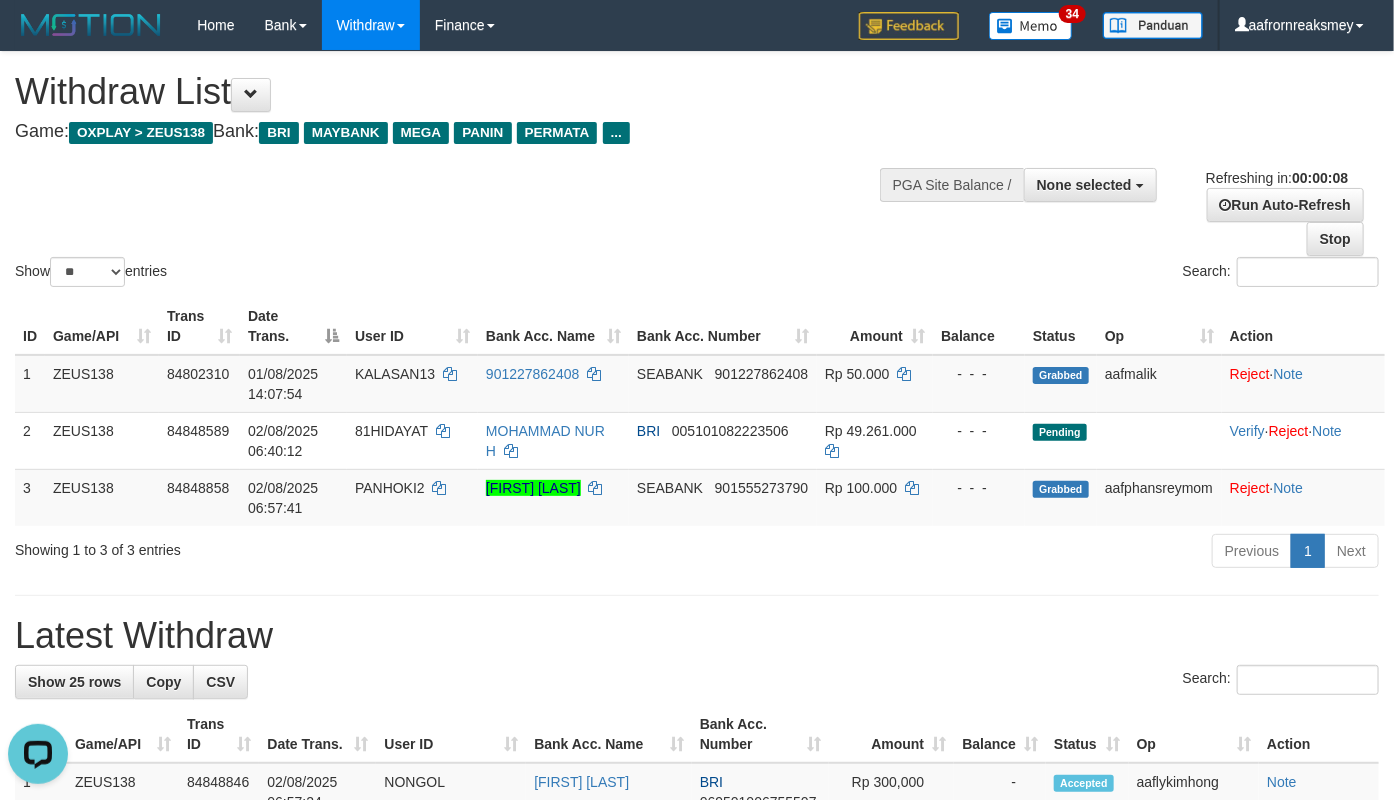 scroll, scrollTop: 0, scrollLeft: 0, axis: both 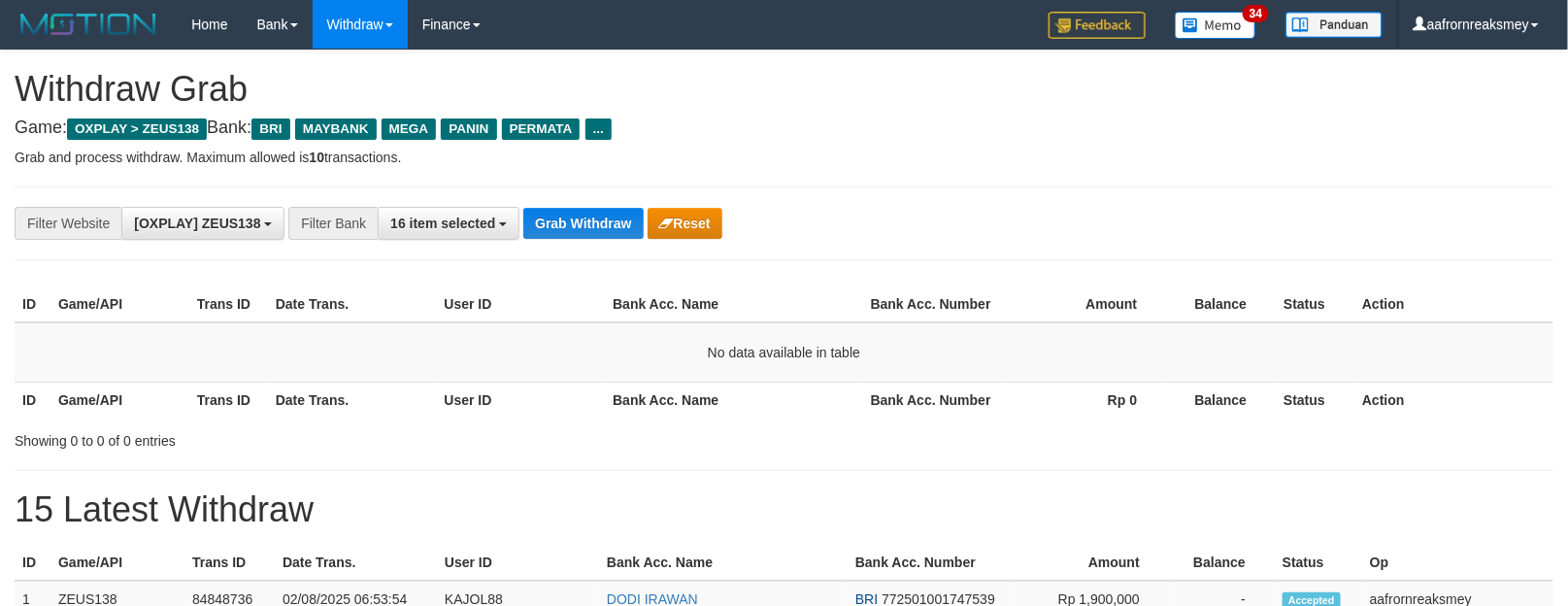 click on "**********" at bounding box center (784, 828) 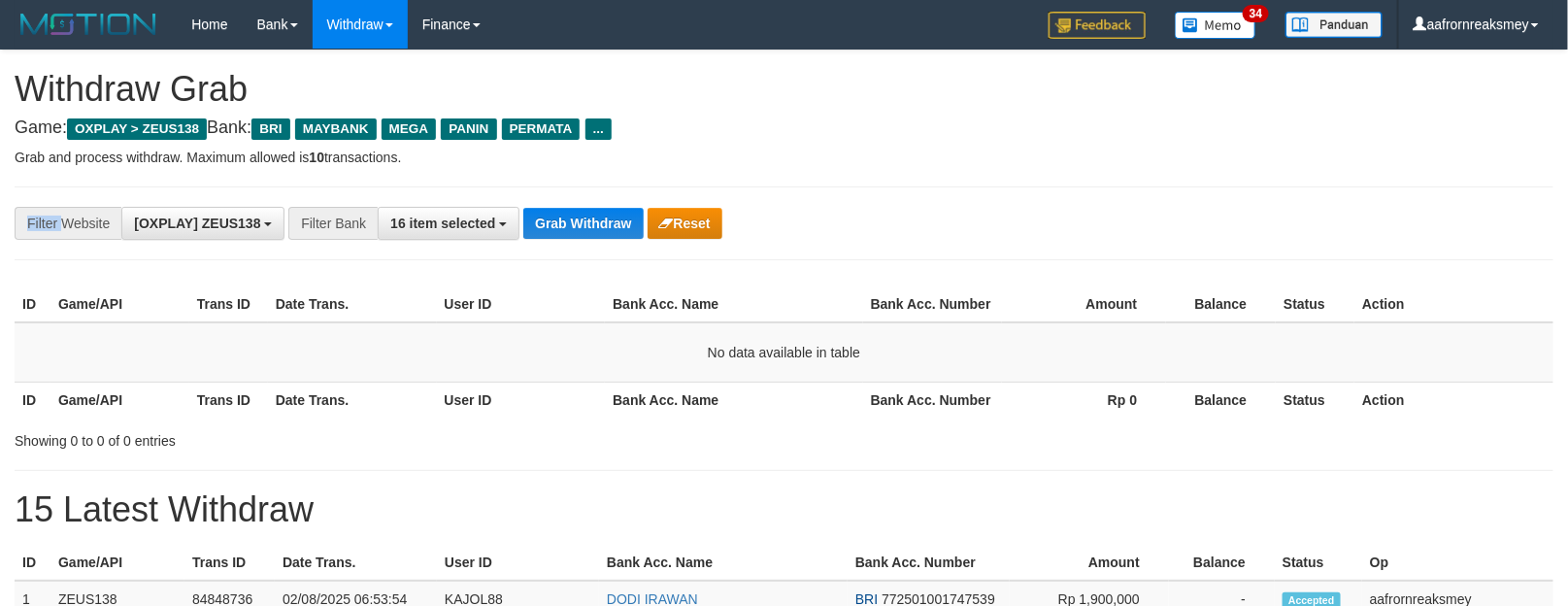 click on "**********" at bounding box center (784, 223) 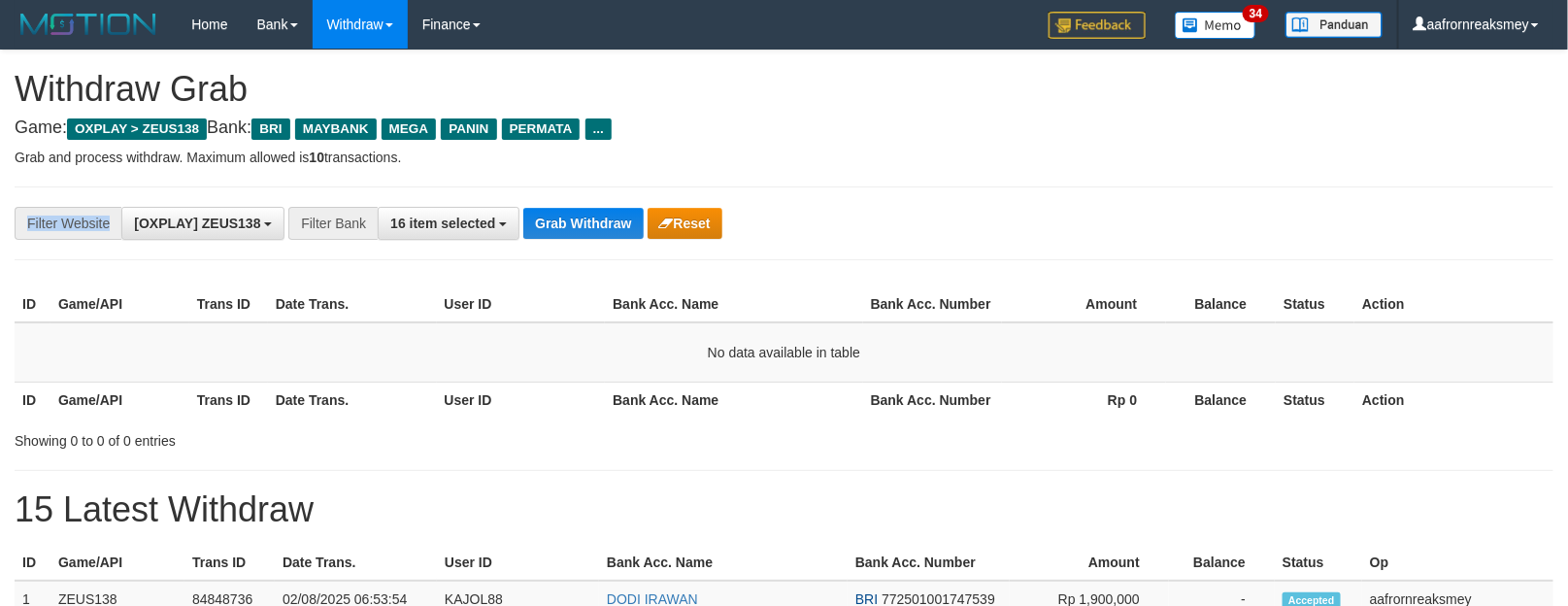 click on "**********" at bounding box center (784, 223) 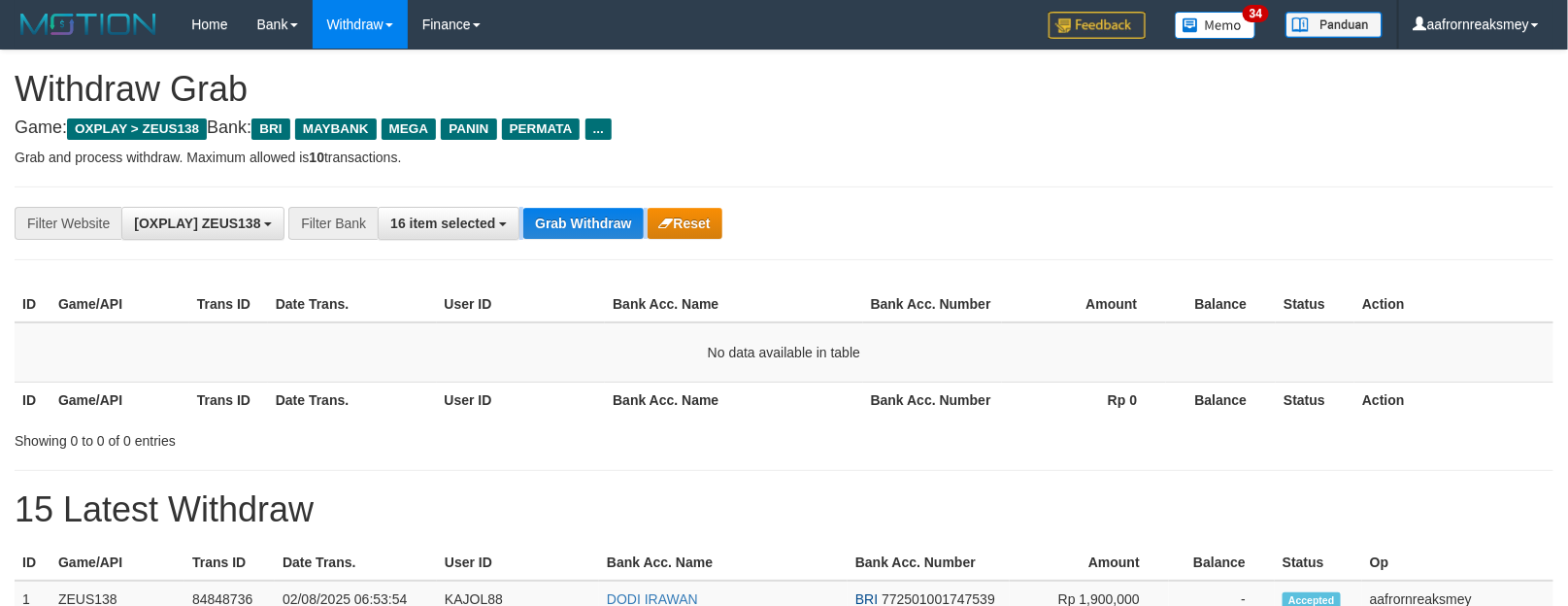 click on "**********" at bounding box center [653, 223] 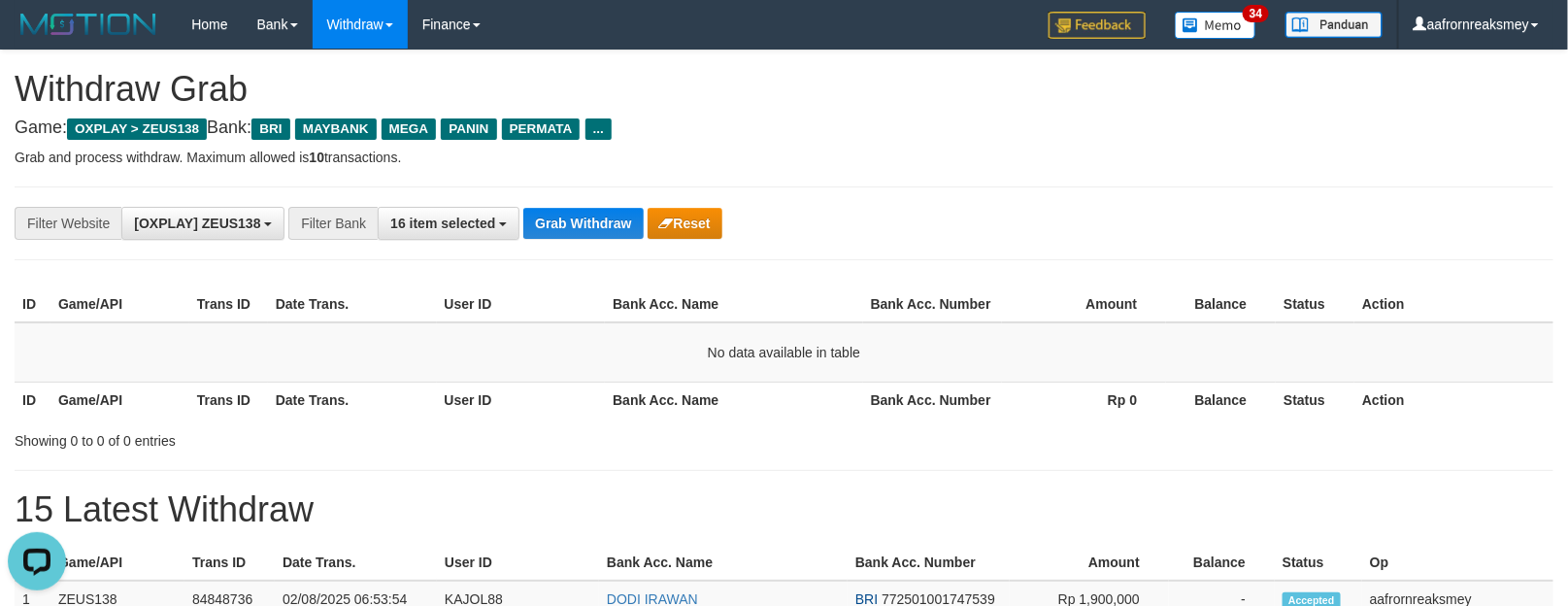 scroll, scrollTop: 0, scrollLeft: 0, axis: both 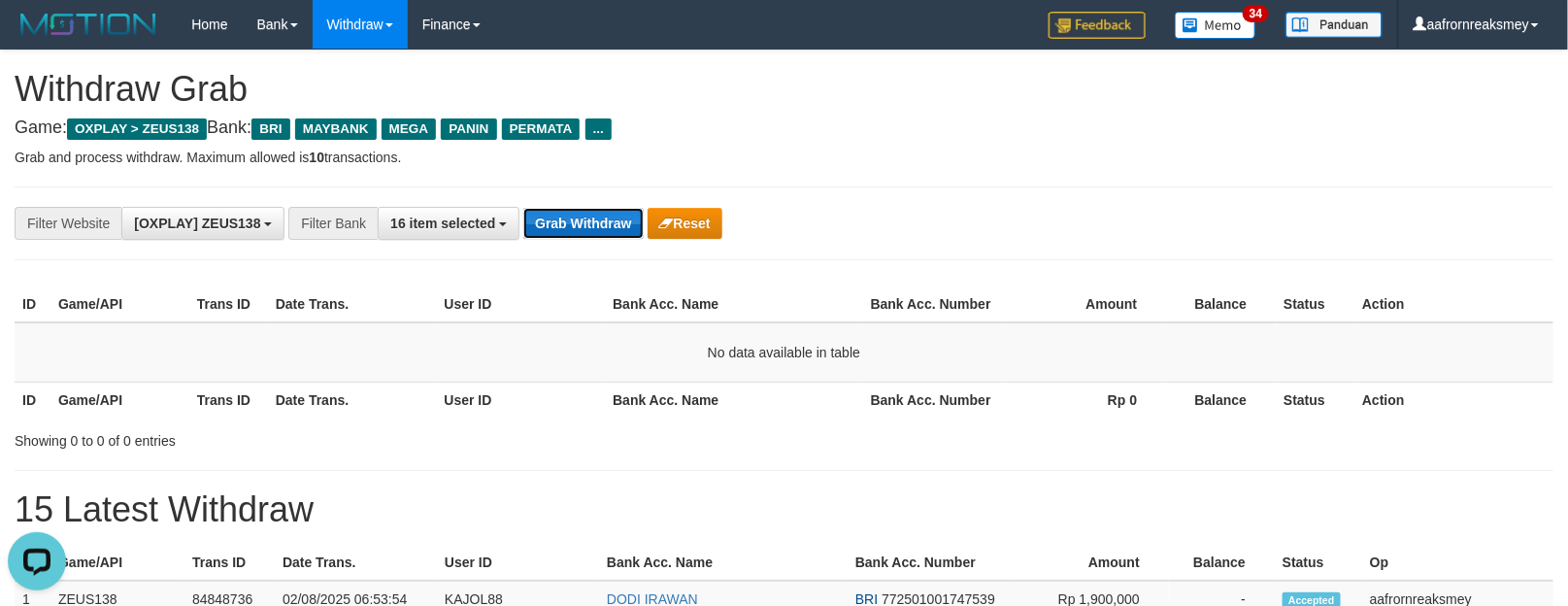 click on "Grab Withdraw" at bounding box center [583, 223] 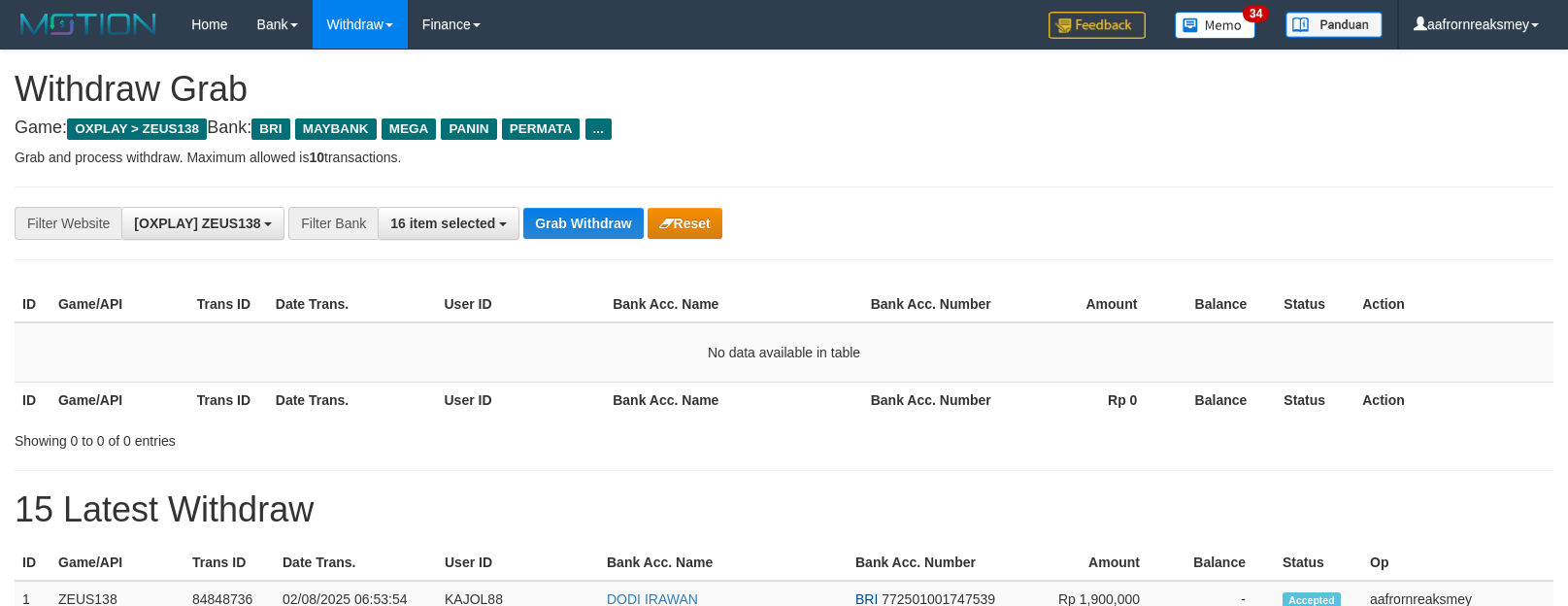 scroll, scrollTop: 0, scrollLeft: 0, axis: both 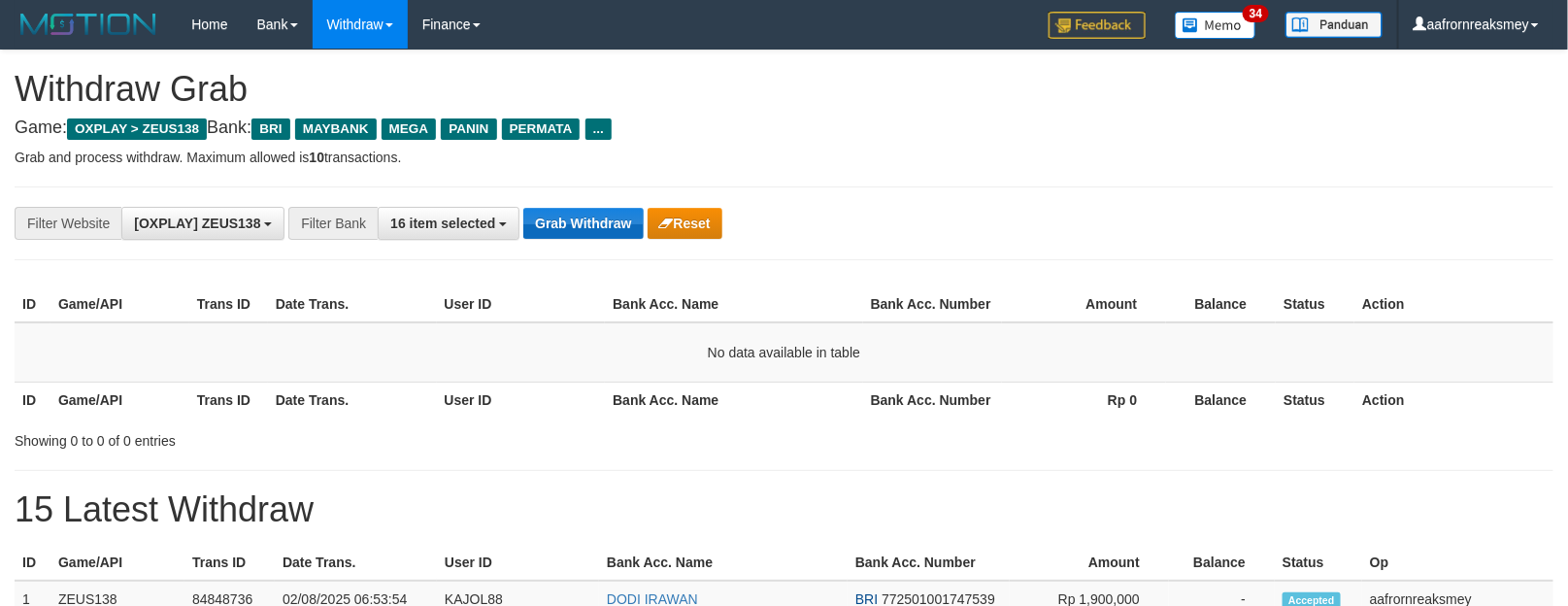click on "Grab Withdraw" at bounding box center (583, 223) 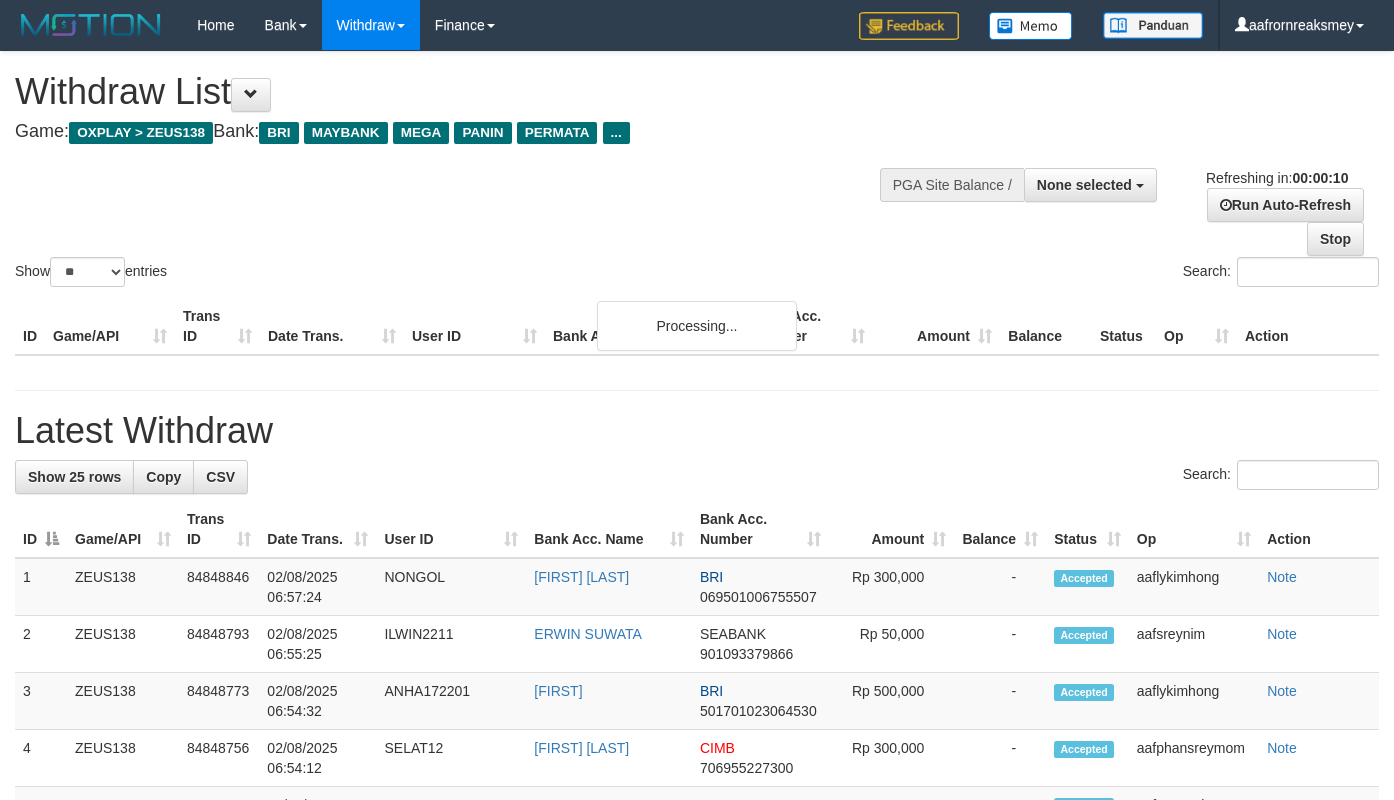 select 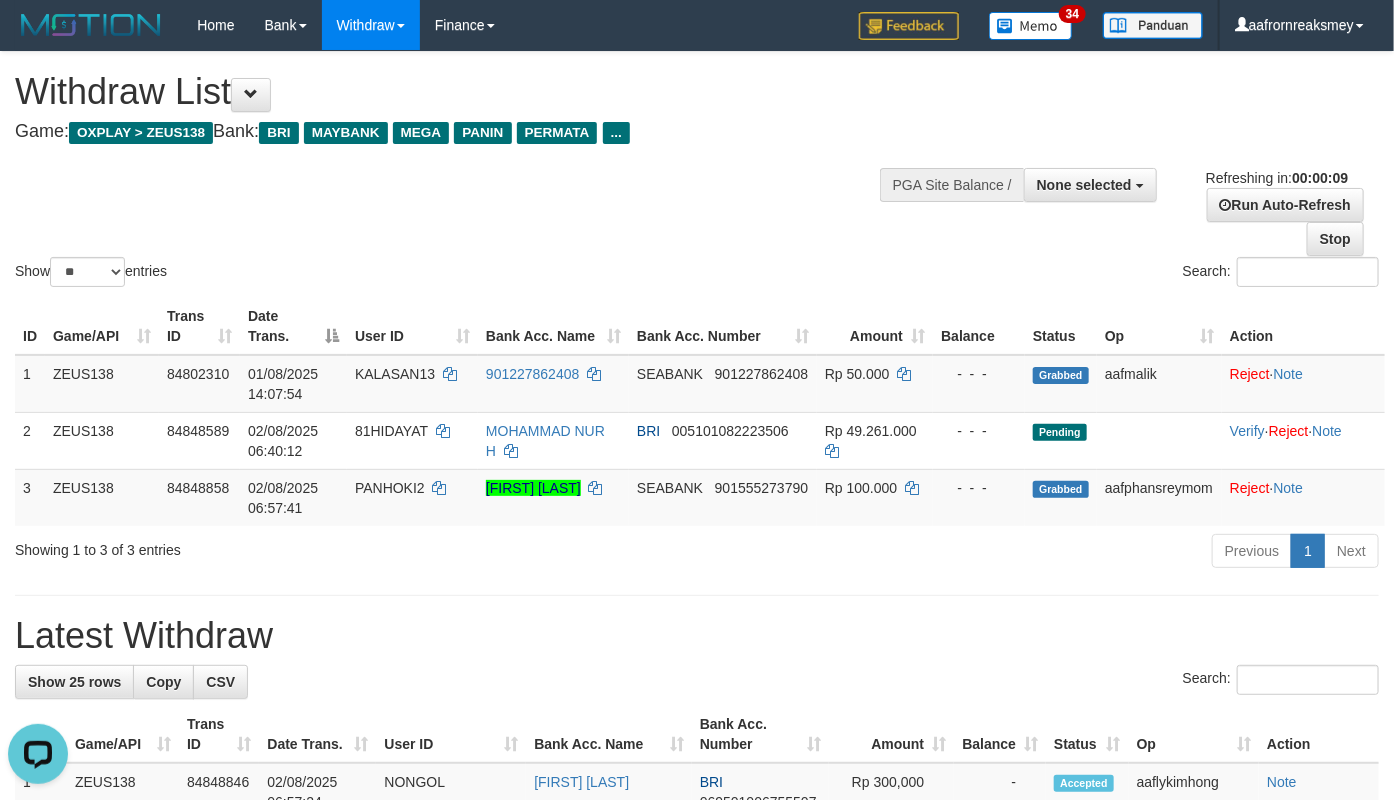 scroll, scrollTop: 0, scrollLeft: 0, axis: both 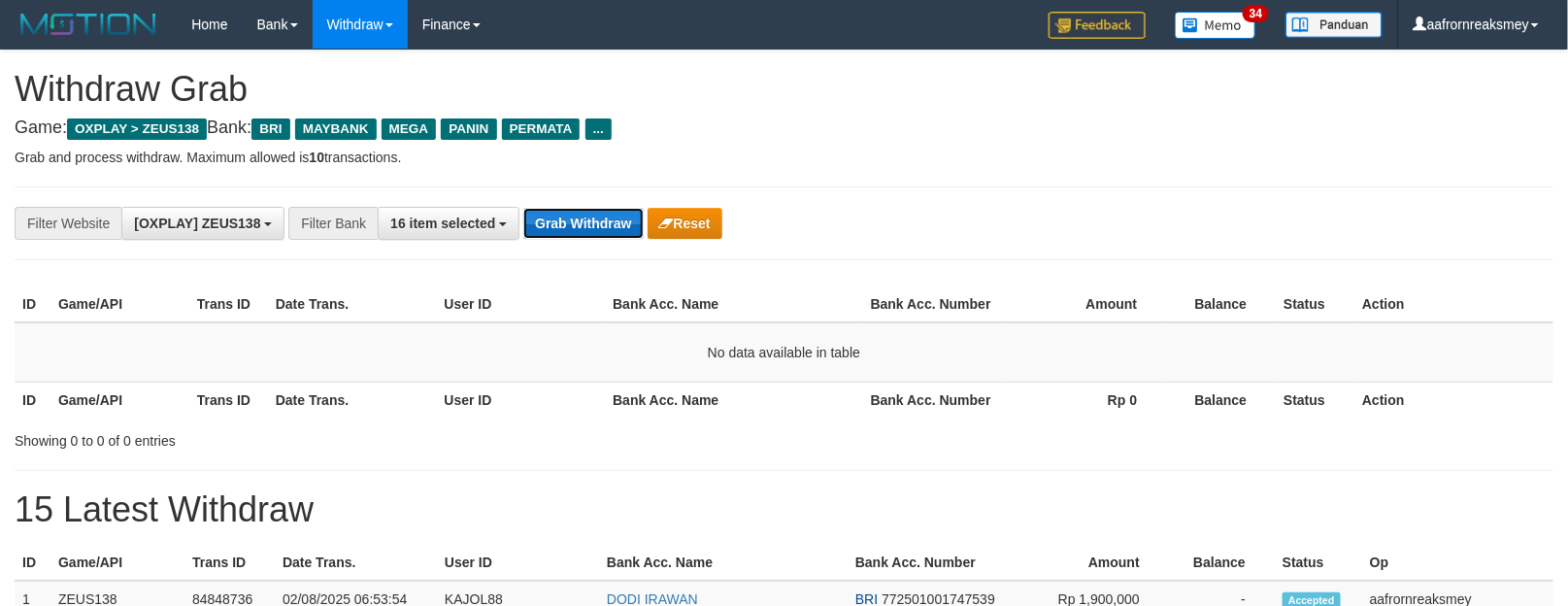 click on "Grab Withdraw" at bounding box center (583, 223) 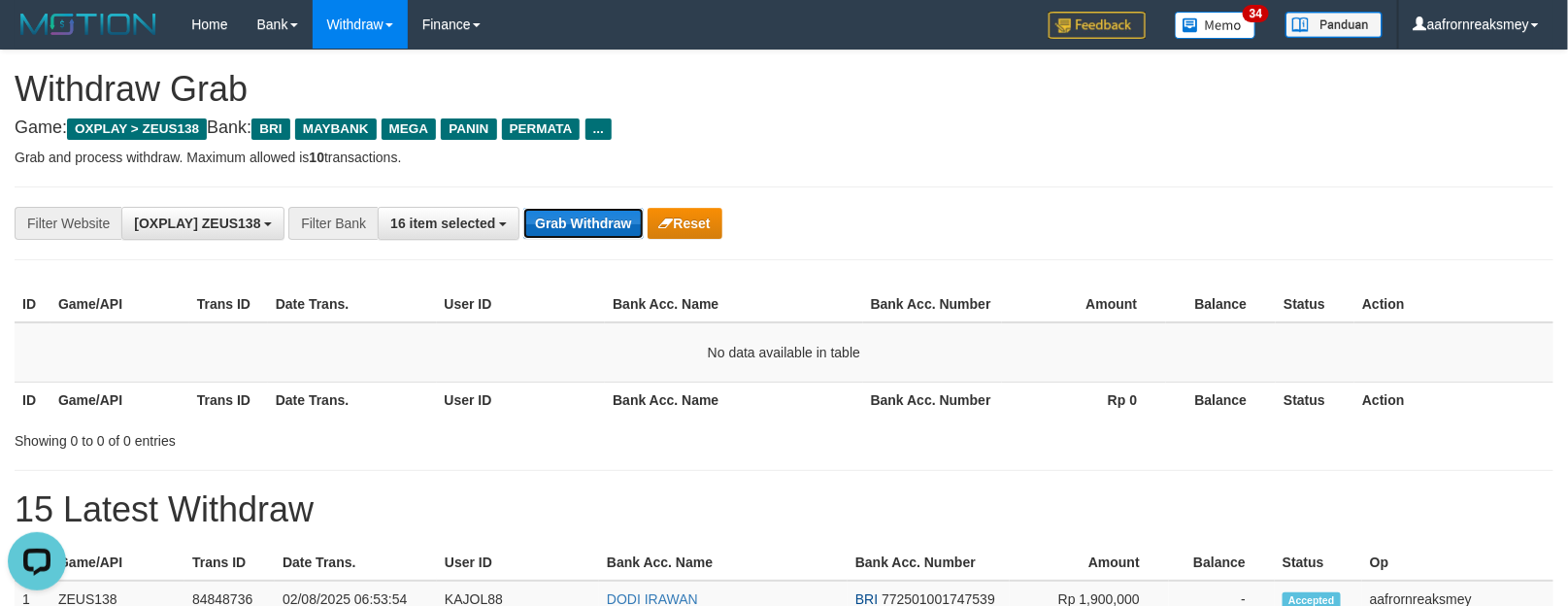 scroll, scrollTop: 0, scrollLeft: 0, axis: both 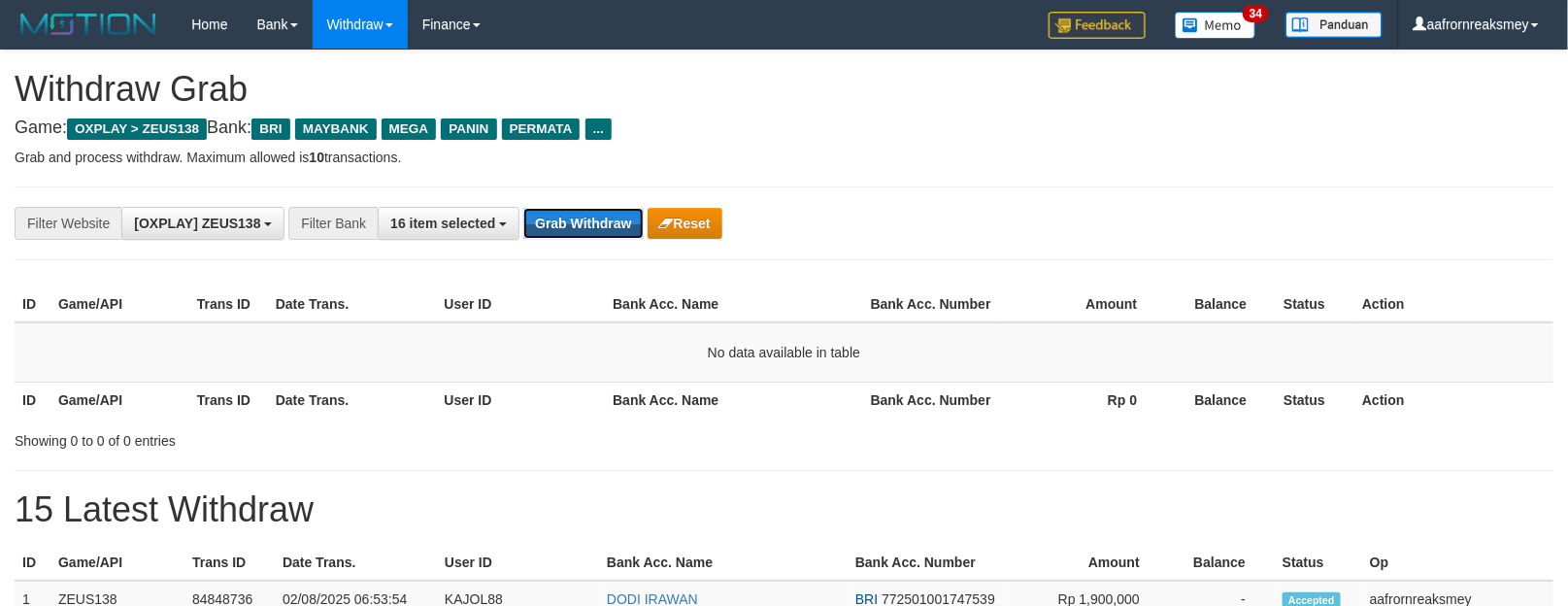click on "Grab Withdraw" at bounding box center (583, 223) 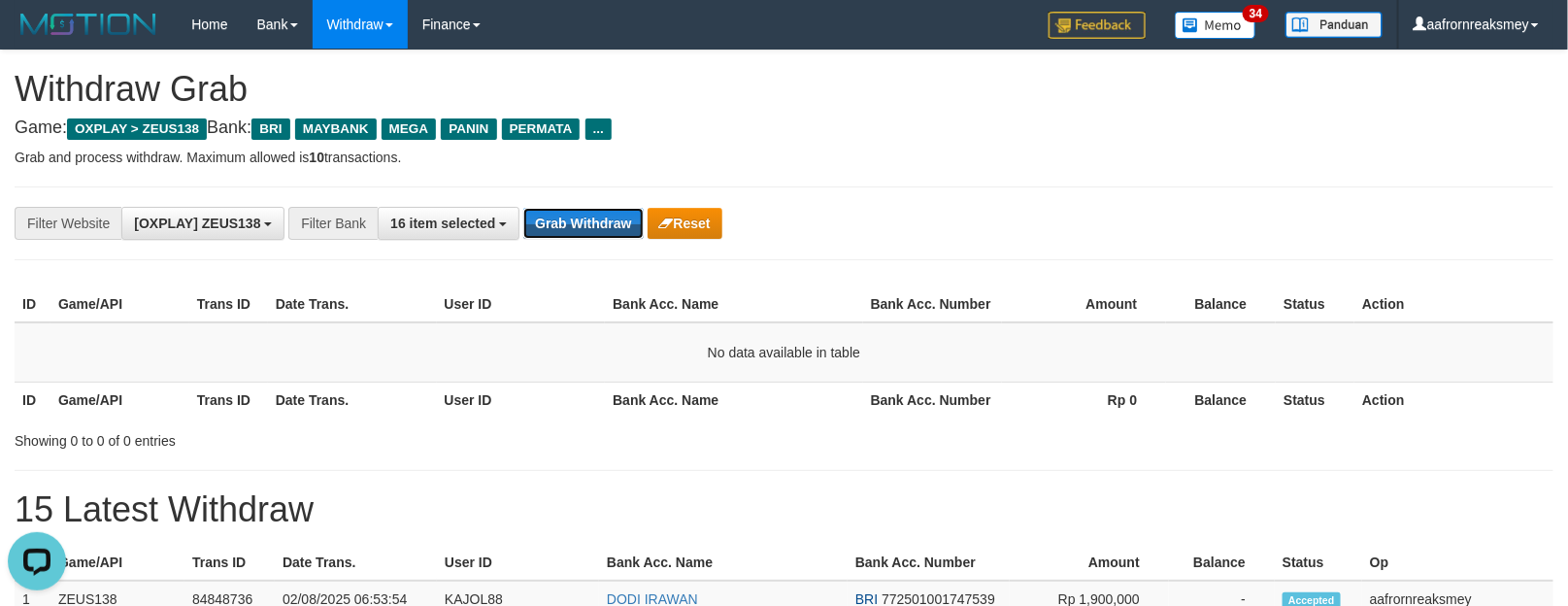 scroll, scrollTop: 0, scrollLeft: 0, axis: both 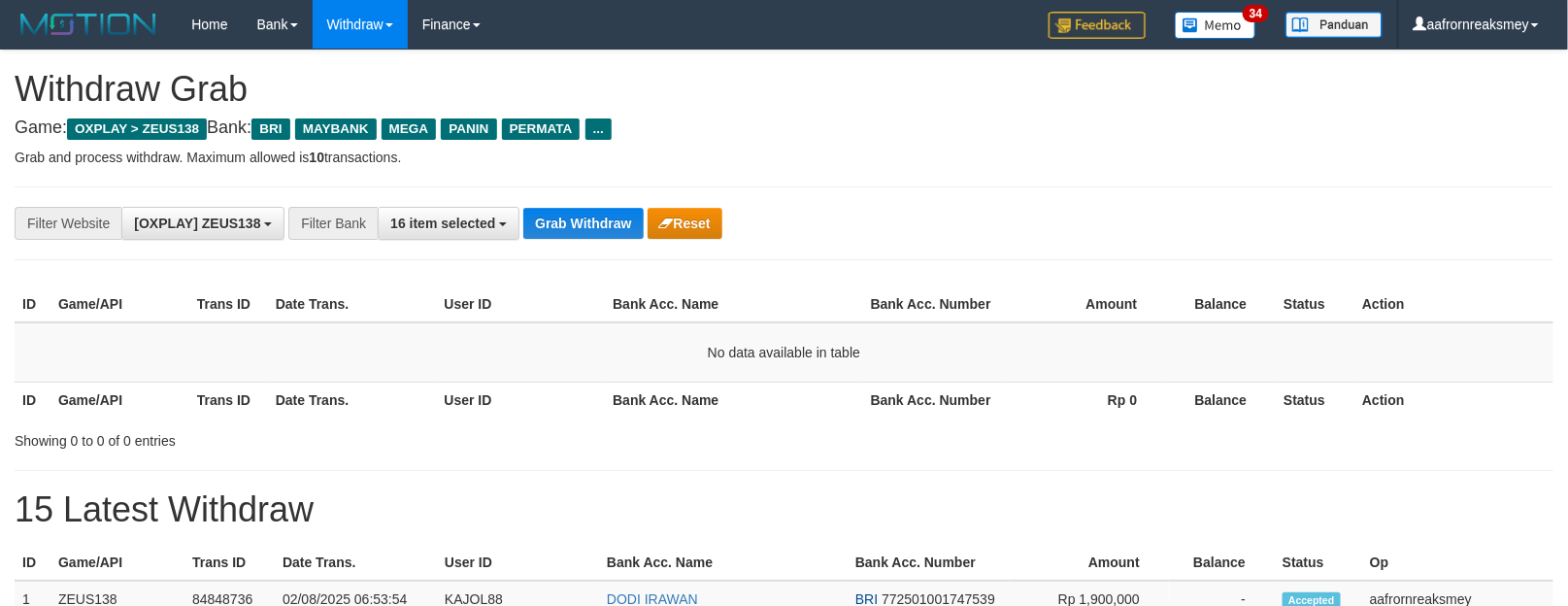 click on "**********" at bounding box center (784, 223) 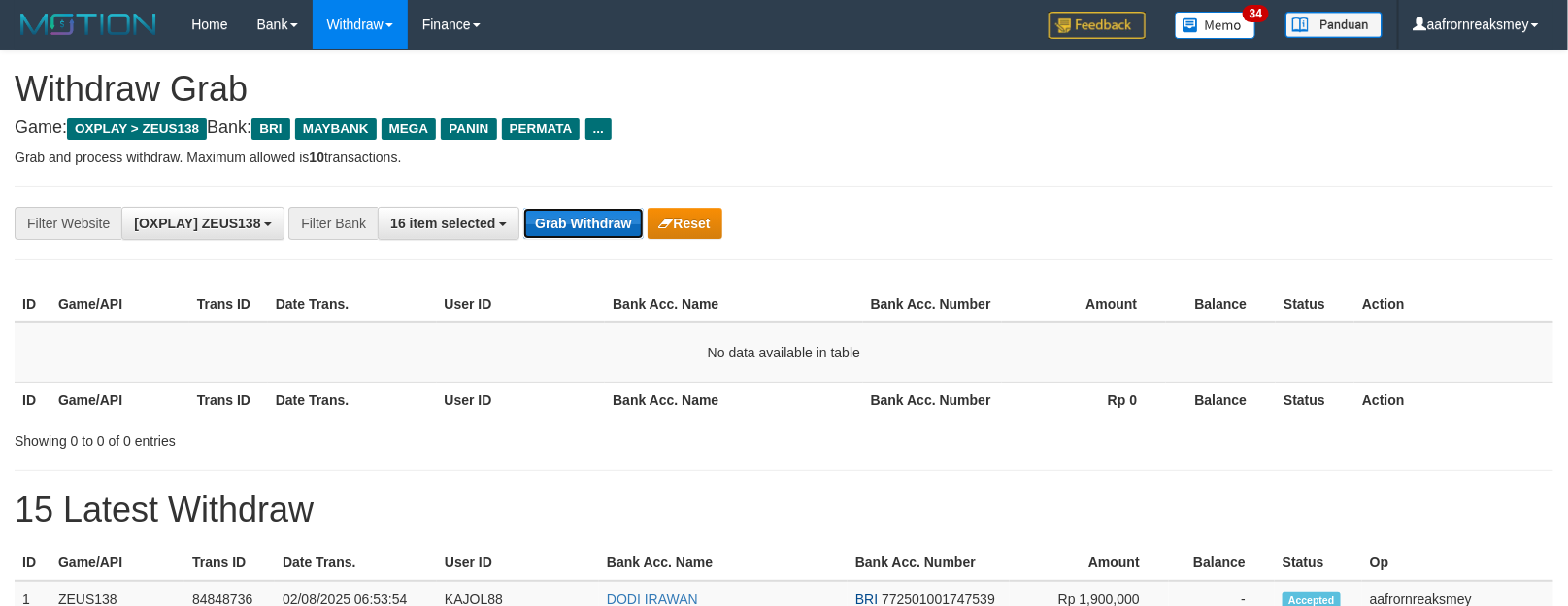 drag, startPoint x: 534, startPoint y: 210, endPoint x: 547, endPoint y: 220, distance: 16.401219 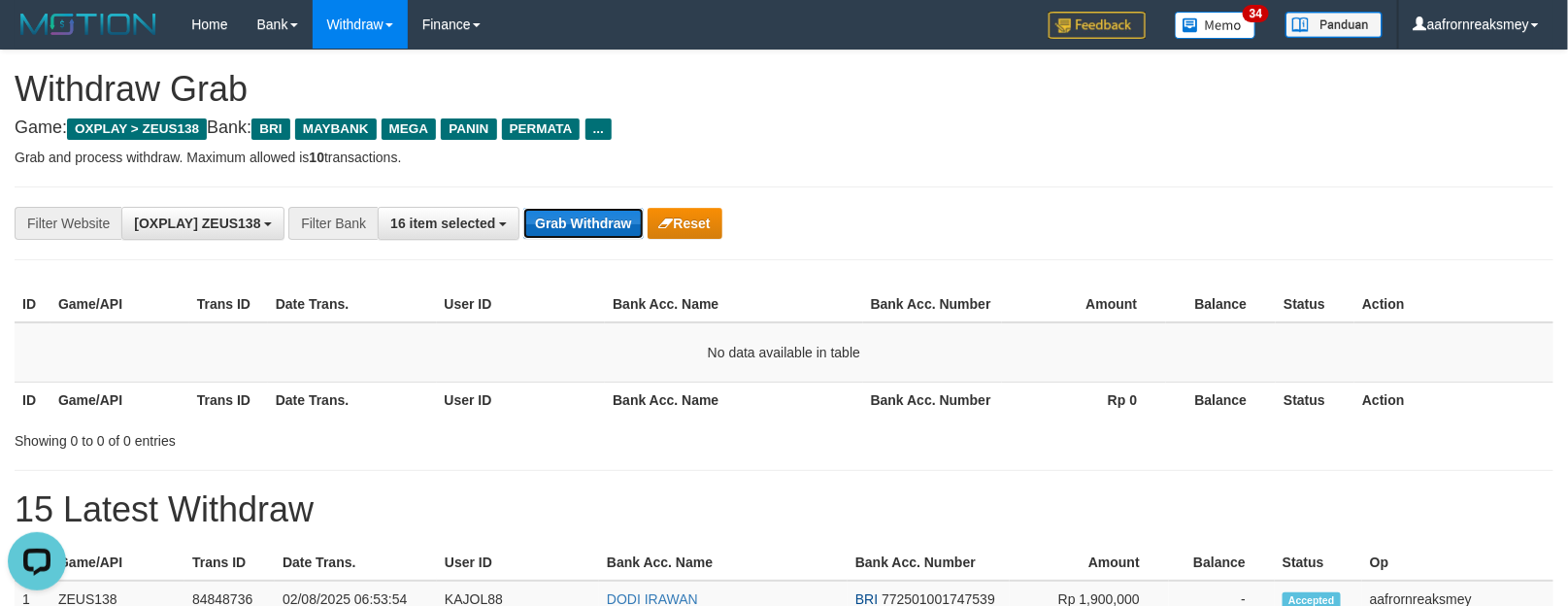 scroll, scrollTop: 0, scrollLeft: 0, axis: both 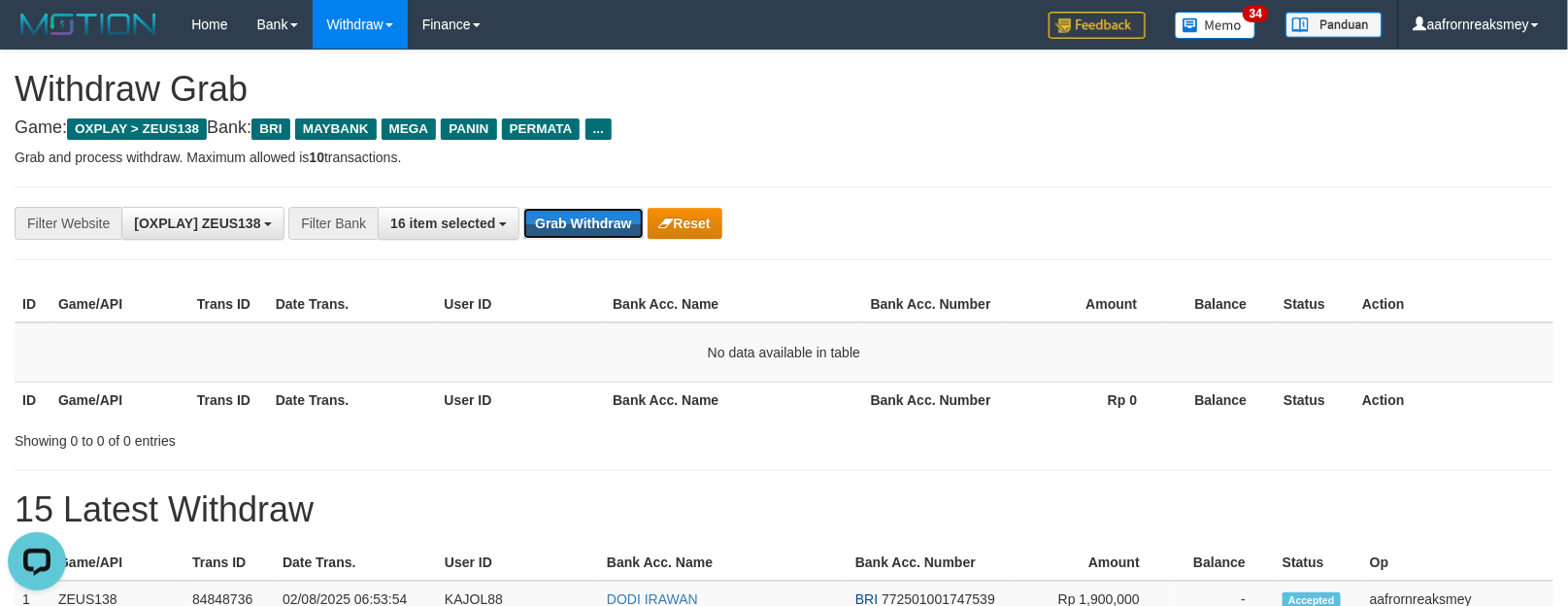 click on "**********" at bounding box center (784, 223) 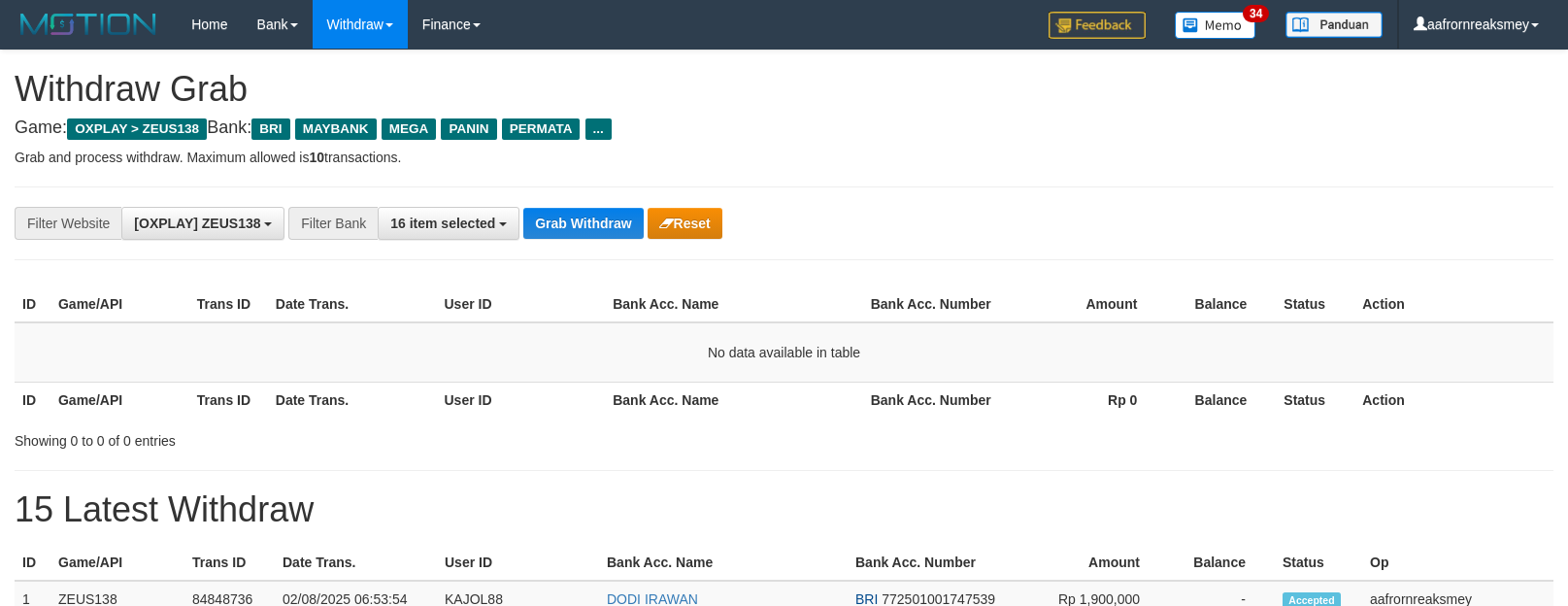 scroll, scrollTop: 0, scrollLeft: 0, axis: both 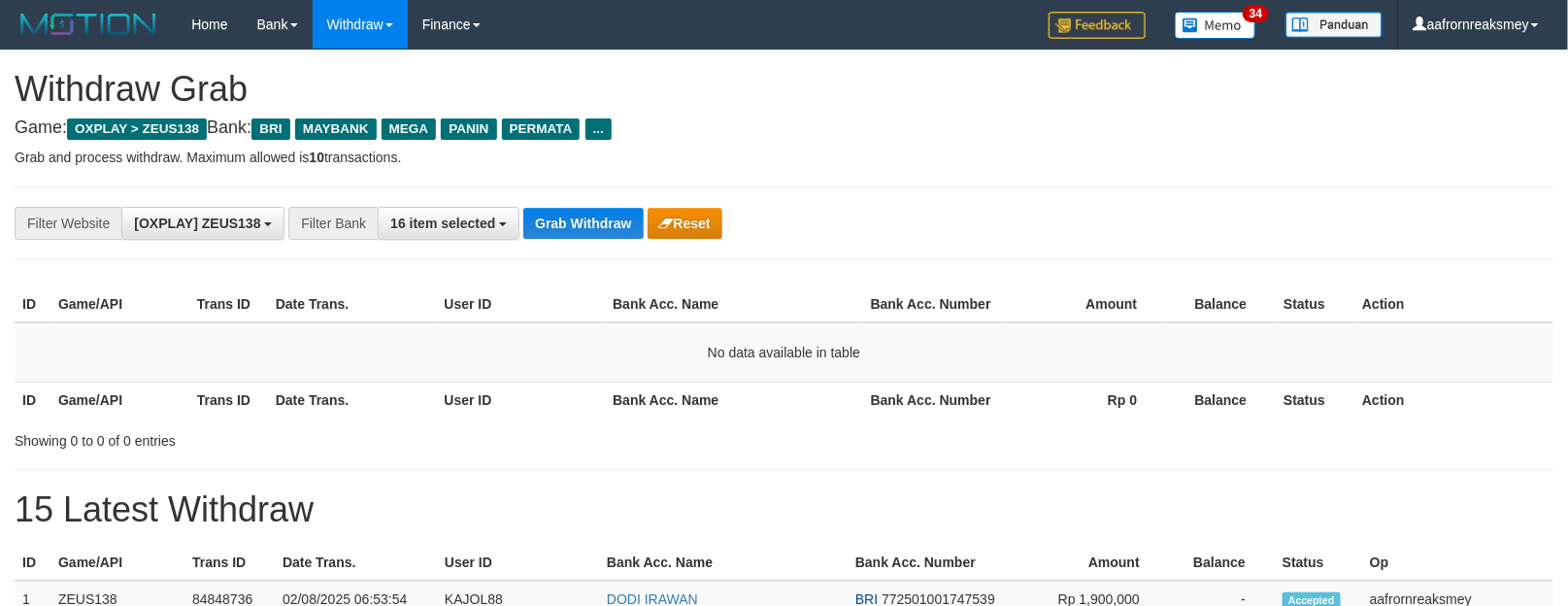 click on "**********" at bounding box center (784, 223) 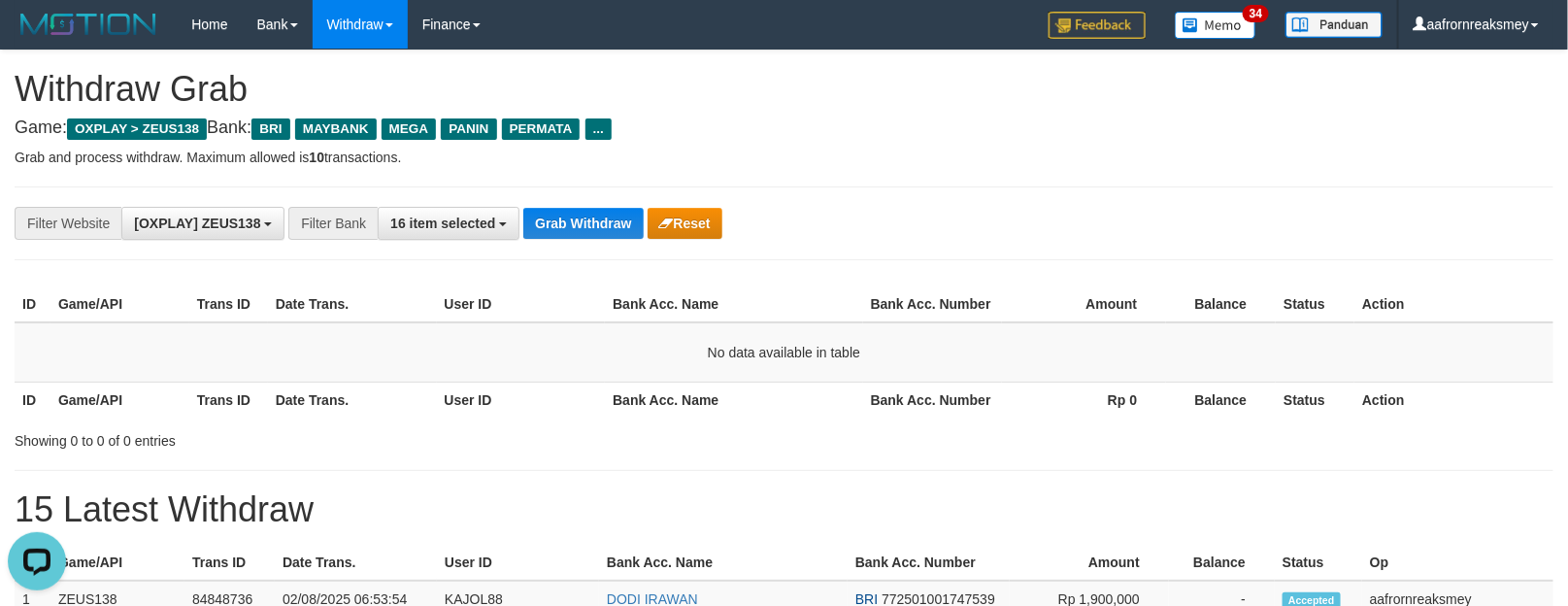 scroll, scrollTop: 0, scrollLeft: 0, axis: both 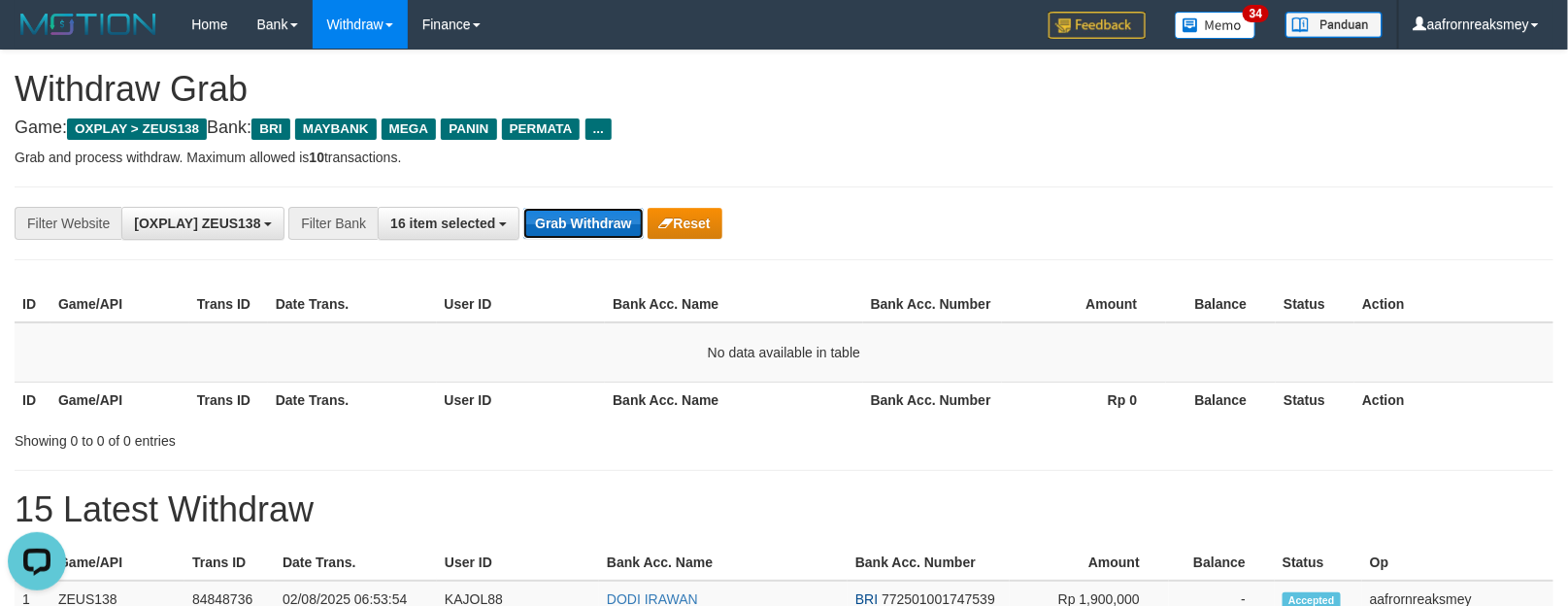 click on "Grab Withdraw" at bounding box center [583, 223] 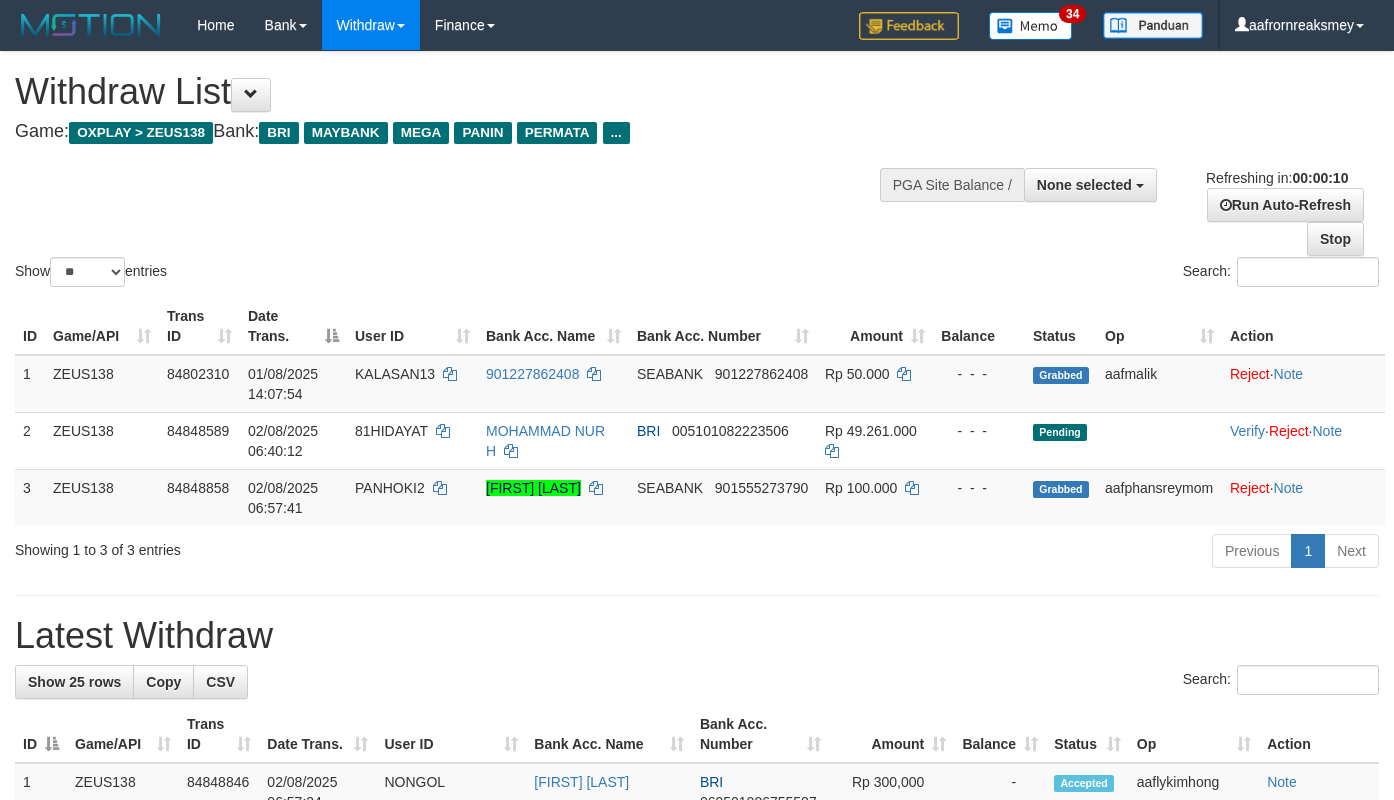 select 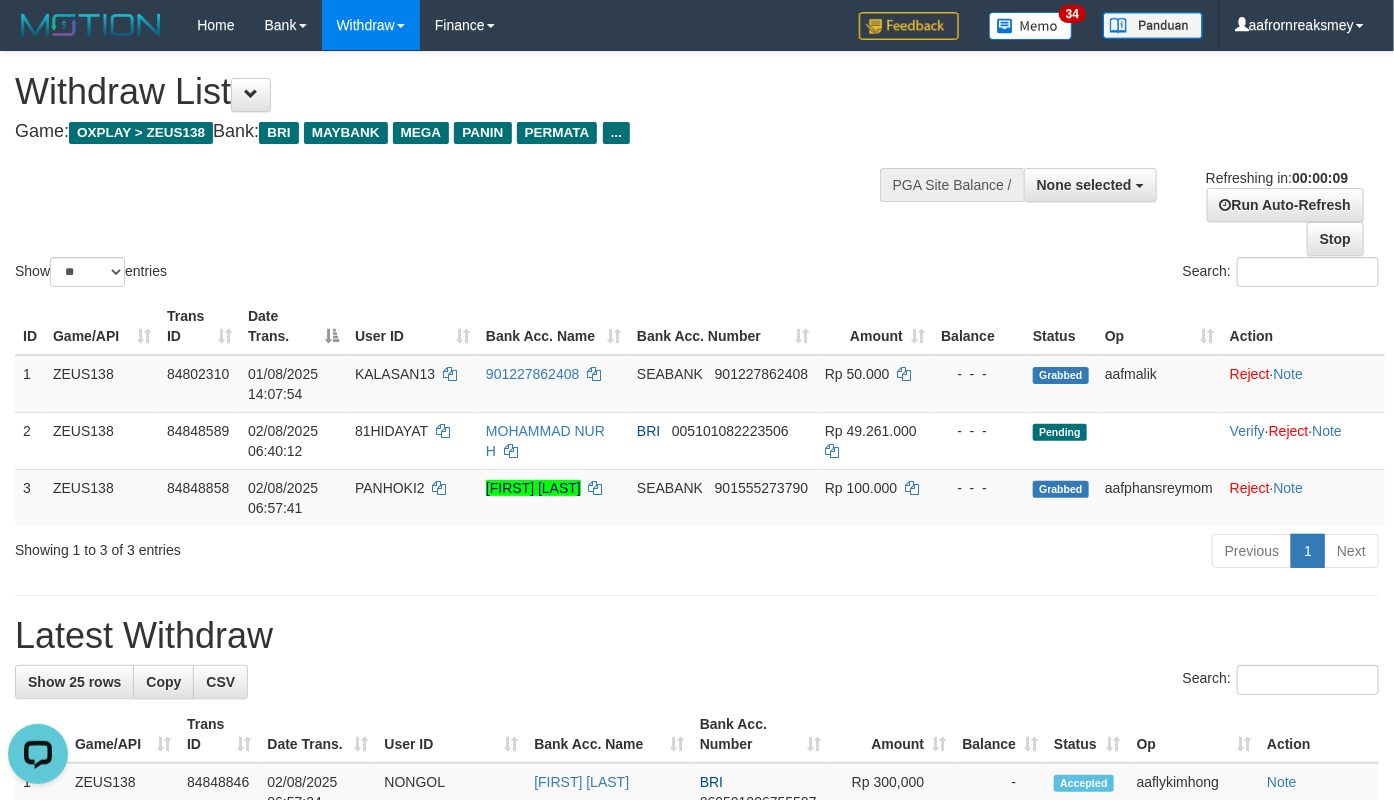 scroll, scrollTop: 0, scrollLeft: 0, axis: both 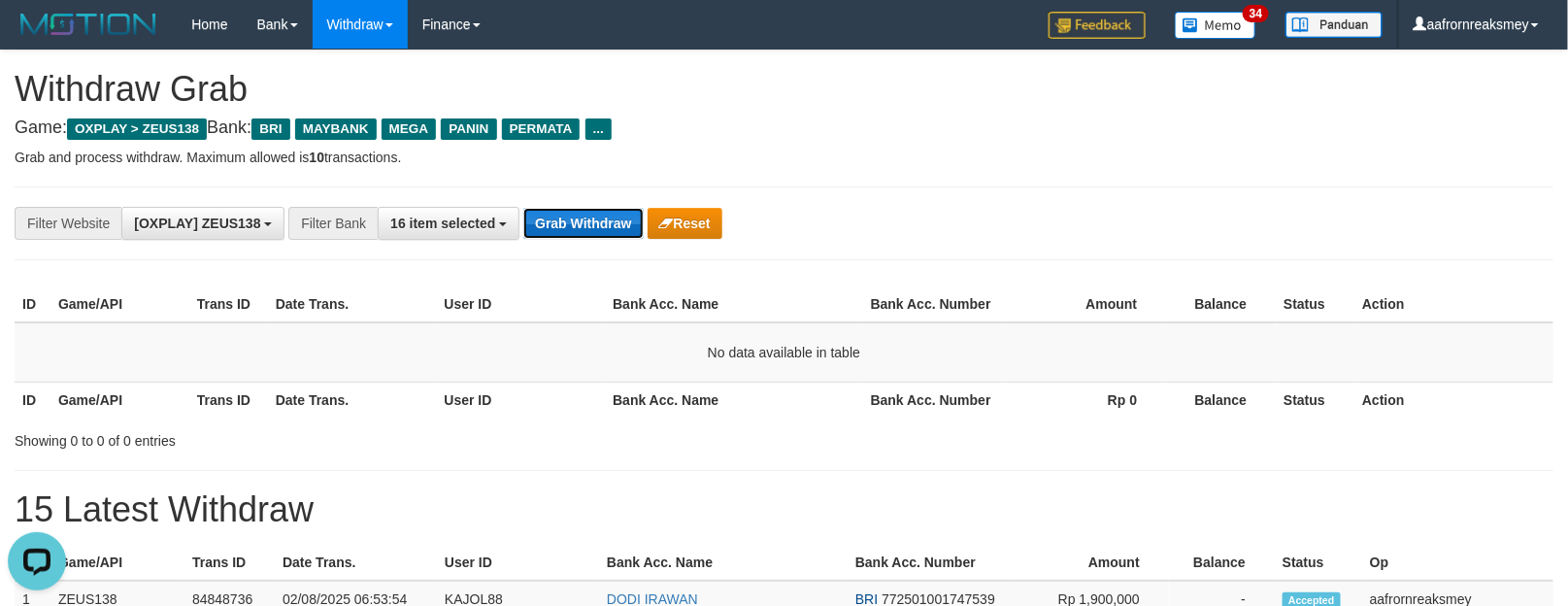 click on "Grab Withdraw" at bounding box center [583, 223] 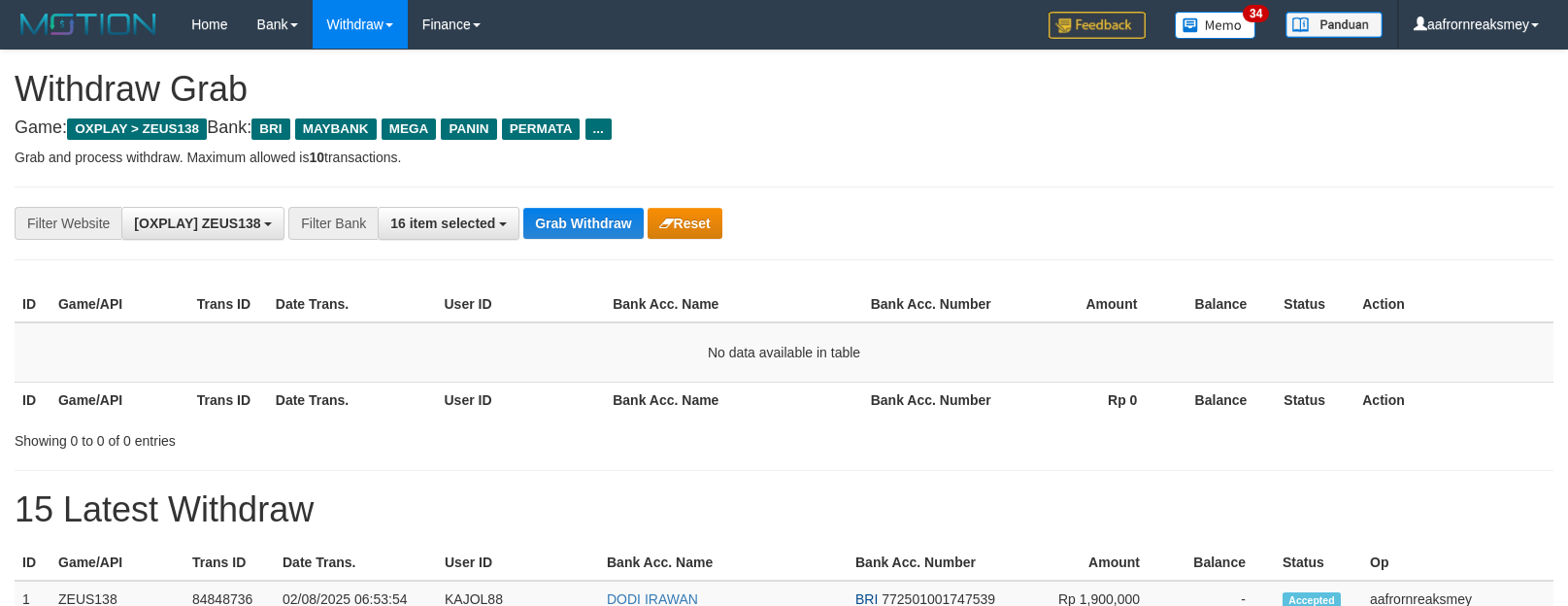scroll, scrollTop: 0, scrollLeft: 0, axis: both 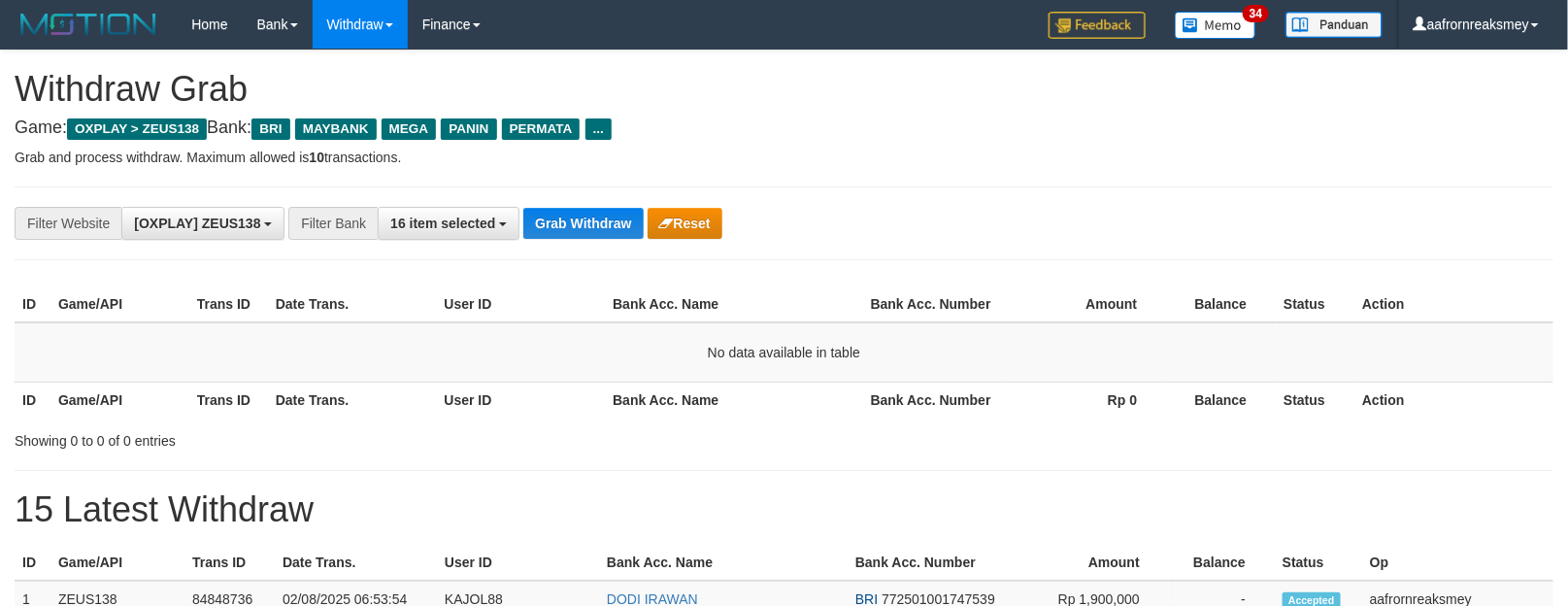 click on "**********" at bounding box center [784, 223] 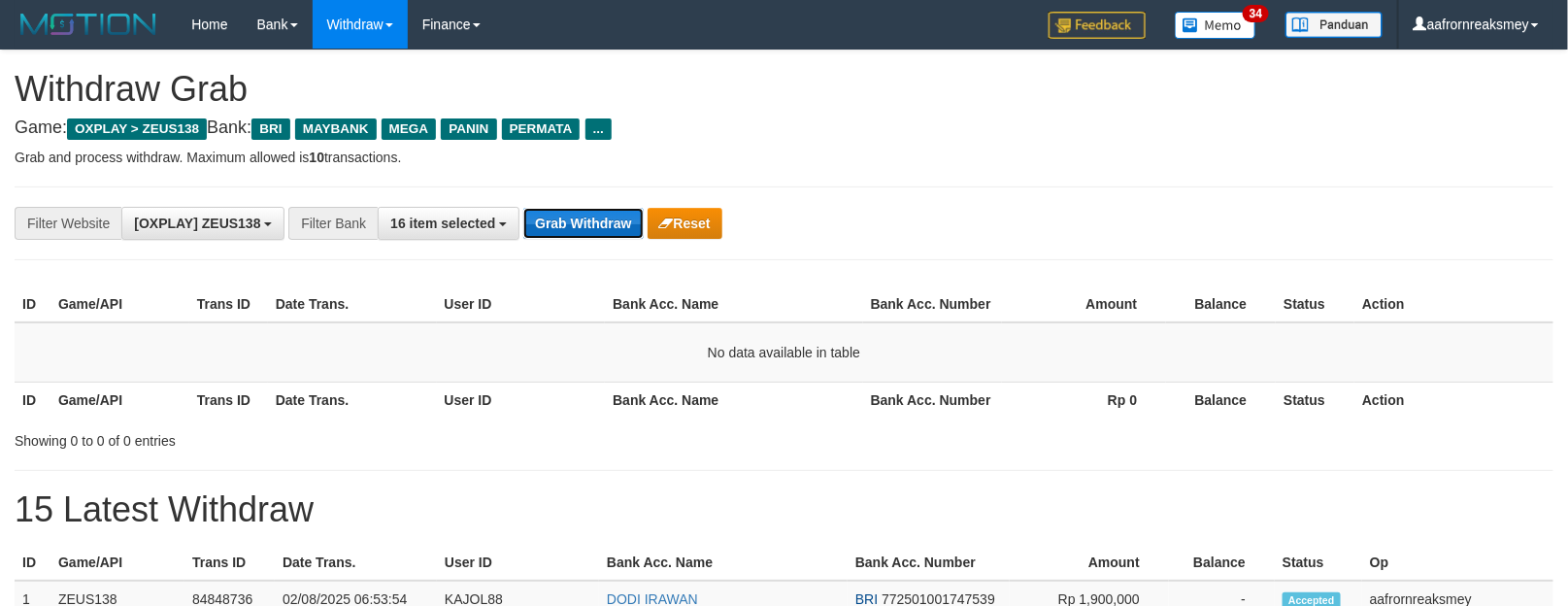 click on "Grab Withdraw" at bounding box center [583, 223] 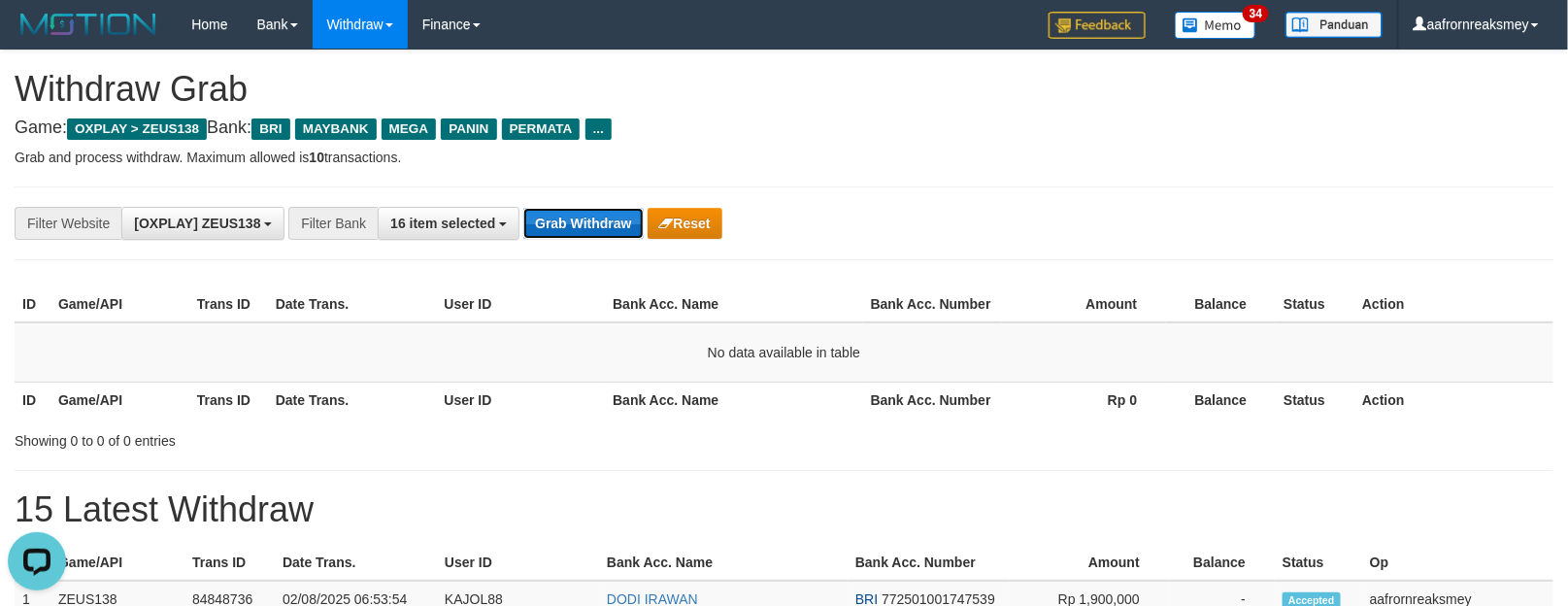 scroll, scrollTop: 0, scrollLeft: 0, axis: both 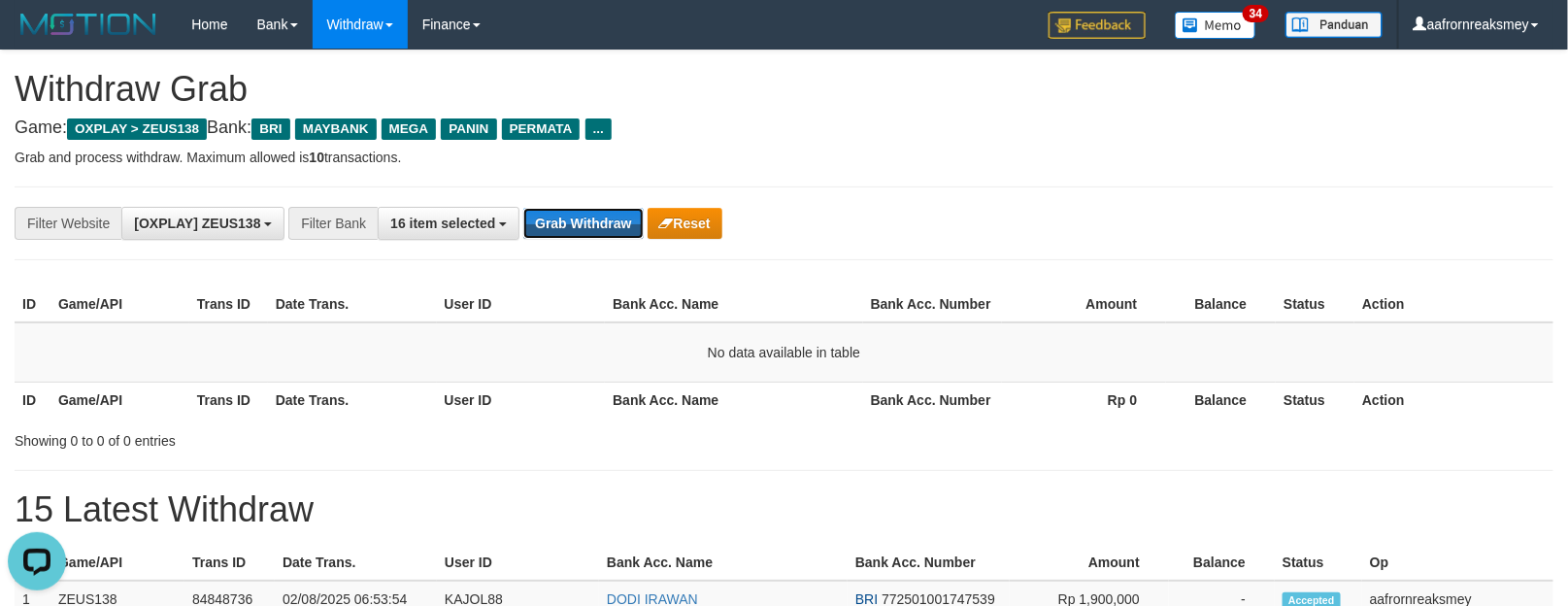 click on "**********" at bounding box center (784, 223) 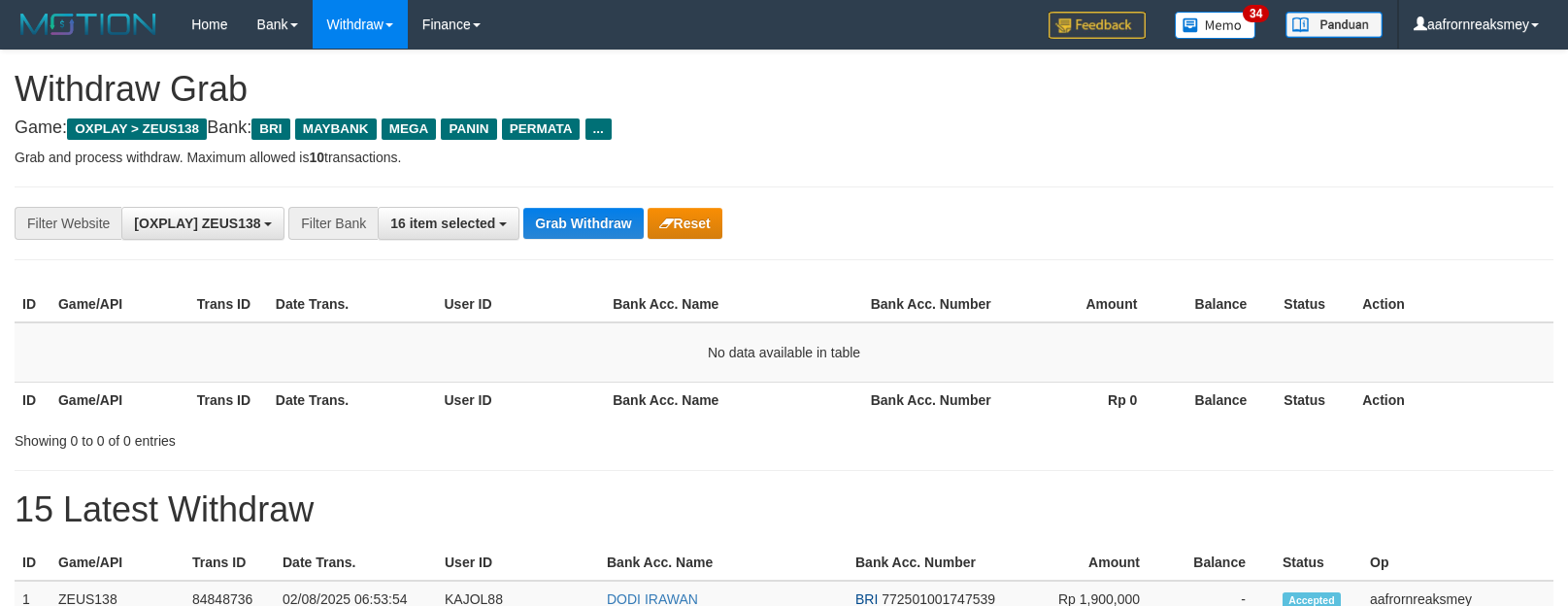 scroll, scrollTop: 0, scrollLeft: 0, axis: both 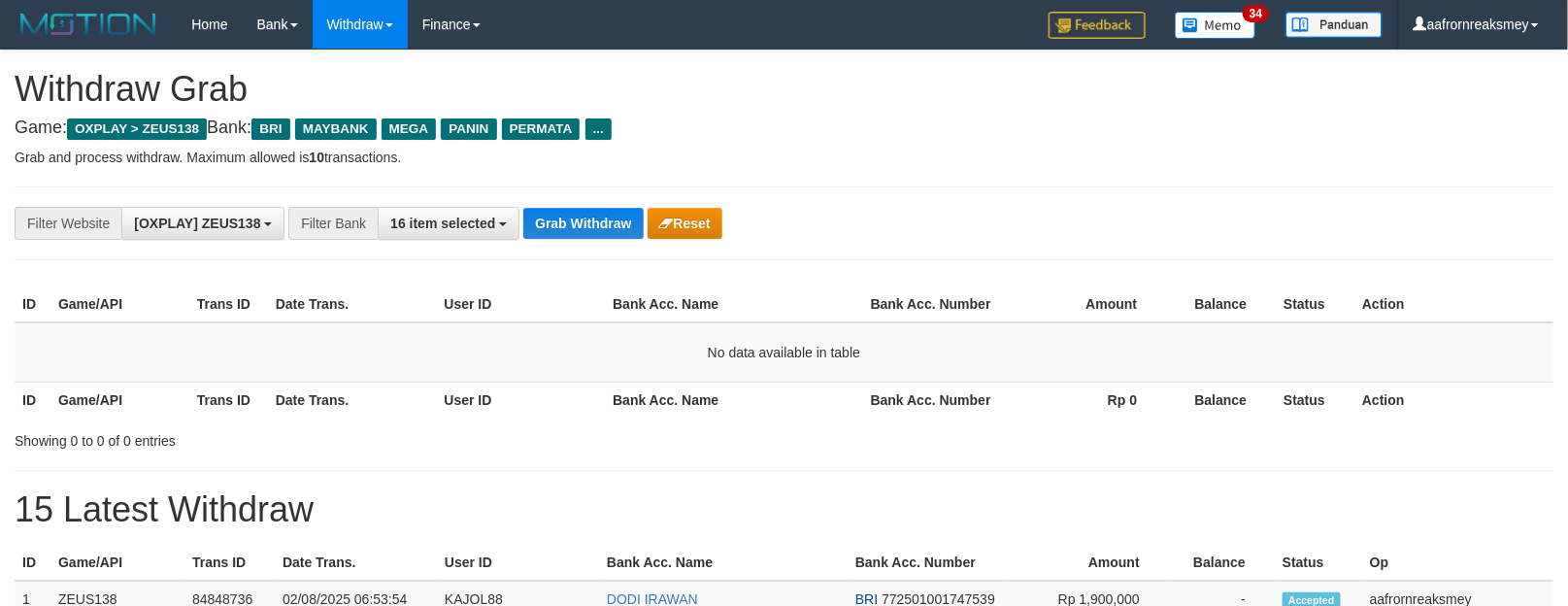 click on "**********" at bounding box center (784, 223) 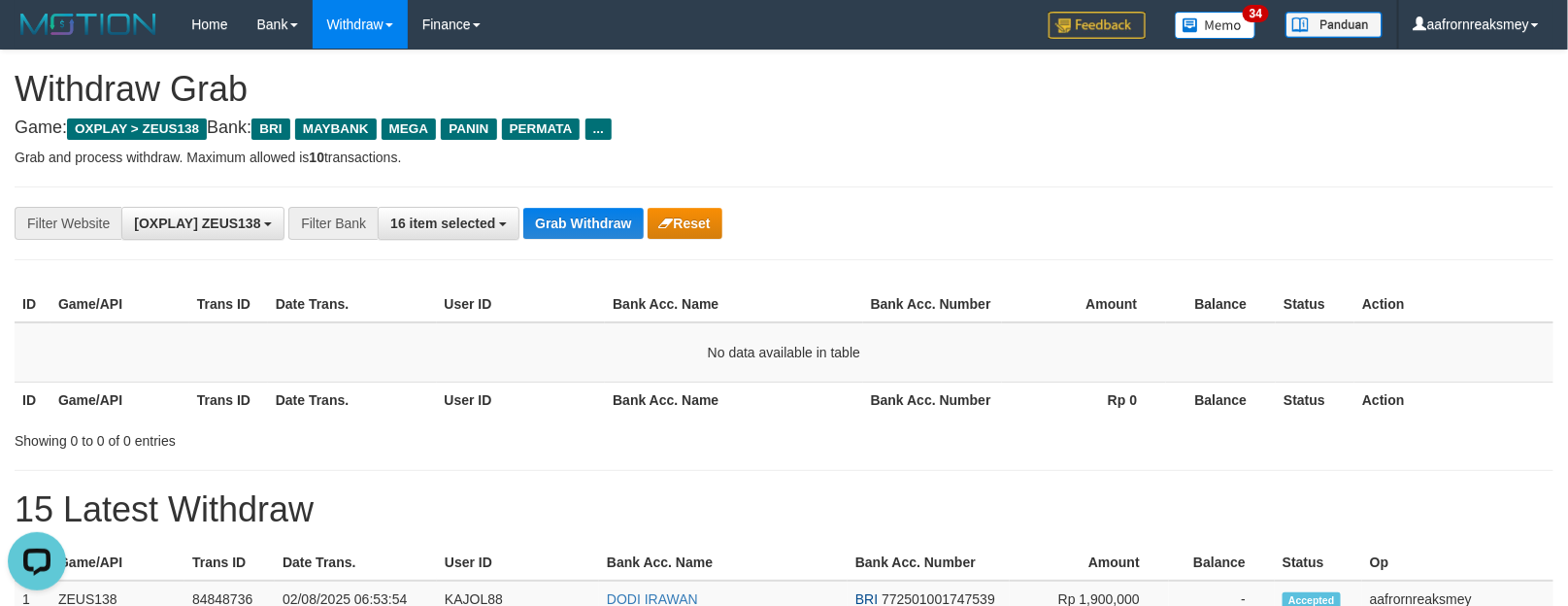 scroll, scrollTop: 0, scrollLeft: 0, axis: both 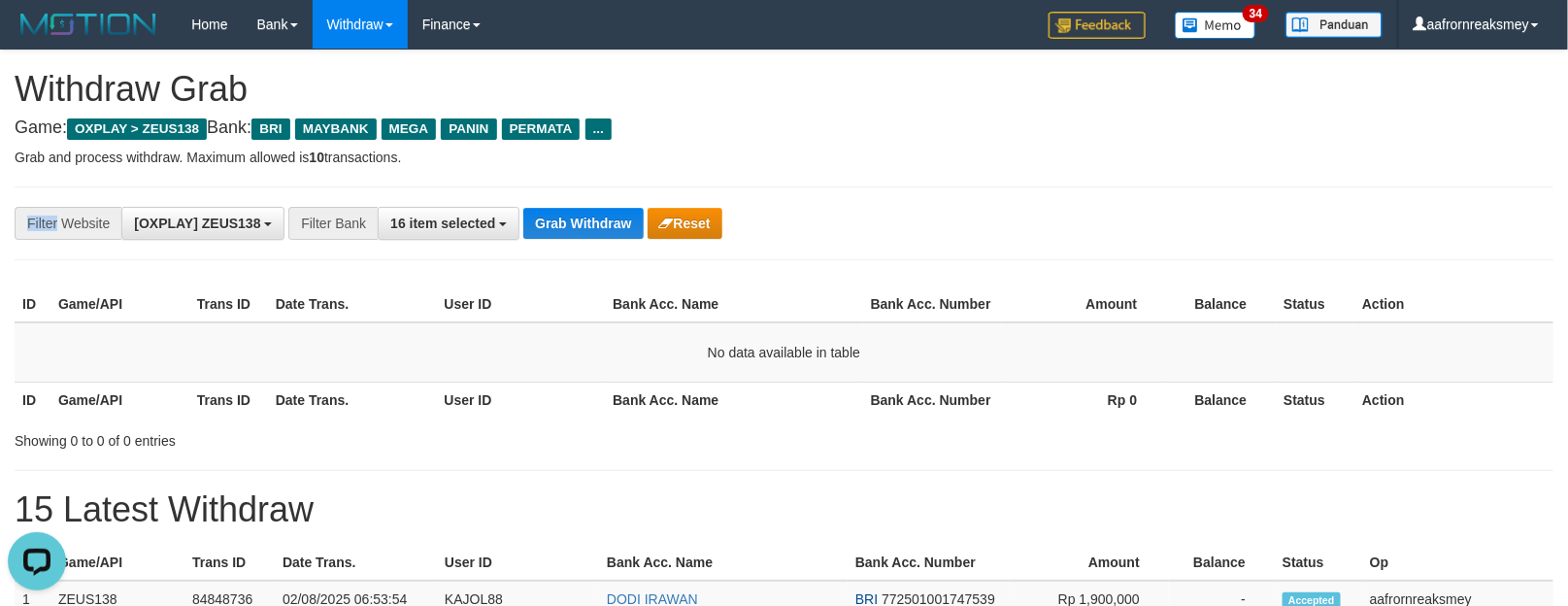 click on "**********" at bounding box center (784, 223) 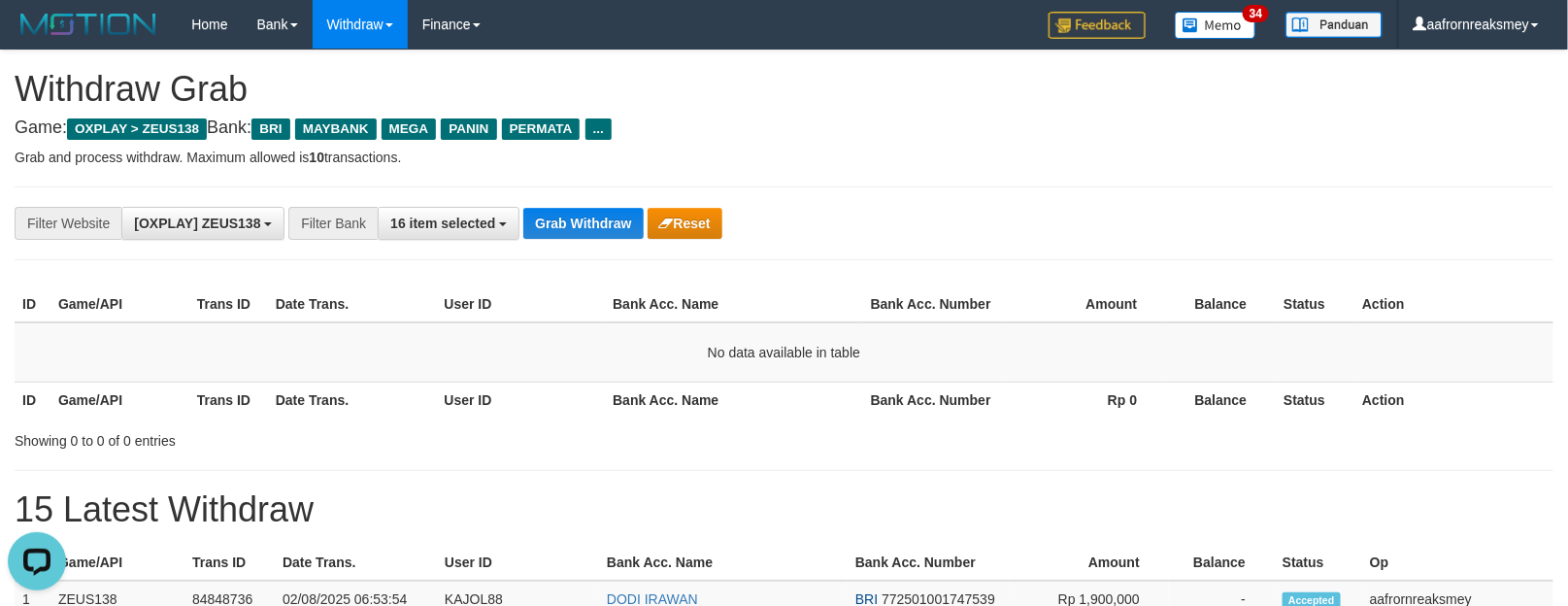 click on "**********" at bounding box center (784, 223) 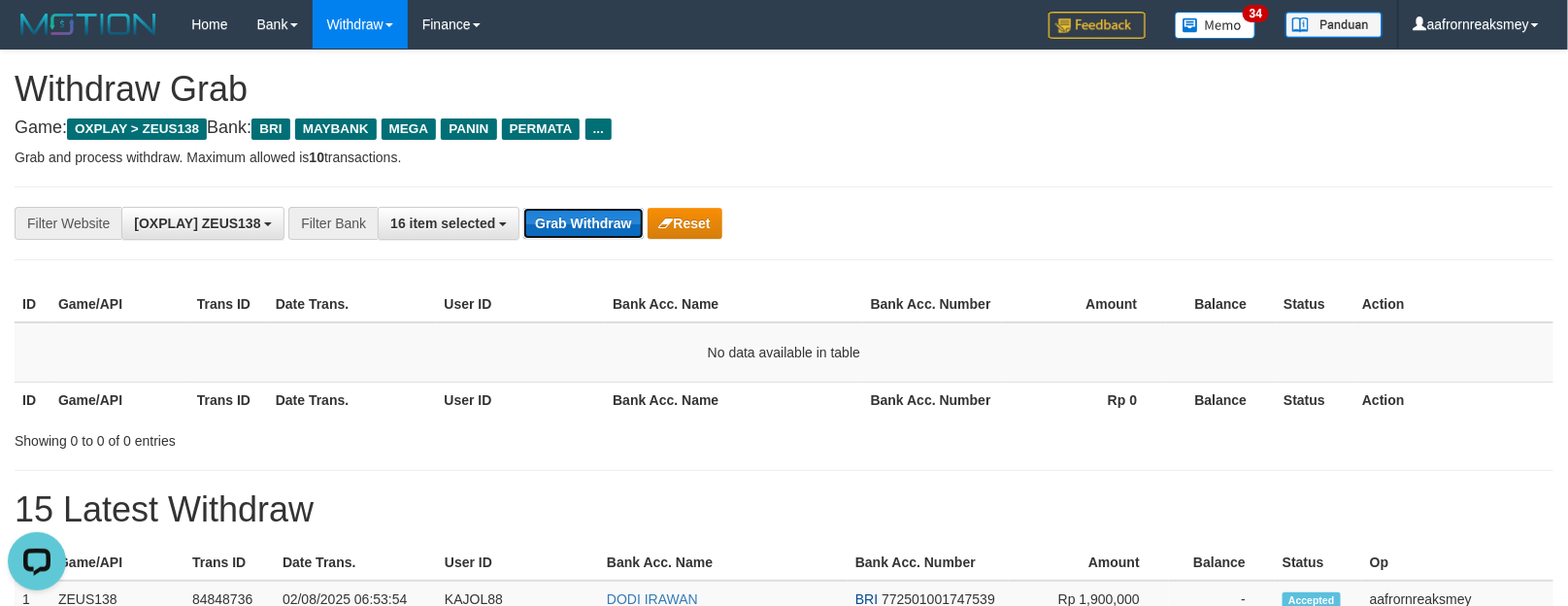 click on "Grab Withdraw" at bounding box center (583, 223) 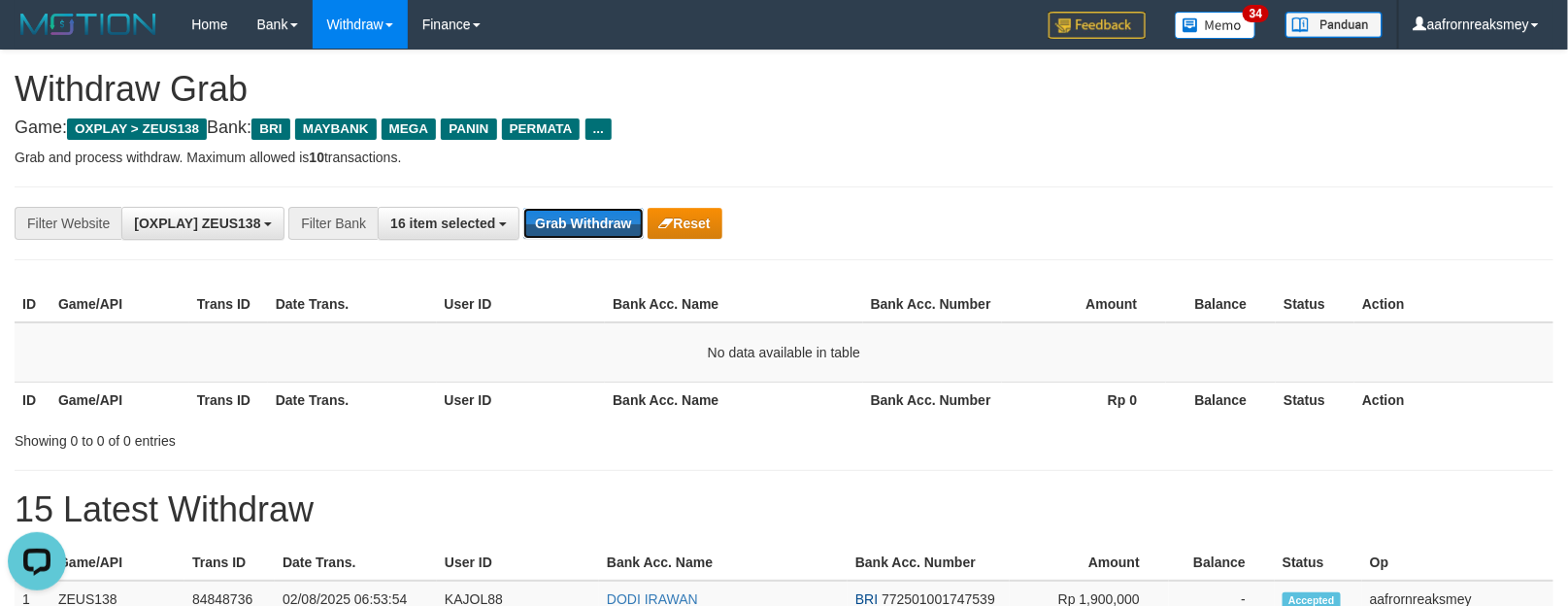 drag, startPoint x: 590, startPoint y: 234, endPoint x: 576, endPoint y: 240, distance: 15.231546 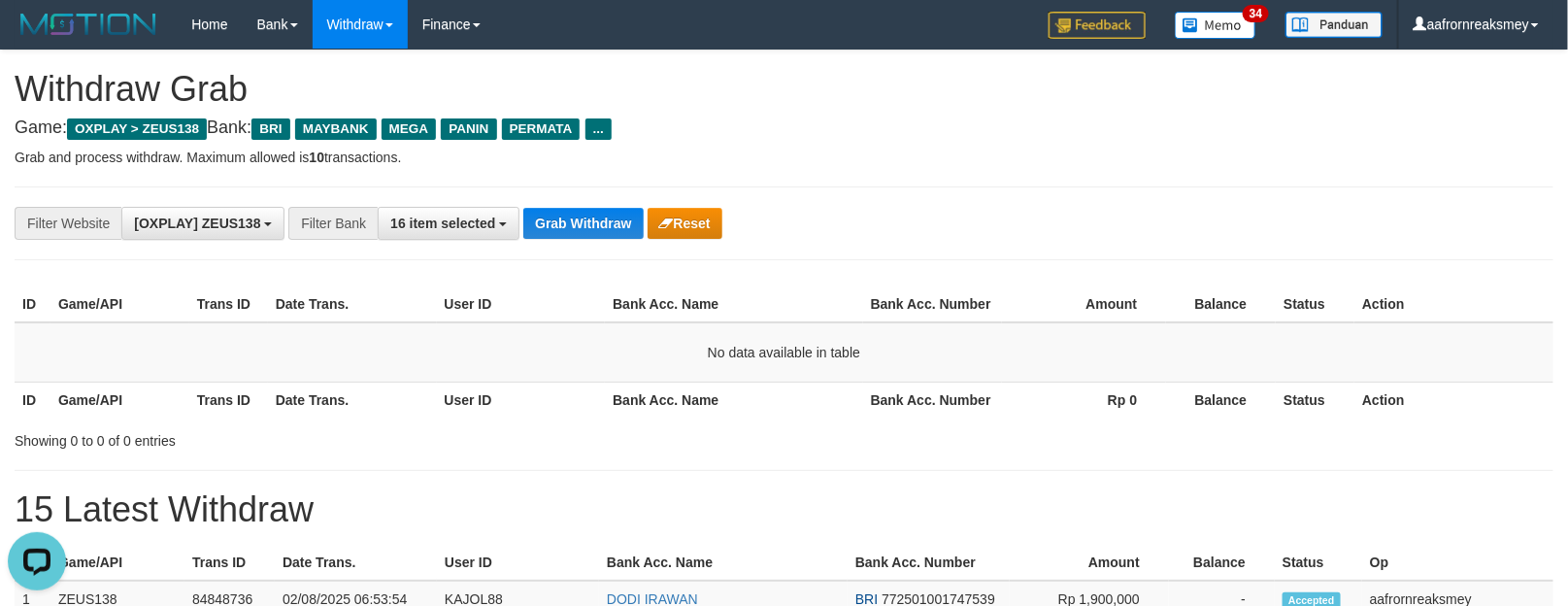 click on "**********" at bounding box center (784, 223) 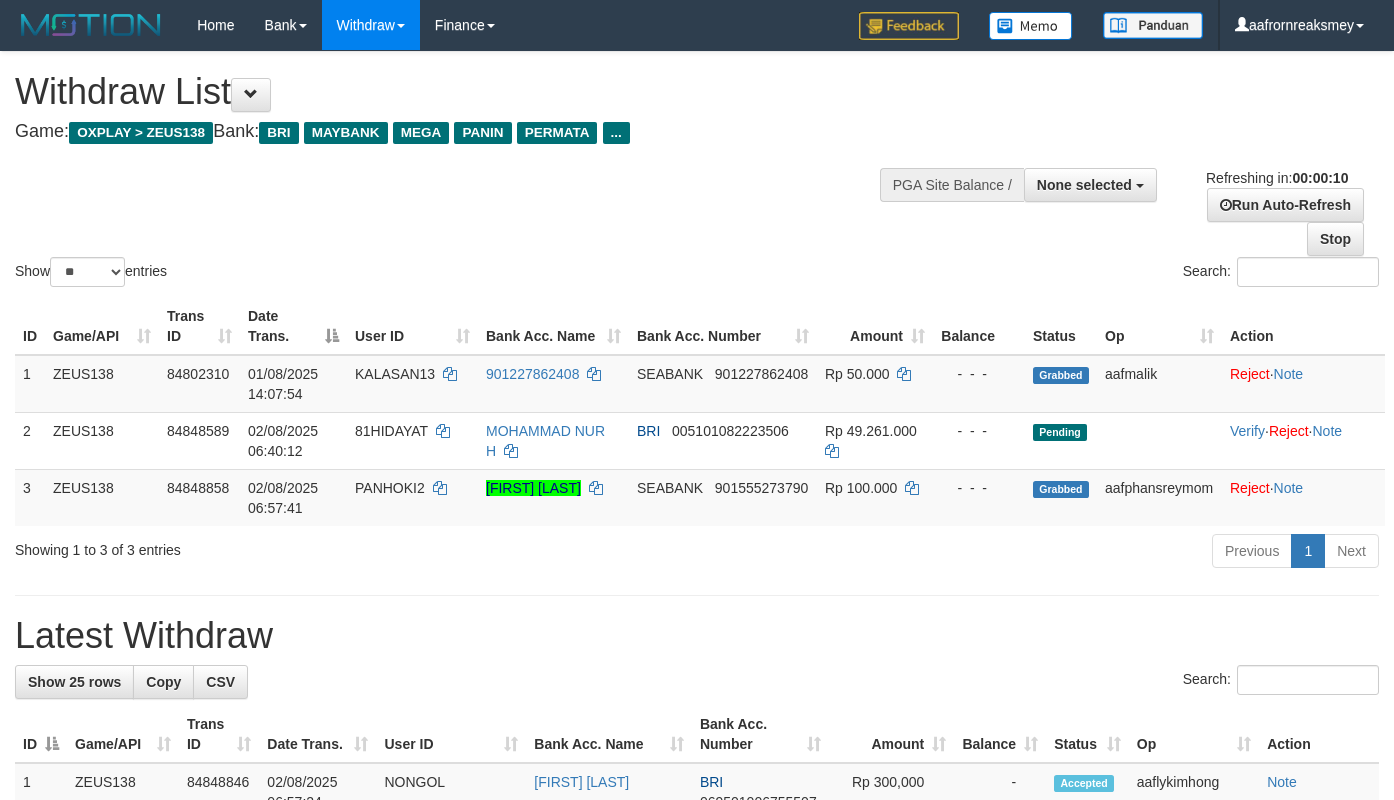 select 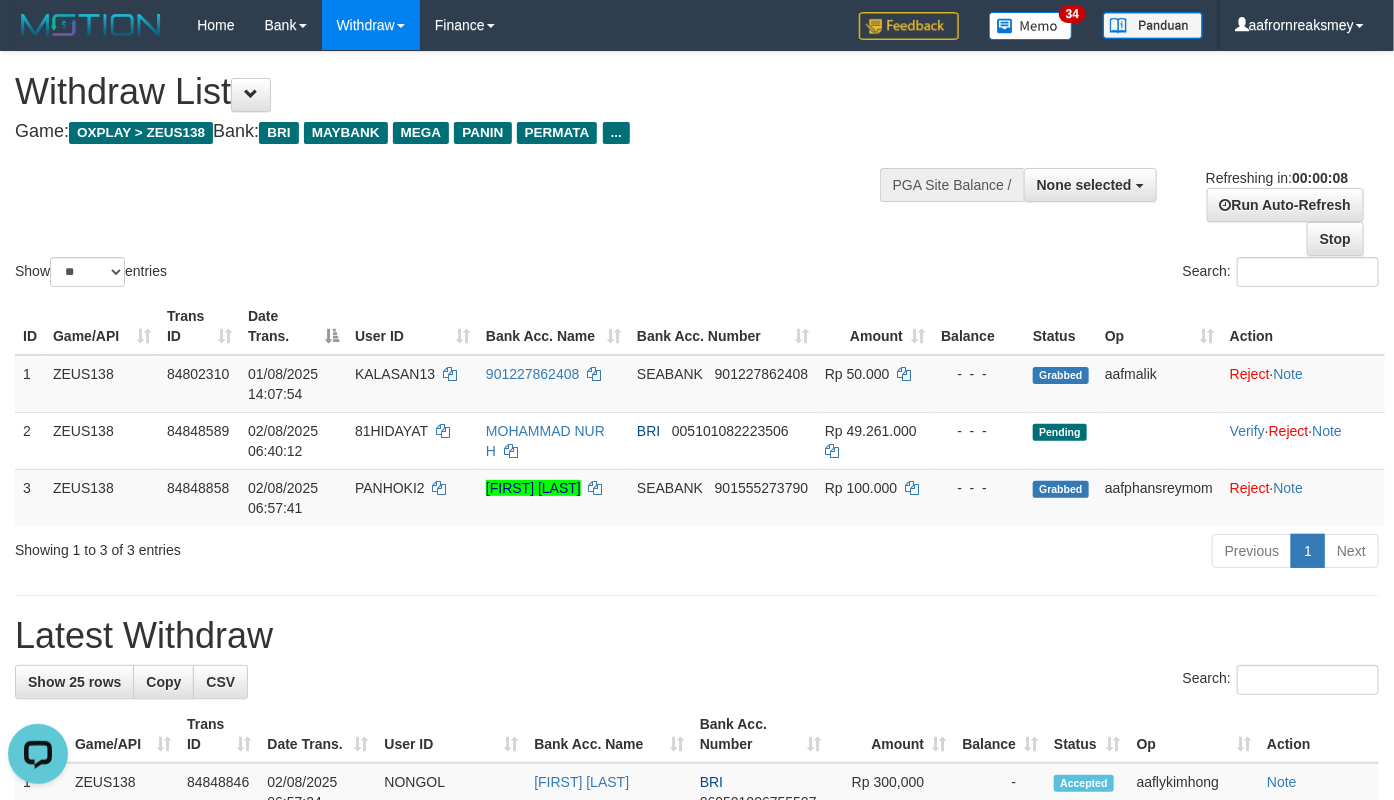 scroll, scrollTop: 0, scrollLeft: 0, axis: both 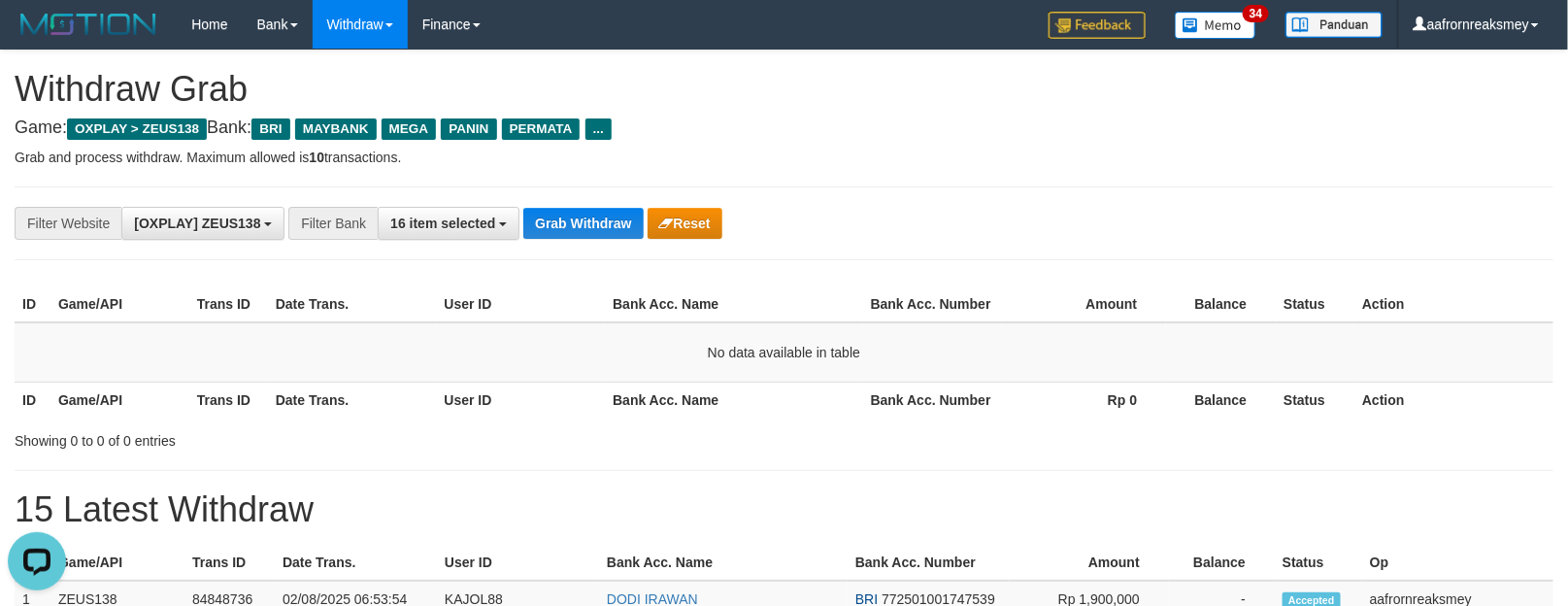 click on "**********" at bounding box center [784, 223] 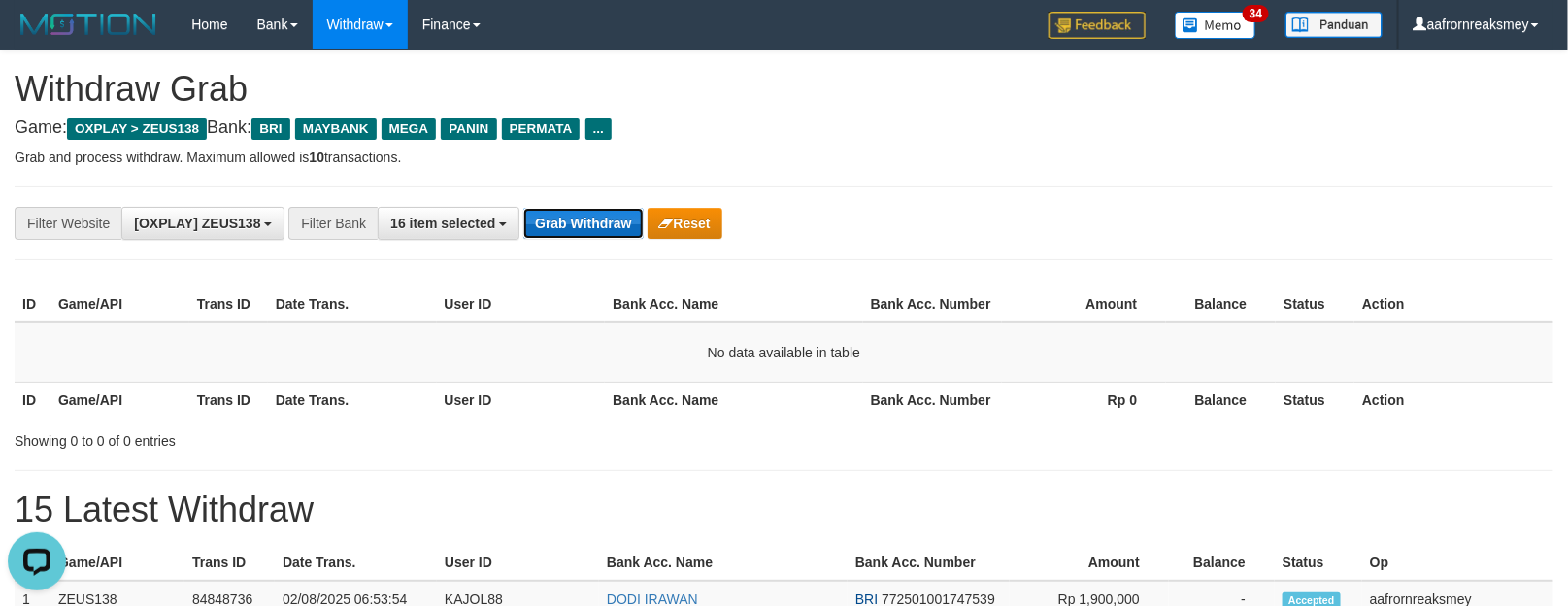 click on "Grab Withdraw" at bounding box center [583, 223] 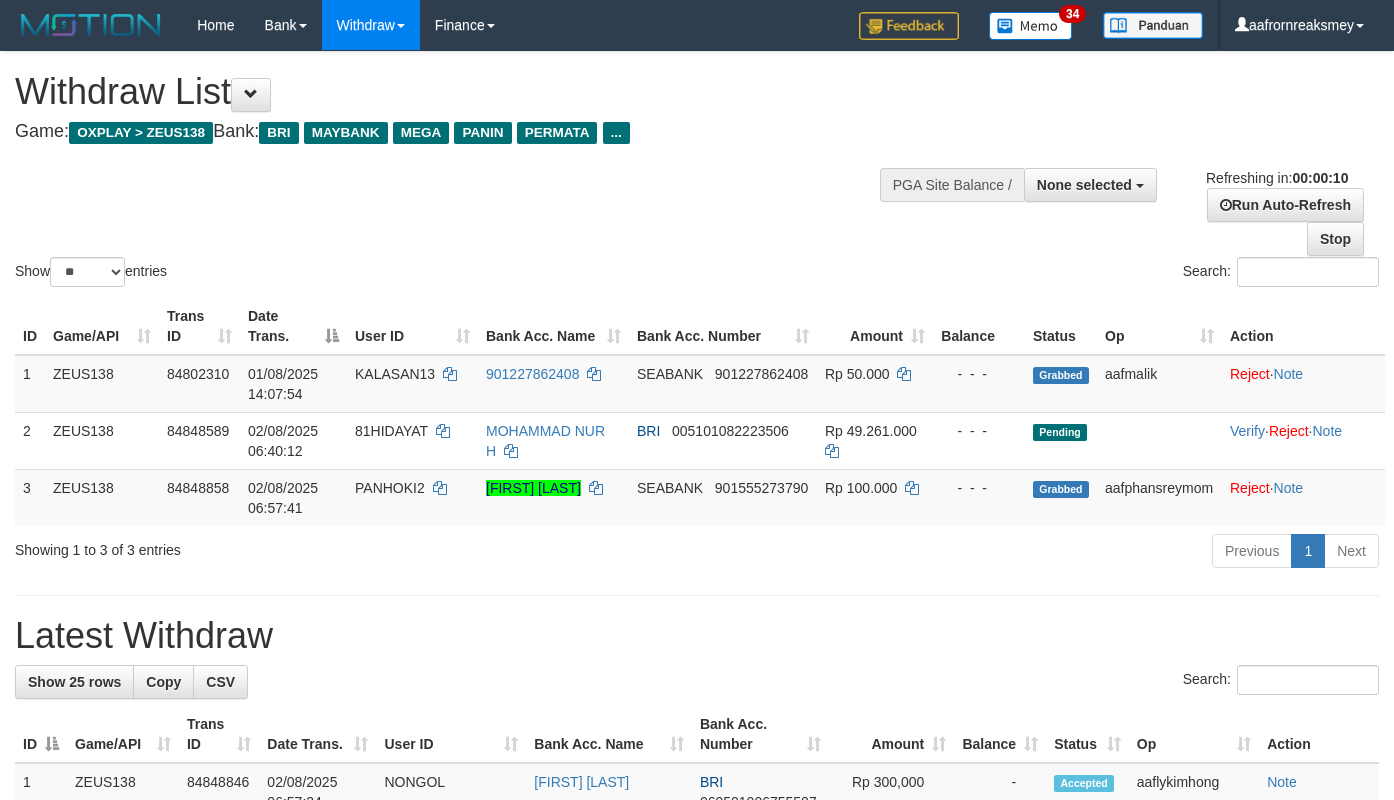 select 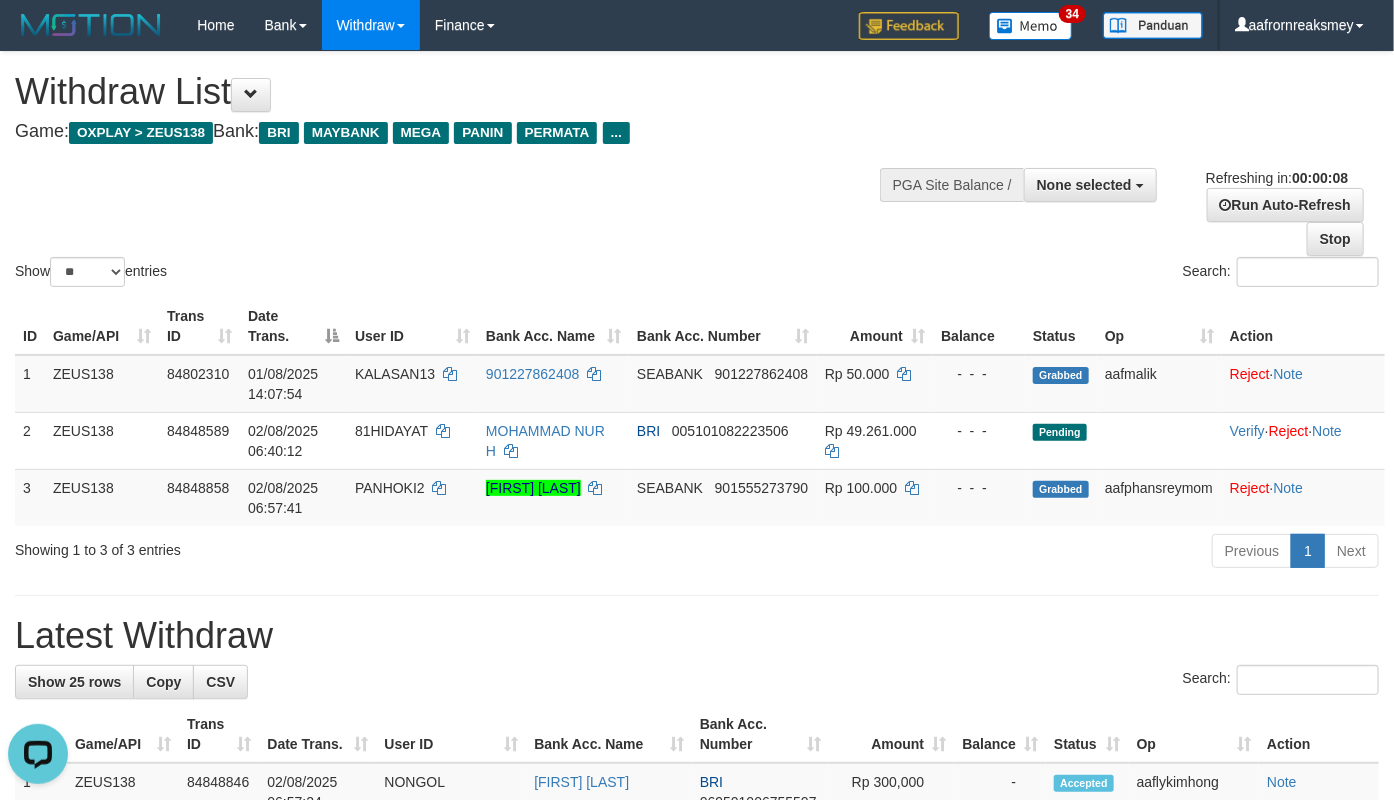 scroll, scrollTop: 0, scrollLeft: 0, axis: both 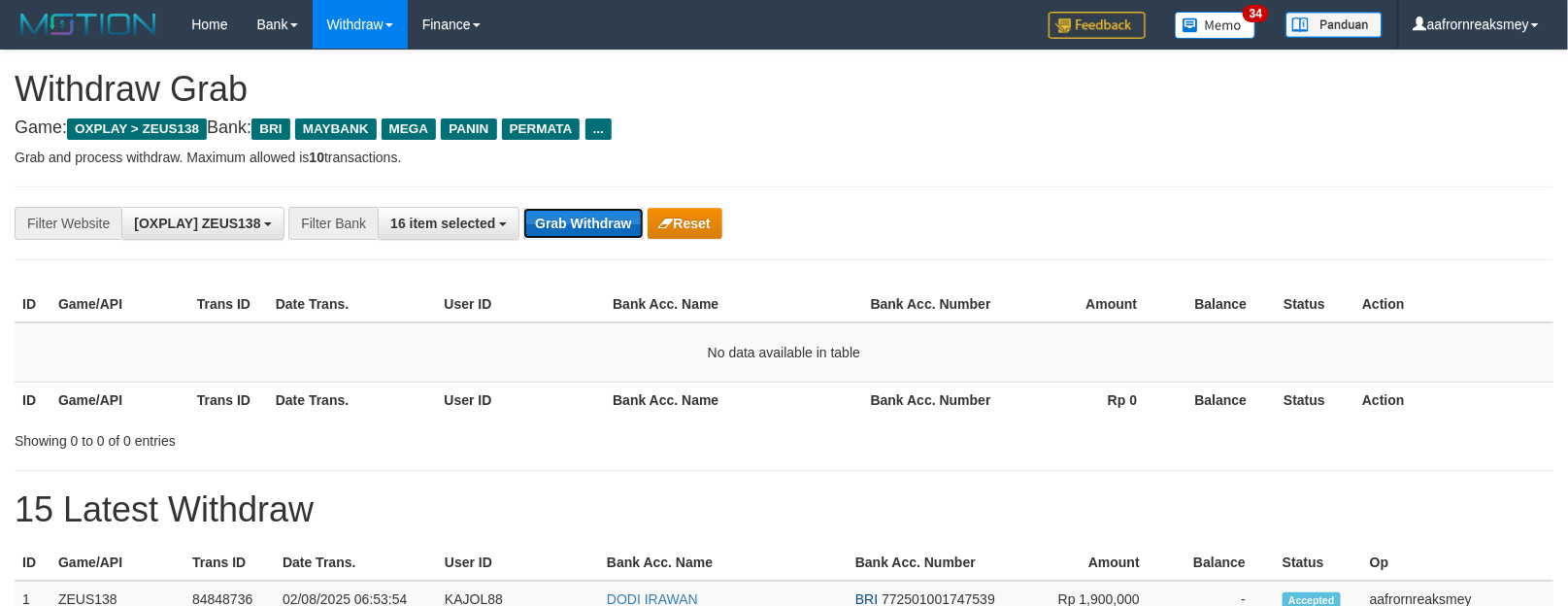 drag, startPoint x: 0, startPoint y: 0, endPoint x: 600, endPoint y: 238, distance: 645.4797 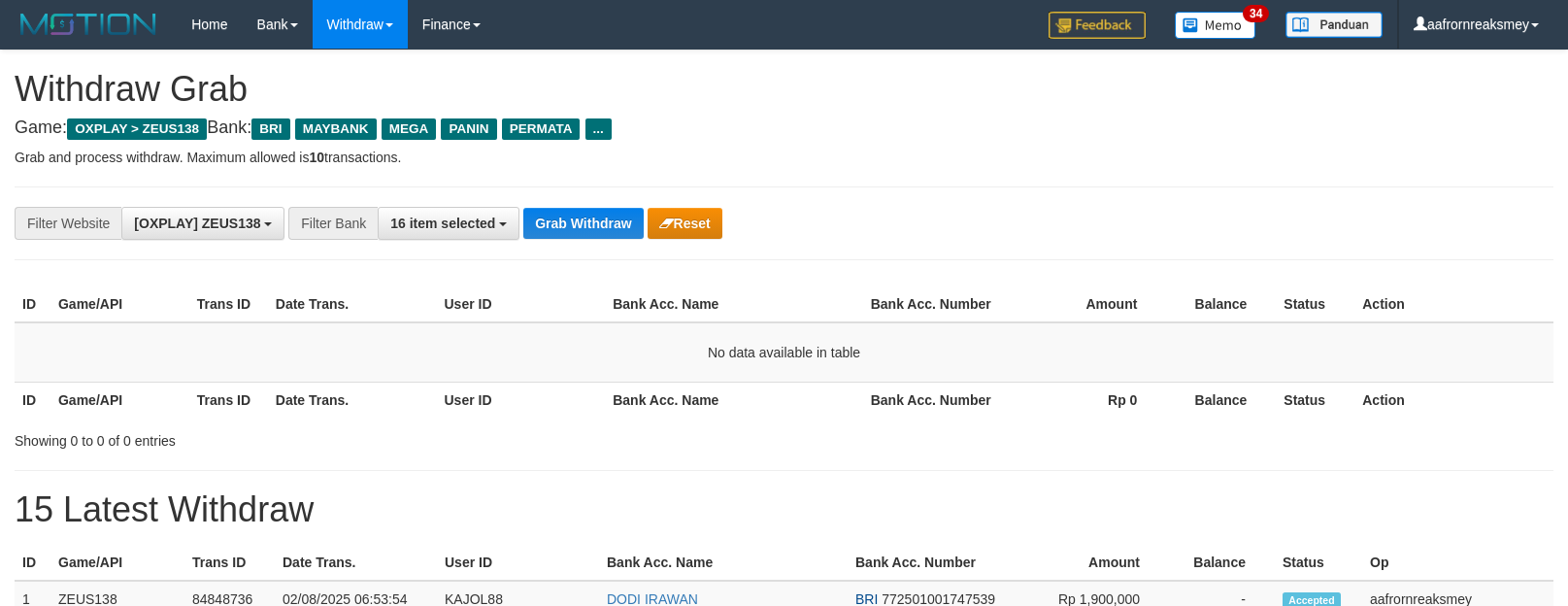 scroll, scrollTop: 0, scrollLeft: 0, axis: both 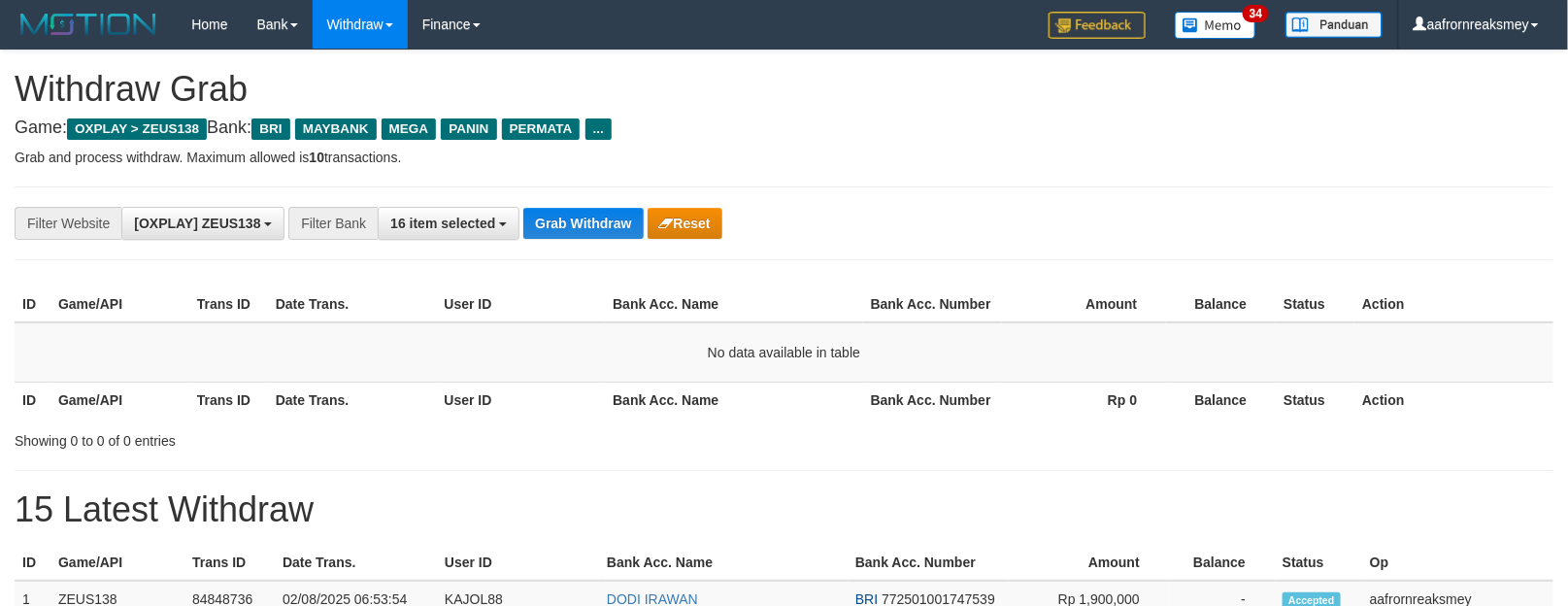 click on "Grab Withdraw" at bounding box center [583, 223] 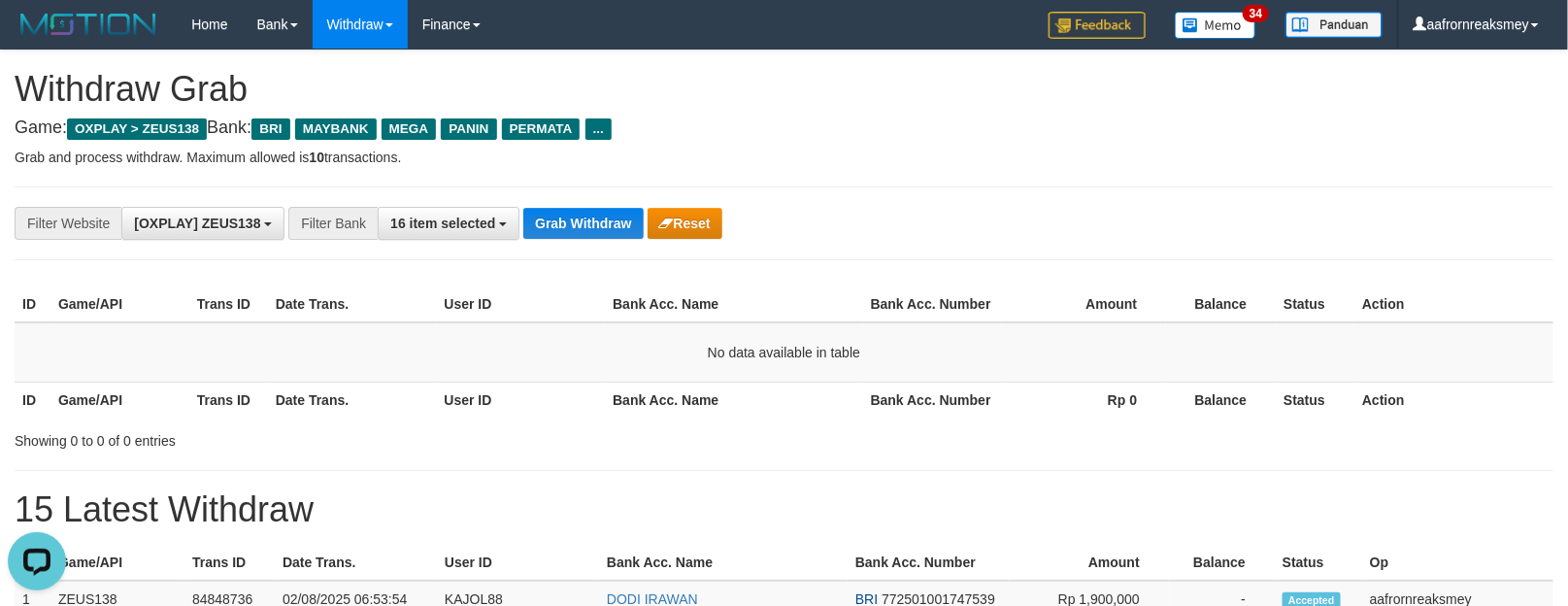 scroll, scrollTop: 0, scrollLeft: 0, axis: both 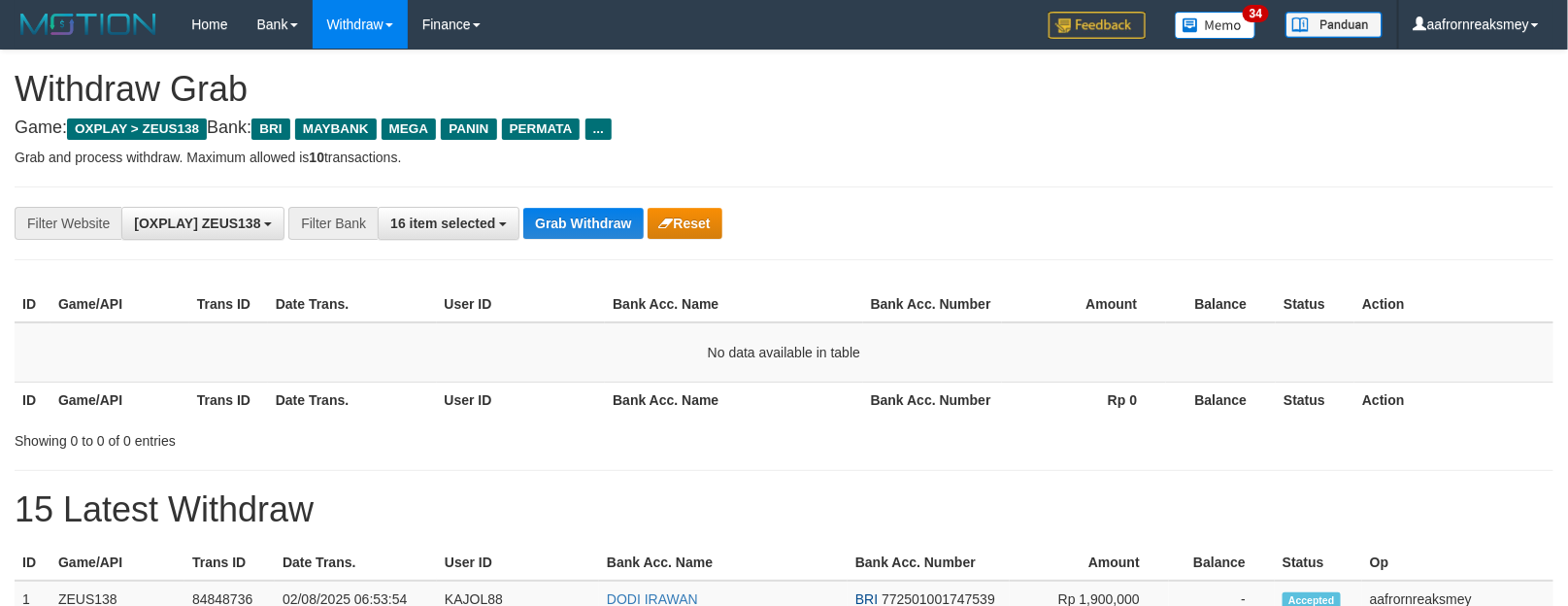 click on "Grab Withdraw" at bounding box center (583, 223) 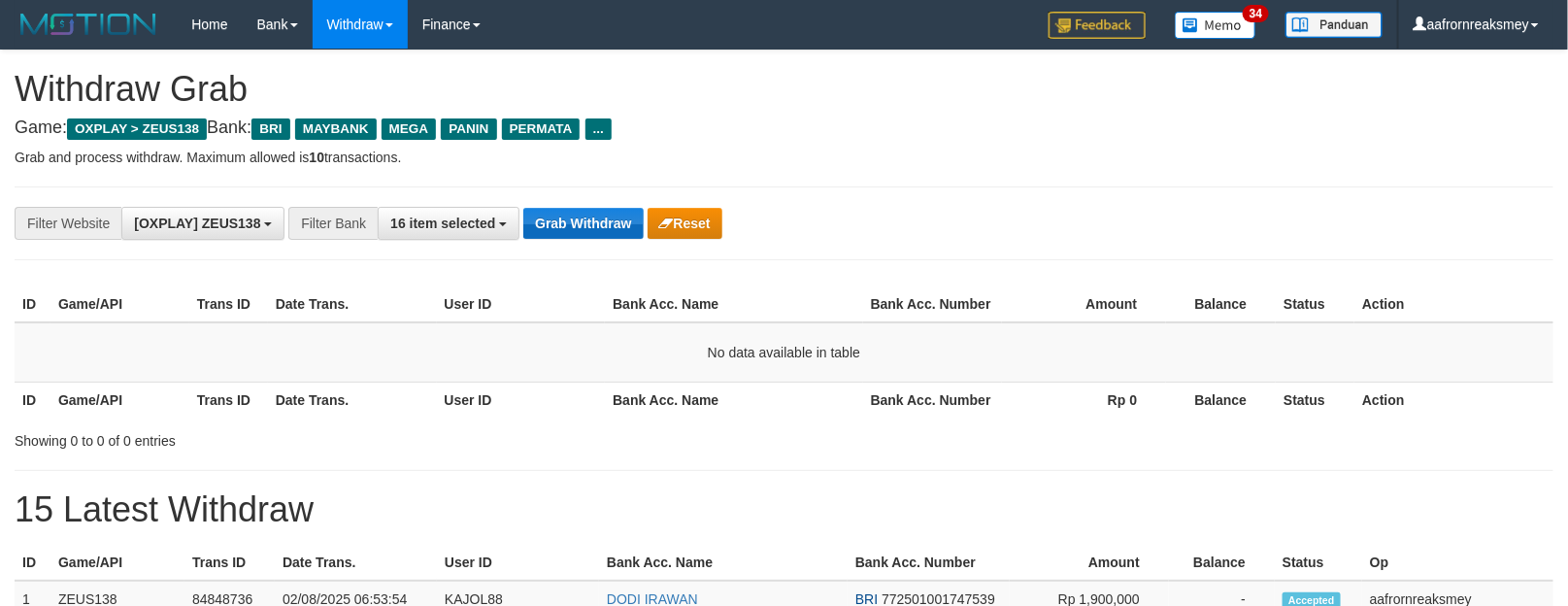 scroll, scrollTop: 17, scrollLeft: 0, axis: vertical 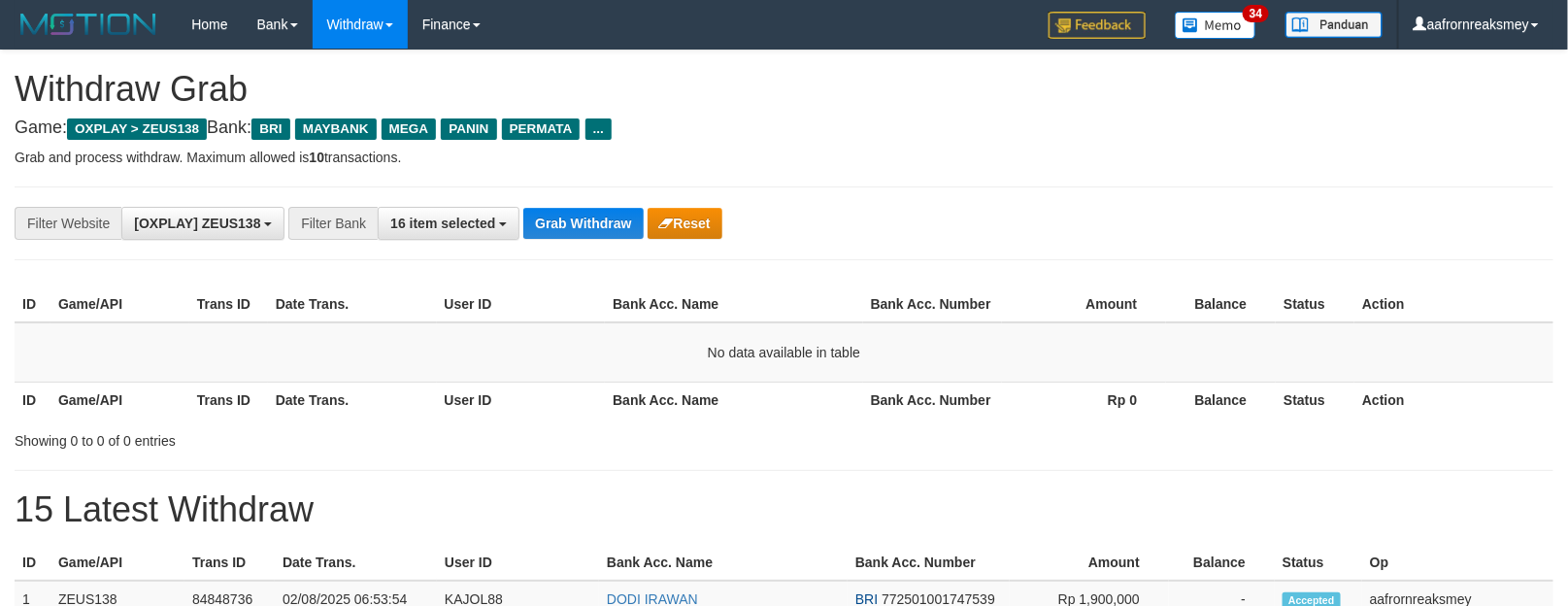 click on "Grab Withdraw" at bounding box center (583, 223) 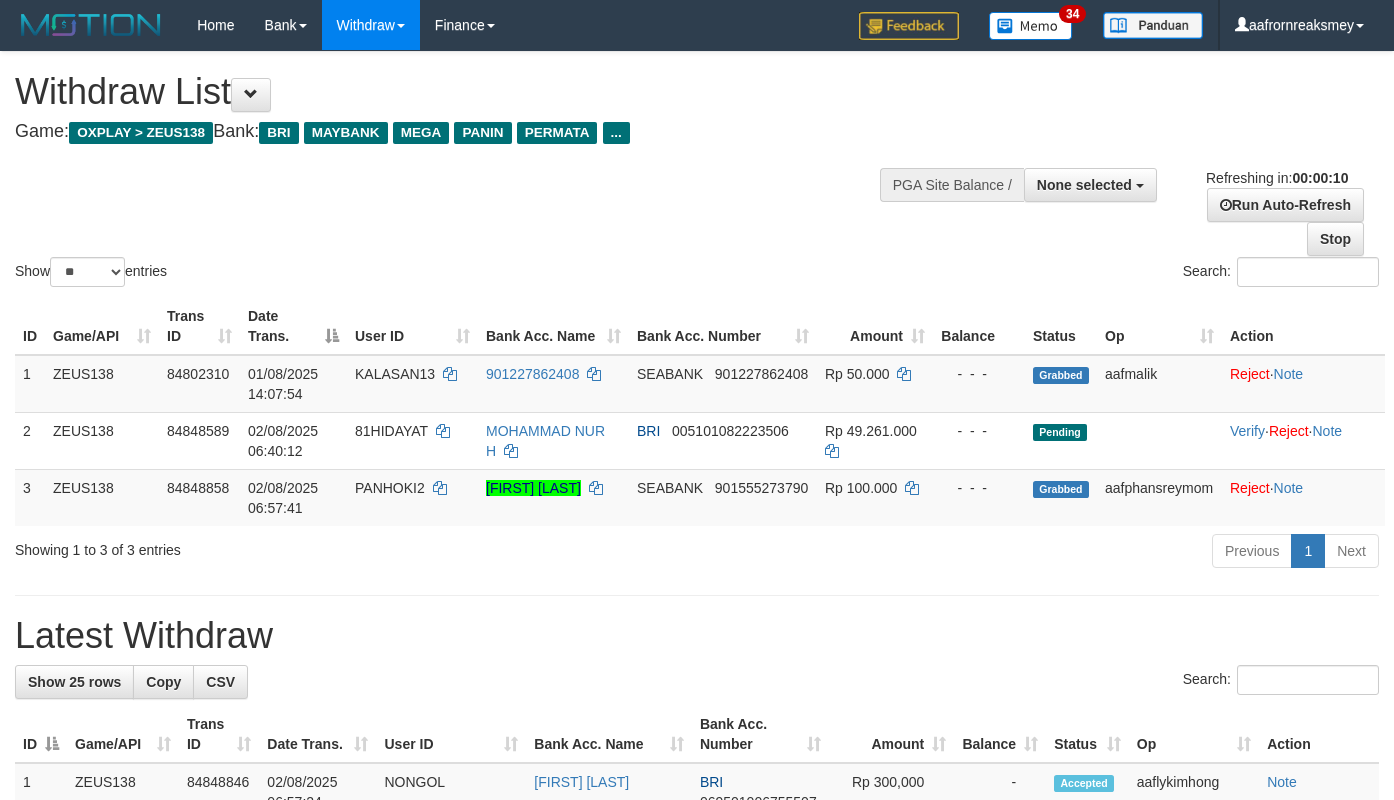 select 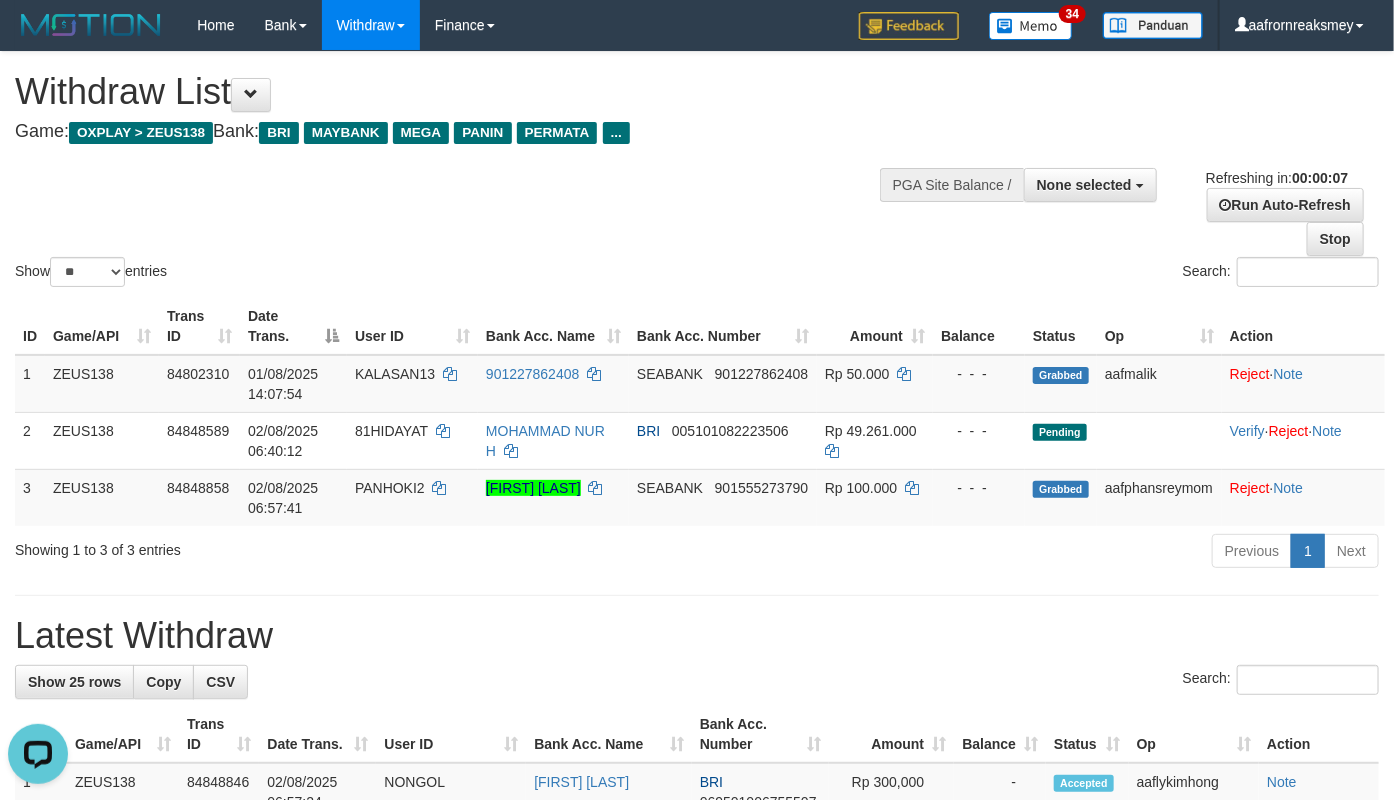scroll, scrollTop: 0, scrollLeft: 0, axis: both 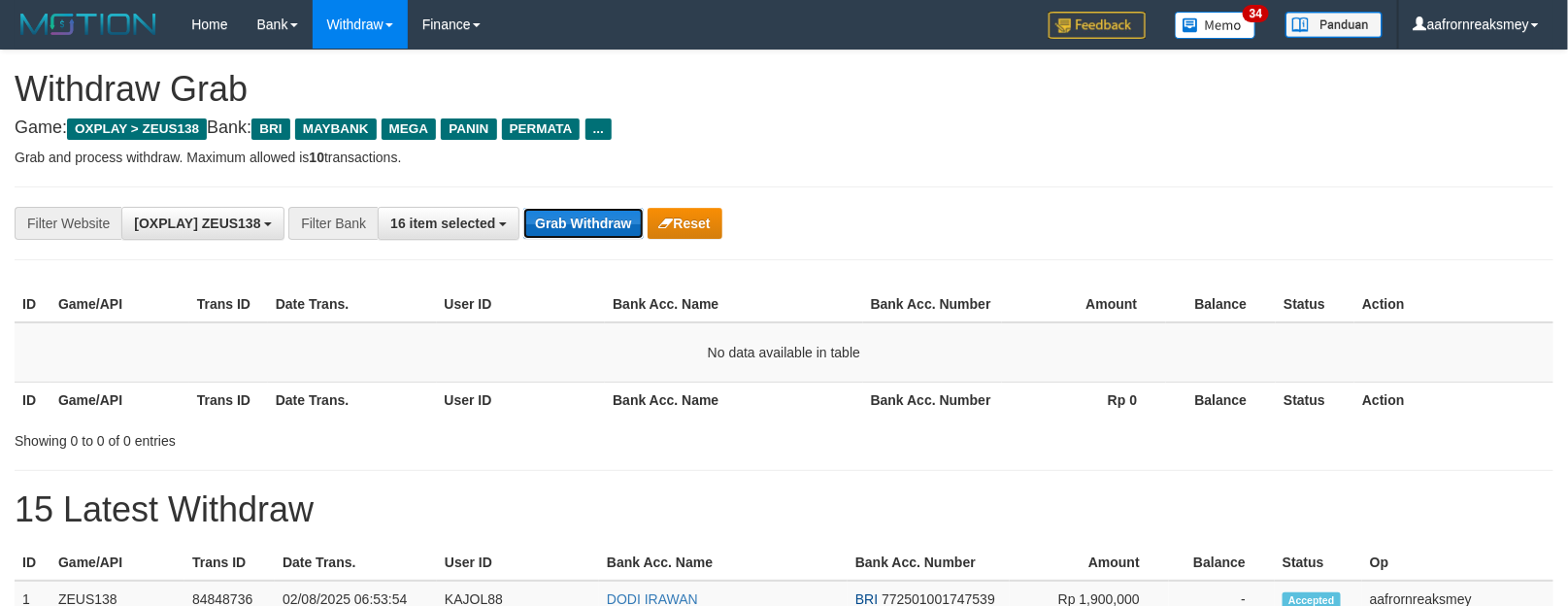 click on "Grab Withdraw" at bounding box center [583, 223] 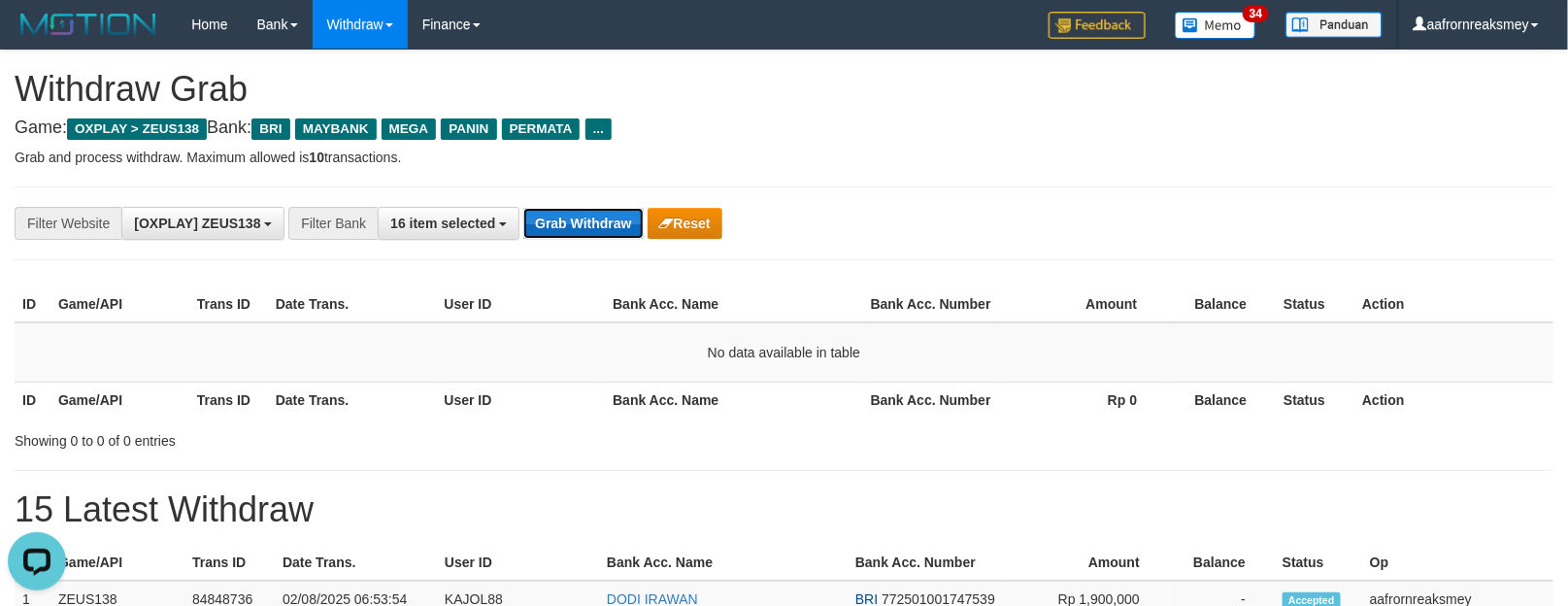 scroll, scrollTop: 0, scrollLeft: 0, axis: both 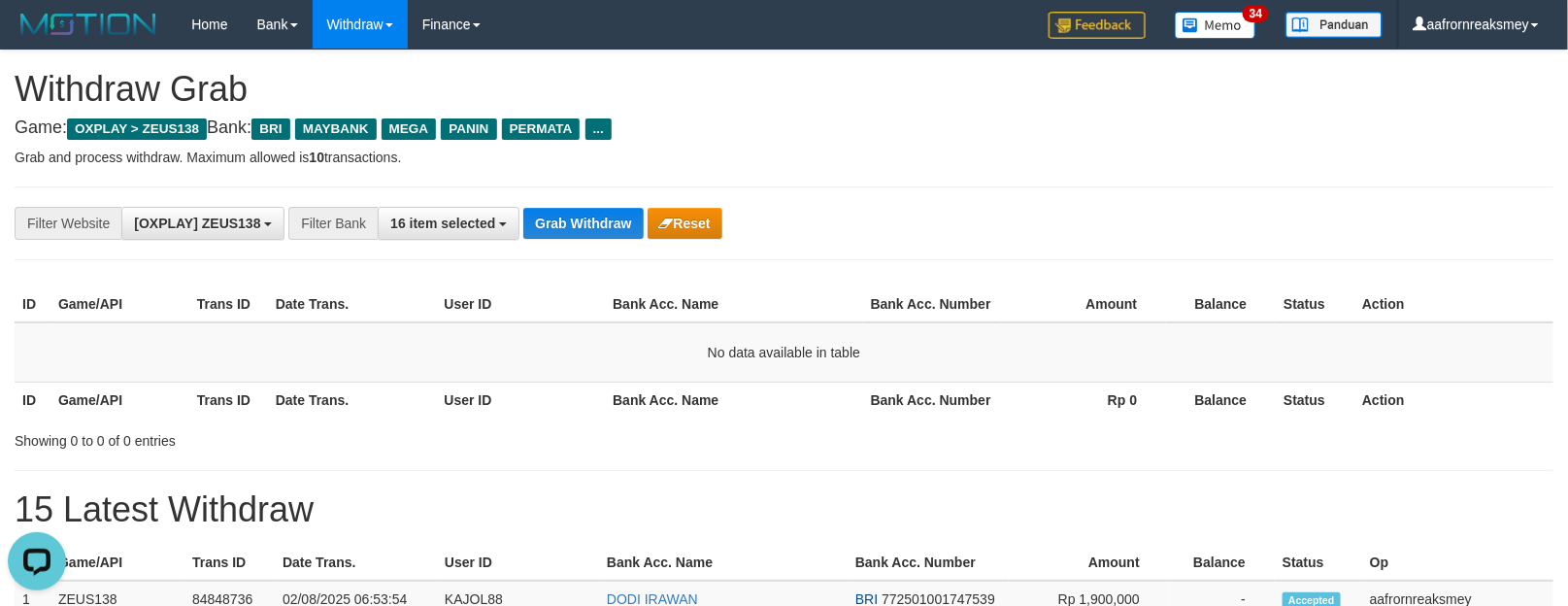 click on "**********" at bounding box center [784, 223] 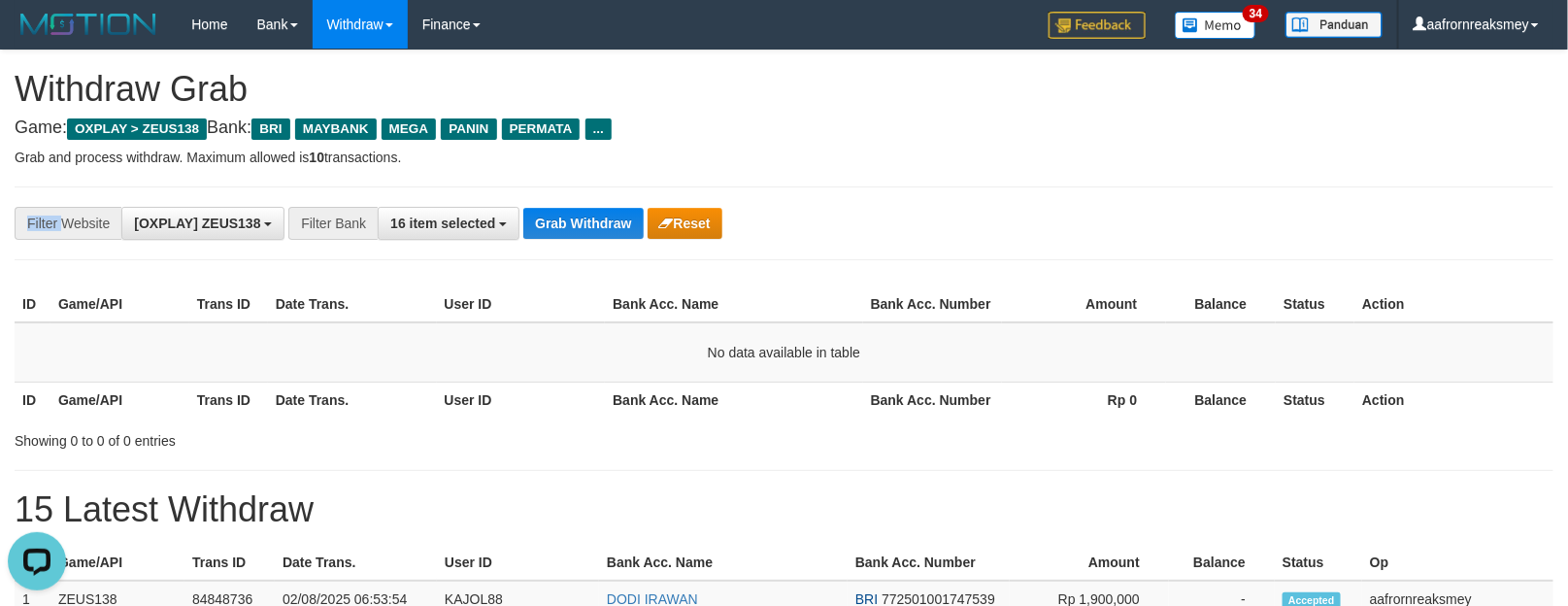click on "**********" at bounding box center [784, 223] 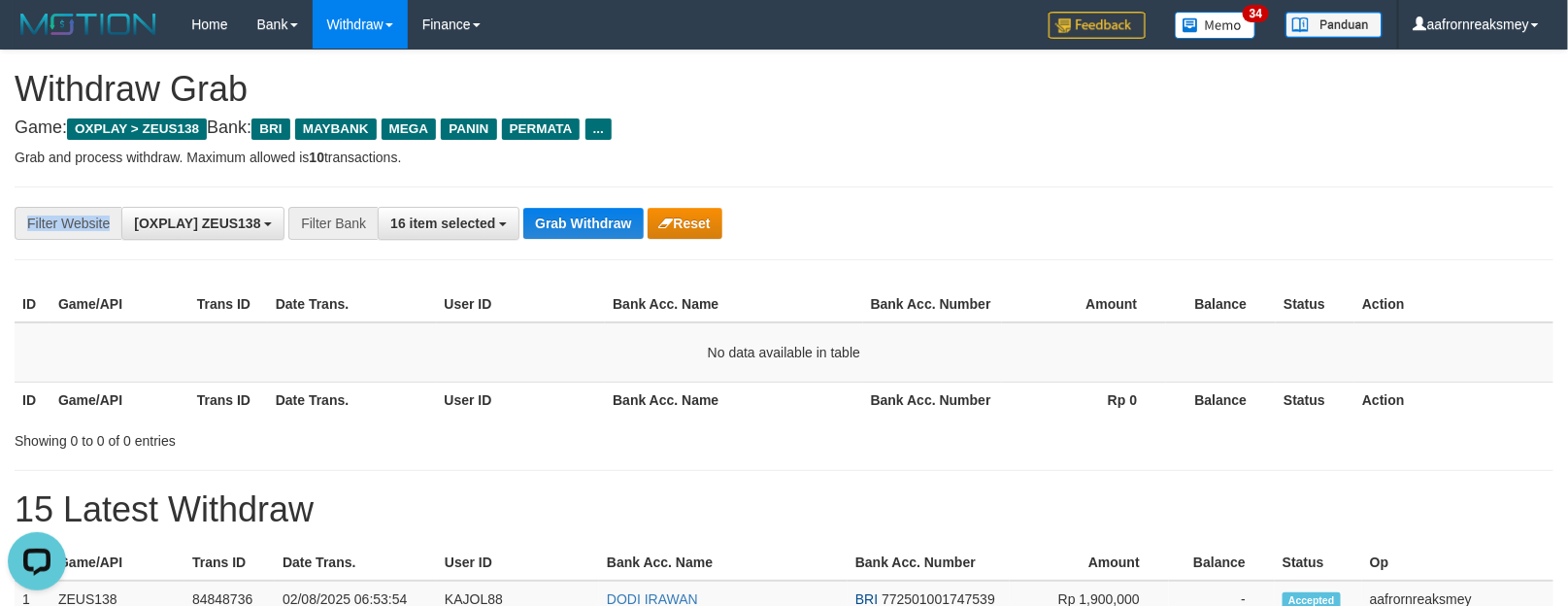 click on "**********" at bounding box center (784, 223) 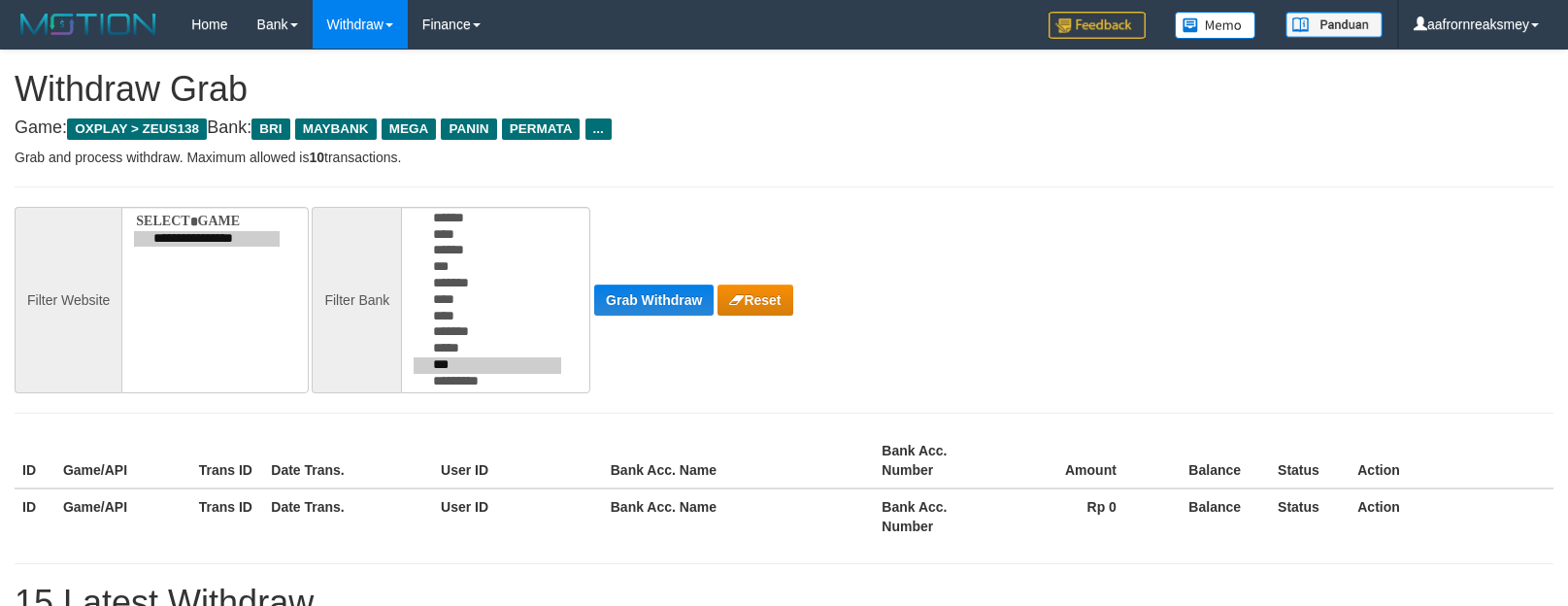 scroll, scrollTop: 0, scrollLeft: 0, axis: both 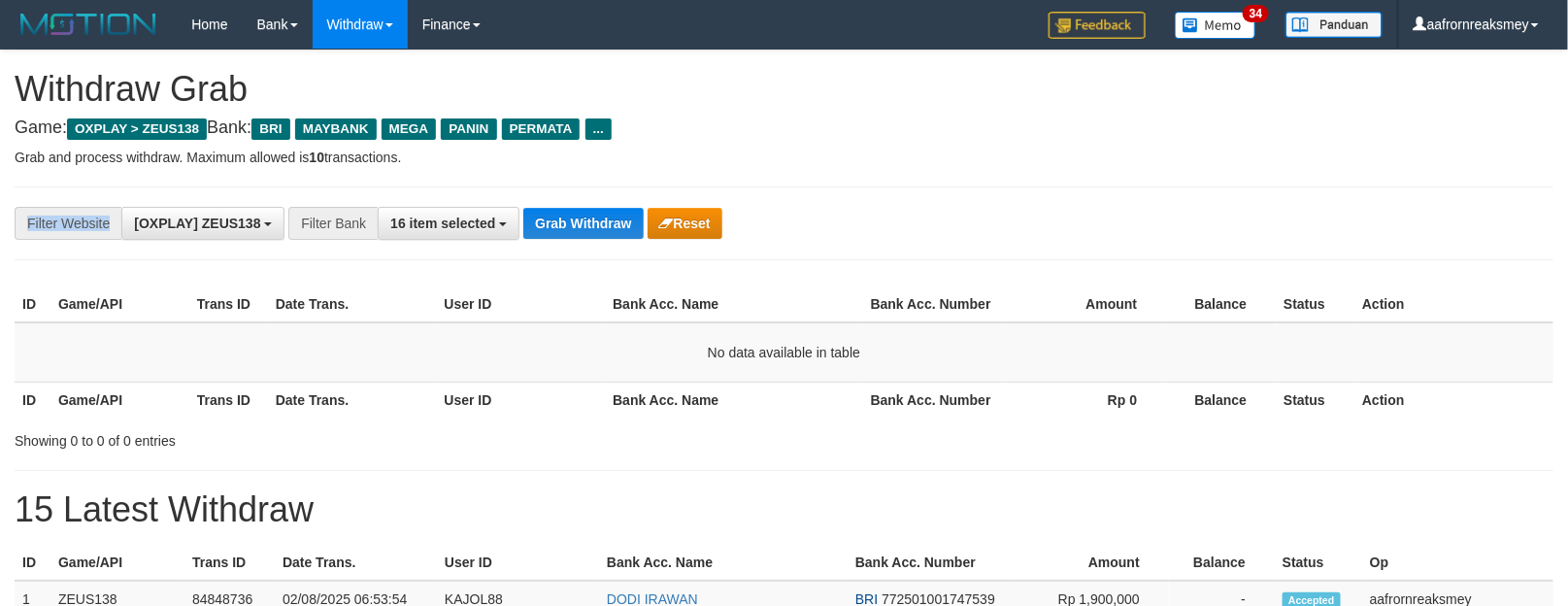click on "**********" at bounding box center [784, 223] 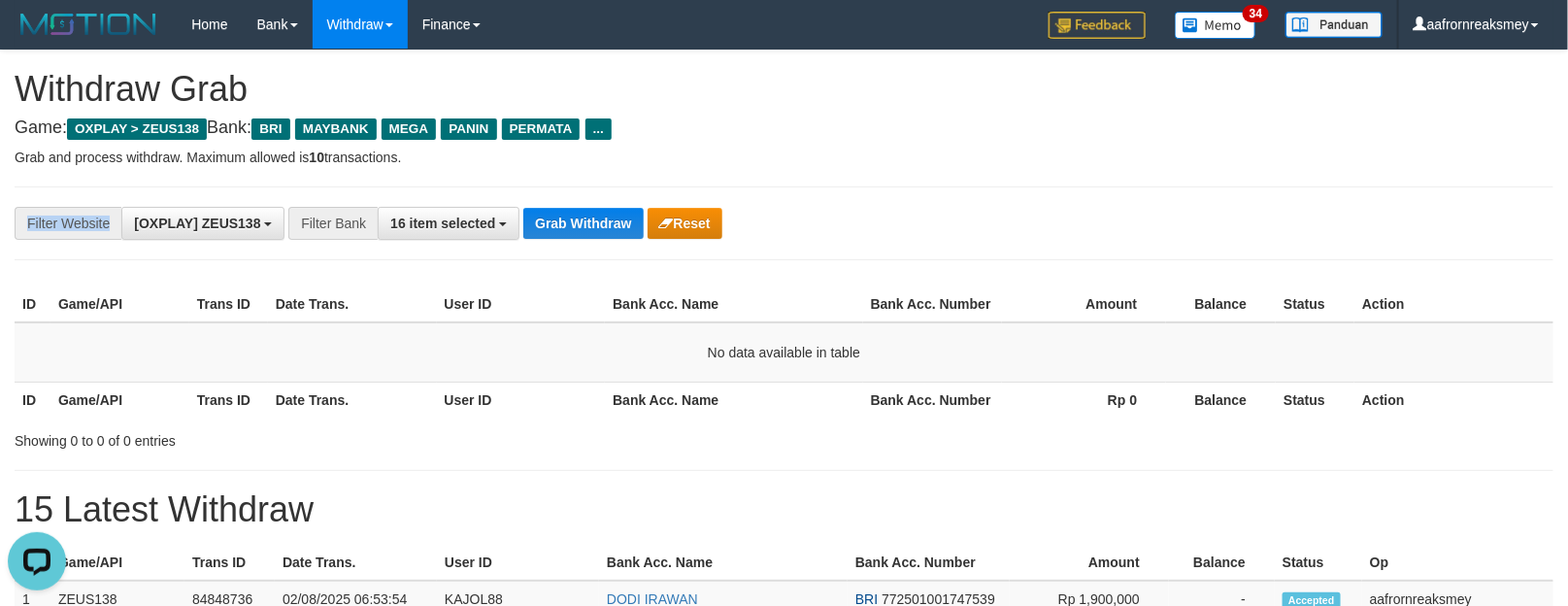 scroll, scrollTop: 0, scrollLeft: 0, axis: both 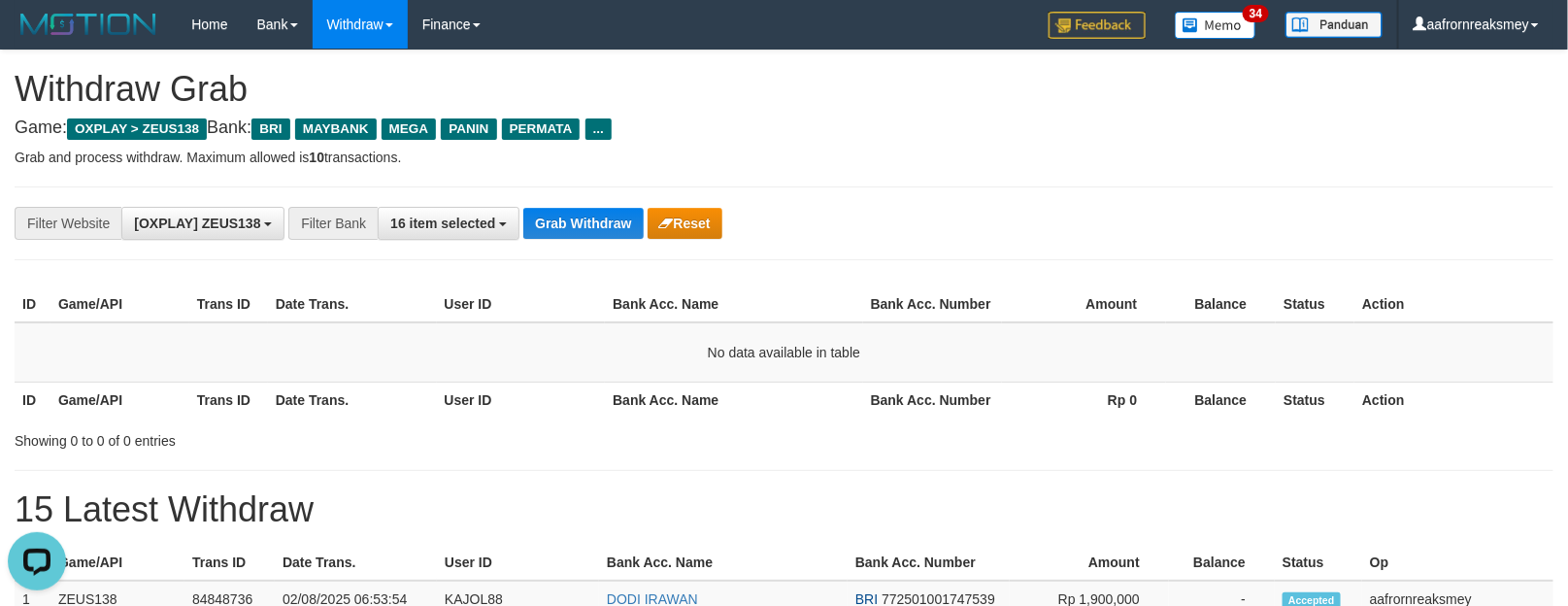 click on "**********" at bounding box center (653, 223) 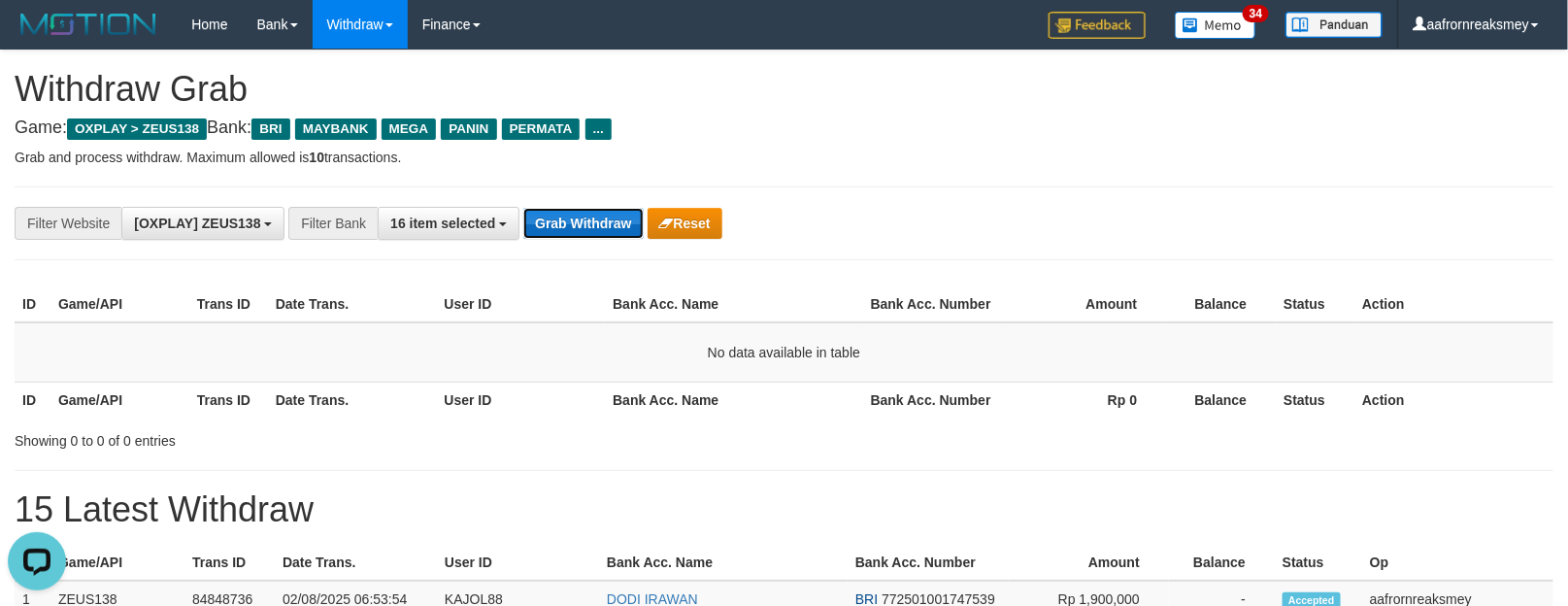 click on "Grab Withdraw" at bounding box center (583, 223) 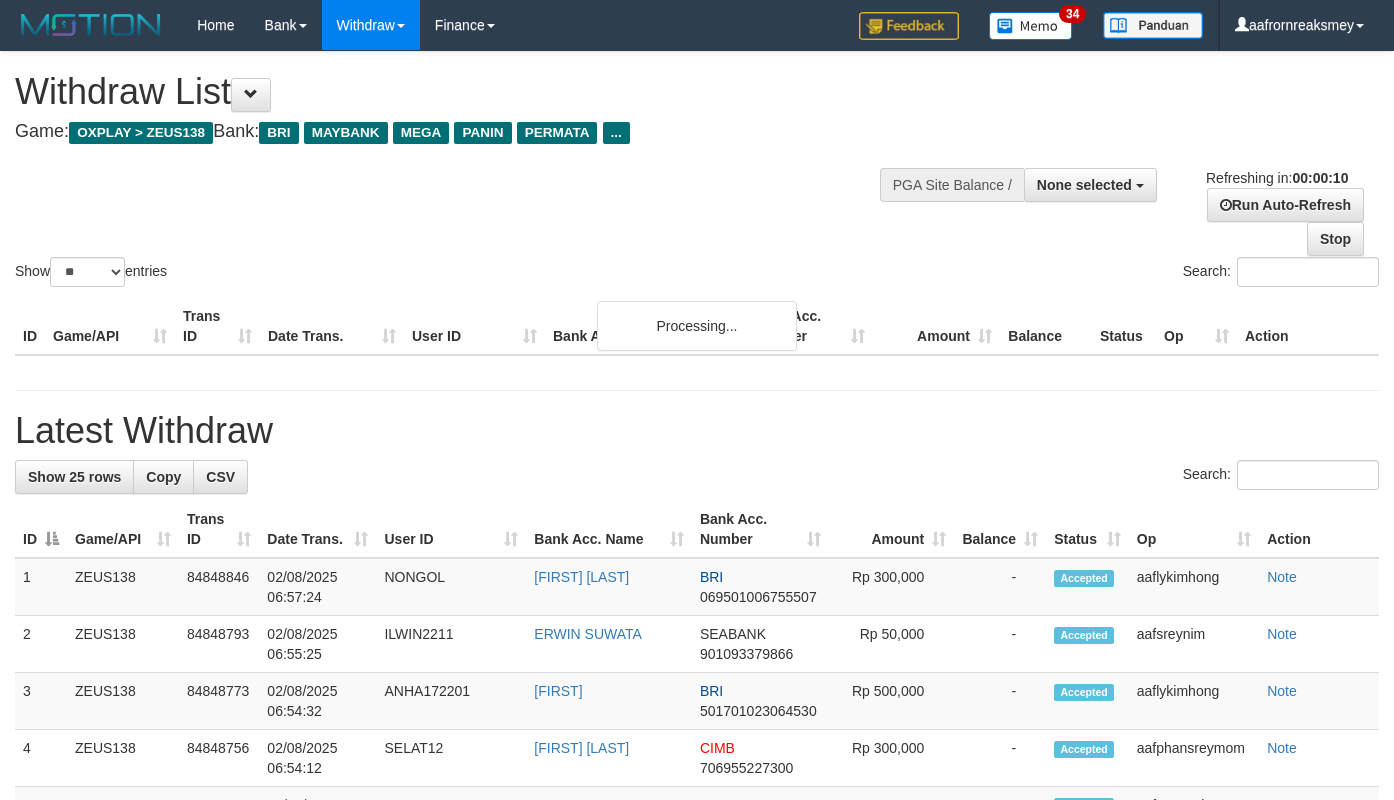 select 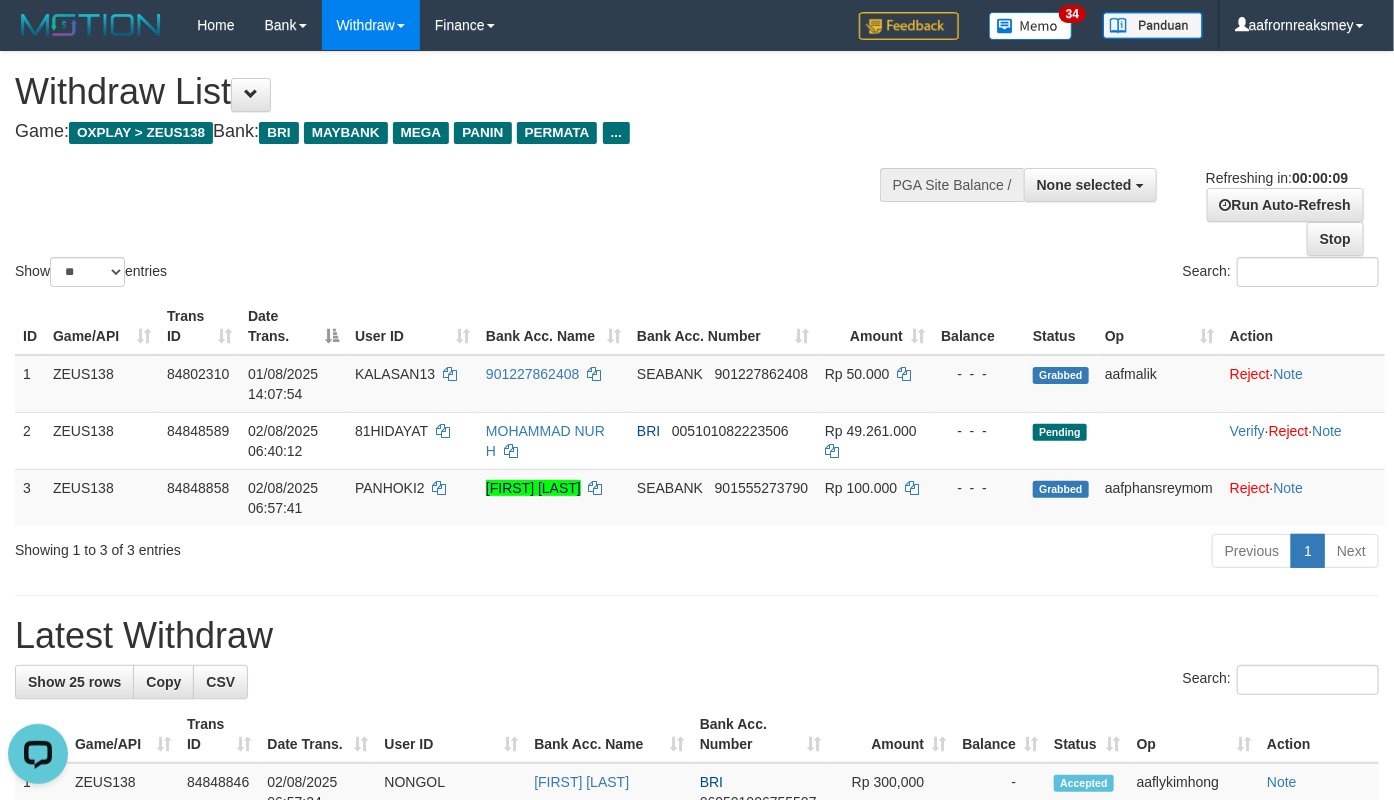 scroll, scrollTop: 0, scrollLeft: 0, axis: both 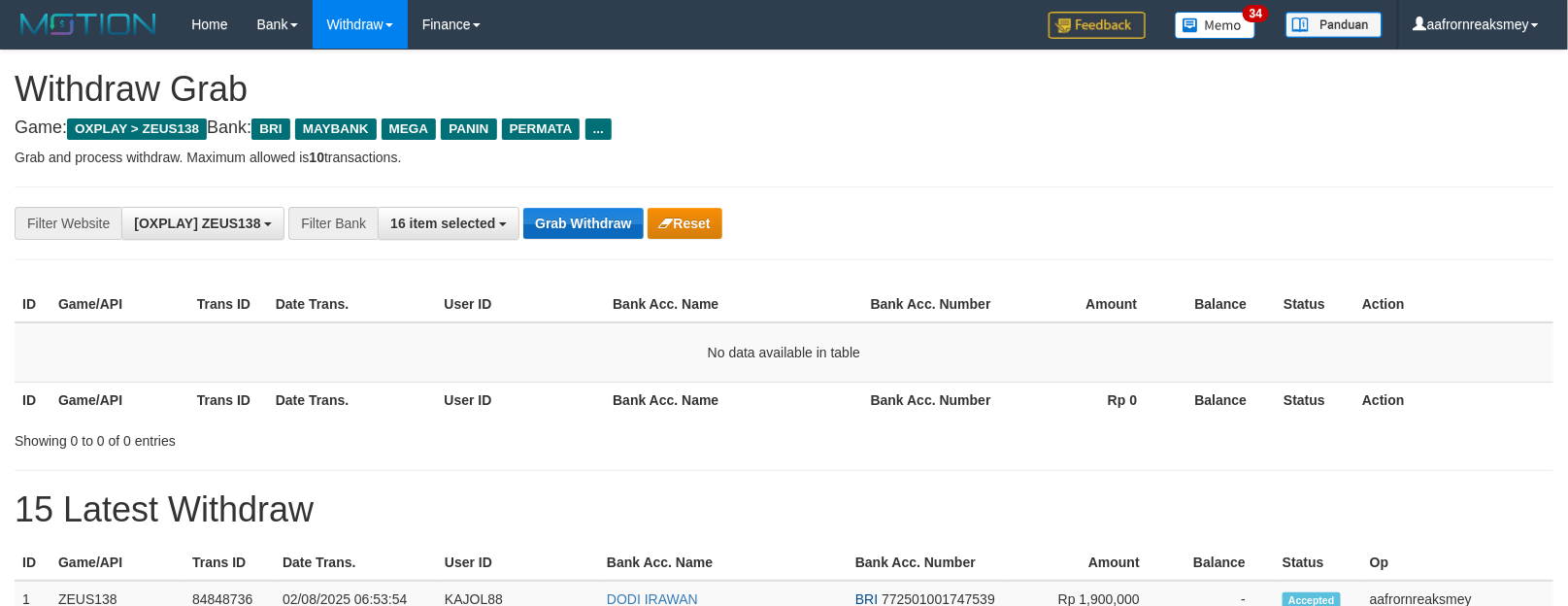 drag, startPoint x: 0, startPoint y: 0, endPoint x: 584, endPoint y: 218, distance: 623.3619 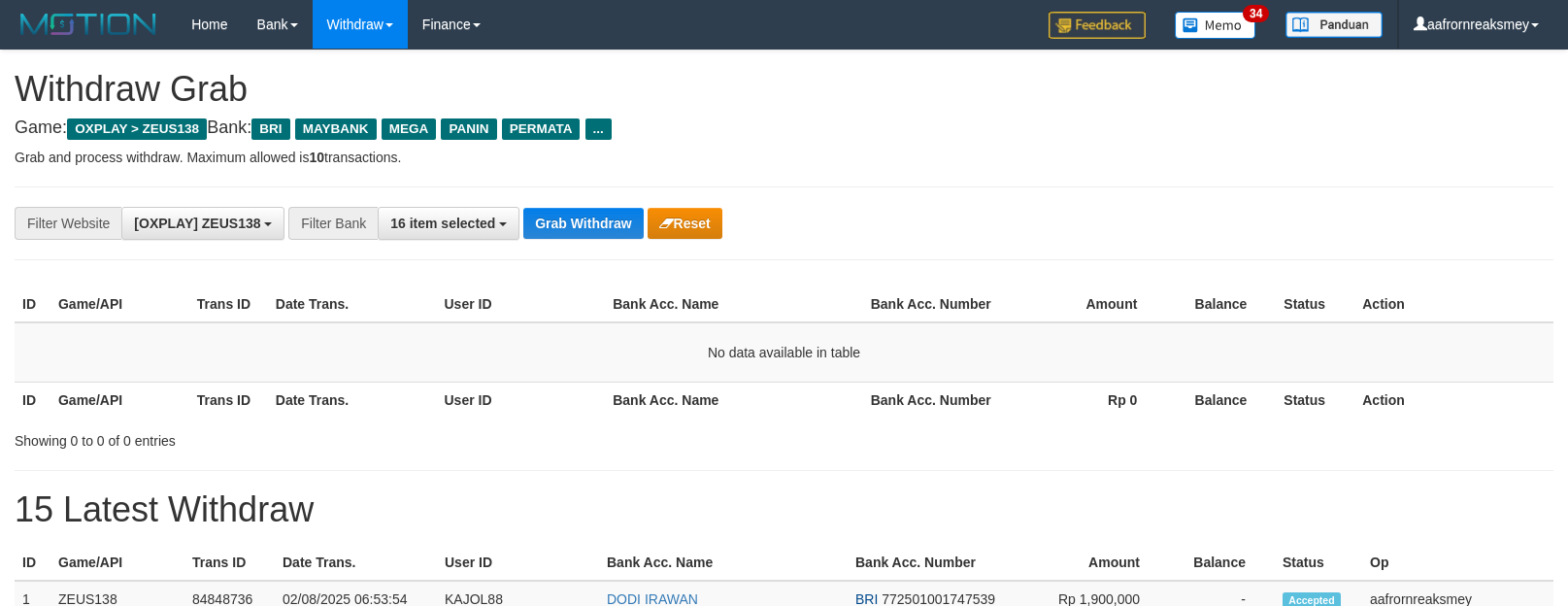 scroll, scrollTop: 0, scrollLeft: 0, axis: both 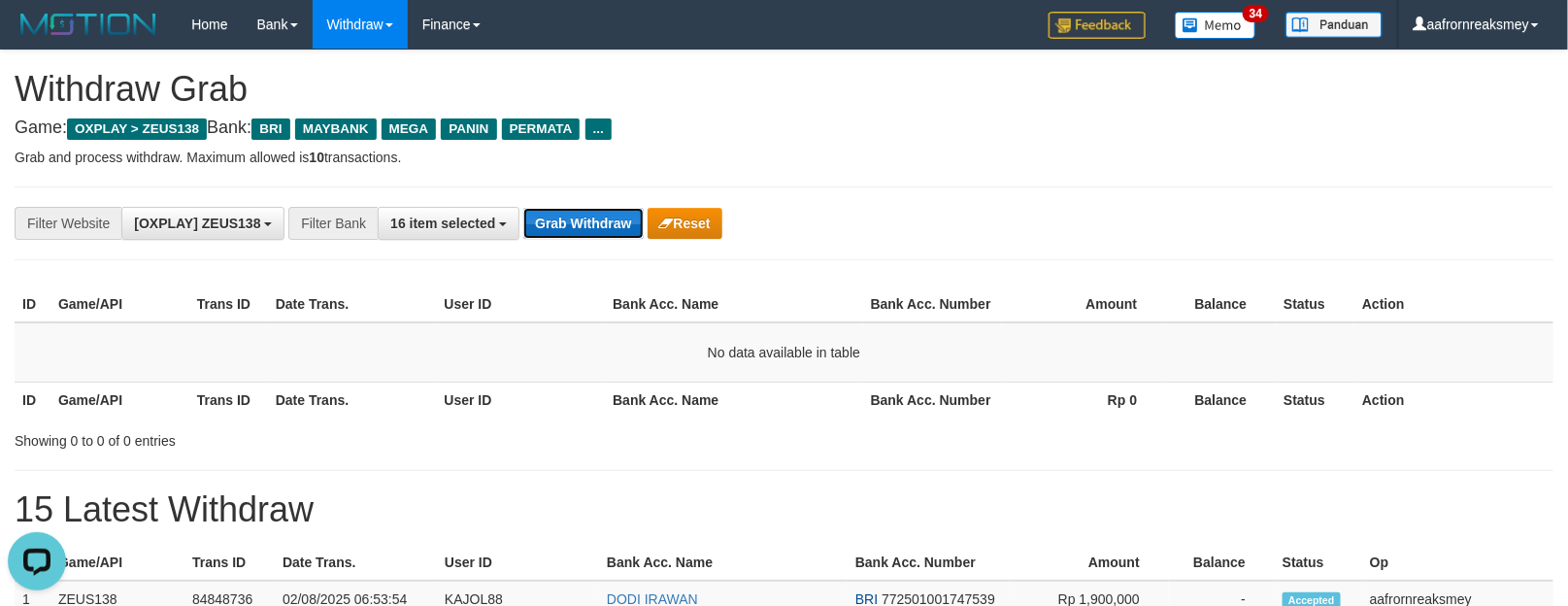 click on "Grab Withdraw" at bounding box center (583, 223) 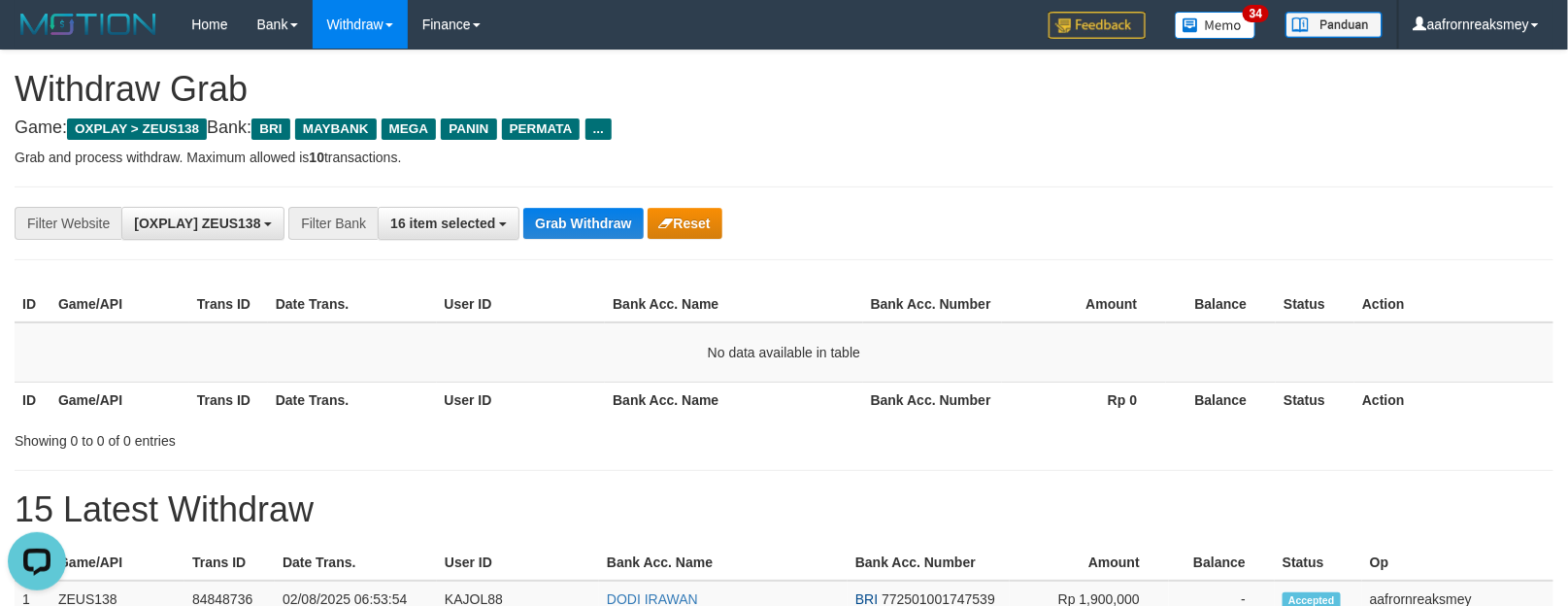 click on "**********" at bounding box center (784, 223) 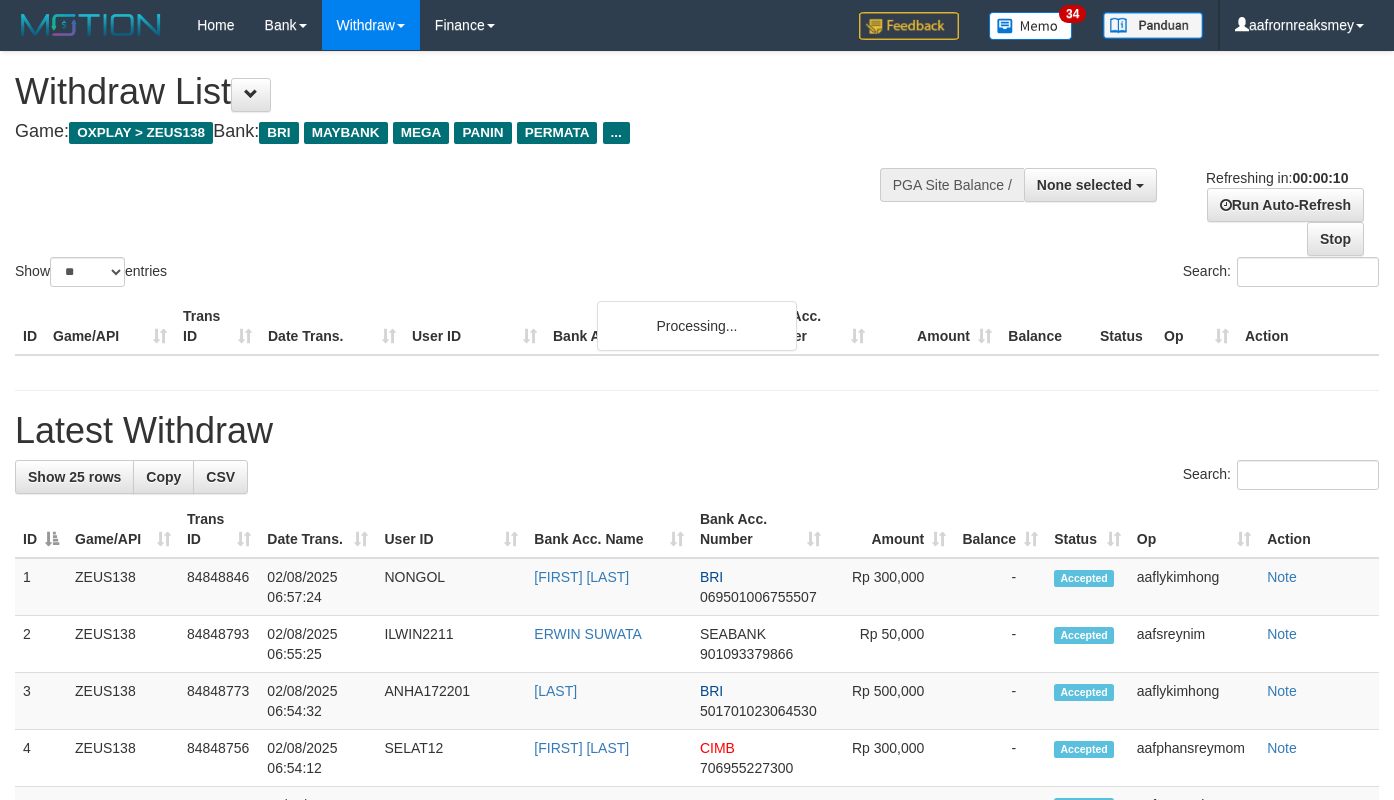 select 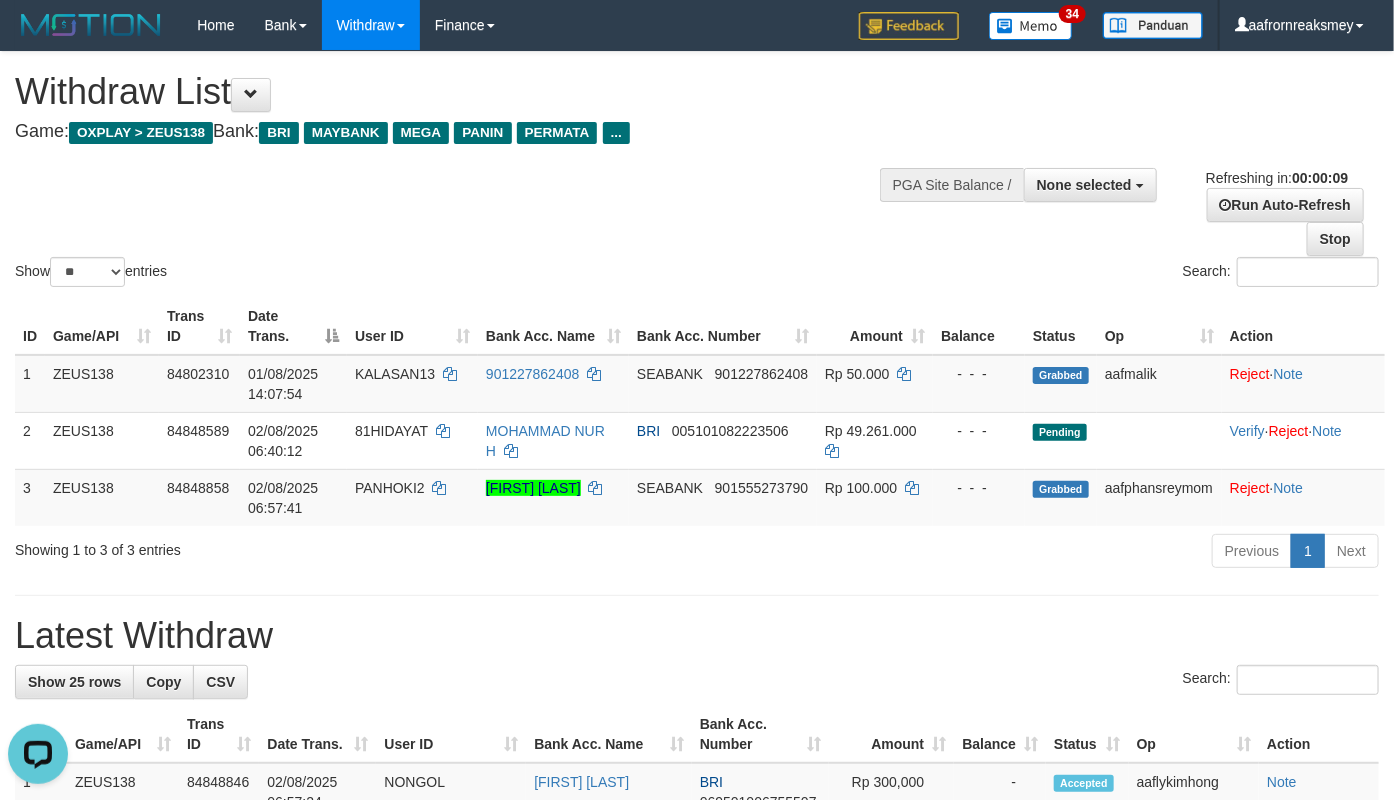 scroll, scrollTop: 0, scrollLeft: 0, axis: both 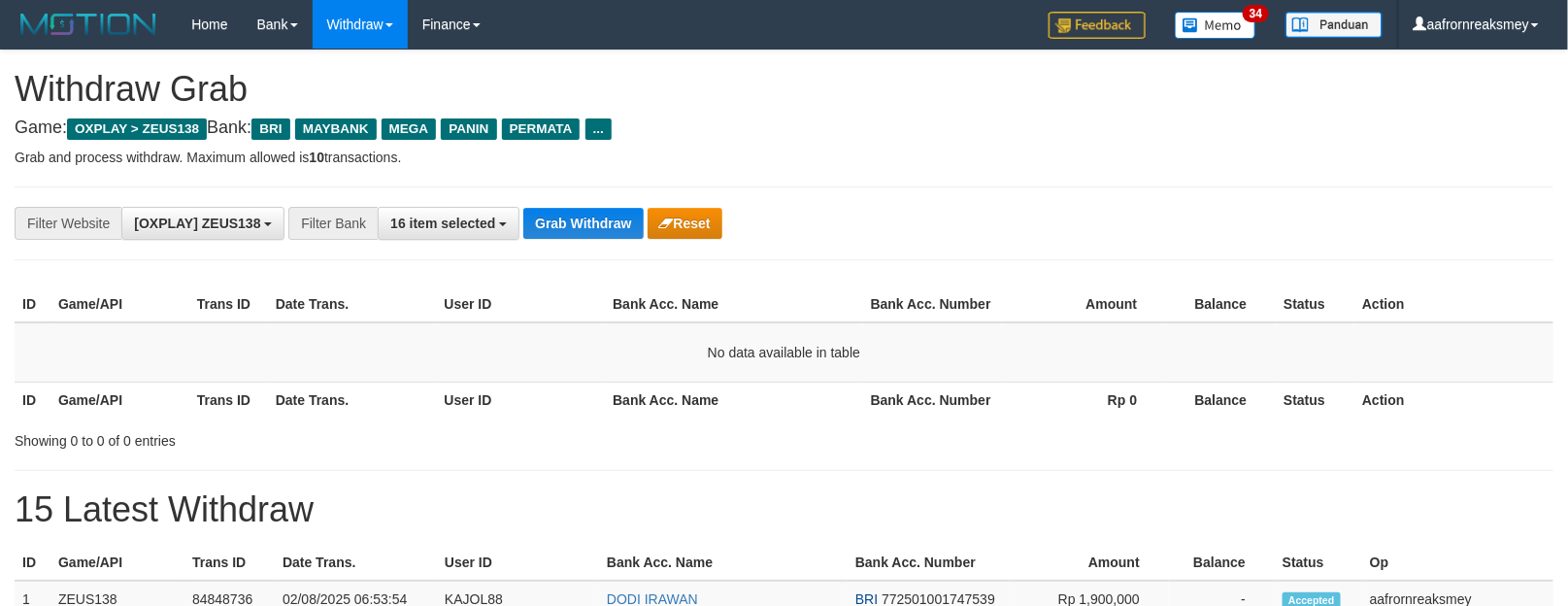 click on "Grab Withdraw" at bounding box center (583, 223) 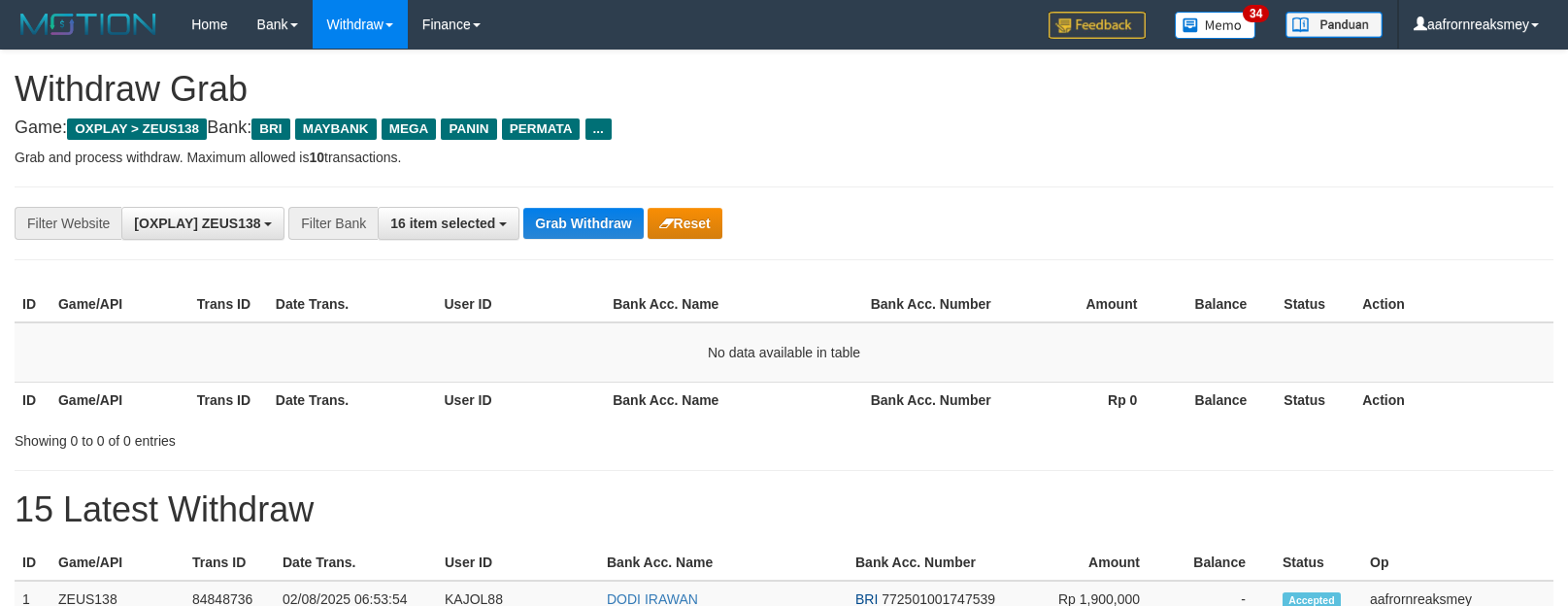 scroll, scrollTop: 0, scrollLeft: 0, axis: both 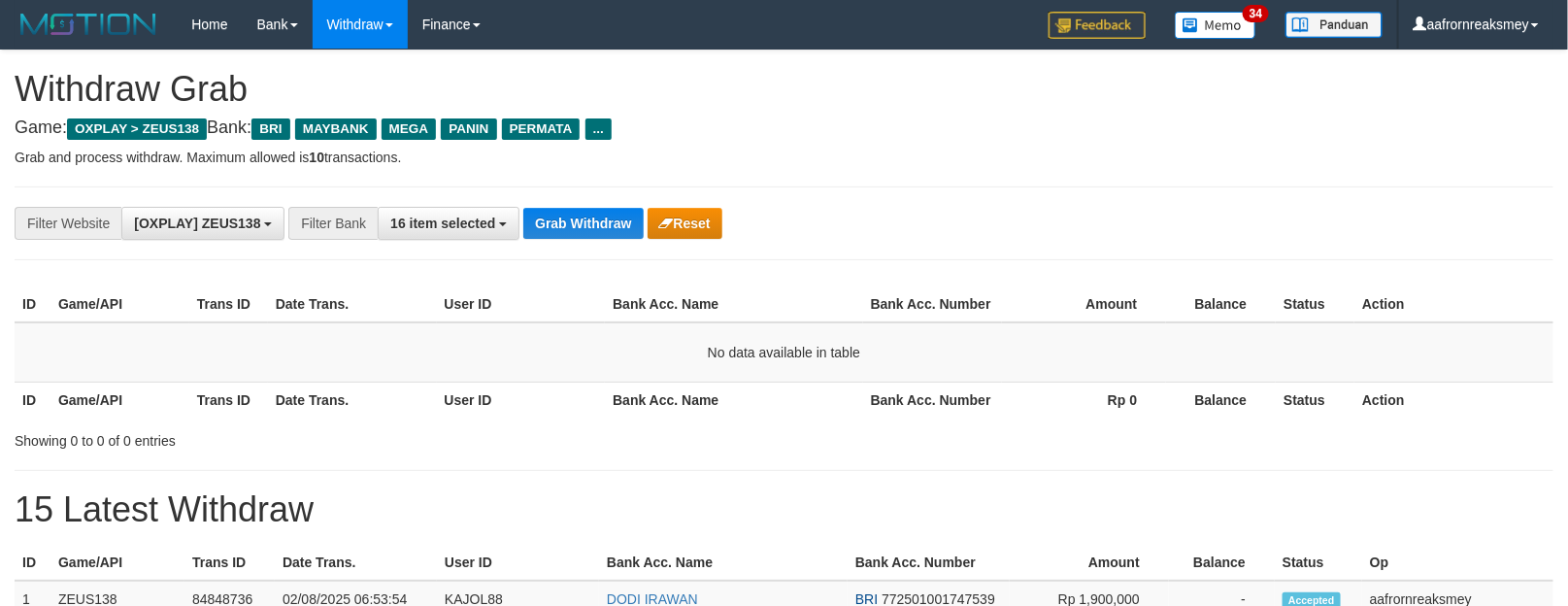 click on "**********" at bounding box center (784, 828) 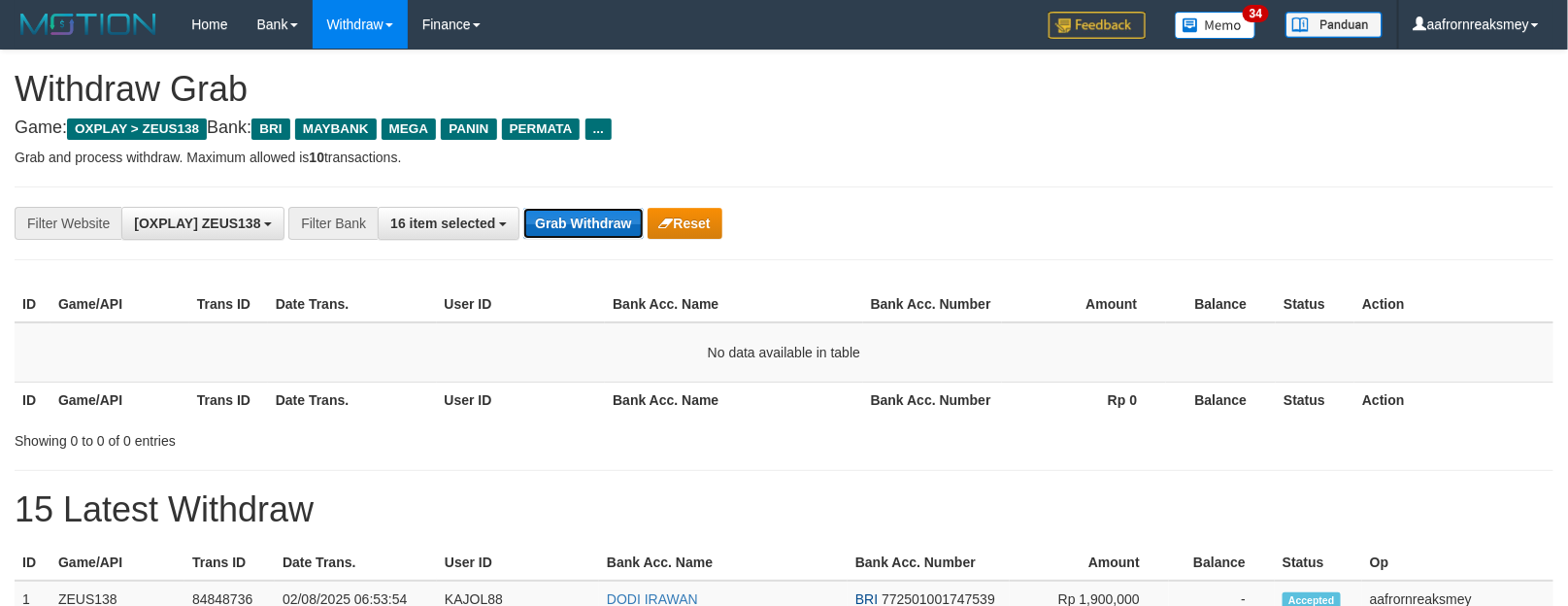 click on "Grab Withdraw" at bounding box center (583, 223) 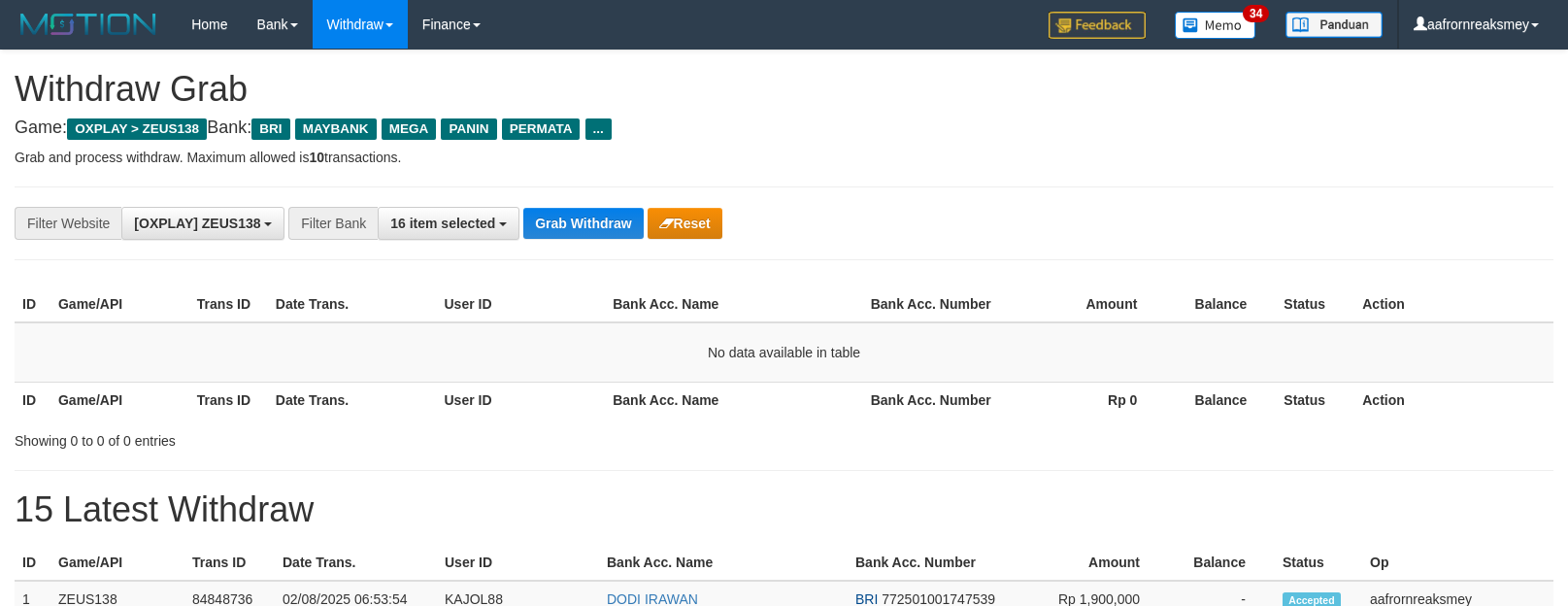 scroll, scrollTop: 0, scrollLeft: 0, axis: both 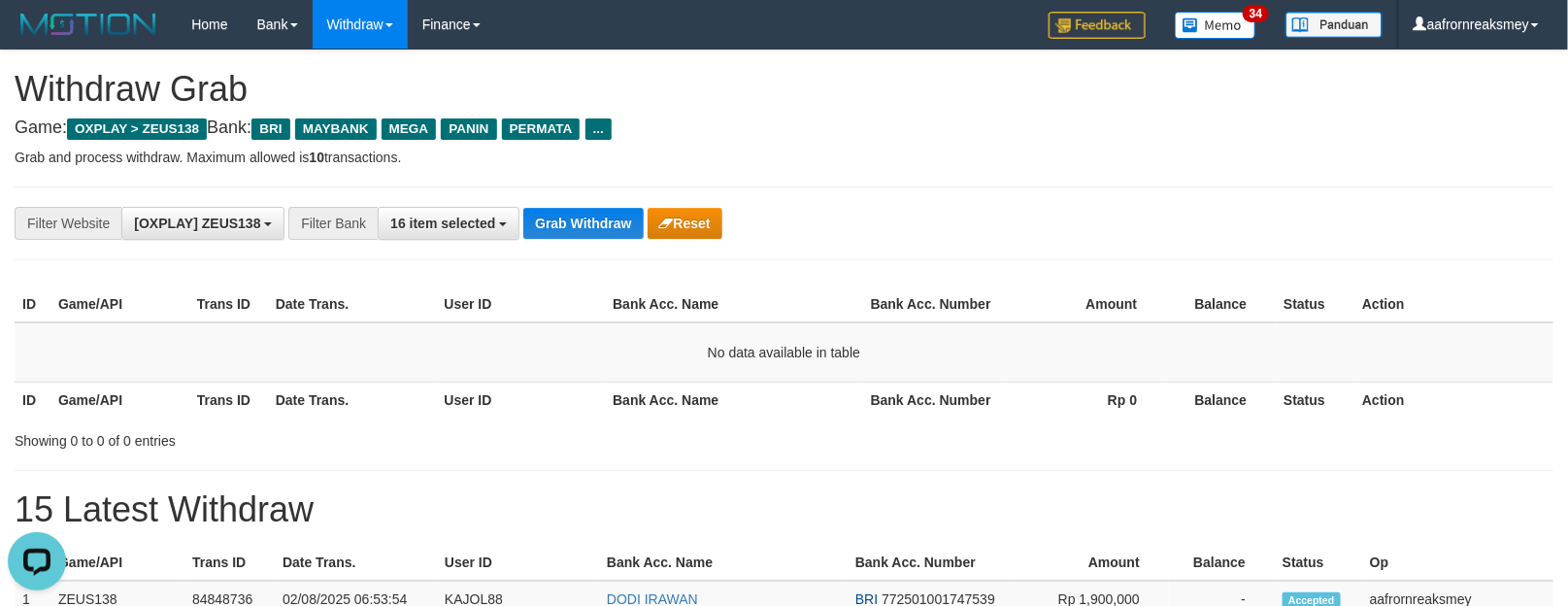 click on "**********" at bounding box center [784, 223] 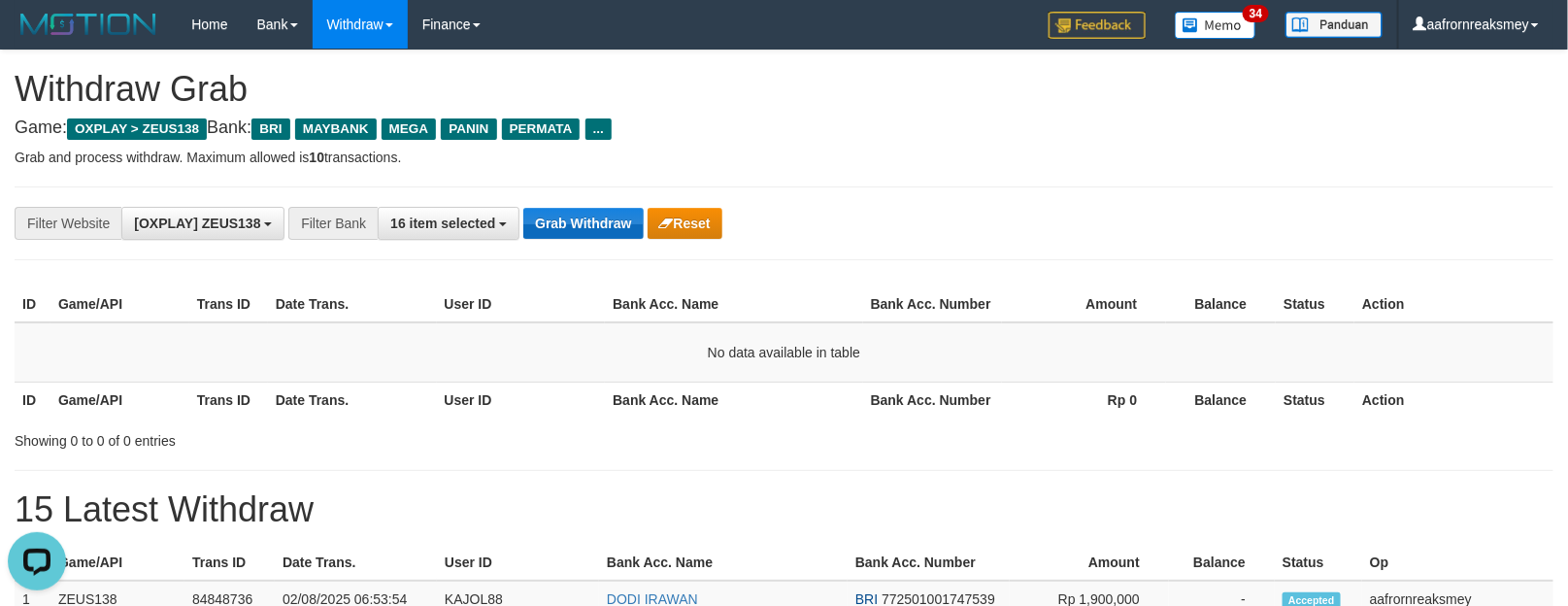 click on "**********" at bounding box center [653, 223] 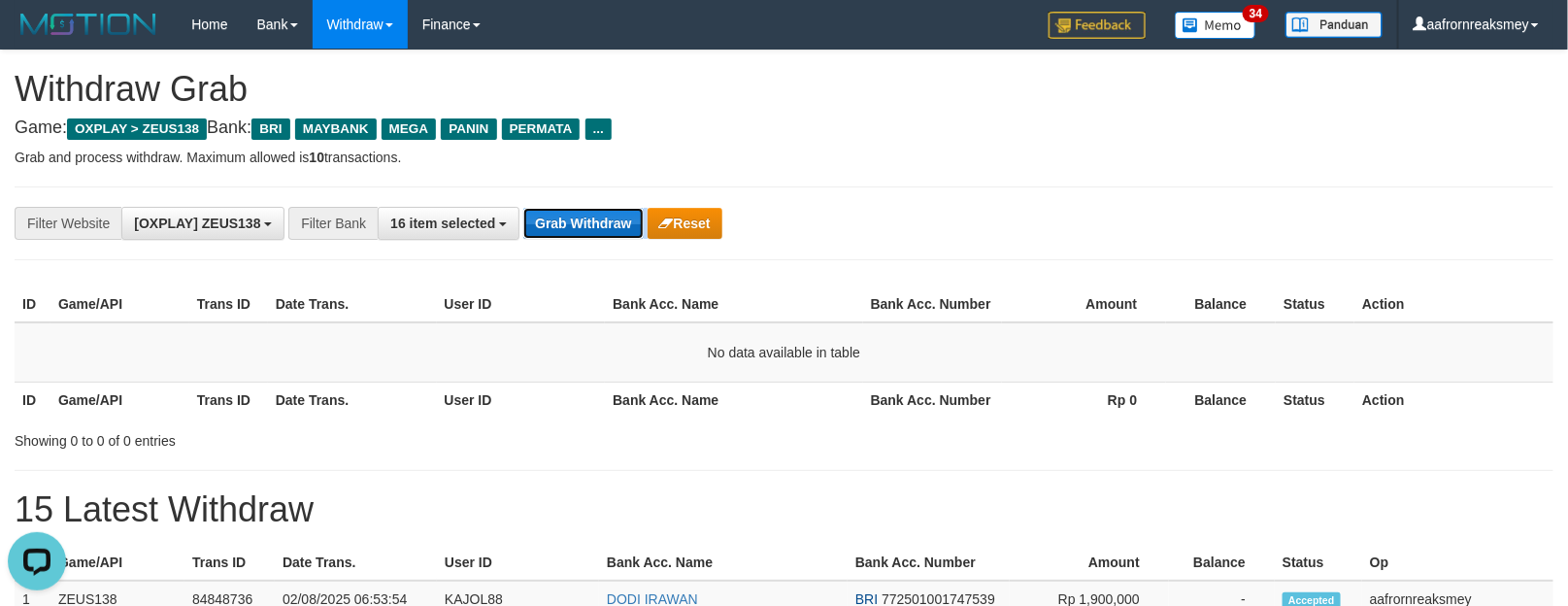 click on "Grab Withdraw" at bounding box center [583, 223] 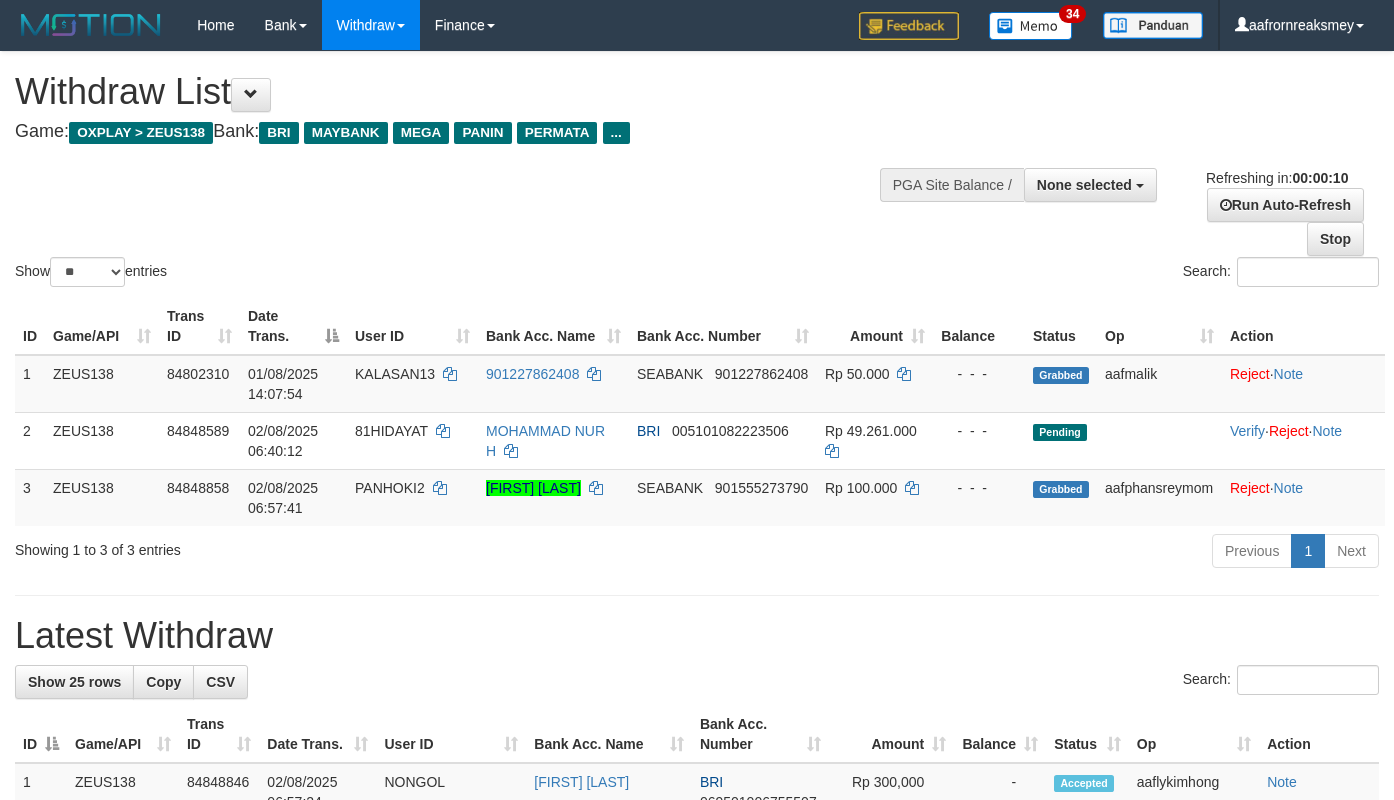 select 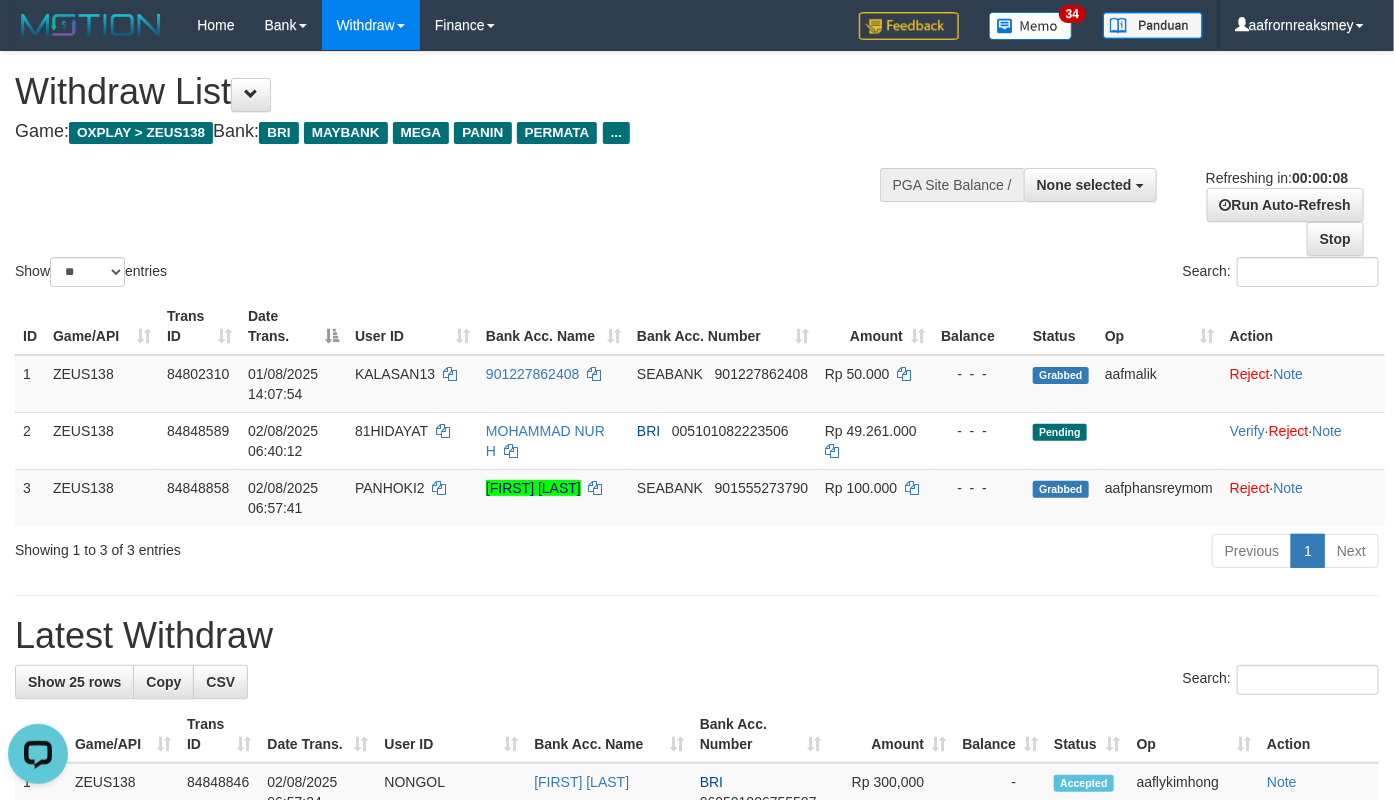 scroll, scrollTop: 0, scrollLeft: 0, axis: both 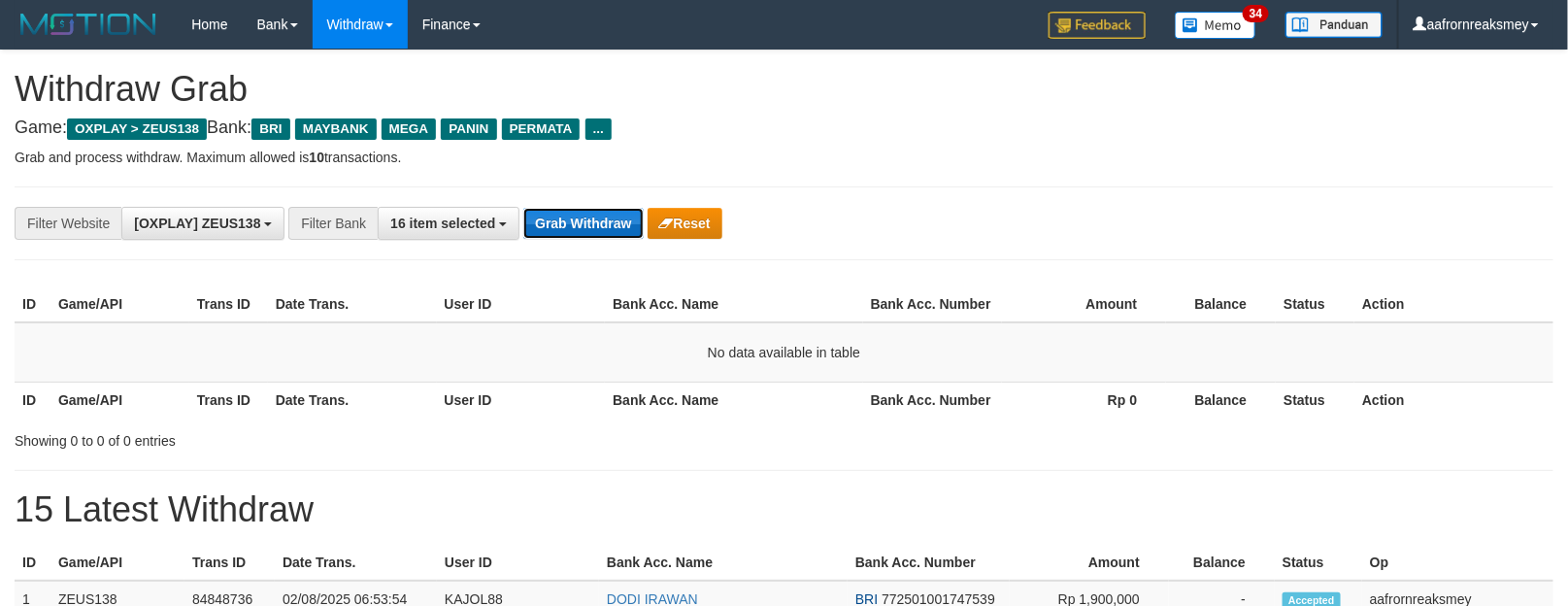 click on "Grab Withdraw" at bounding box center [583, 223] 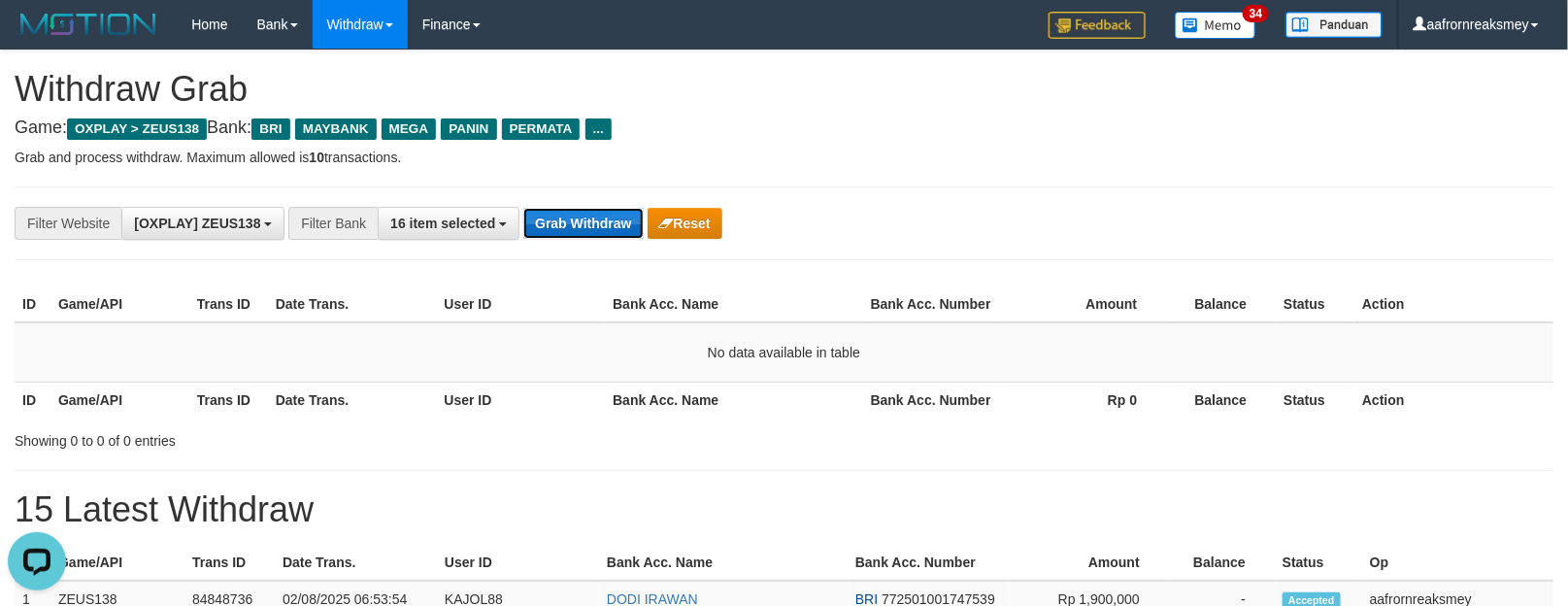 click on "Grab Withdraw" at bounding box center (583, 223) 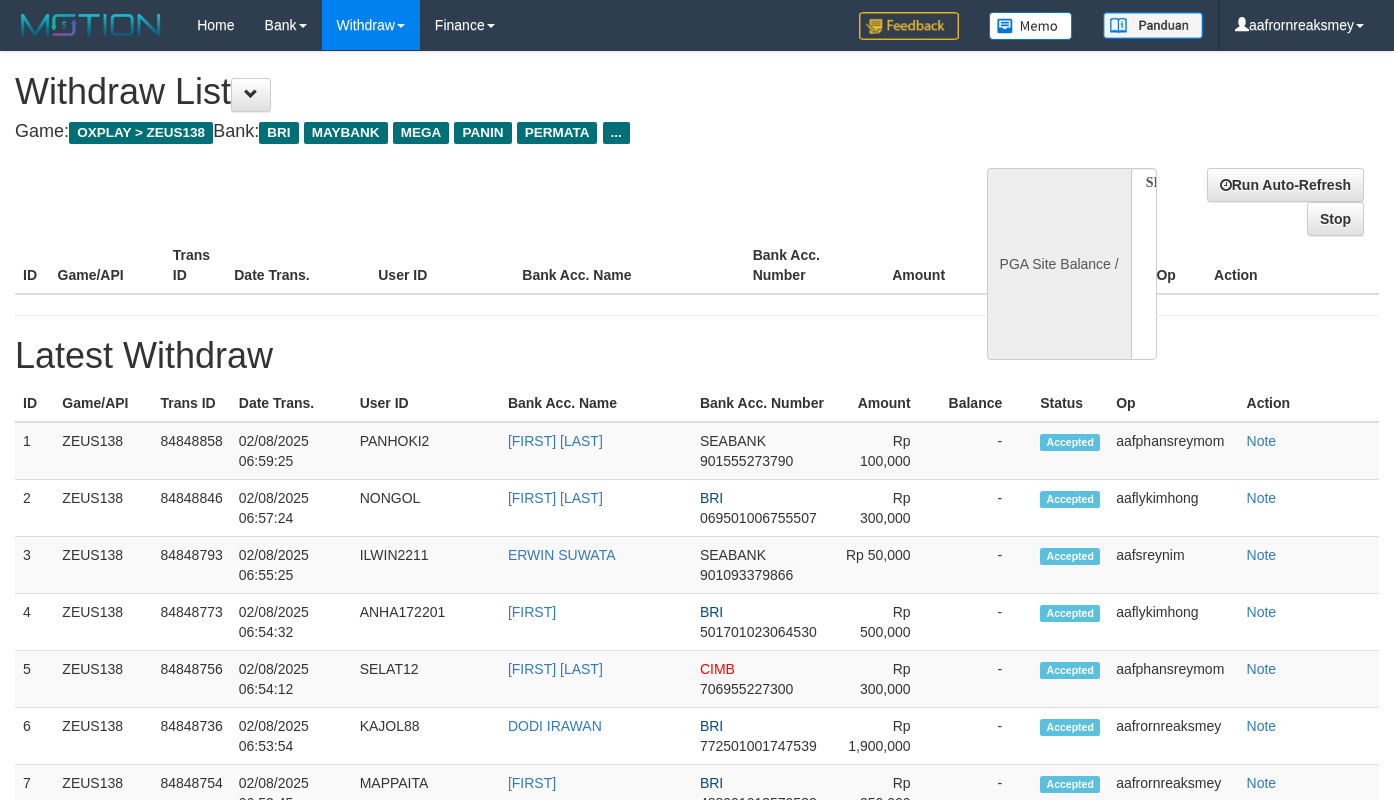 select 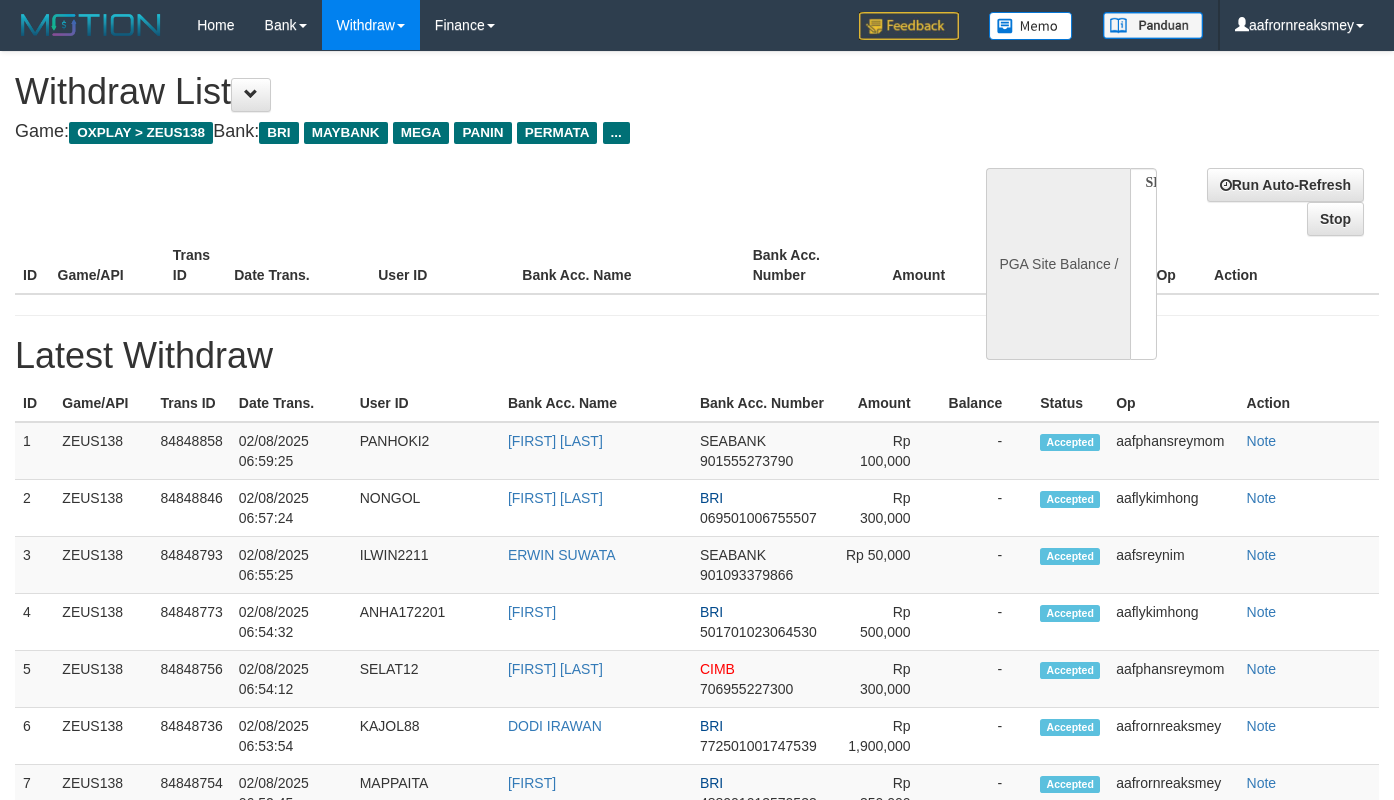 scroll, scrollTop: 0, scrollLeft: 0, axis: both 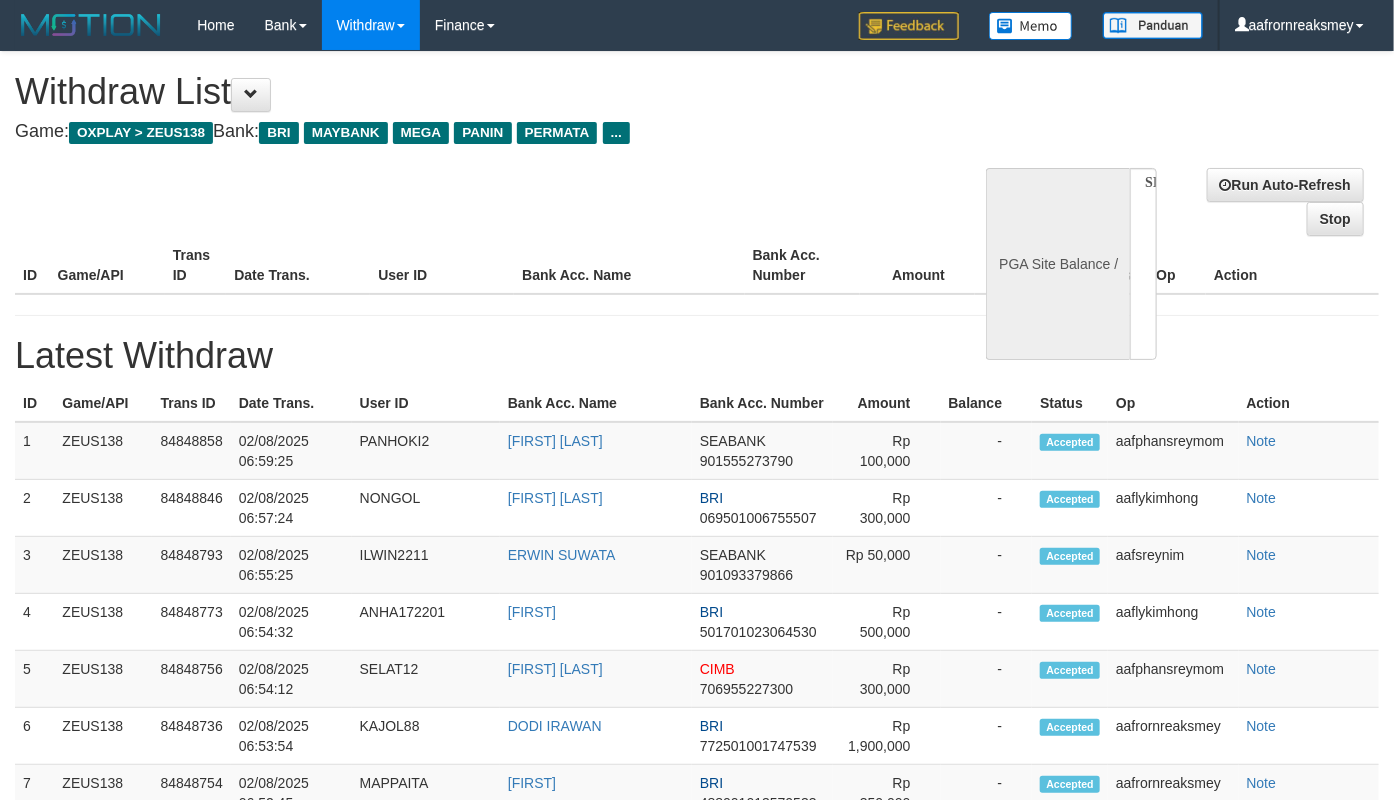 select on "**" 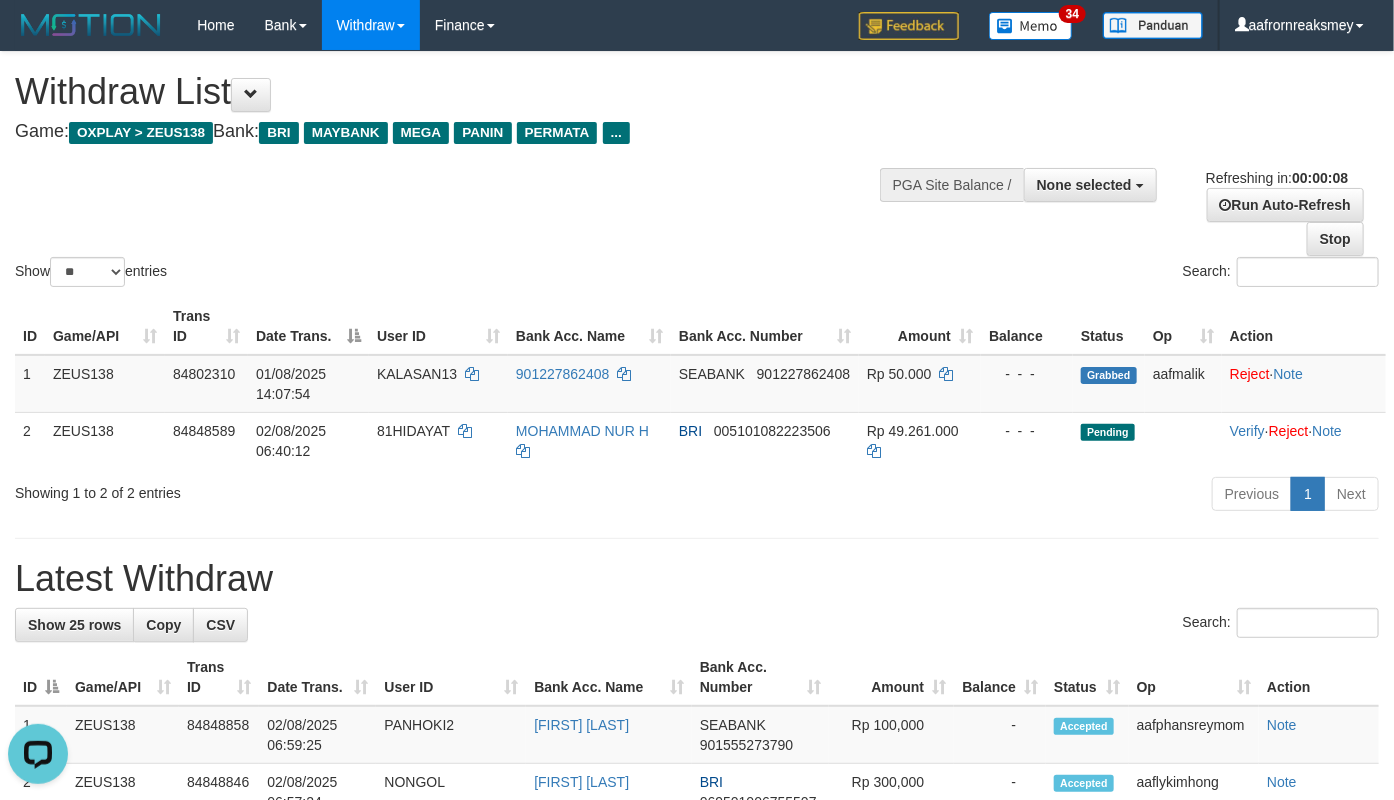 scroll, scrollTop: 0, scrollLeft: 0, axis: both 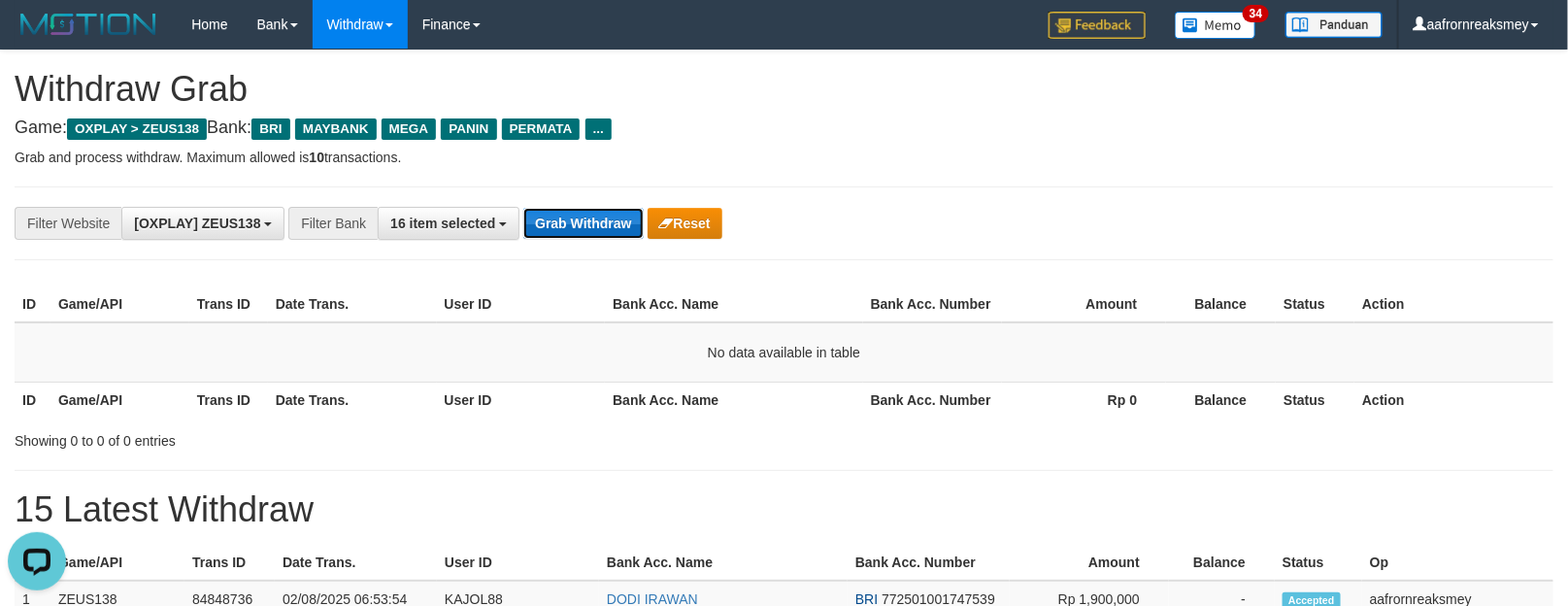 click on "Grab Withdraw" at bounding box center (583, 223) 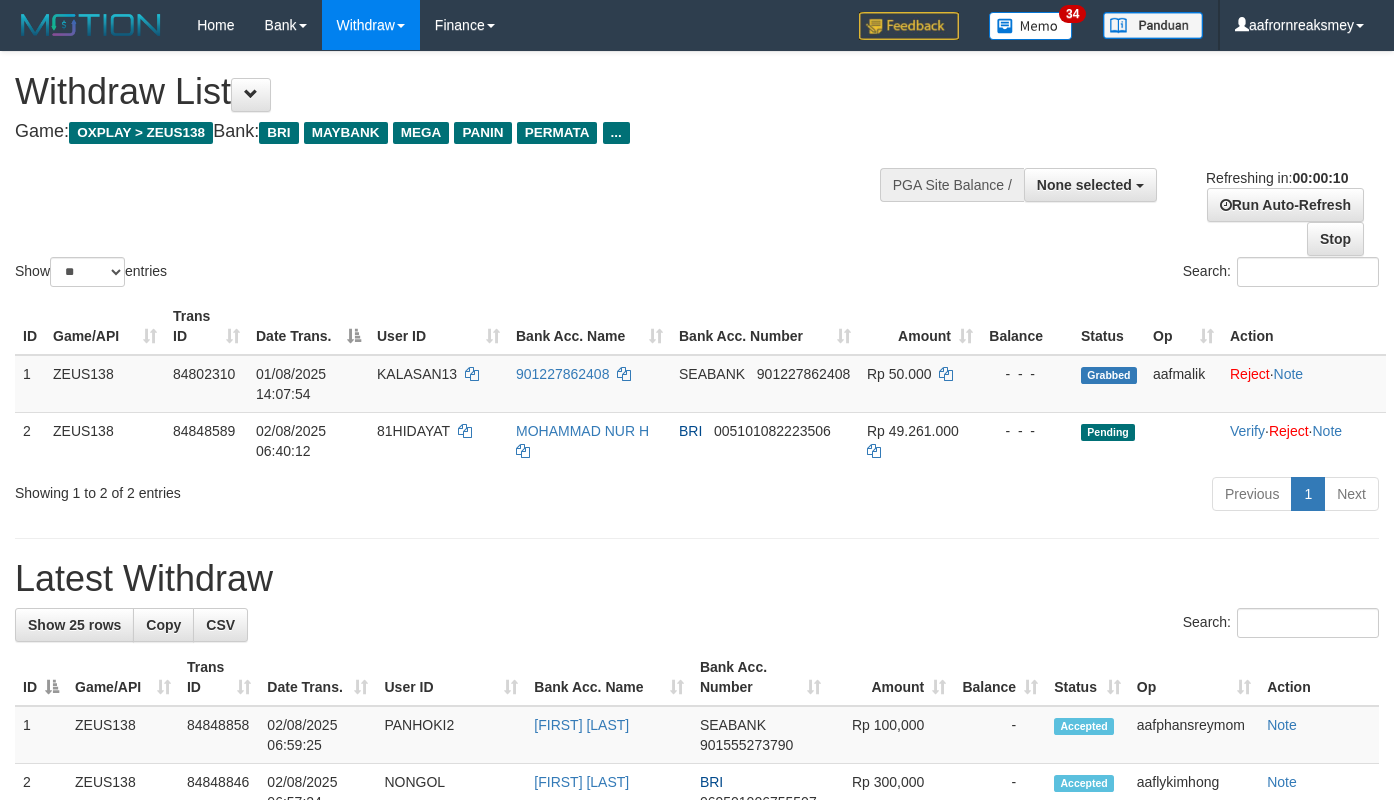 select 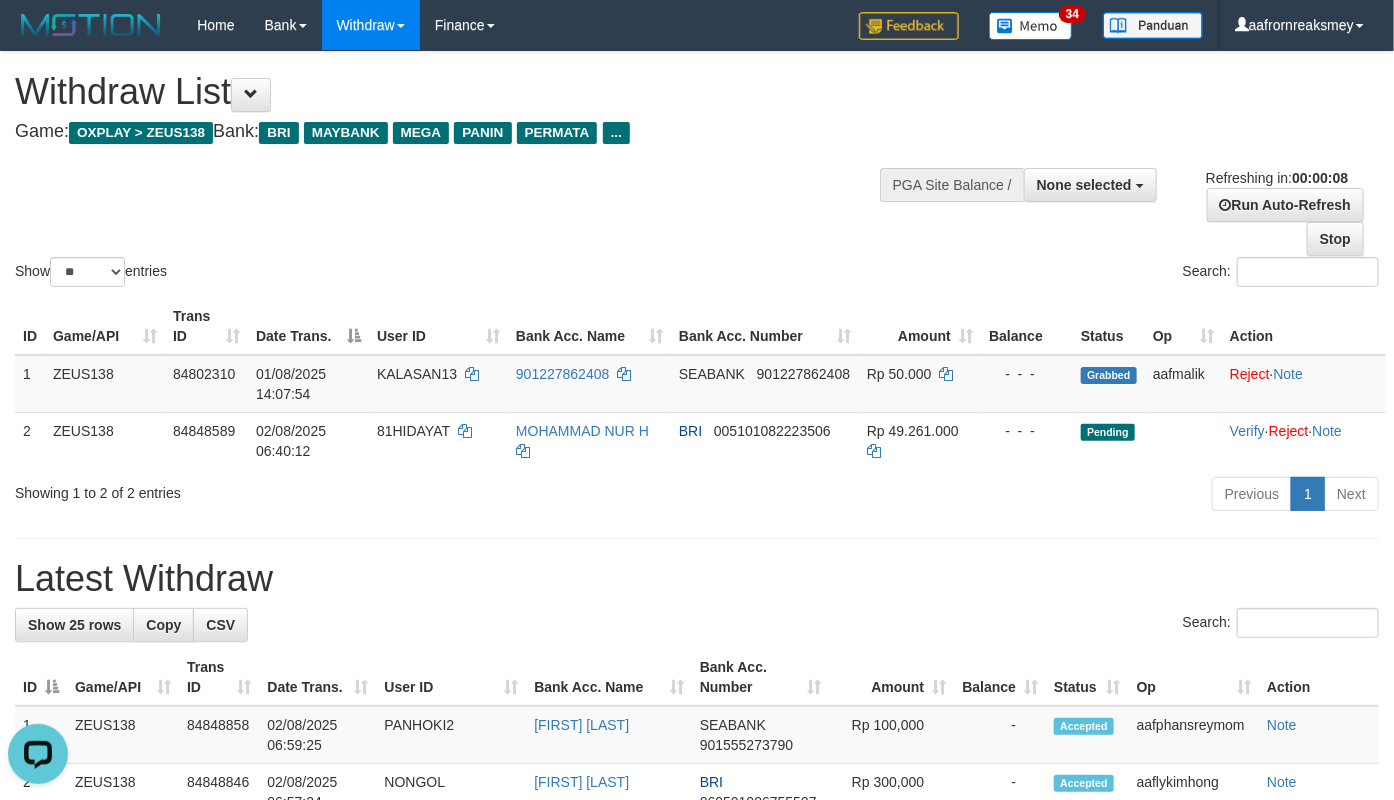 scroll, scrollTop: 0, scrollLeft: 0, axis: both 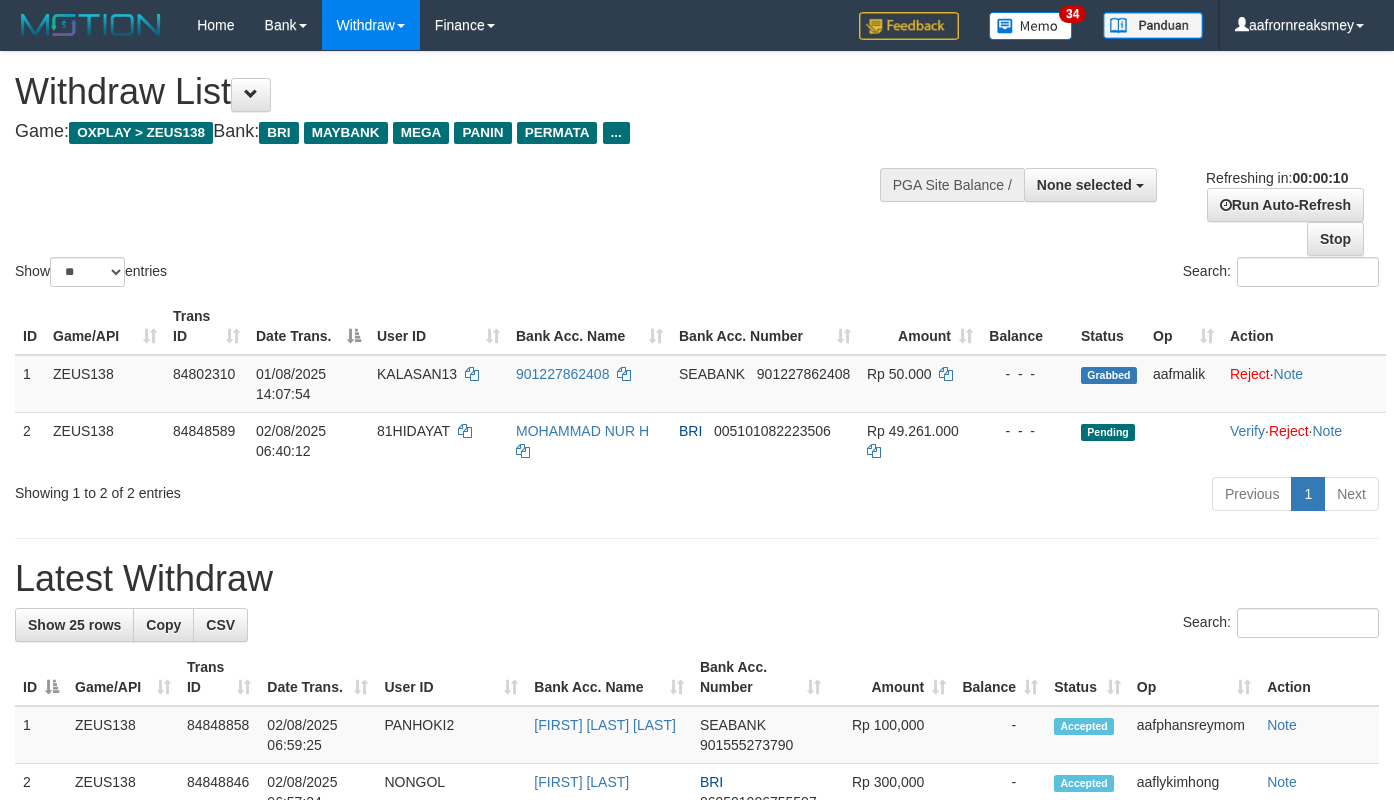 select 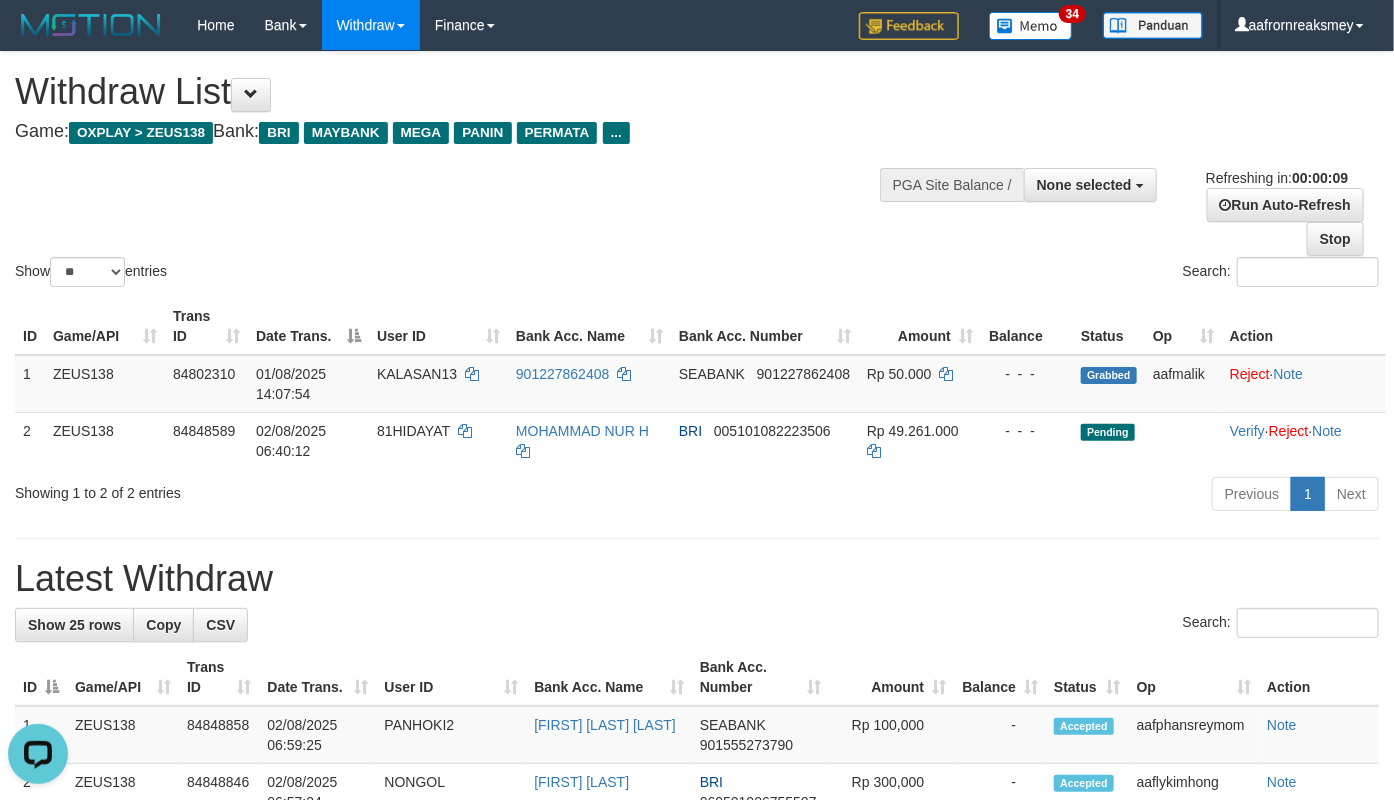 scroll, scrollTop: 0, scrollLeft: 0, axis: both 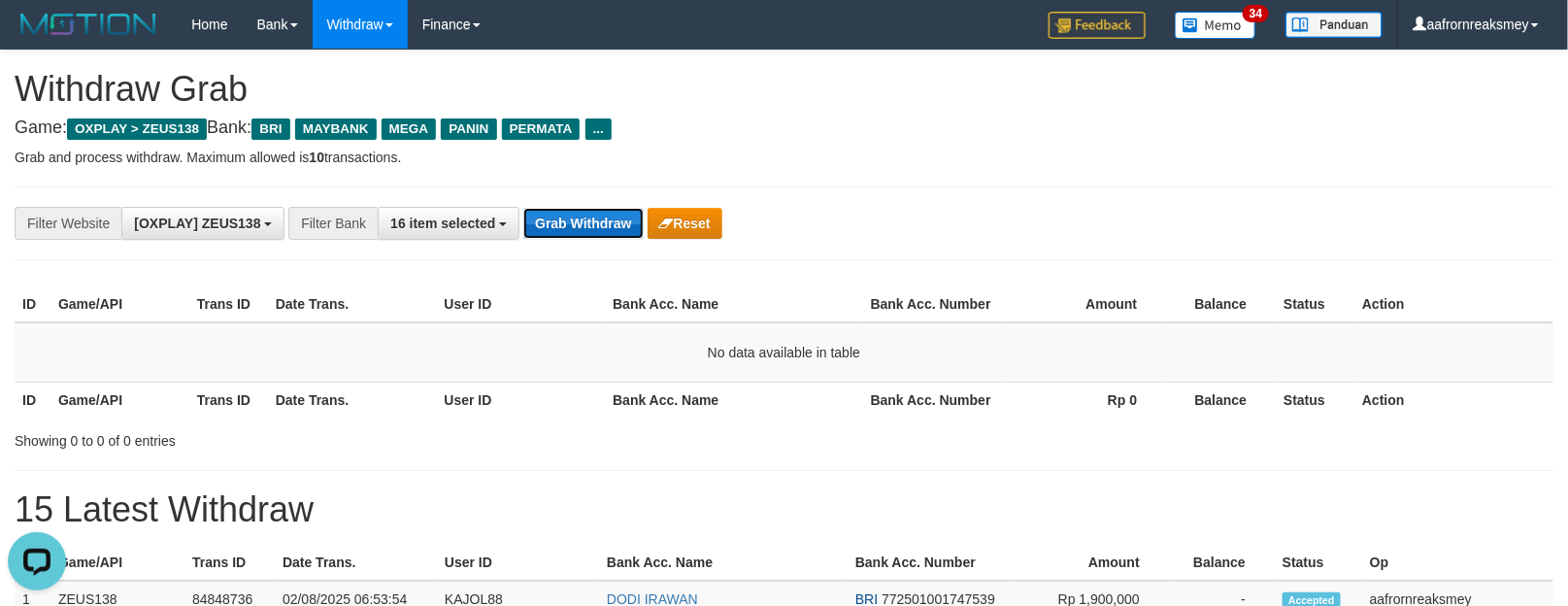 click on "Grab Withdraw" at bounding box center [583, 223] 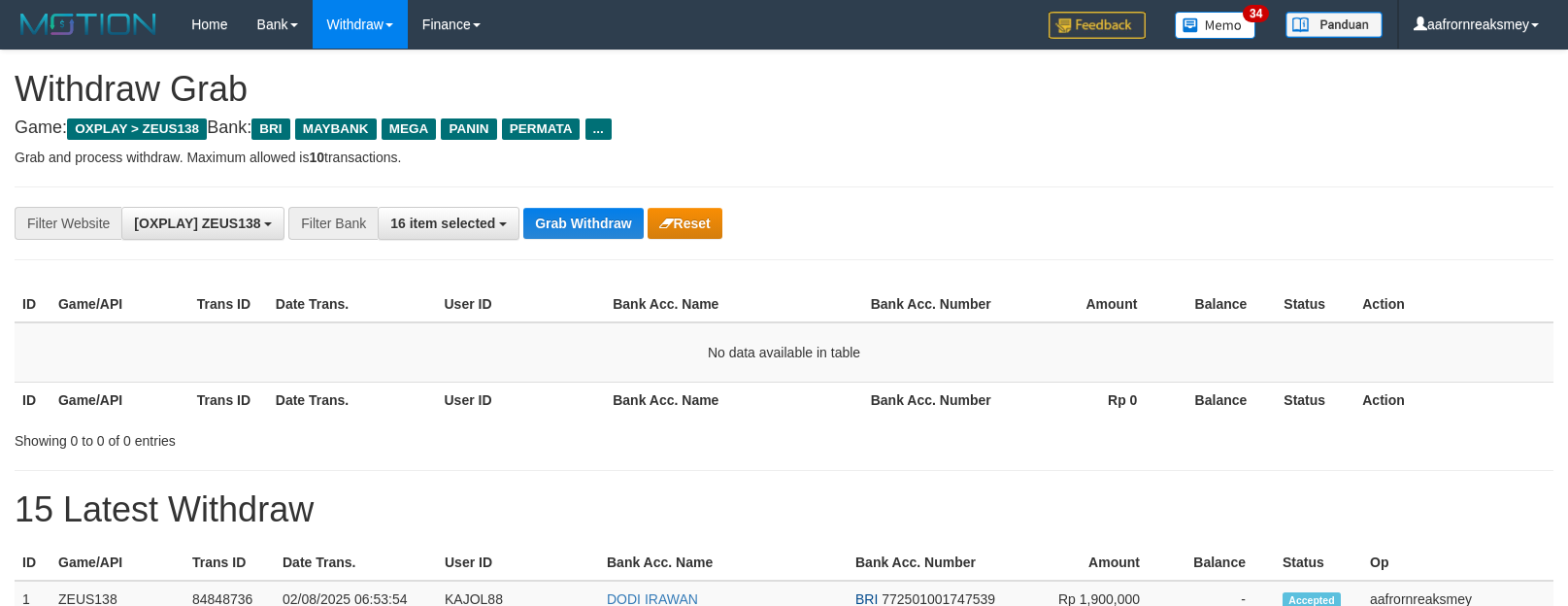 scroll, scrollTop: 0, scrollLeft: 0, axis: both 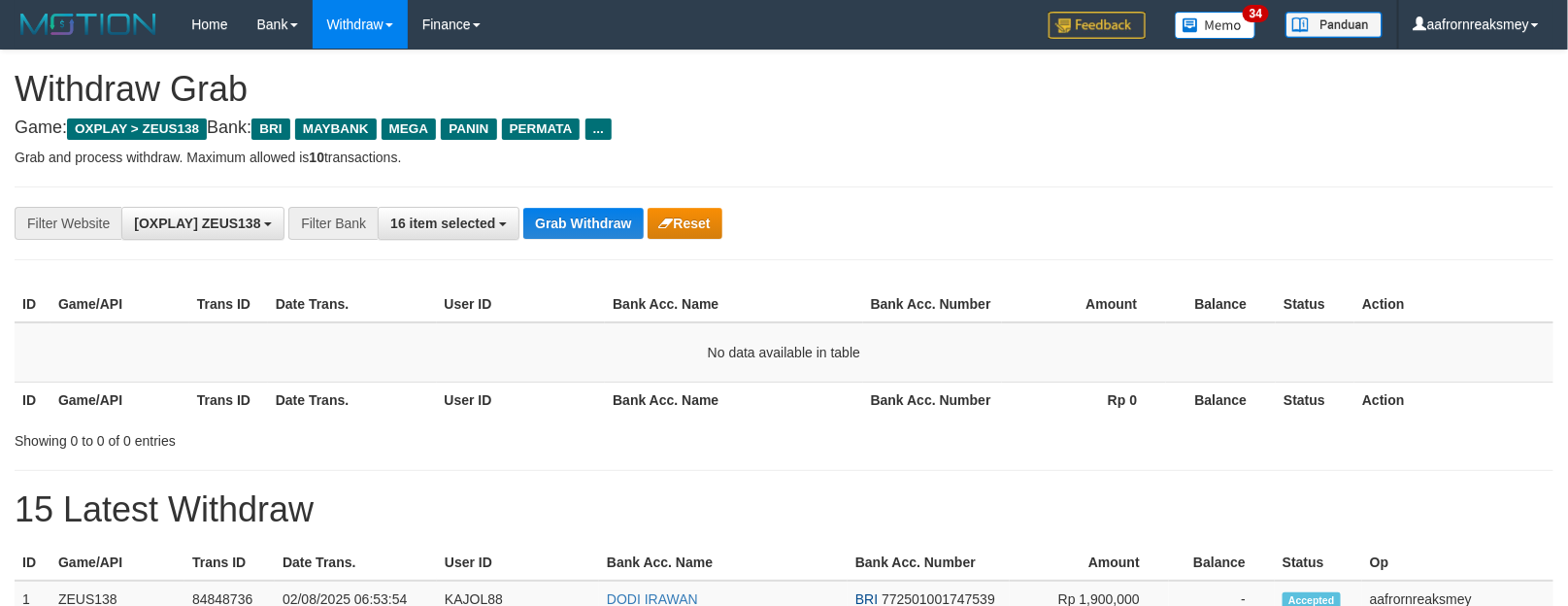 click on "Grab Withdraw" at bounding box center (583, 223) 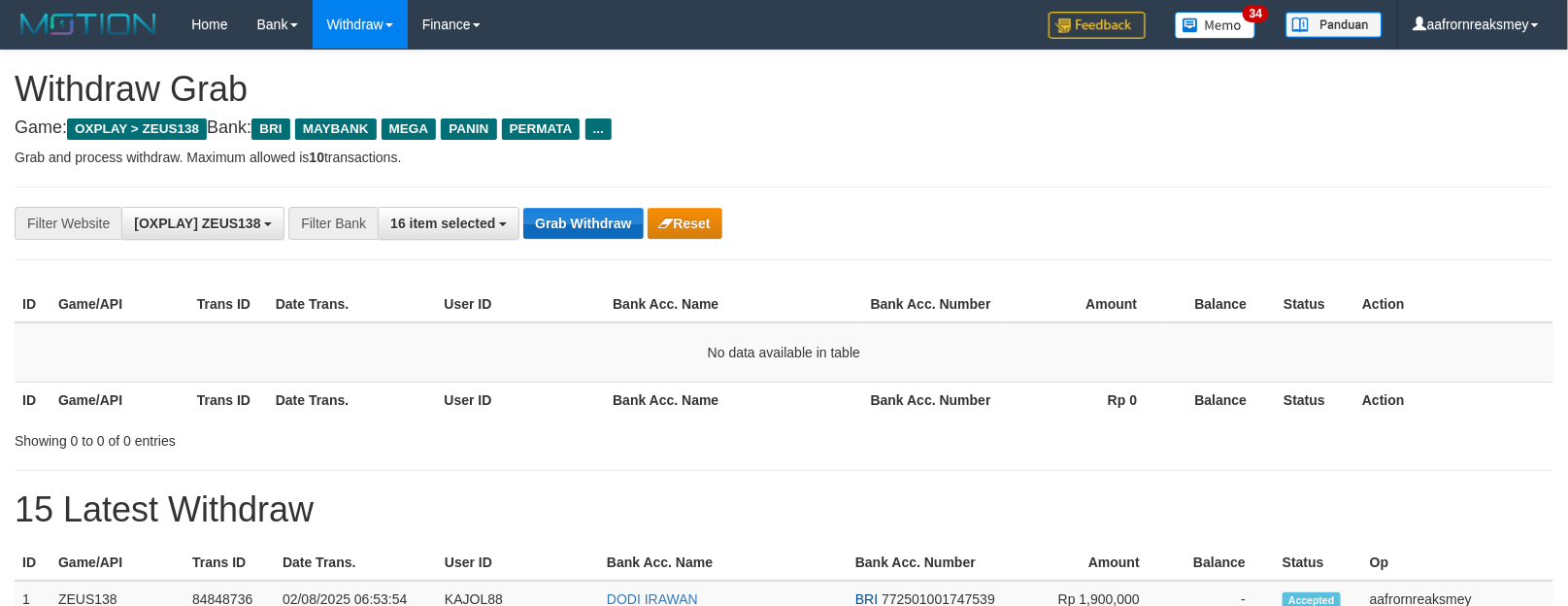 drag, startPoint x: 0, startPoint y: 0, endPoint x: 576, endPoint y: 220, distance: 616.584 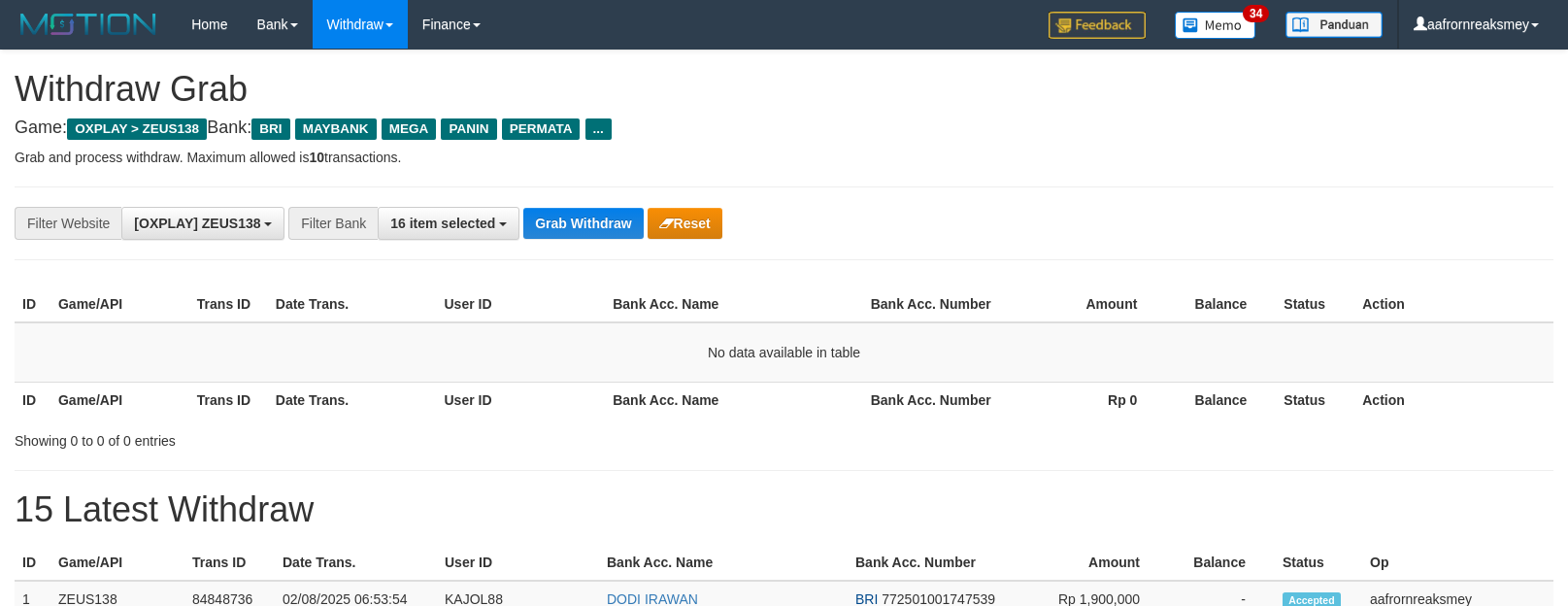 scroll, scrollTop: 0, scrollLeft: 0, axis: both 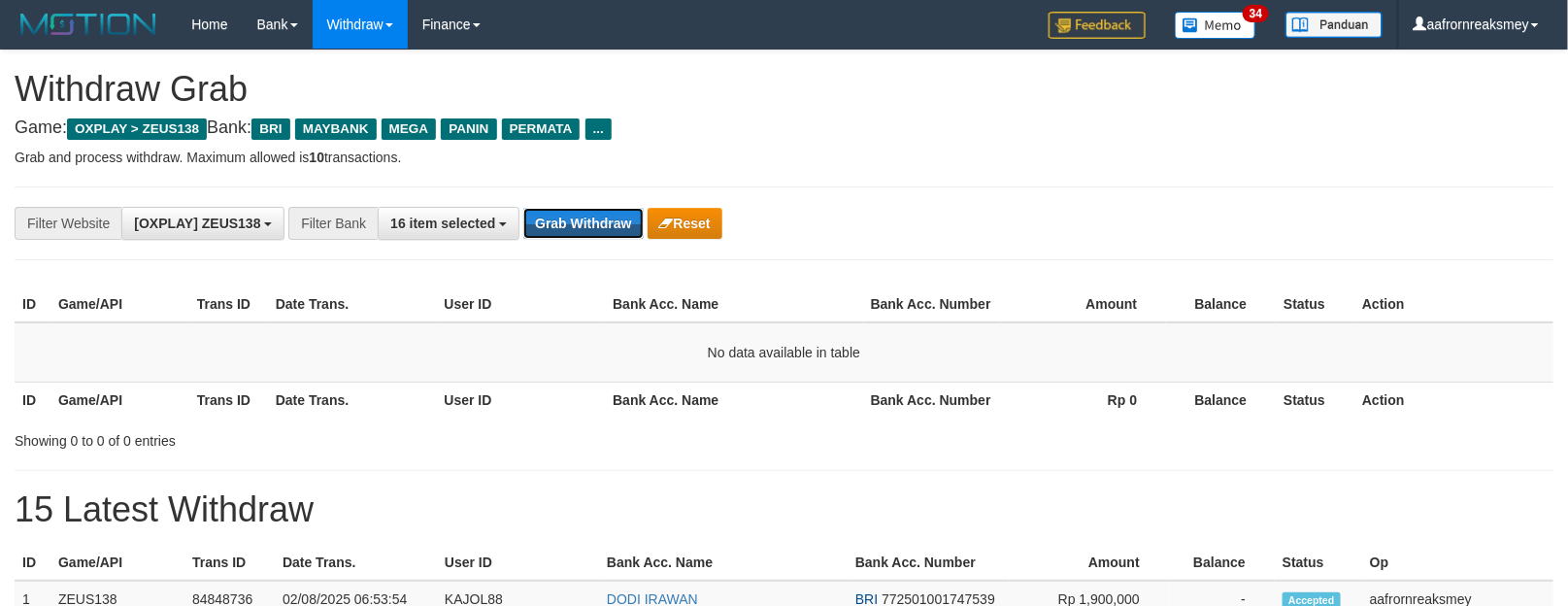 click on "Grab Withdraw" at bounding box center [583, 223] 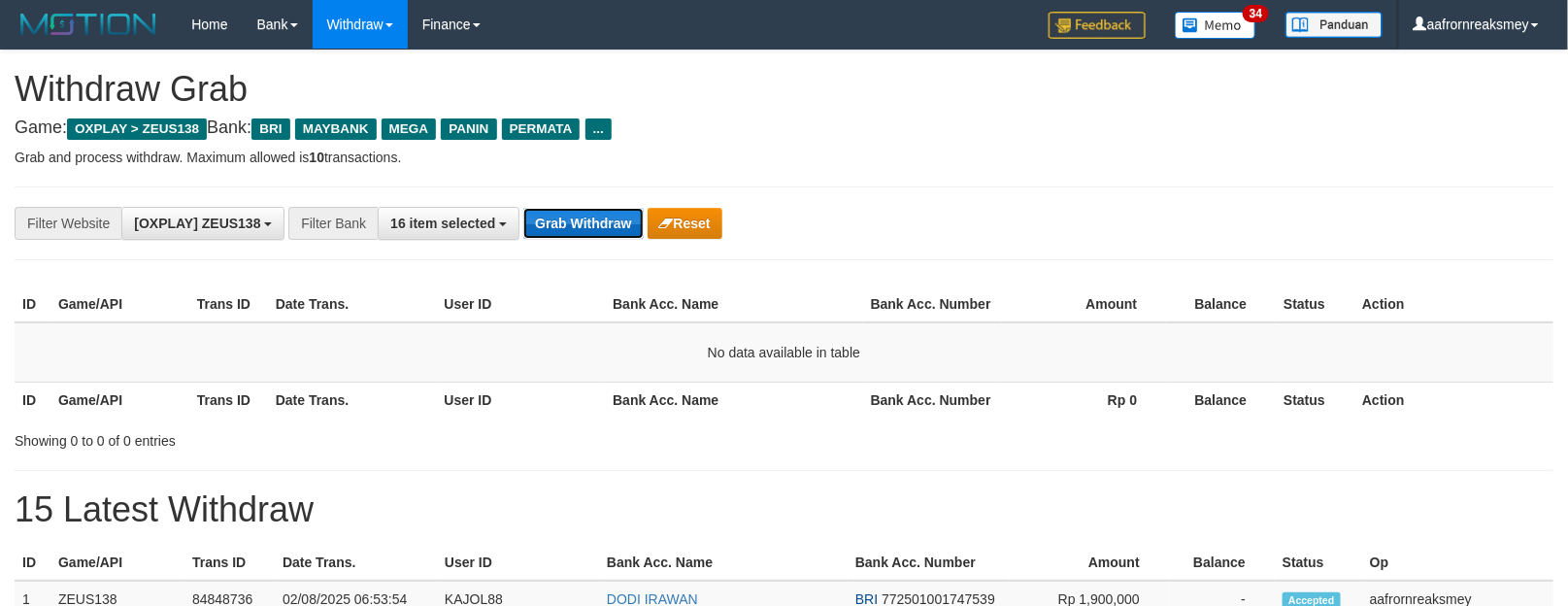 click on "Grab Withdraw" at bounding box center (583, 223) 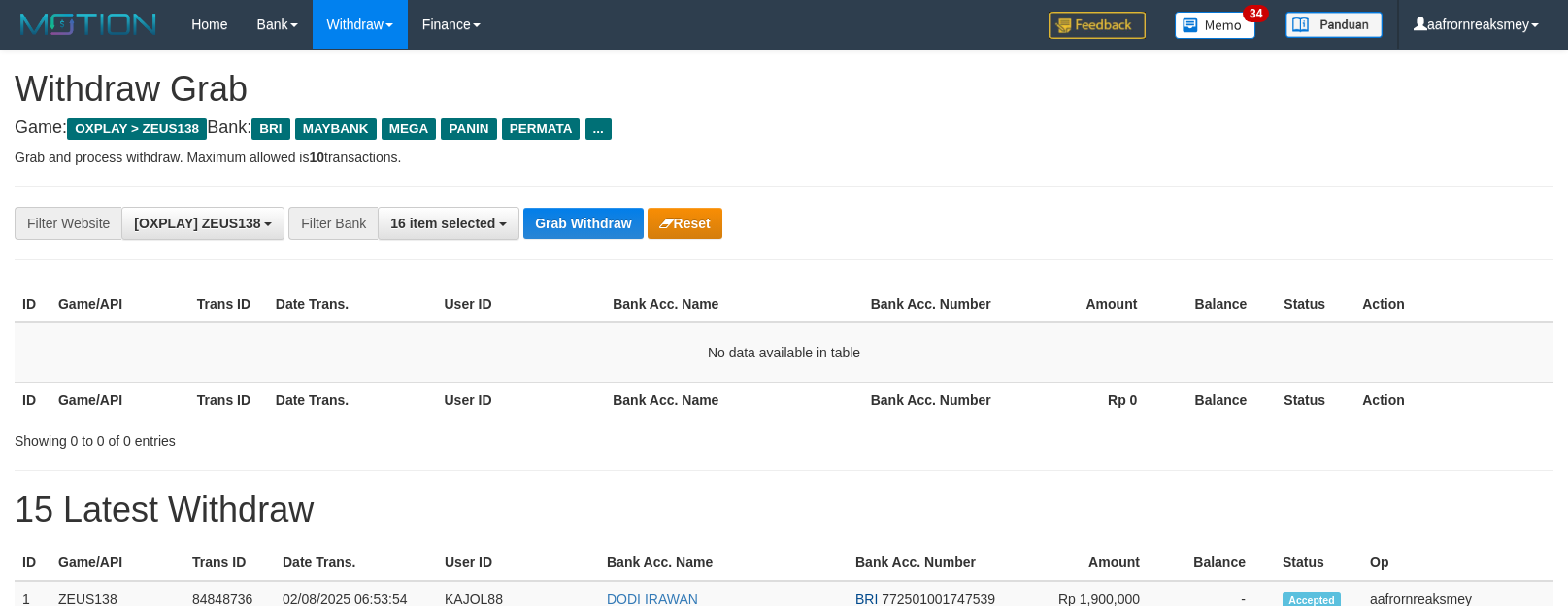 scroll, scrollTop: 0, scrollLeft: 0, axis: both 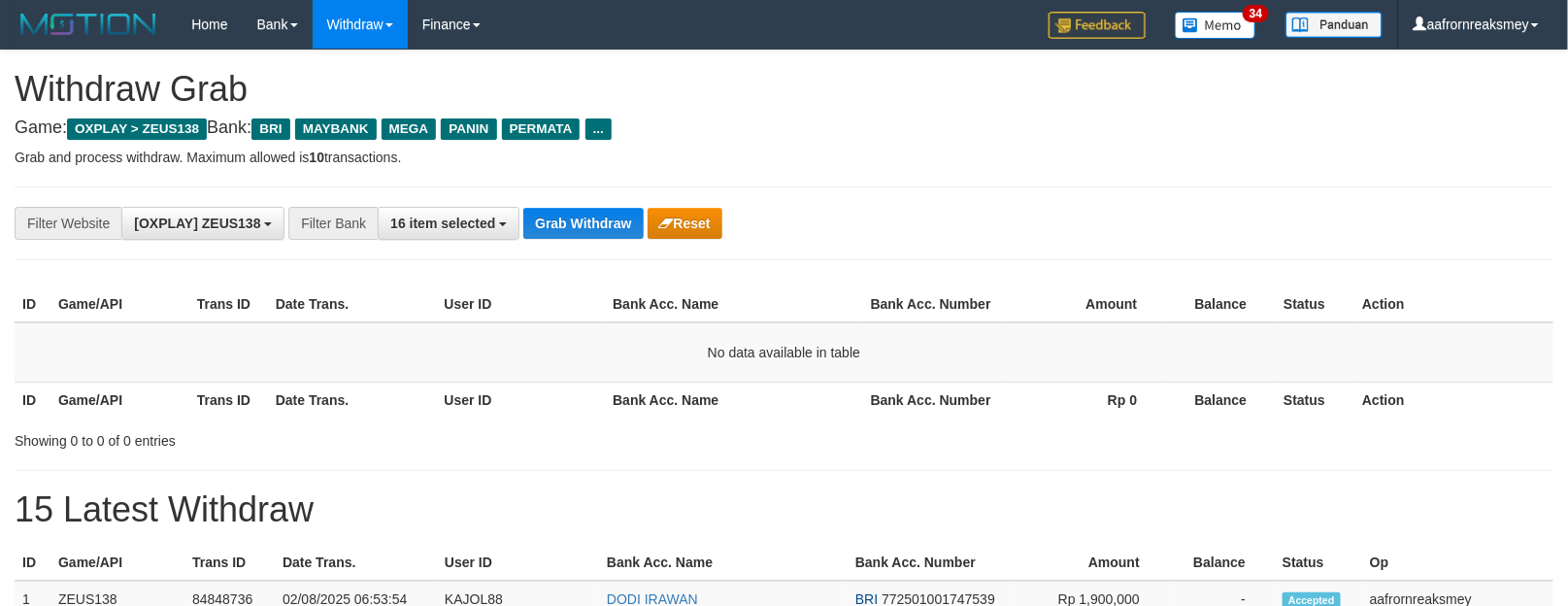 click on "**********" at bounding box center (784, 223) 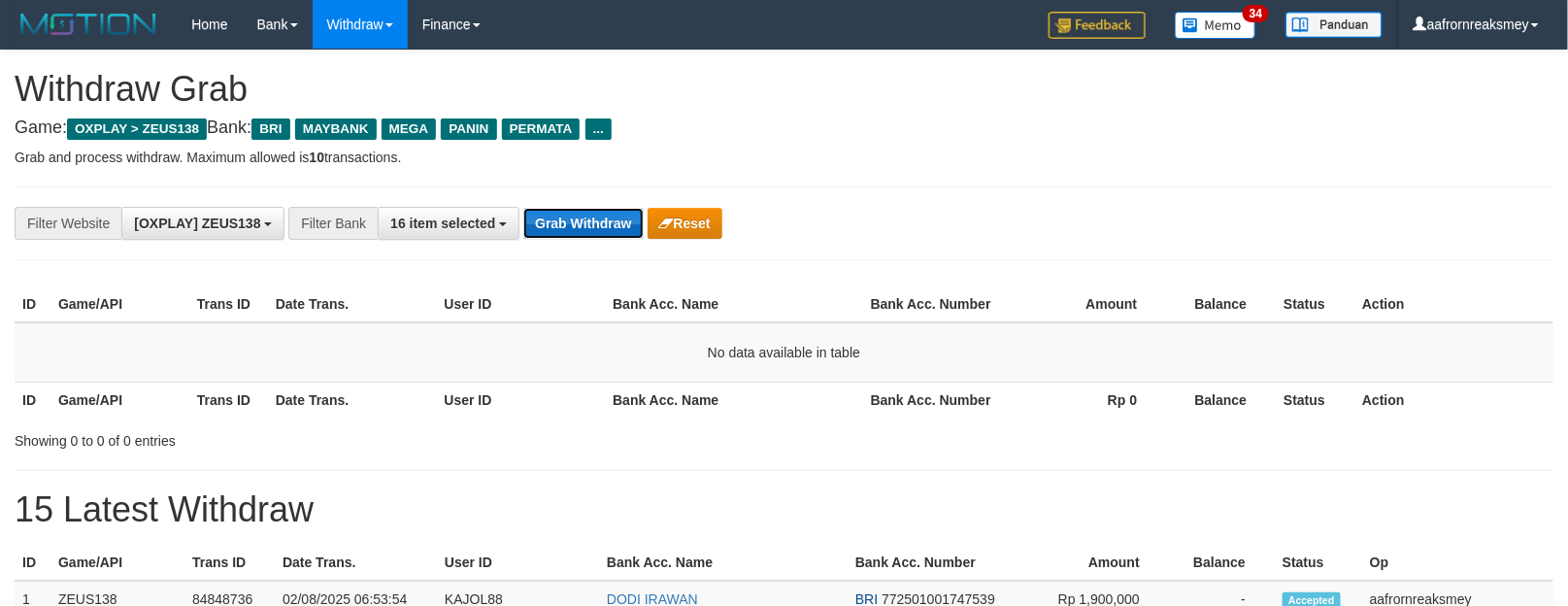 click on "Grab Withdraw" at bounding box center (583, 223) 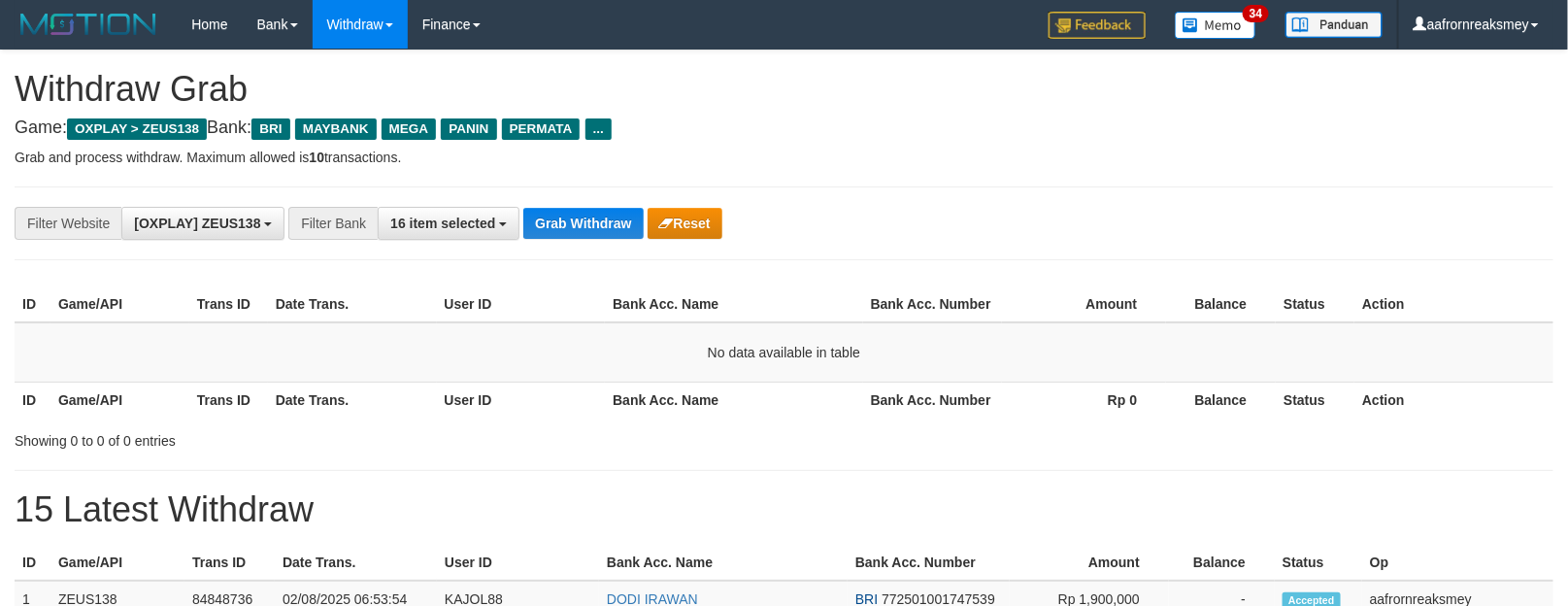click on "**********" at bounding box center (784, 223) 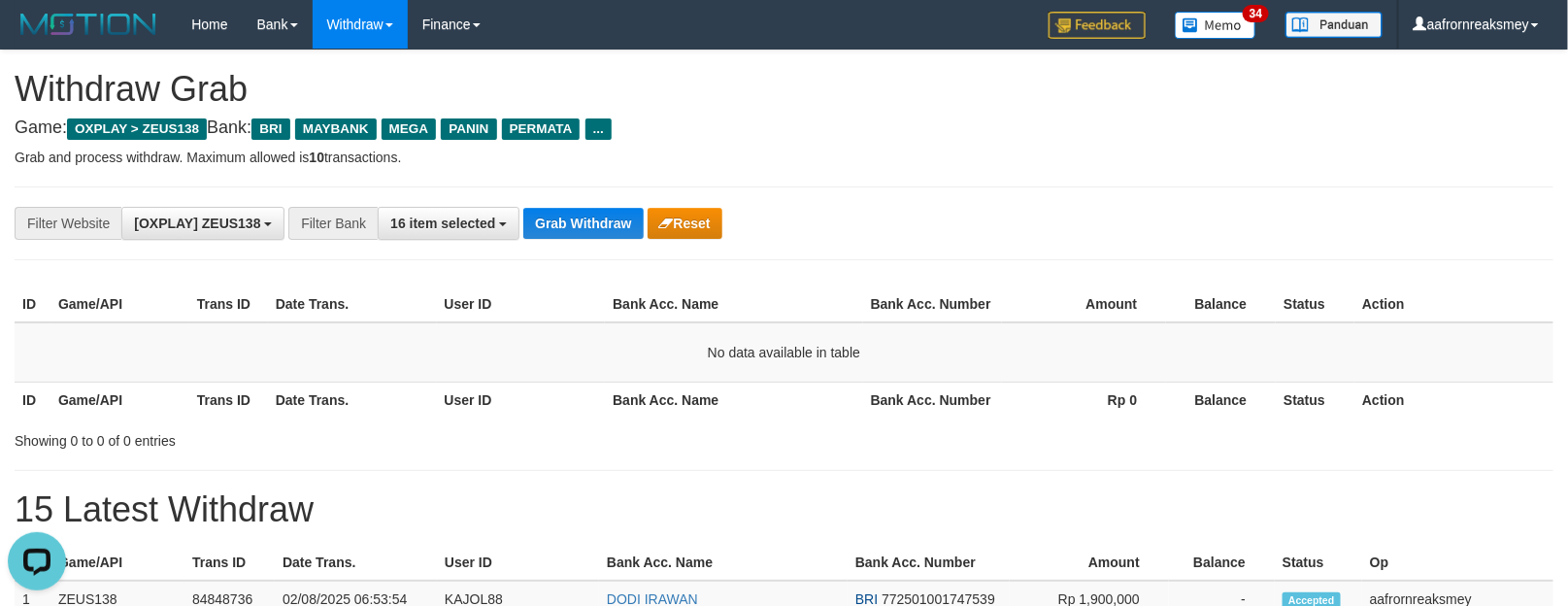 scroll, scrollTop: 0, scrollLeft: 0, axis: both 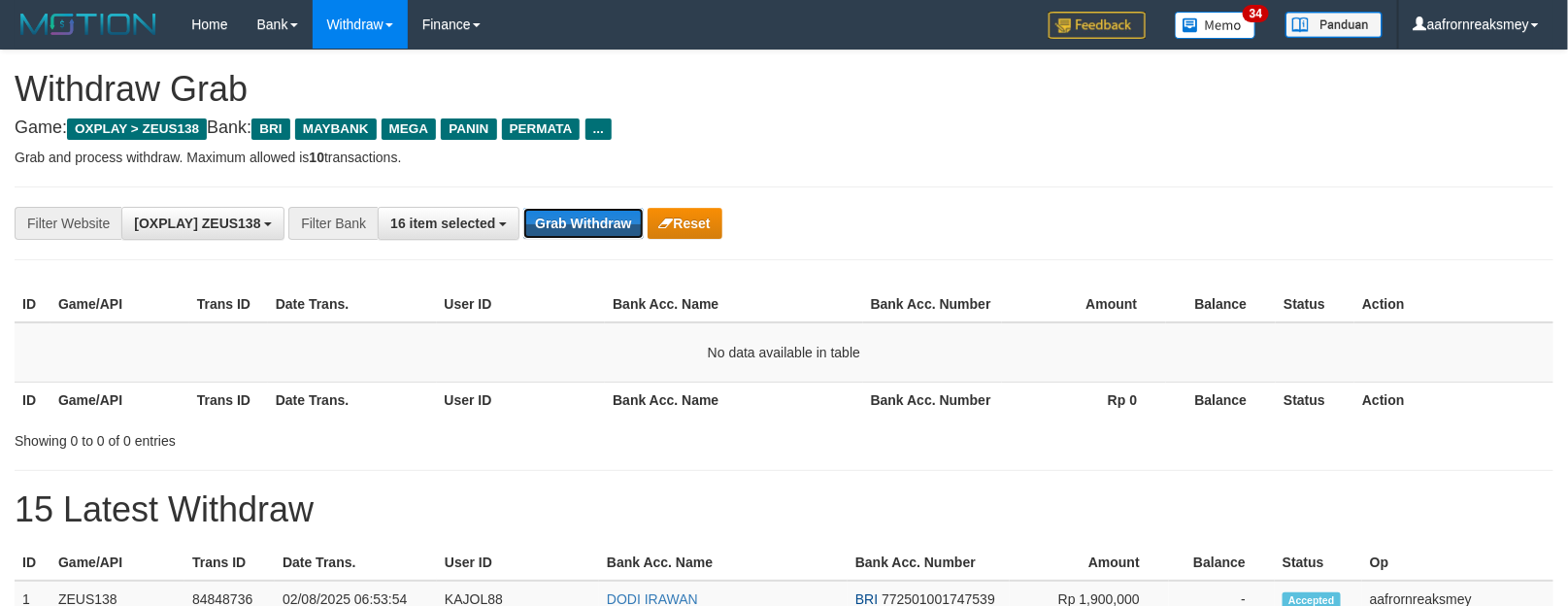 click on "**********" at bounding box center [784, 223] 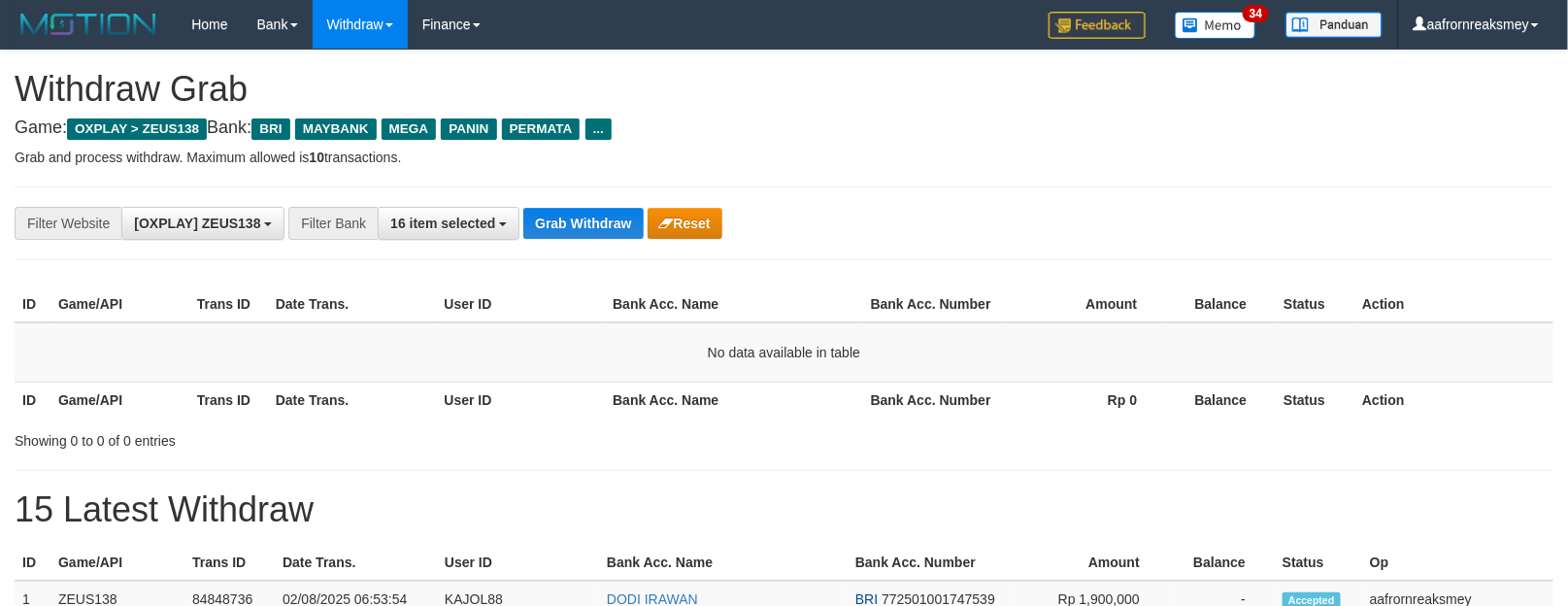 click on "**********" at bounding box center (784, 223) 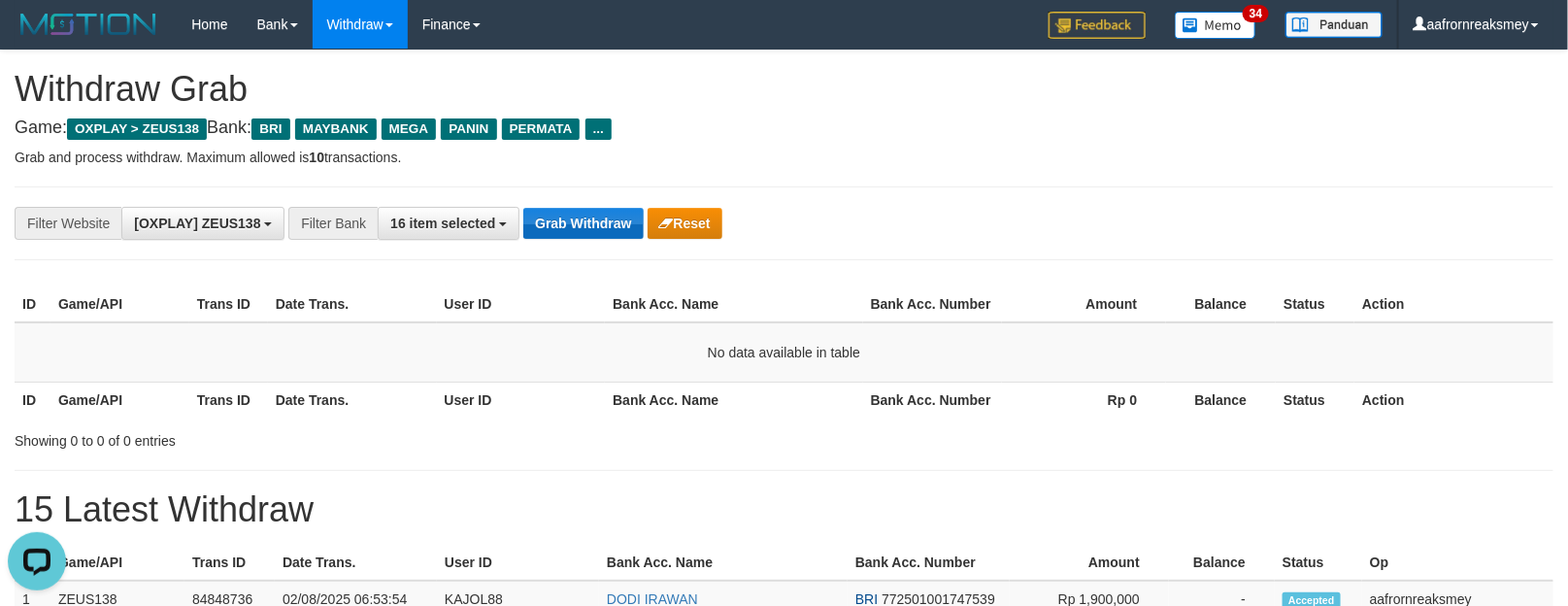 scroll, scrollTop: 0, scrollLeft: 0, axis: both 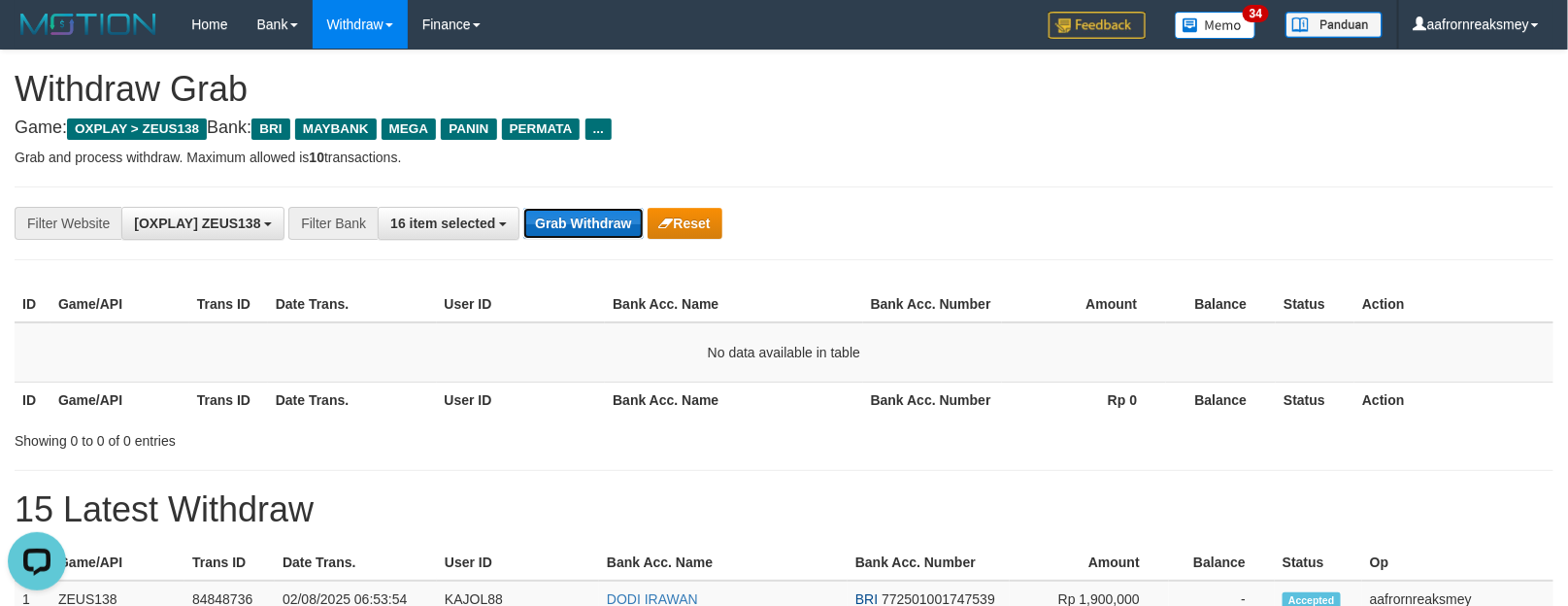 click on "Grab Withdraw" at bounding box center (583, 223) 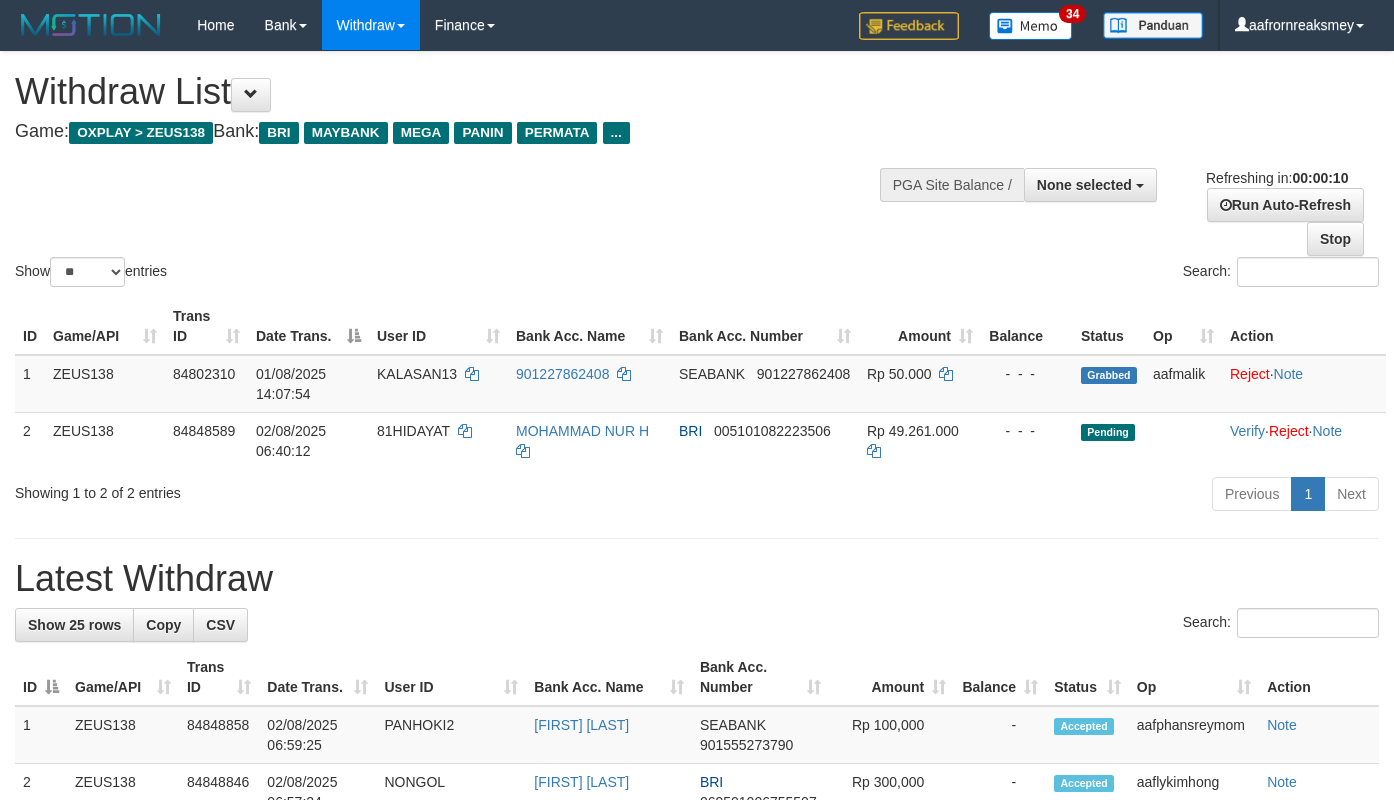 select 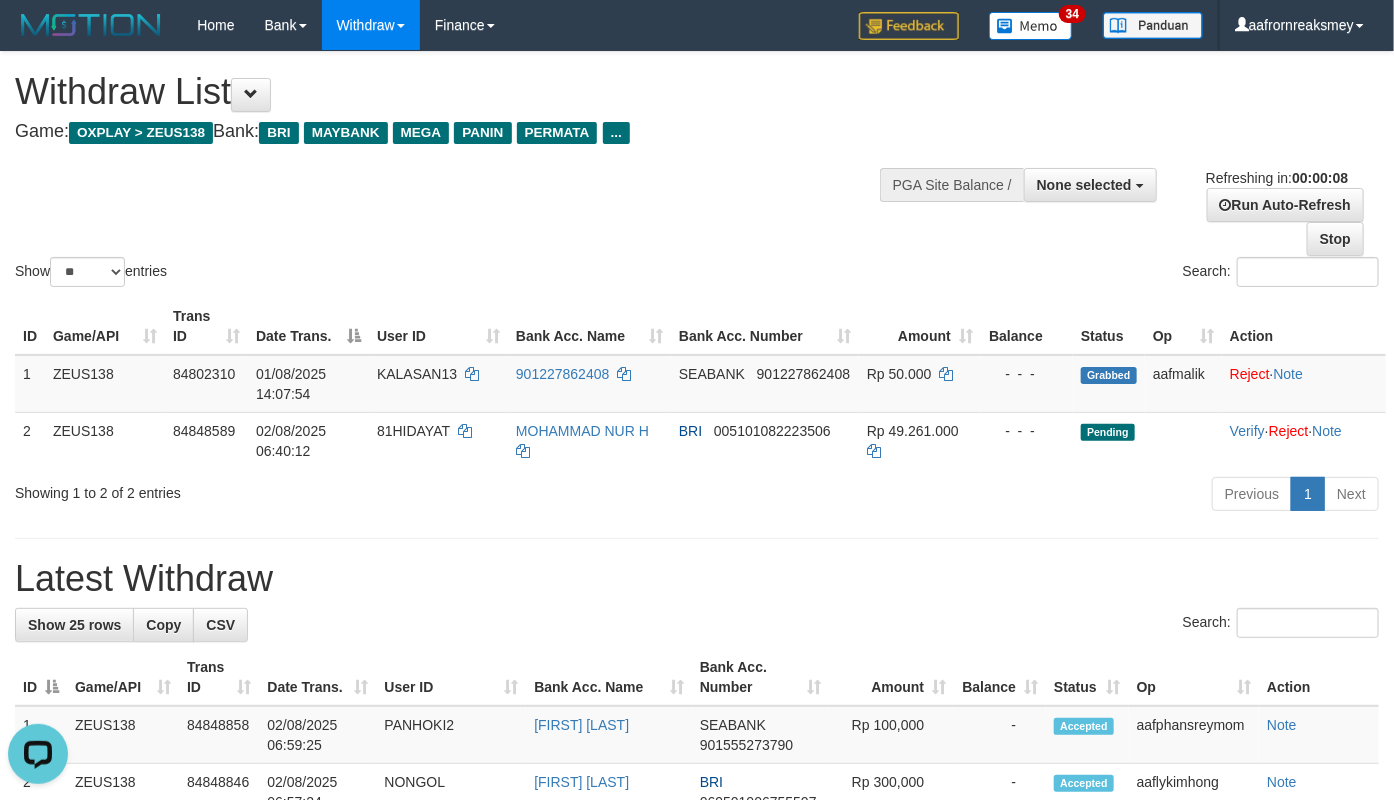 scroll, scrollTop: 0, scrollLeft: 0, axis: both 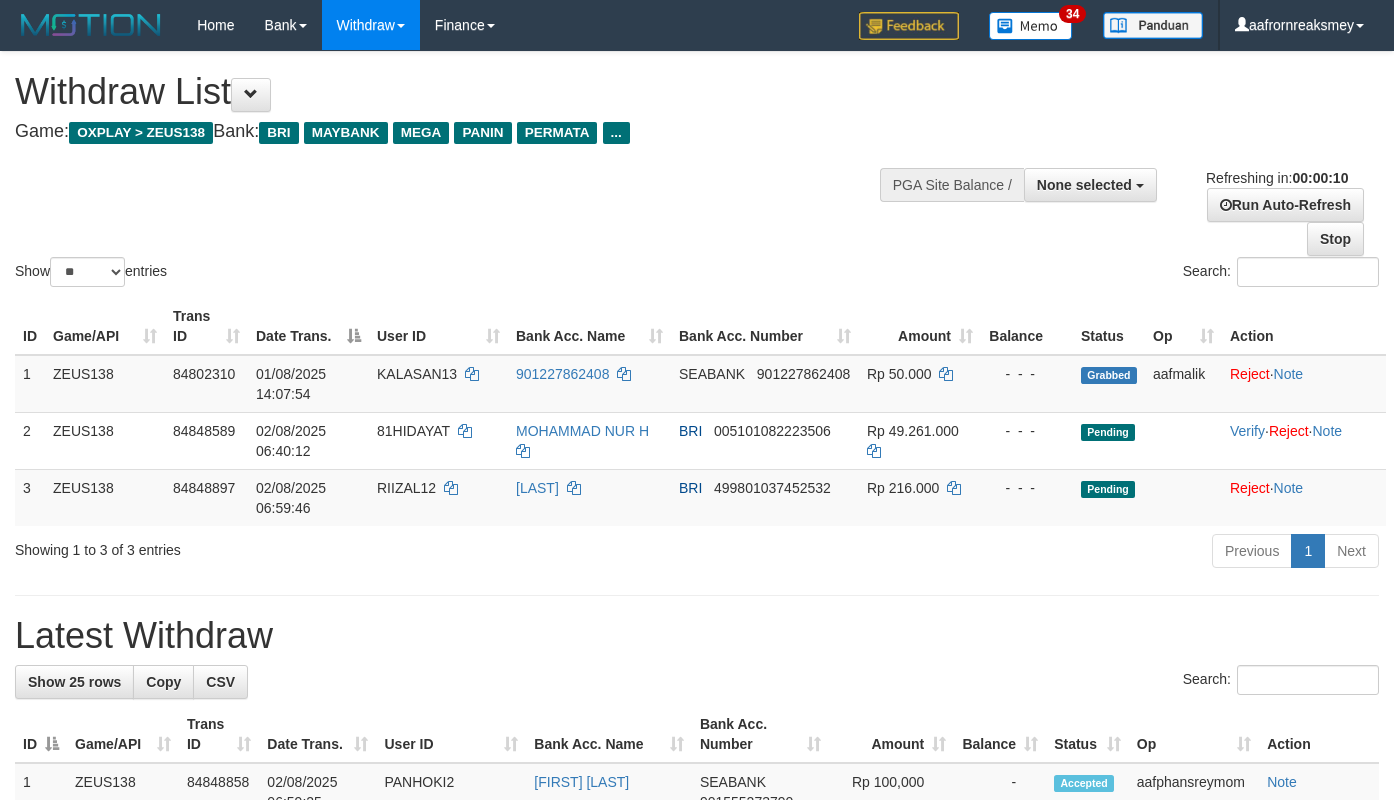 select 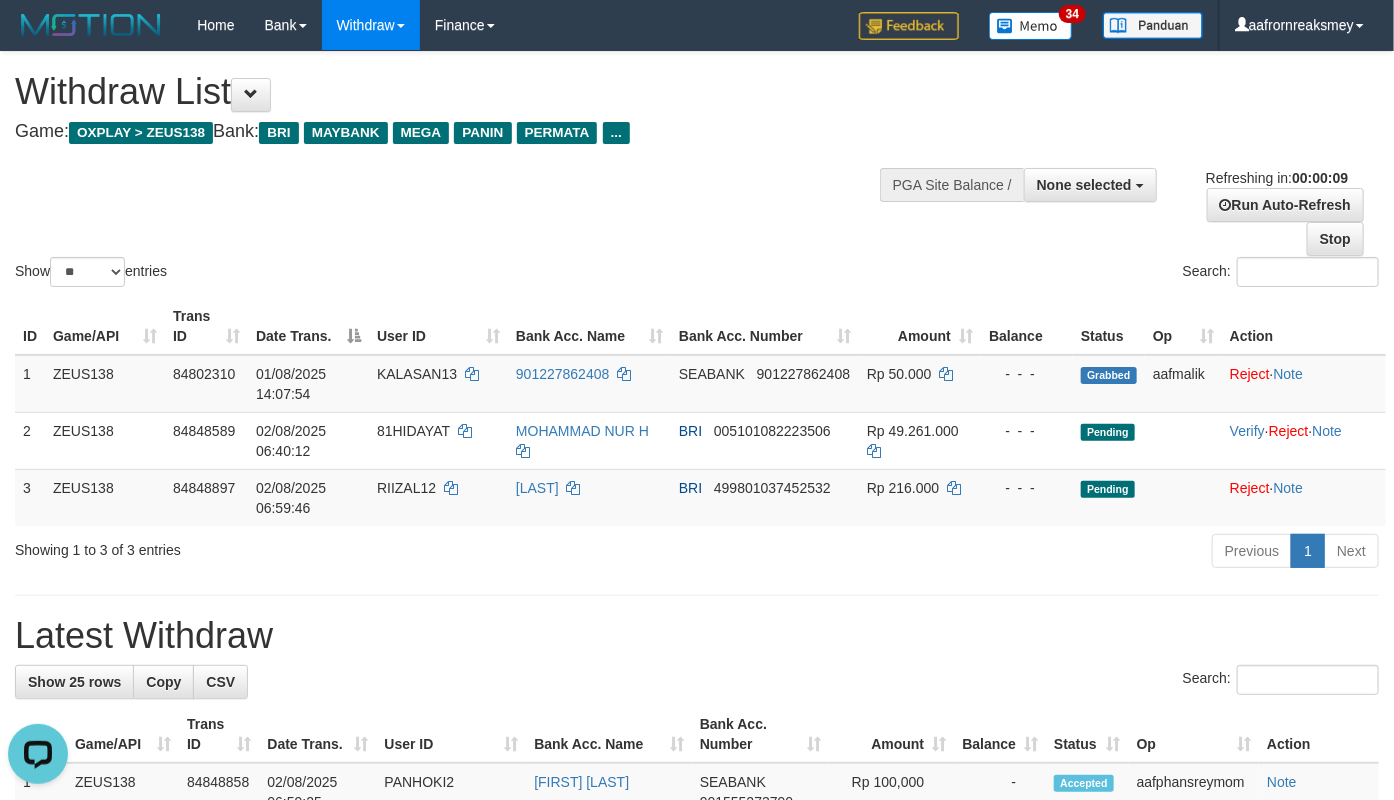 scroll, scrollTop: 0, scrollLeft: 0, axis: both 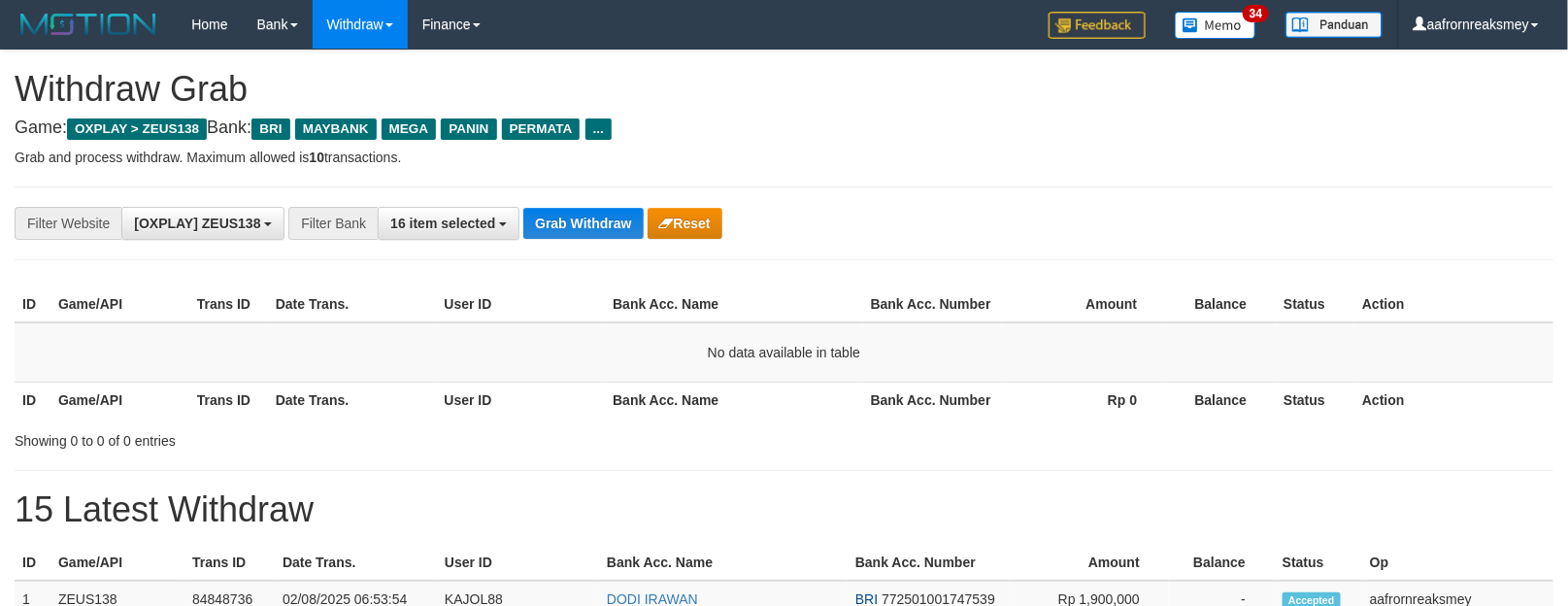 click on "**********" at bounding box center [784, 223] 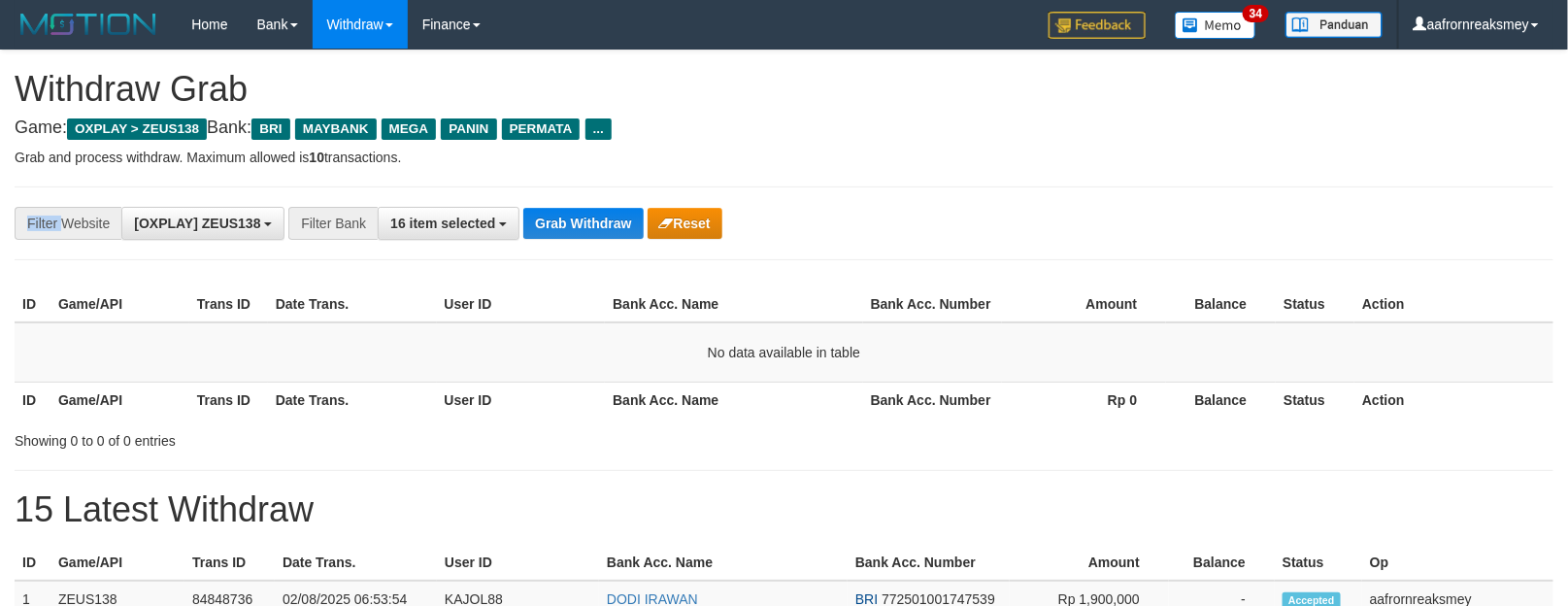 click on "**********" at bounding box center (784, 223) 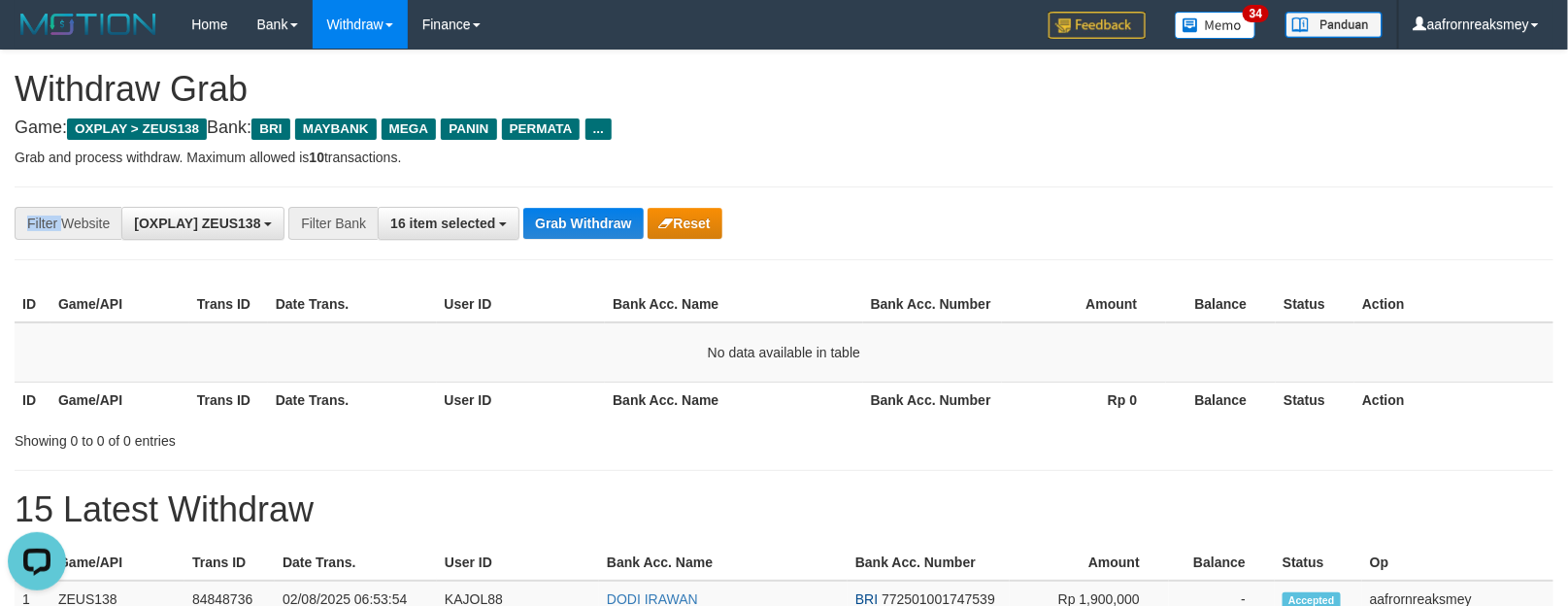 scroll, scrollTop: 0, scrollLeft: 0, axis: both 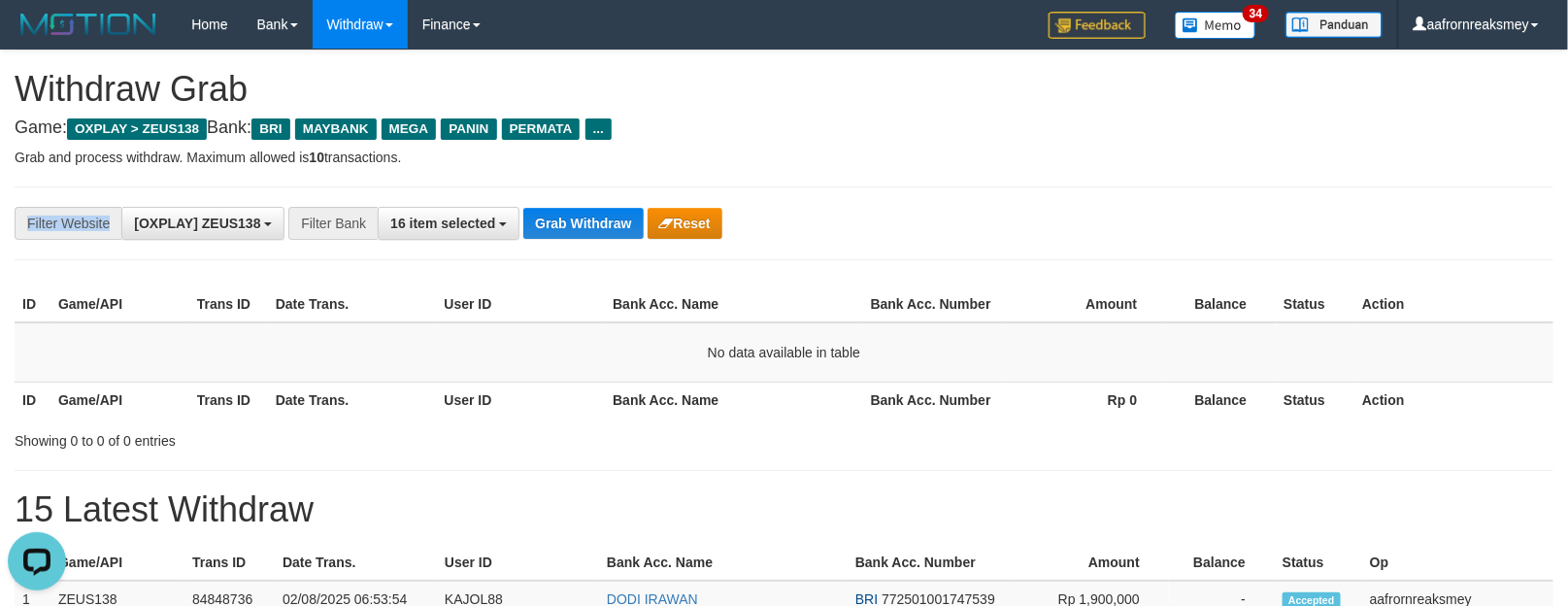 click on "**********" at bounding box center [784, 223] 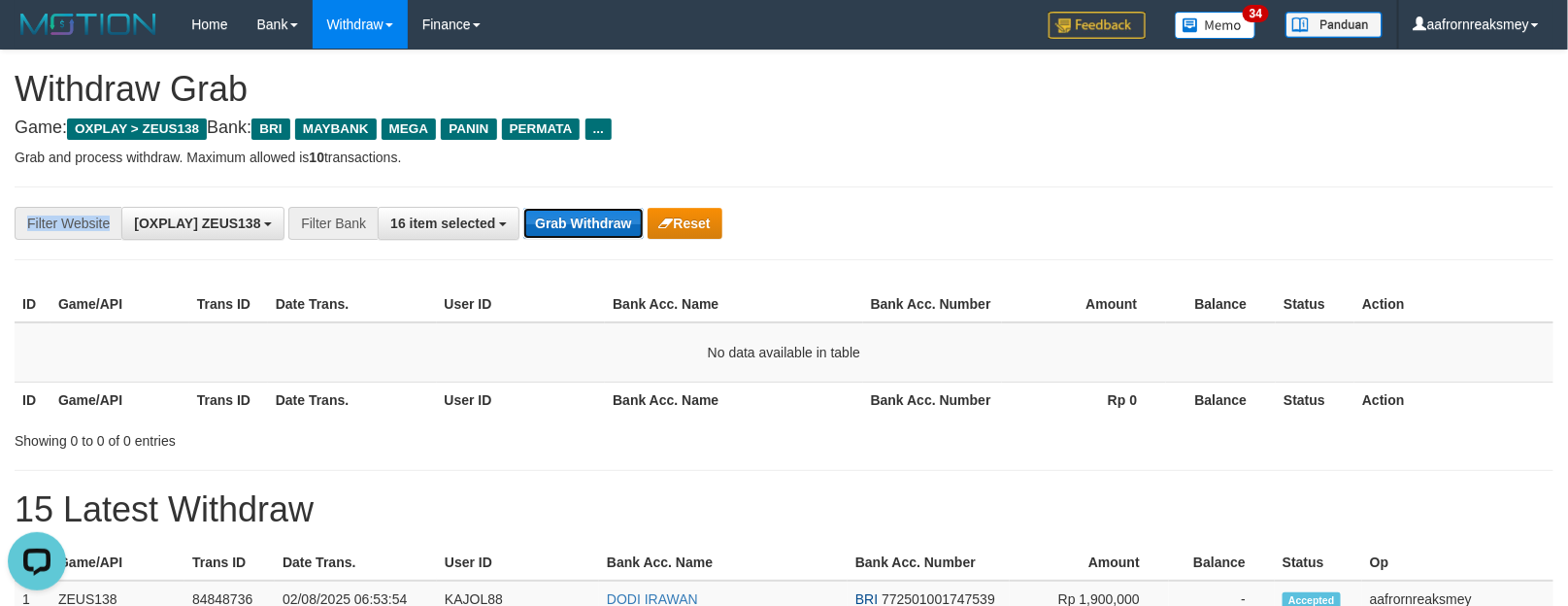 click on "Grab Withdraw" at bounding box center (583, 223) 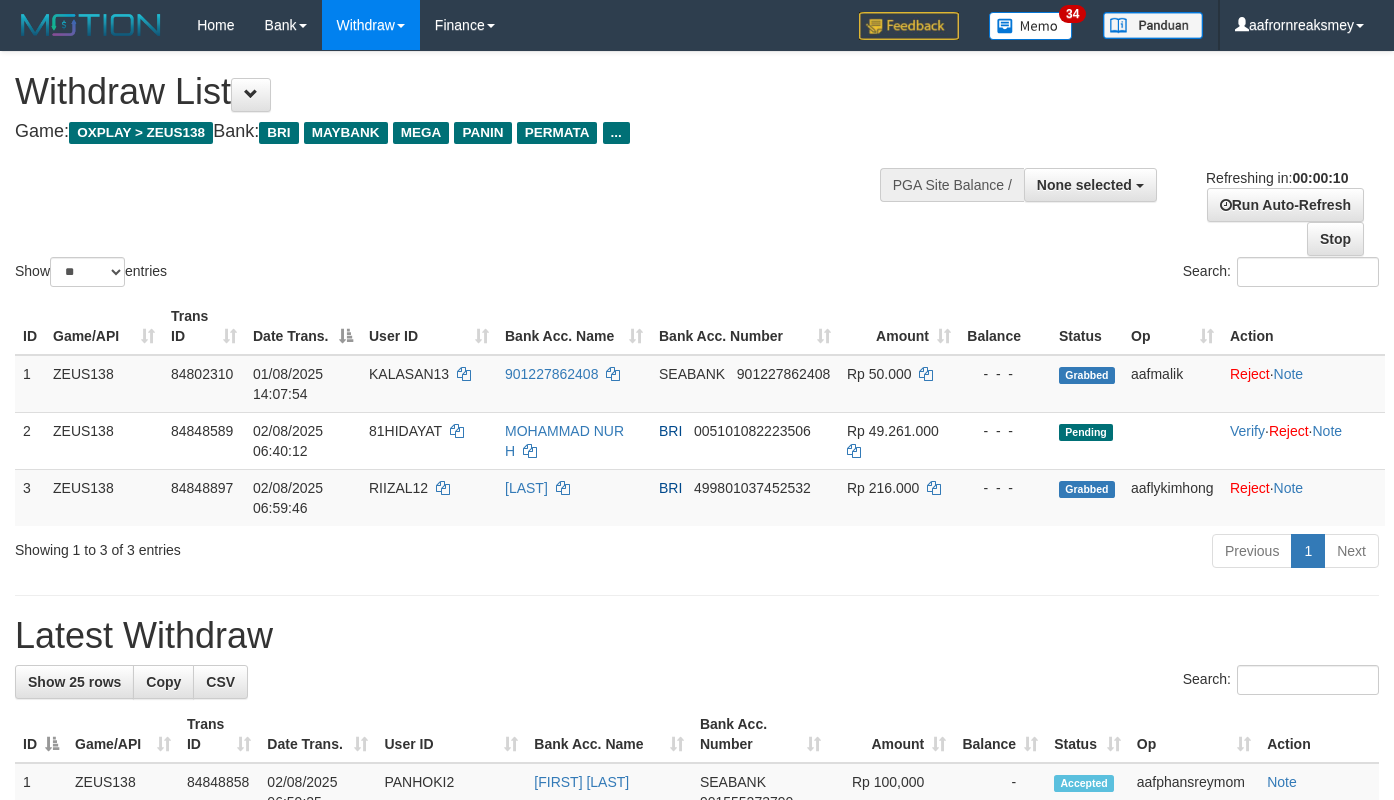 select 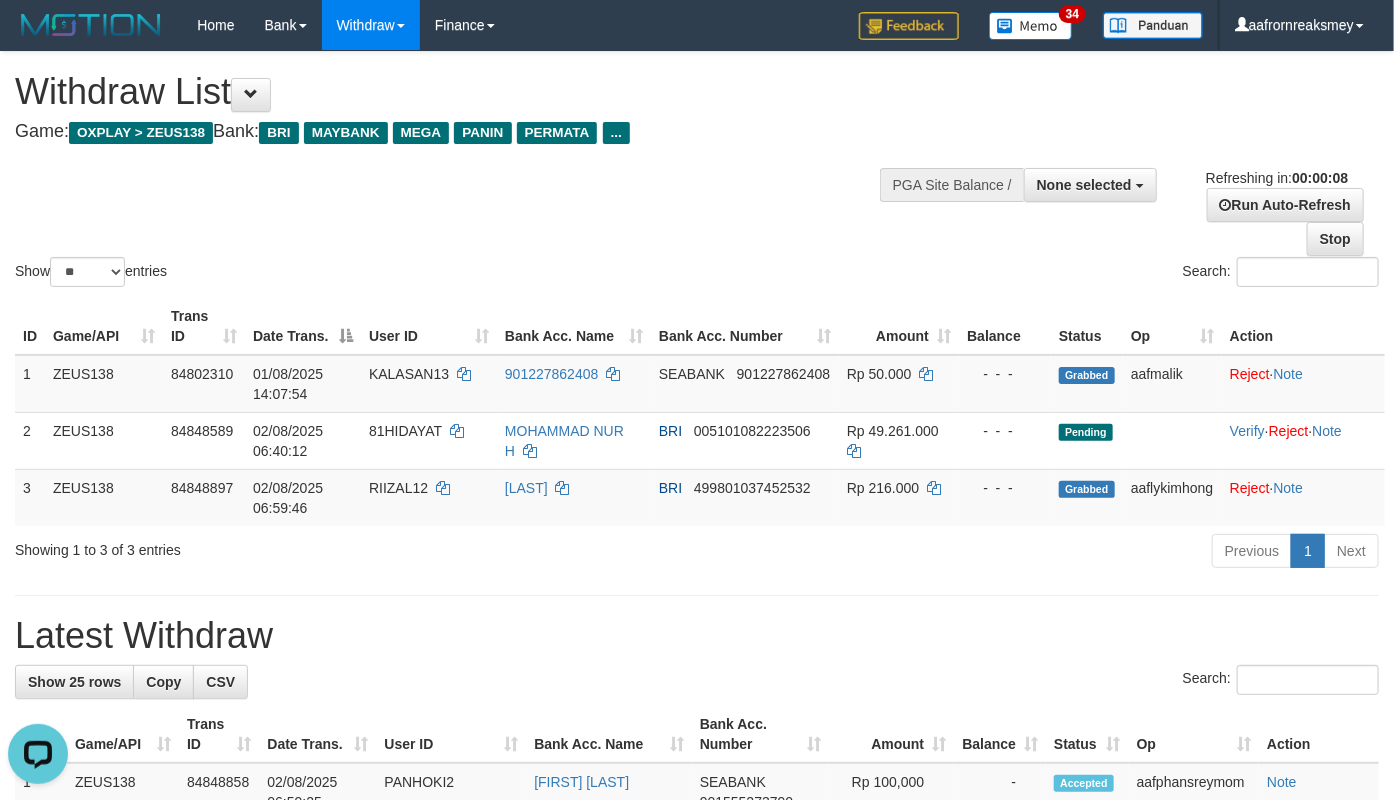 scroll, scrollTop: 0, scrollLeft: 0, axis: both 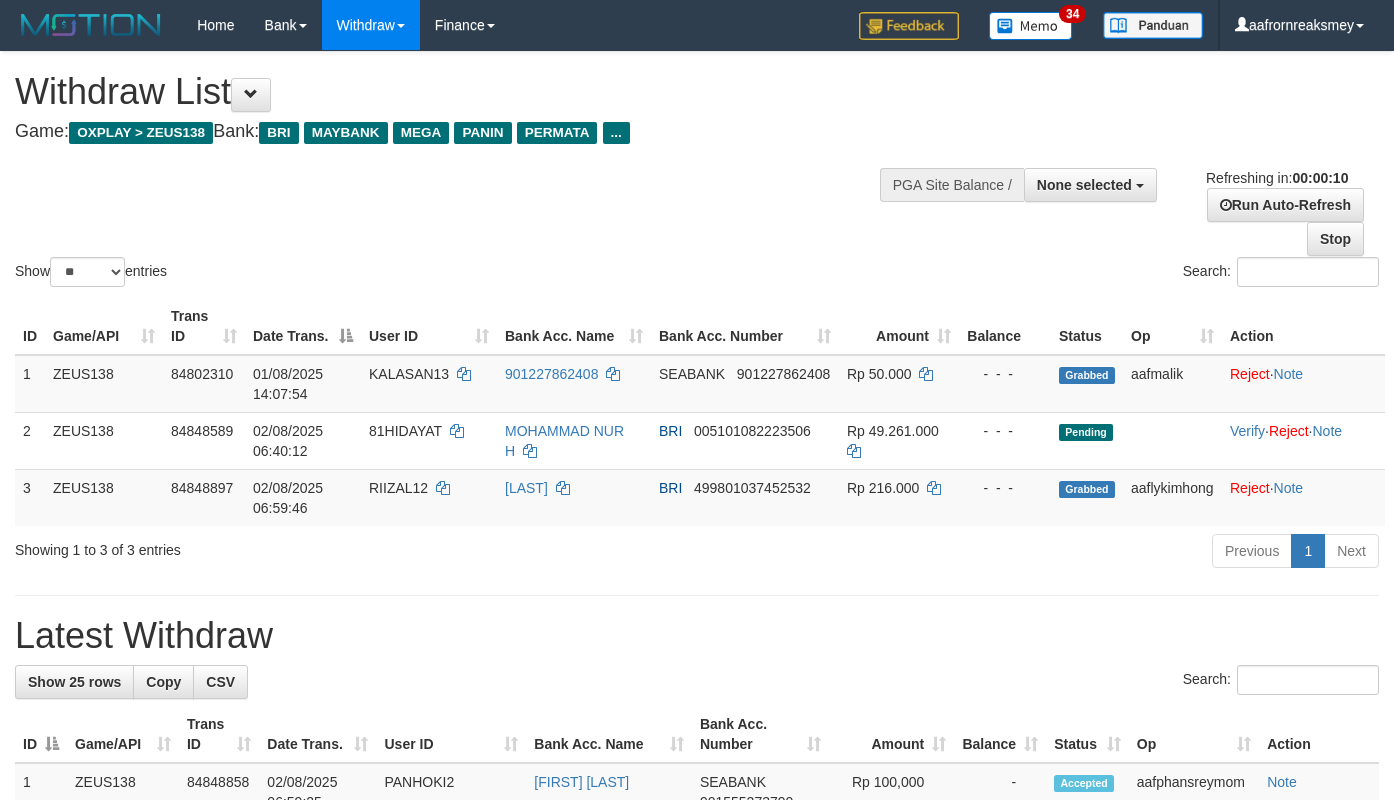 select 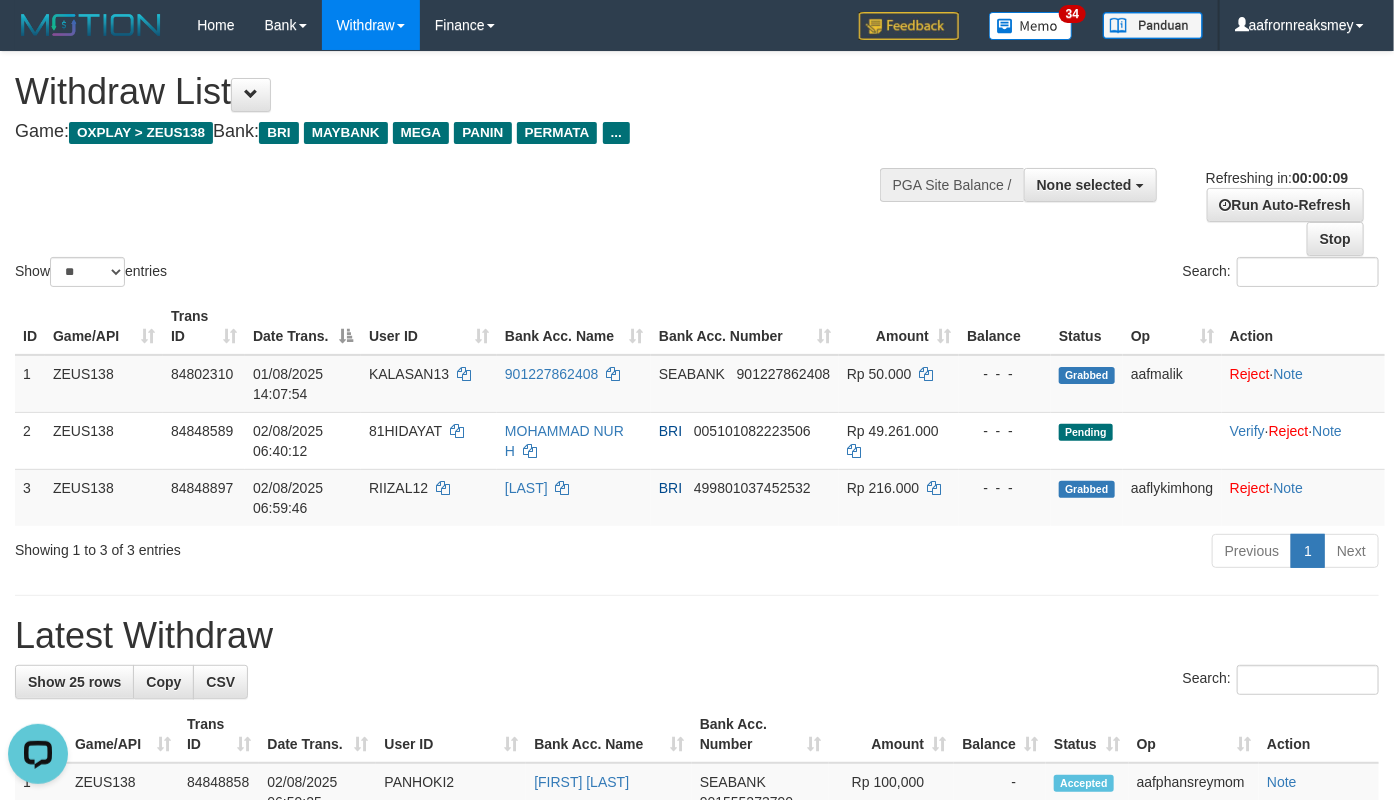 scroll, scrollTop: 0, scrollLeft: 0, axis: both 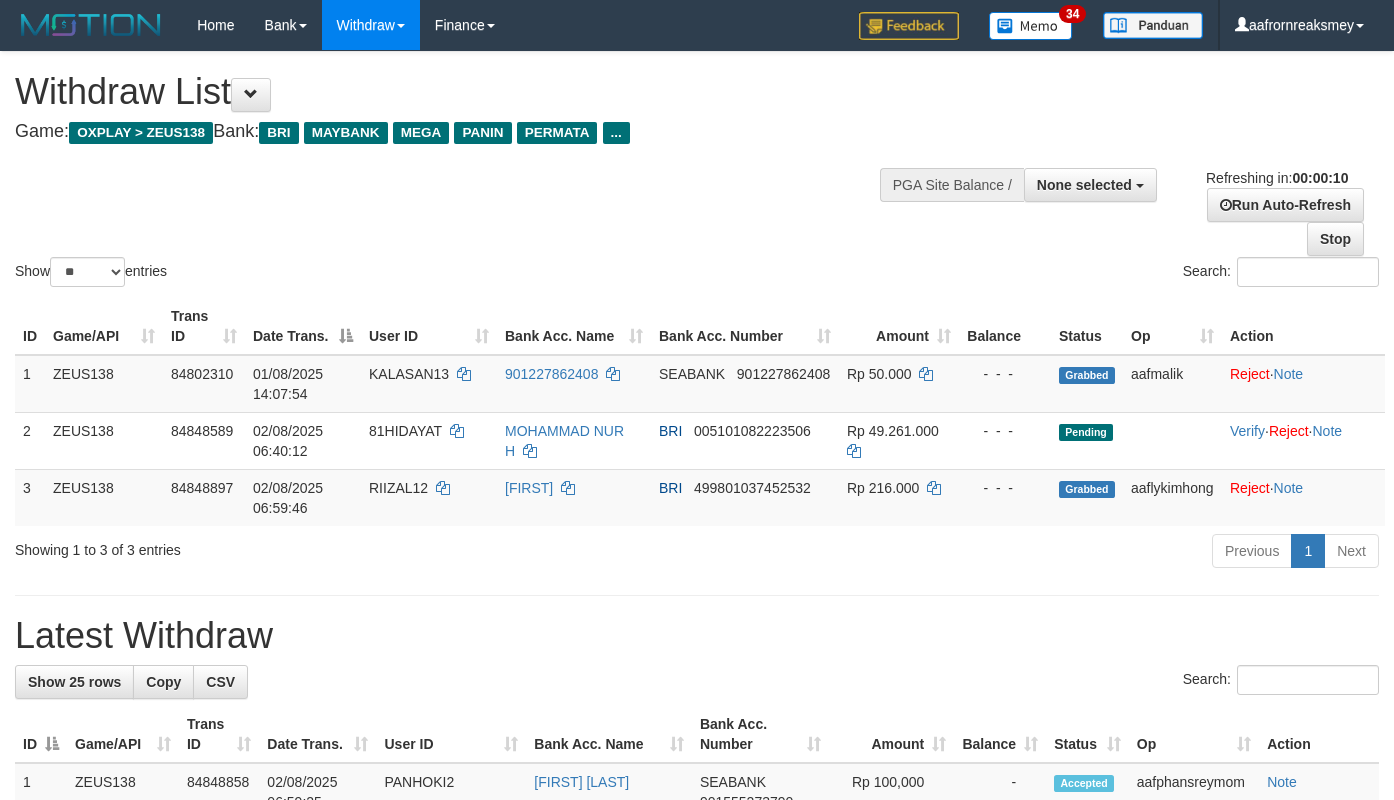 select 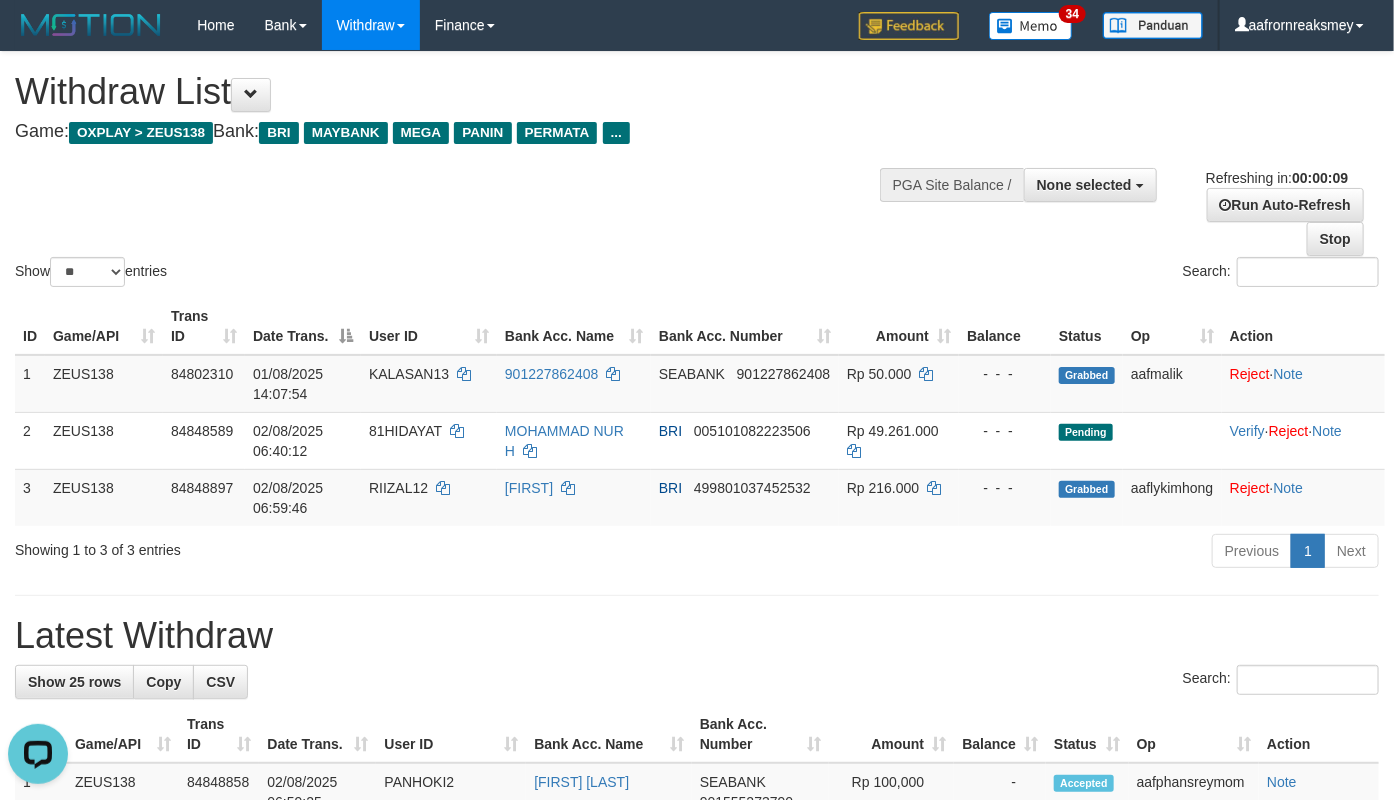 scroll, scrollTop: 0, scrollLeft: 0, axis: both 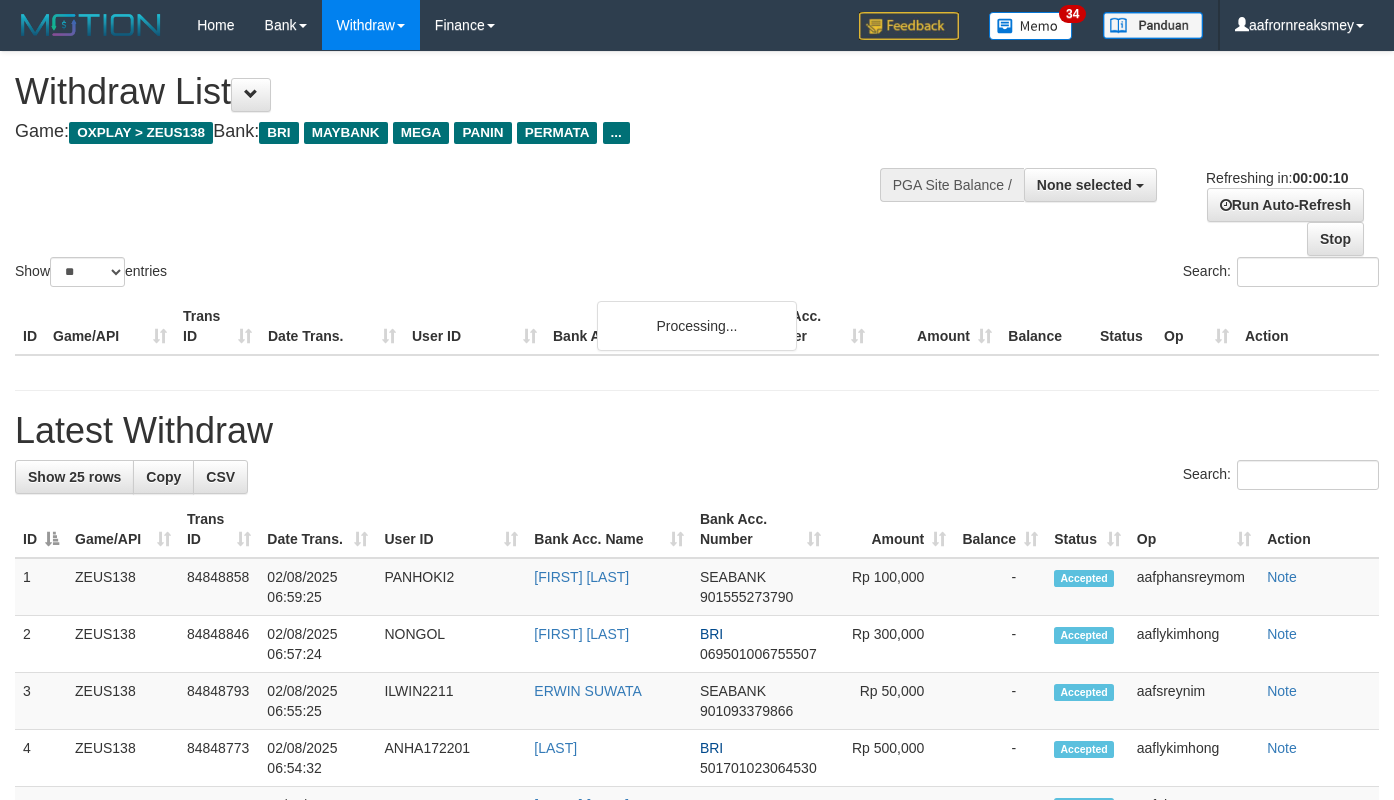 select 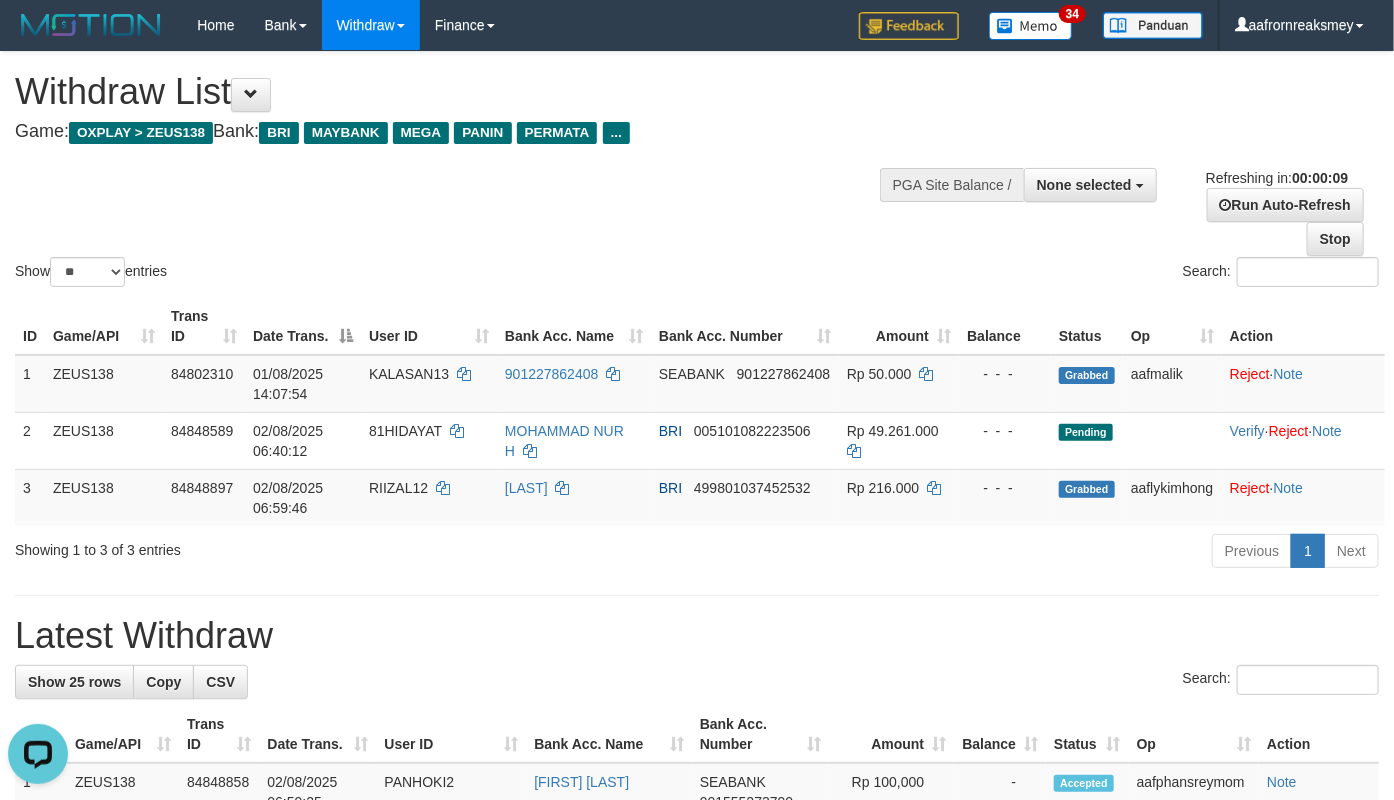 scroll, scrollTop: 0, scrollLeft: 0, axis: both 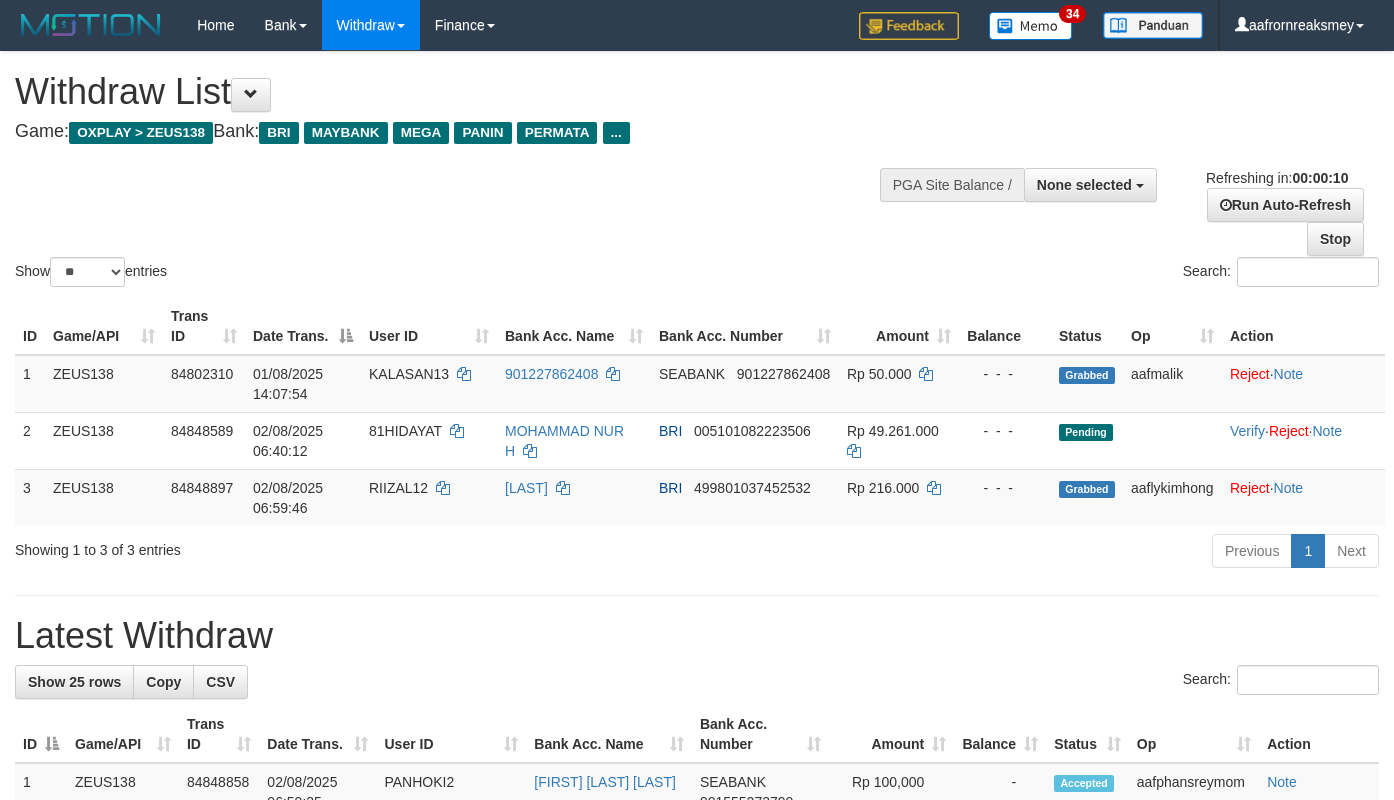 select 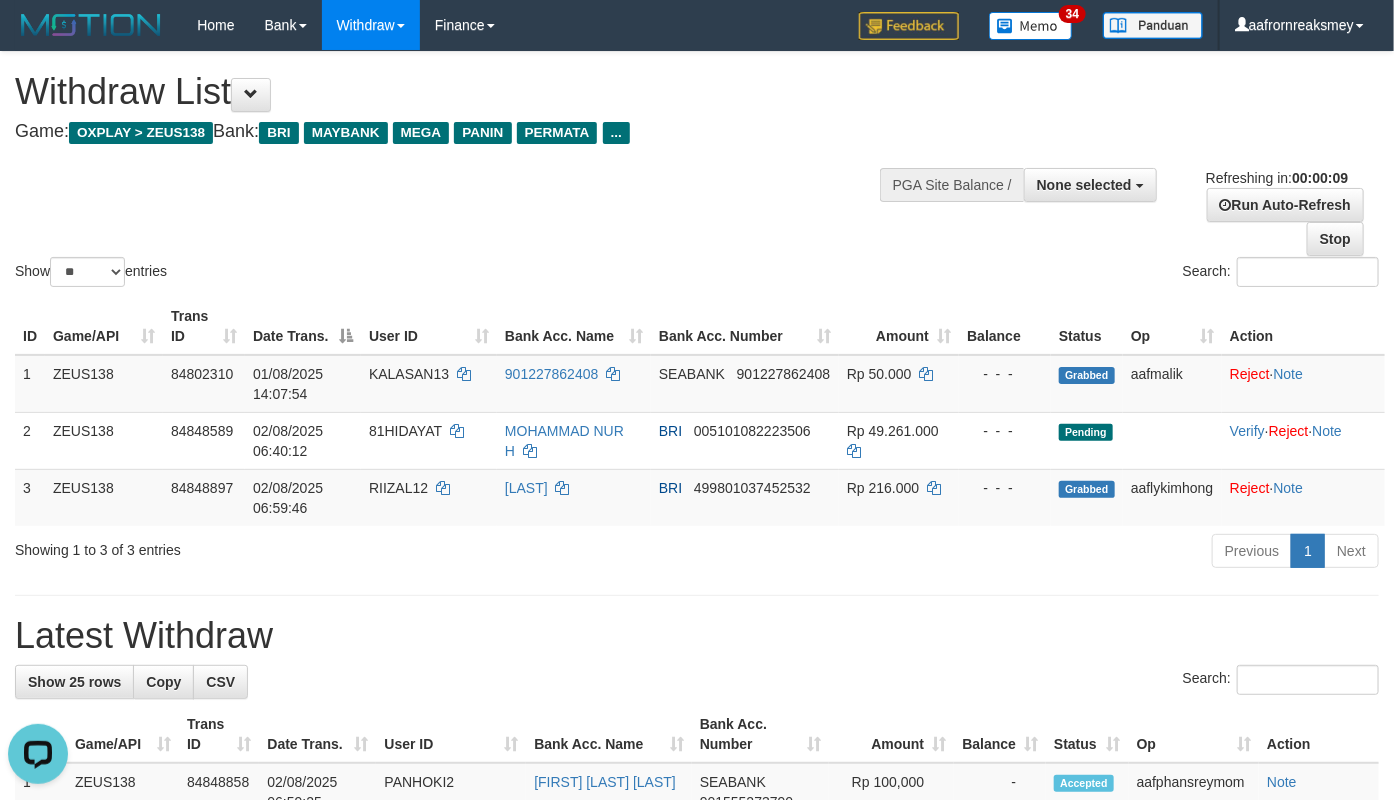 scroll, scrollTop: 0, scrollLeft: 0, axis: both 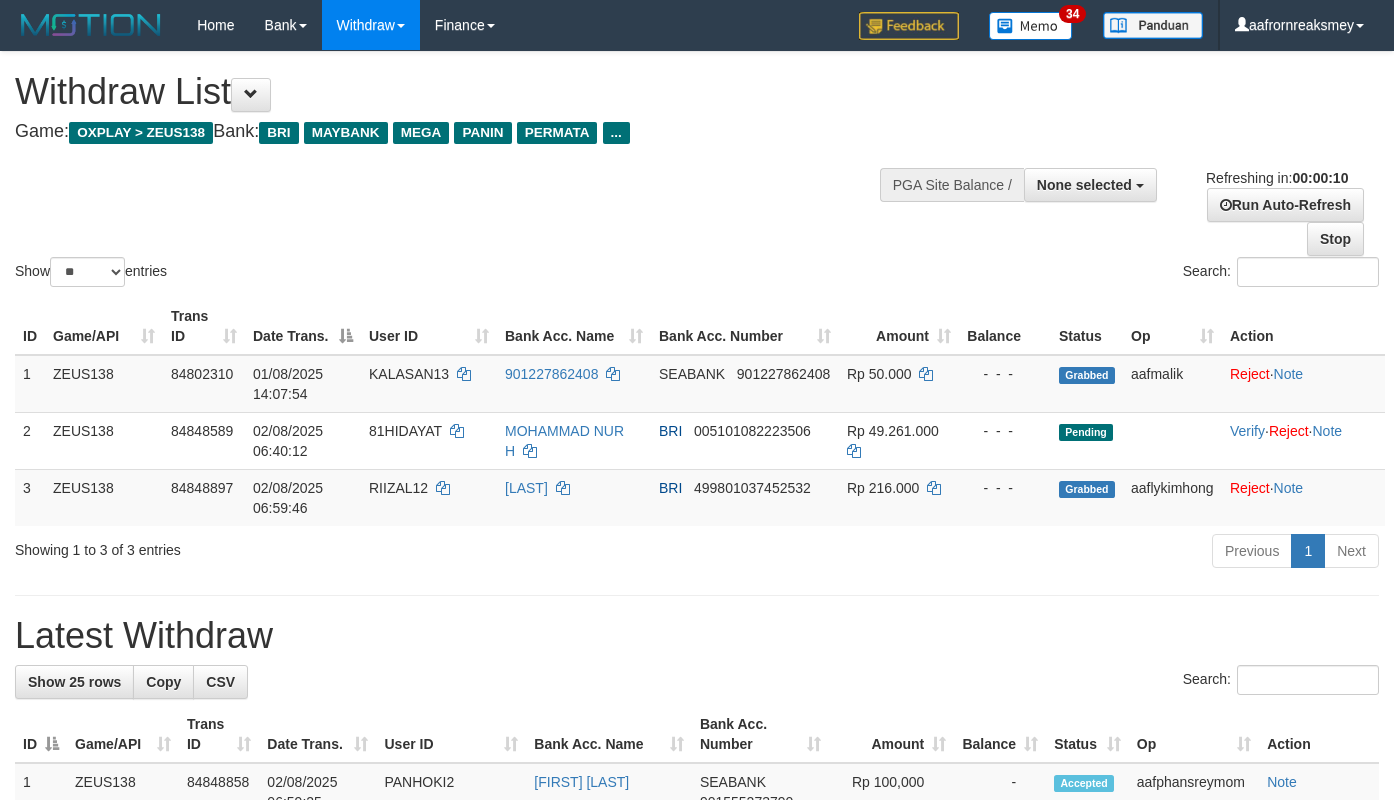 select 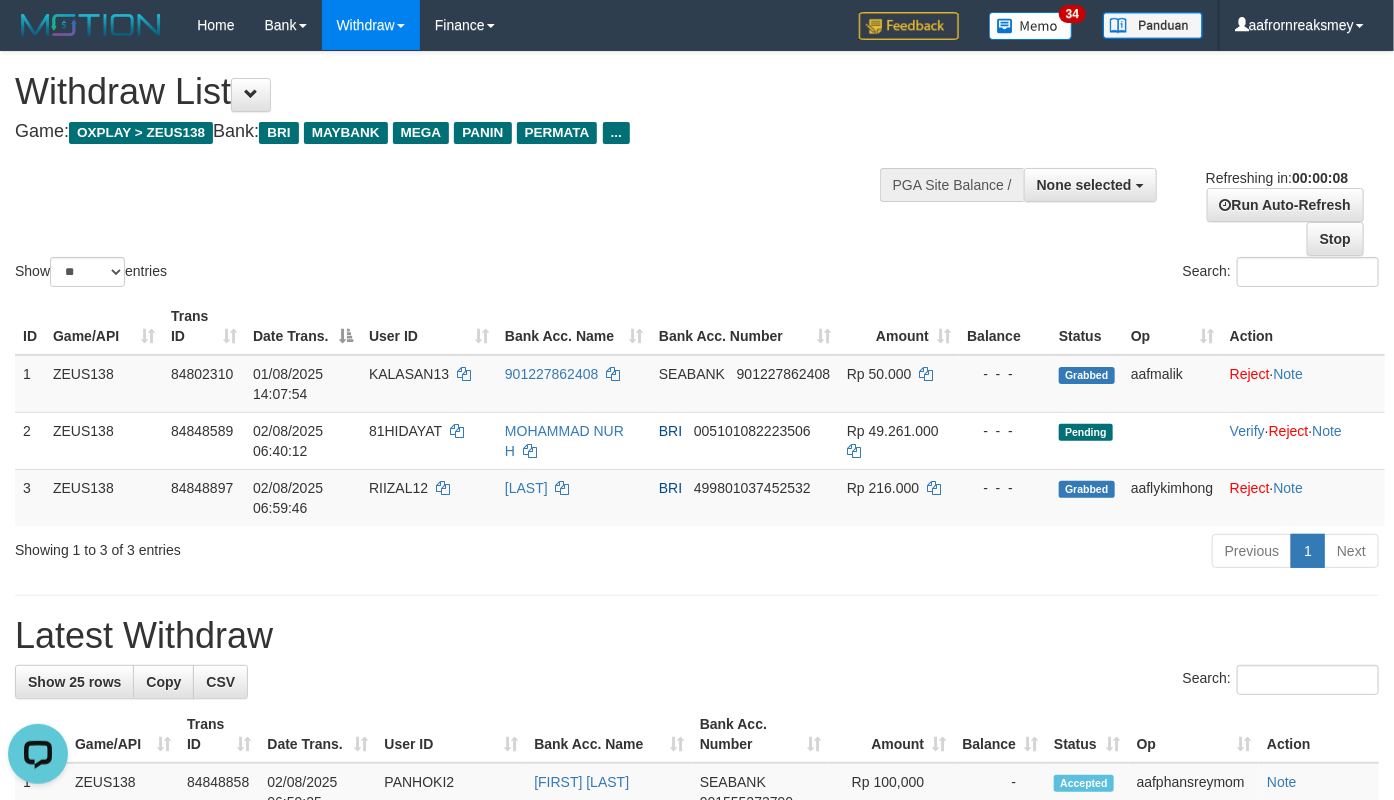 scroll, scrollTop: 0, scrollLeft: 0, axis: both 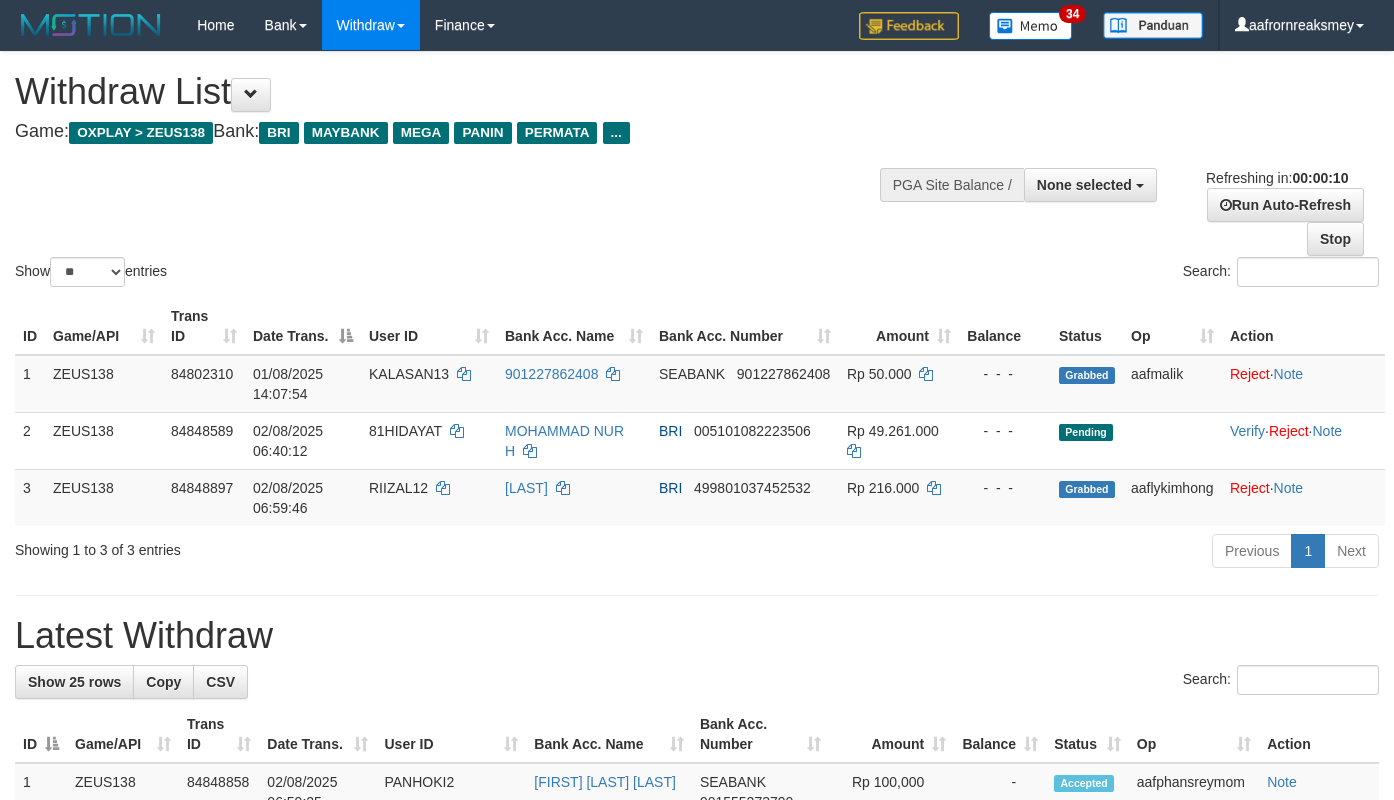 select 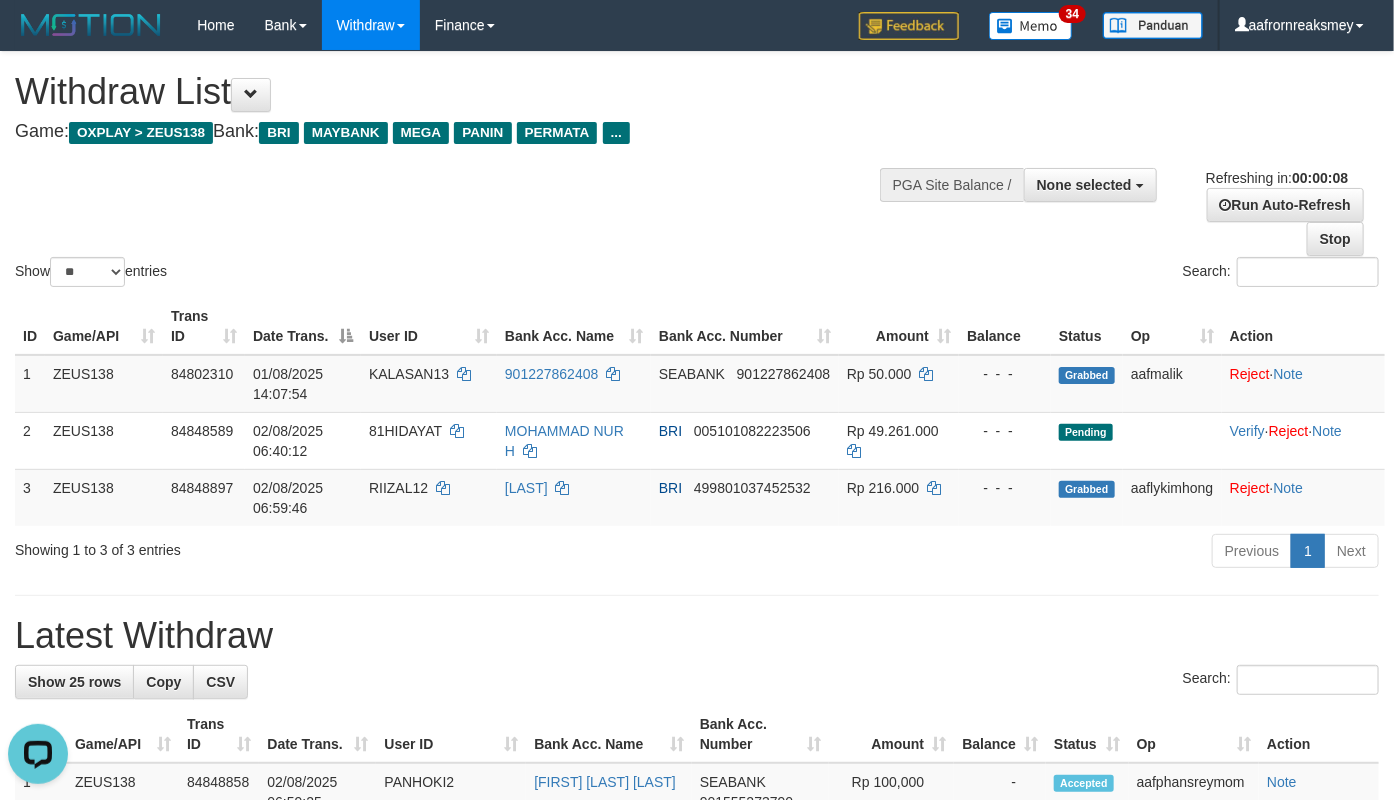 scroll, scrollTop: 0, scrollLeft: 0, axis: both 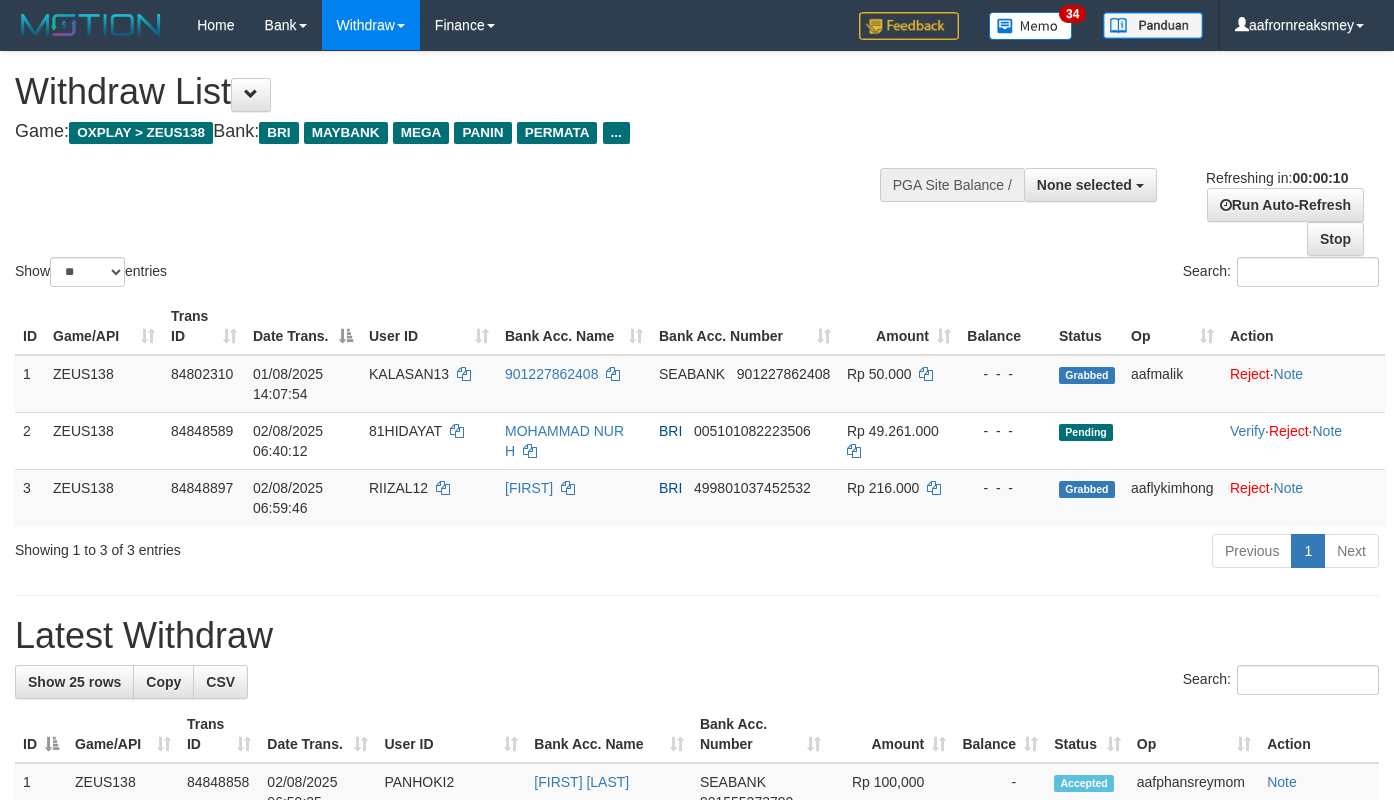 select 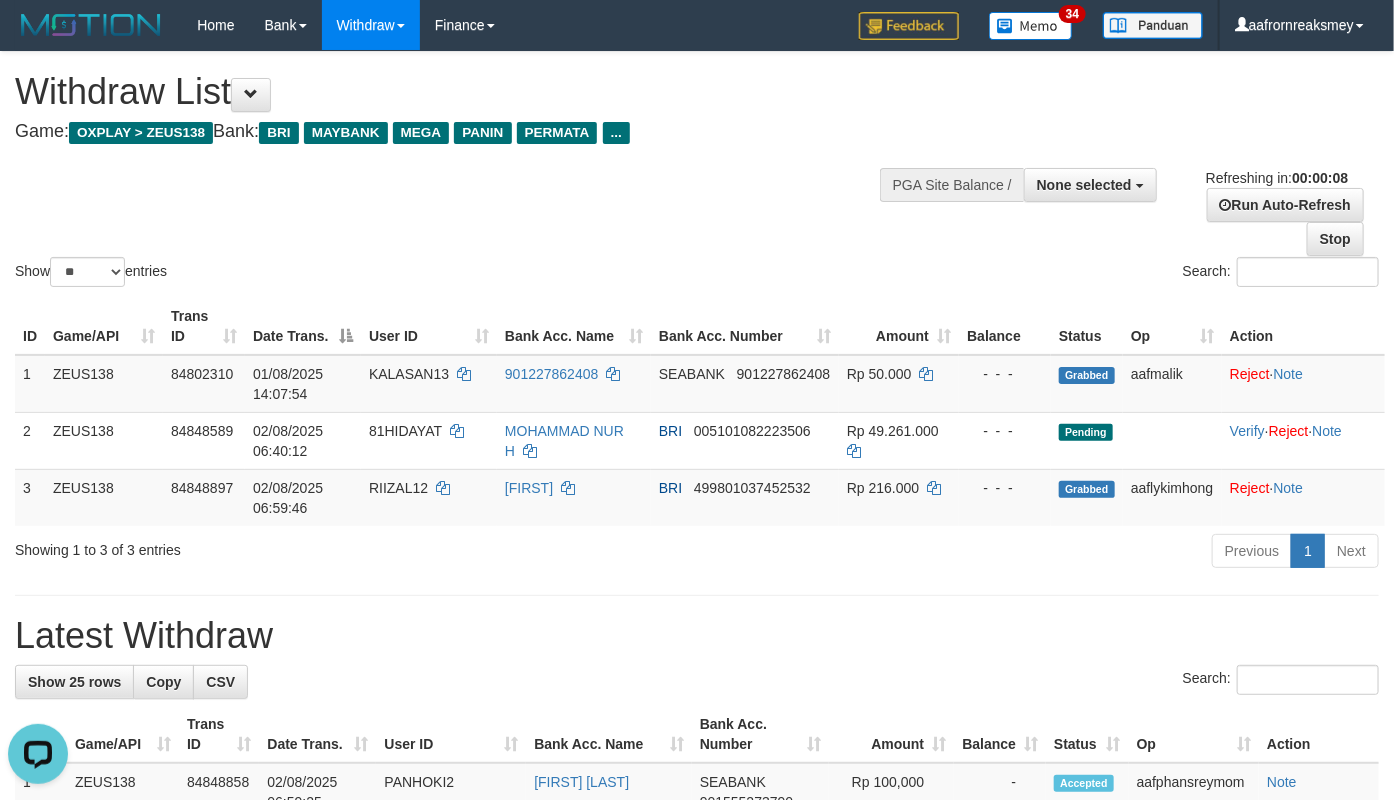 scroll, scrollTop: 0, scrollLeft: 0, axis: both 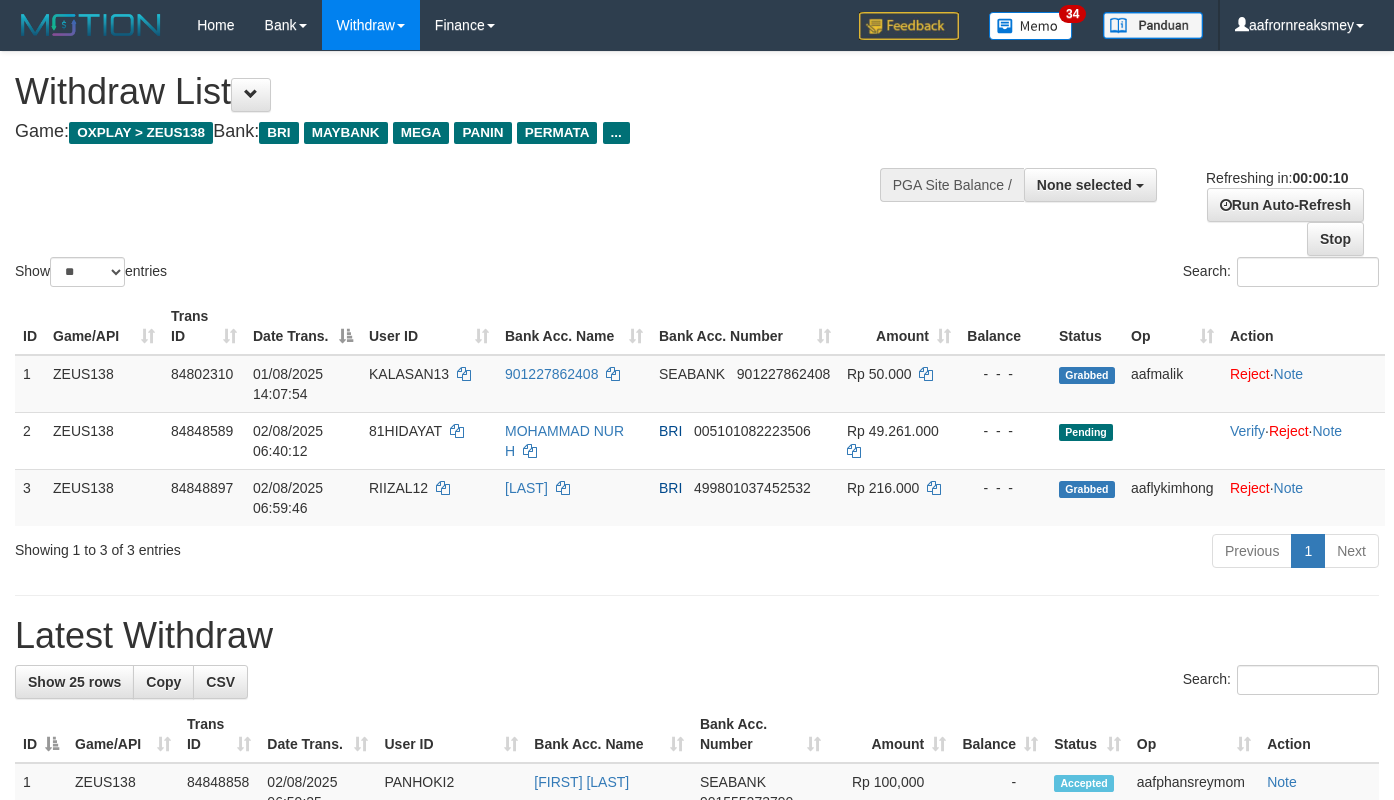 select 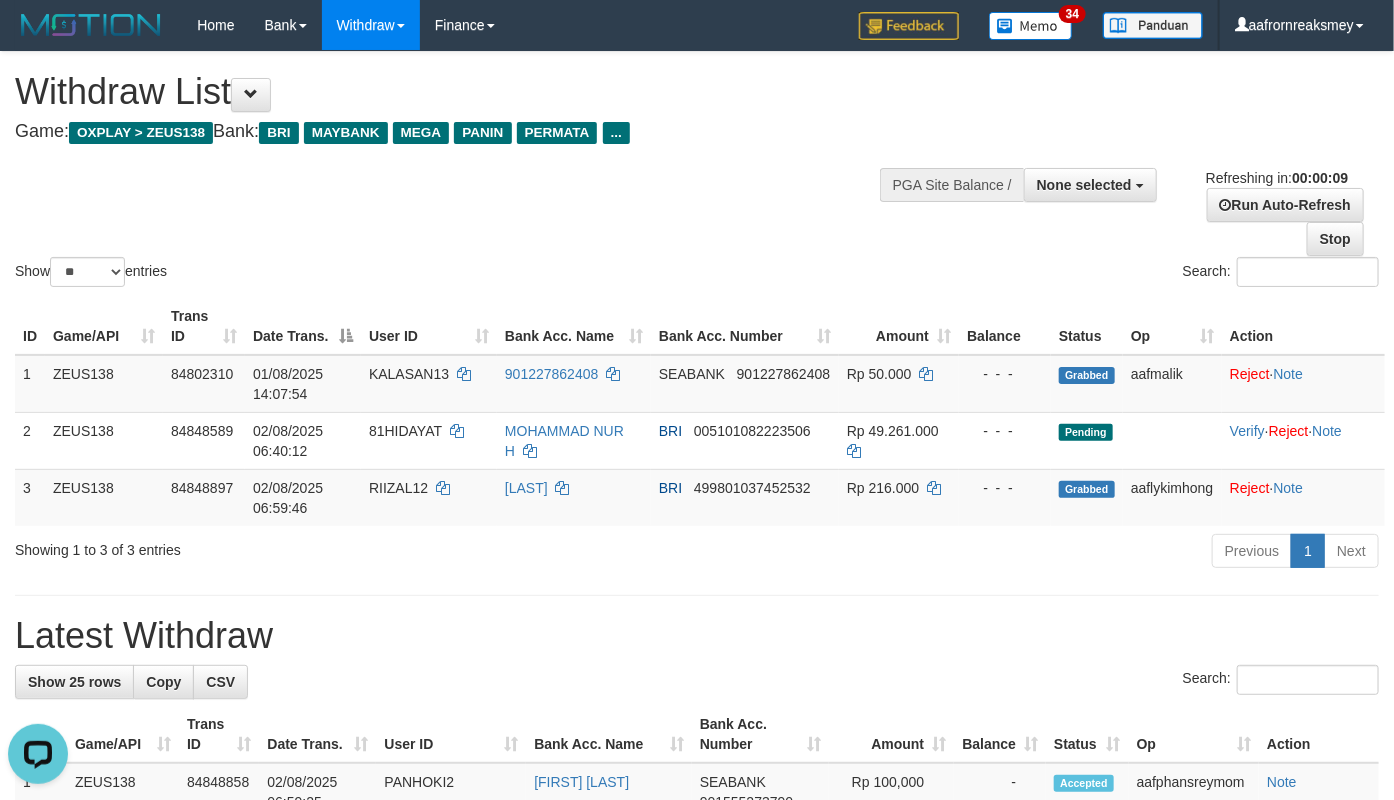 scroll, scrollTop: 0, scrollLeft: 0, axis: both 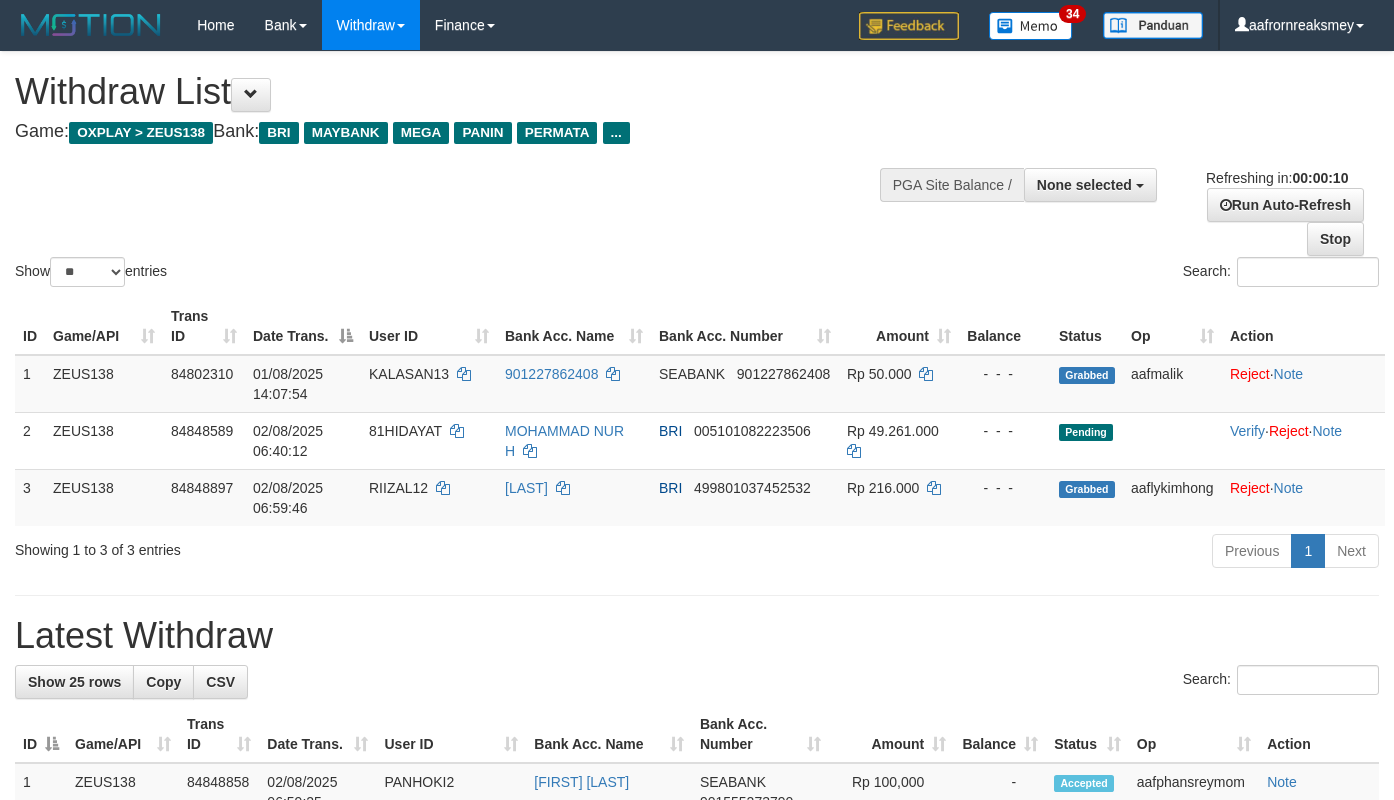 select 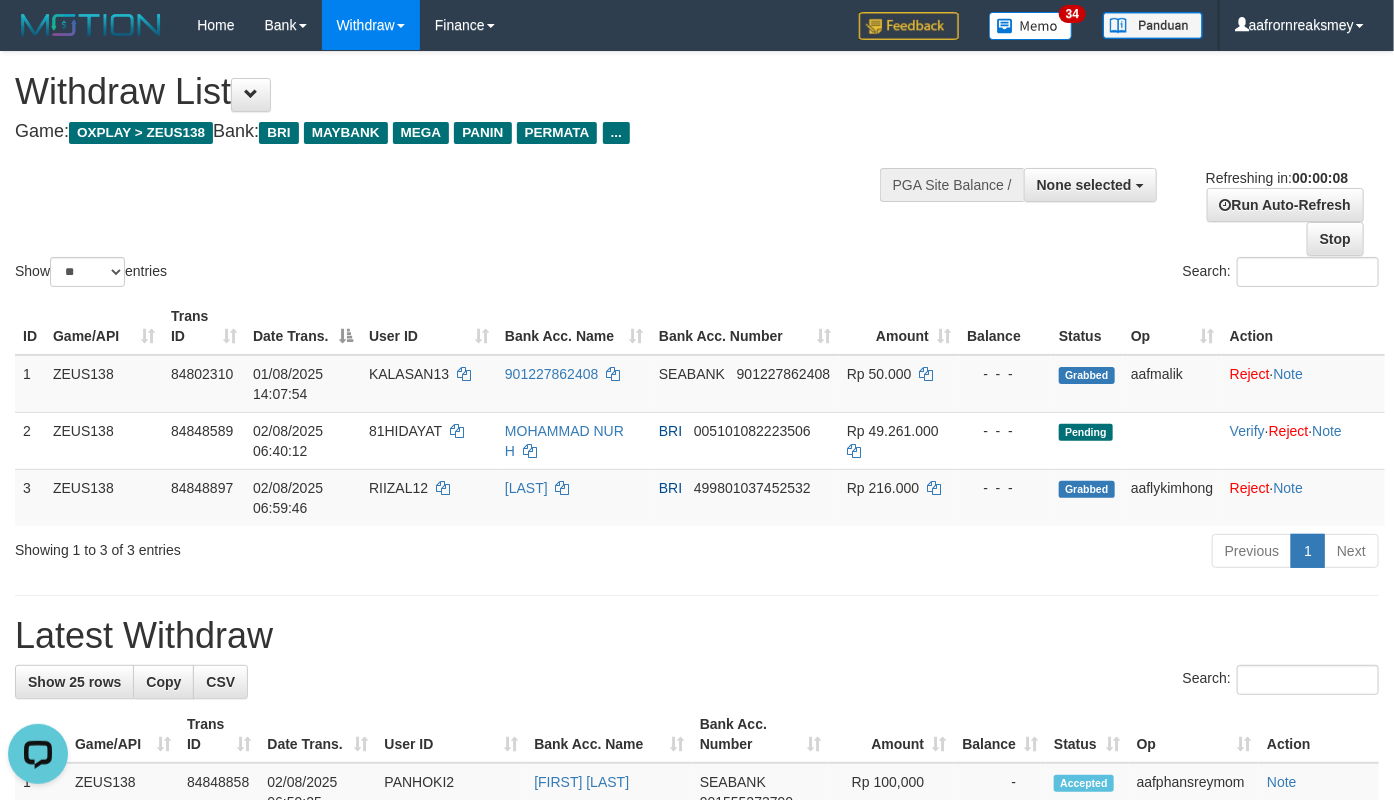 scroll, scrollTop: 0, scrollLeft: 0, axis: both 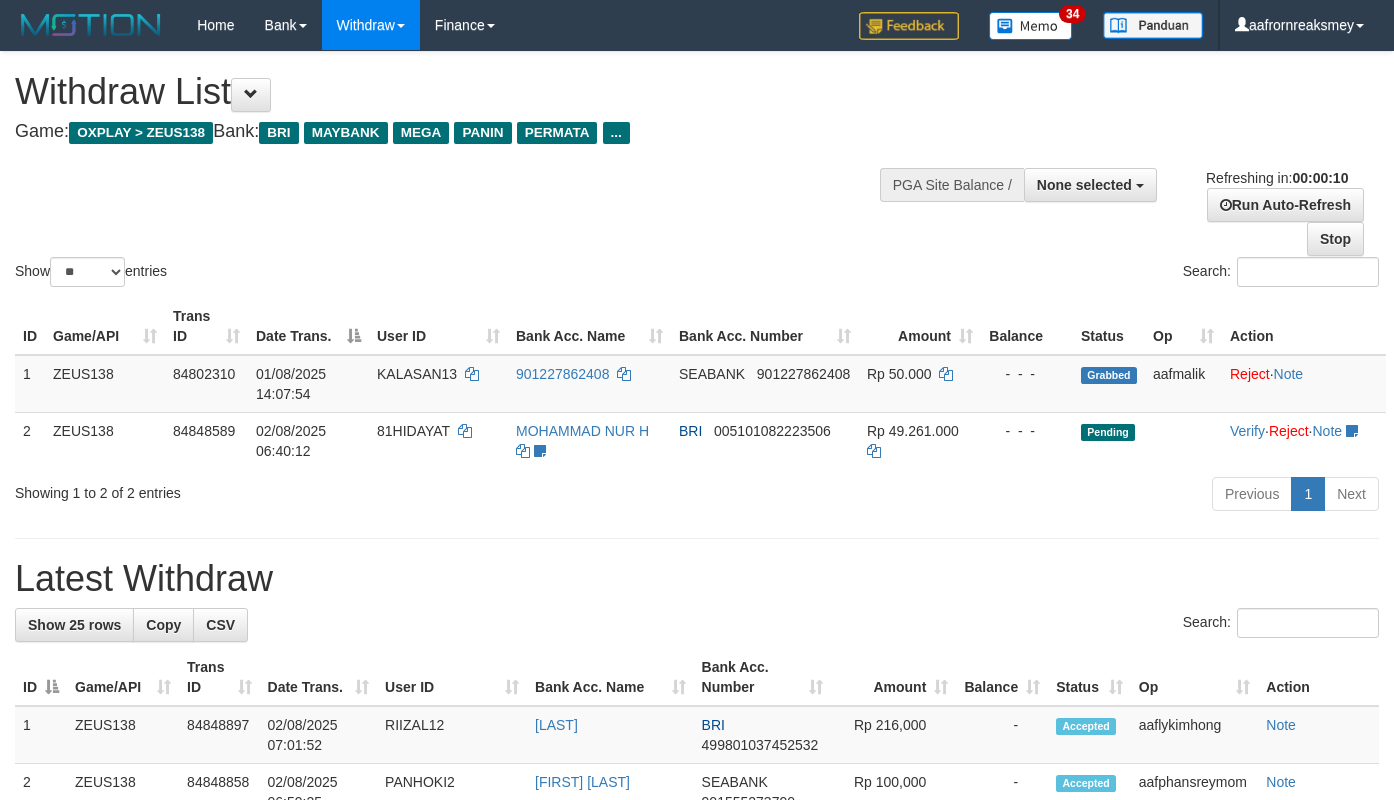 select 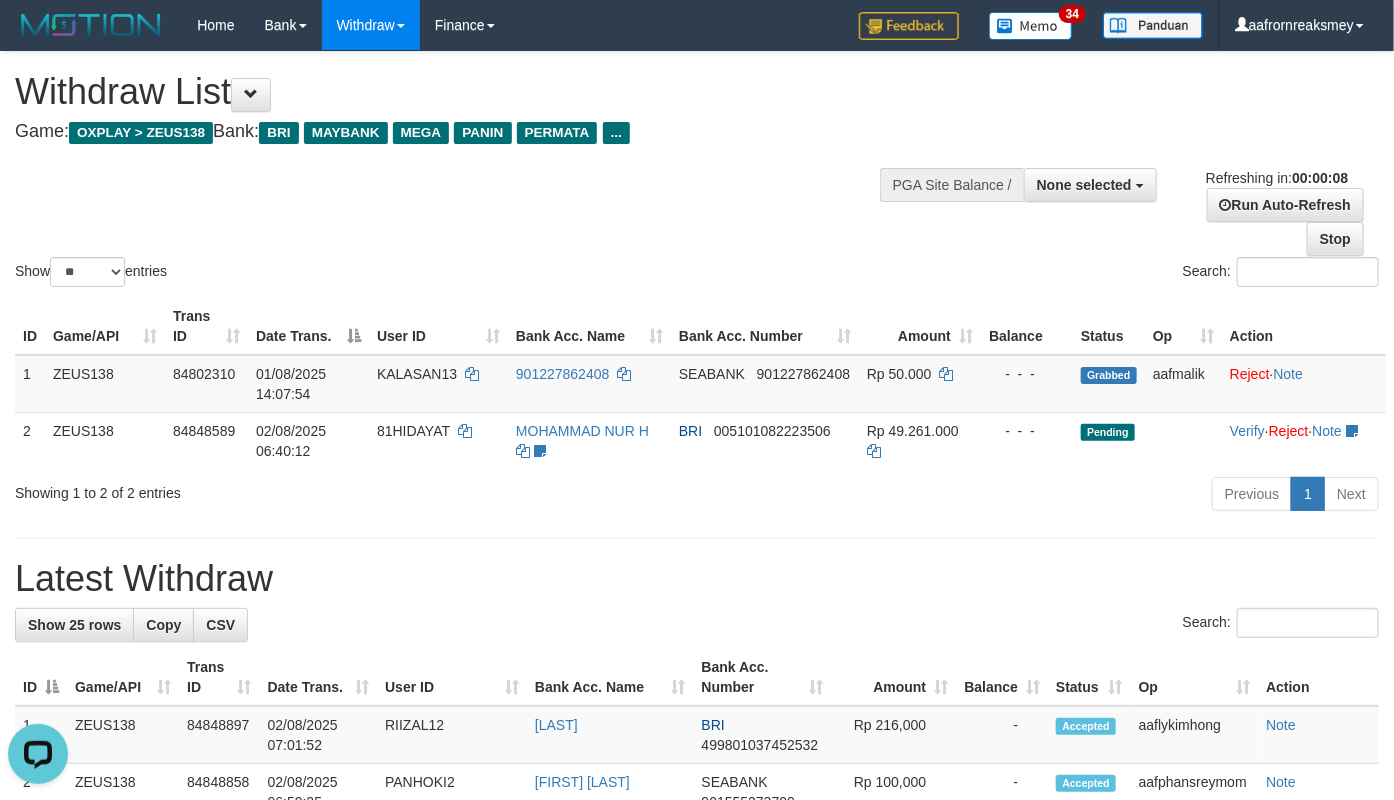 scroll, scrollTop: 0, scrollLeft: 0, axis: both 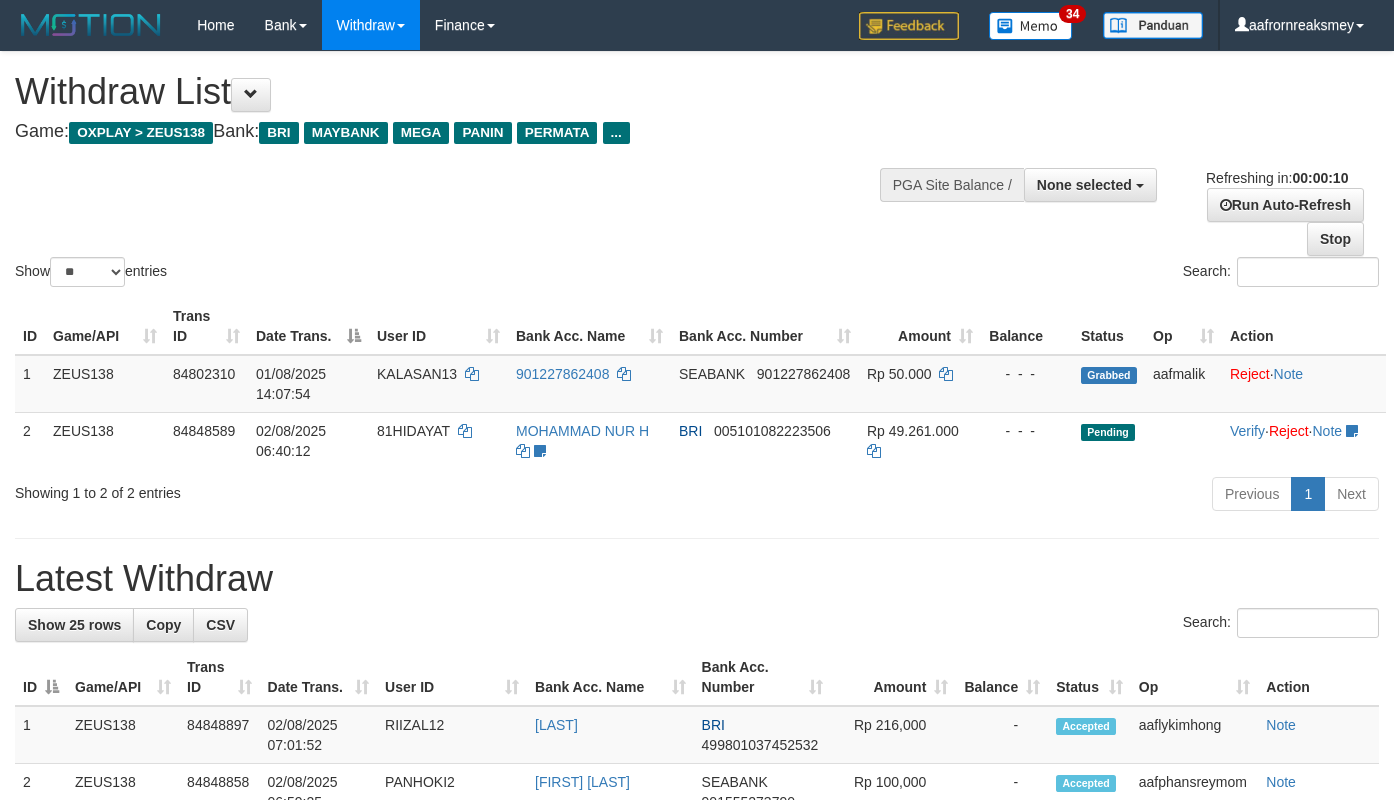 select 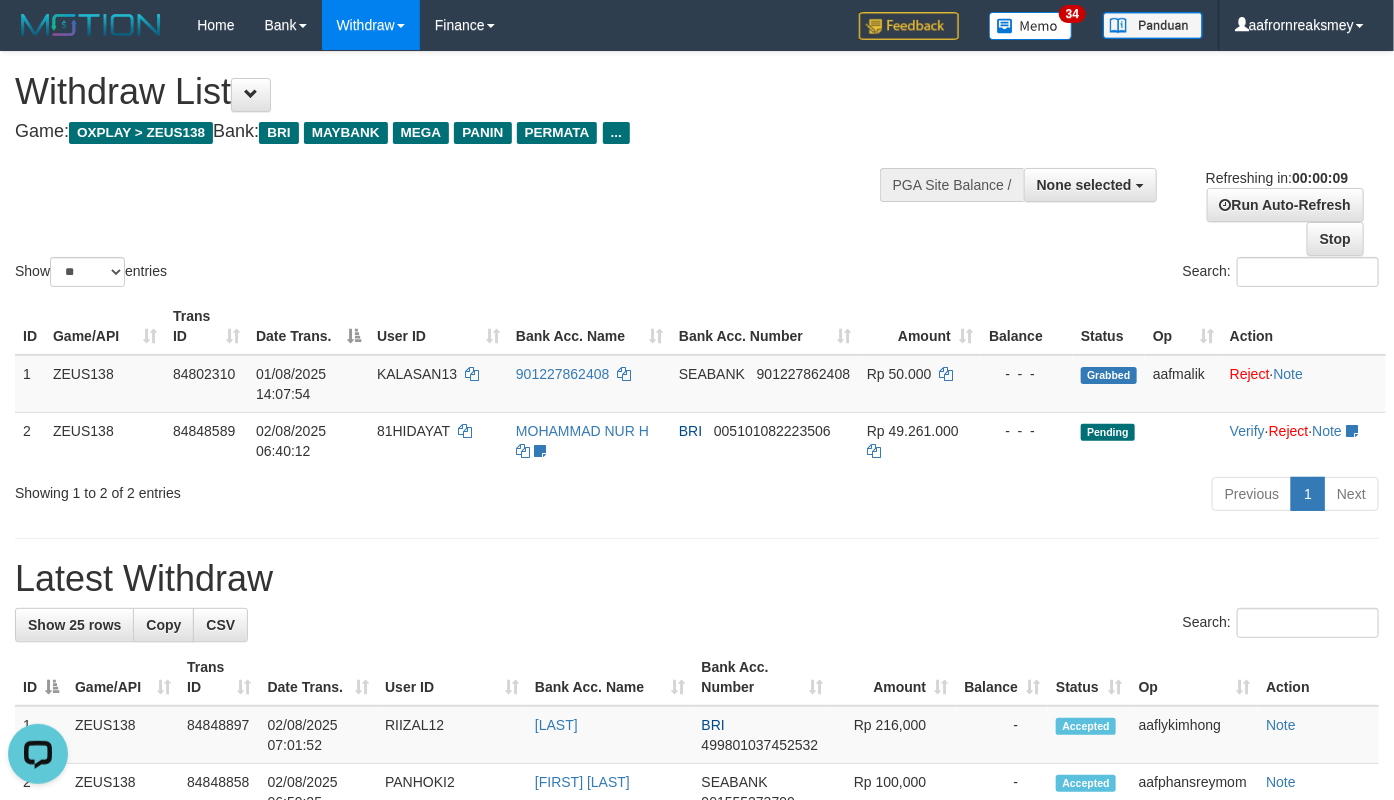 scroll, scrollTop: 0, scrollLeft: 0, axis: both 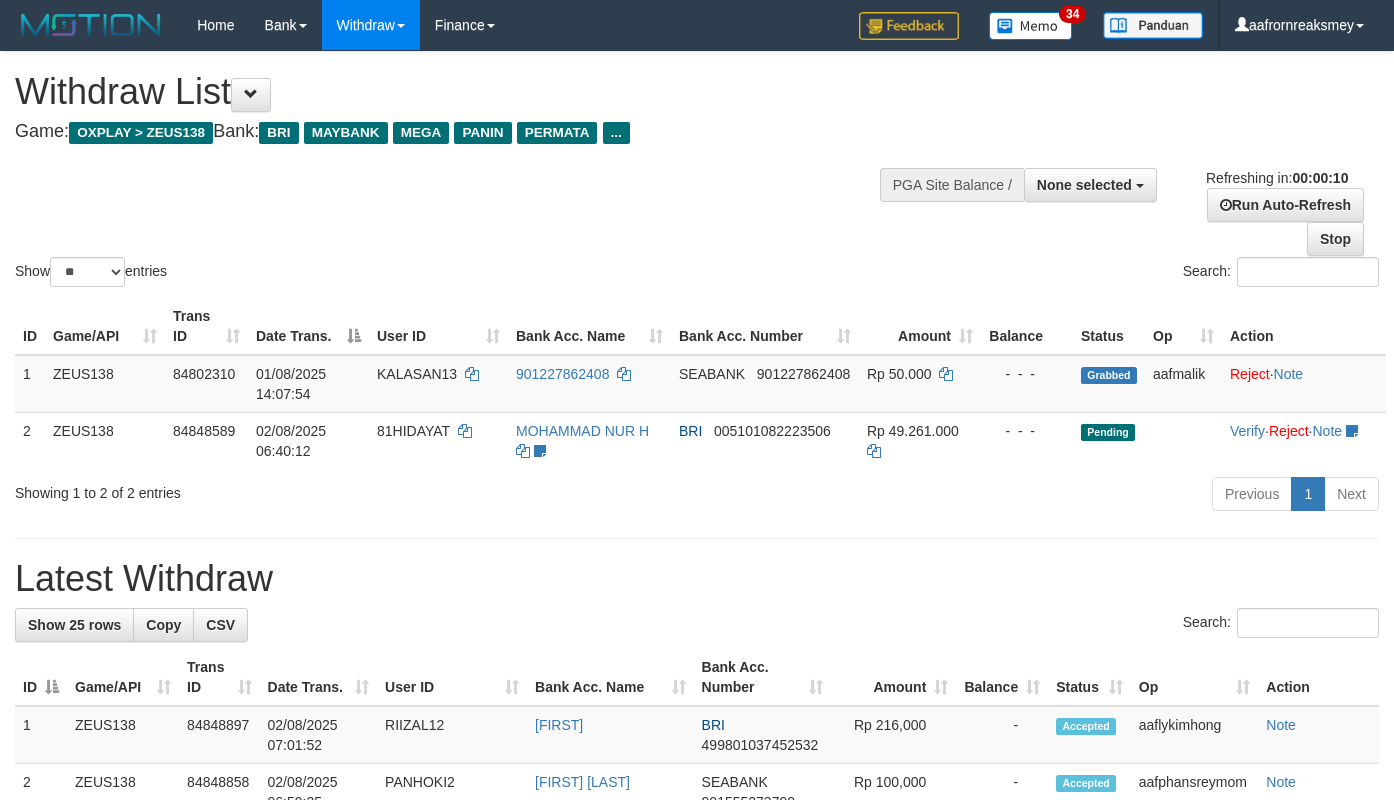 select 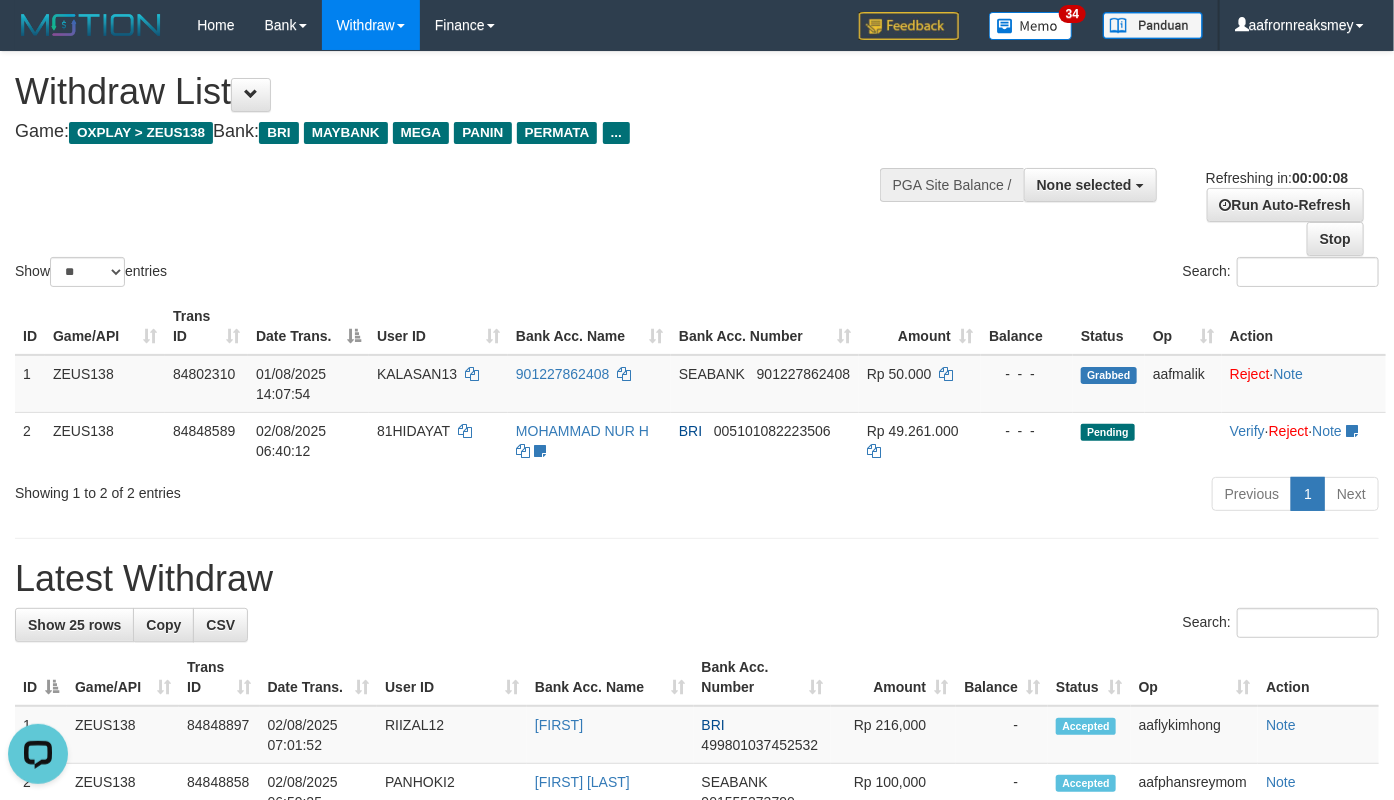 scroll, scrollTop: 0, scrollLeft: 0, axis: both 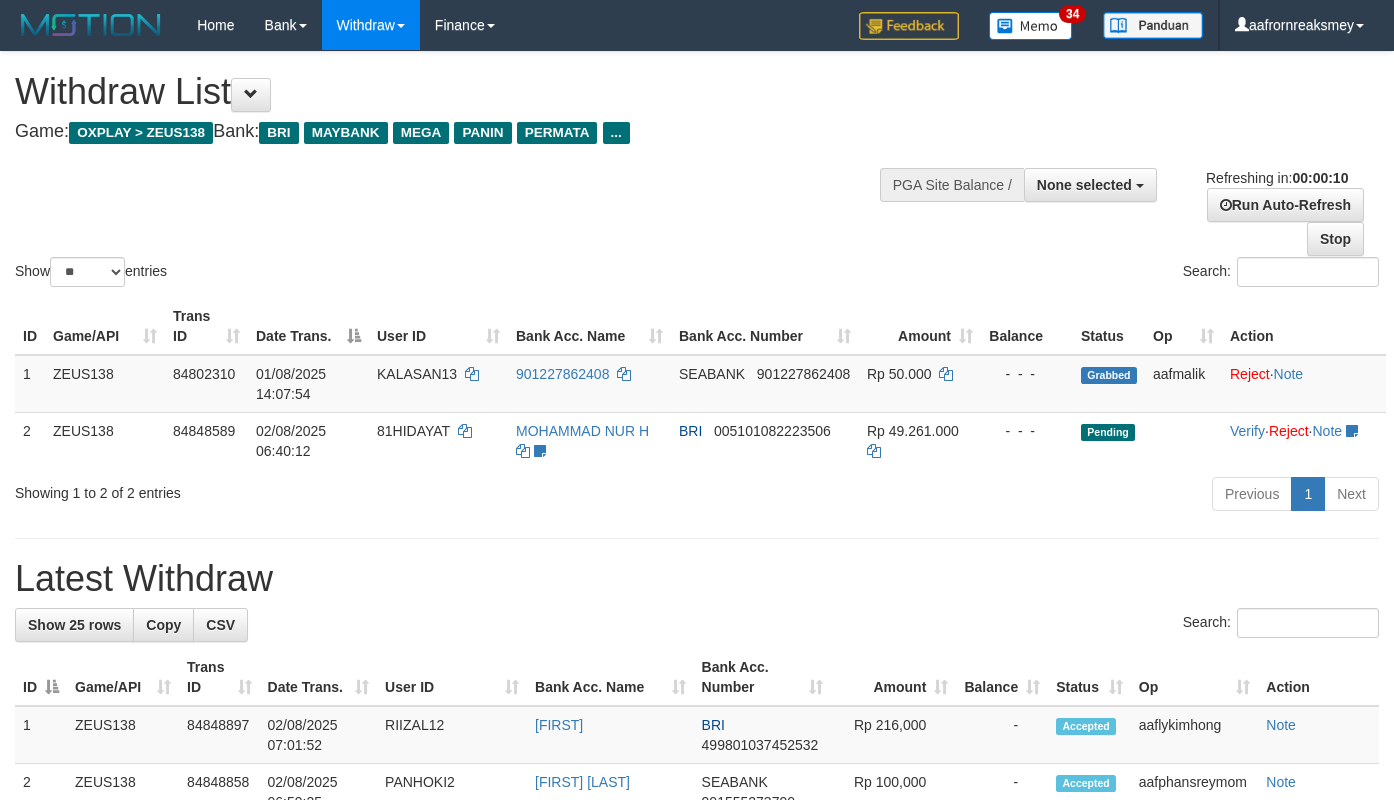 select 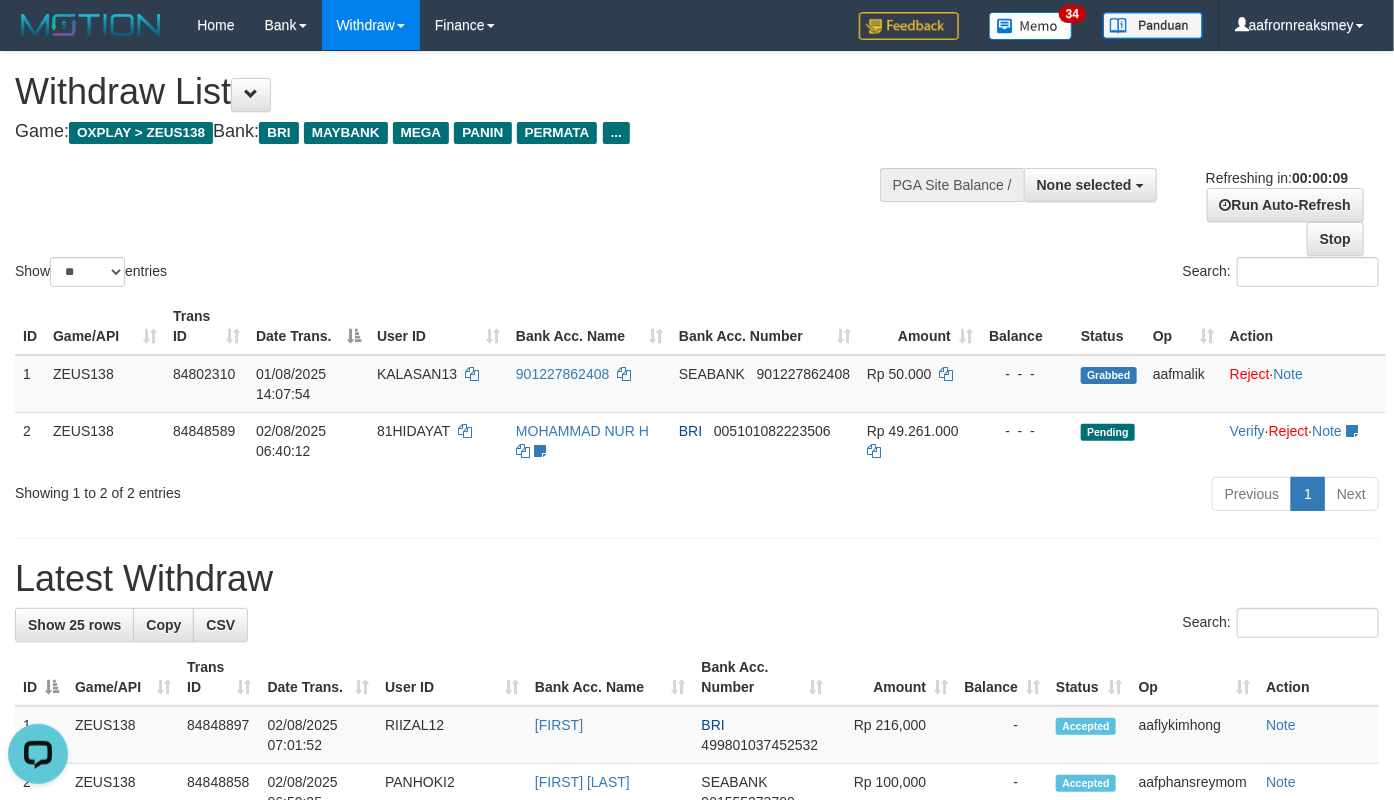 scroll, scrollTop: 0, scrollLeft: 0, axis: both 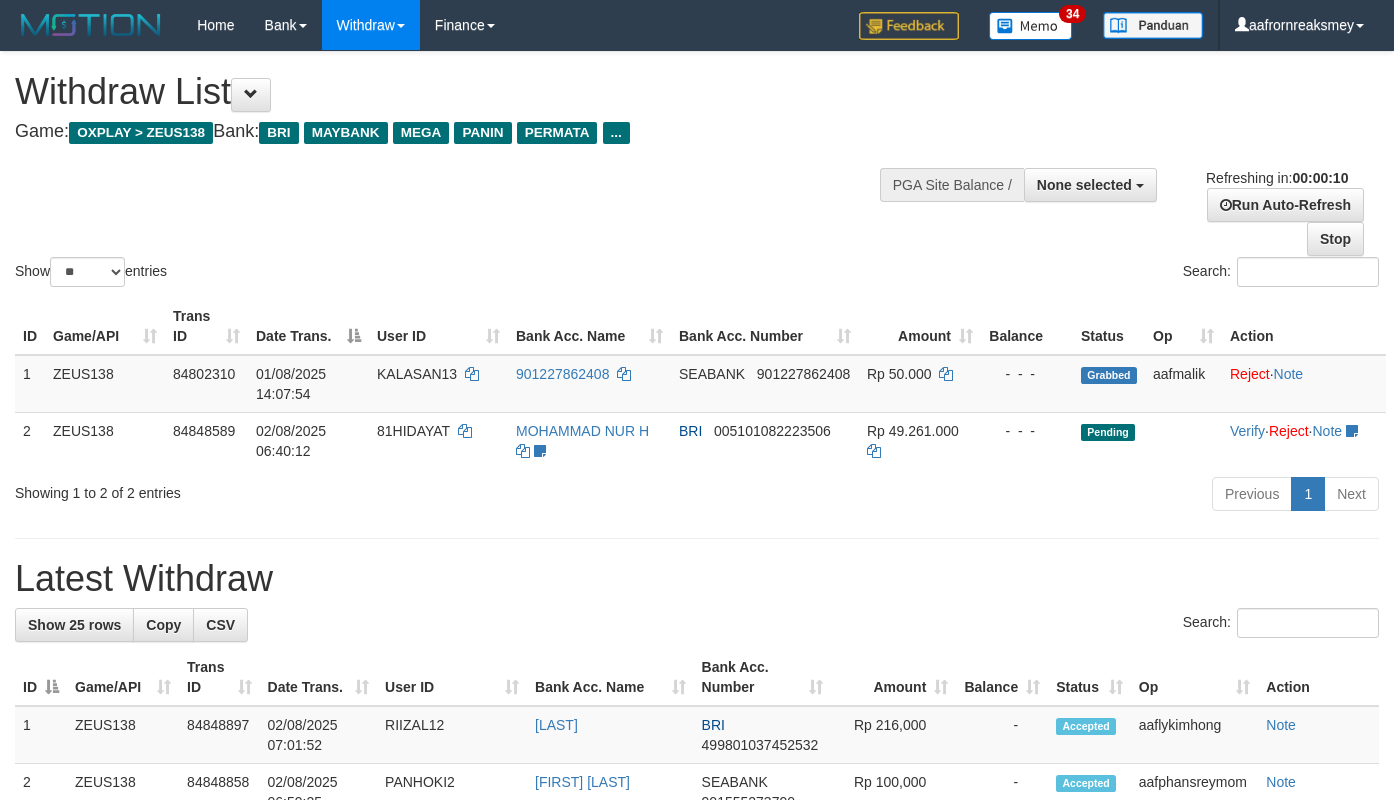 select 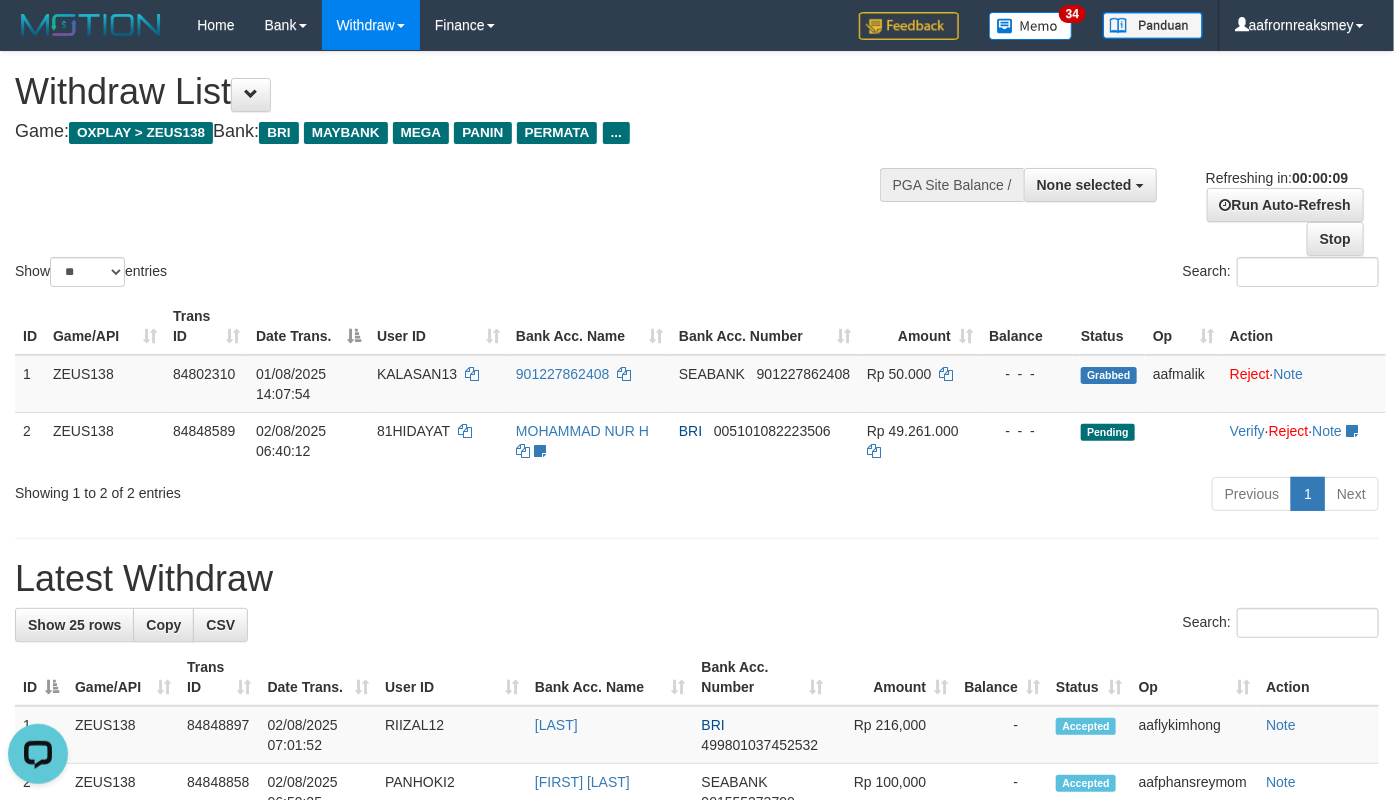 scroll, scrollTop: 0, scrollLeft: 0, axis: both 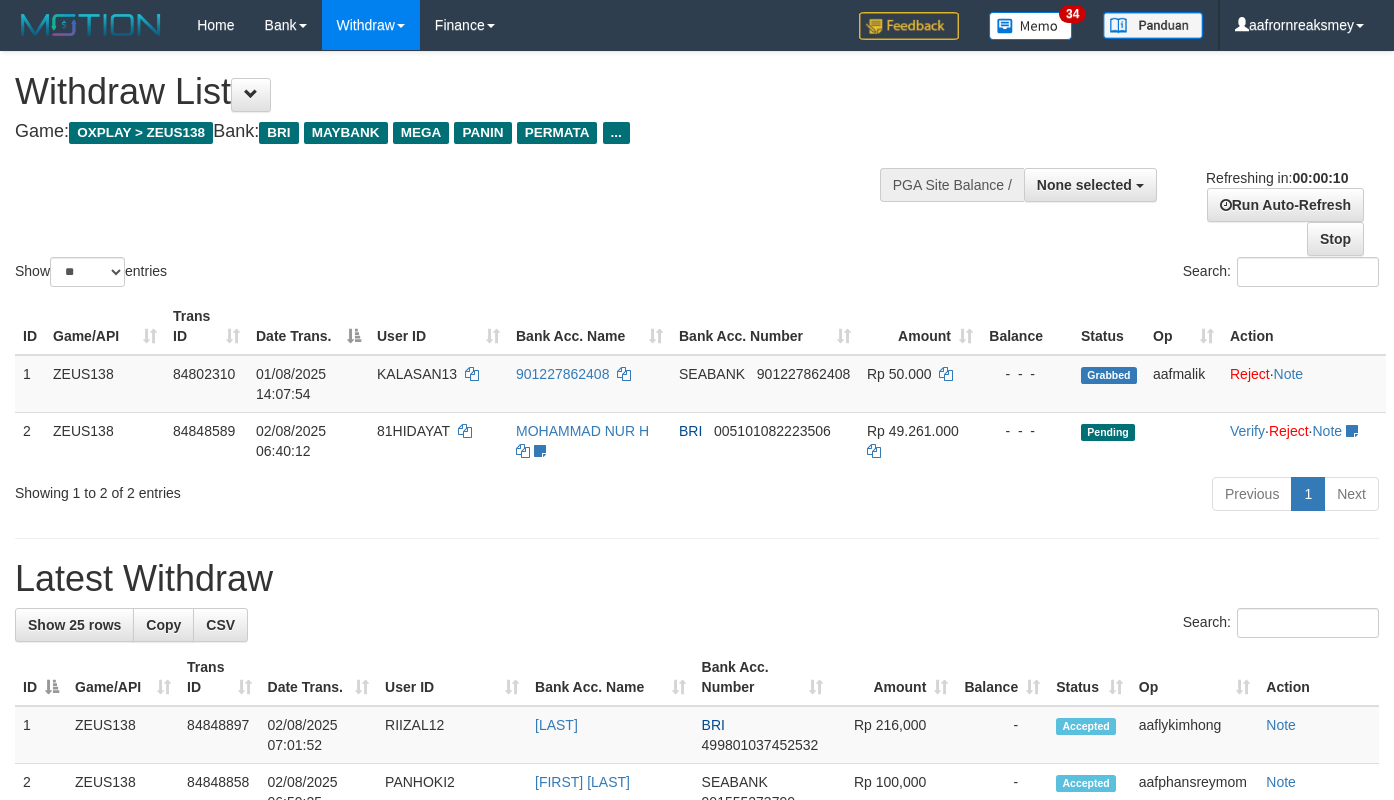 select 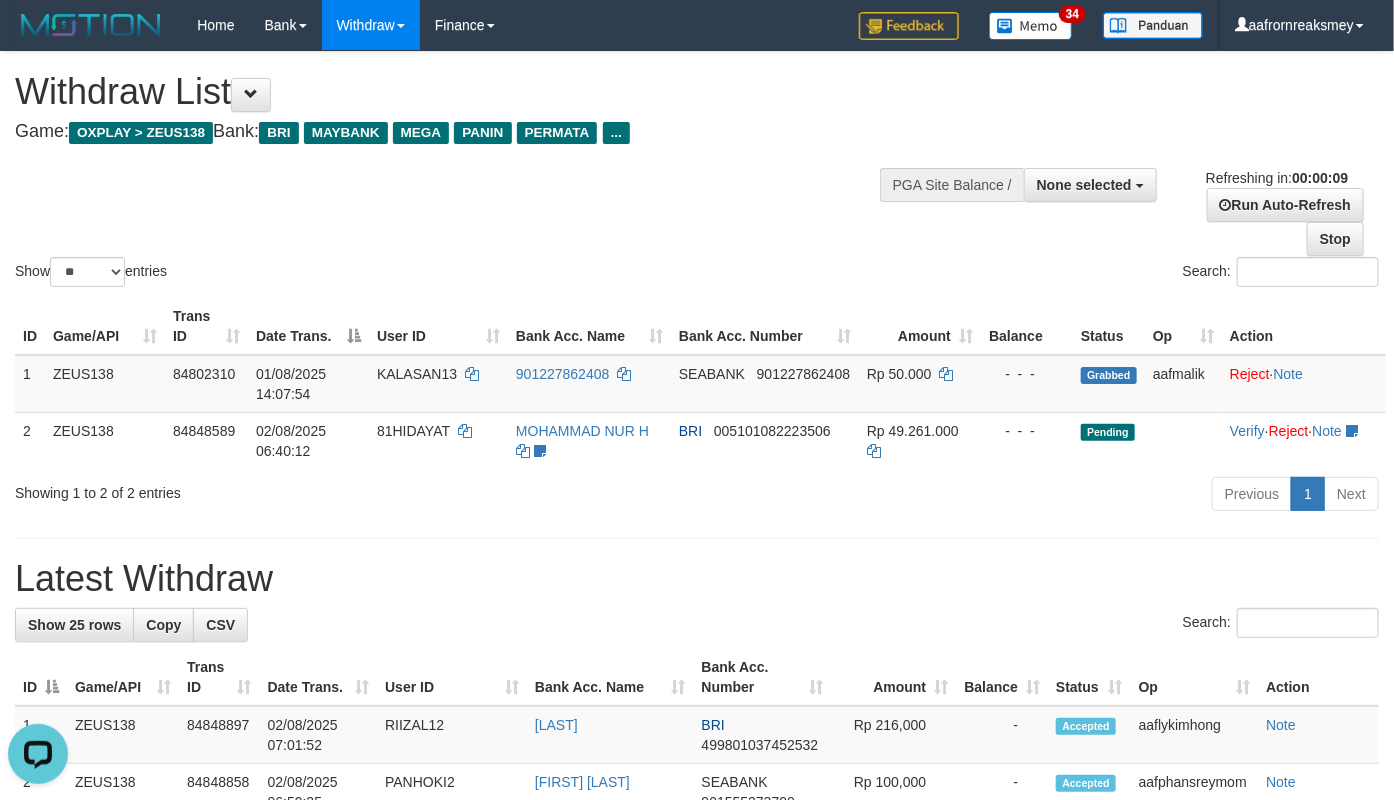 scroll, scrollTop: 0, scrollLeft: 0, axis: both 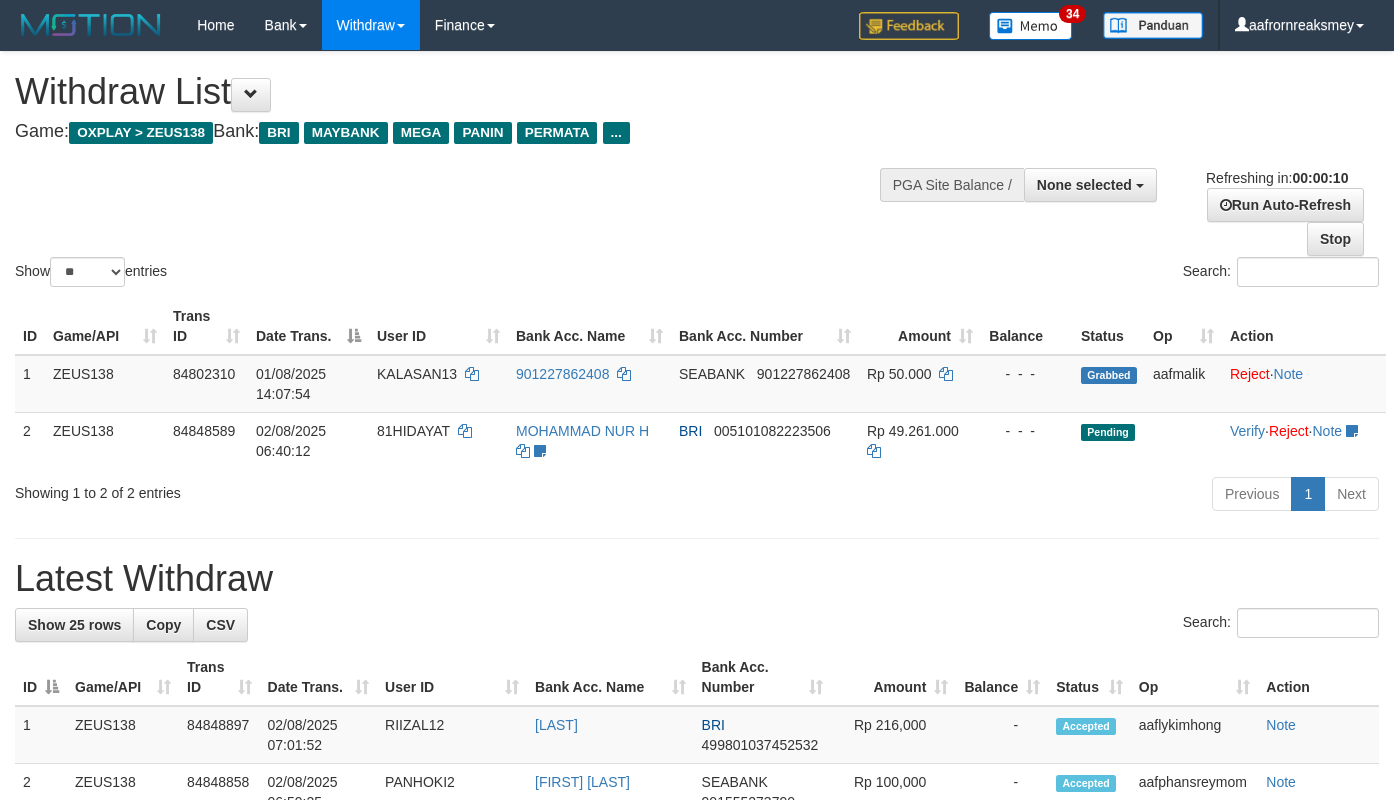 select 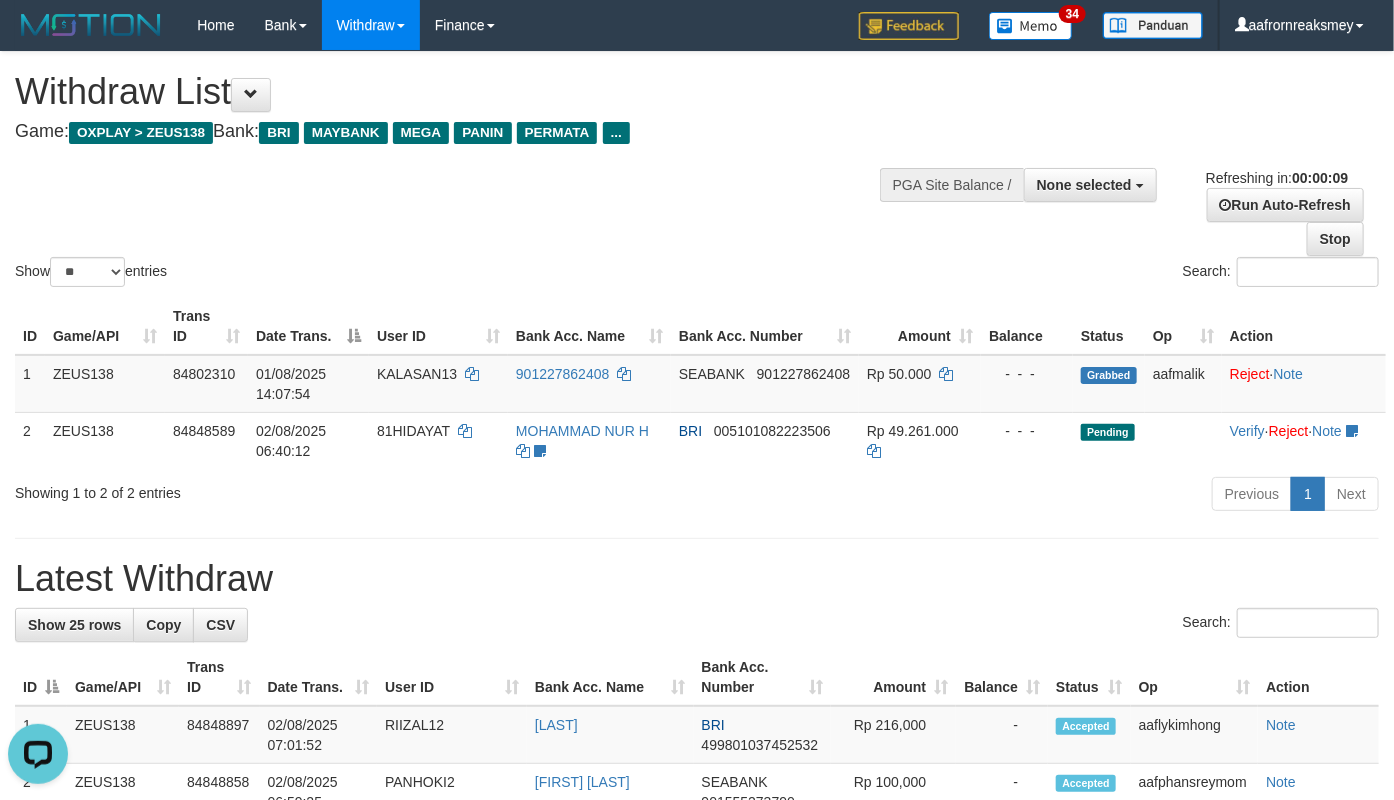 scroll, scrollTop: 0, scrollLeft: 0, axis: both 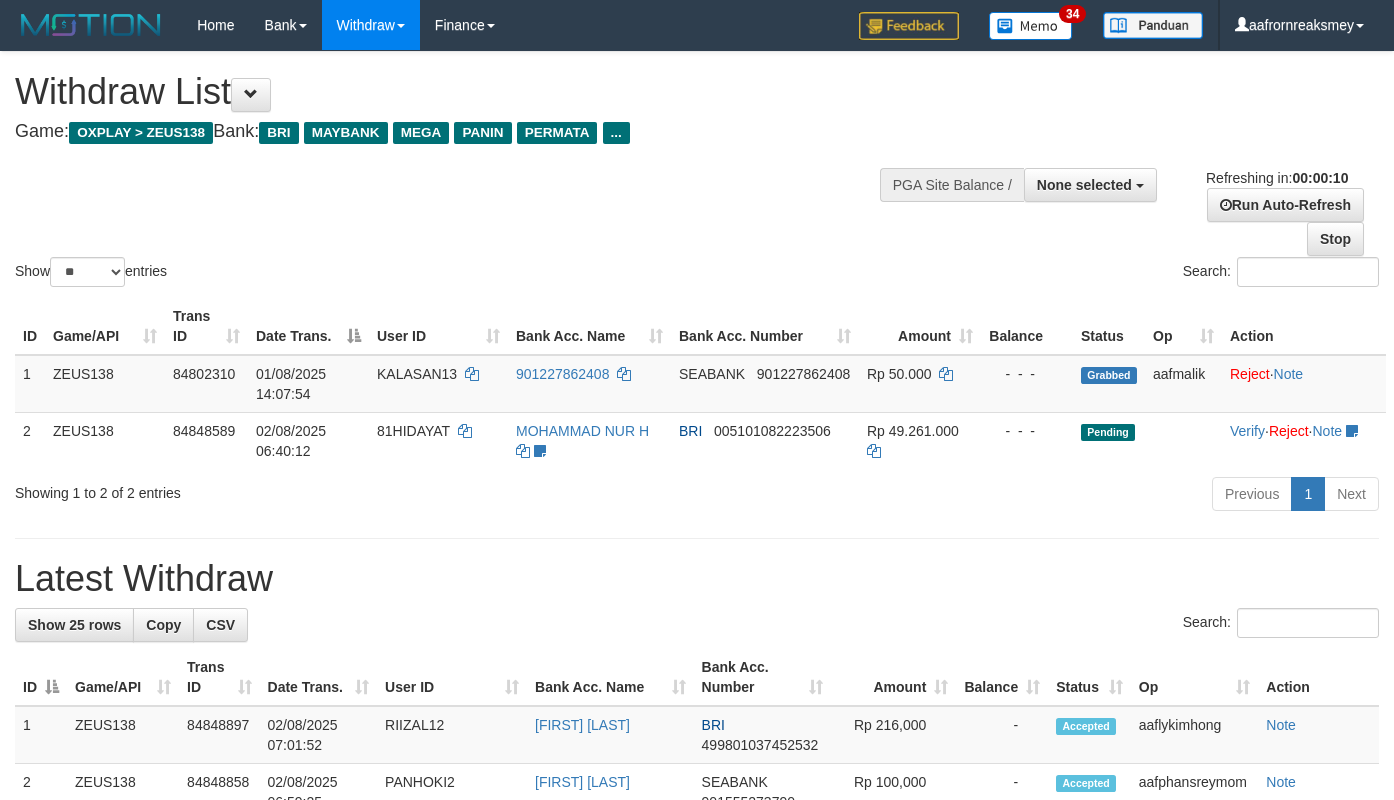 select 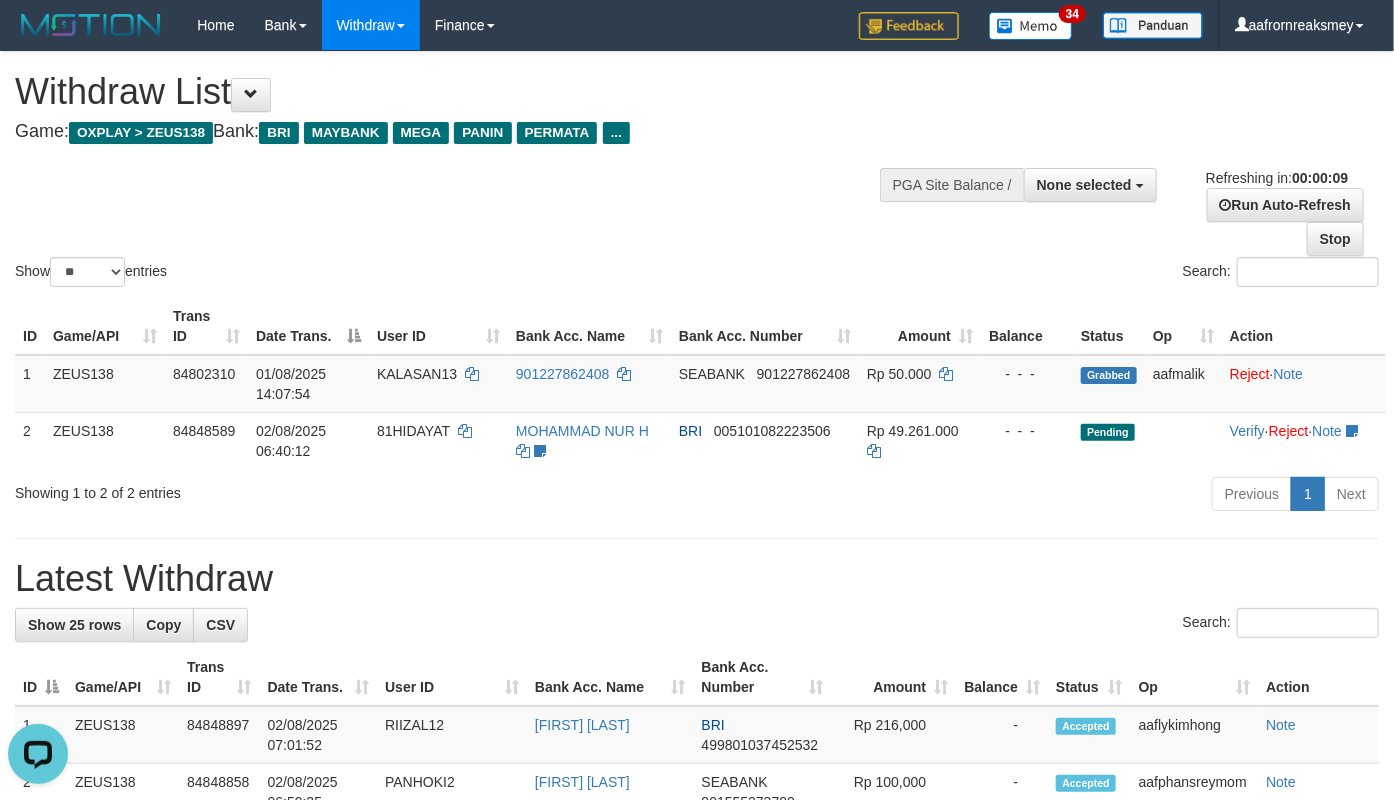 scroll, scrollTop: 0, scrollLeft: 0, axis: both 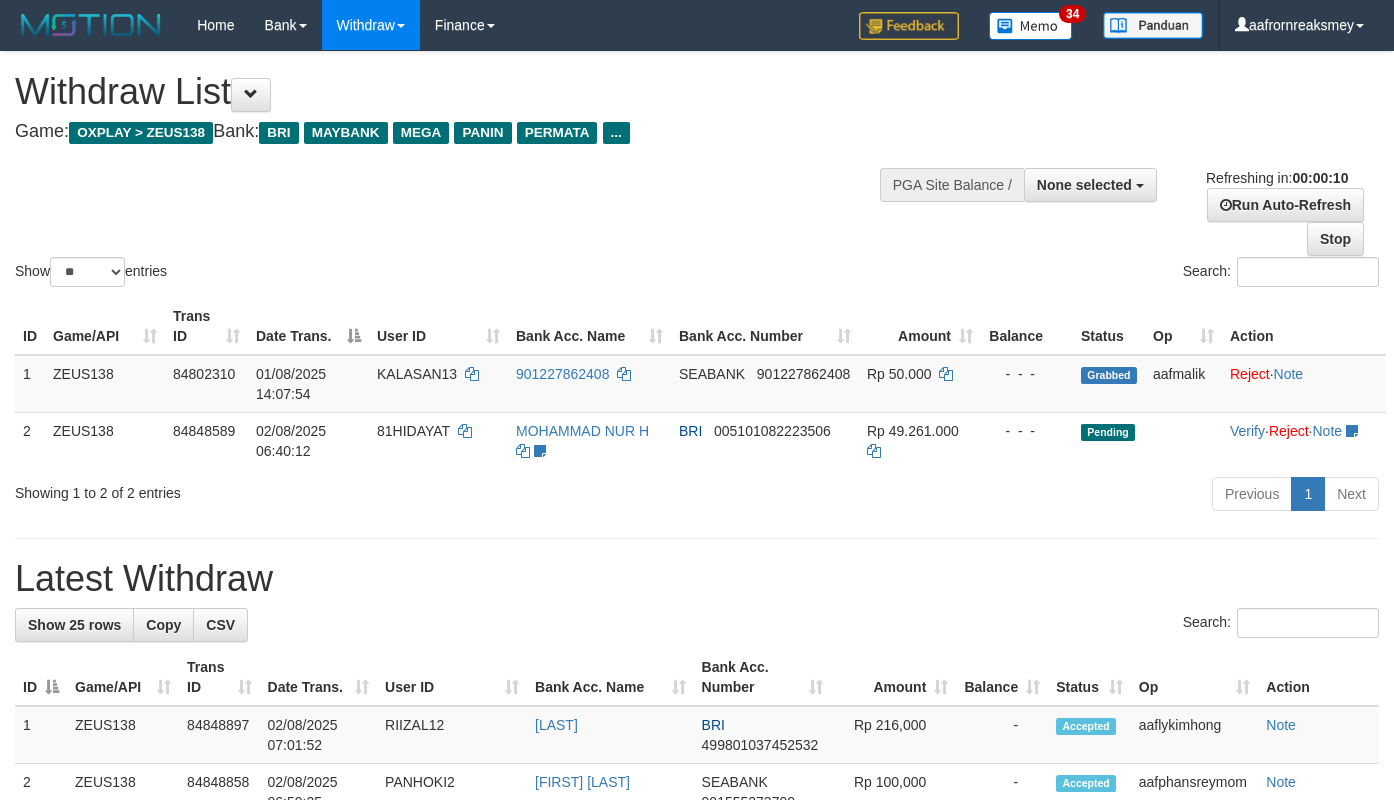 select 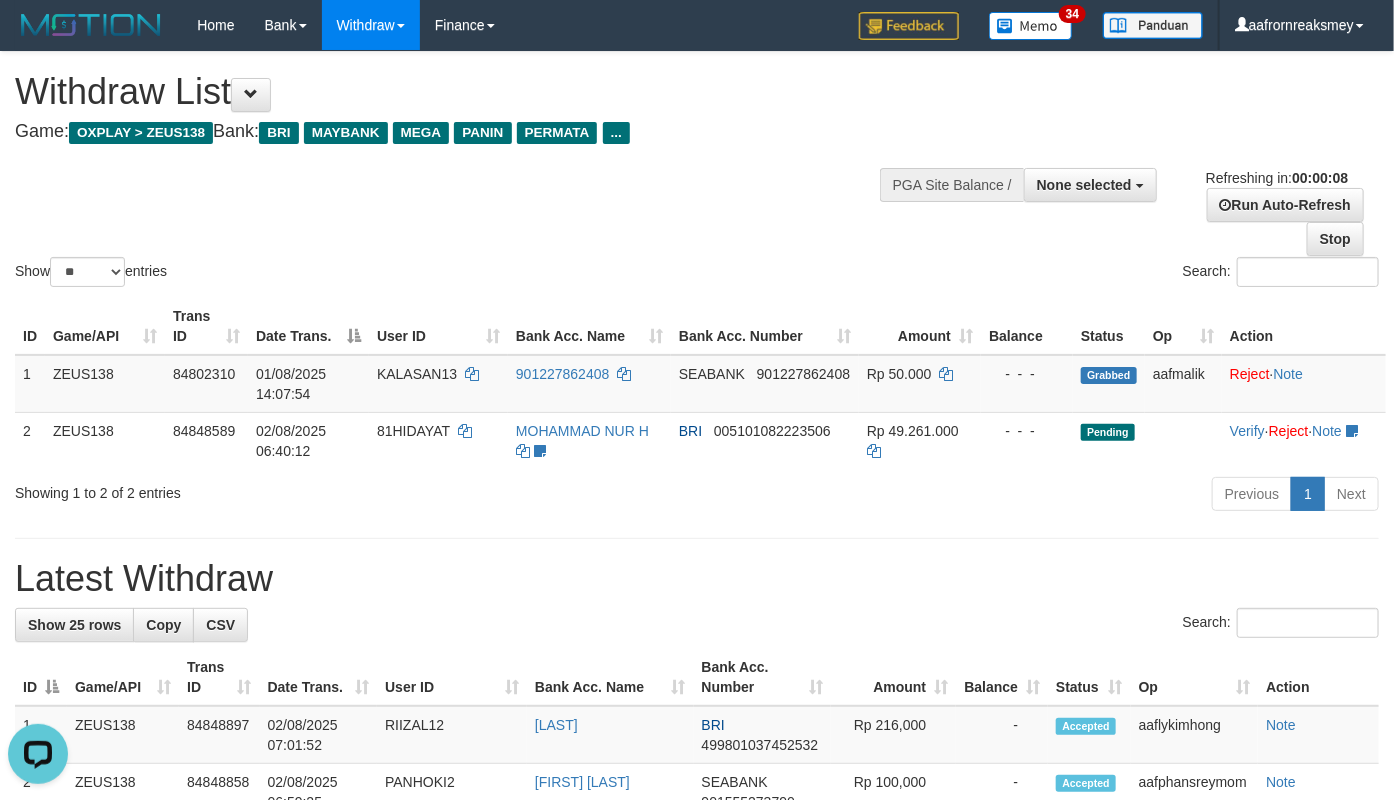 scroll, scrollTop: 0, scrollLeft: 0, axis: both 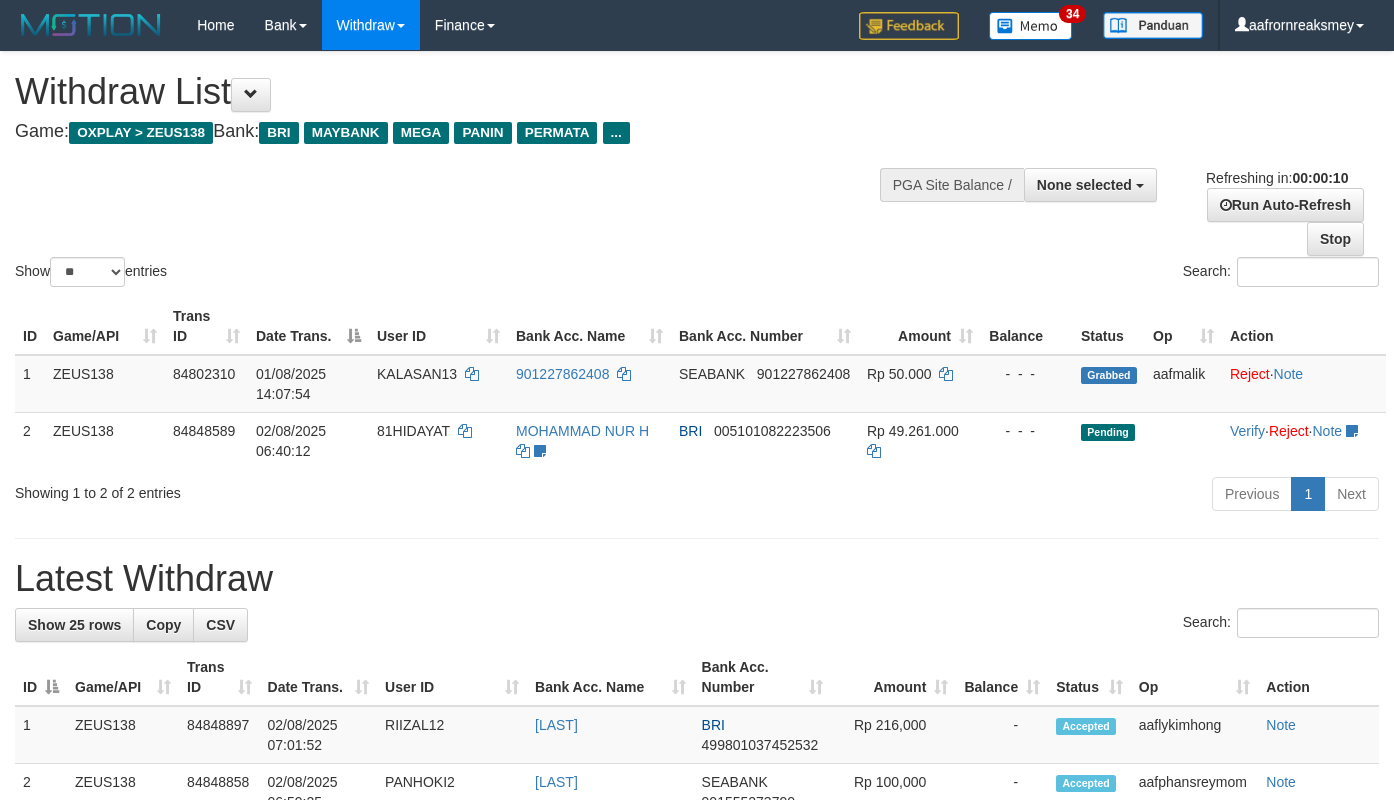 select 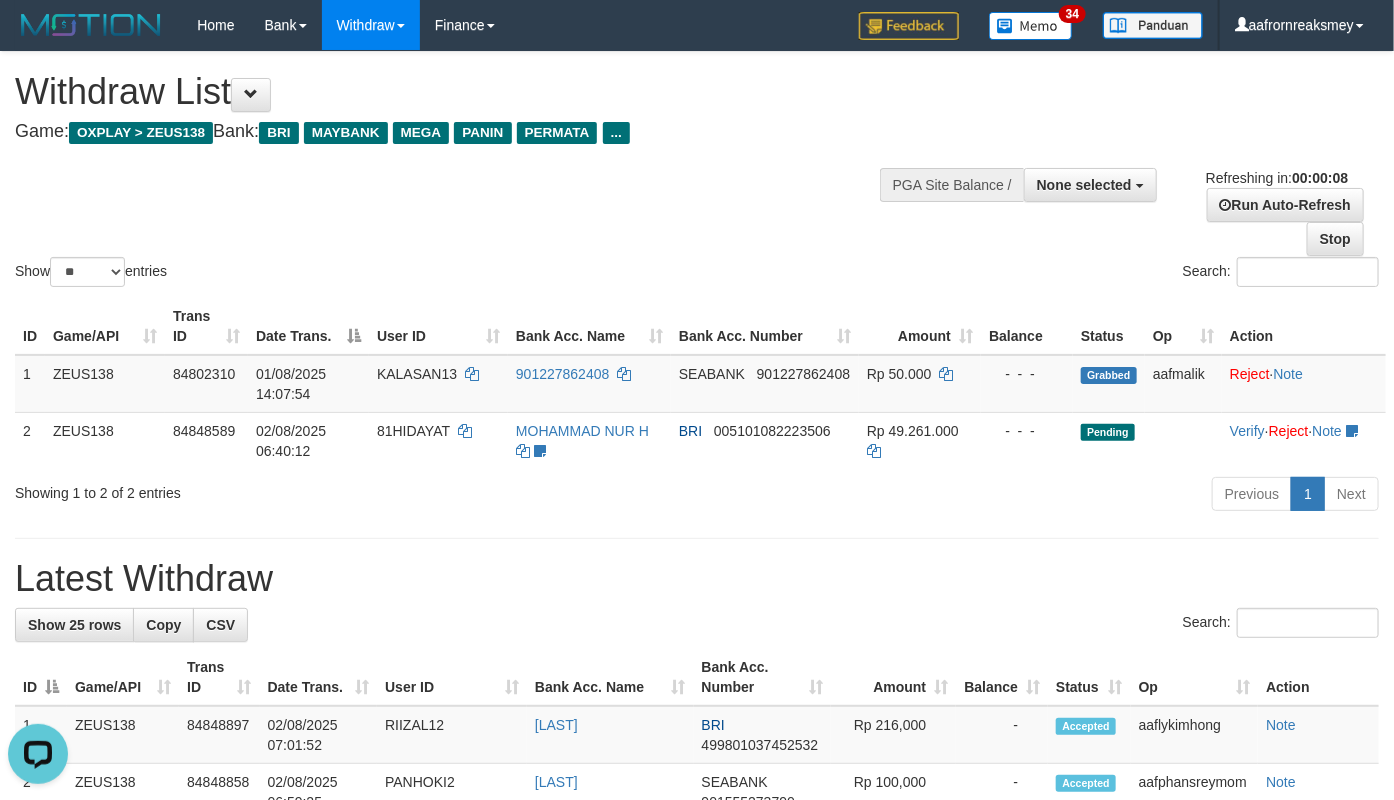 scroll, scrollTop: 0, scrollLeft: 0, axis: both 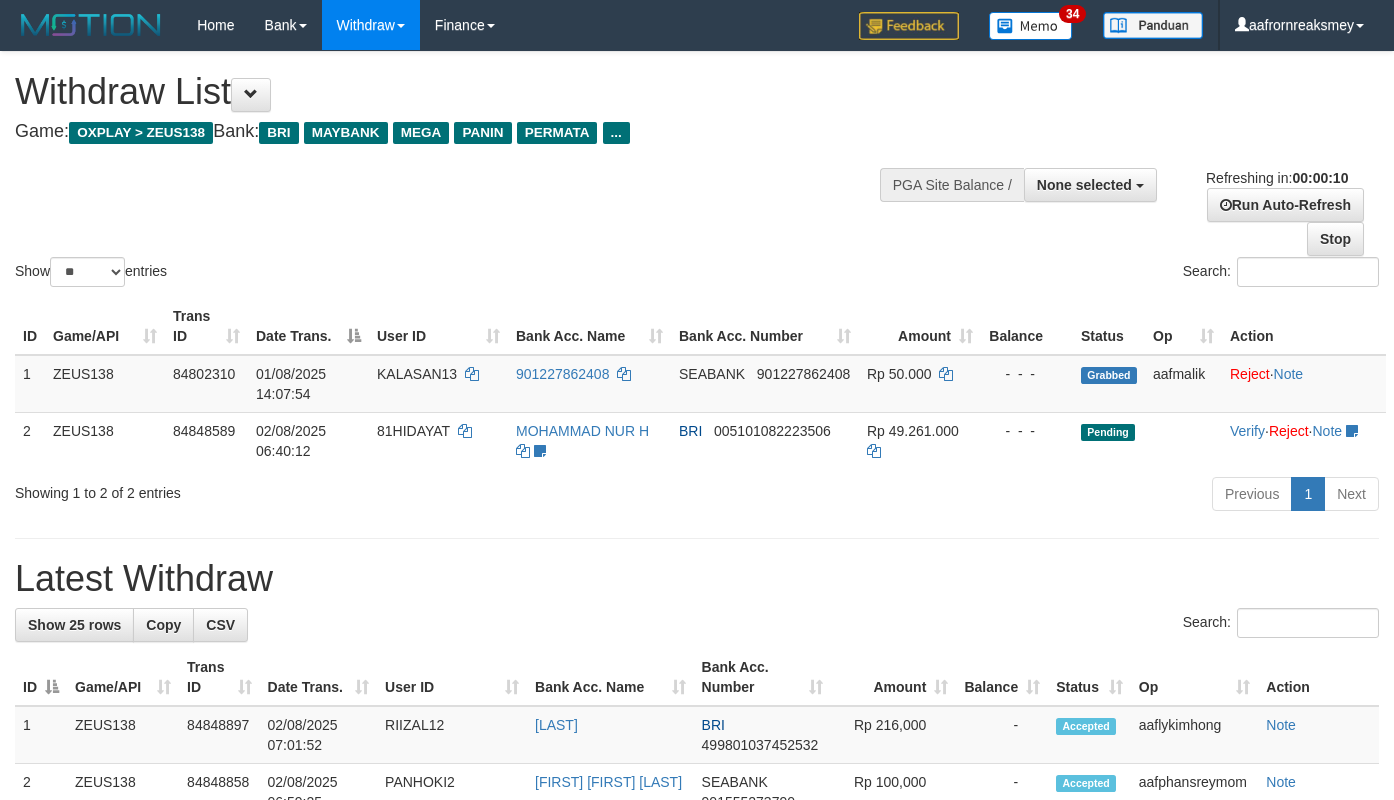 select 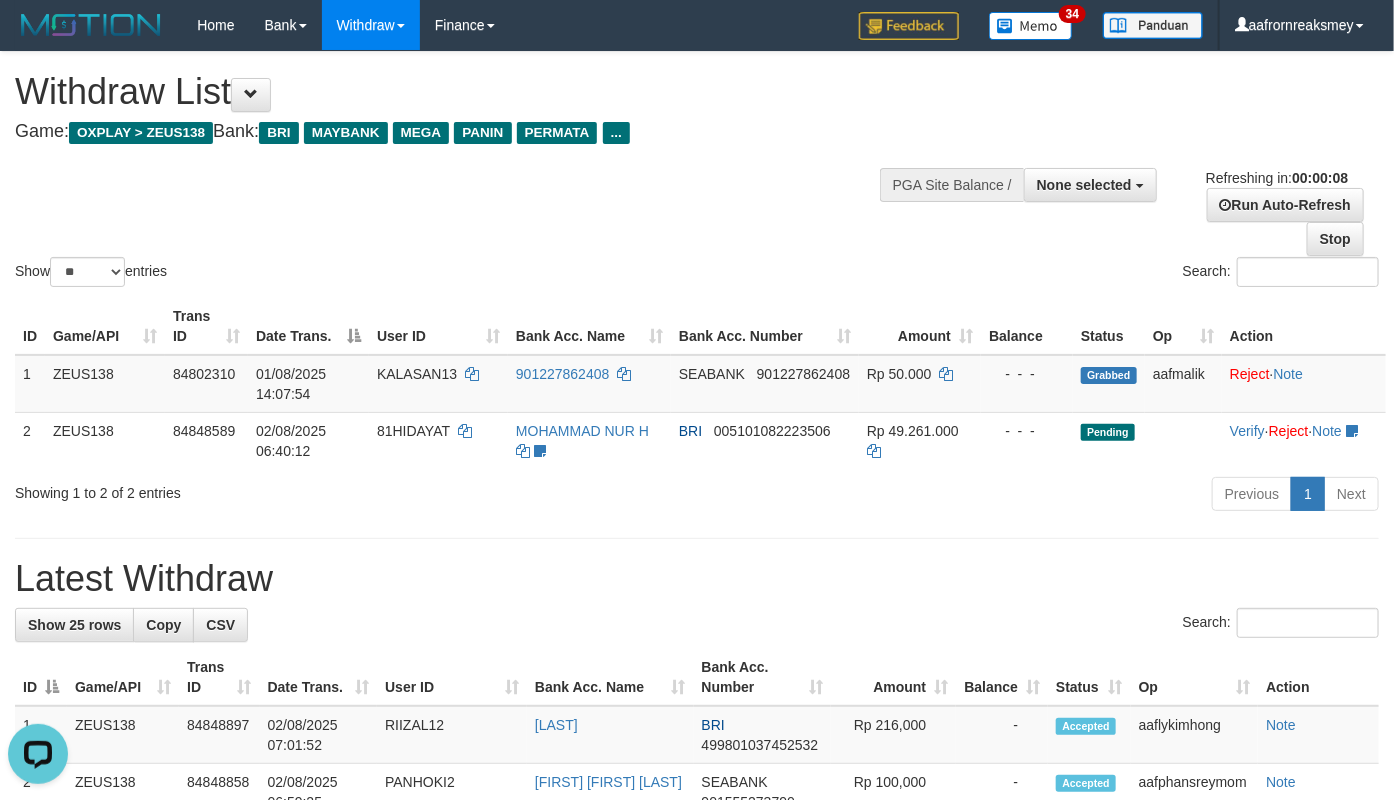 scroll, scrollTop: 0, scrollLeft: 0, axis: both 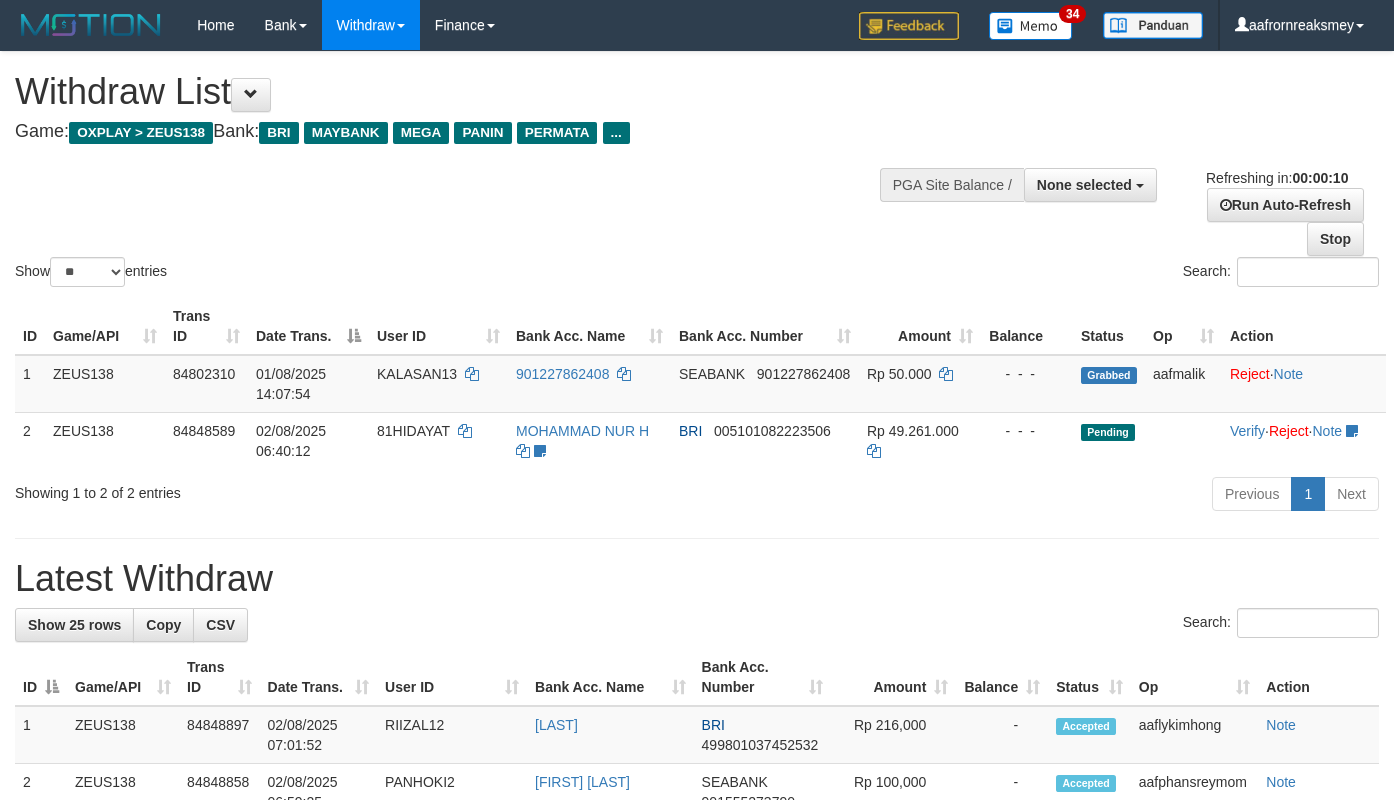 select 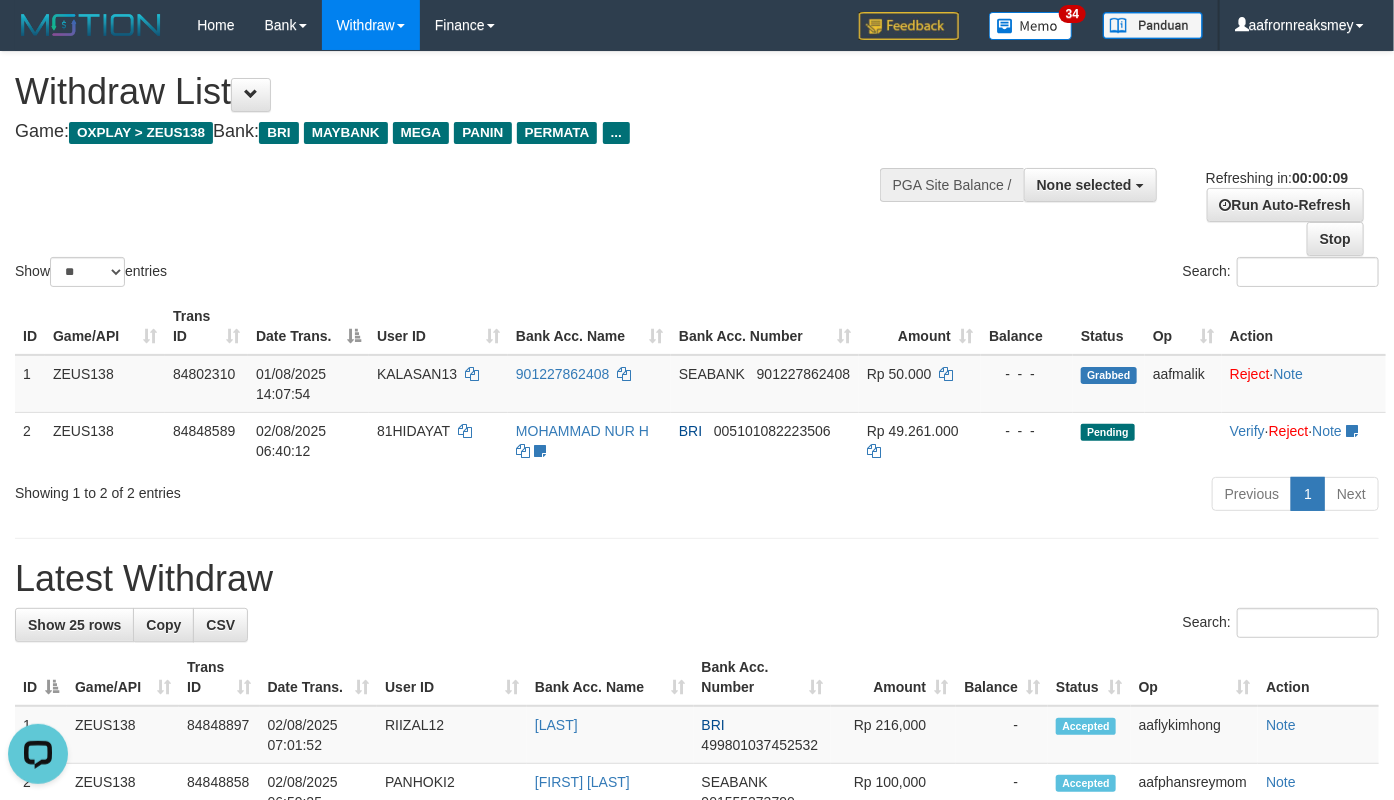 scroll, scrollTop: 0, scrollLeft: 0, axis: both 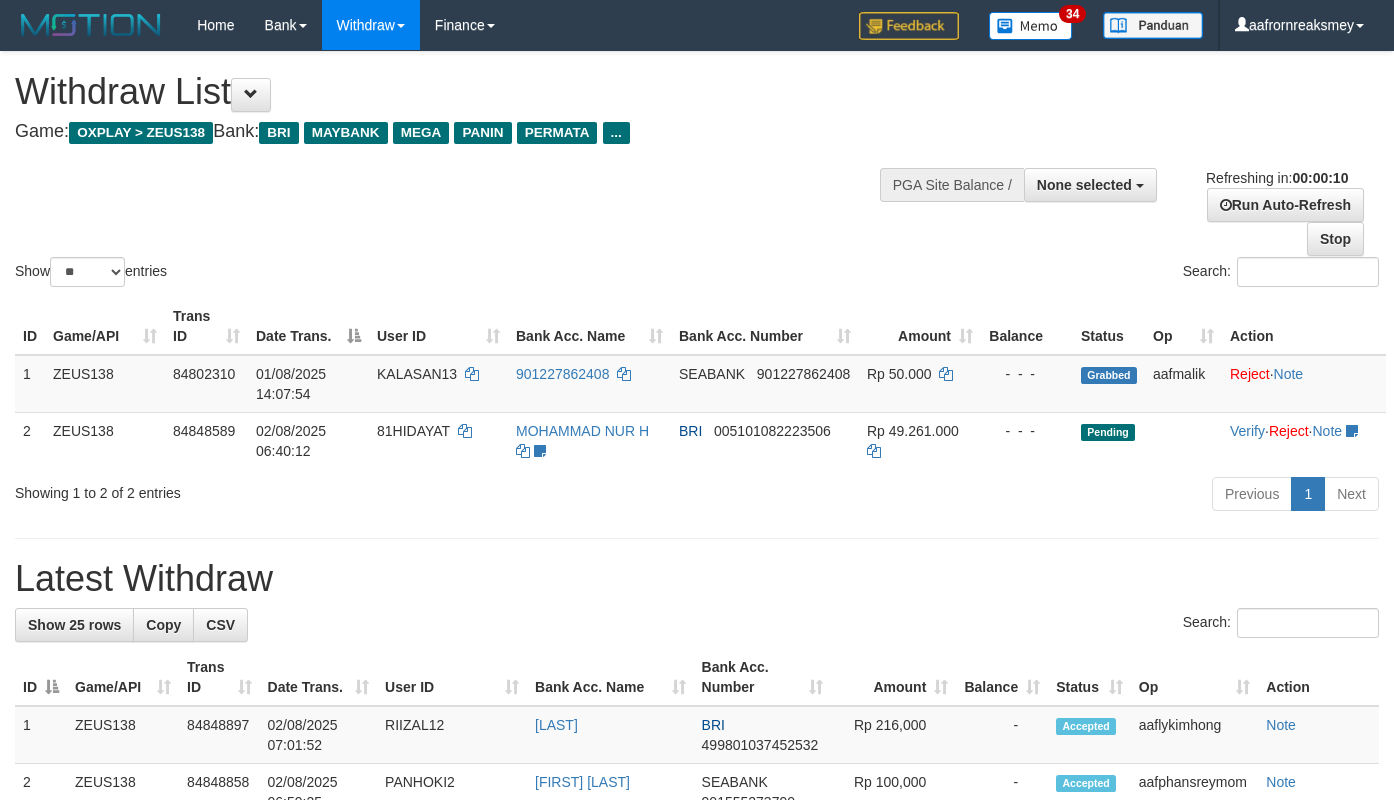 select 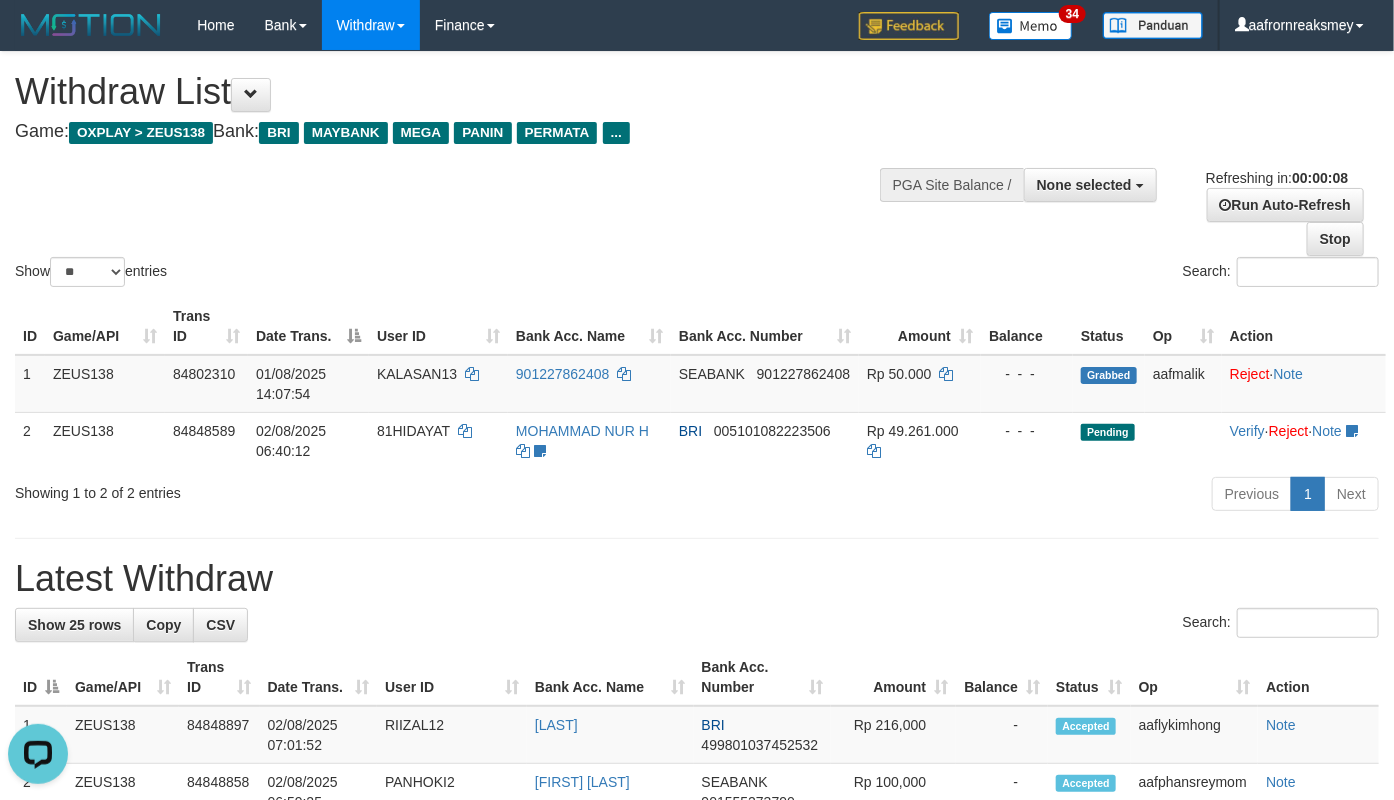 scroll, scrollTop: 0, scrollLeft: 0, axis: both 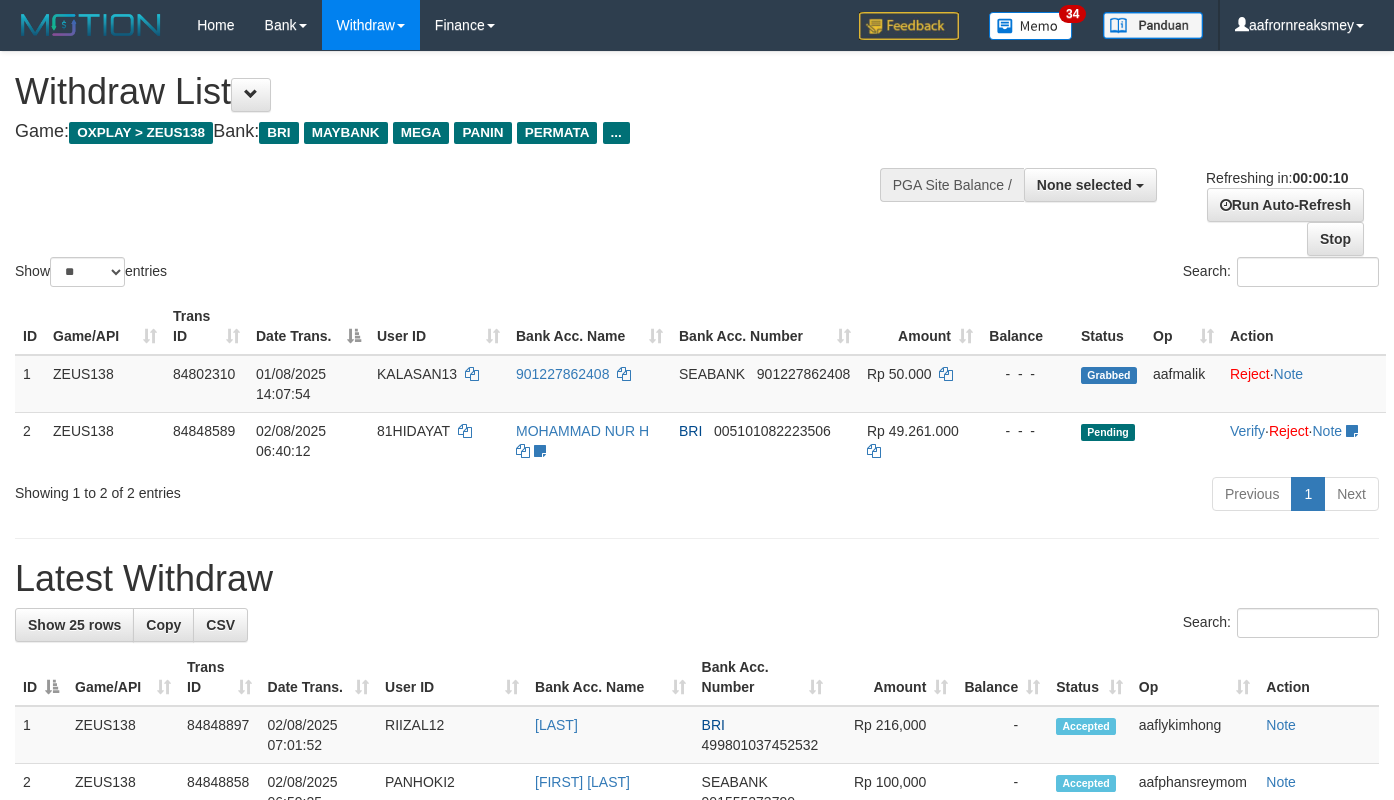 select 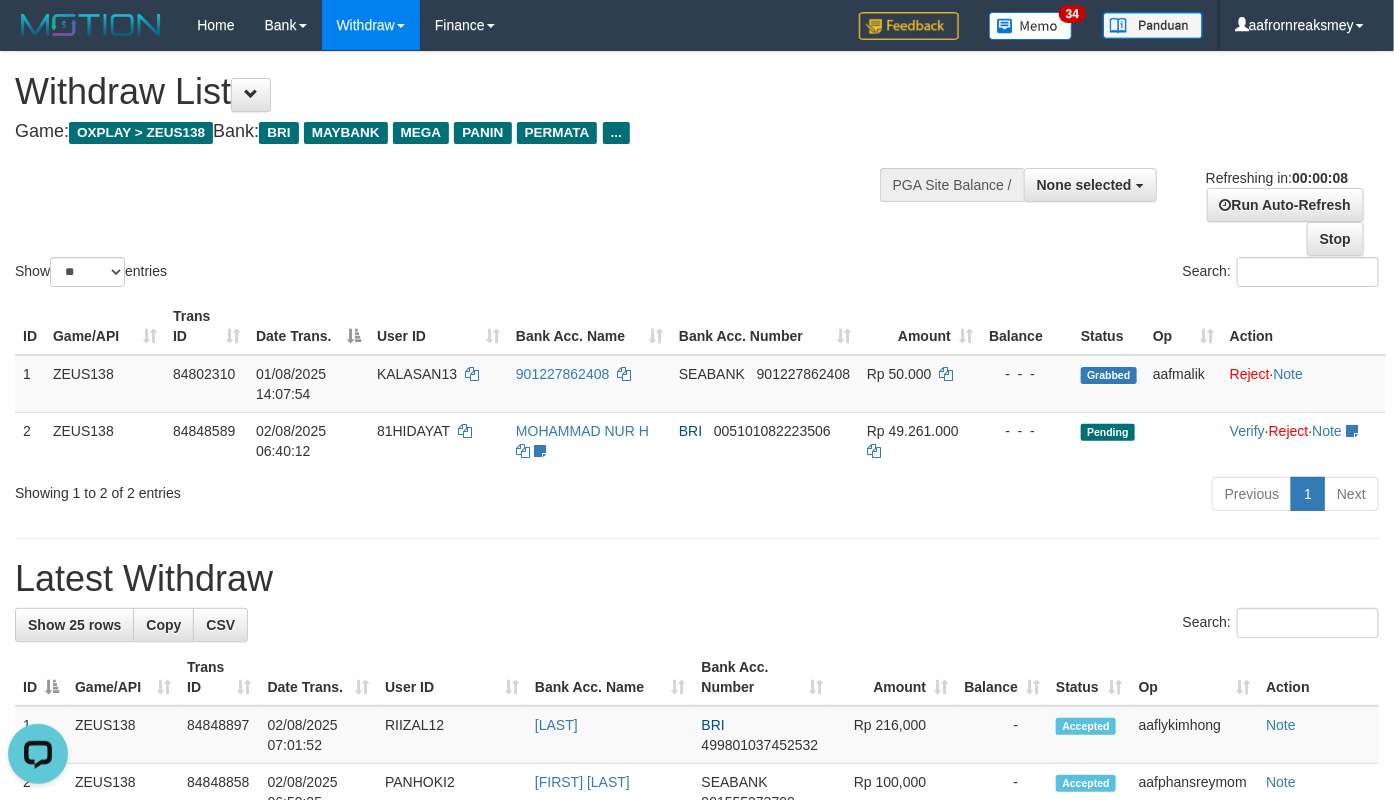 scroll, scrollTop: 0, scrollLeft: 0, axis: both 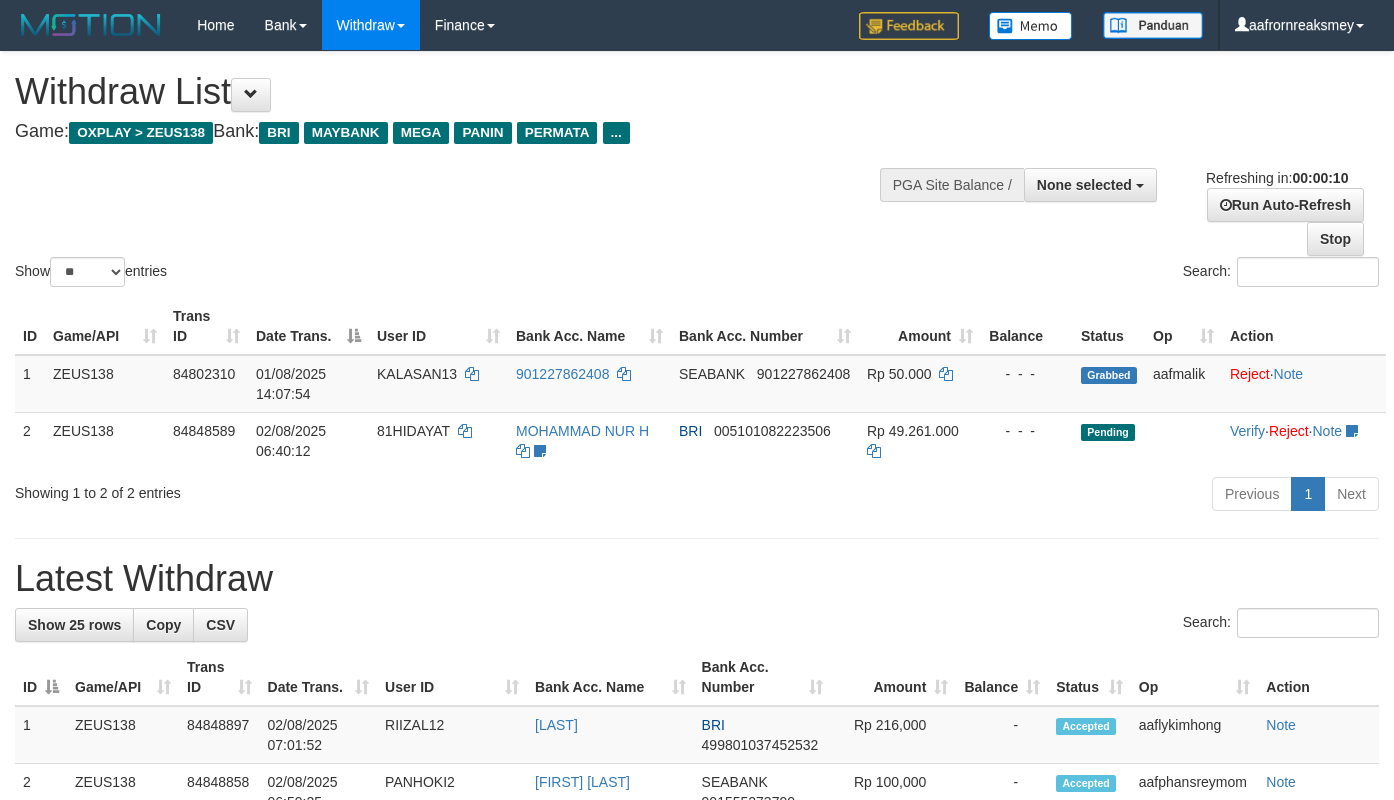 select 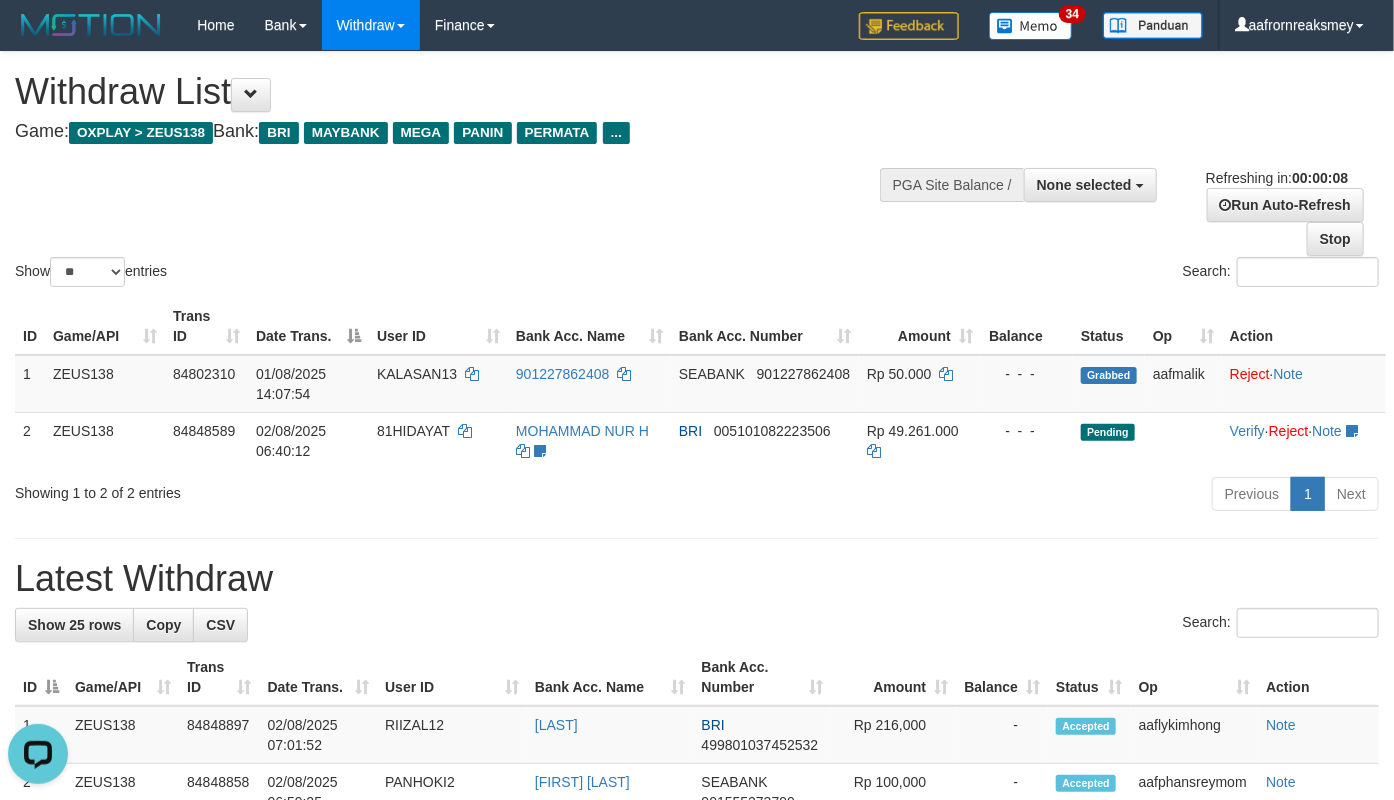 scroll, scrollTop: 0, scrollLeft: 0, axis: both 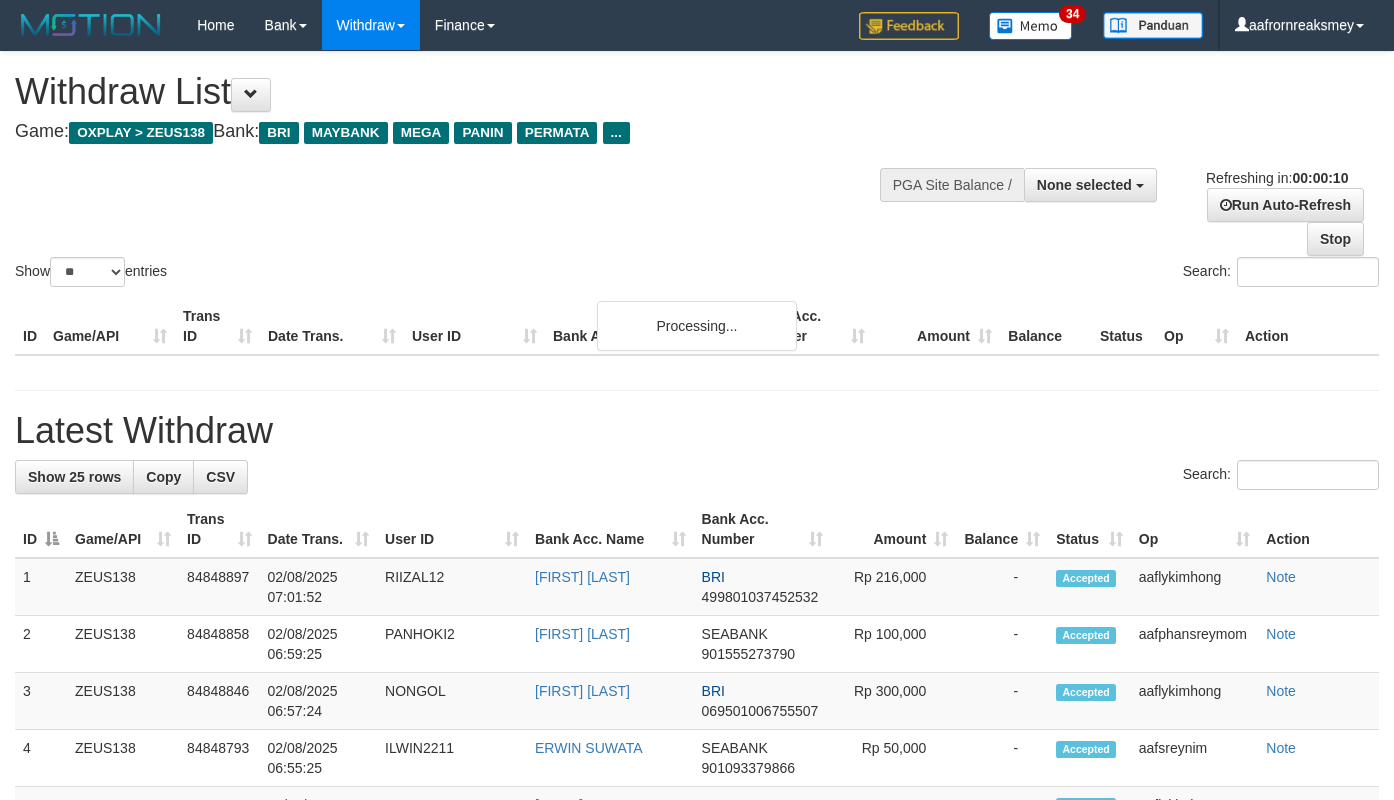 select 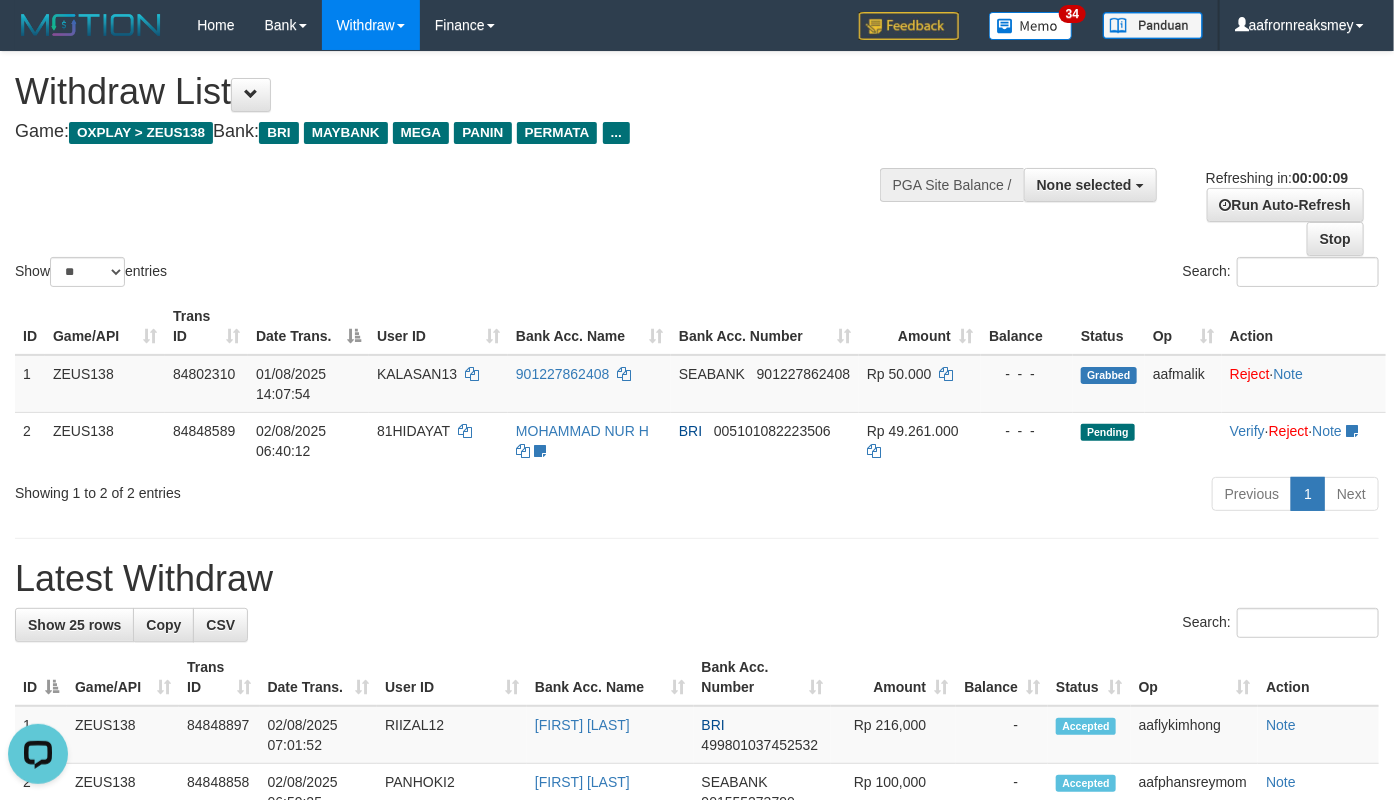 scroll, scrollTop: 0, scrollLeft: 0, axis: both 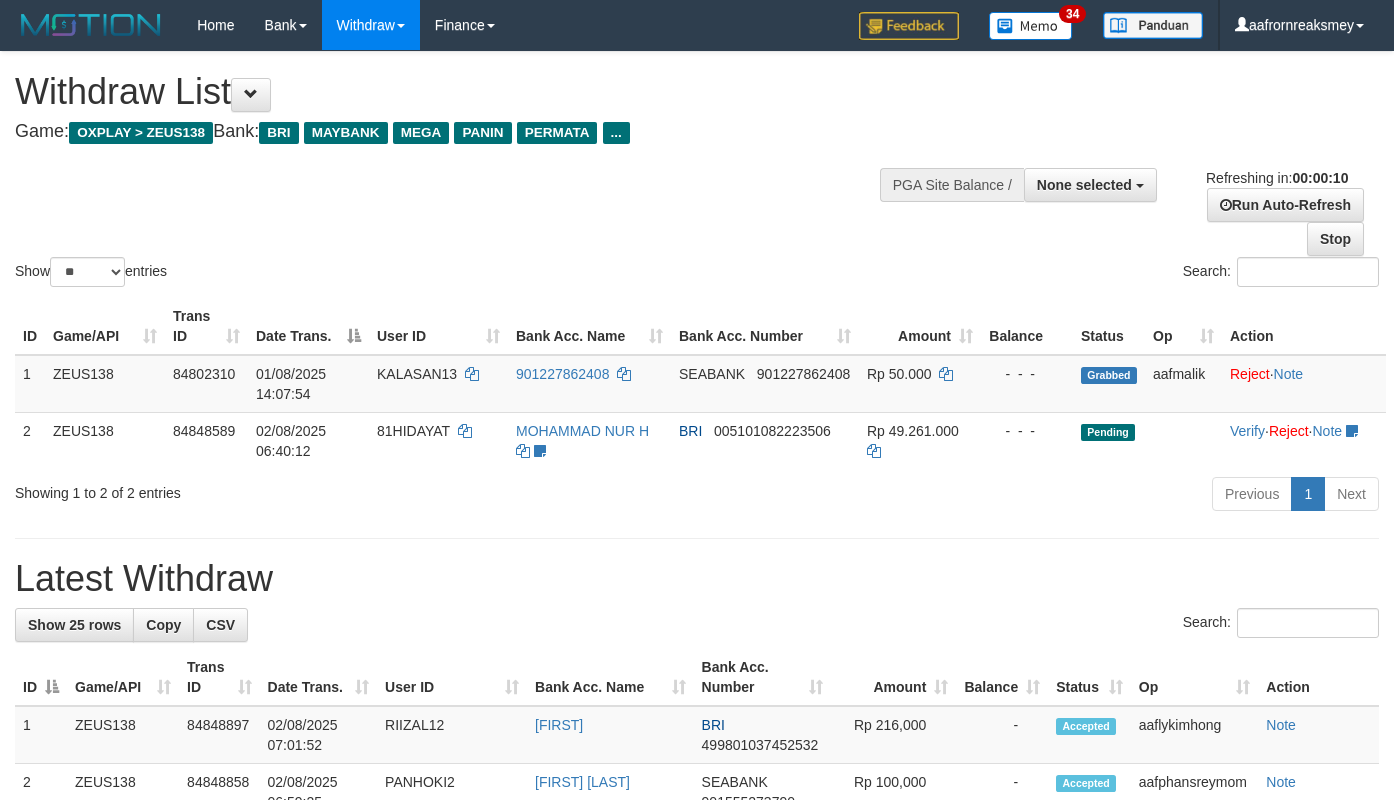 select 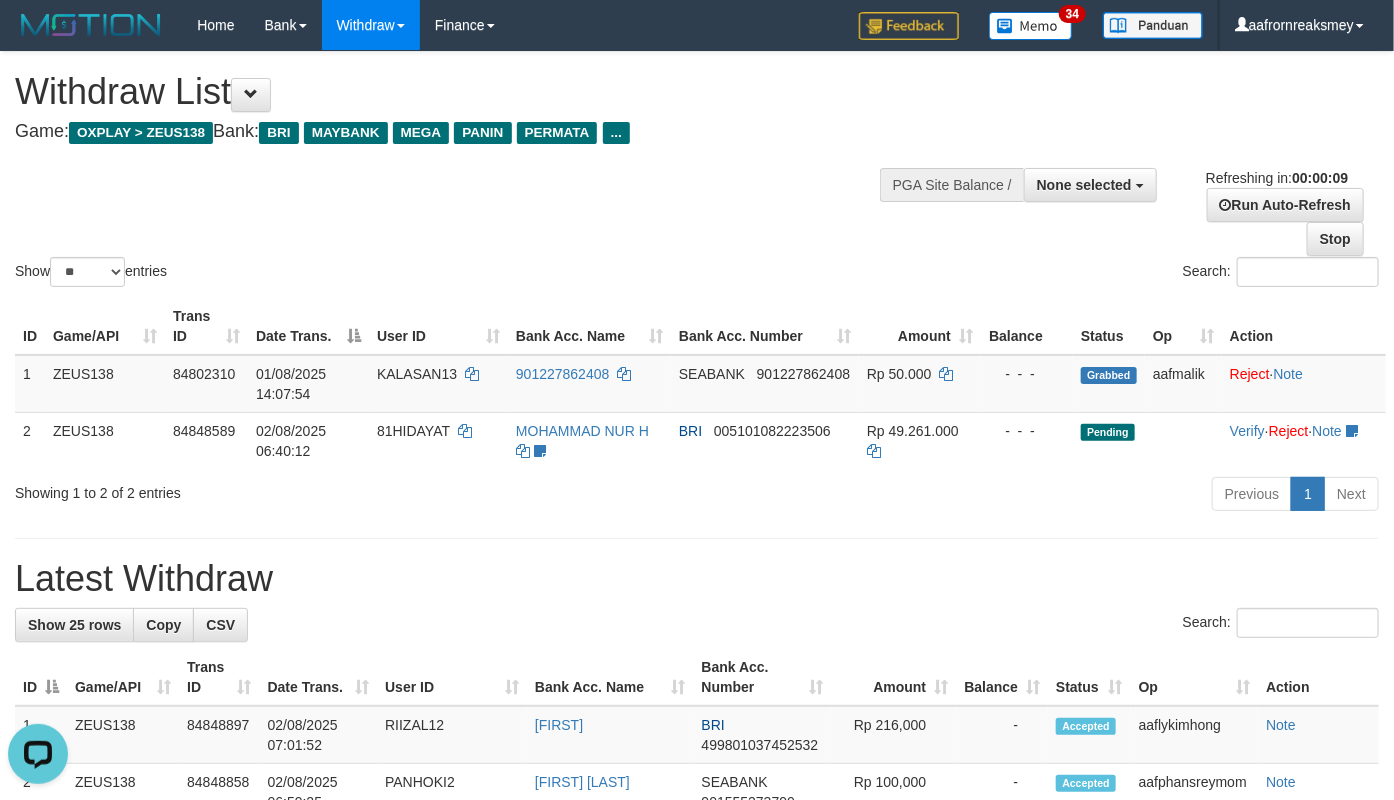 scroll, scrollTop: 0, scrollLeft: 0, axis: both 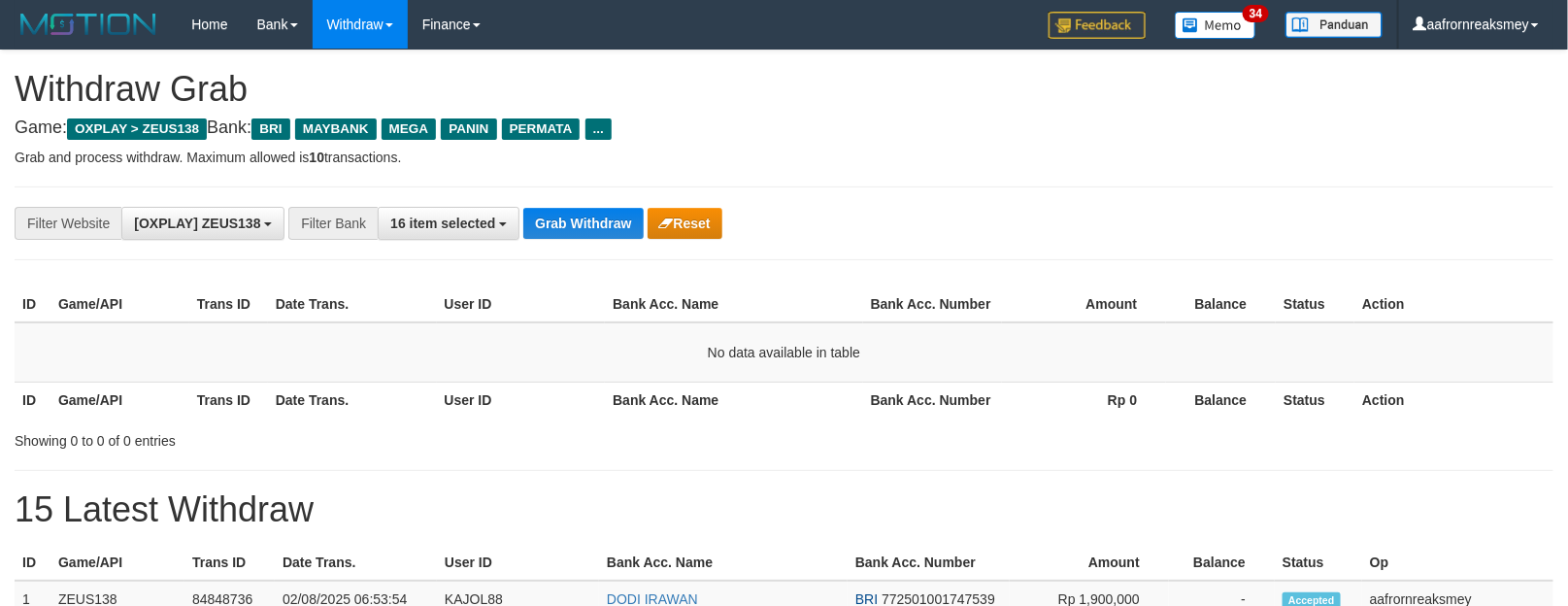 click on "Grab Withdraw" at bounding box center (583, 223) 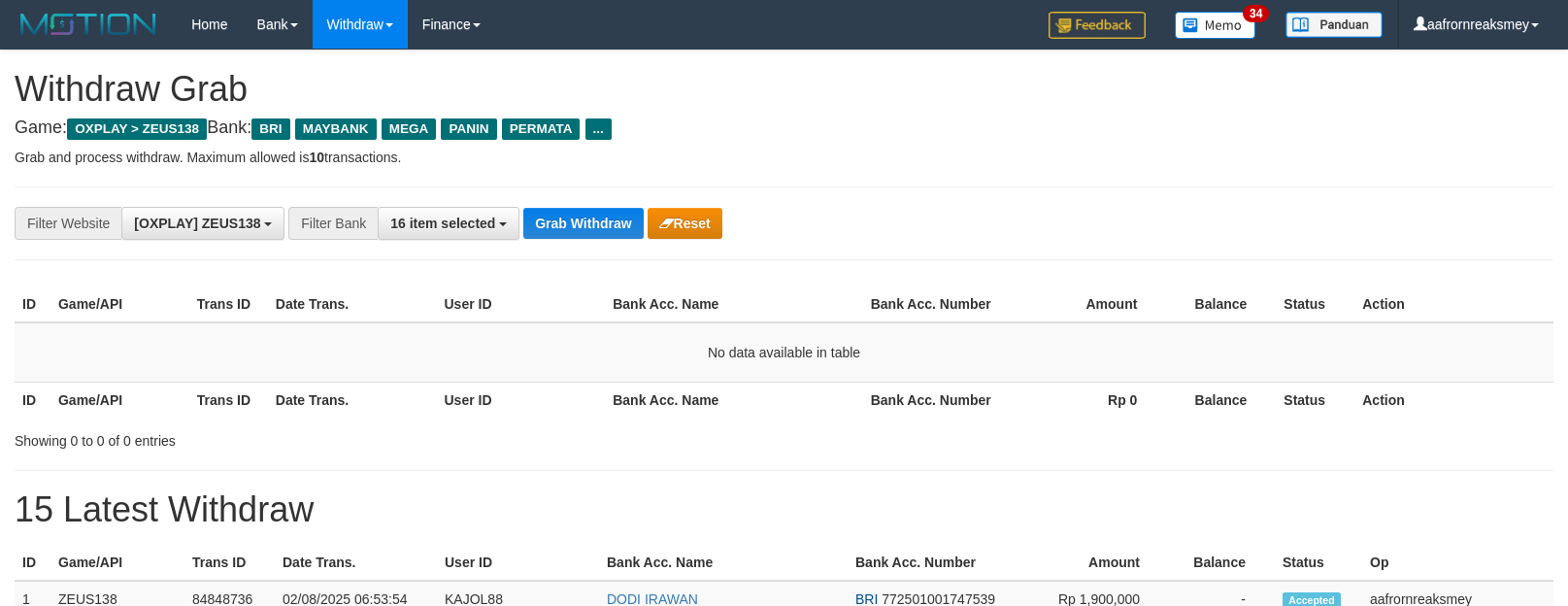 scroll, scrollTop: 0, scrollLeft: 0, axis: both 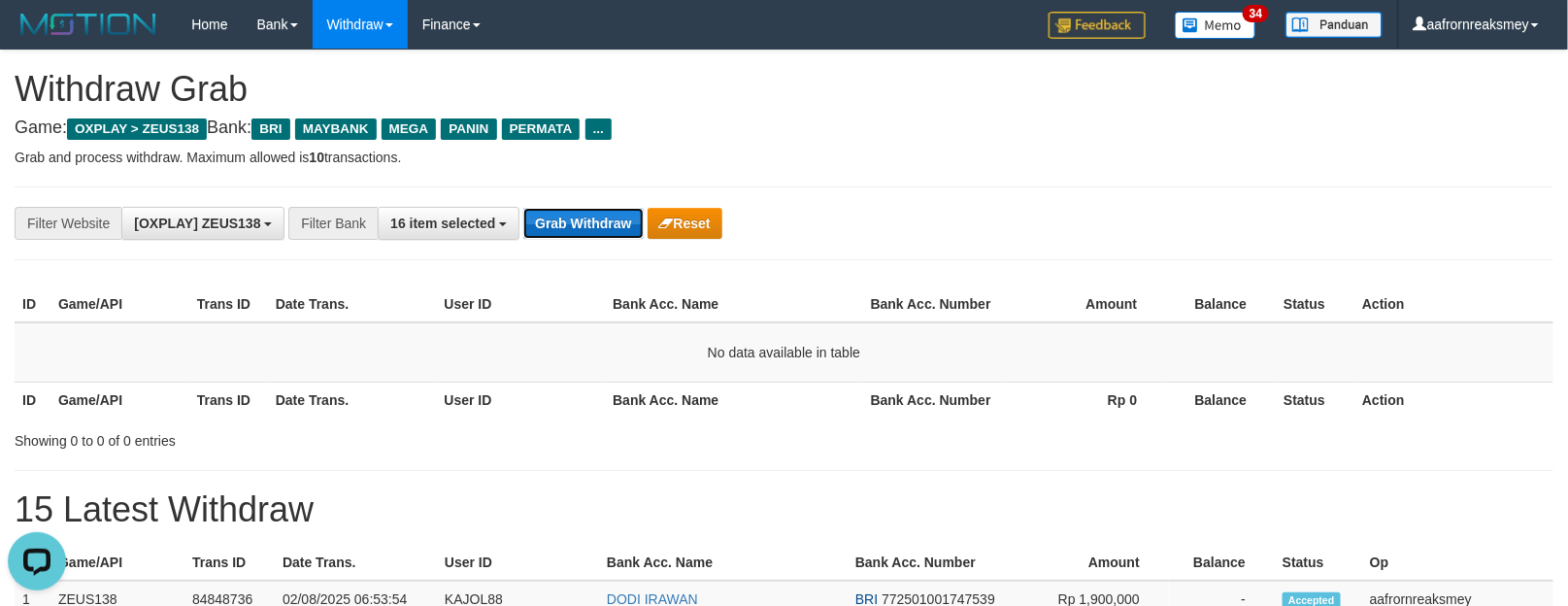 click on "Grab Withdraw" at bounding box center [583, 223] 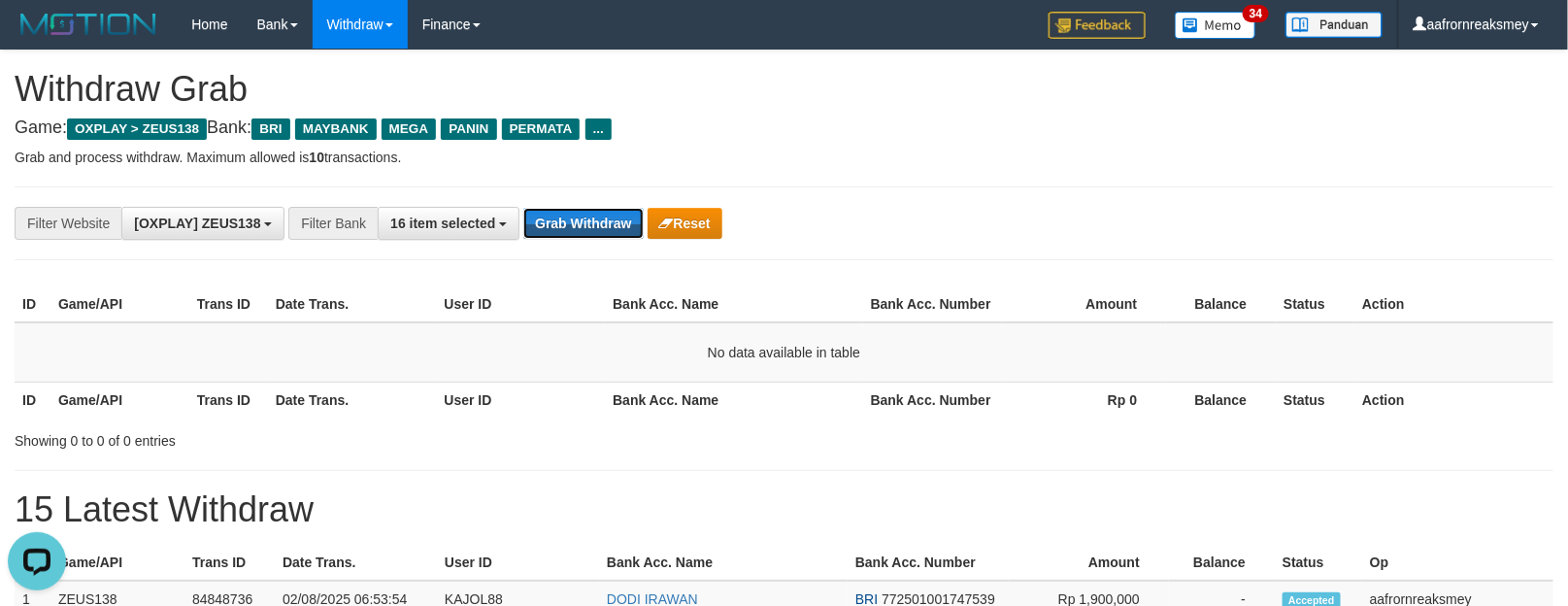 click on "**********" at bounding box center (784, 223) 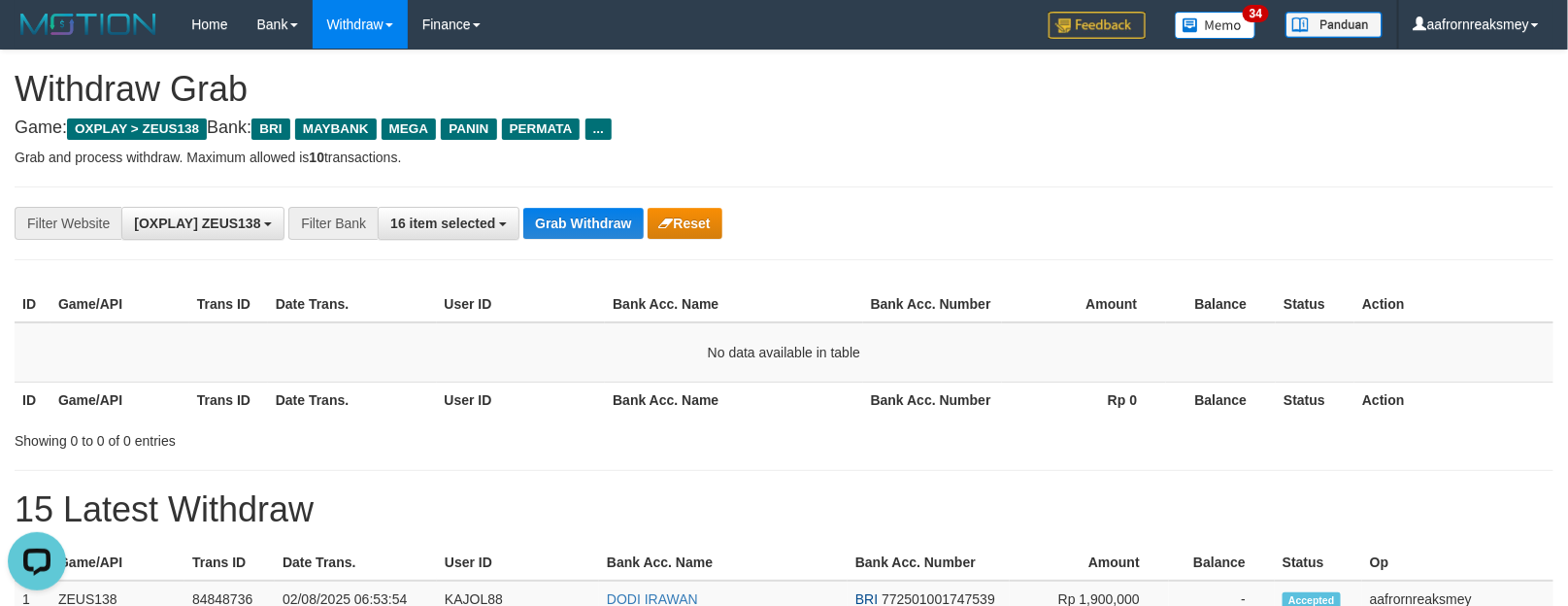 click on "**********" at bounding box center [784, 223] 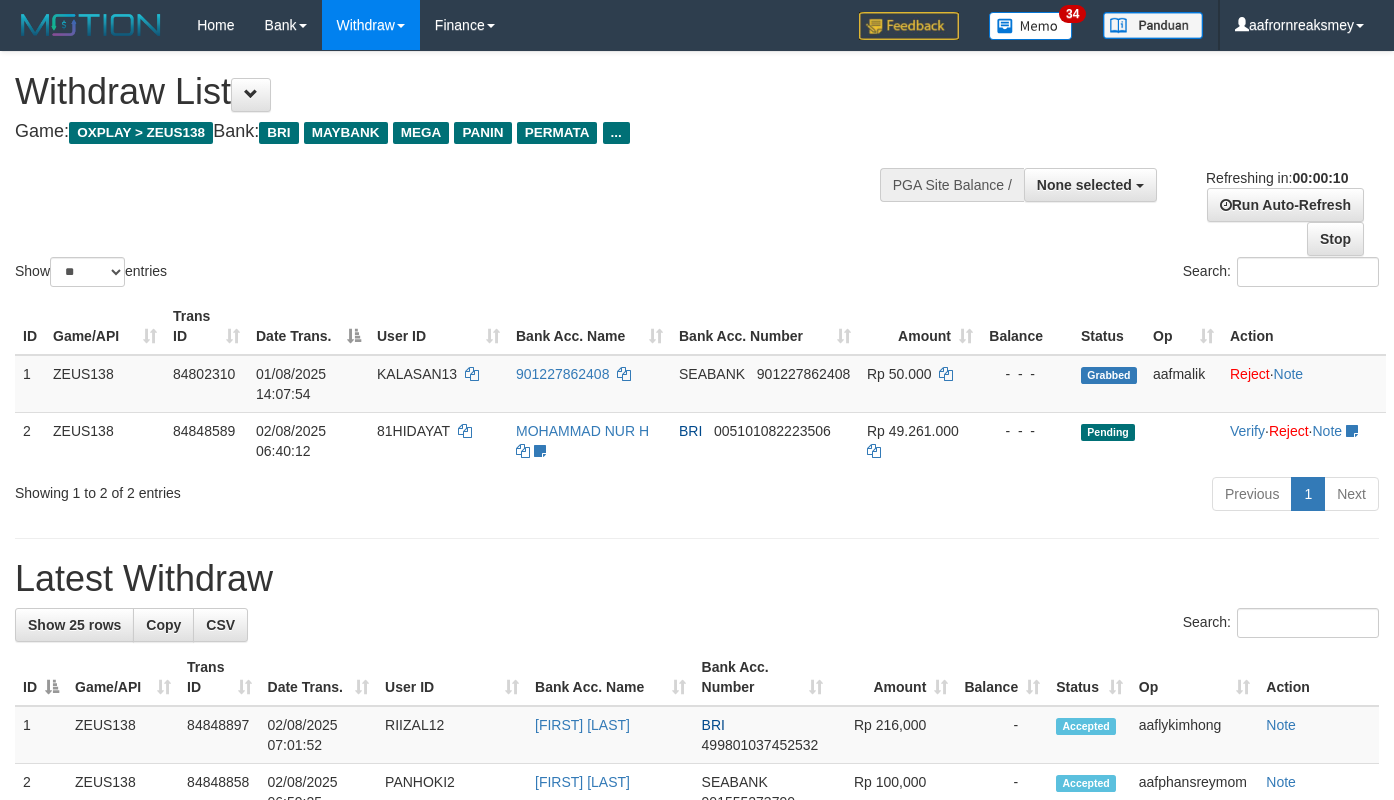 select 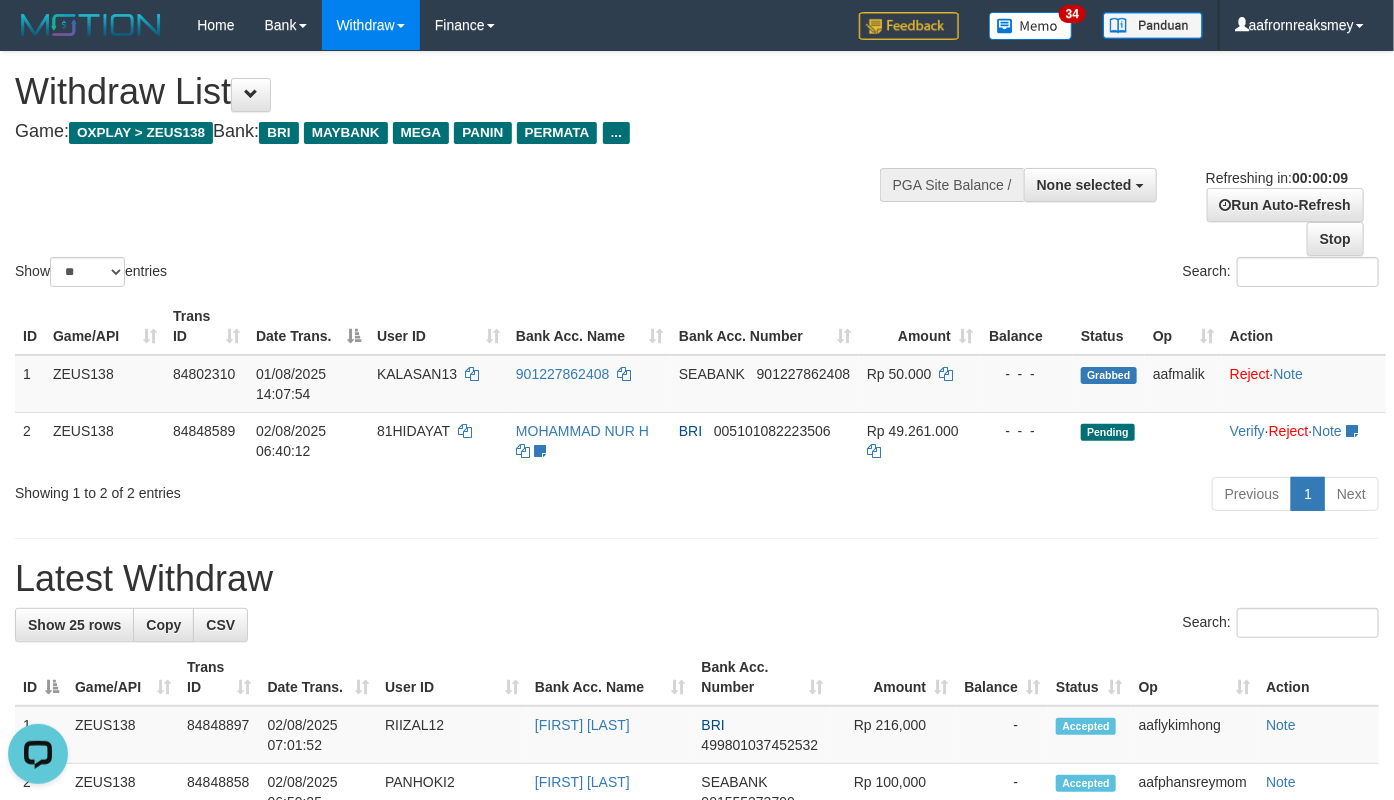 scroll, scrollTop: 0, scrollLeft: 0, axis: both 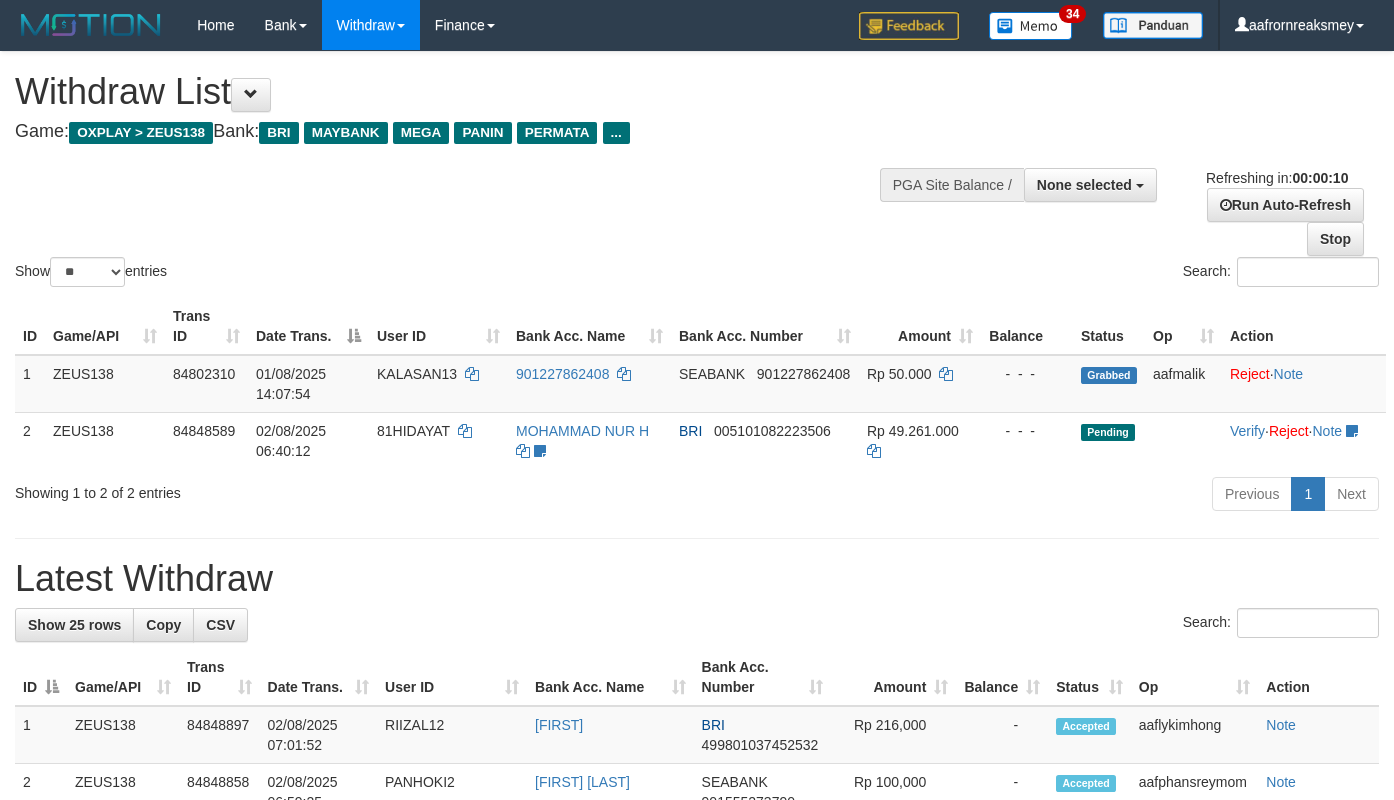select 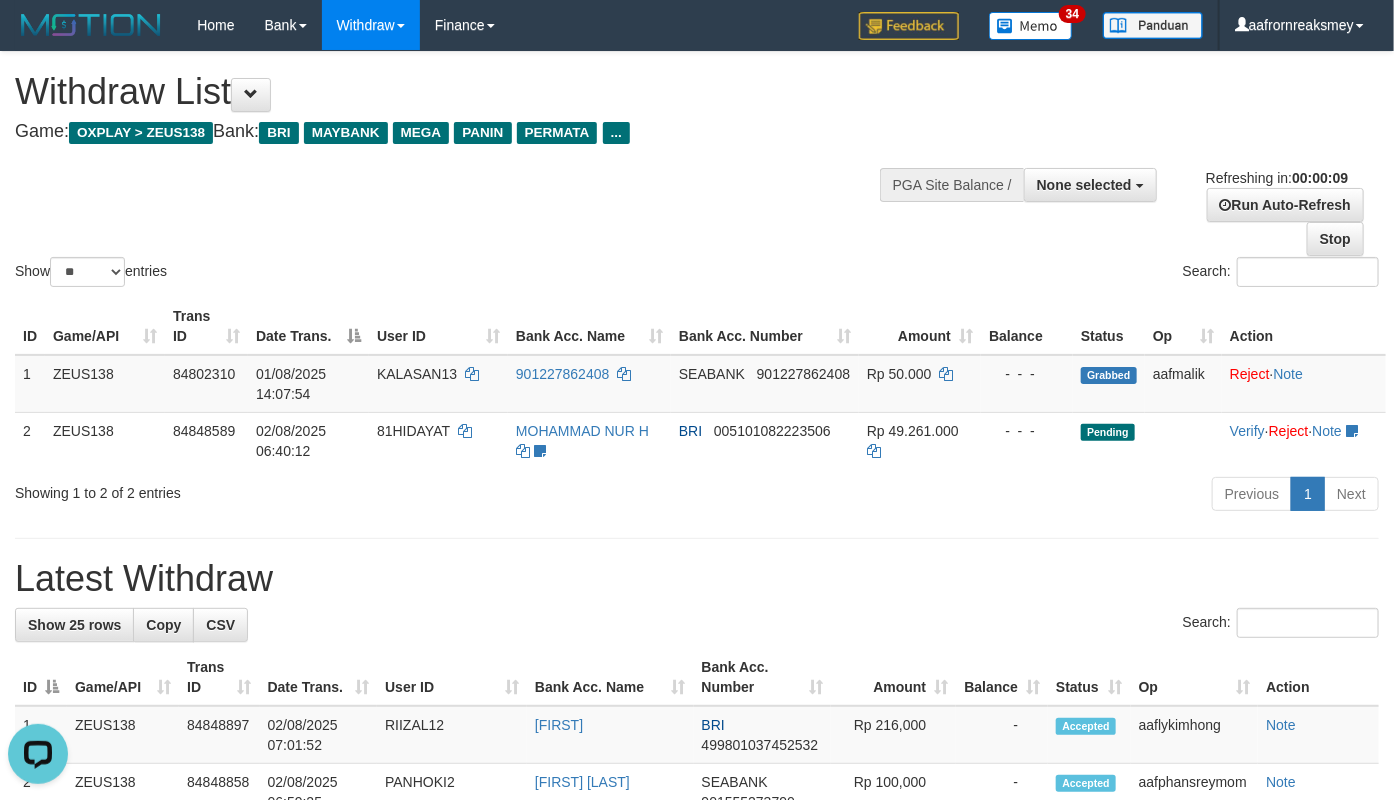 scroll, scrollTop: 0, scrollLeft: 0, axis: both 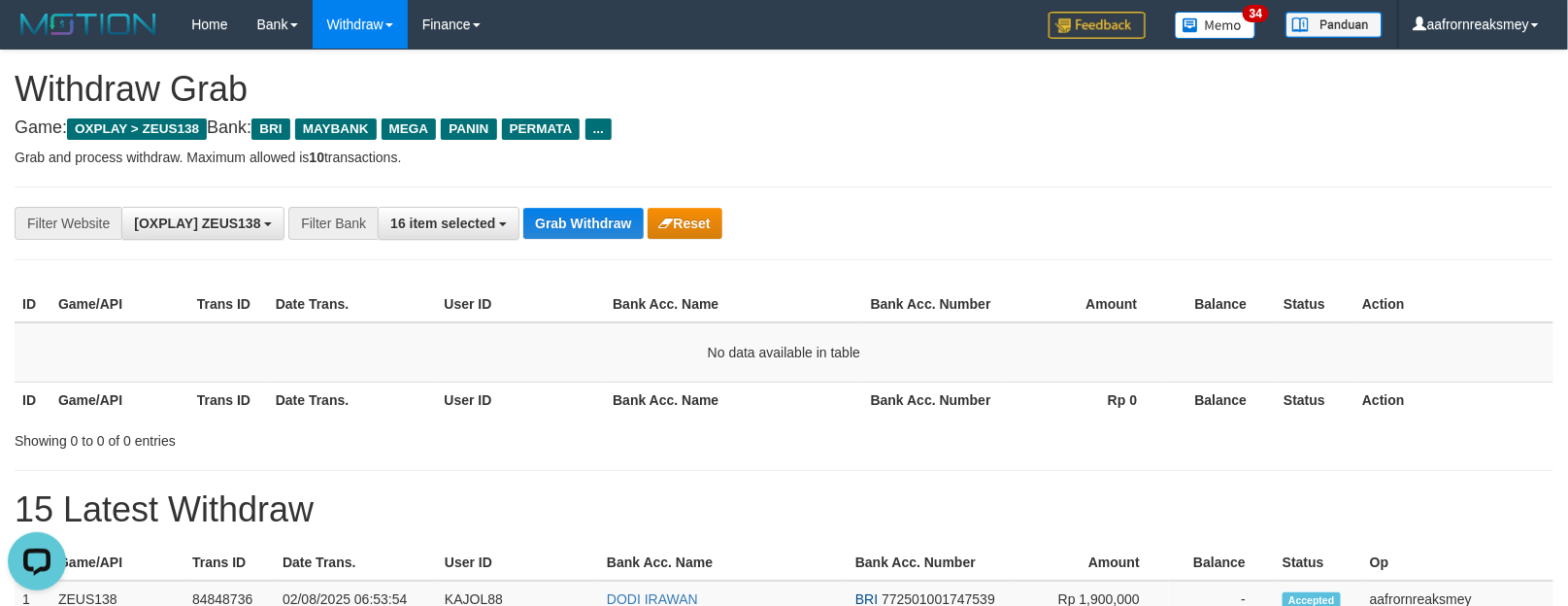 click on "**********" at bounding box center (784, 223) 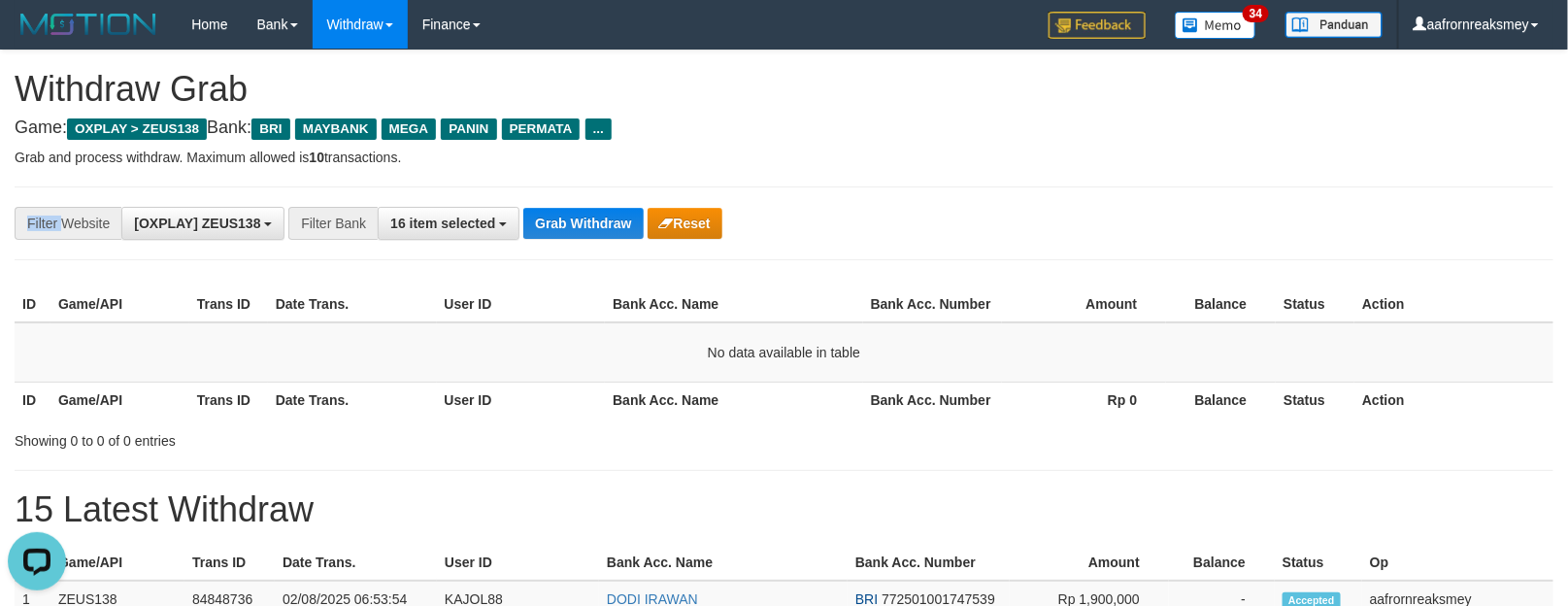 click on "**********" at bounding box center [784, 223] 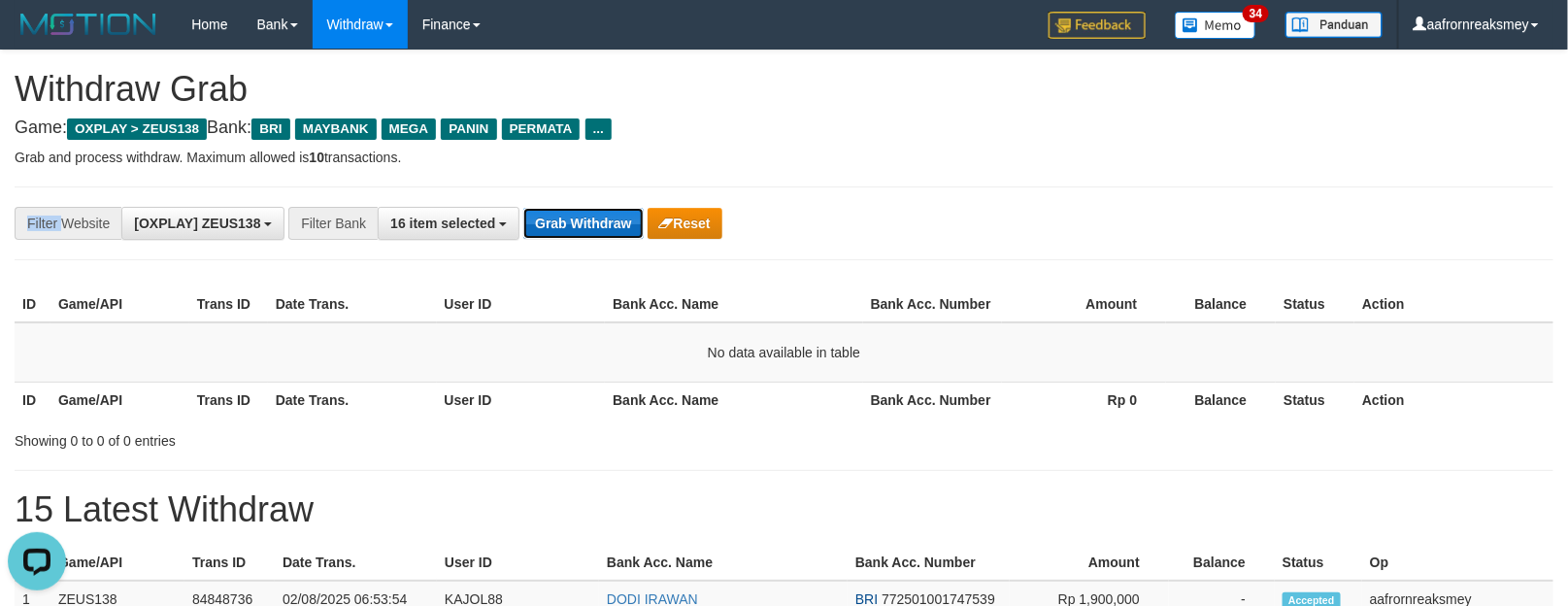 click on "Grab Withdraw" at bounding box center (583, 223) 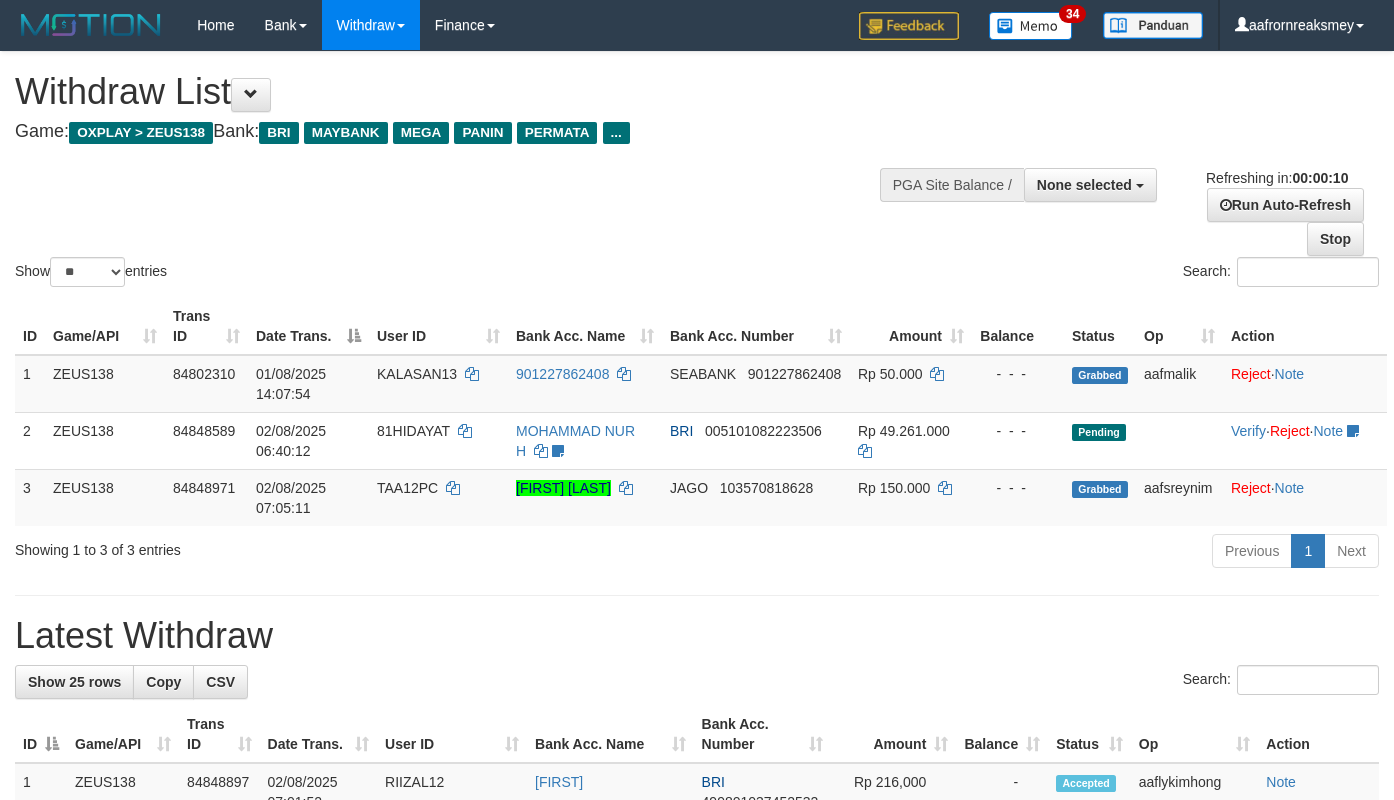 select 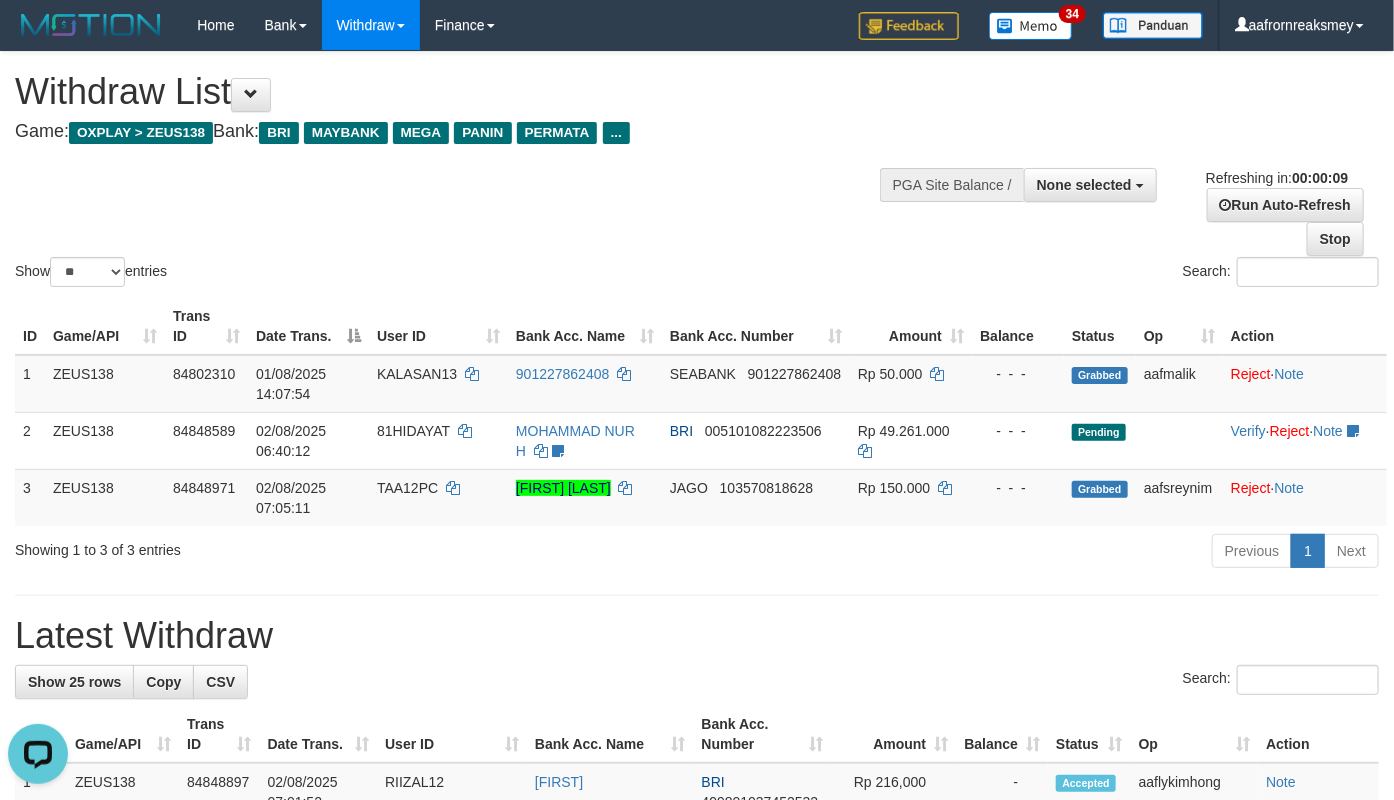 scroll, scrollTop: 0, scrollLeft: 0, axis: both 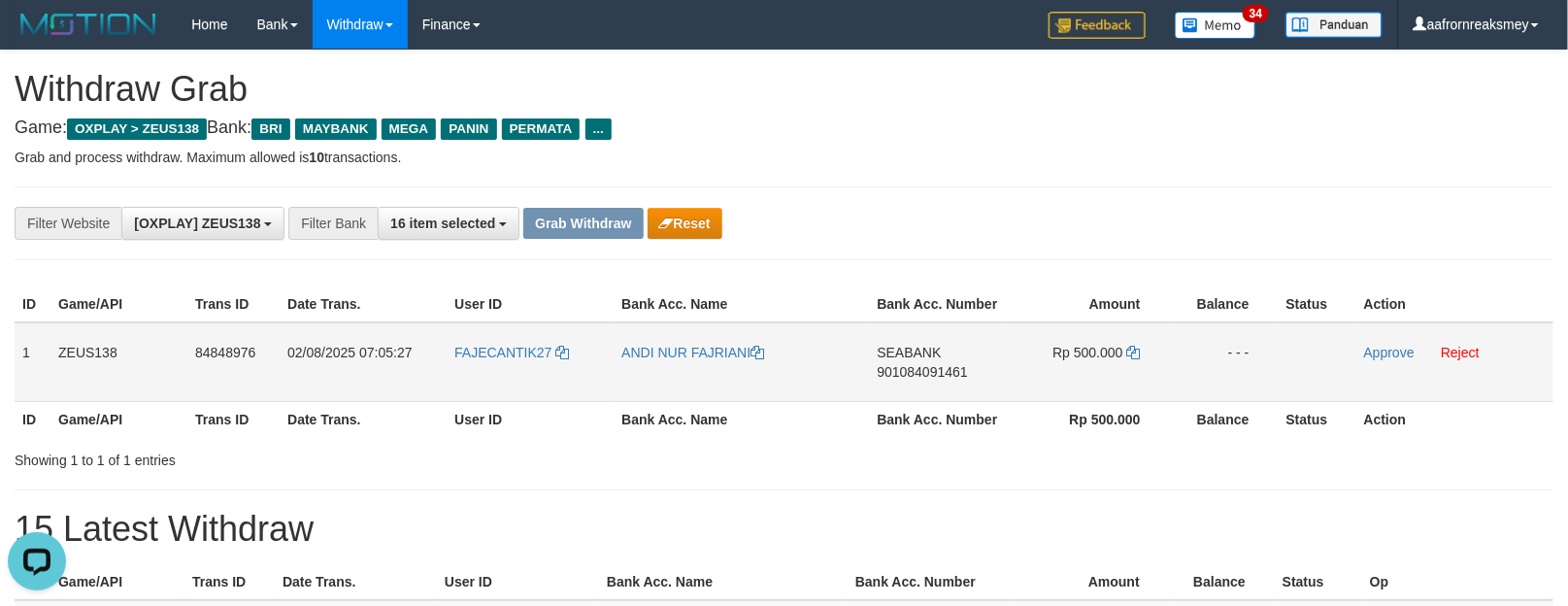 click on "FAJECANTIK27" at bounding box center [530, 362] 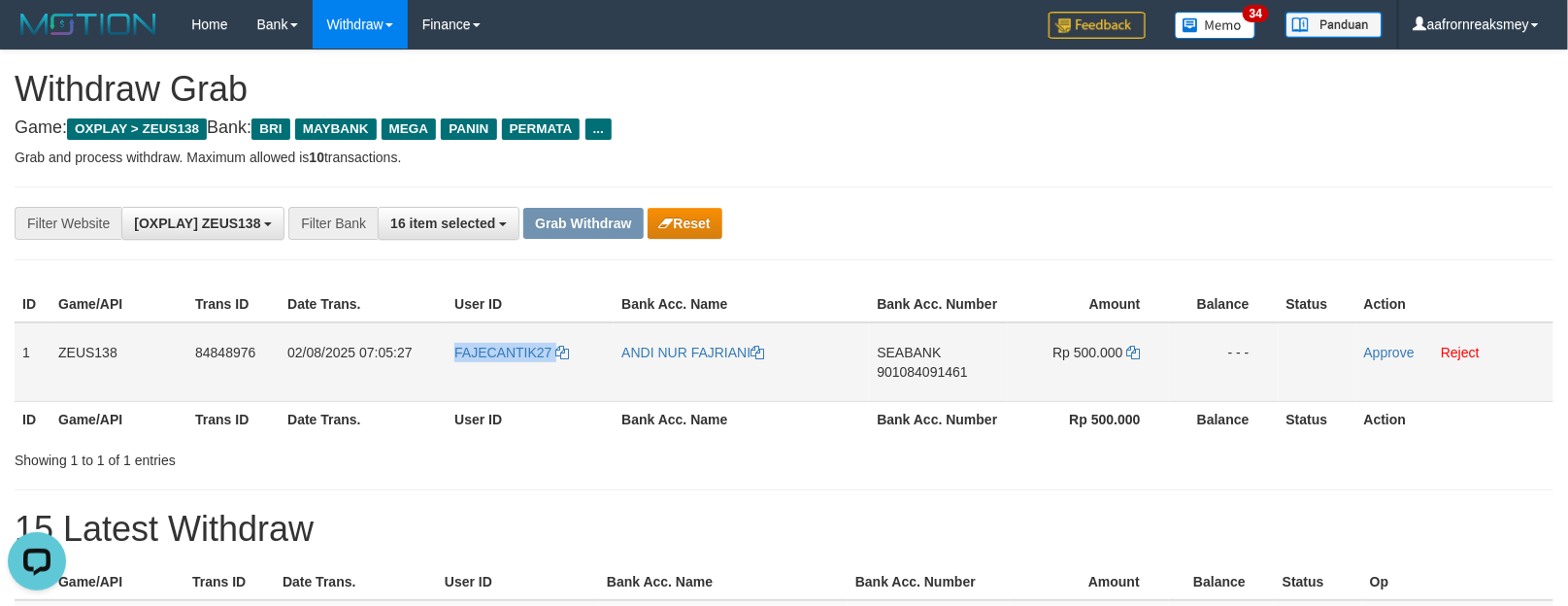 click on "FAJECANTIK27" at bounding box center (530, 362) 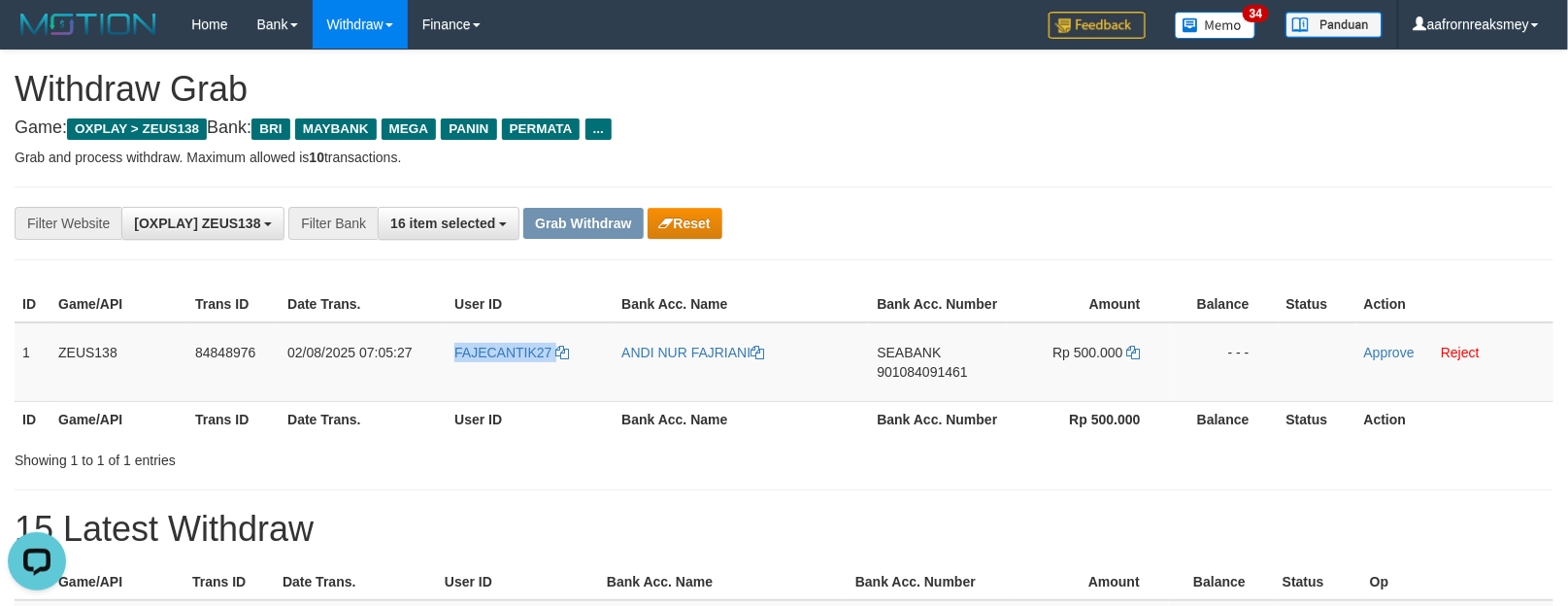 copy on "FAJECANTIK27" 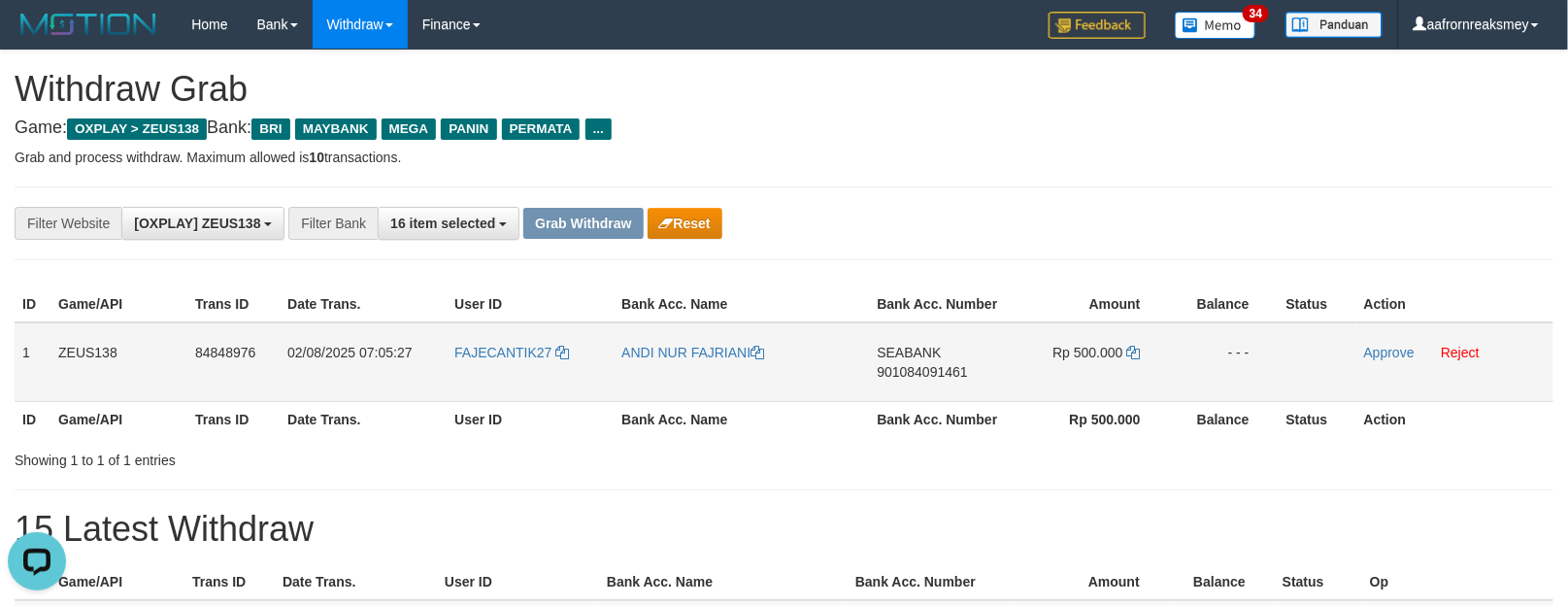 click on "1" at bounding box center (32, 362) 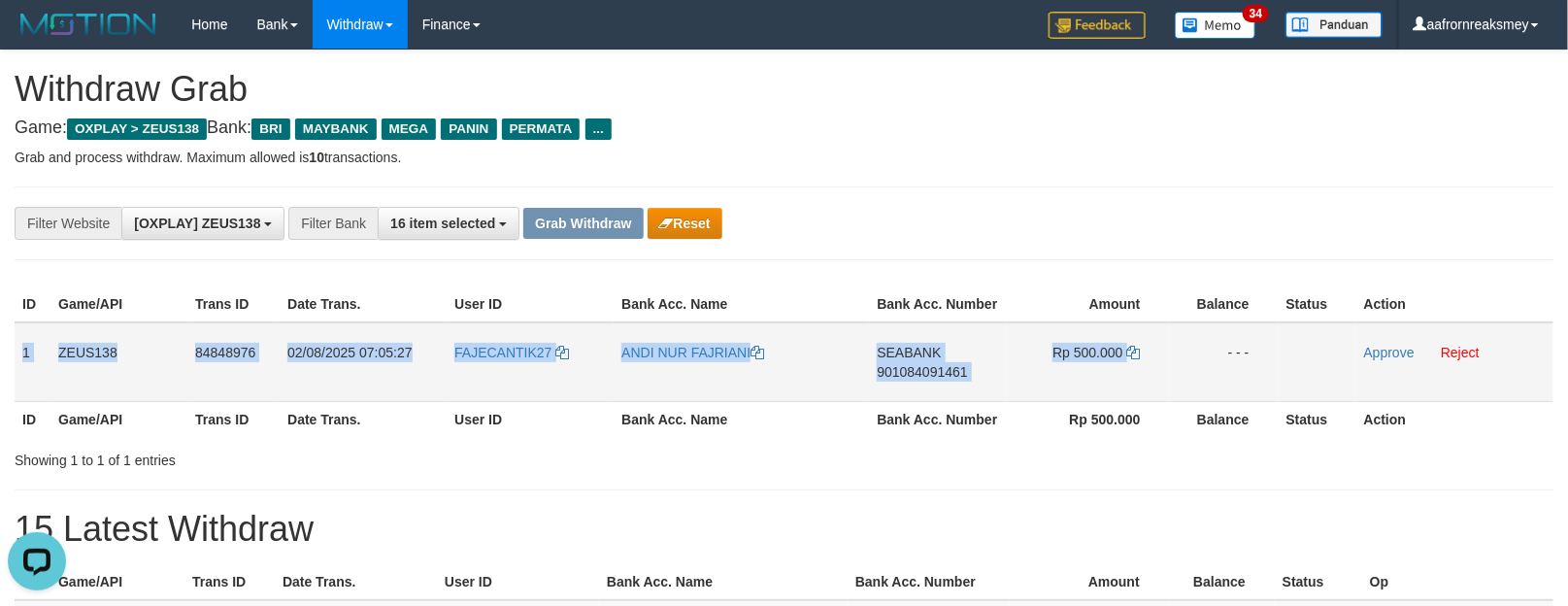 drag, startPoint x: 17, startPoint y: 337, endPoint x: 1166, endPoint y: 361, distance: 1149.2506 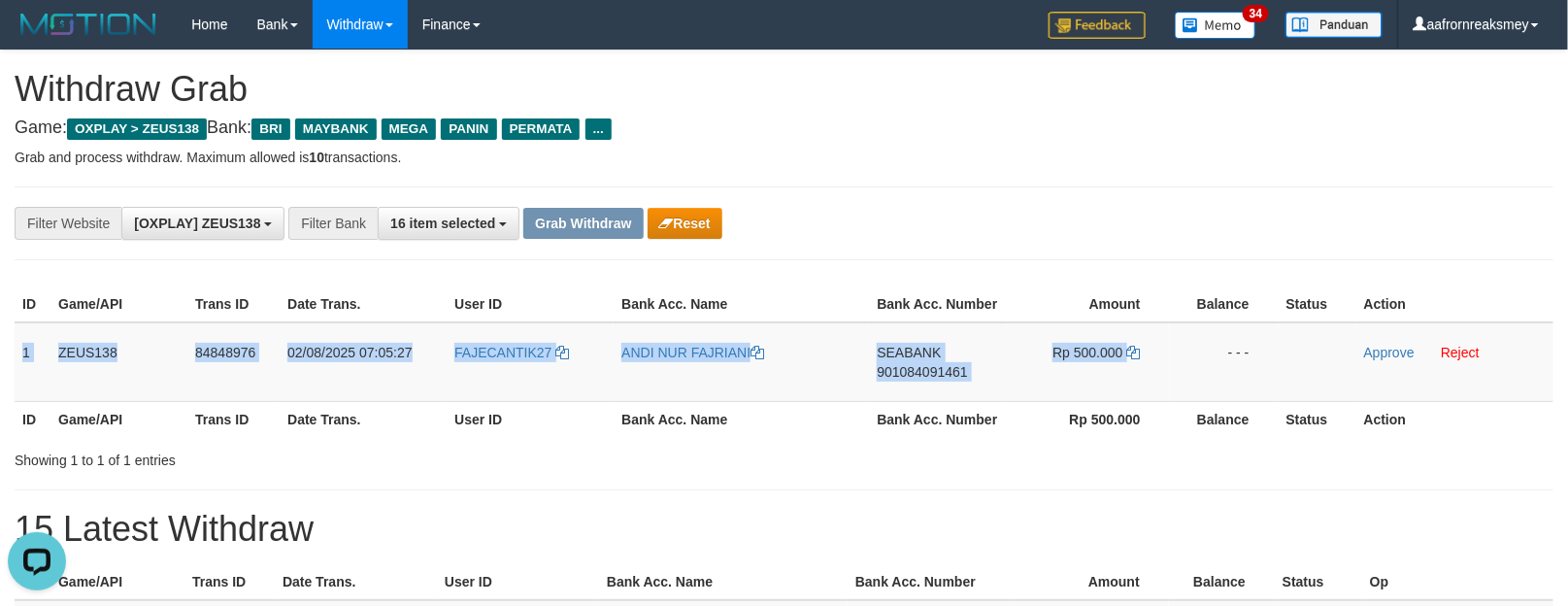 drag, startPoint x: 977, startPoint y: 488, endPoint x: 957, endPoint y: 452, distance: 41.182521 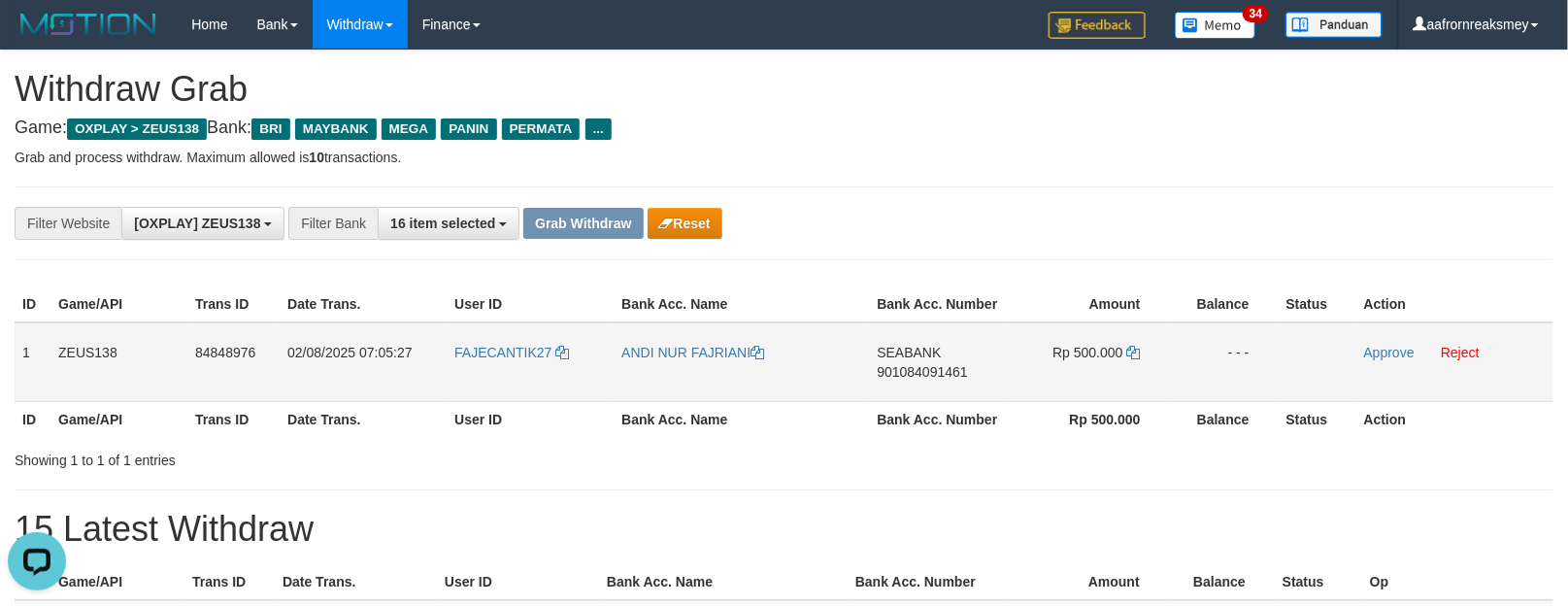 click on "SEABANK" at bounding box center (909, 353) 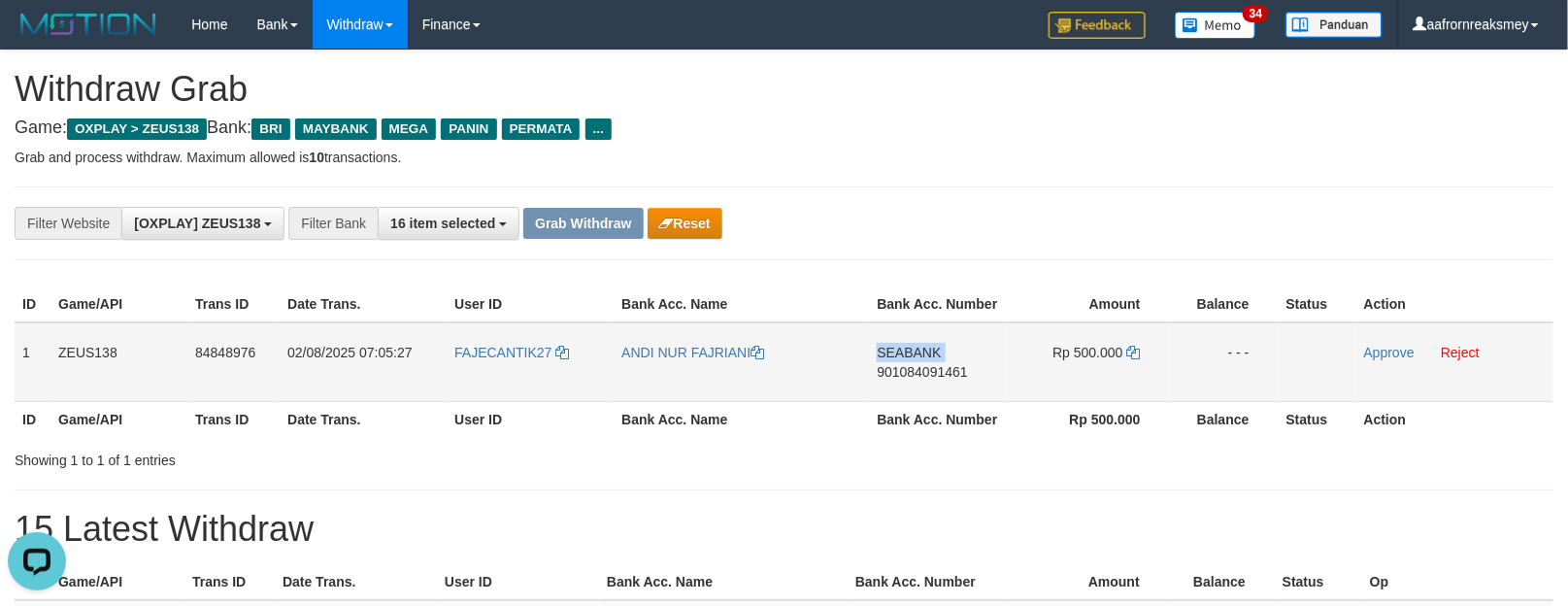 click on "SEABANK" at bounding box center [909, 353] 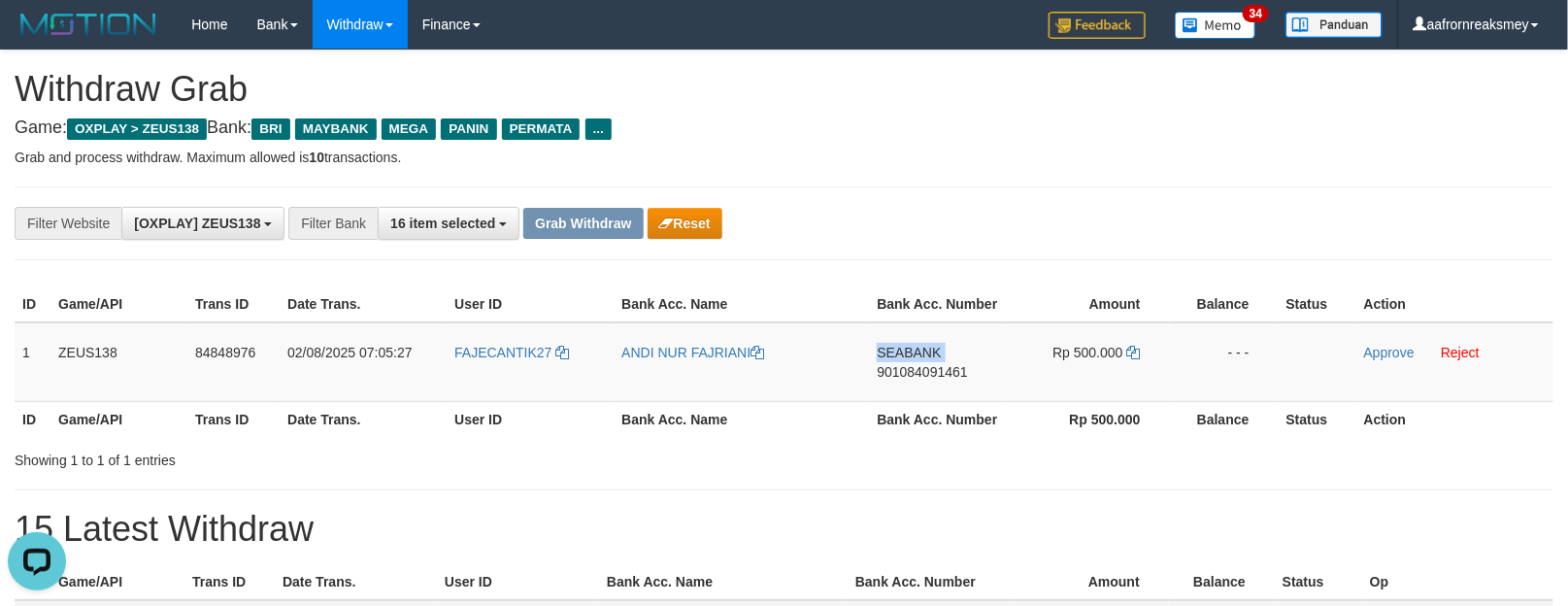 copy on "SEABANK" 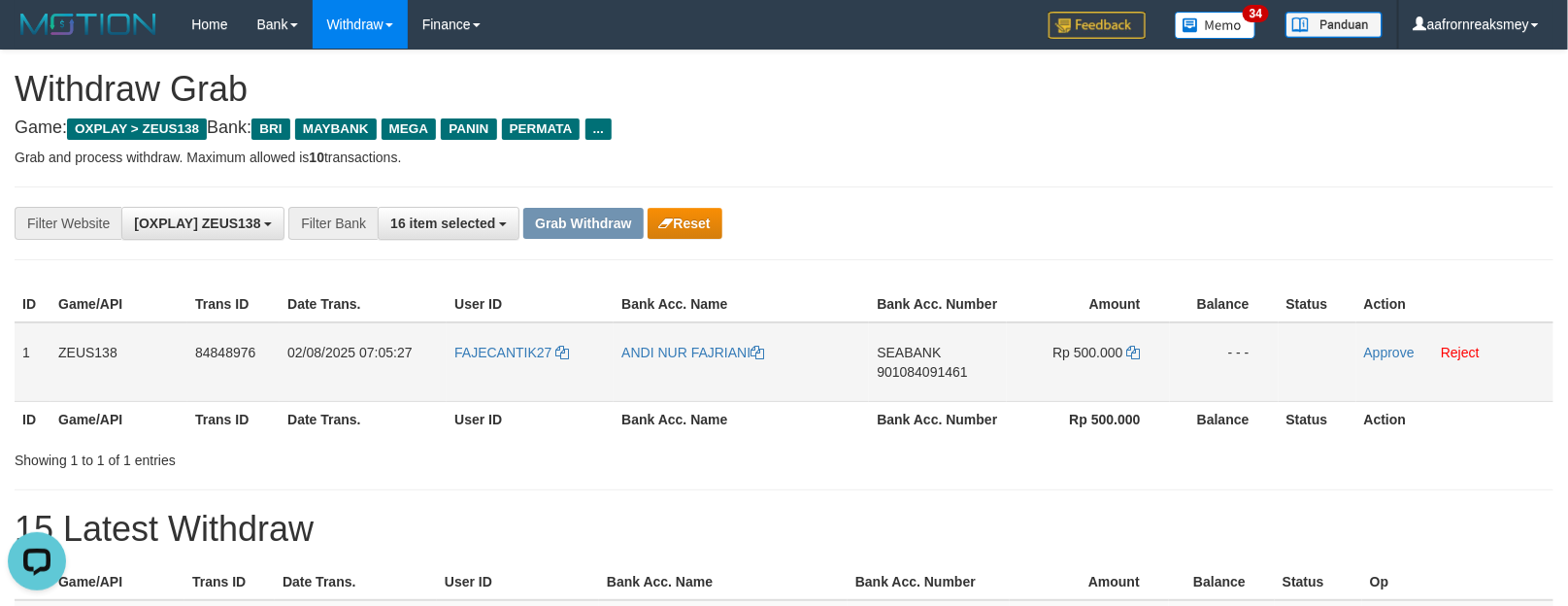 click on "901084091461" at bounding box center [921, 372] 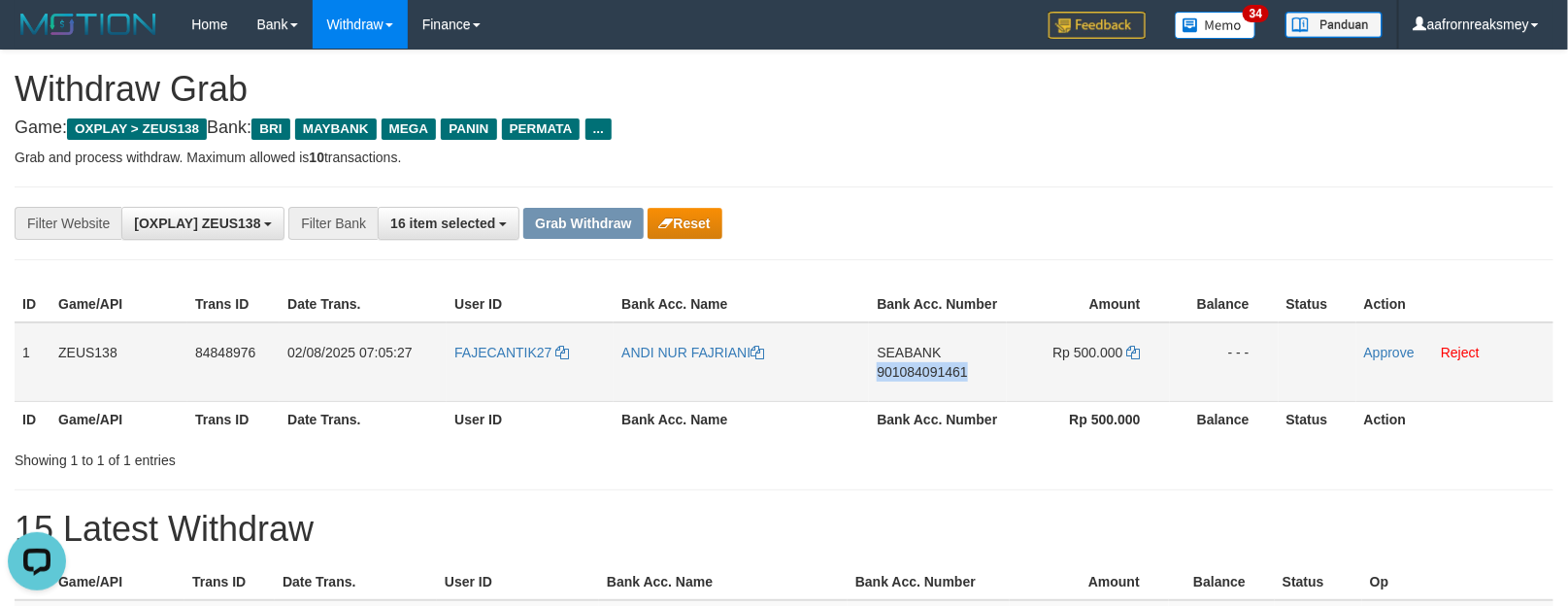 click on "SEABANK
901084091461" at bounding box center (937, 362) 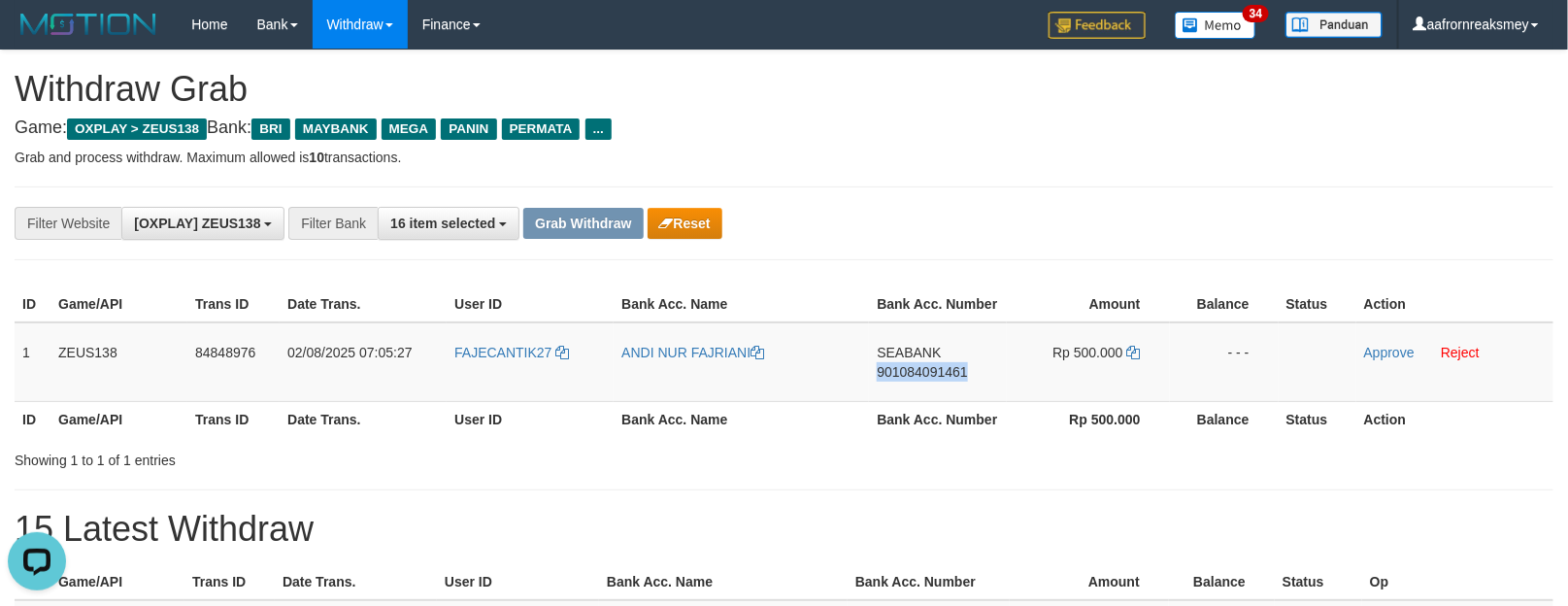 copy on "901084091461" 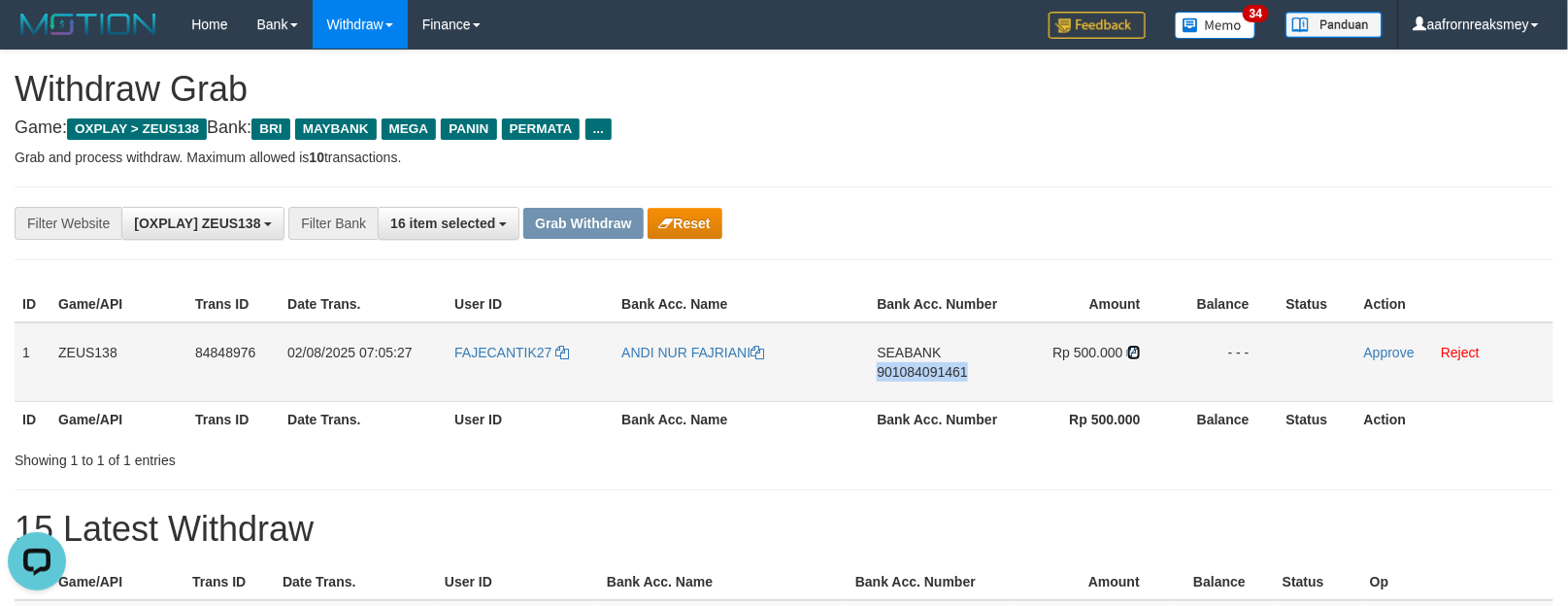 click at bounding box center (1134, 353) 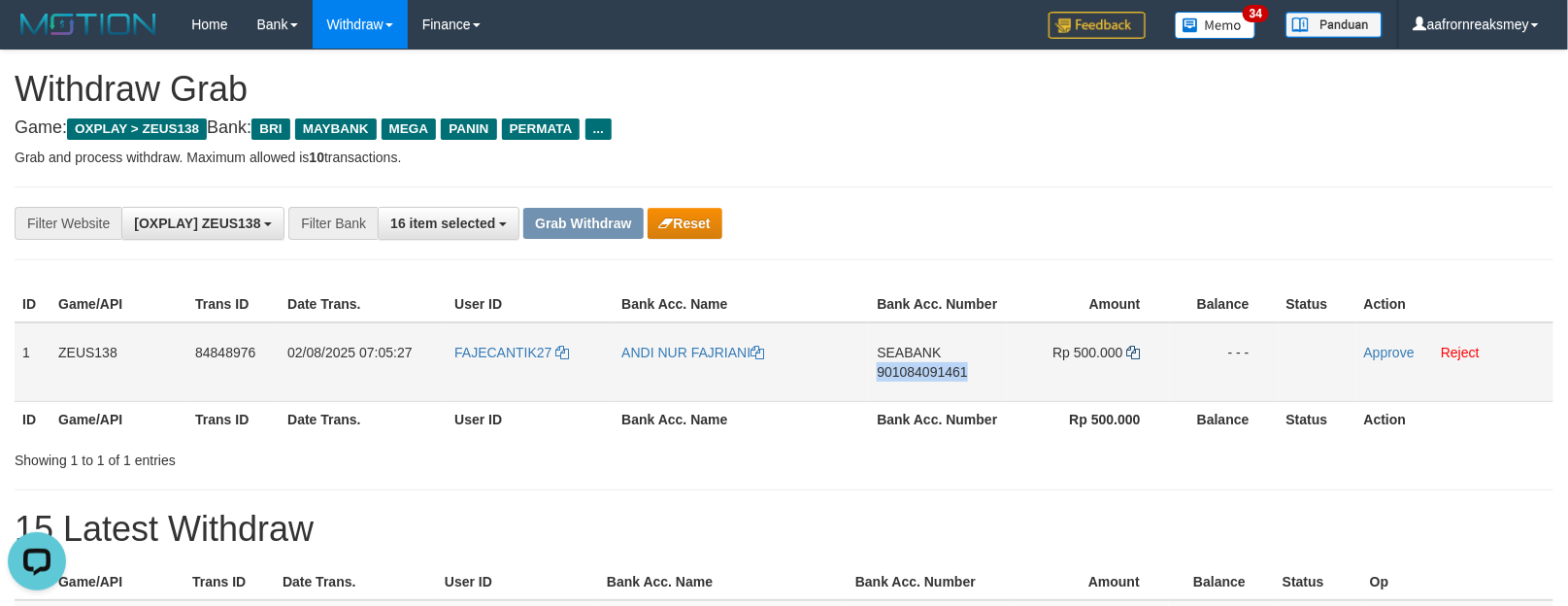 copy on "901084091461" 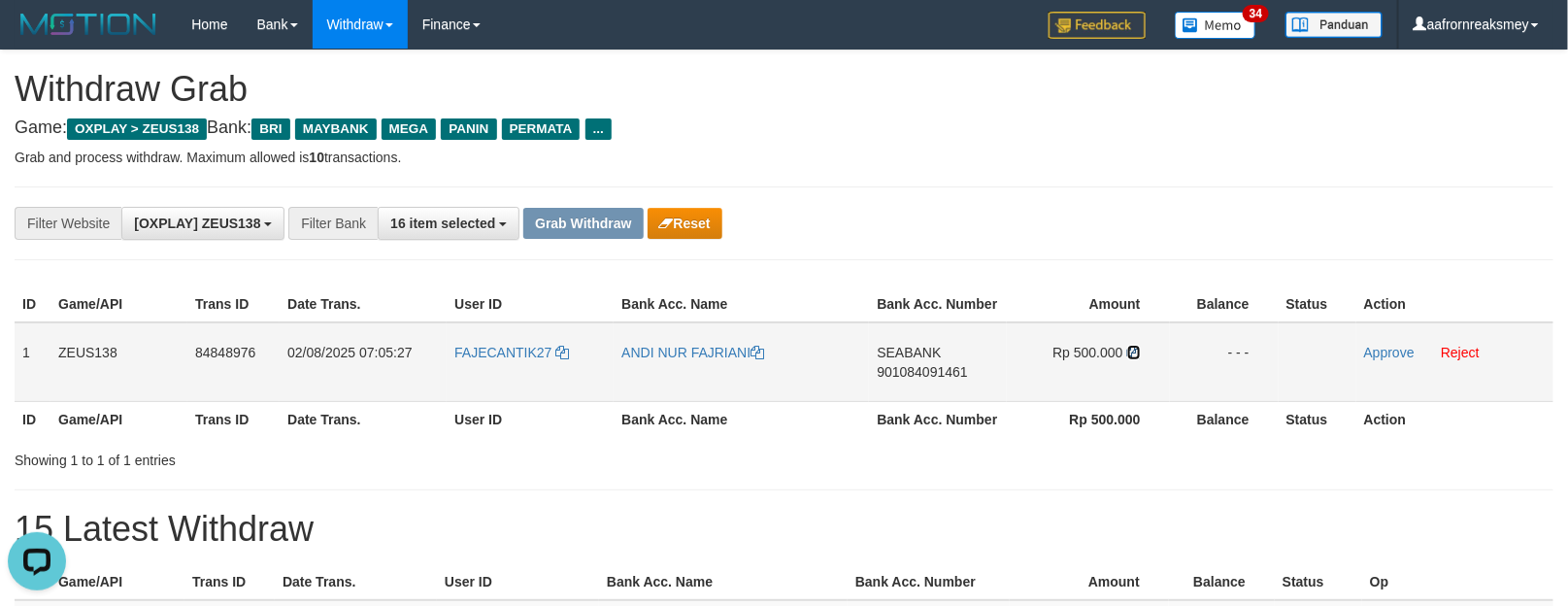 click at bounding box center (1134, 353) 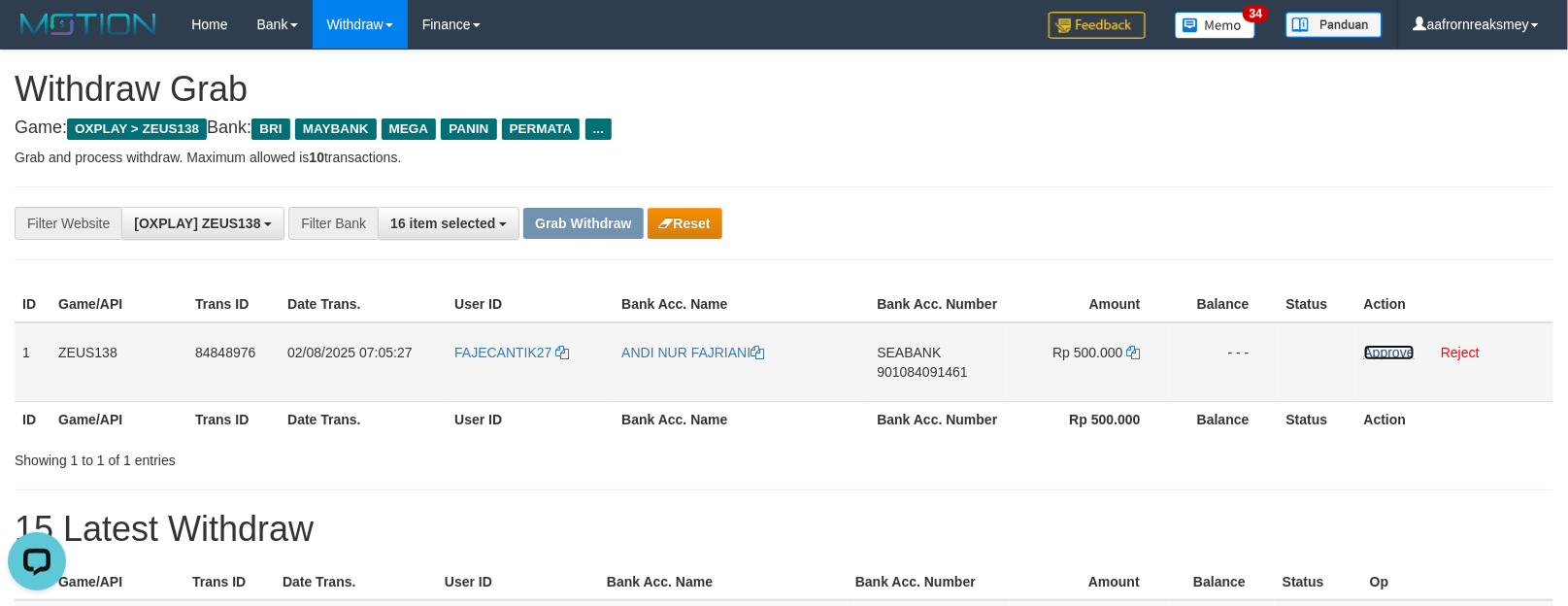 click on "Approve" at bounding box center [1389, 353] 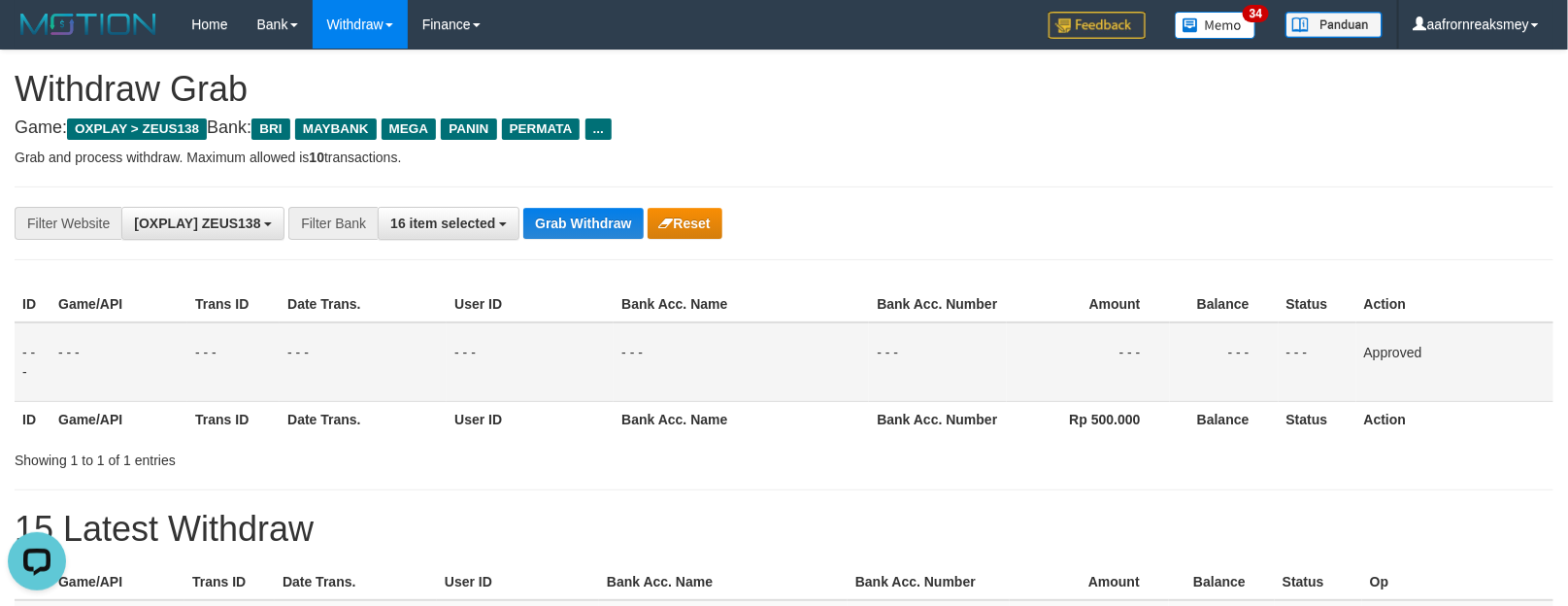 click on "Balance" at bounding box center (1224, 419) 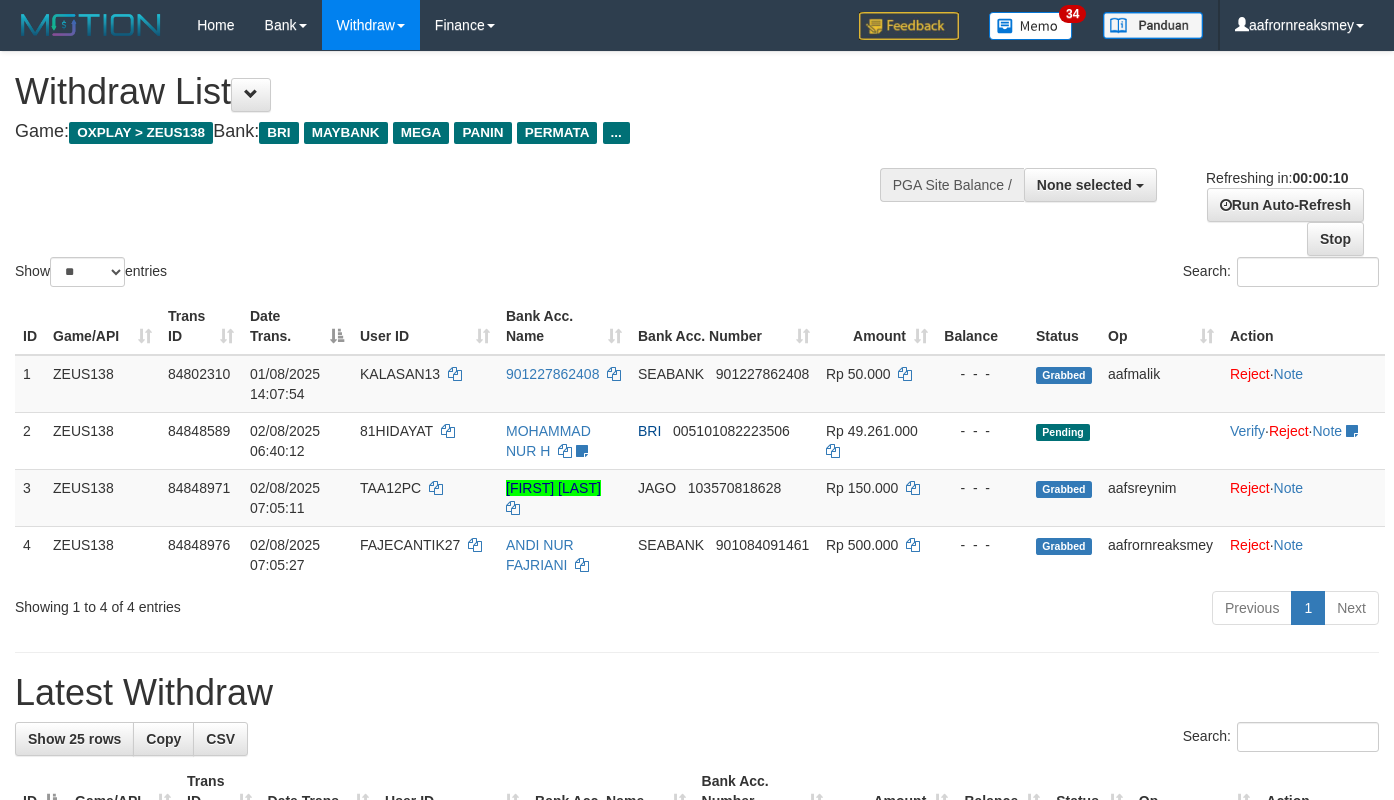 select 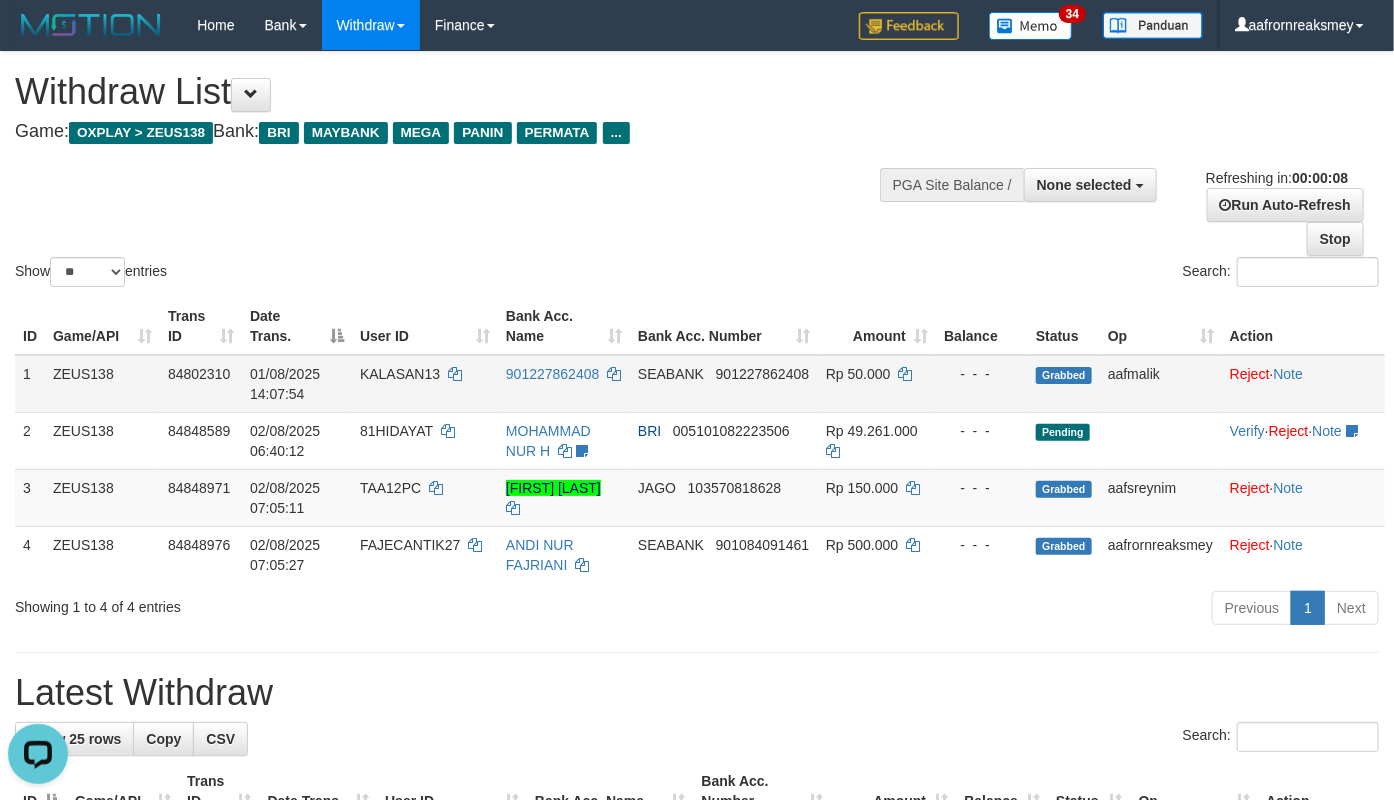 scroll, scrollTop: 0, scrollLeft: 0, axis: both 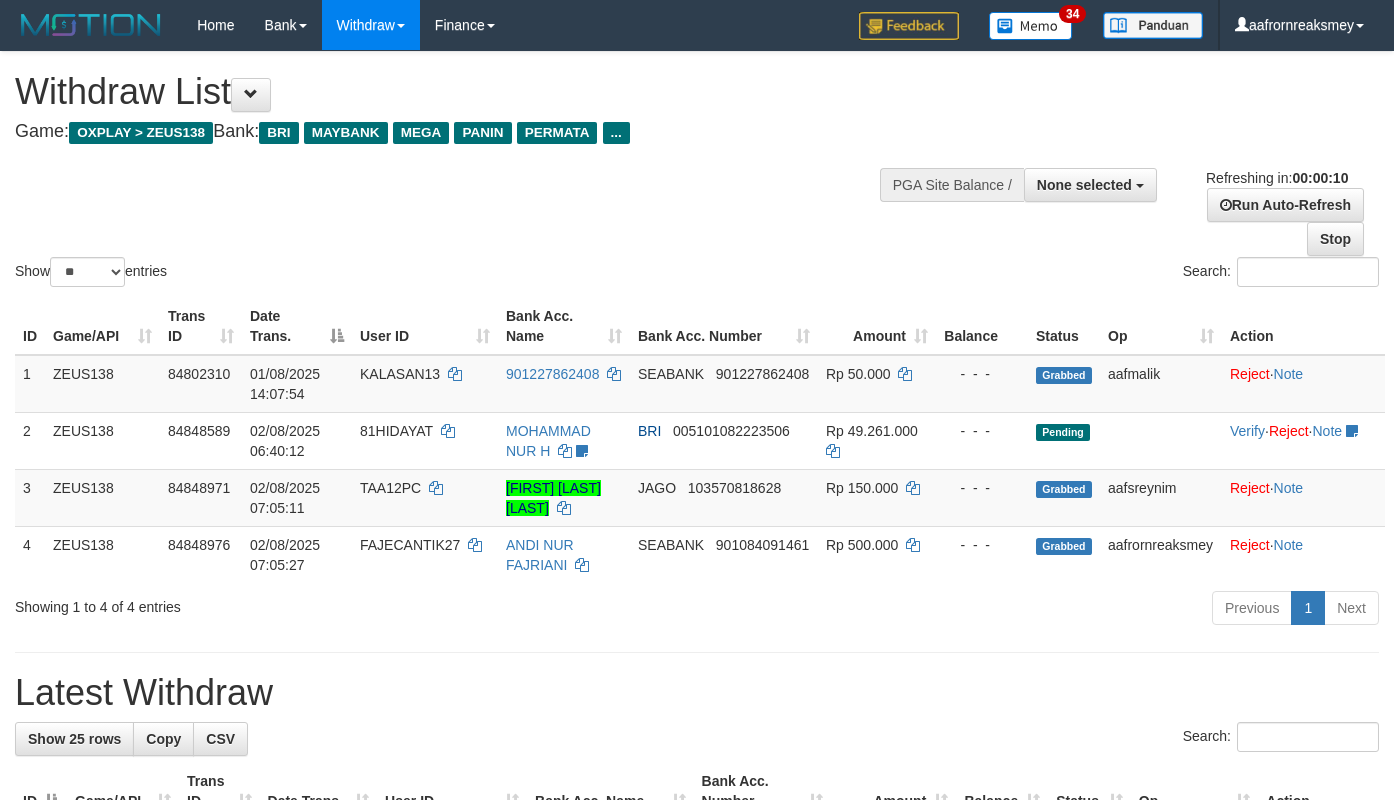 select 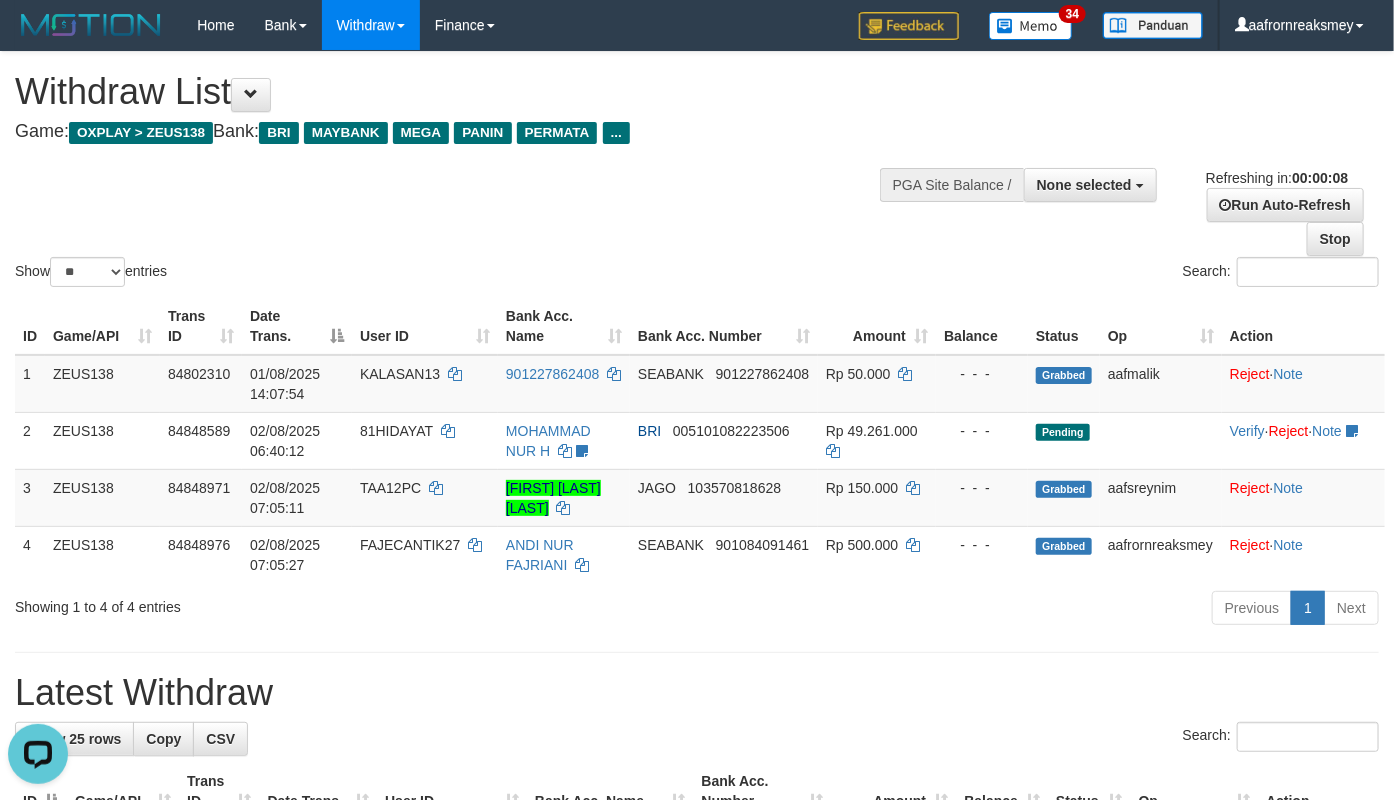 scroll, scrollTop: 0, scrollLeft: 0, axis: both 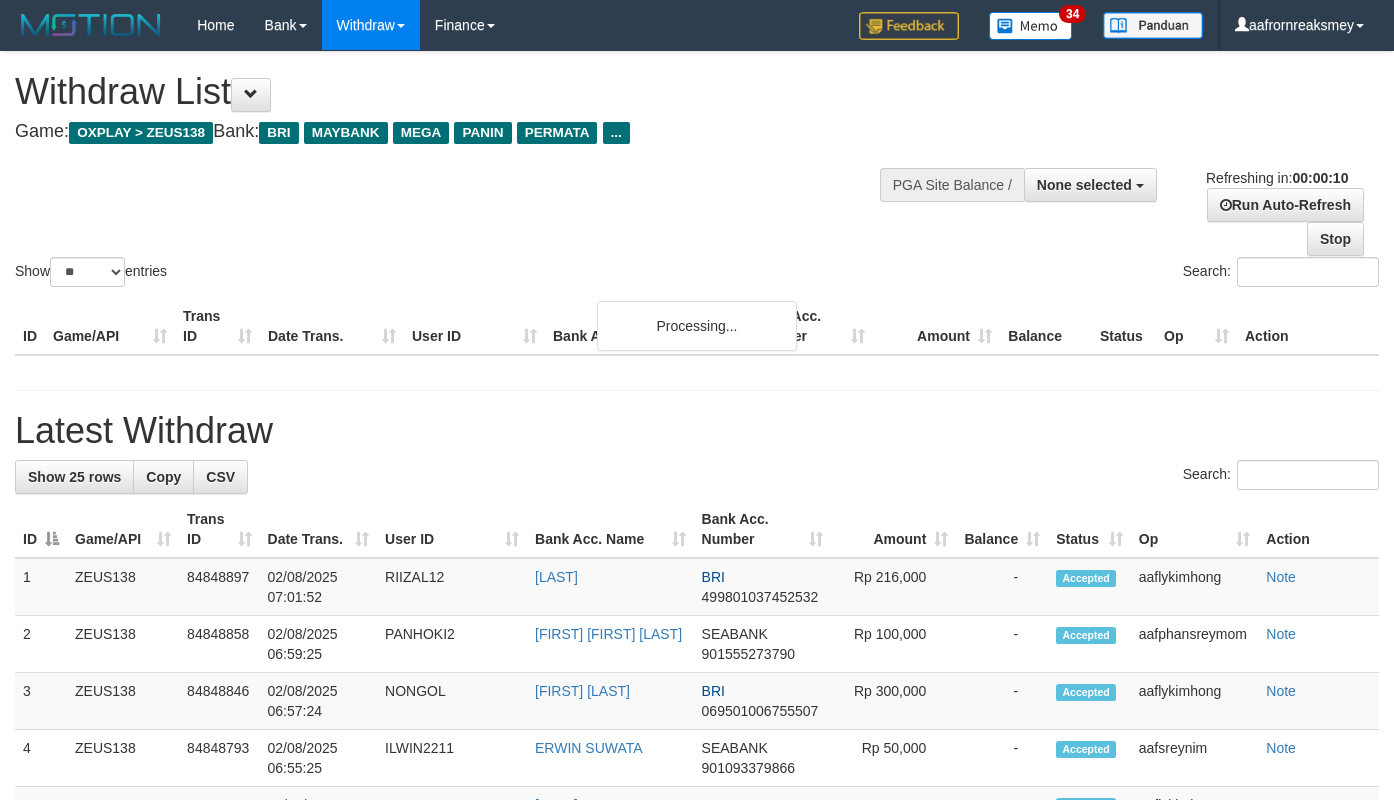 select 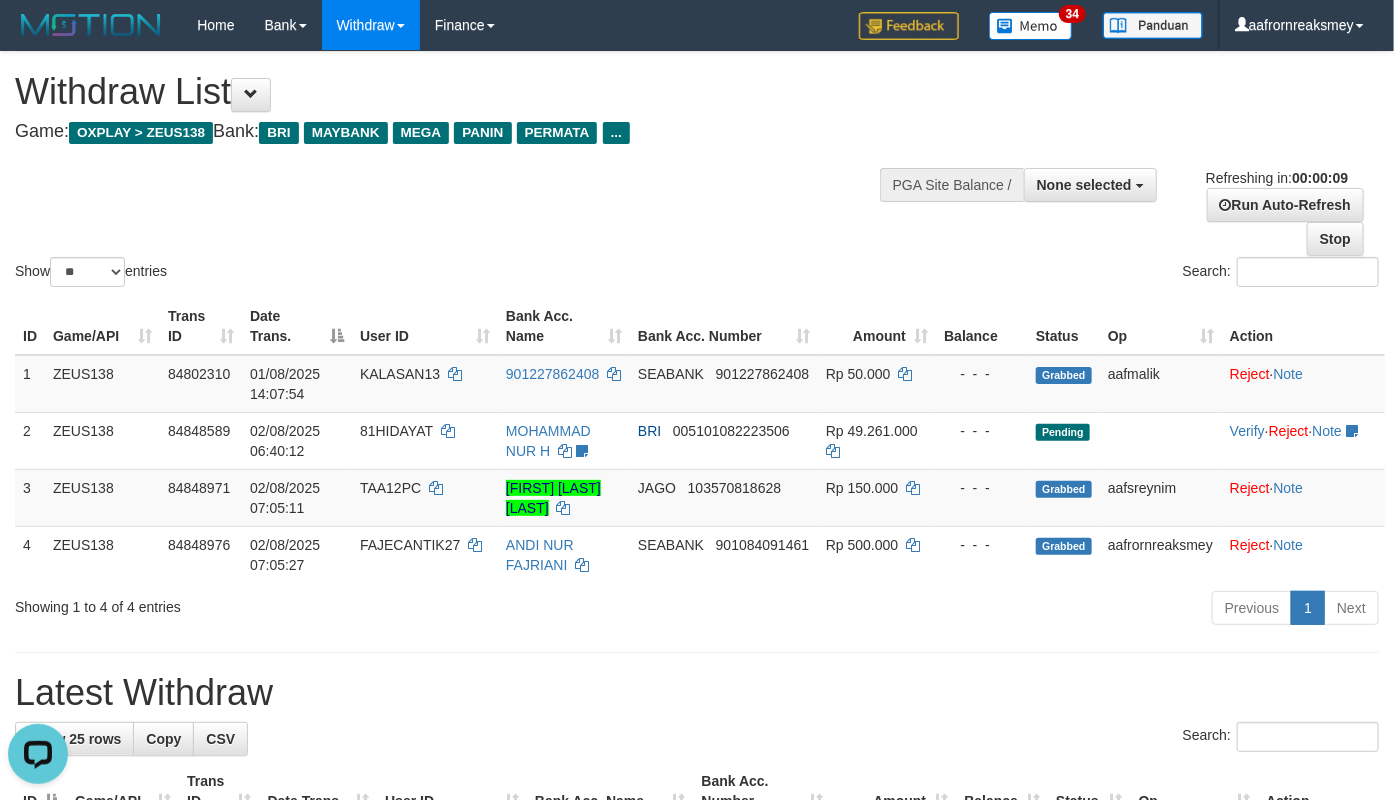 scroll, scrollTop: 0, scrollLeft: 0, axis: both 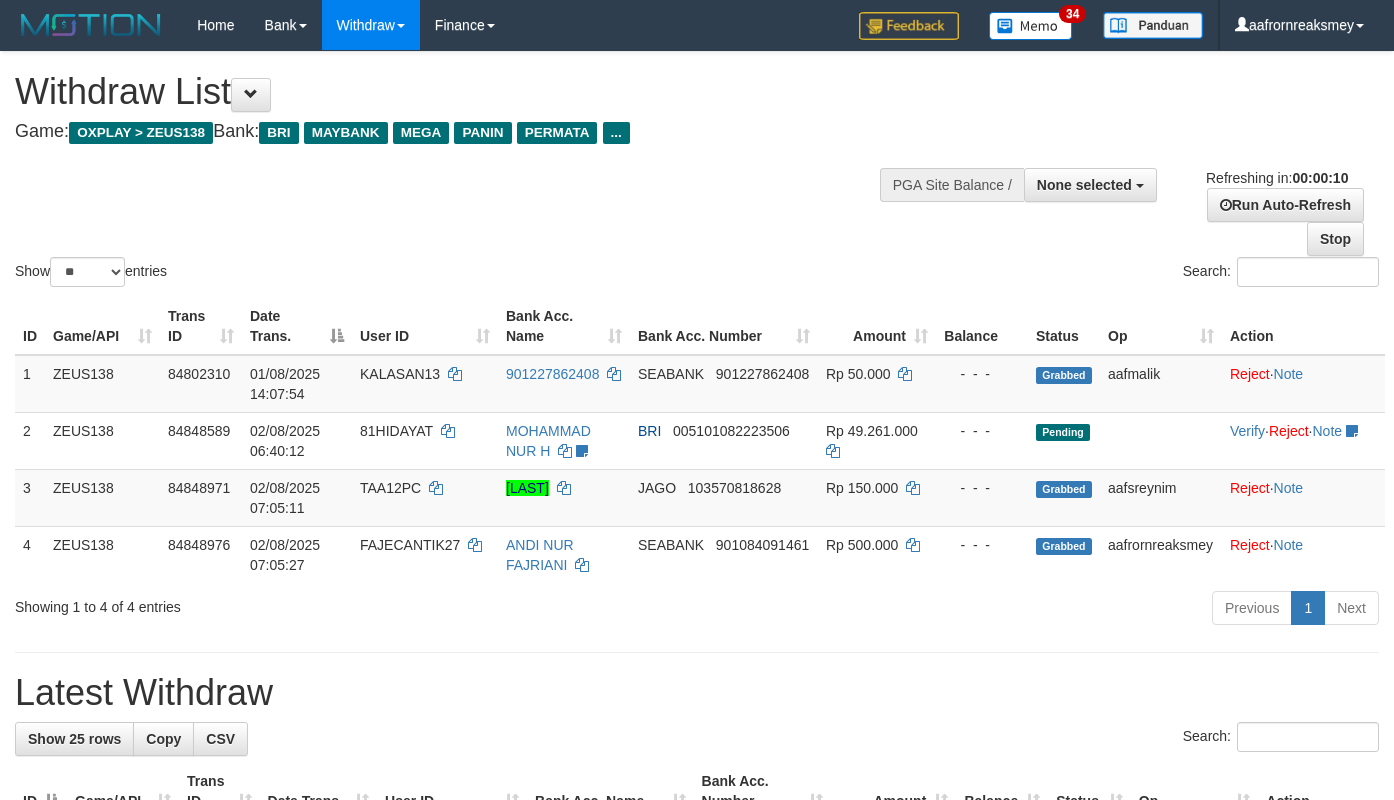 select 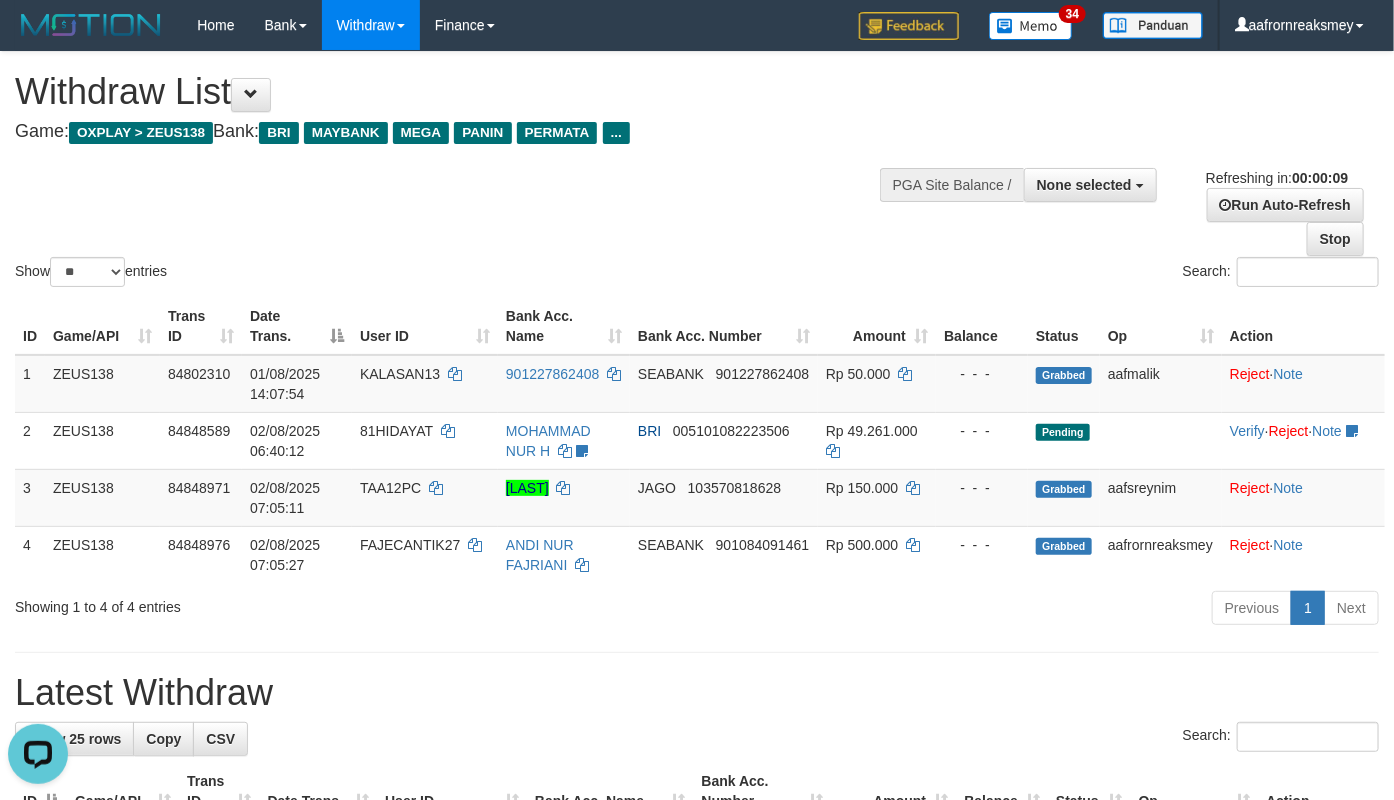 scroll, scrollTop: 0, scrollLeft: 0, axis: both 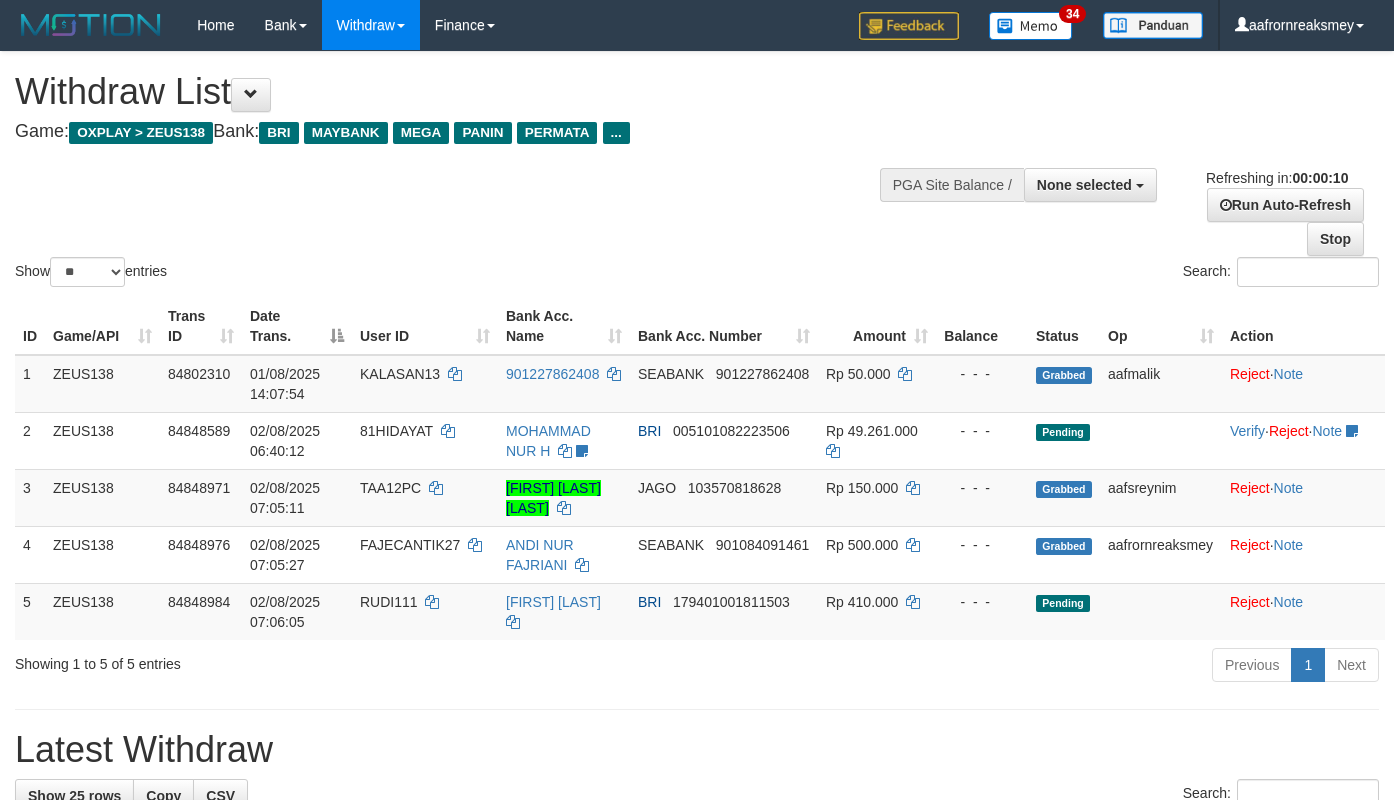 select 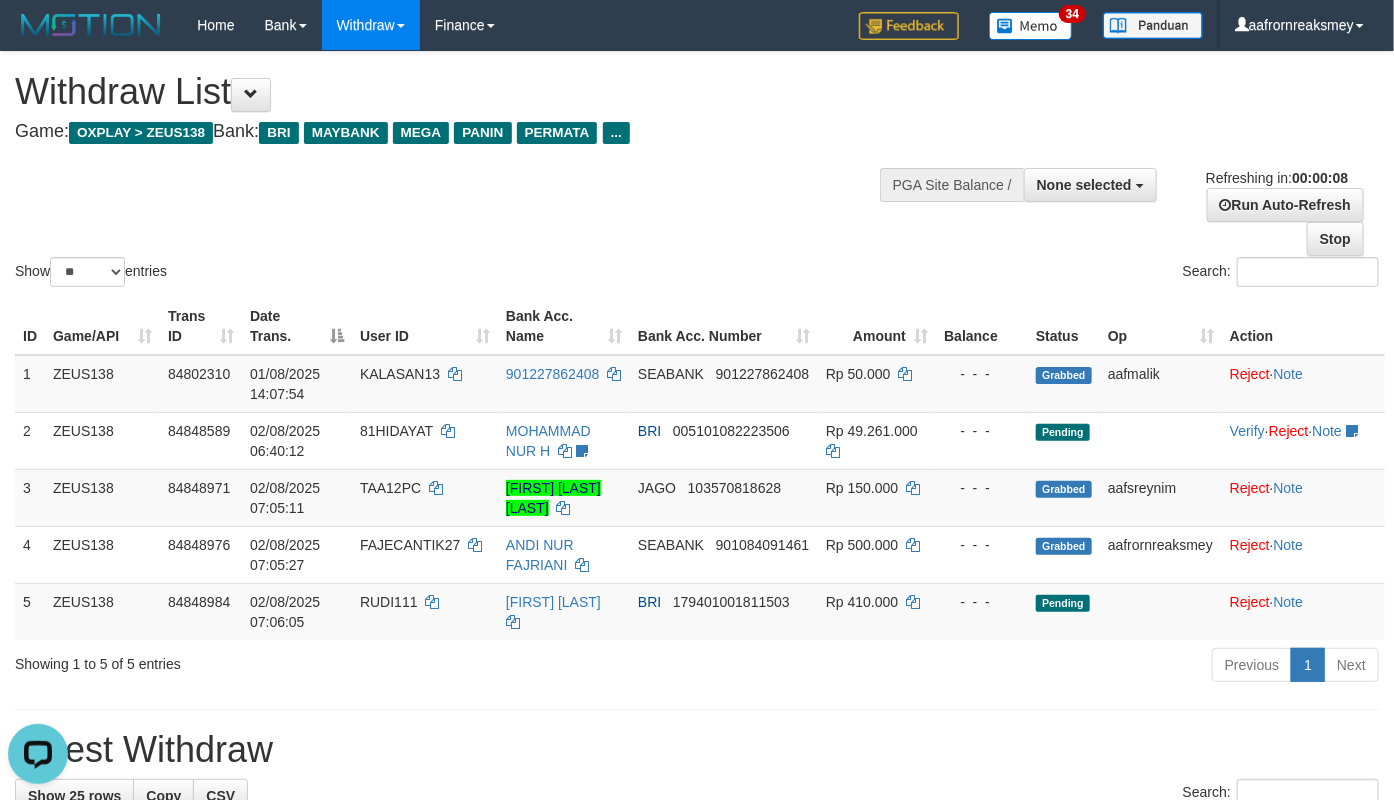 scroll, scrollTop: 0, scrollLeft: 0, axis: both 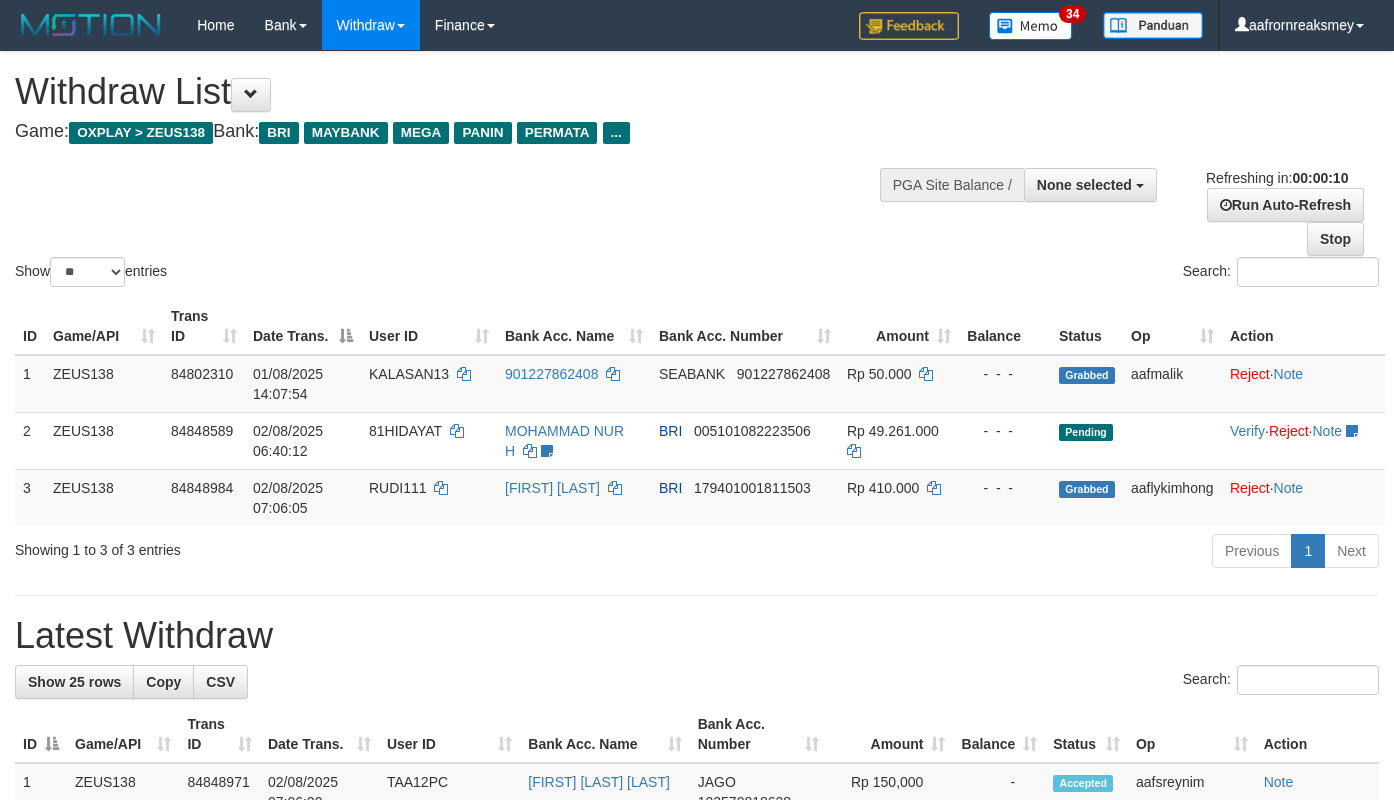 select 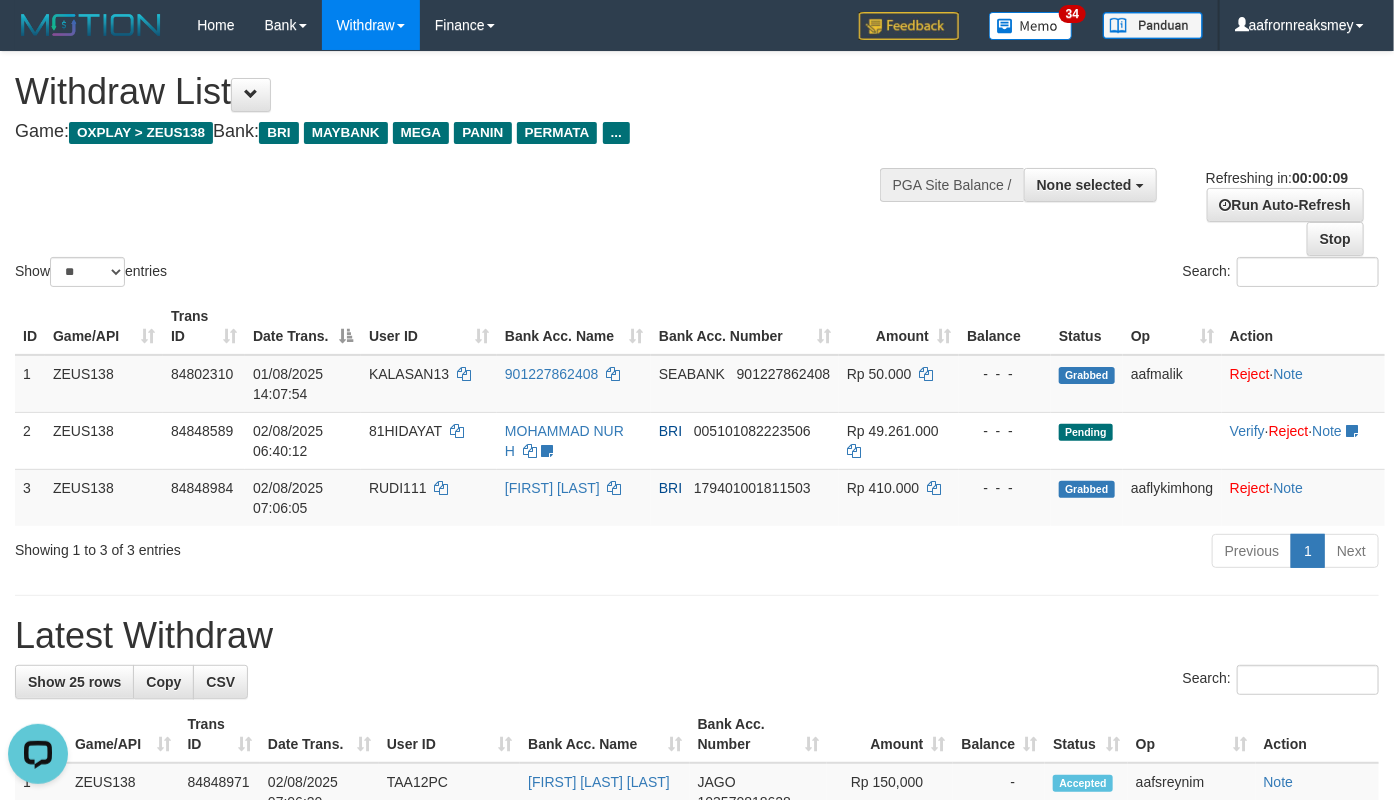scroll, scrollTop: 0, scrollLeft: 0, axis: both 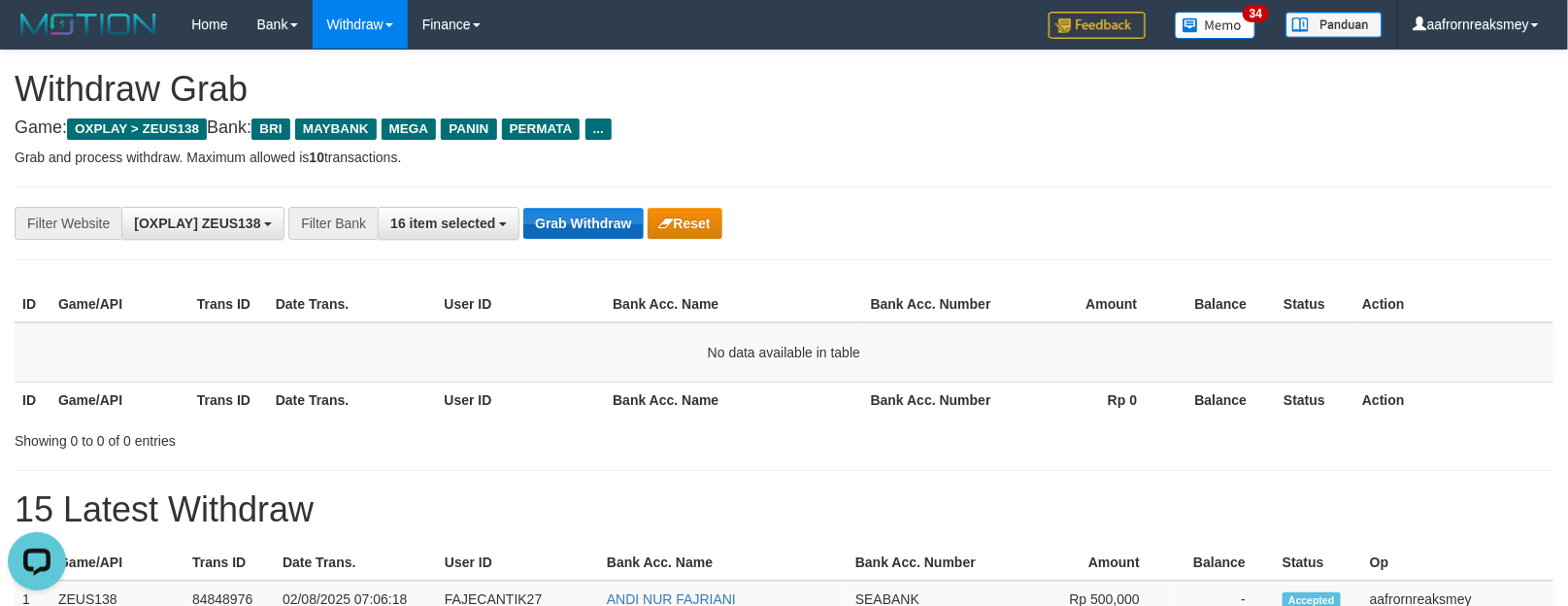 drag, startPoint x: 592, startPoint y: 247, endPoint x: 584, endPoint y: 227, distance: 21.540659 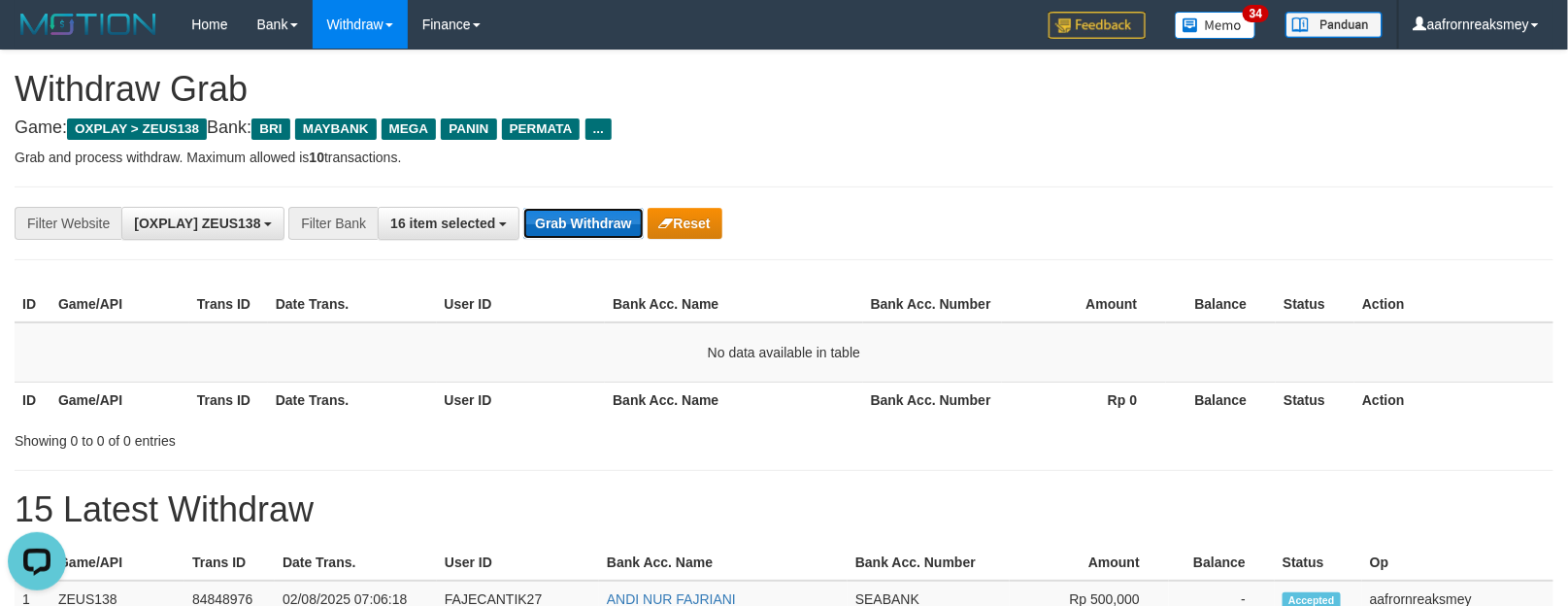 click on "Grab Withdraw" at bounding box center (583, 223) 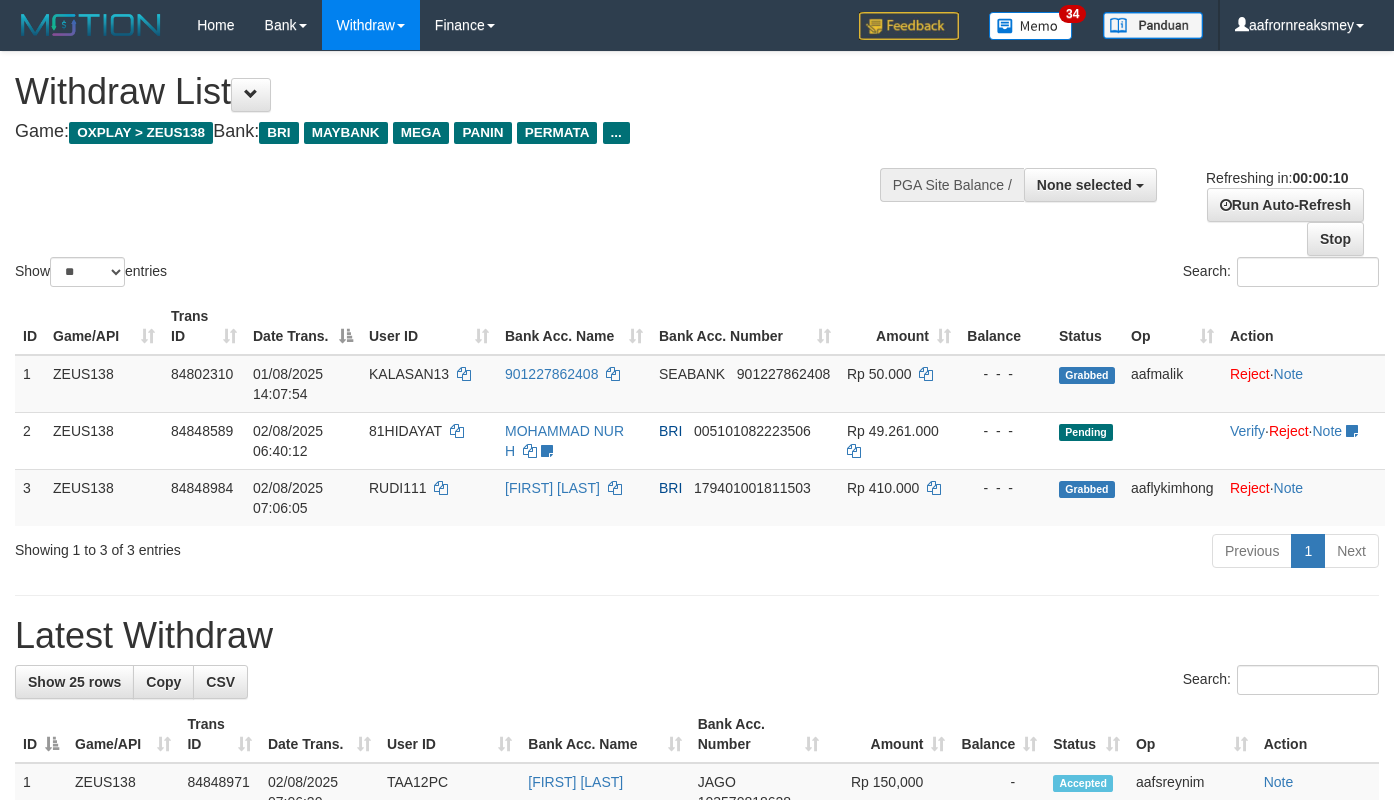 select 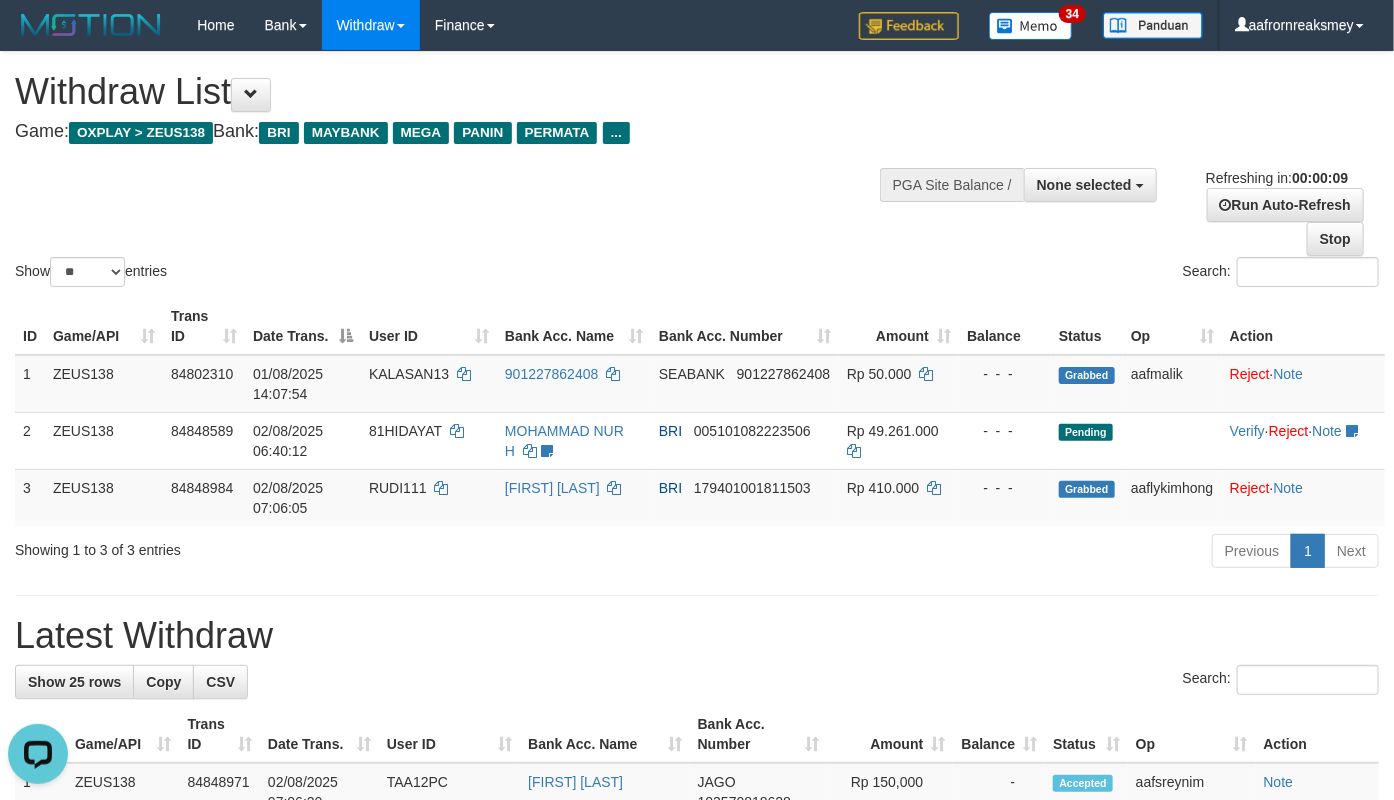 scroll, scrollTop: 0, scrollLeft: 0, axis: both 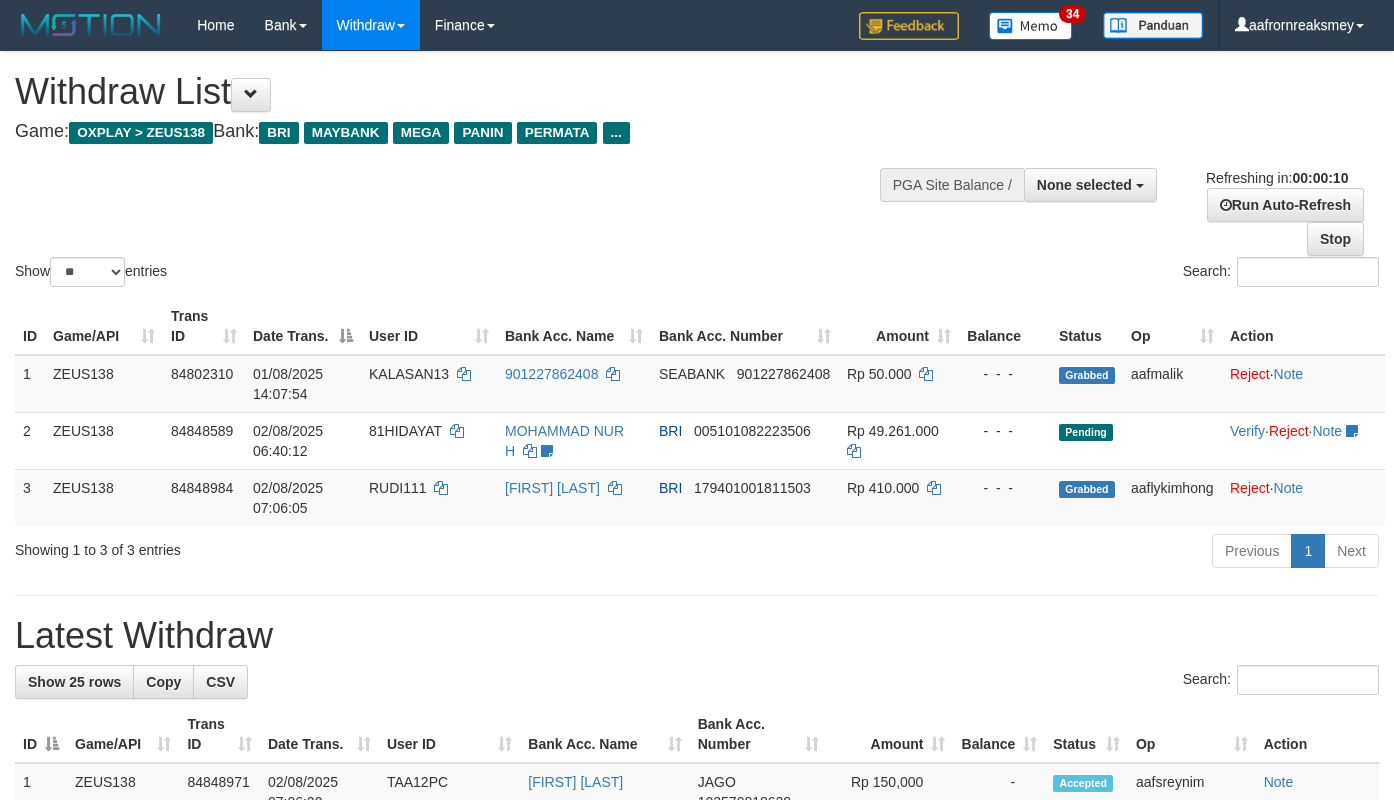 select 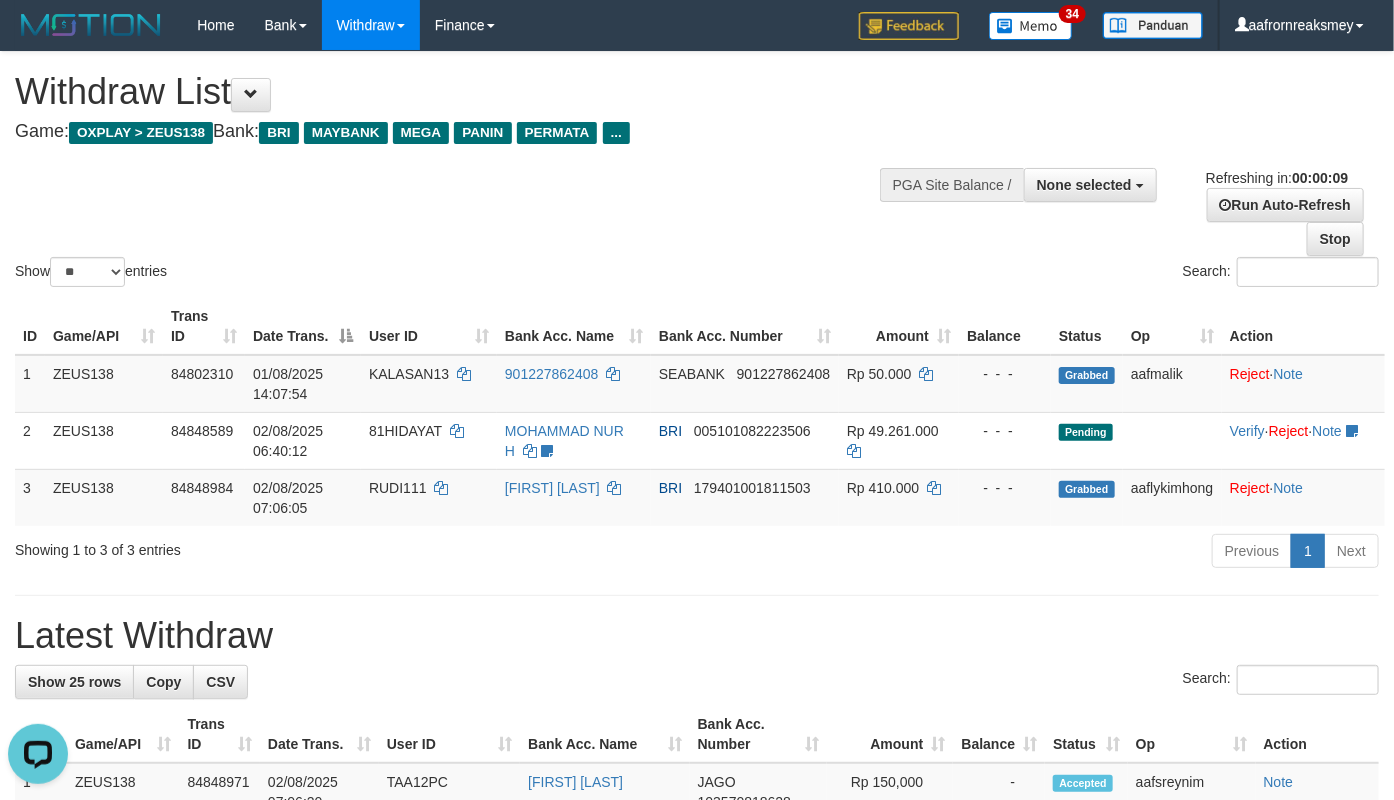 scroll, scrollTop: 0, scrollLeft: 0, axis: both 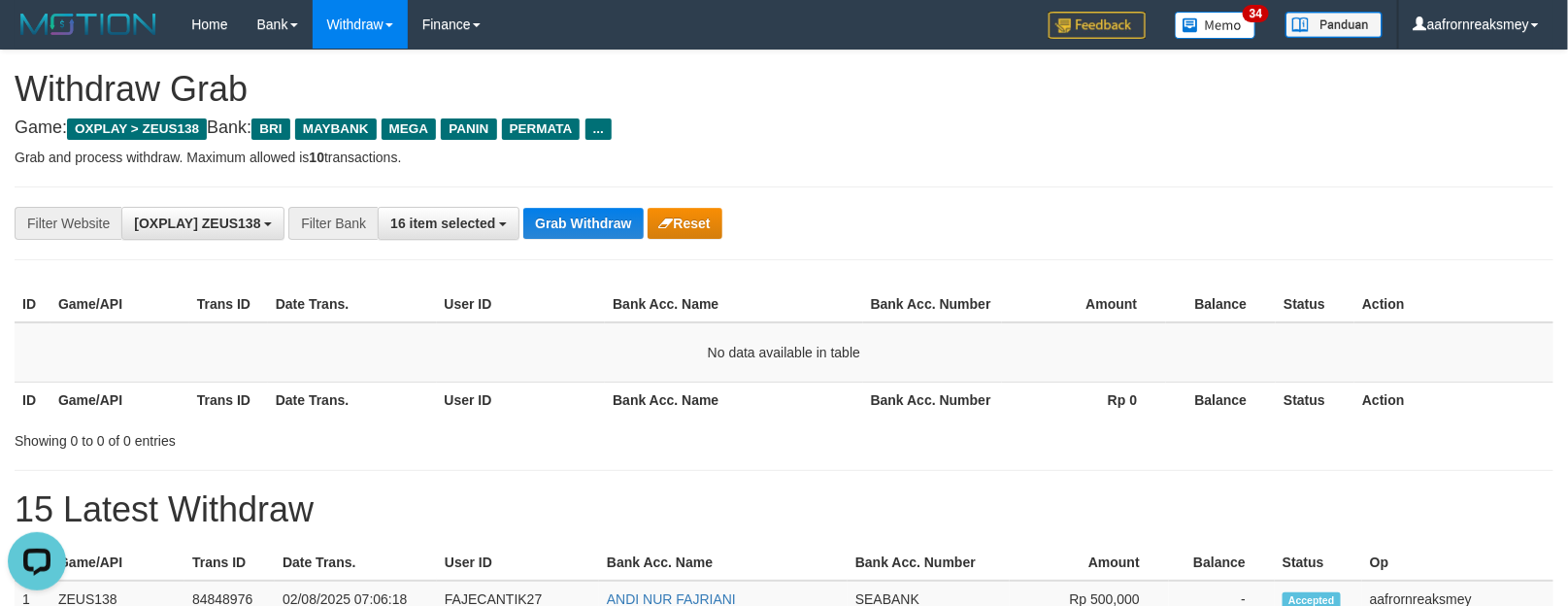 drag, startPoint x: 546, startPoint y: 204, endPoint x: 602, endPoint y: 239, distance: 66.03787 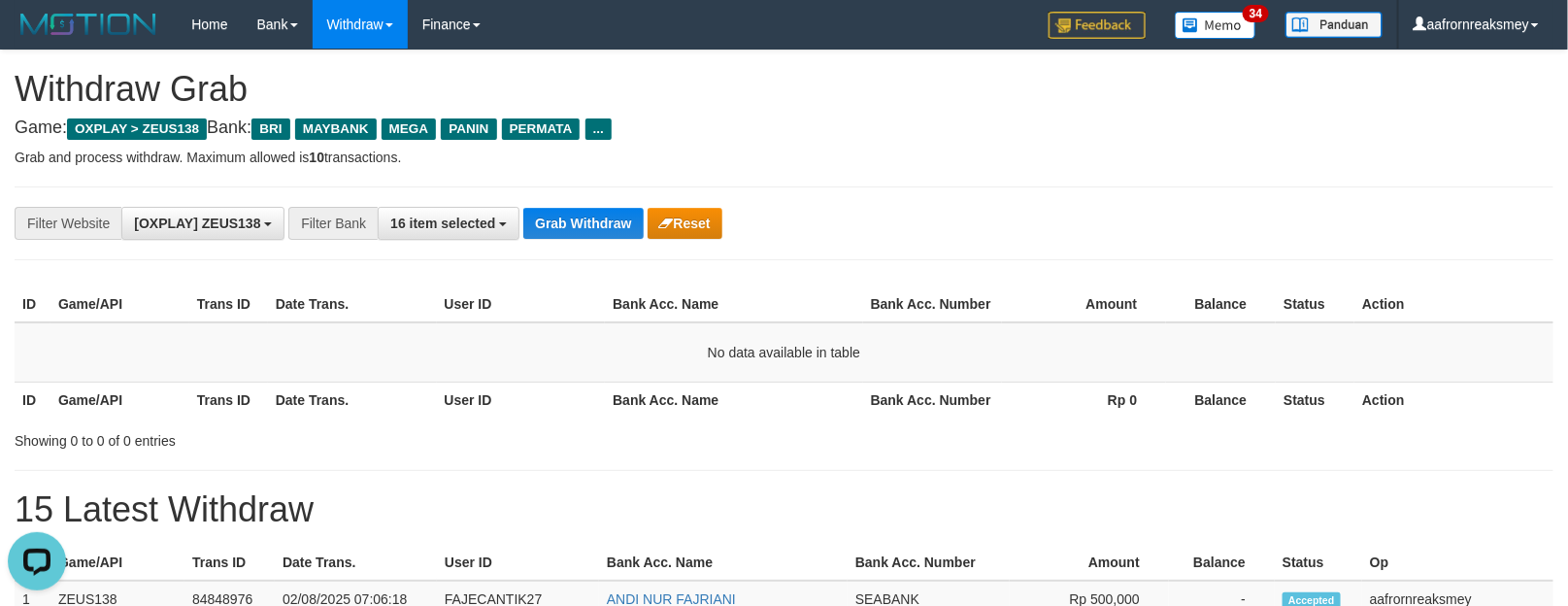 click on "**********" at bounding box center (784, 223) 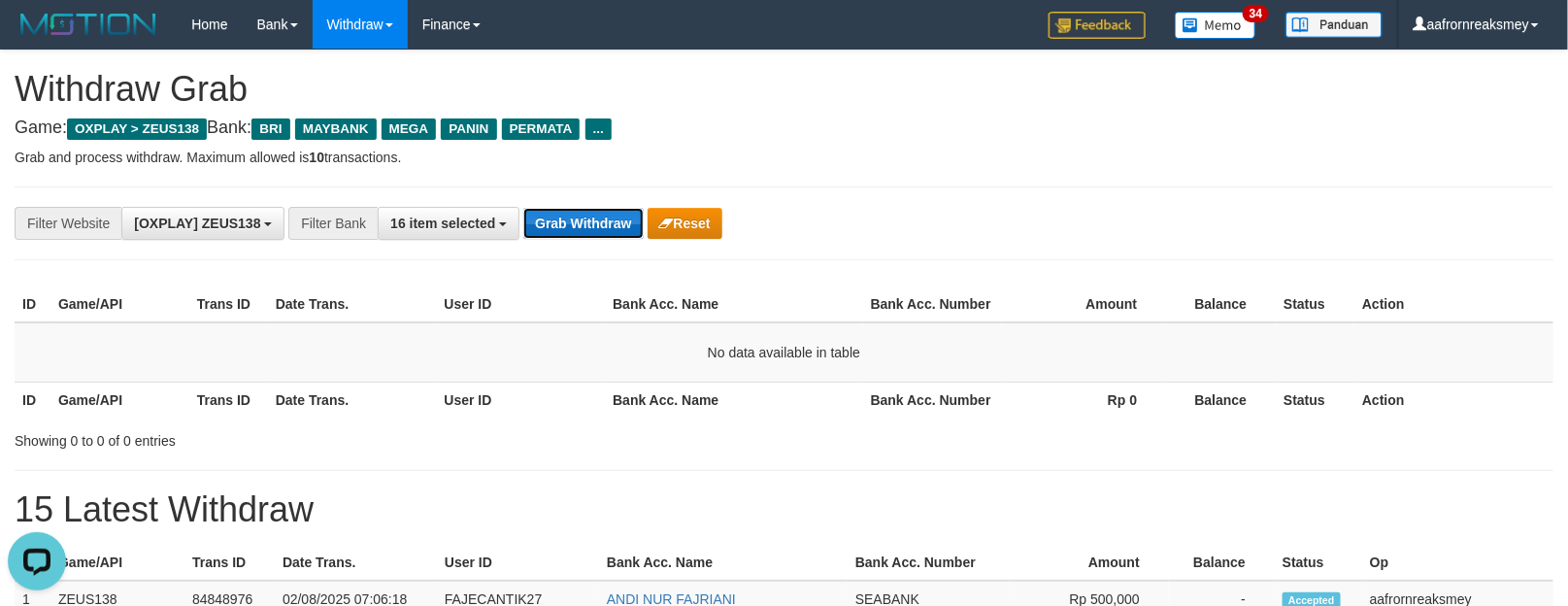click on "Grab Withdraw" at bounding box center [583, 223] 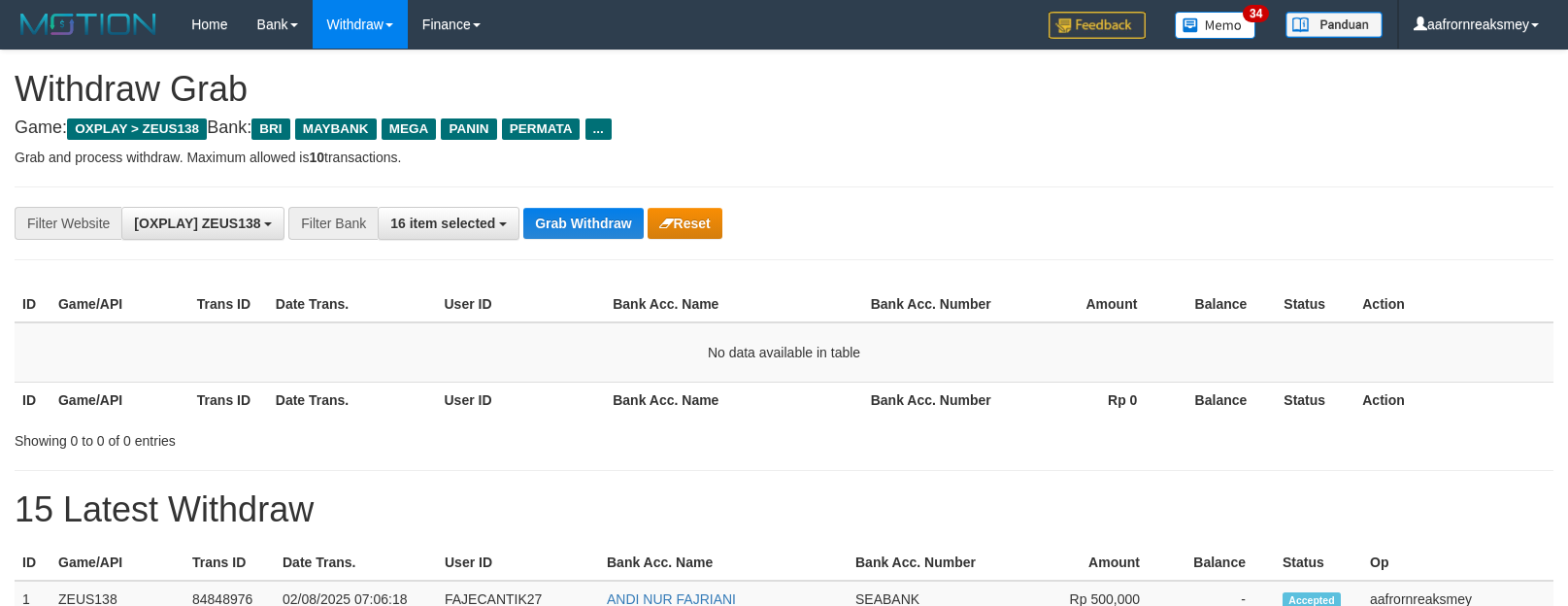 scroll, scrollTop: 0, scrollLeft: 0, axis: both 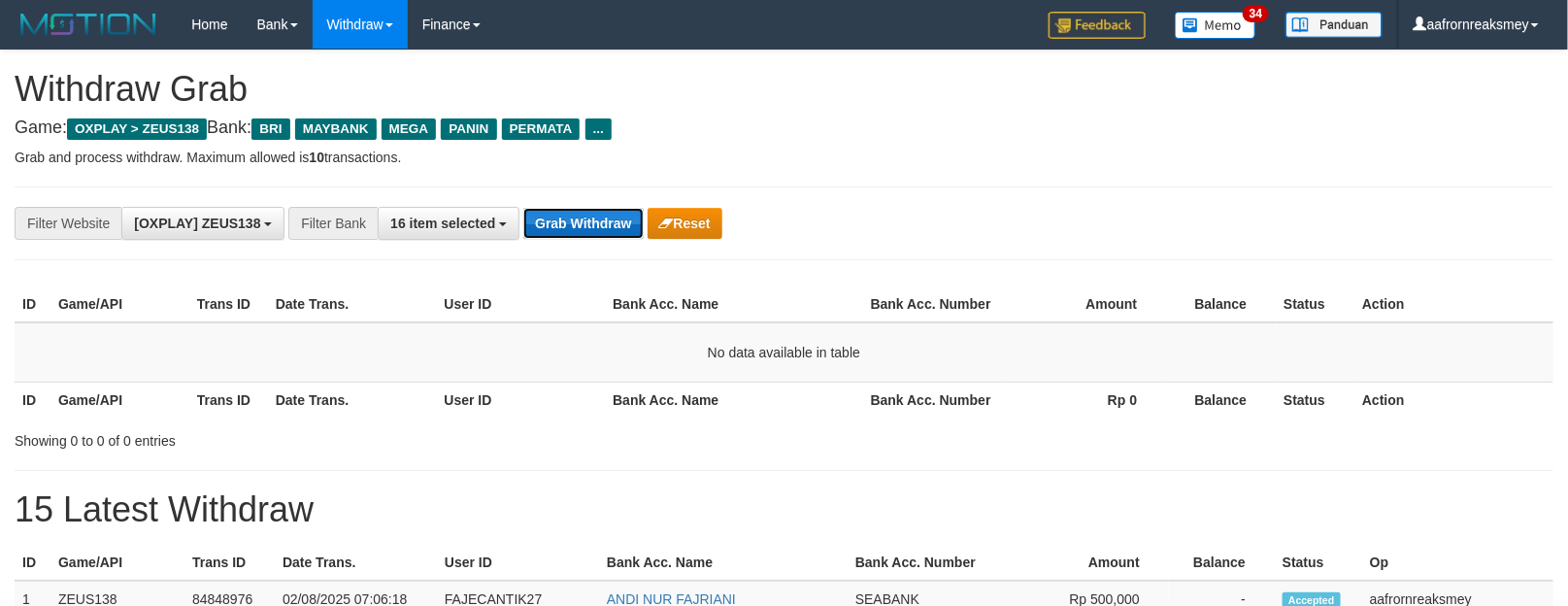 click on "Grab Withdraw" at bounding box center [583, 223] 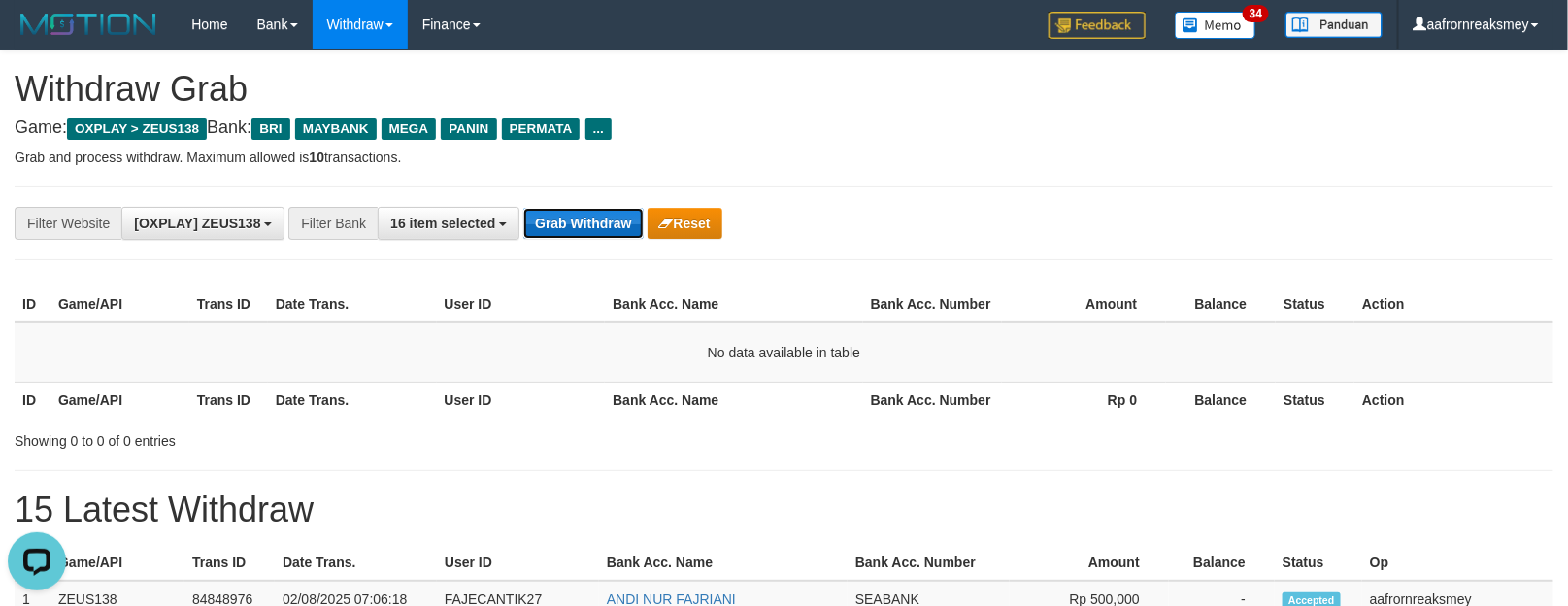 click on "Grab Withdraw" at bounding box center (583, 223) 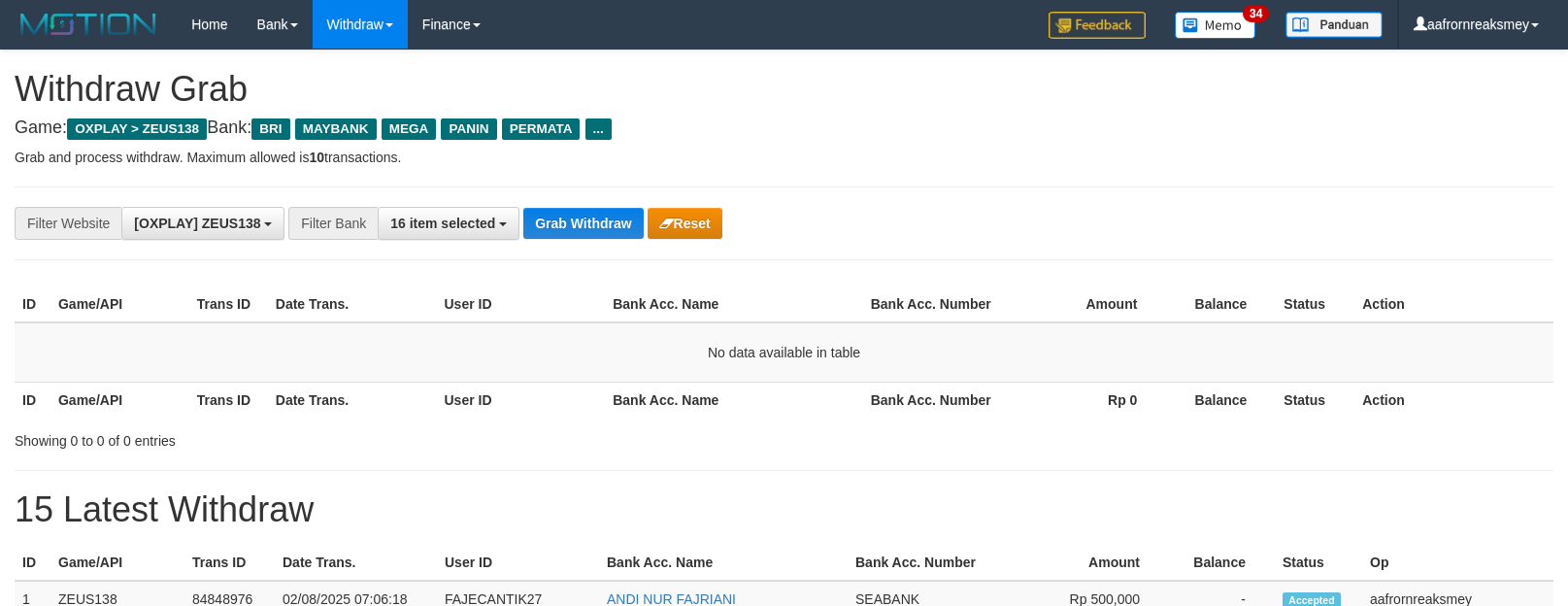 scroll, scrollTop: 0, scrollLeft: 0, axis: both 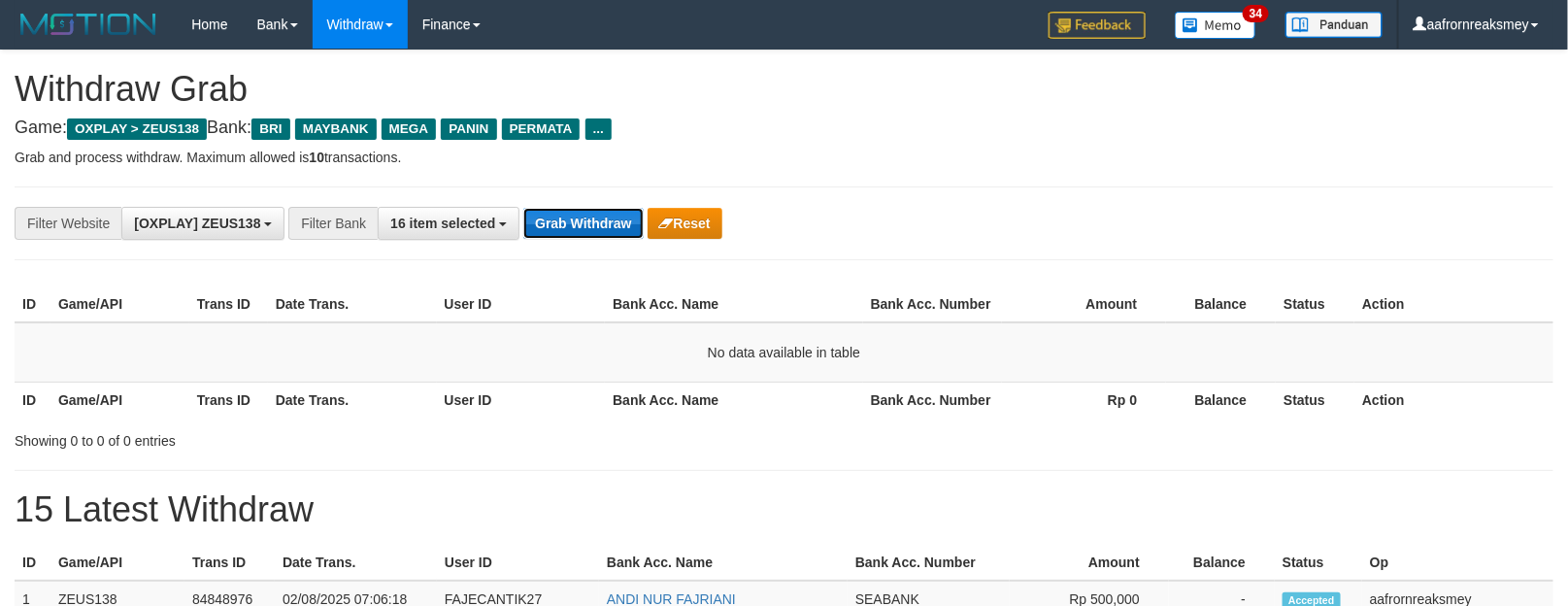 click on "Grab Withdraw" at bounding box center (583, 223) 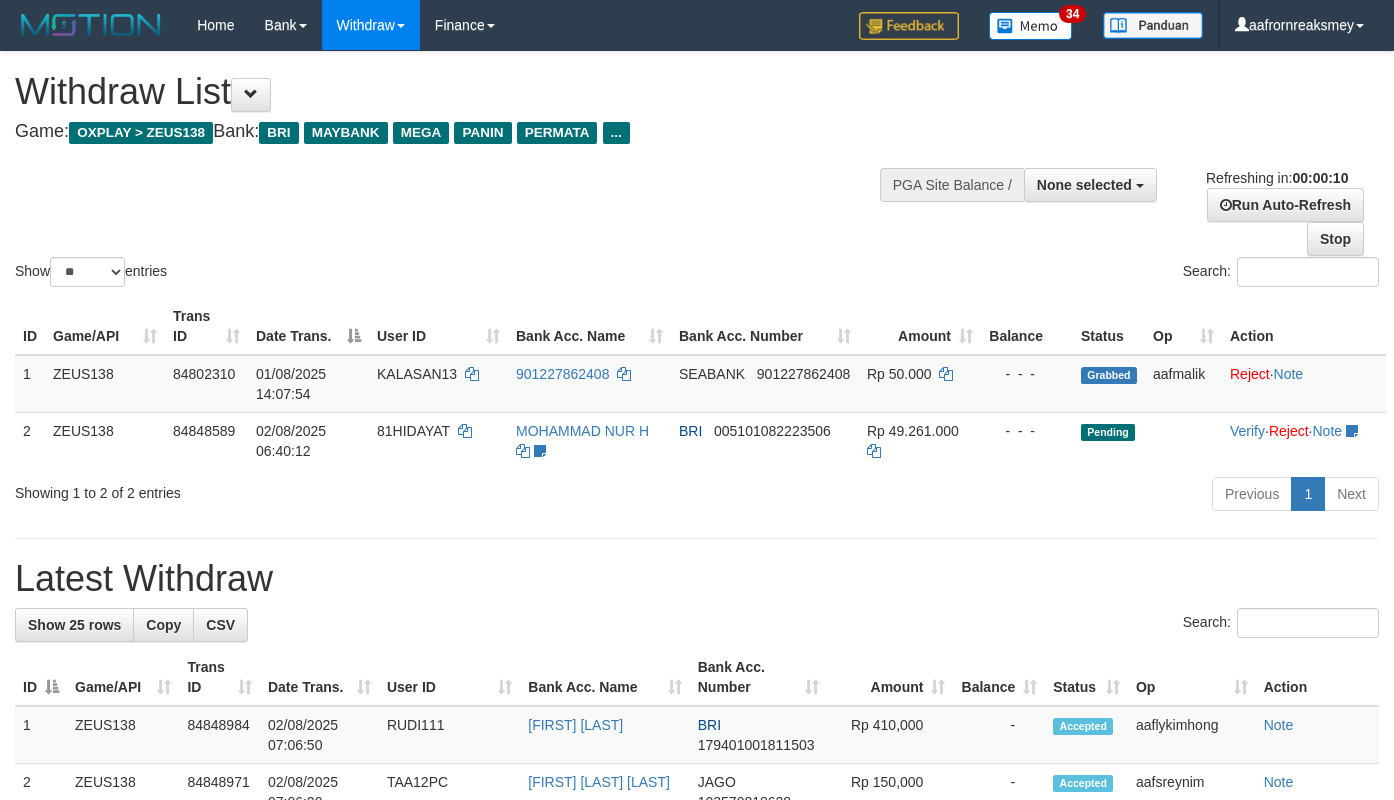 select 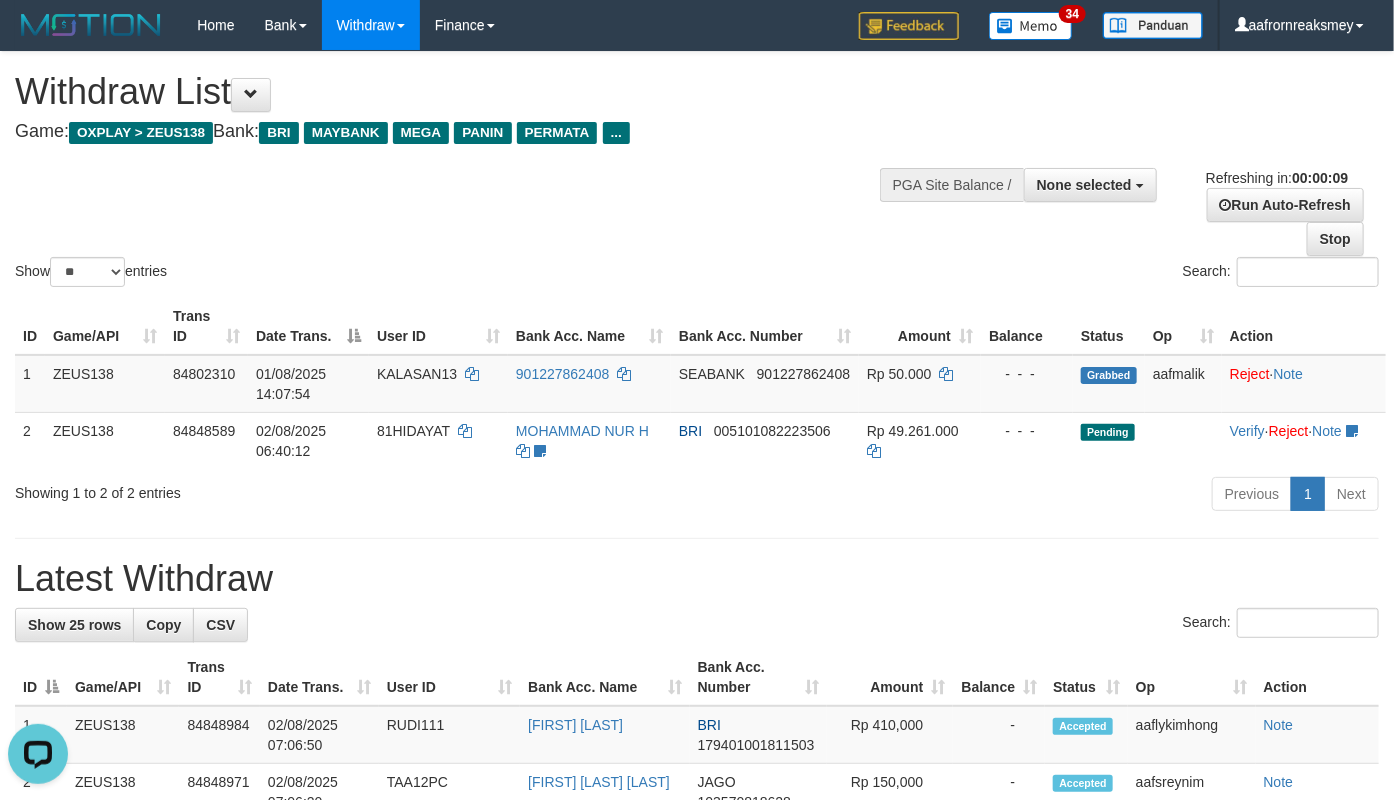 scroll, scrollTop: 0, scrollLeft: 0, axis: both 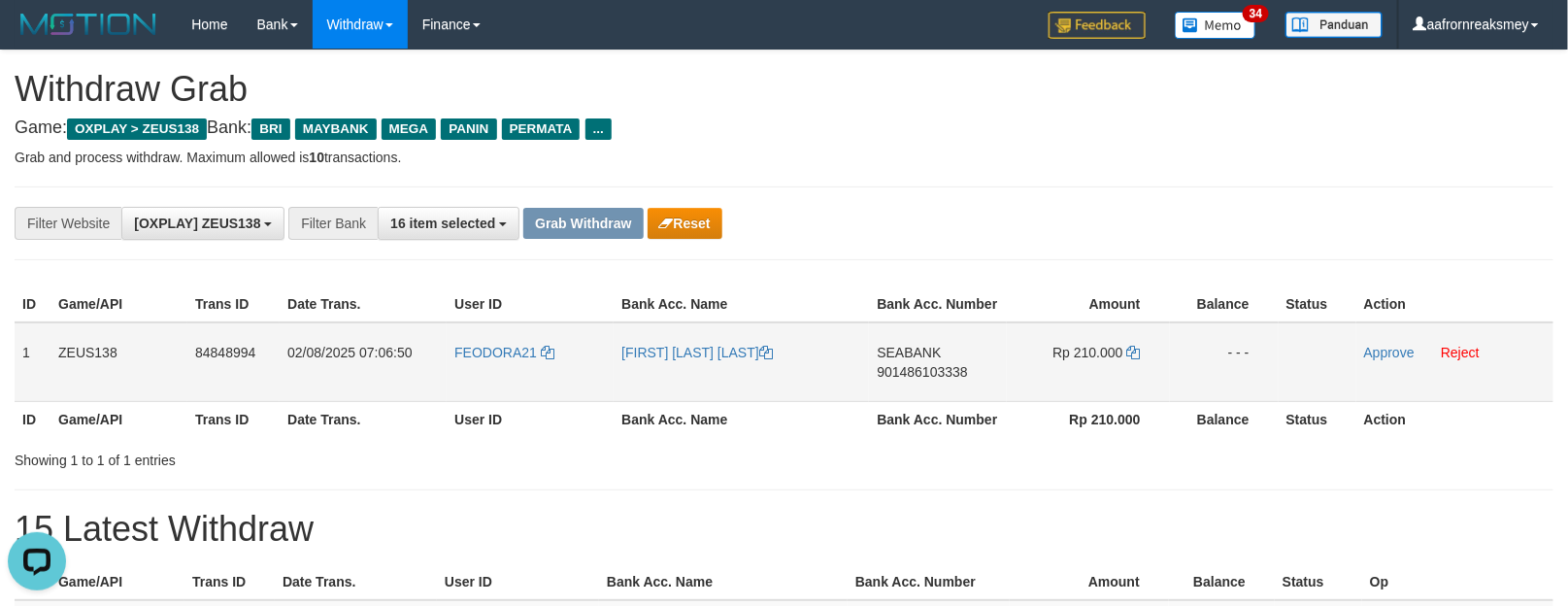 click on "FEODORA21" at bounding box center [530, 362] 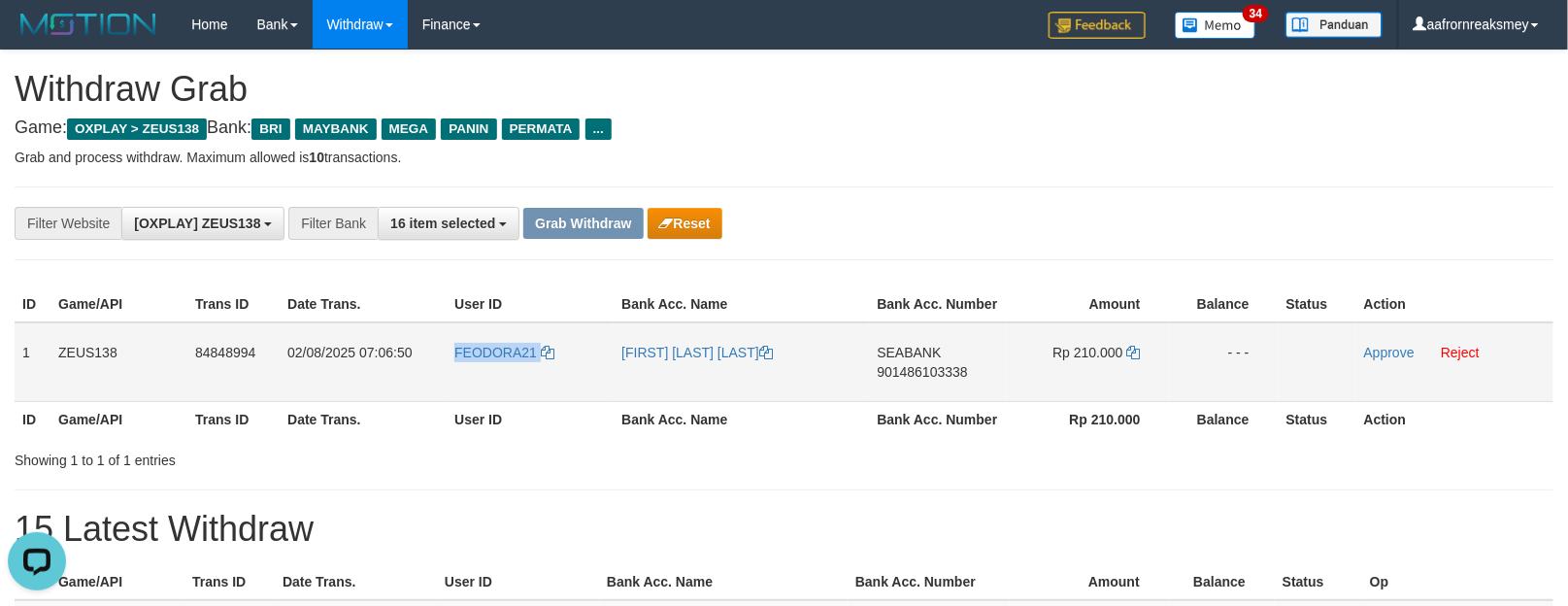 click on "FEODORA21" at bounding box center (530, 362) 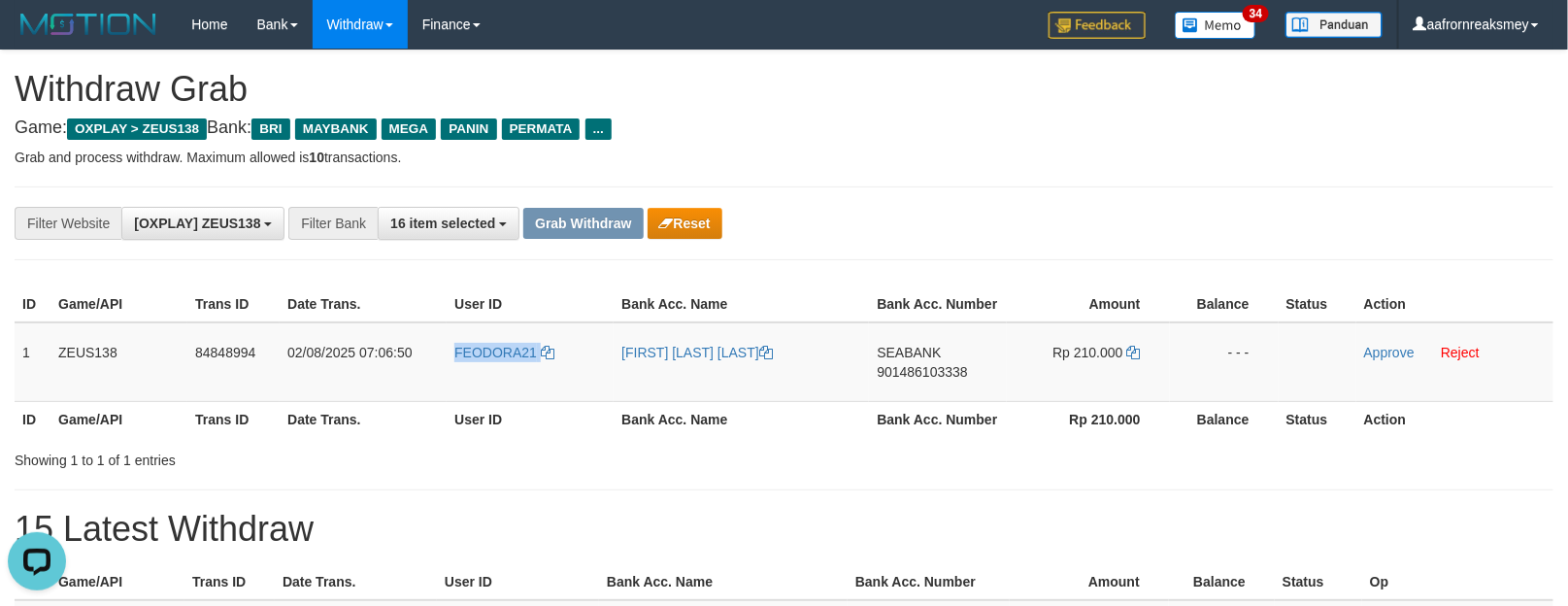 copy on "FEODORA21" 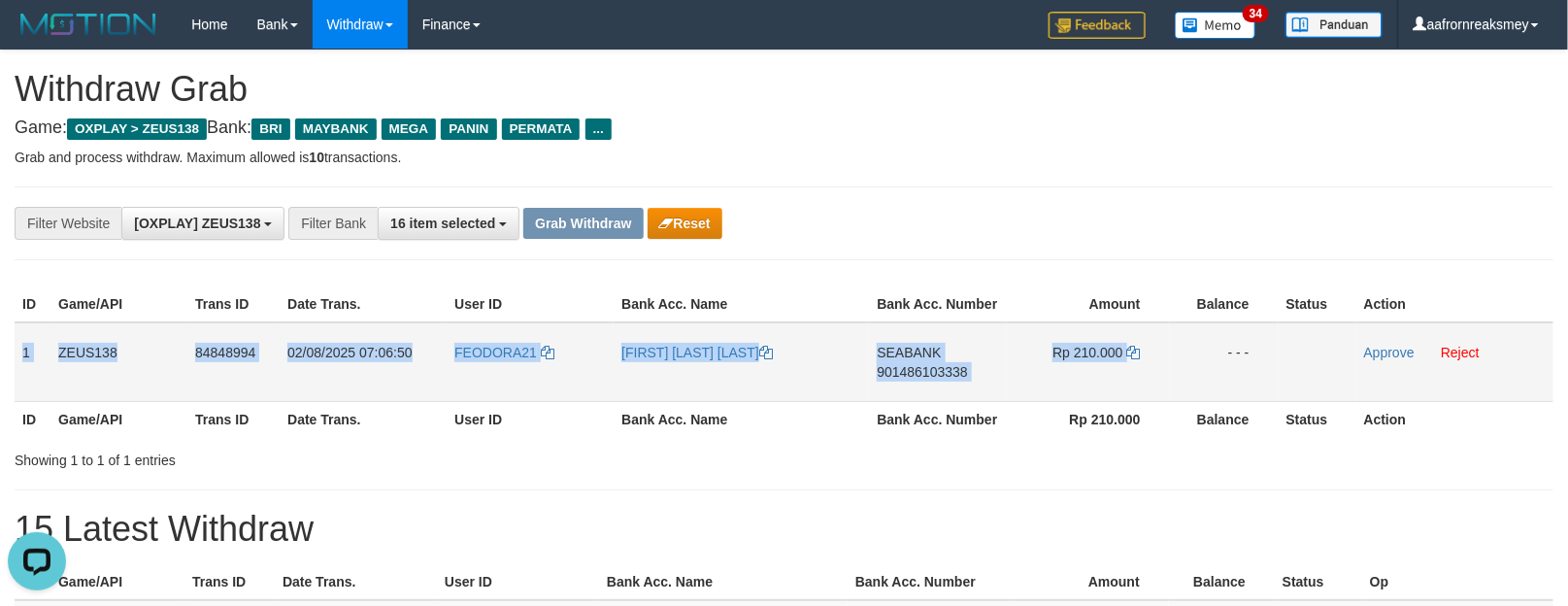 drag, startPoint x: 17, startPoint y: 343, endPoint x: 1210, endPoint y: 353, distance: 1193.0419 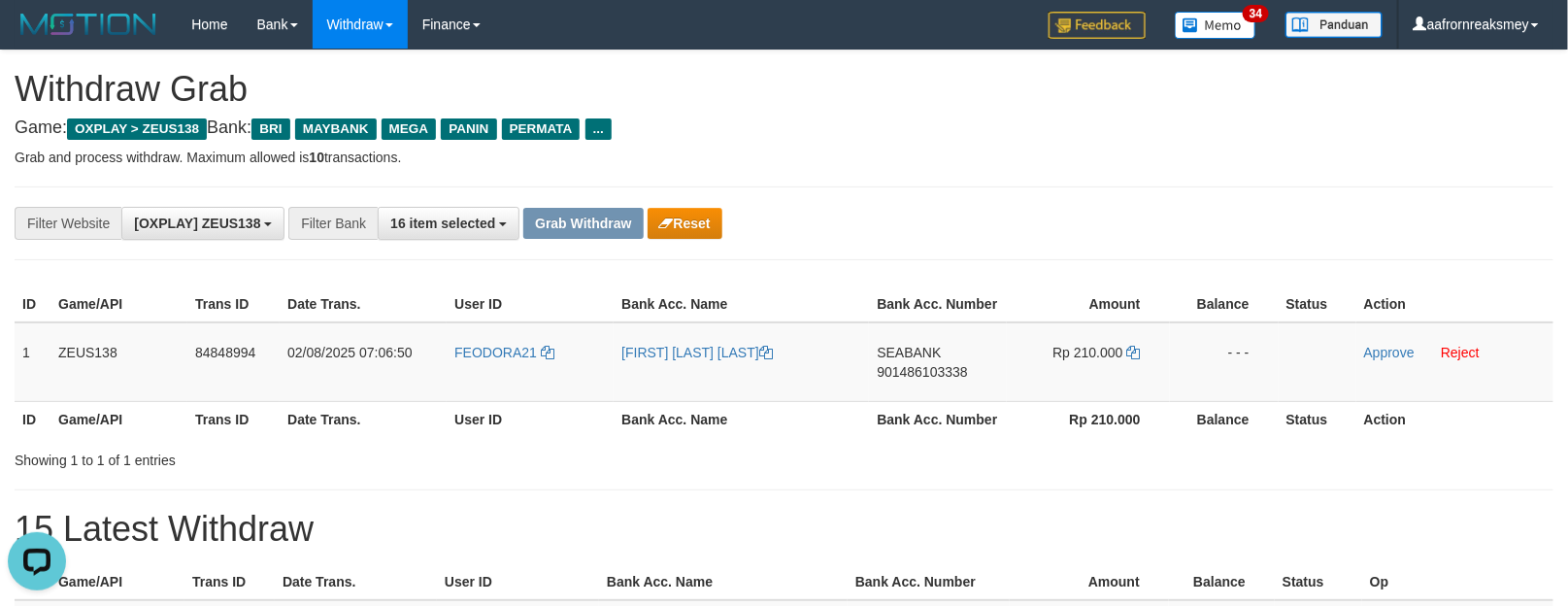 drag, startPoint x: 864, startPoint y: 499, endPoint x: 868, endPoint y: 471, distance: 28.284271 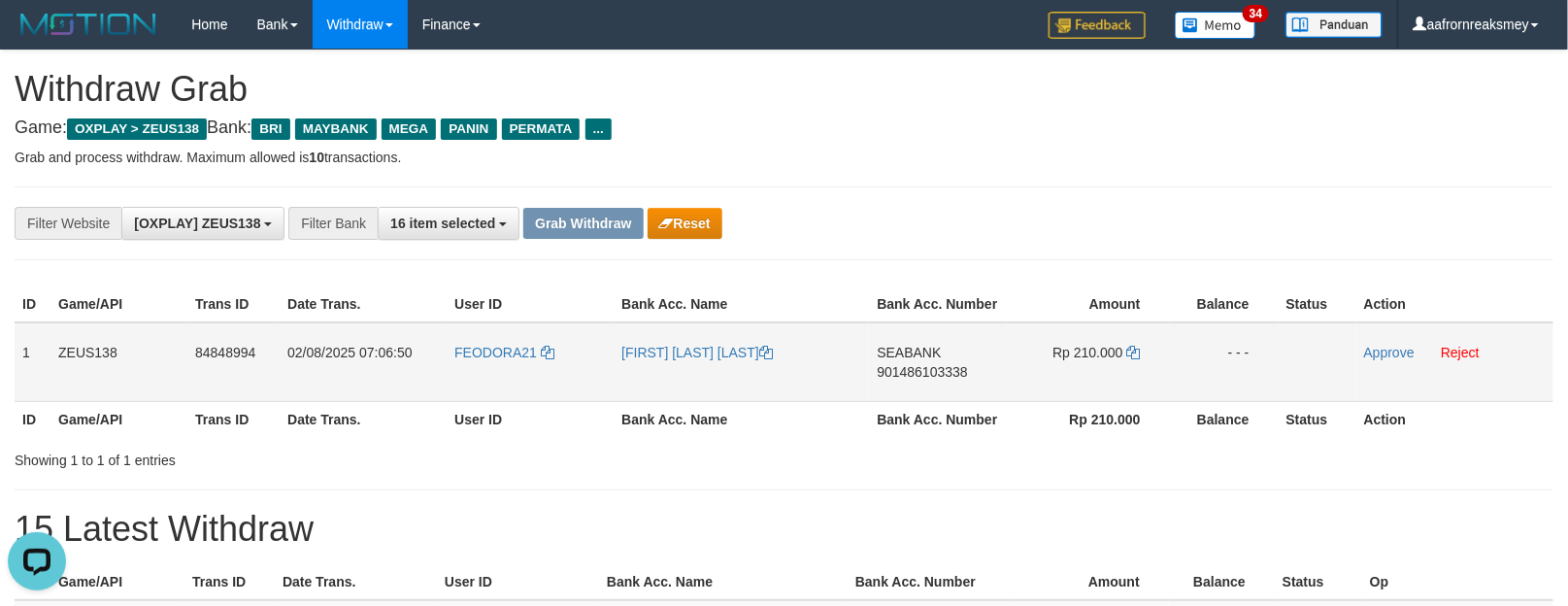 click on "SEABANK
901486103338" at bounding box center (937, 362) 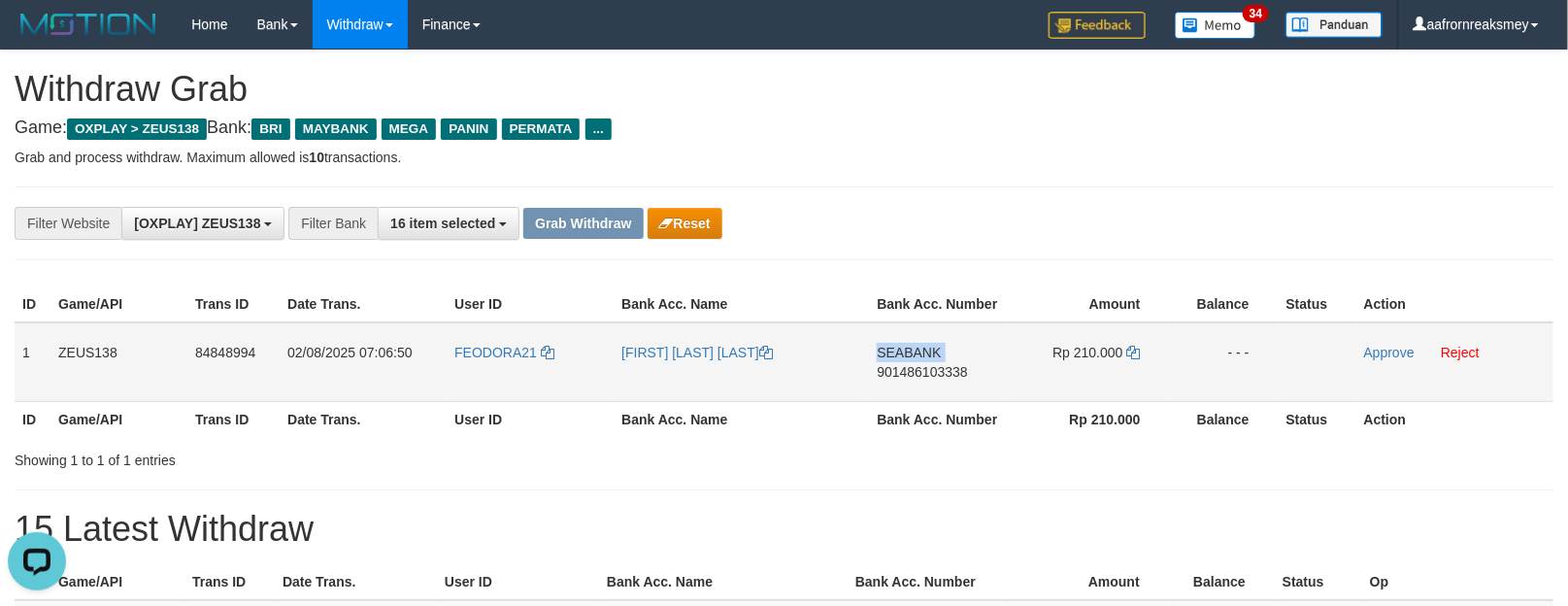 click on "SEABANK
901486103338" at bounding box center [937, 362] 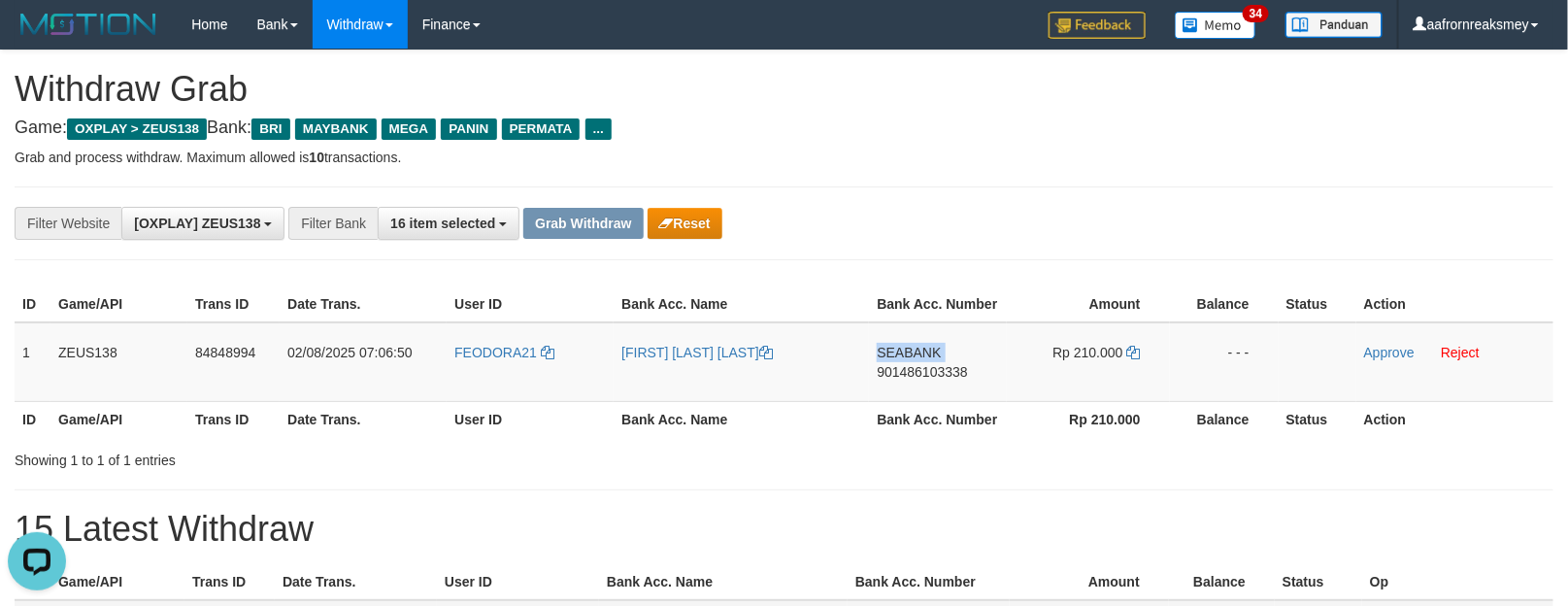 copy on "SEABANK" 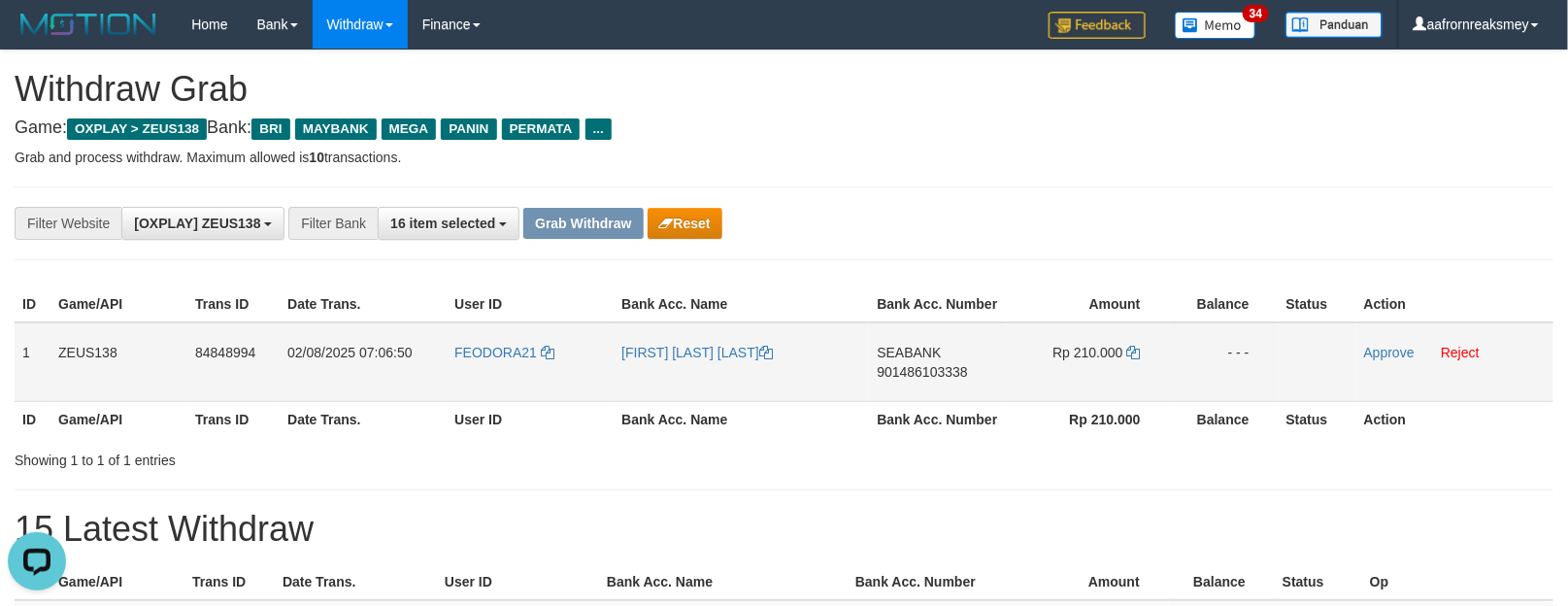 click on "SEABANK
901486103338" at bounding box center (937, 362) 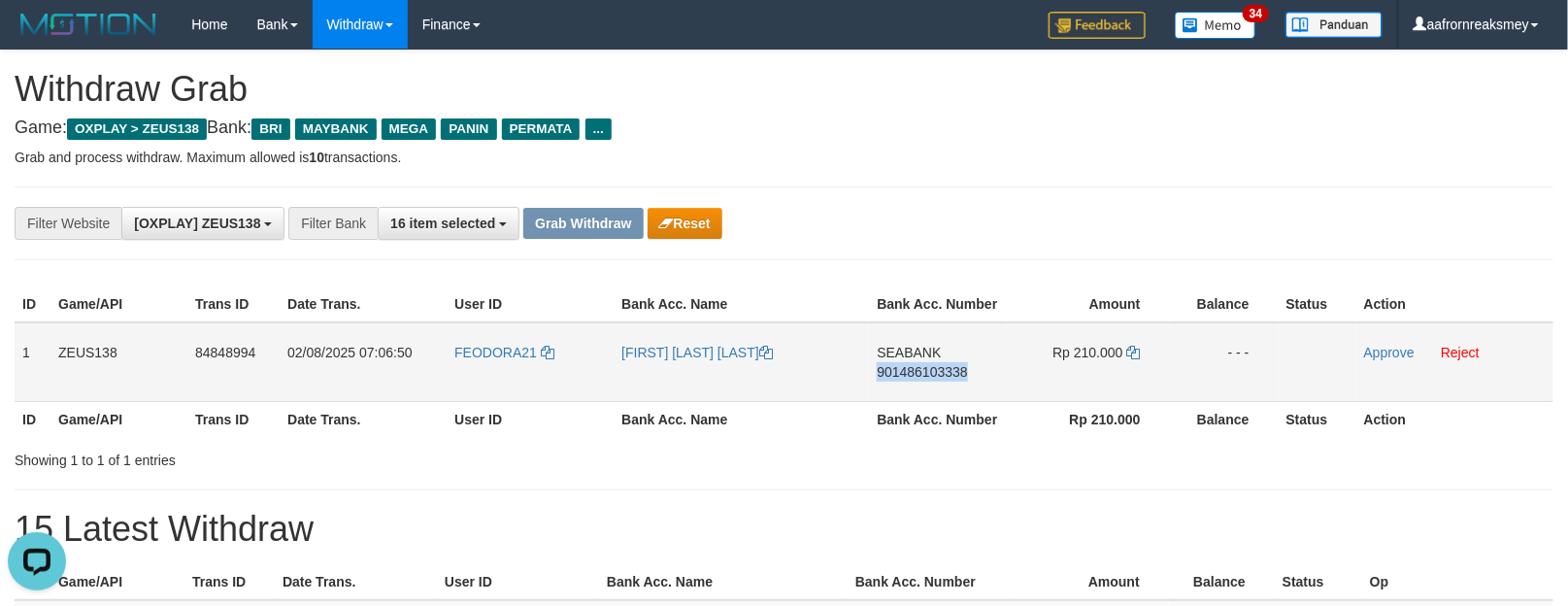 click on "SEABANK
901486103338" at bounding box center (937, 362) 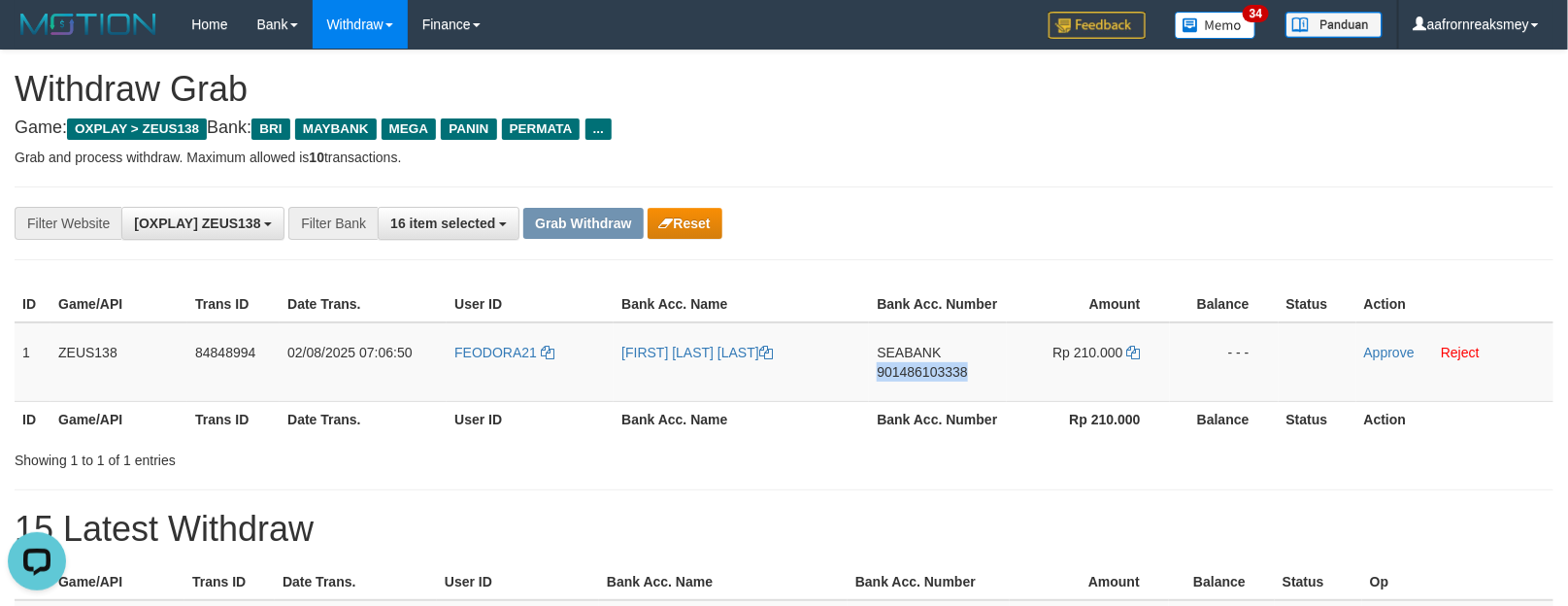 copy on "901486103338" 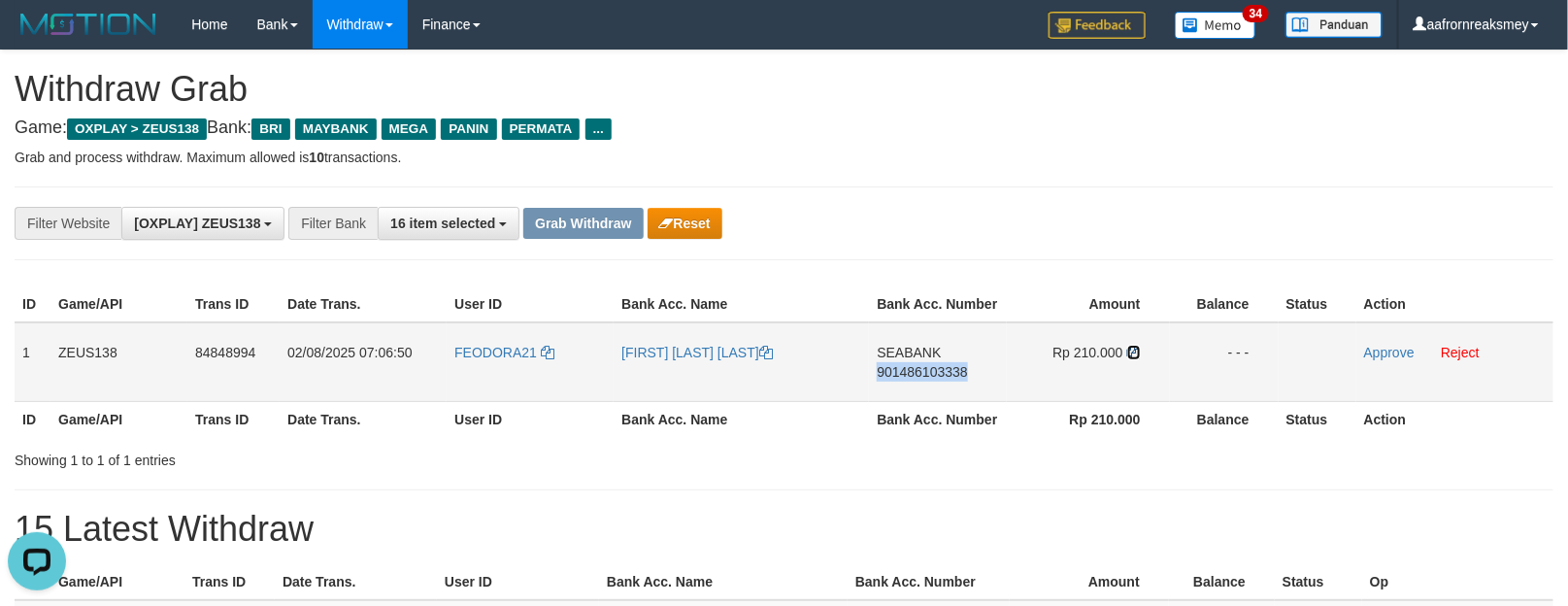 click at bounding box center (1134, 353) 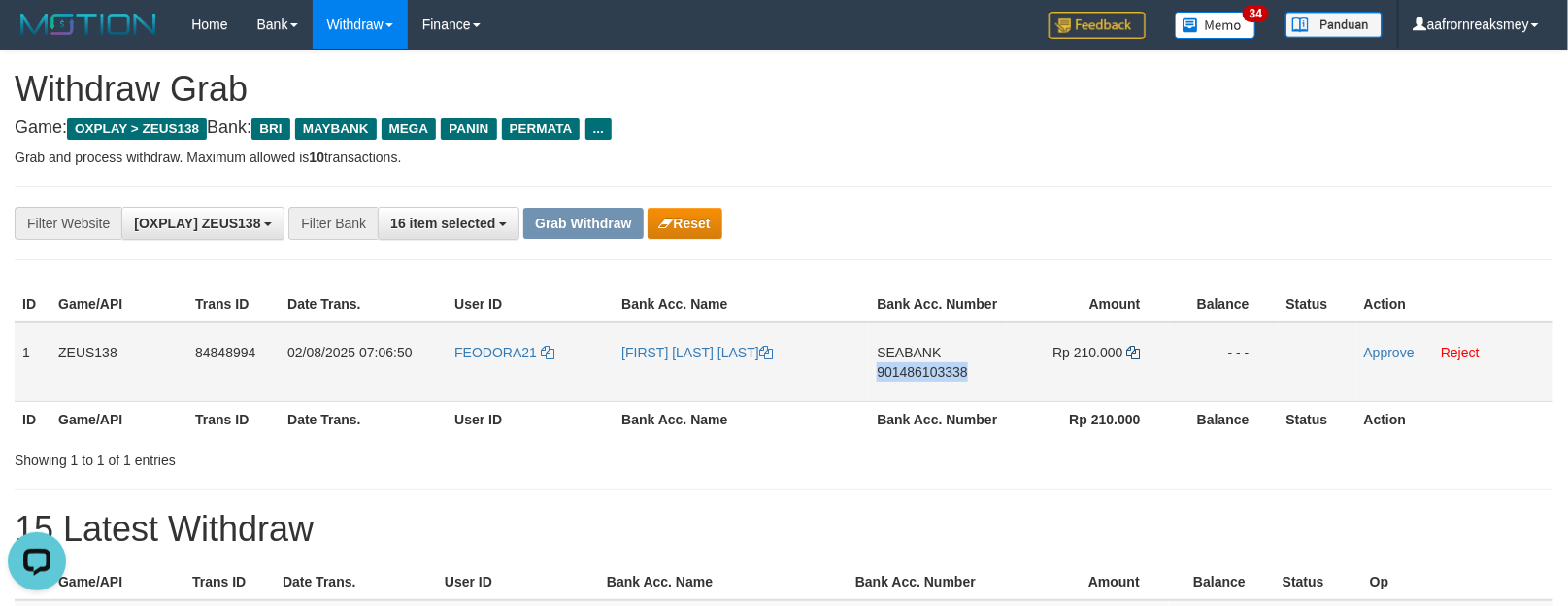copy on "901486103338" 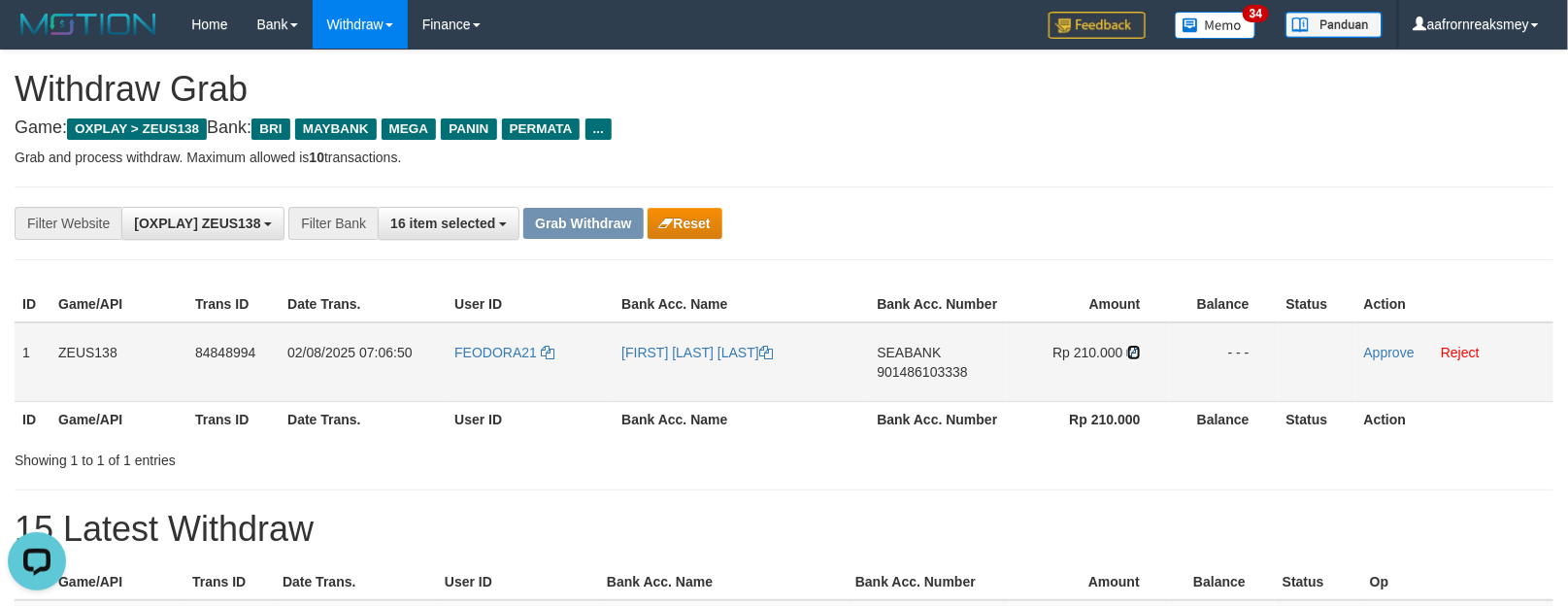 click at bounding box center [1134, 353] 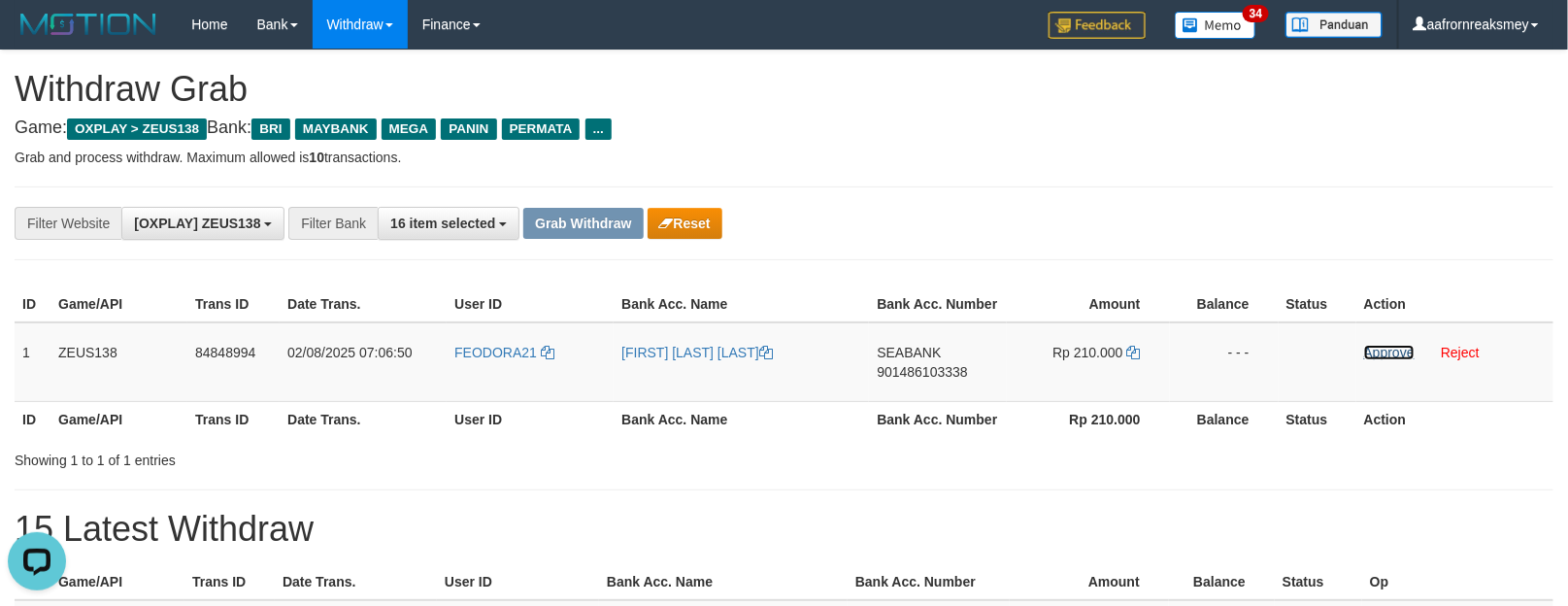 click on "Approve" at bounding box center (1389, 353) 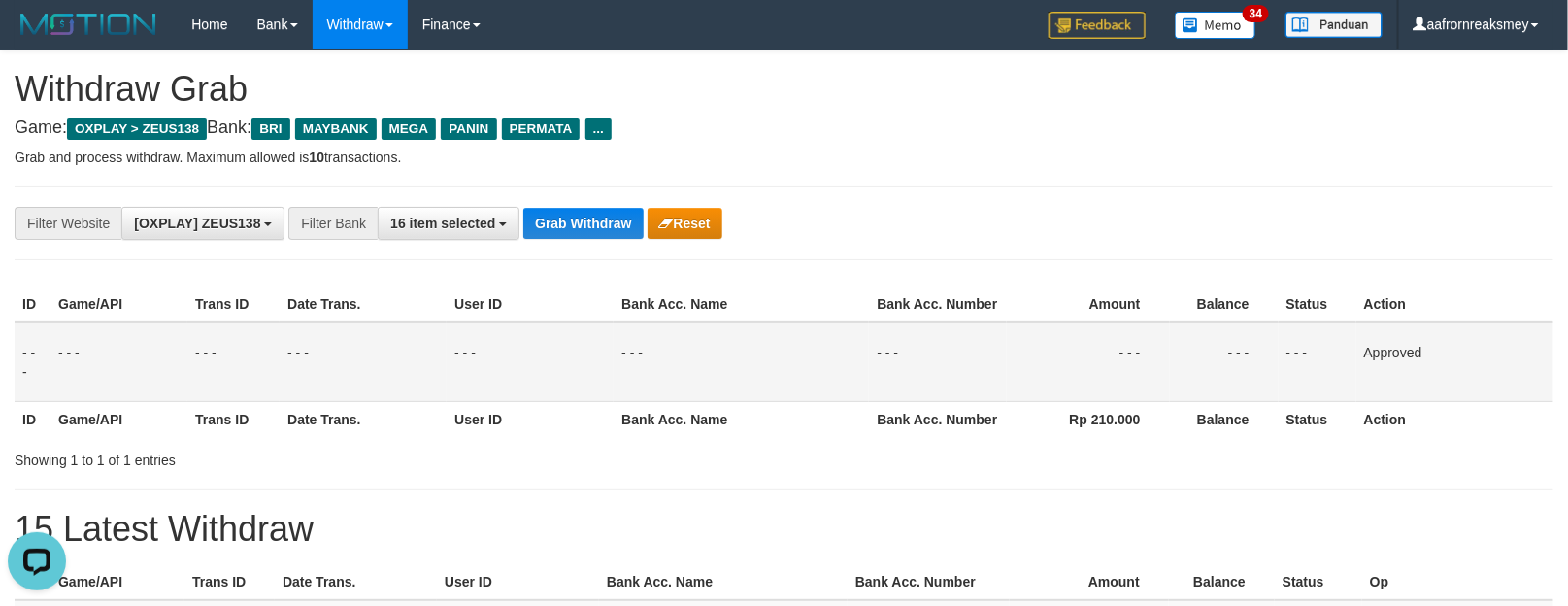 click on "- - -" at bounding box center (1088, 362) 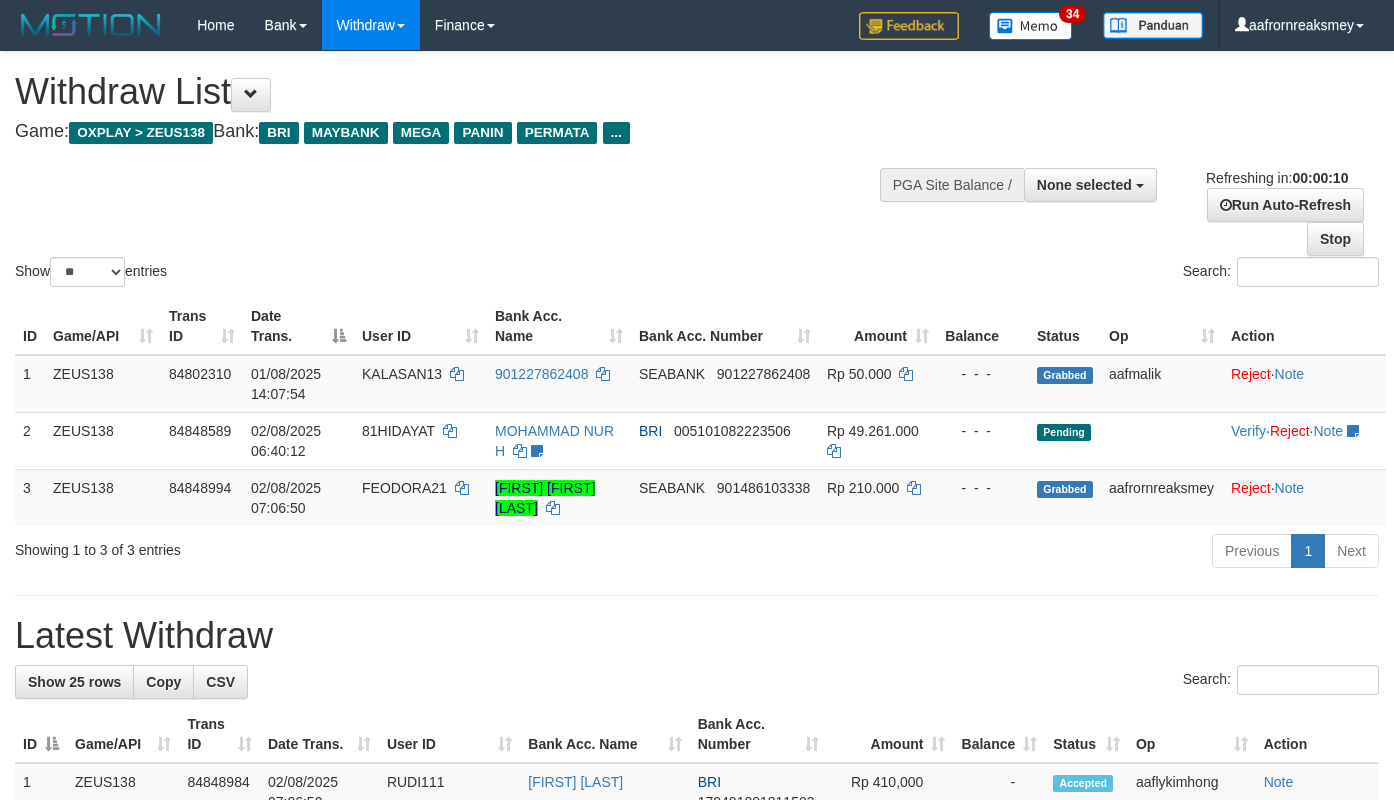select 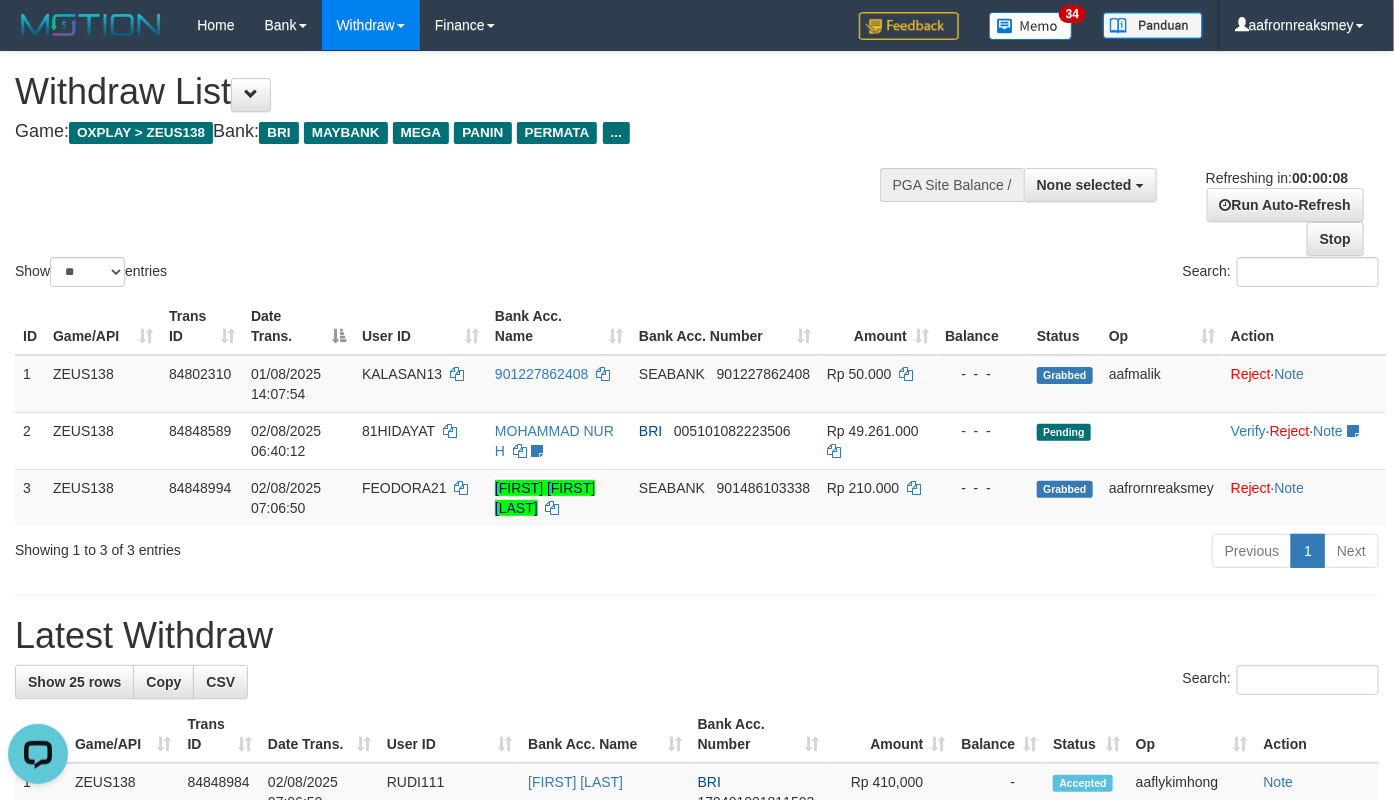 scroll, scrollTop: 0, scrollLeft: 0, axis: both 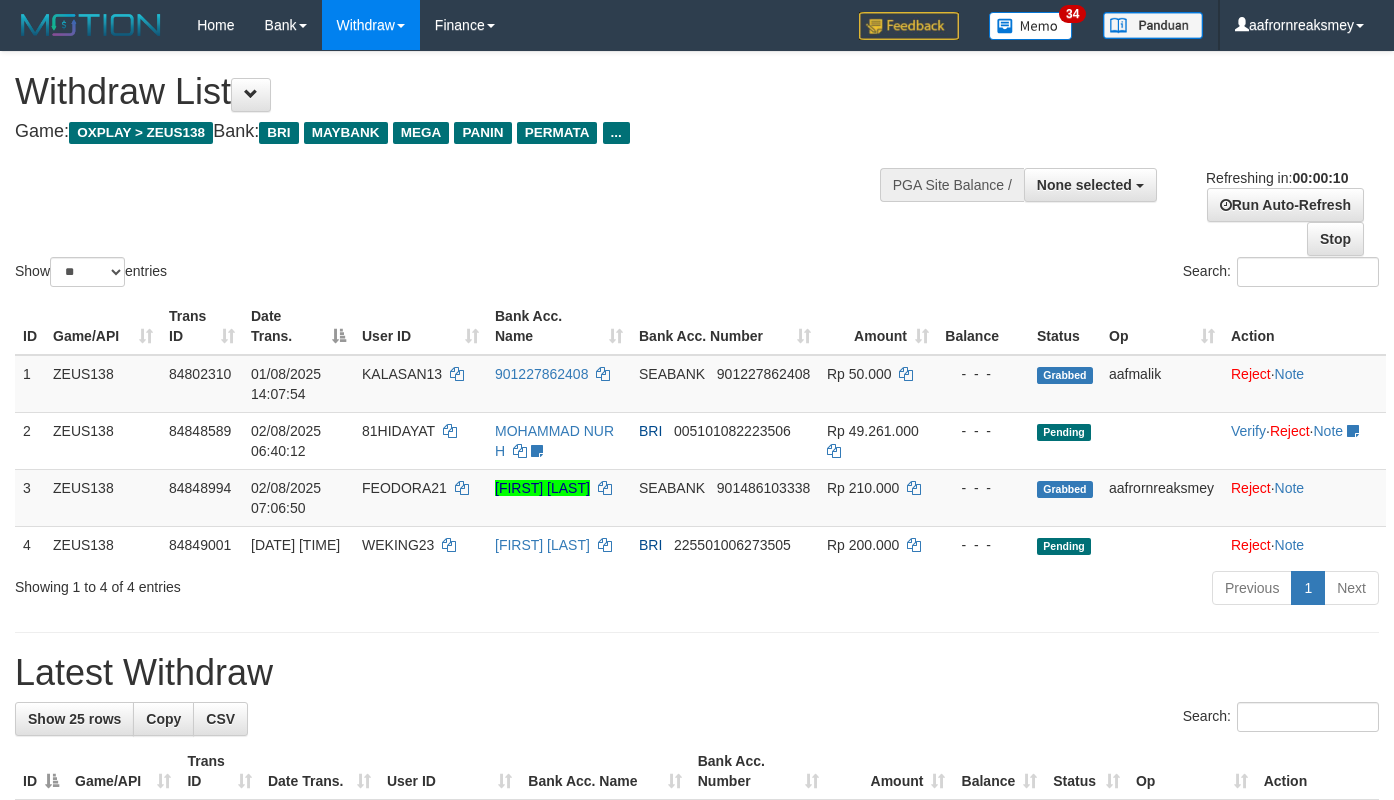select 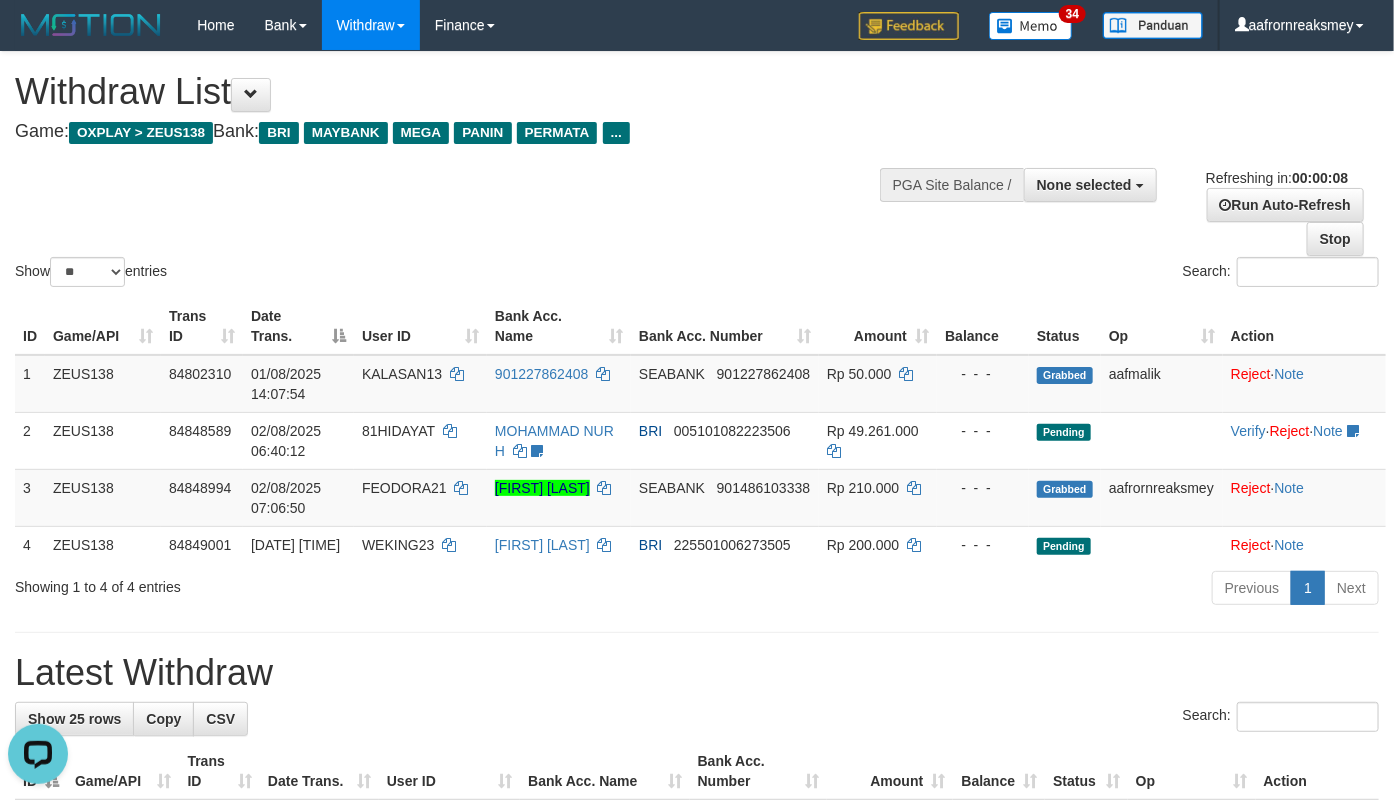 scroll, scrollTop: 0, scrollLeft: 0, axis: both 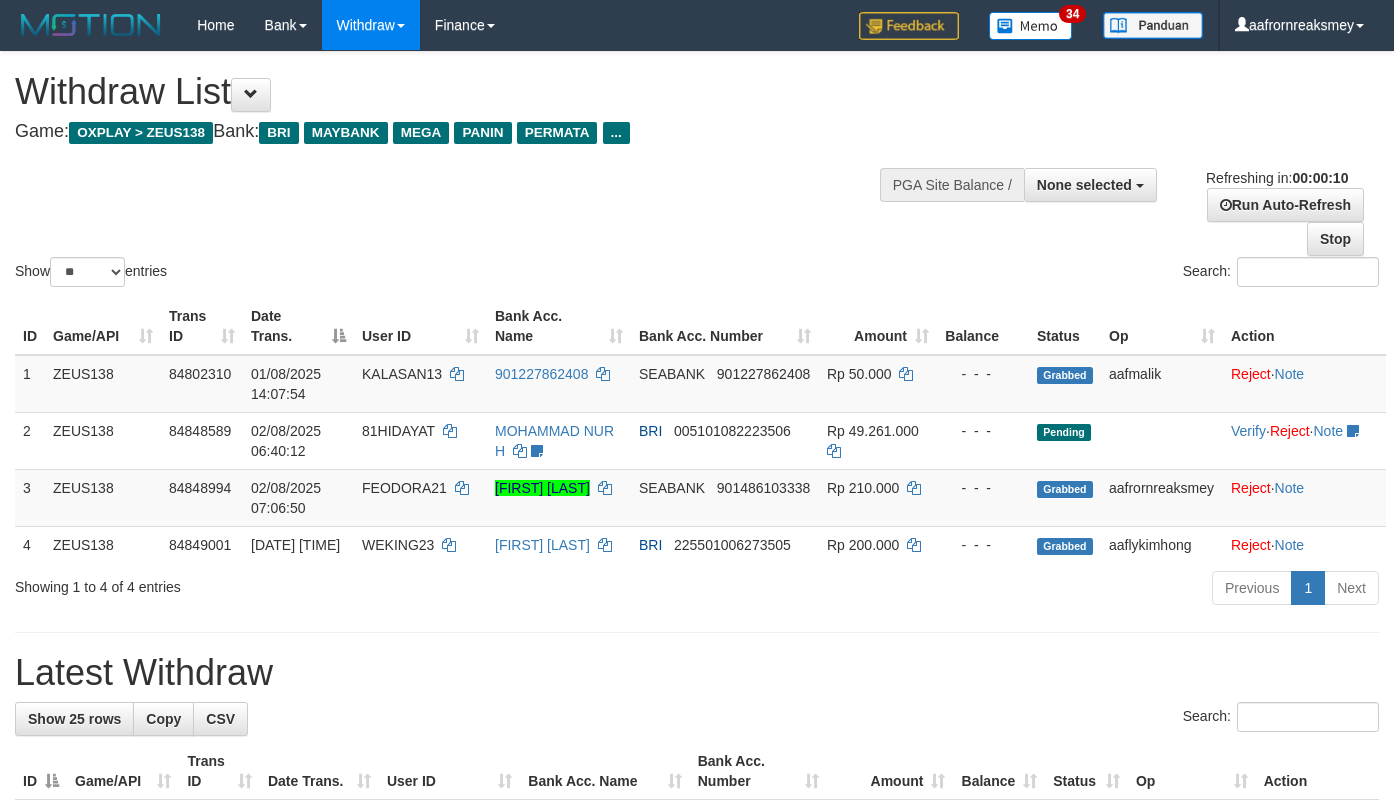 select 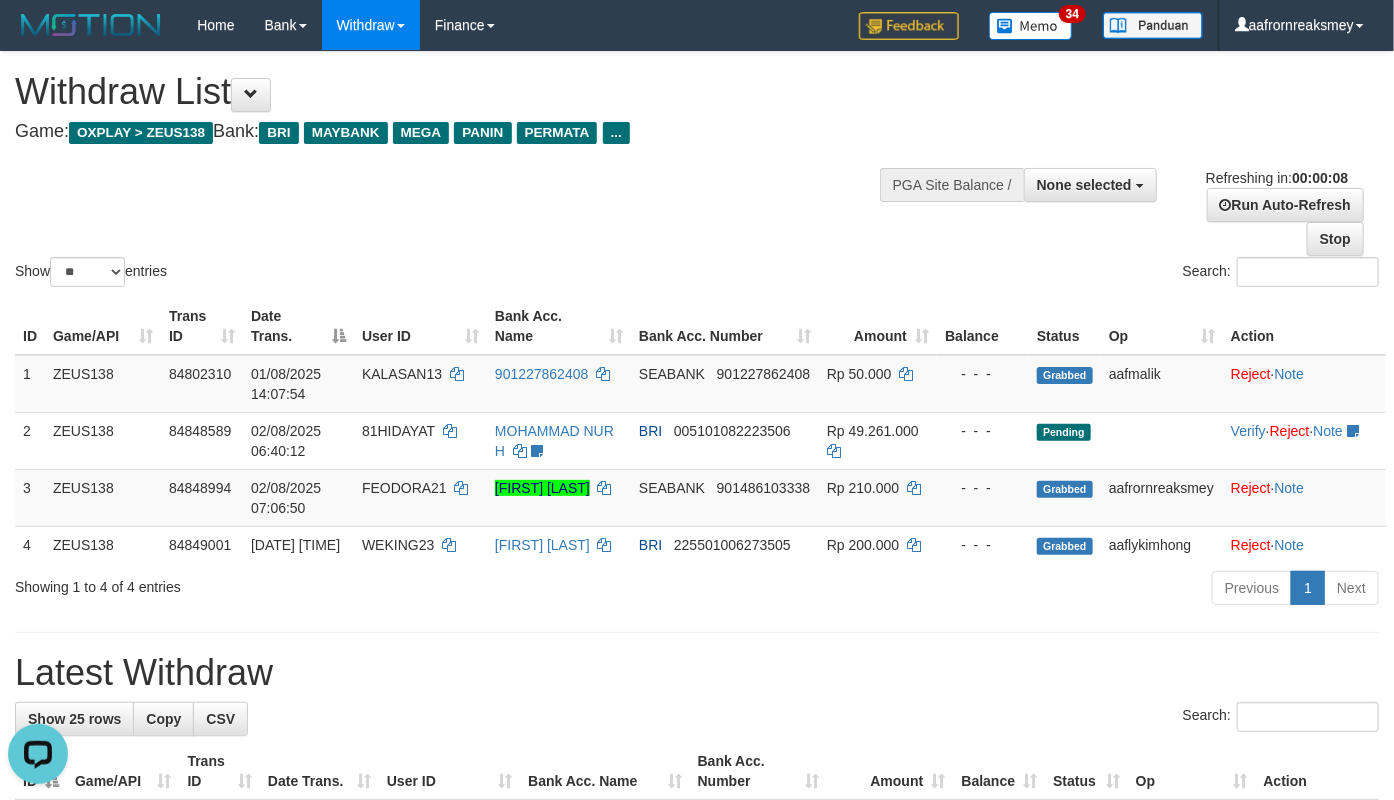 scroll, scrollTop: 0, scrollLeft: 0, axis: both 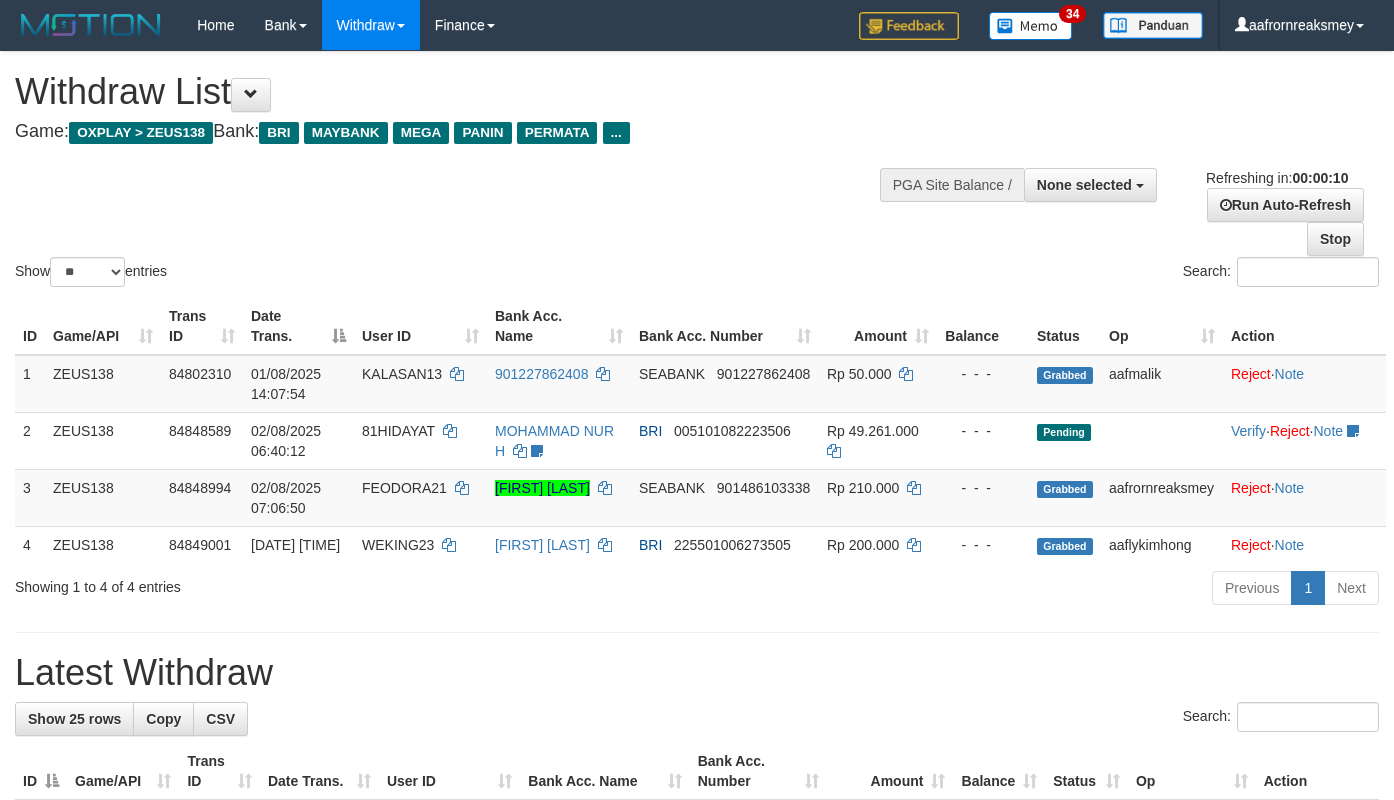 select 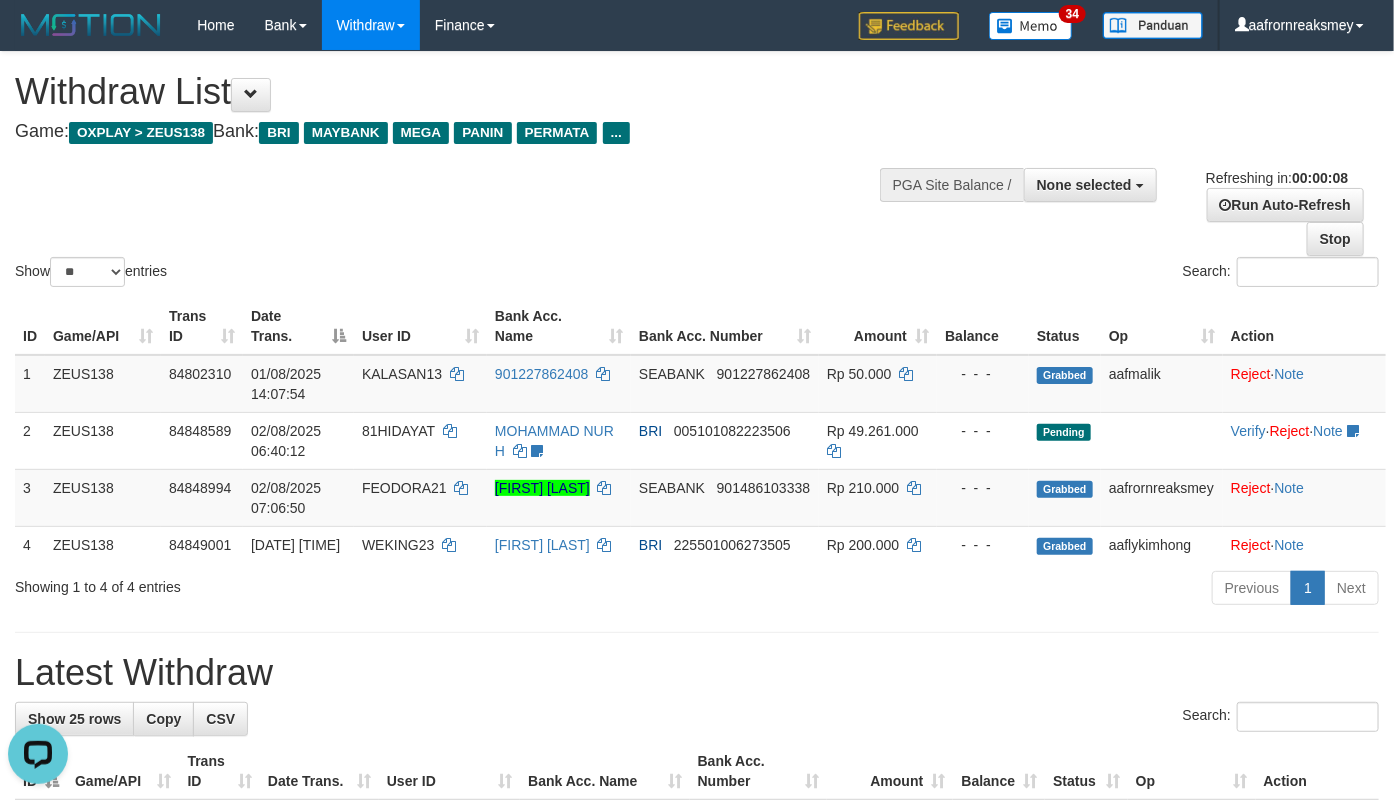 scroll, scrollTop: 0, scrollLeft: 0, axis: both 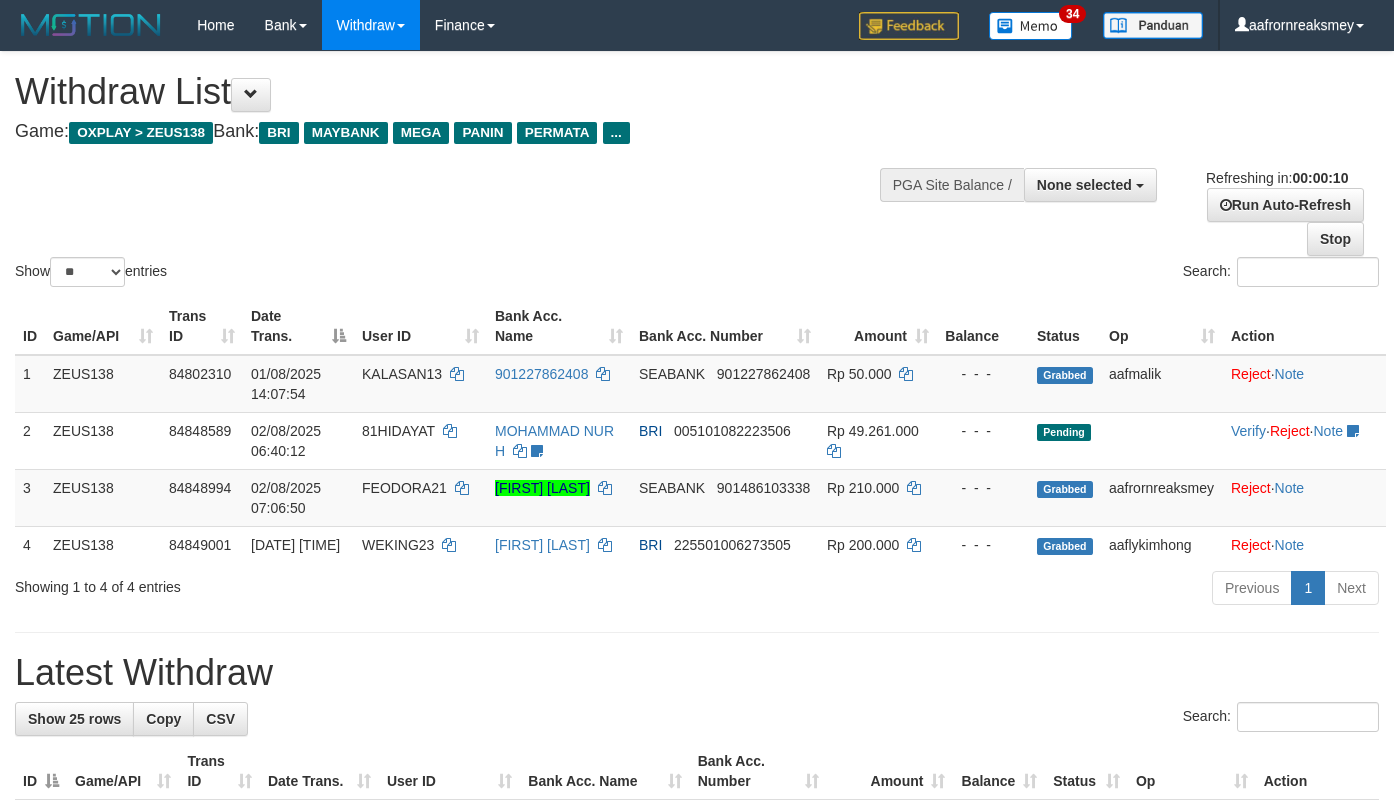select 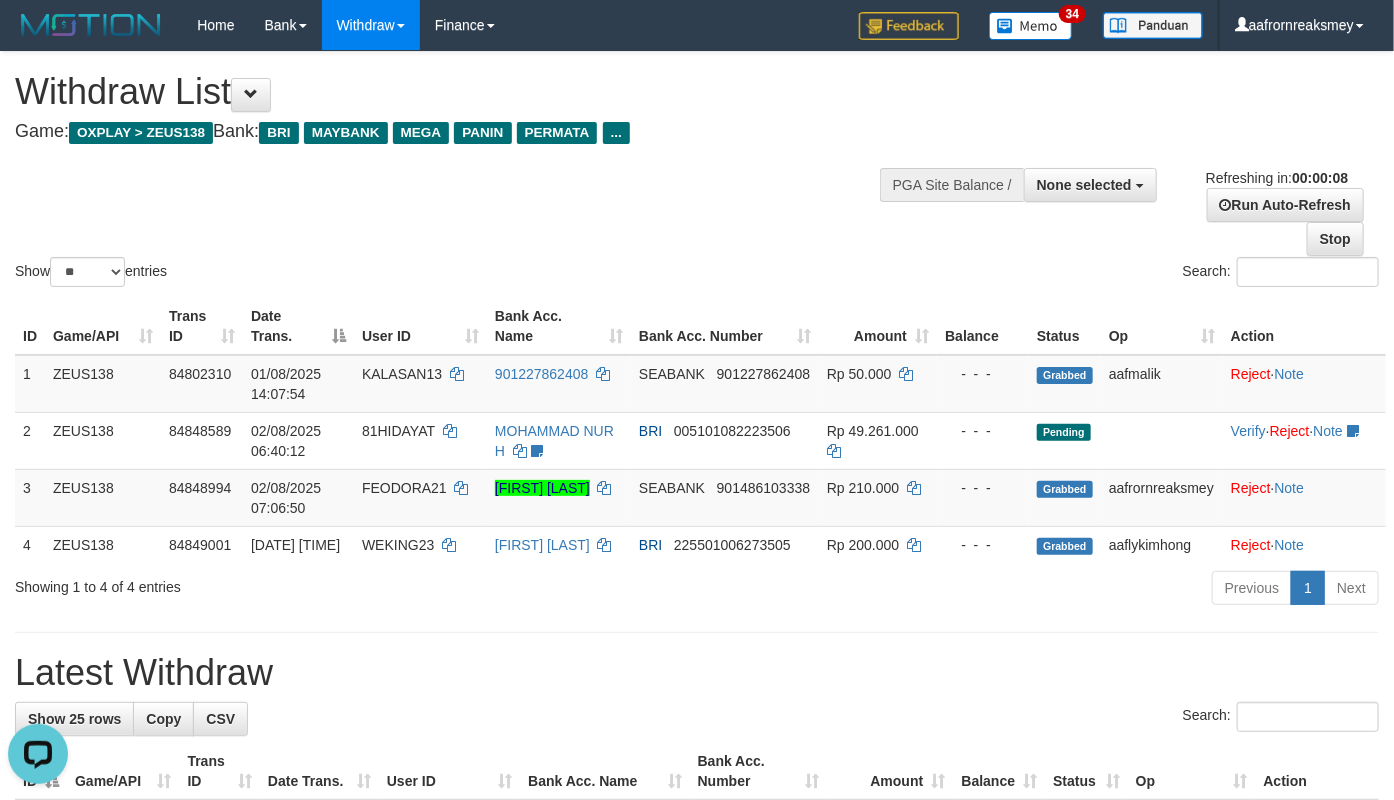 scroll, scrollTop: 0, scrollLeft: 0, axis: both 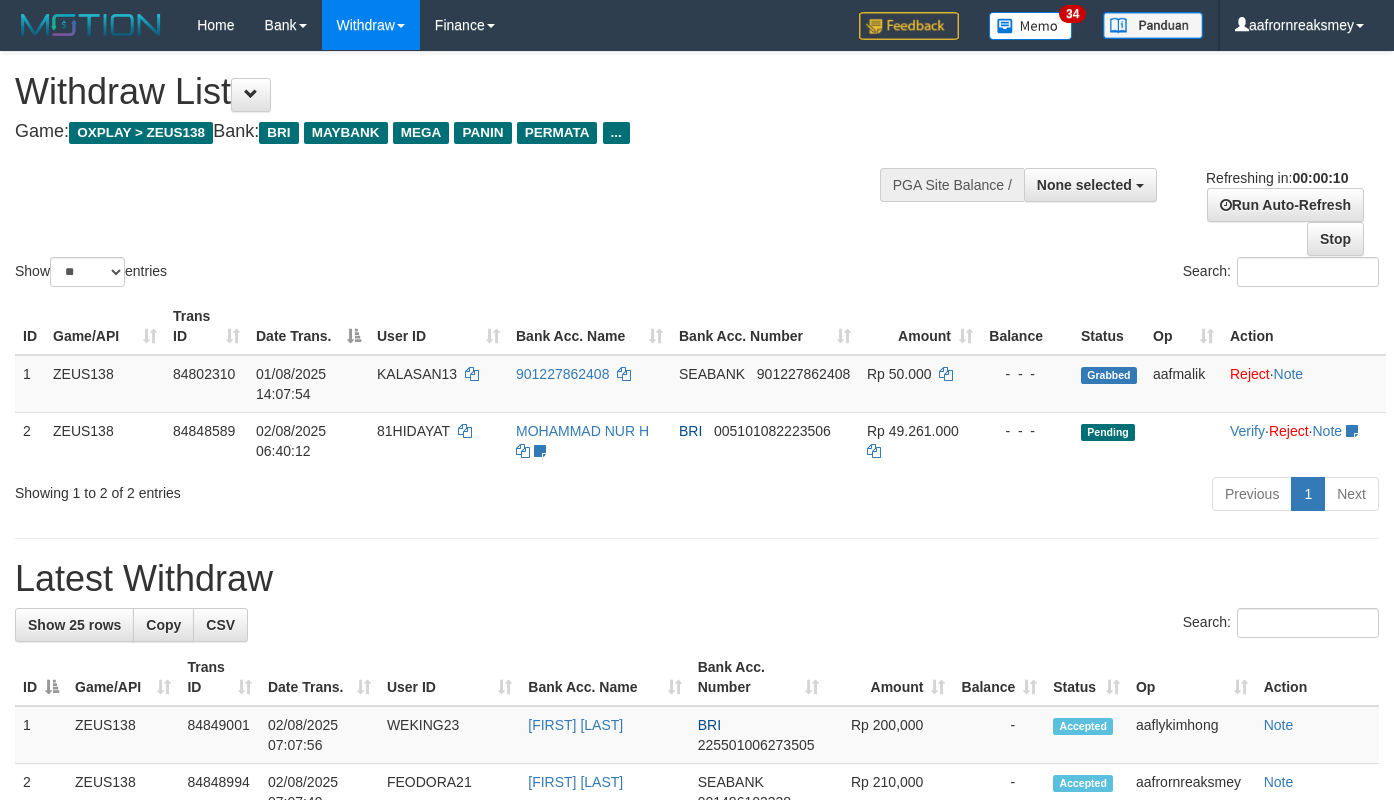 select 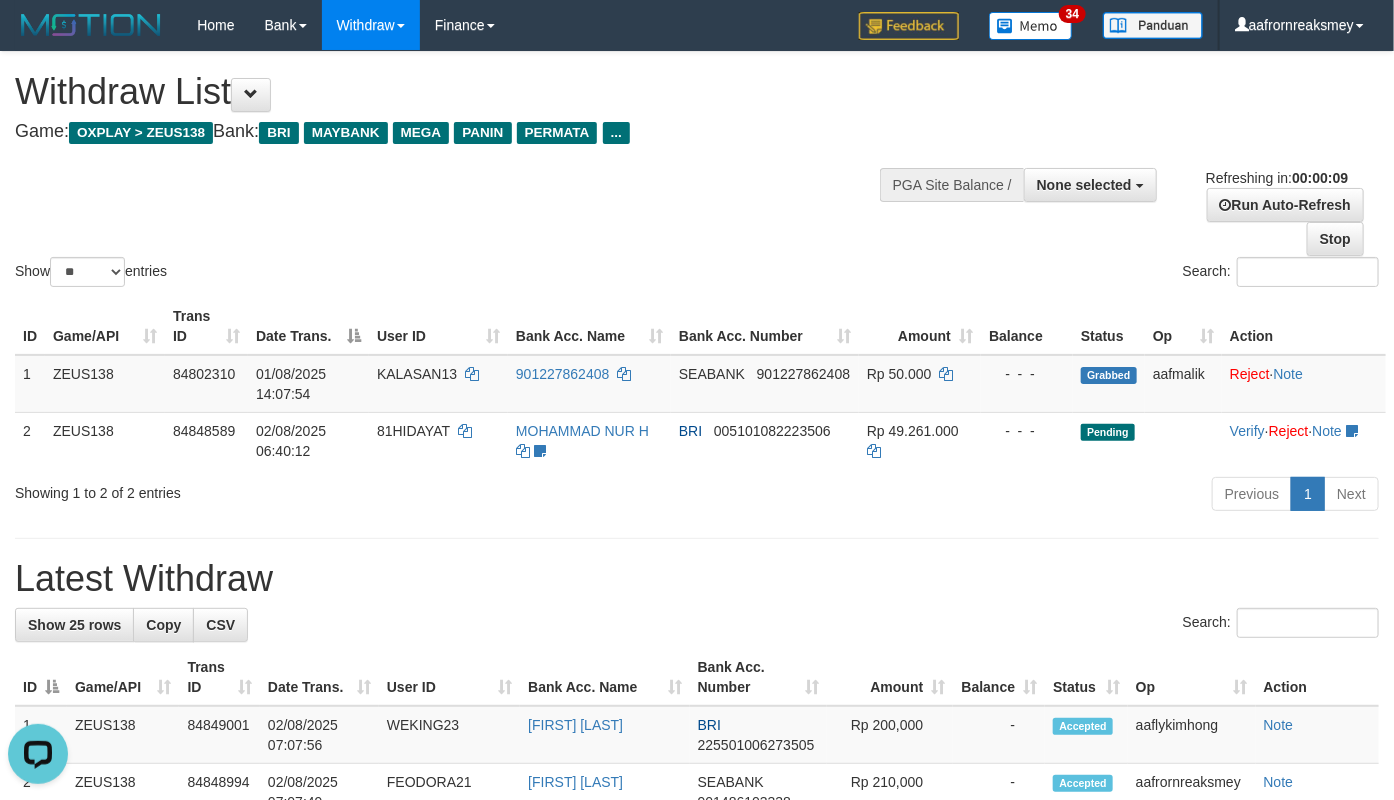 scroll, scrollTop: 0, scrollLeft: 0, axis: both 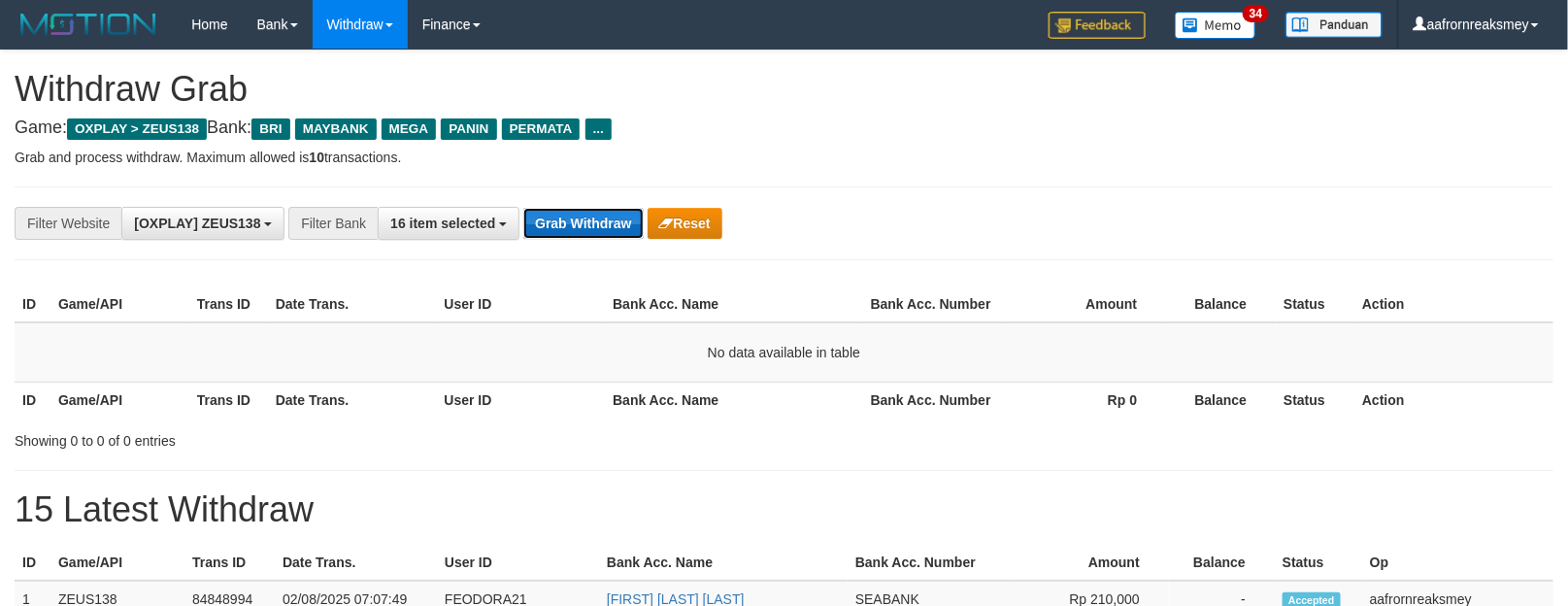click on "Grab Withdraw" at bounding box center (583, 223) 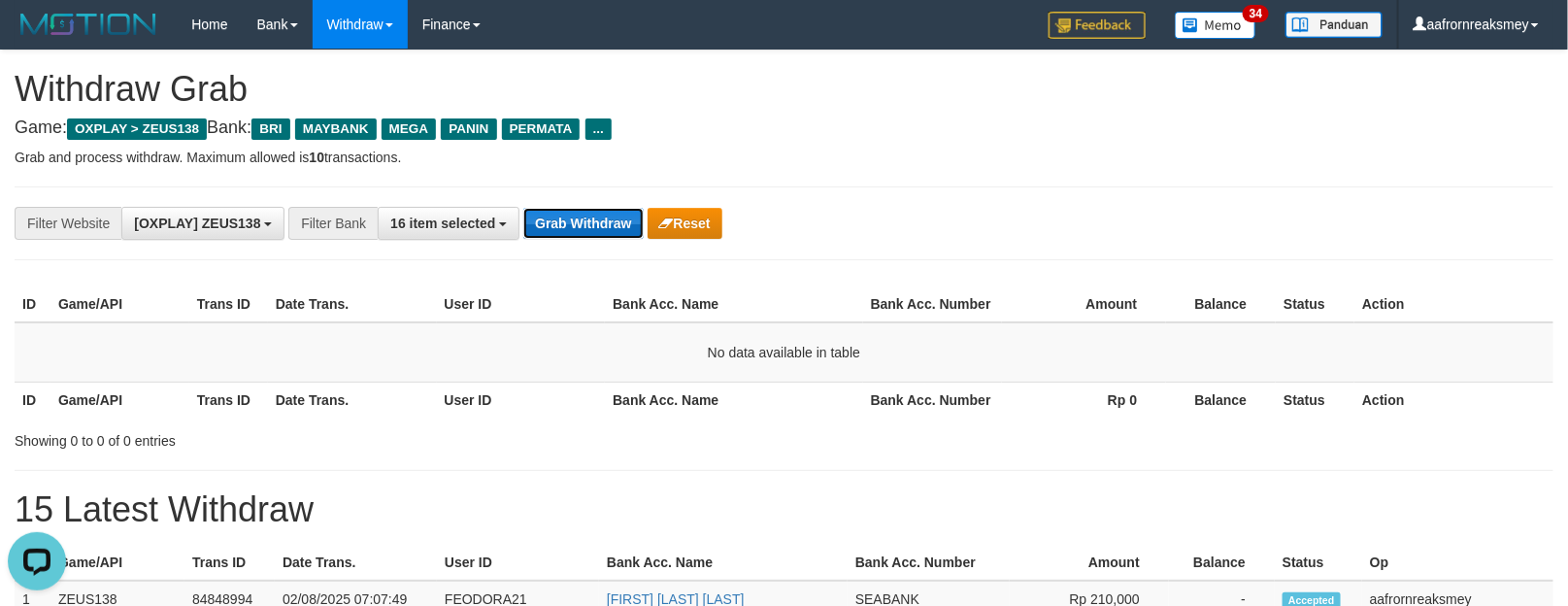 scroll, scrollTop: 0, scrollLeft: 0, axis: both 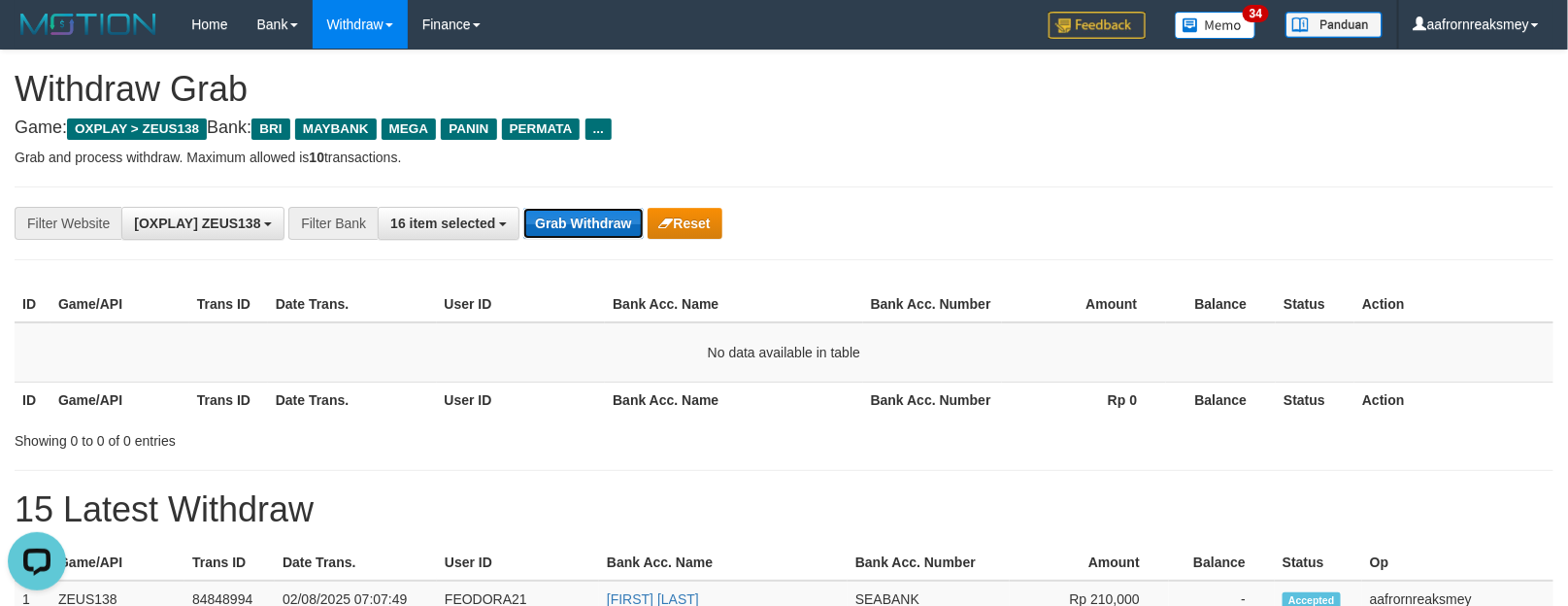 click on "Grab Withdraw" at bounding box center (583, 223) 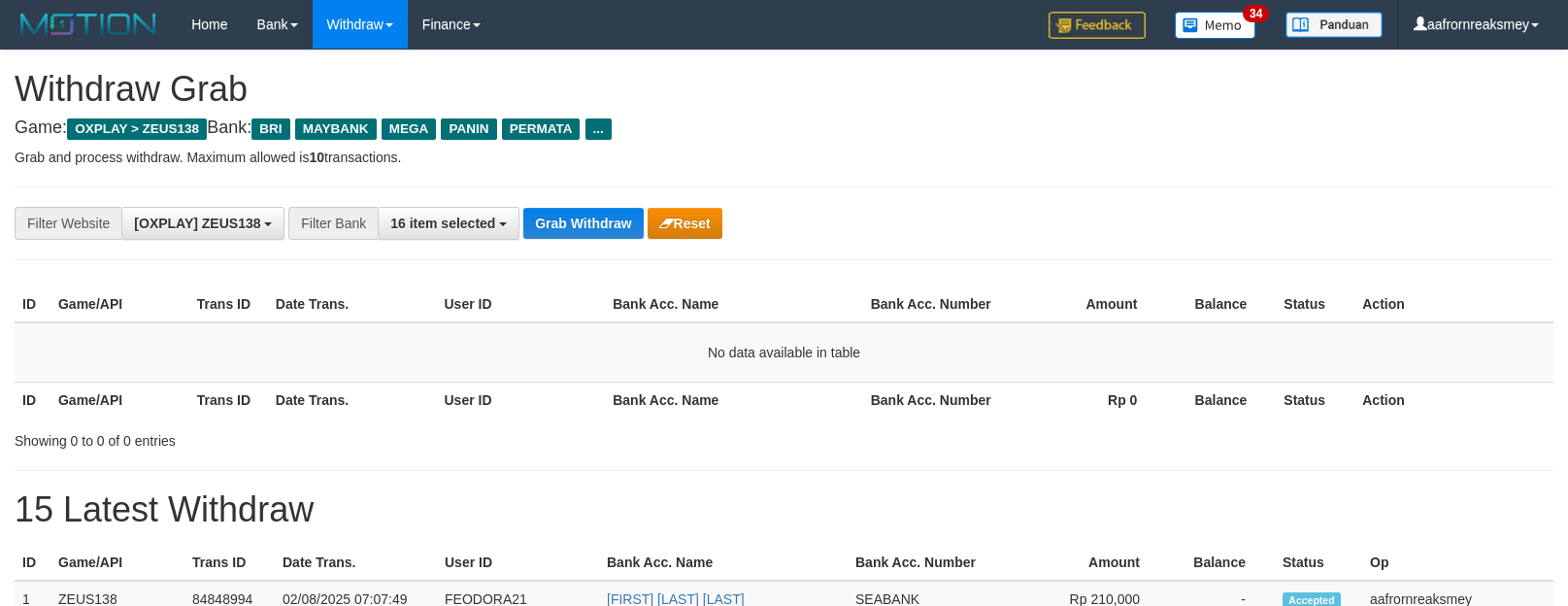 scroll, scrollTop: 0, scrollLeft: 0, axis: both 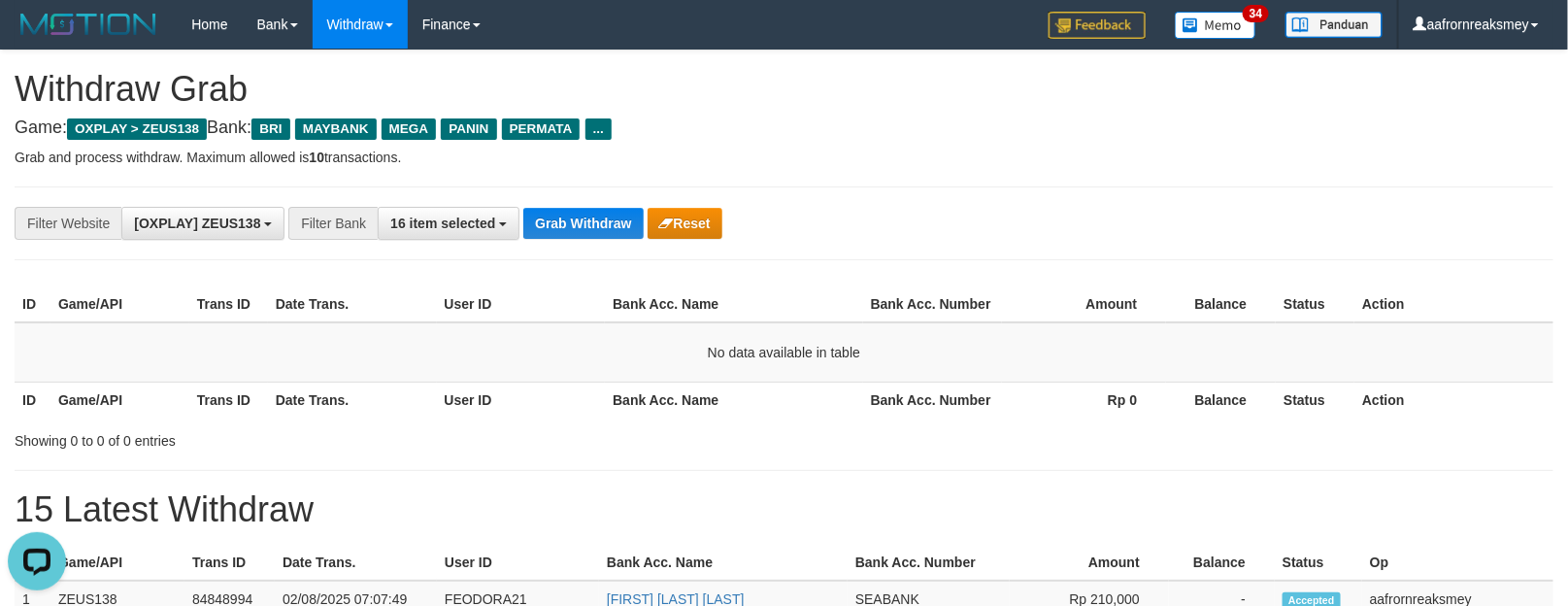 click on "**********" at bounding box center [784, 223] 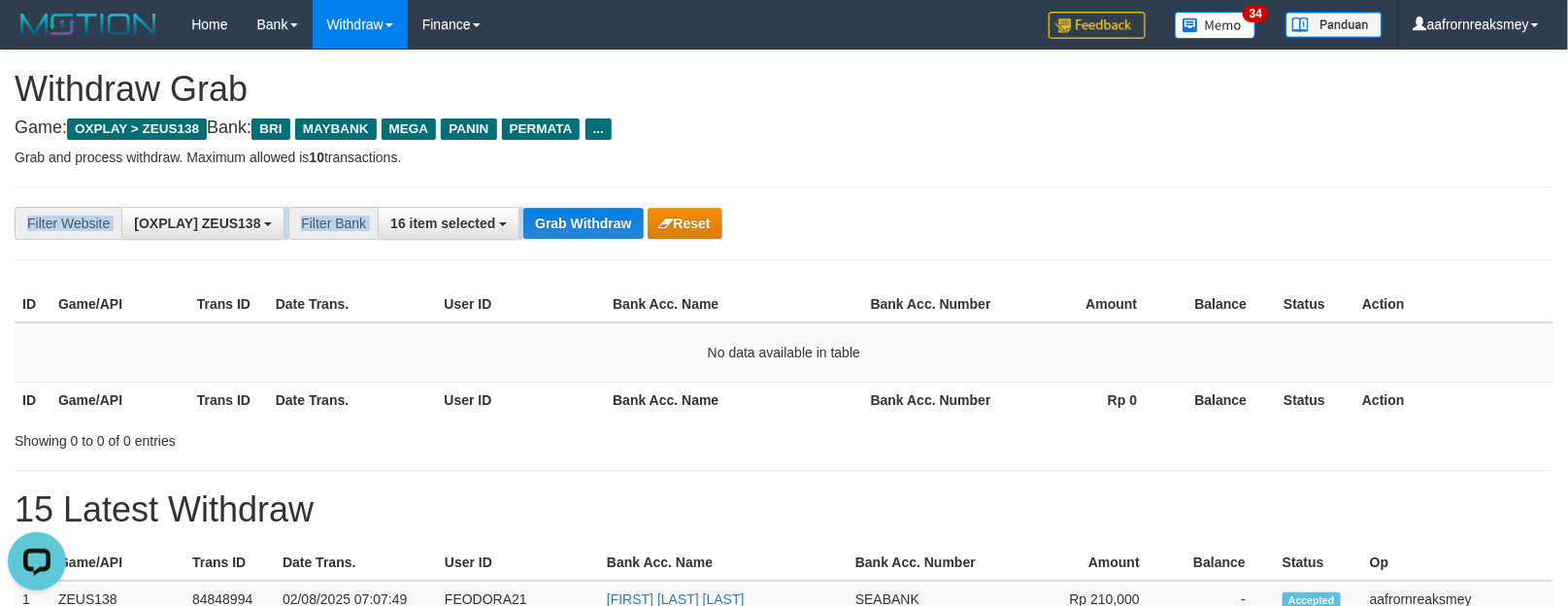 click on "**********" at bounding box center (784, 223) 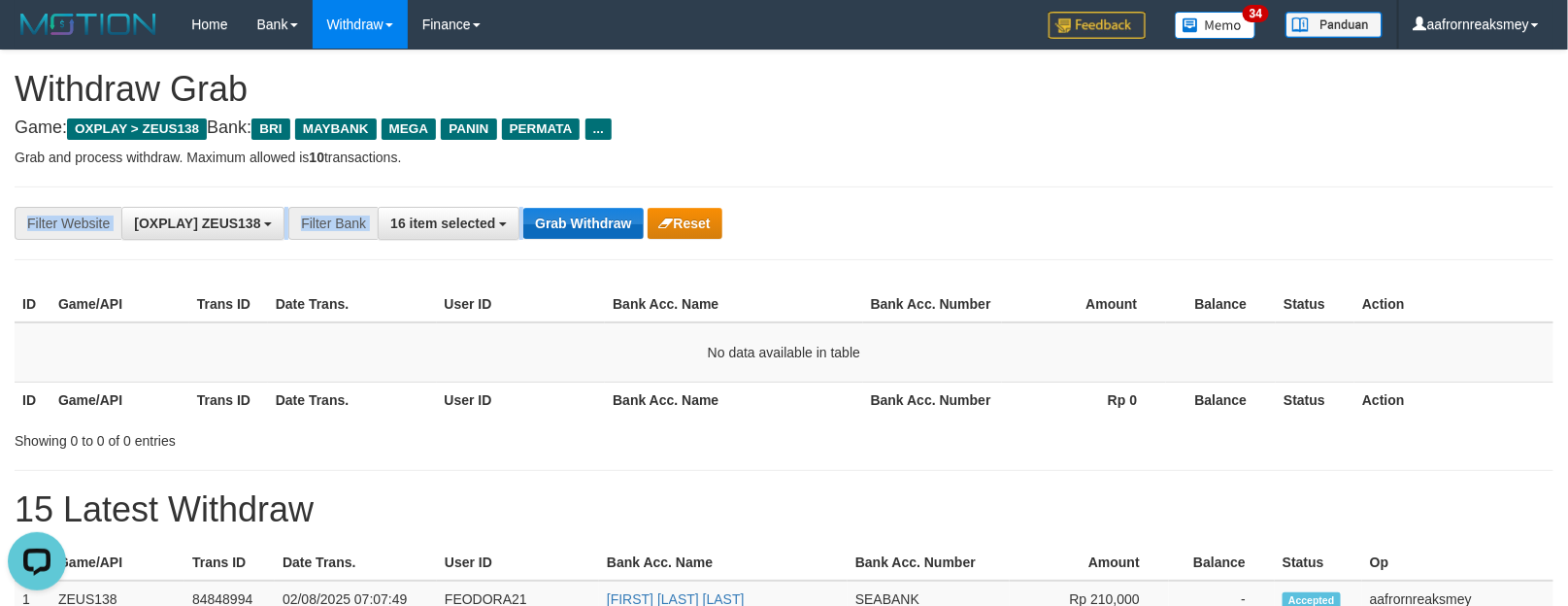 click on "**********" at bounding box center [653, 223] 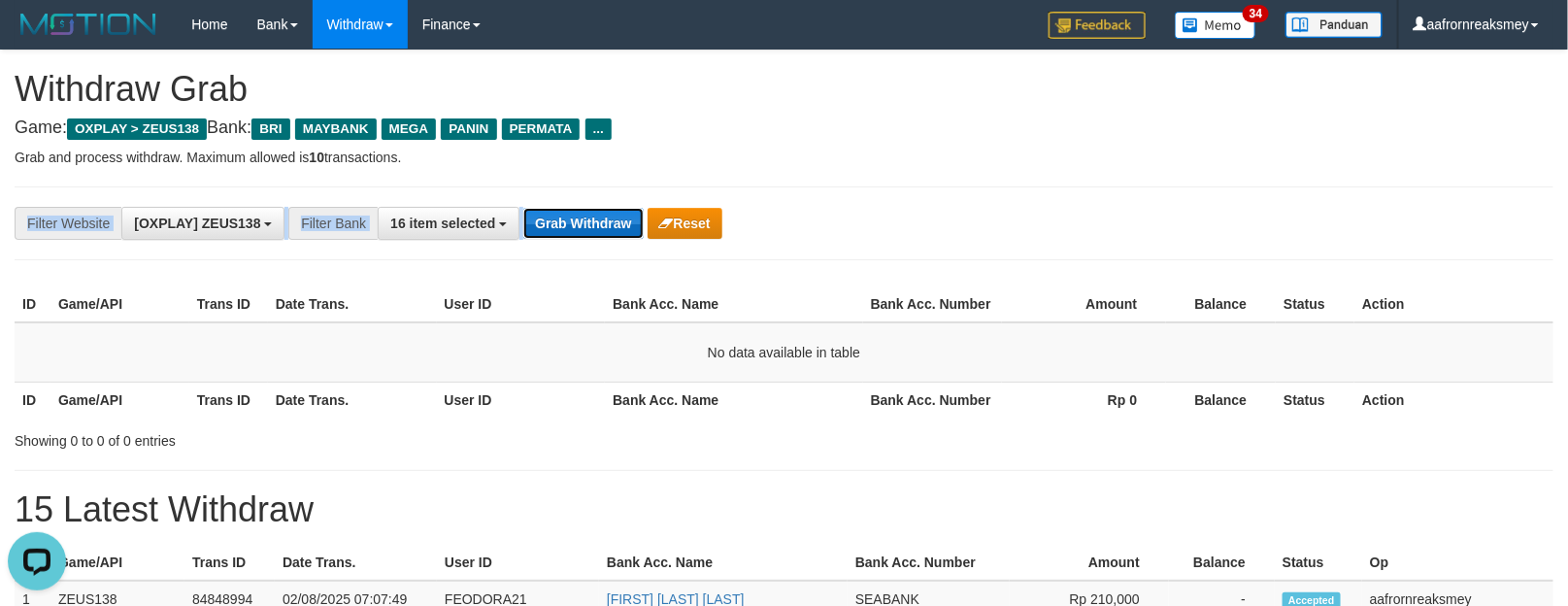 click on "Grab Withdraw" at bounding box center [583, 223] 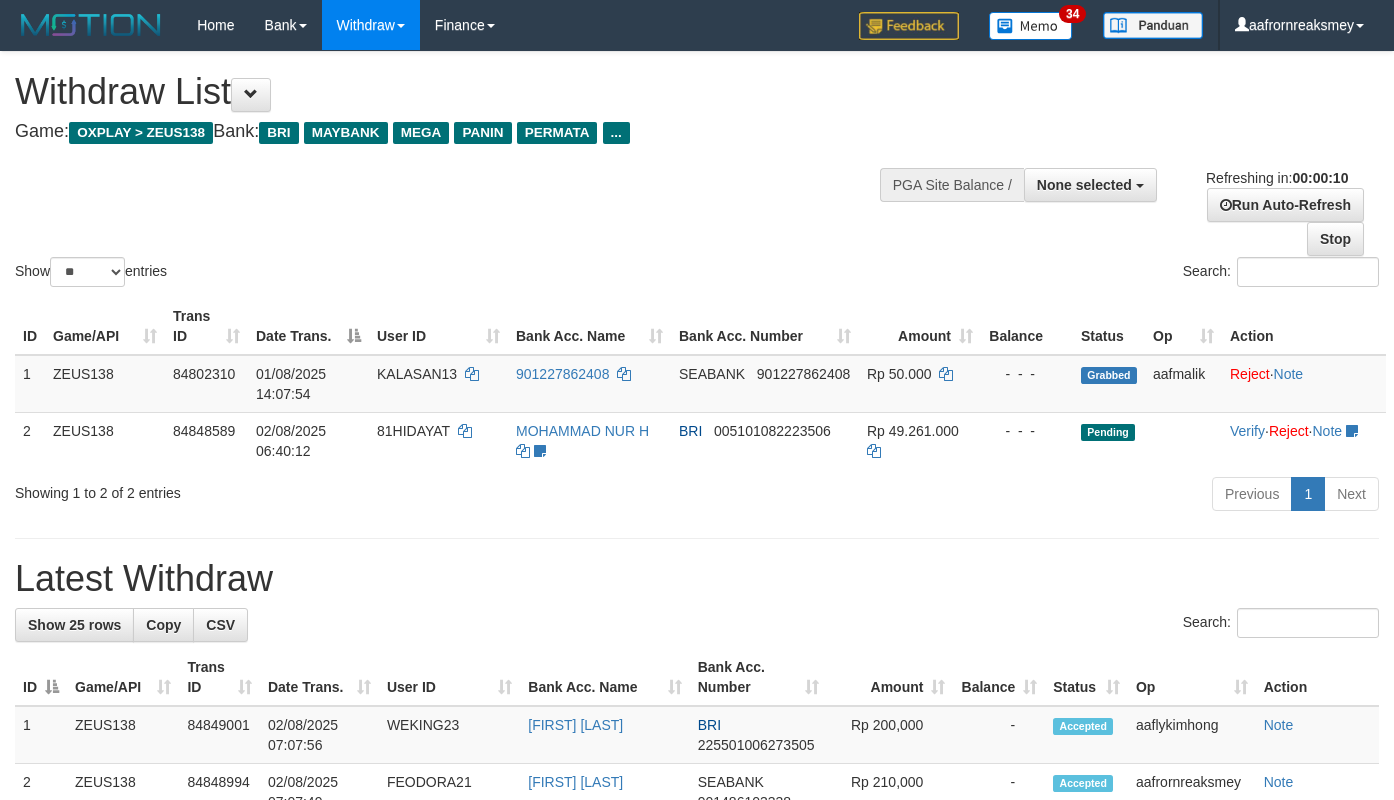 select 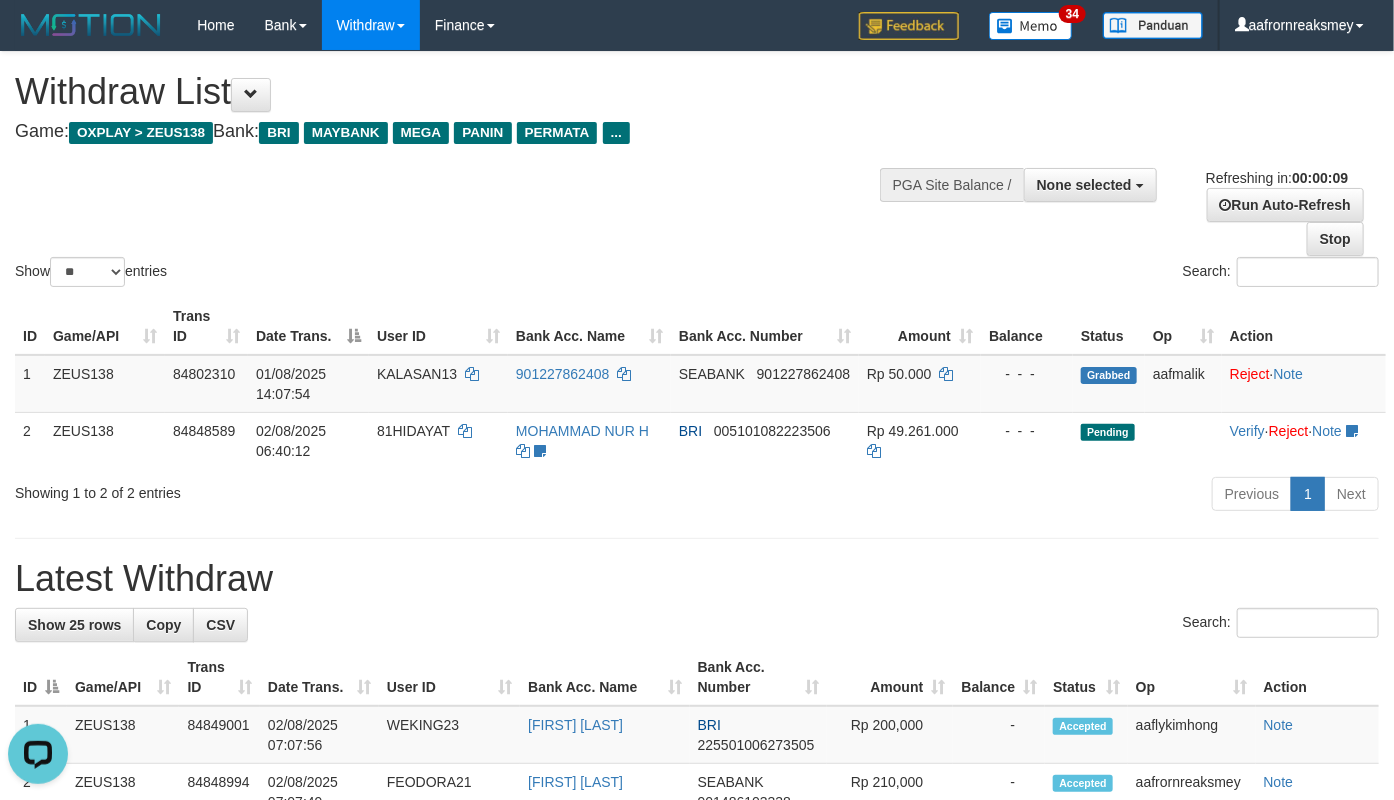 scroll, scrollTop: 0, scrollLeft: 0, axis: both 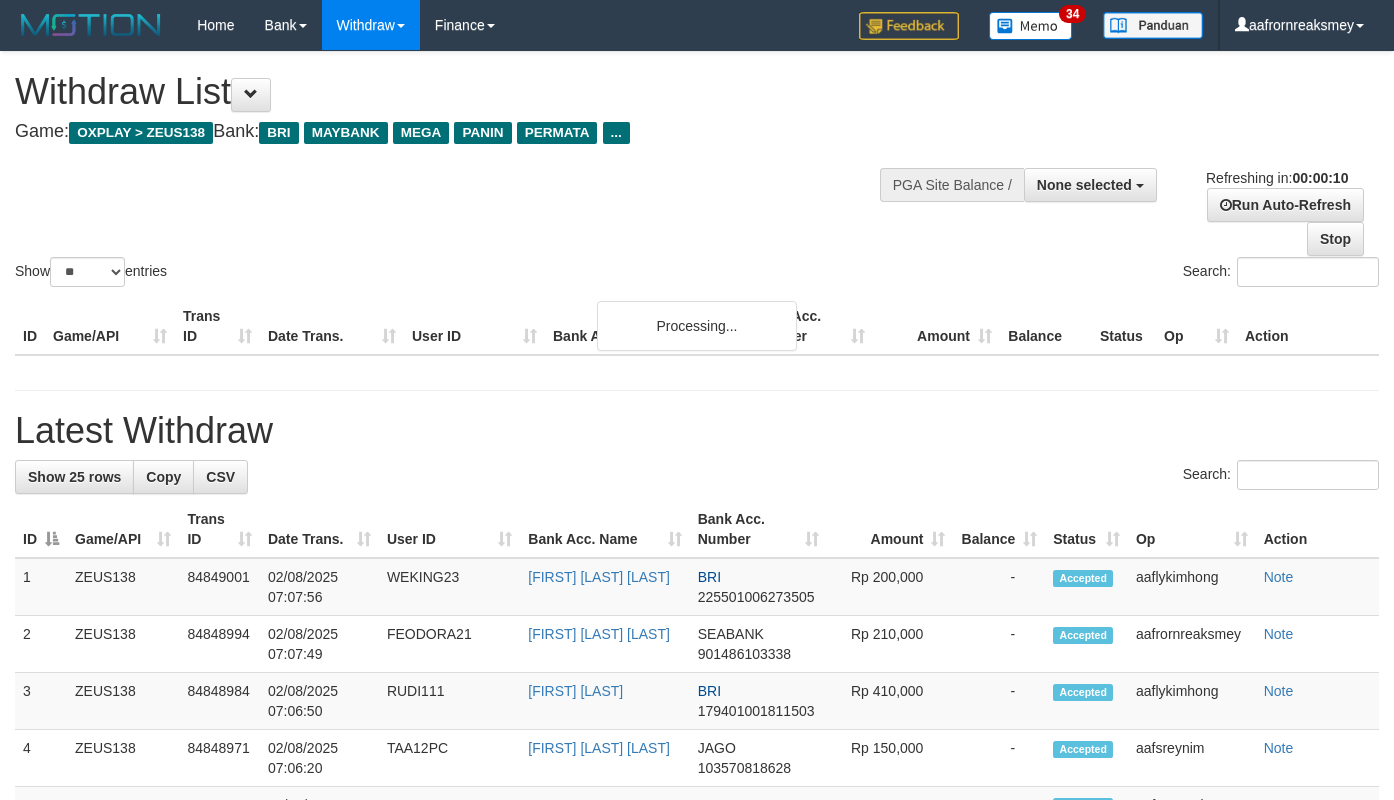 select 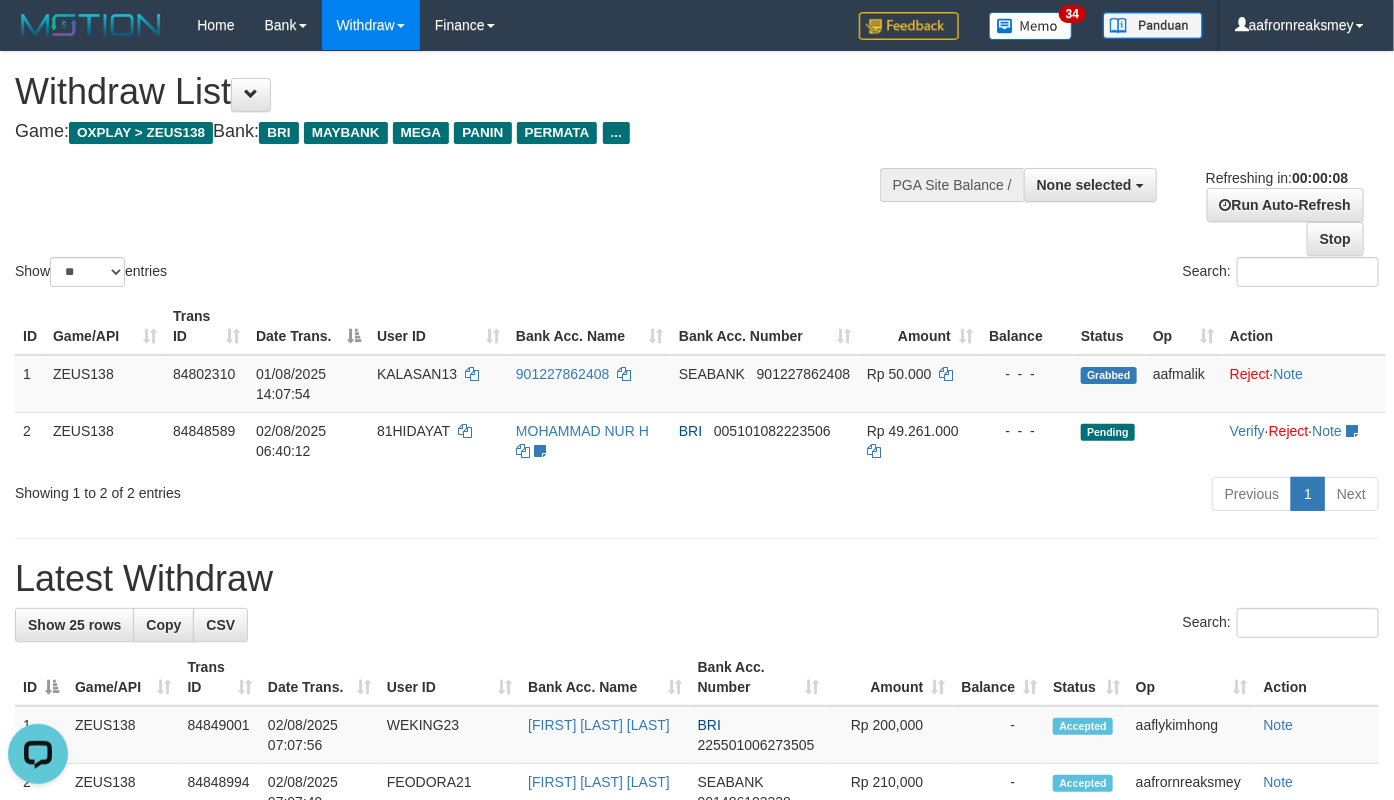 scroll, scrollTop: 0, scrollLeft: 0, axis: both 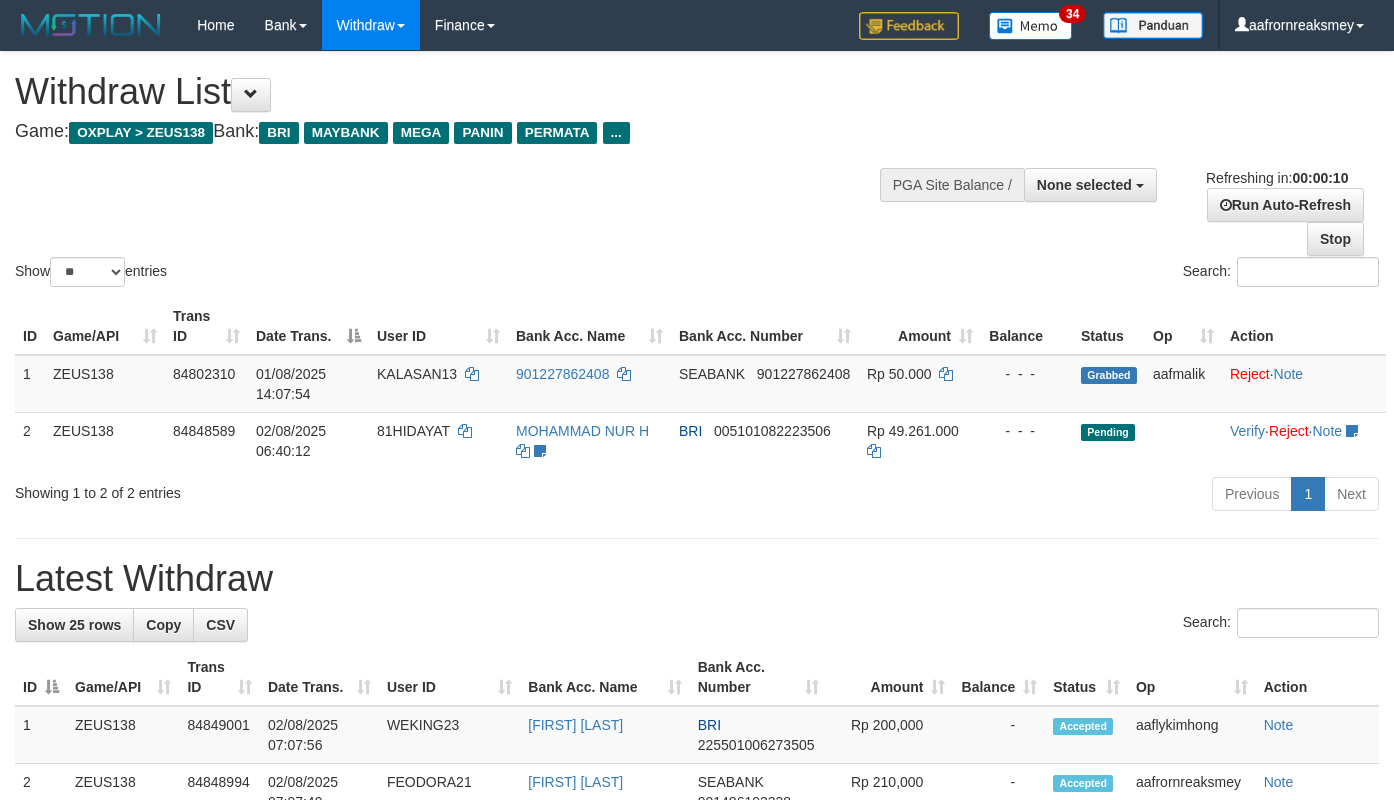 select 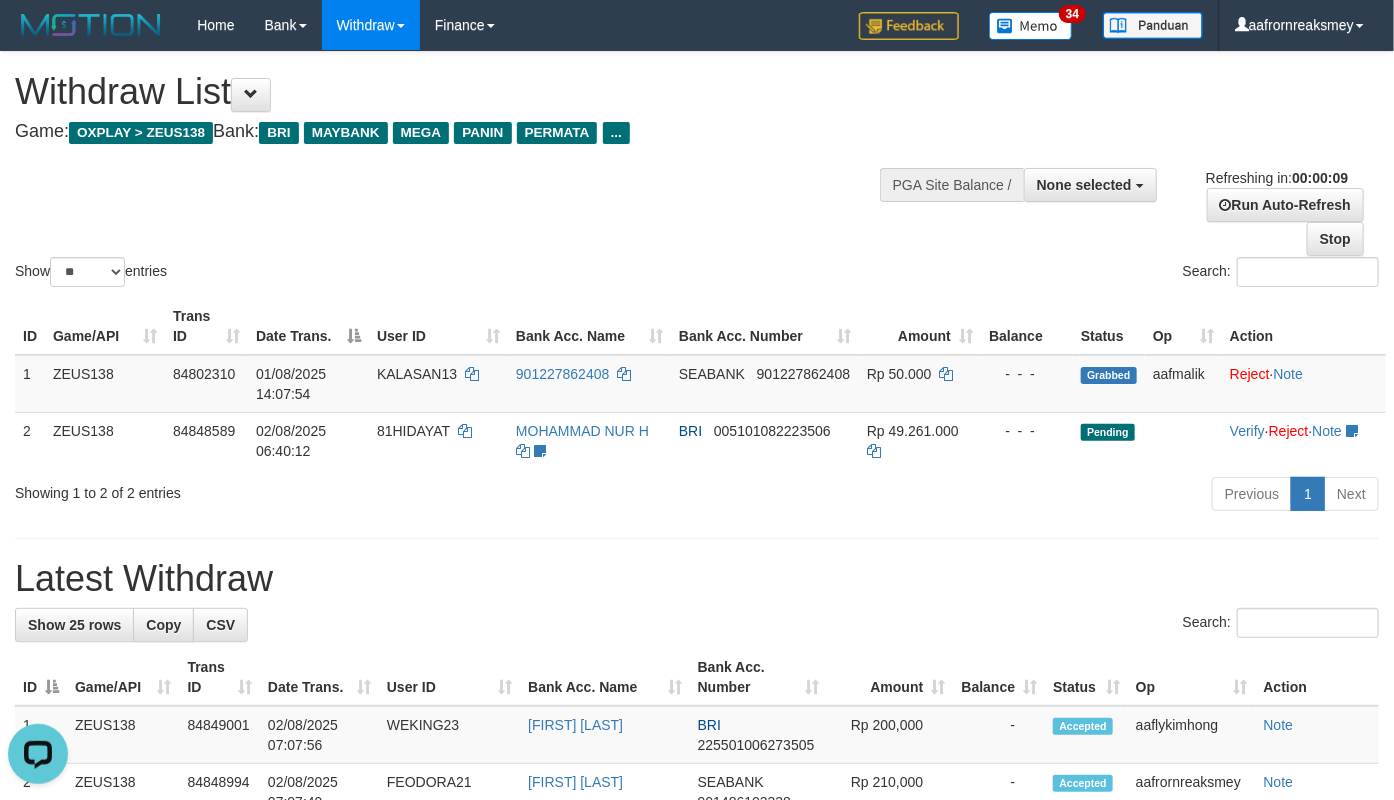 scroll, scrollTop: 0, scrollLeft: 0, axis: both 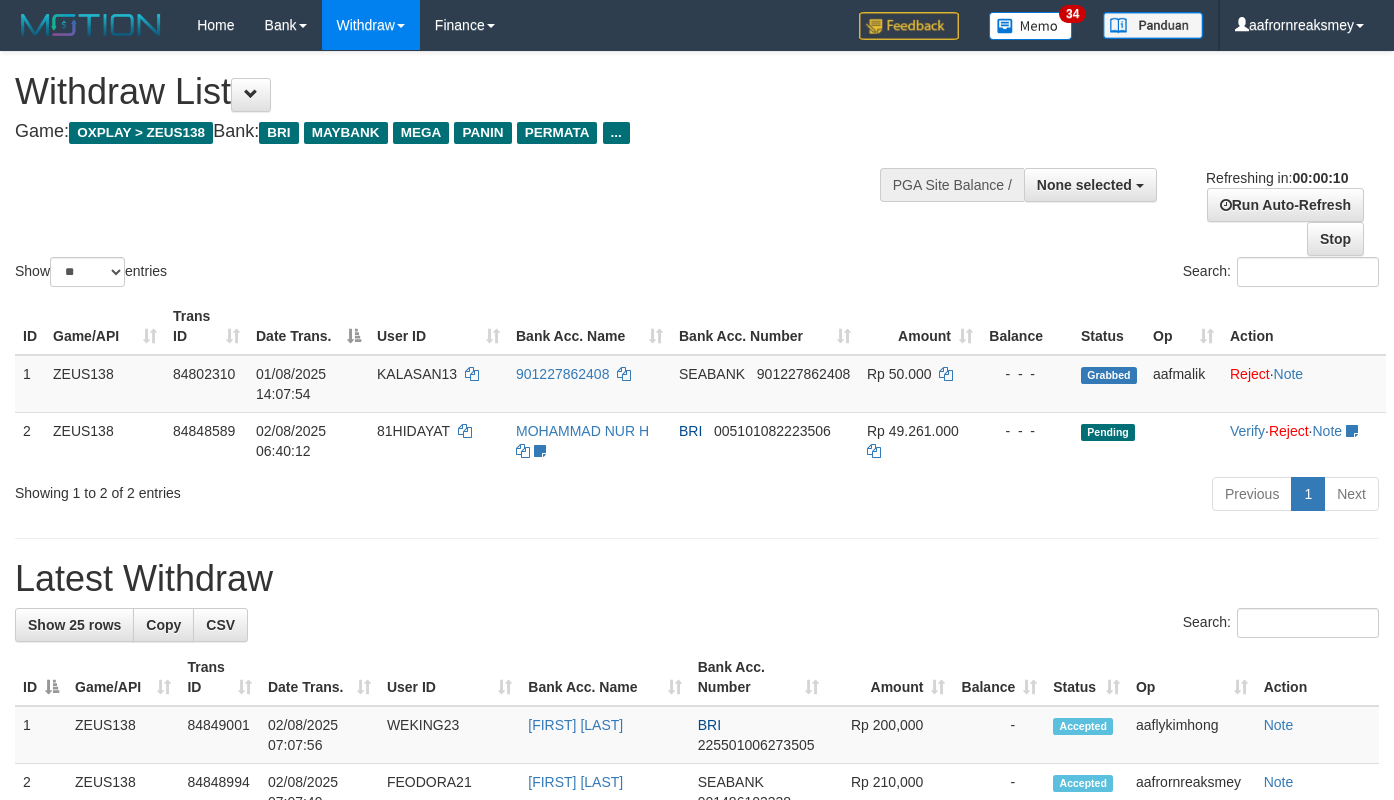 select 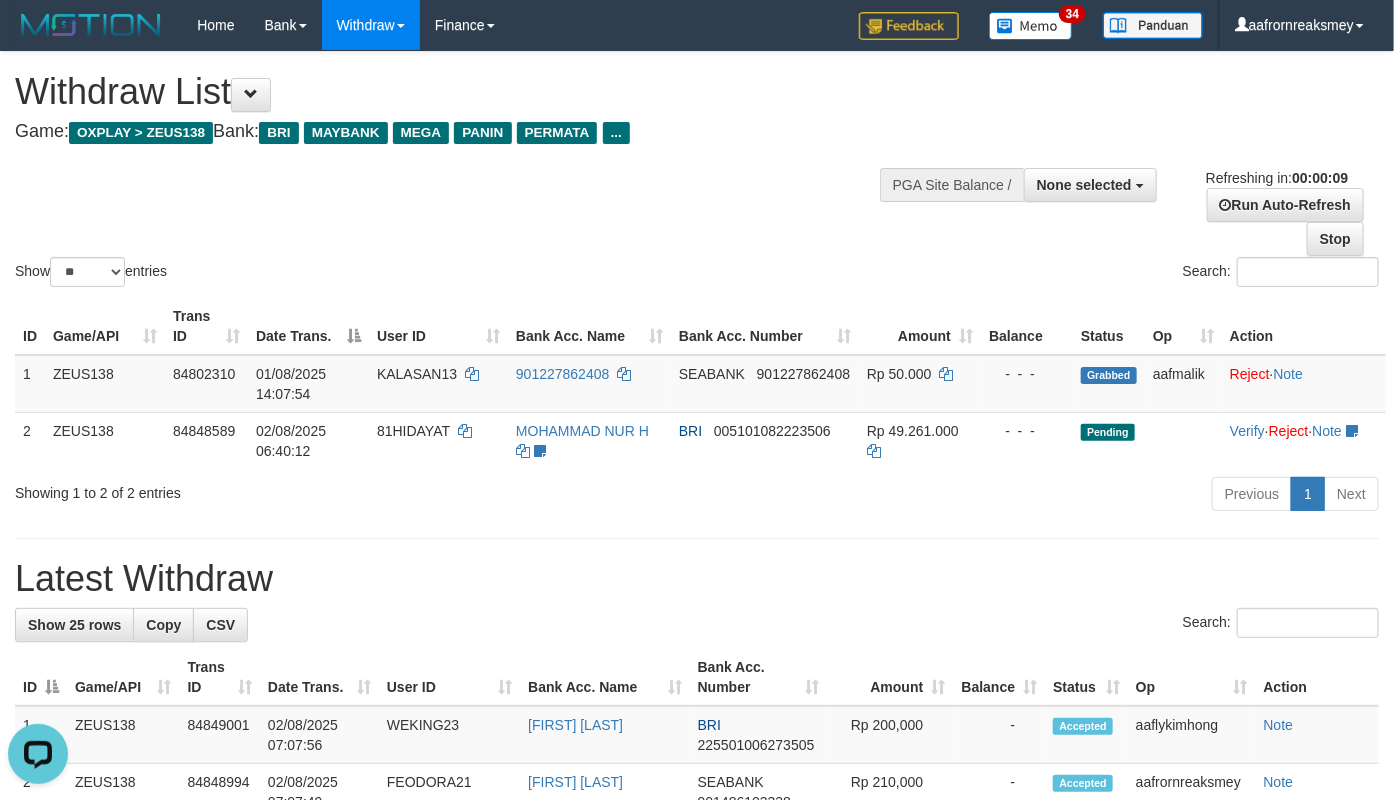 scroll, scrollTop: 0, scrollLeft: 0, axis: both 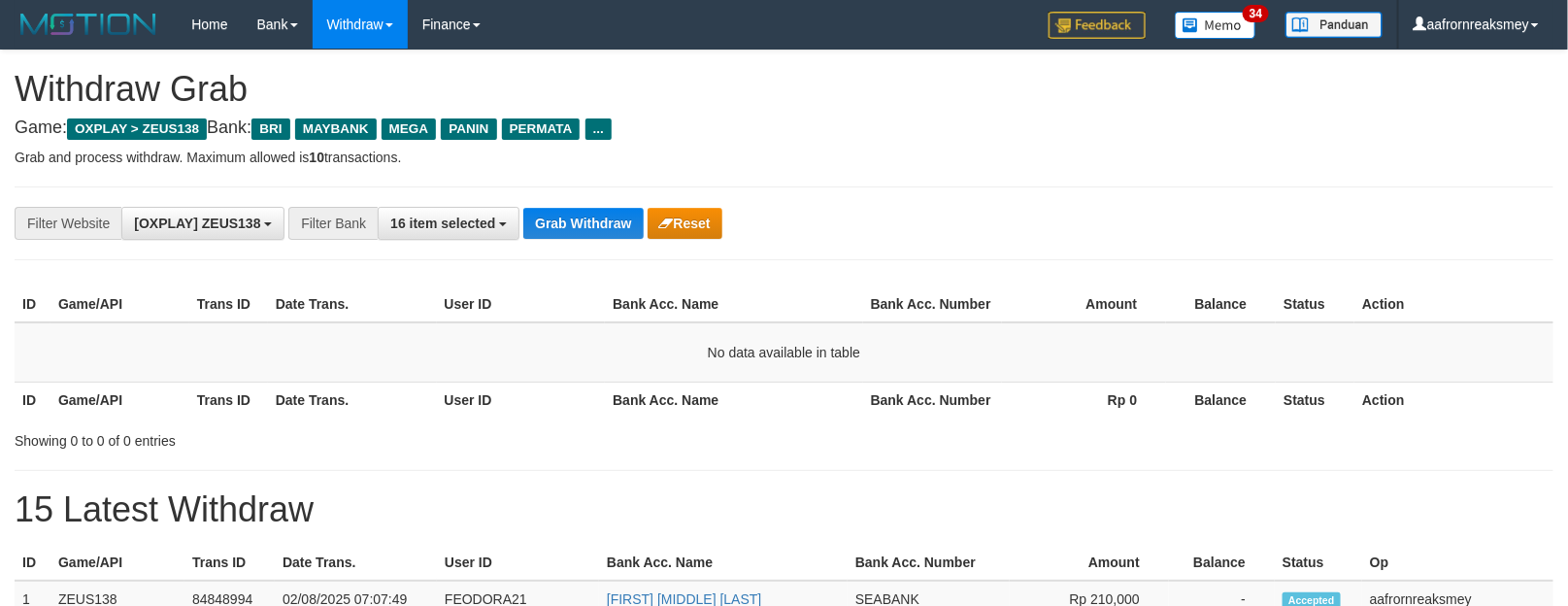drag, startPoint x: 600, startPoint y: 253, endPoint x: 567, endPoint y: 241, distance: 35.1141 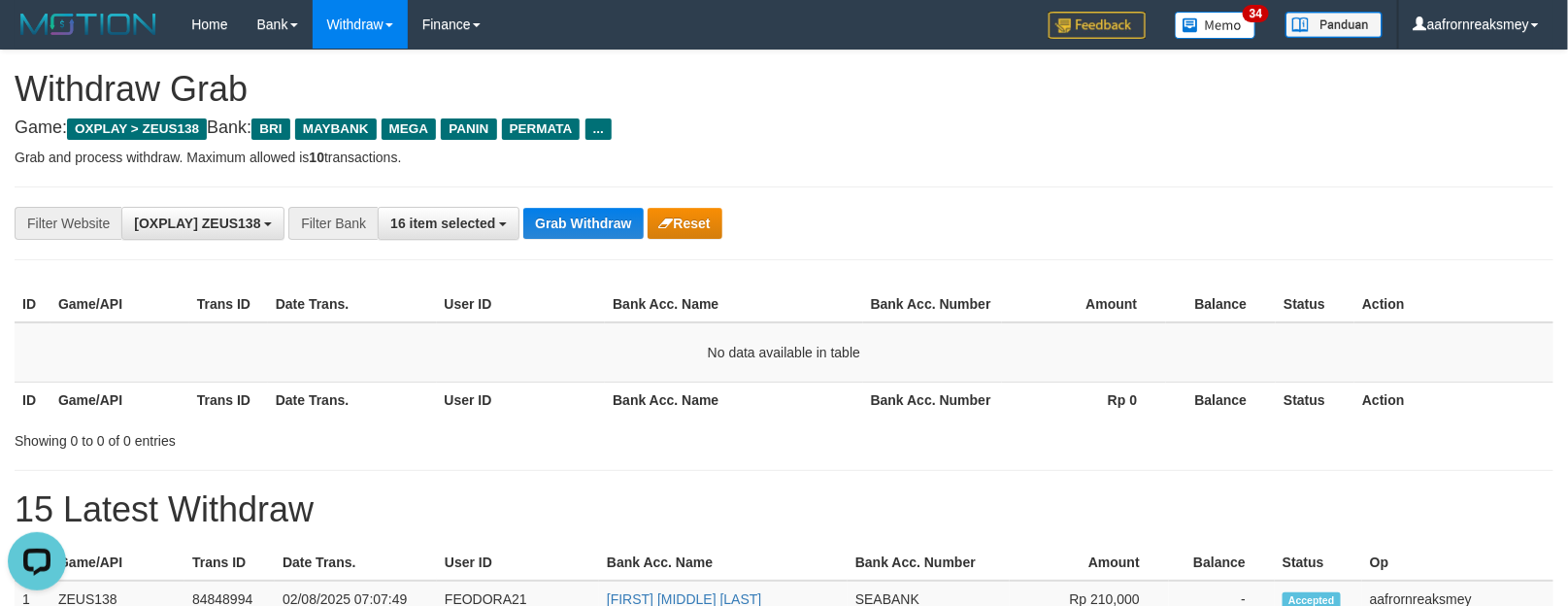 scroll, scrollTop: 0, scrollLeft: 0, axis: both 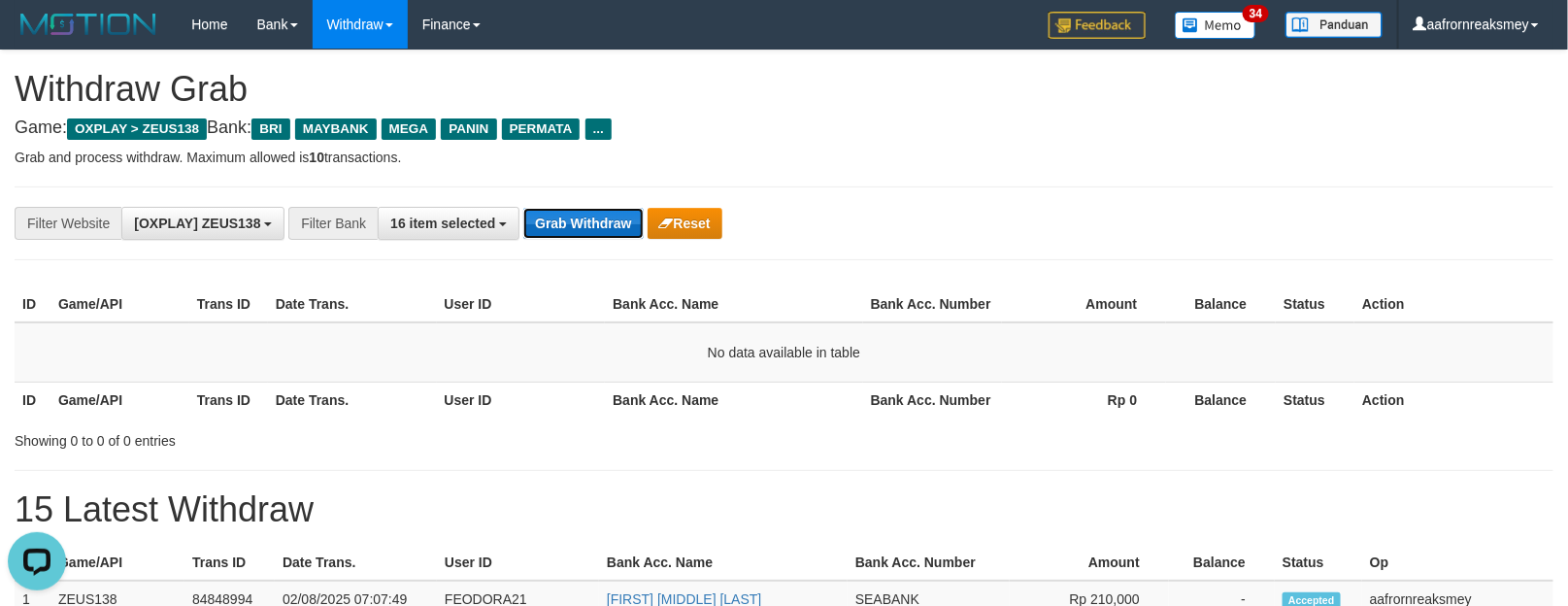 click on "Grab Withdraw" at bounding box center [583, 223] 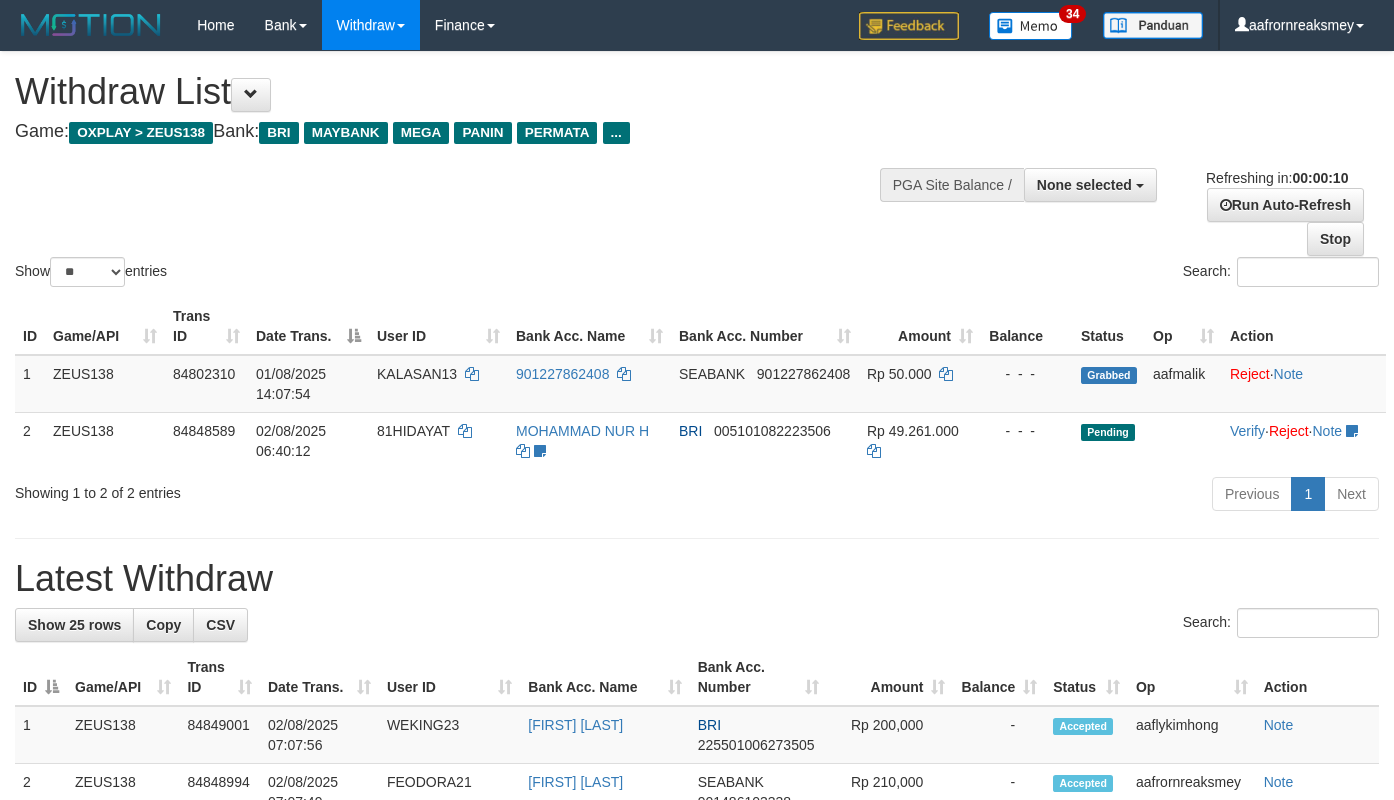 select 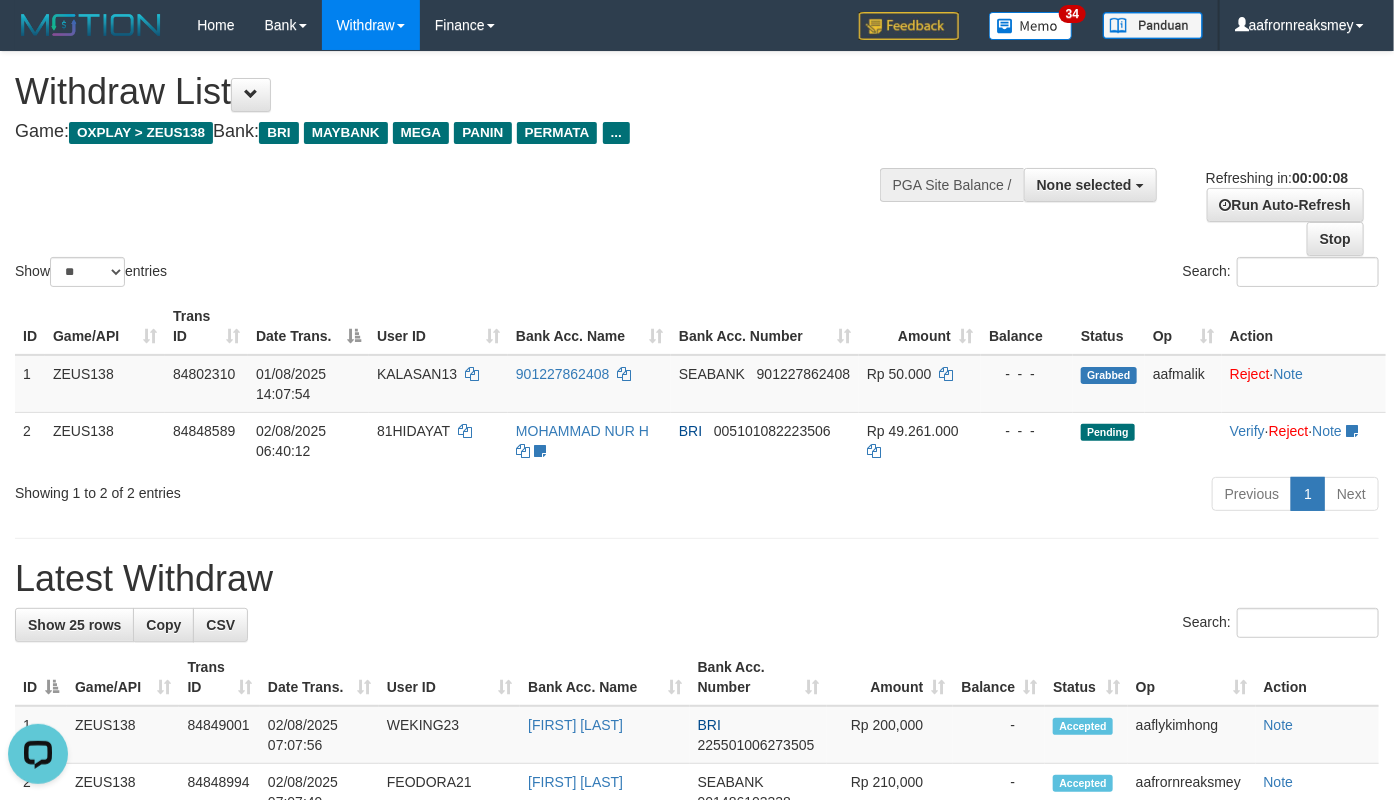 scroll, scrollTop: 0, scrollLeft: 0, axis: both 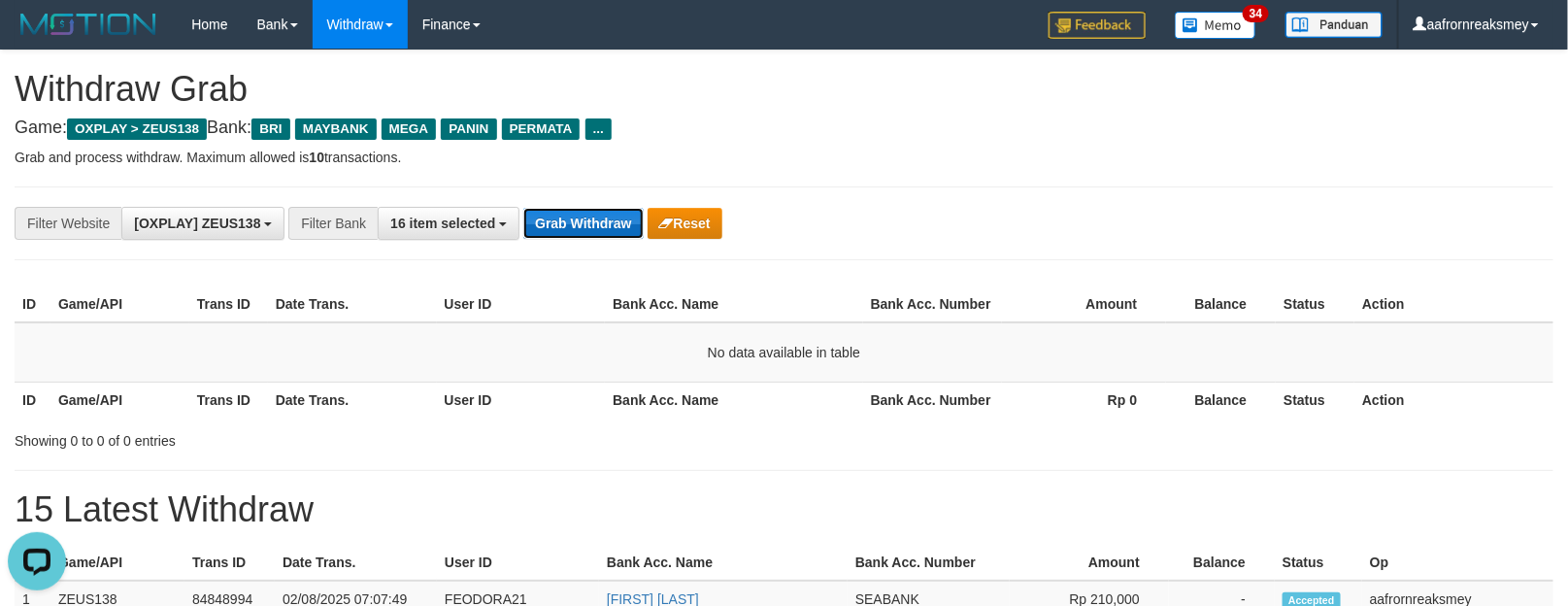 click on "Grab Withdraw" at bounding box center [583, 223] 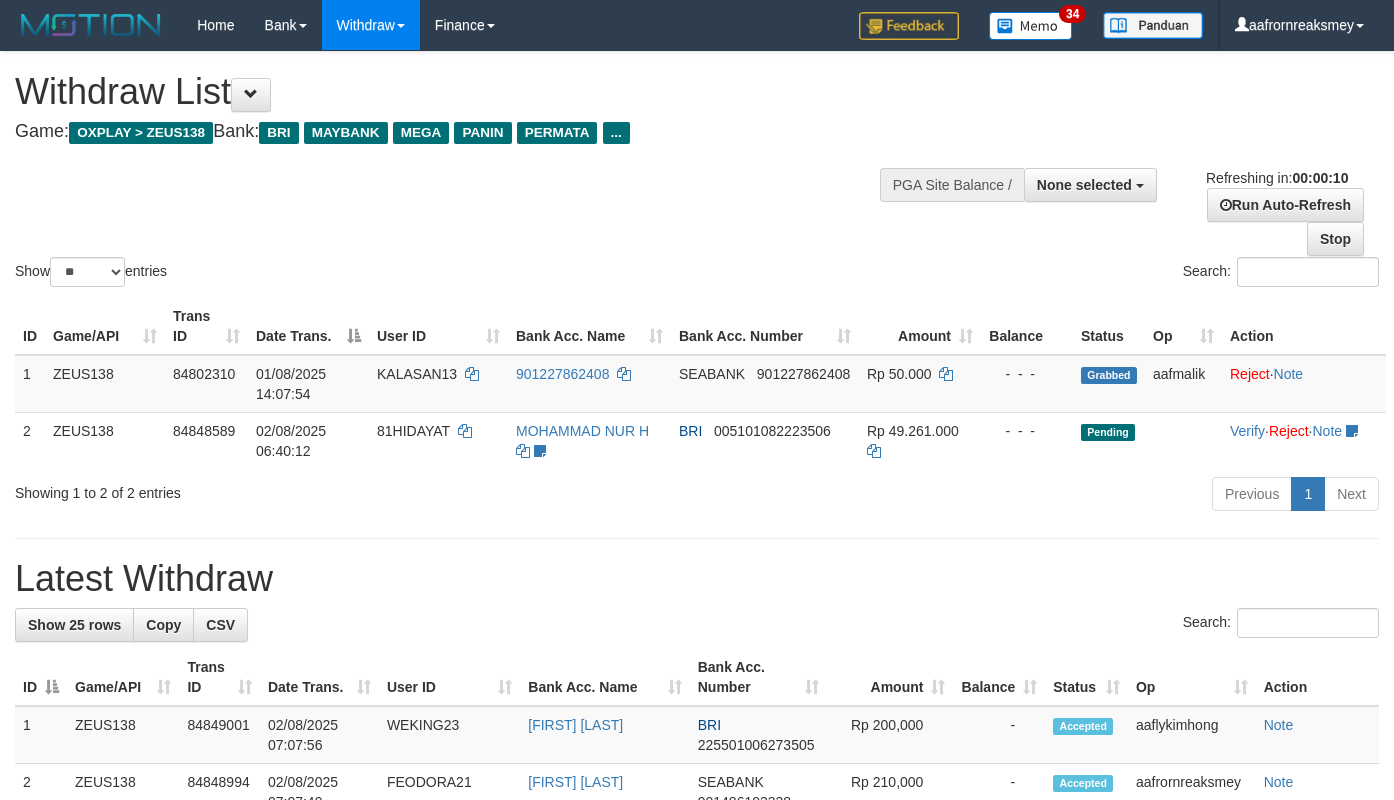 select 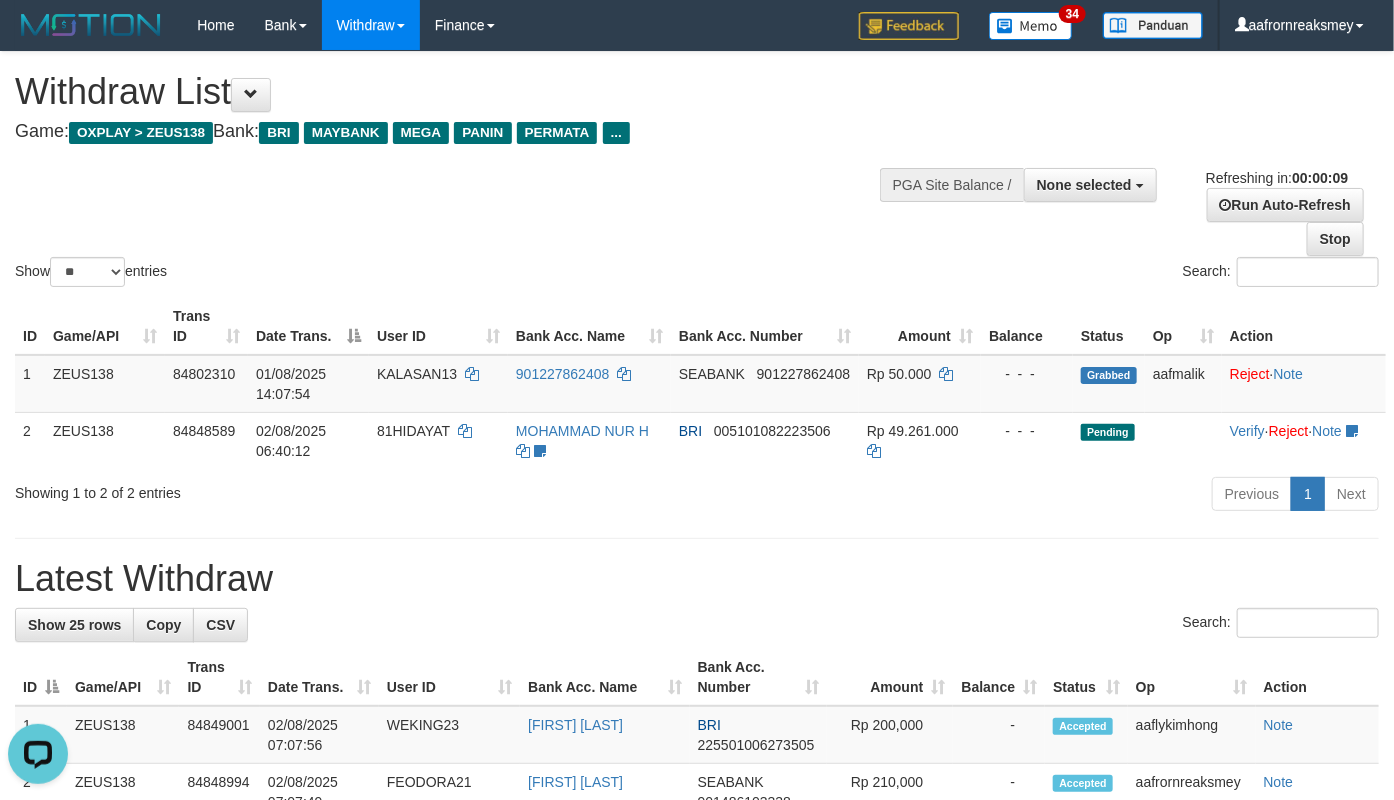 scroll, scrollTop: 0, scrollLeft: 0, axis: both 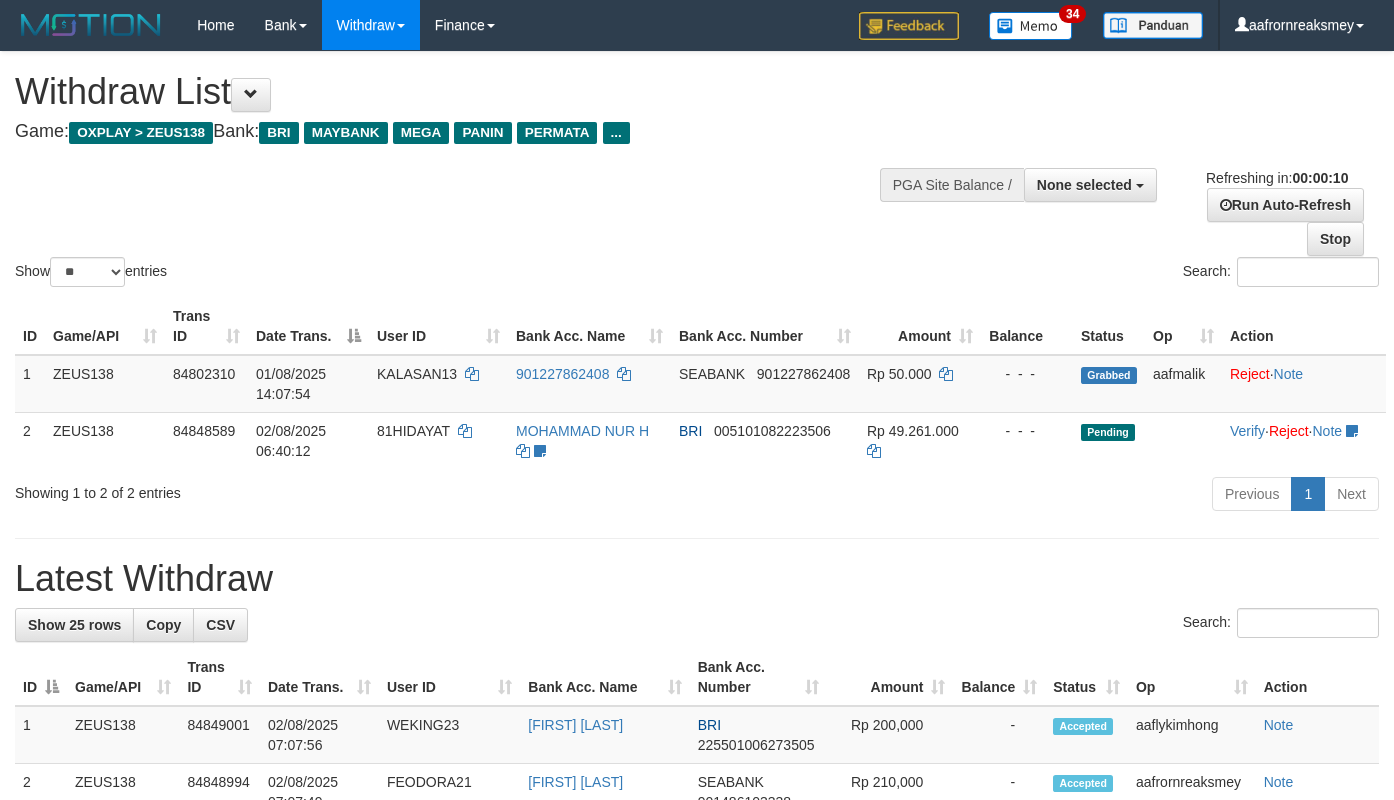 select 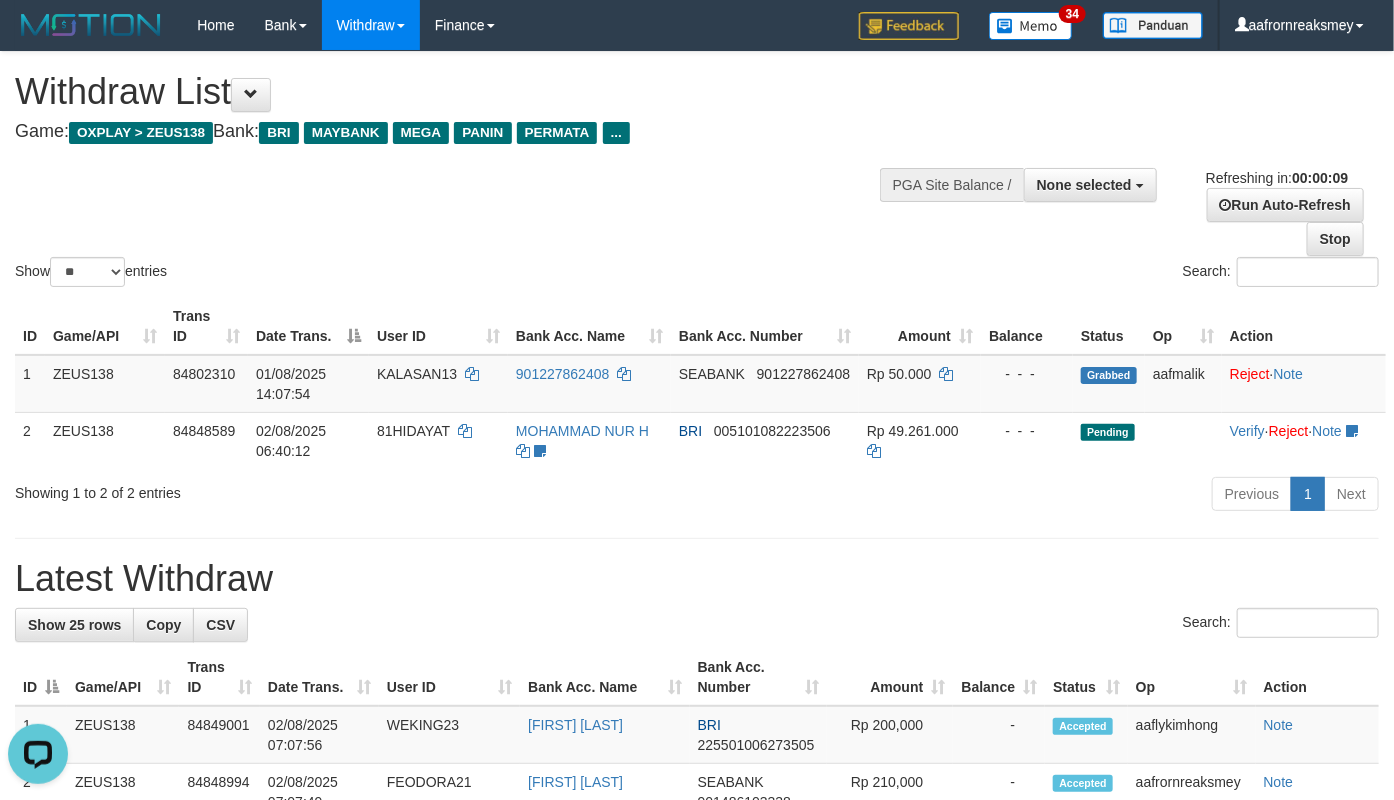 scroll, scrollTop: 0, scrollLeft: 0, axis: both 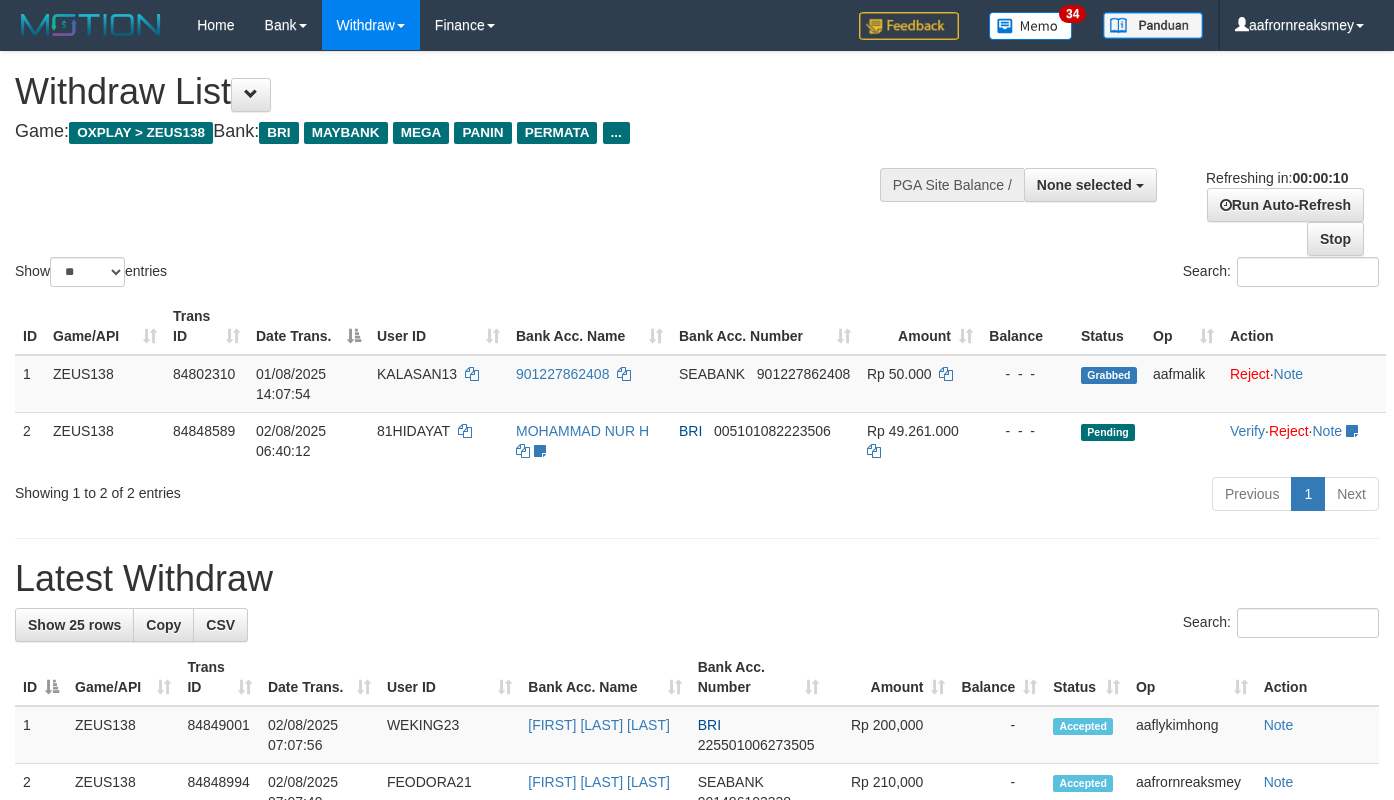 select 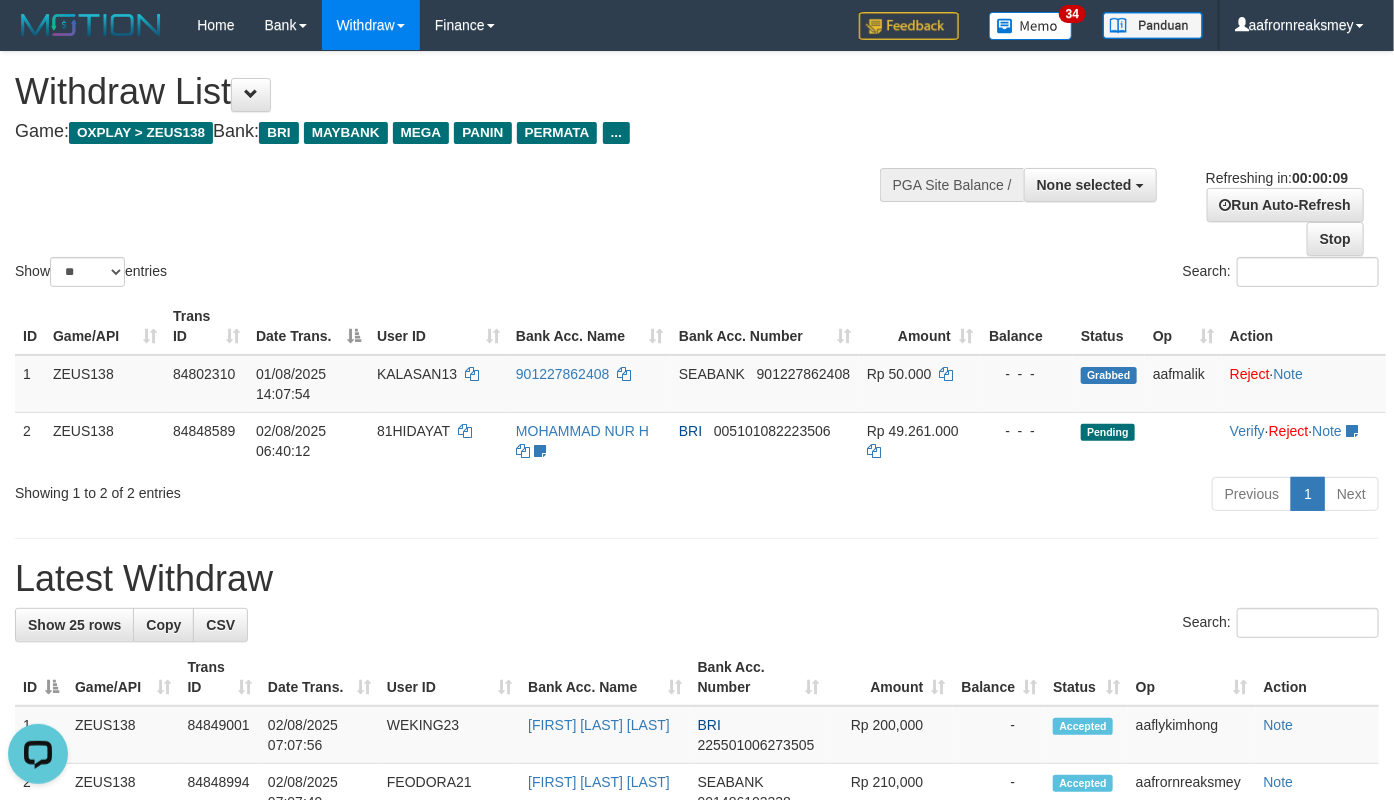 scroll, scrollTop: 0, scrollLeft: 0, axis: both 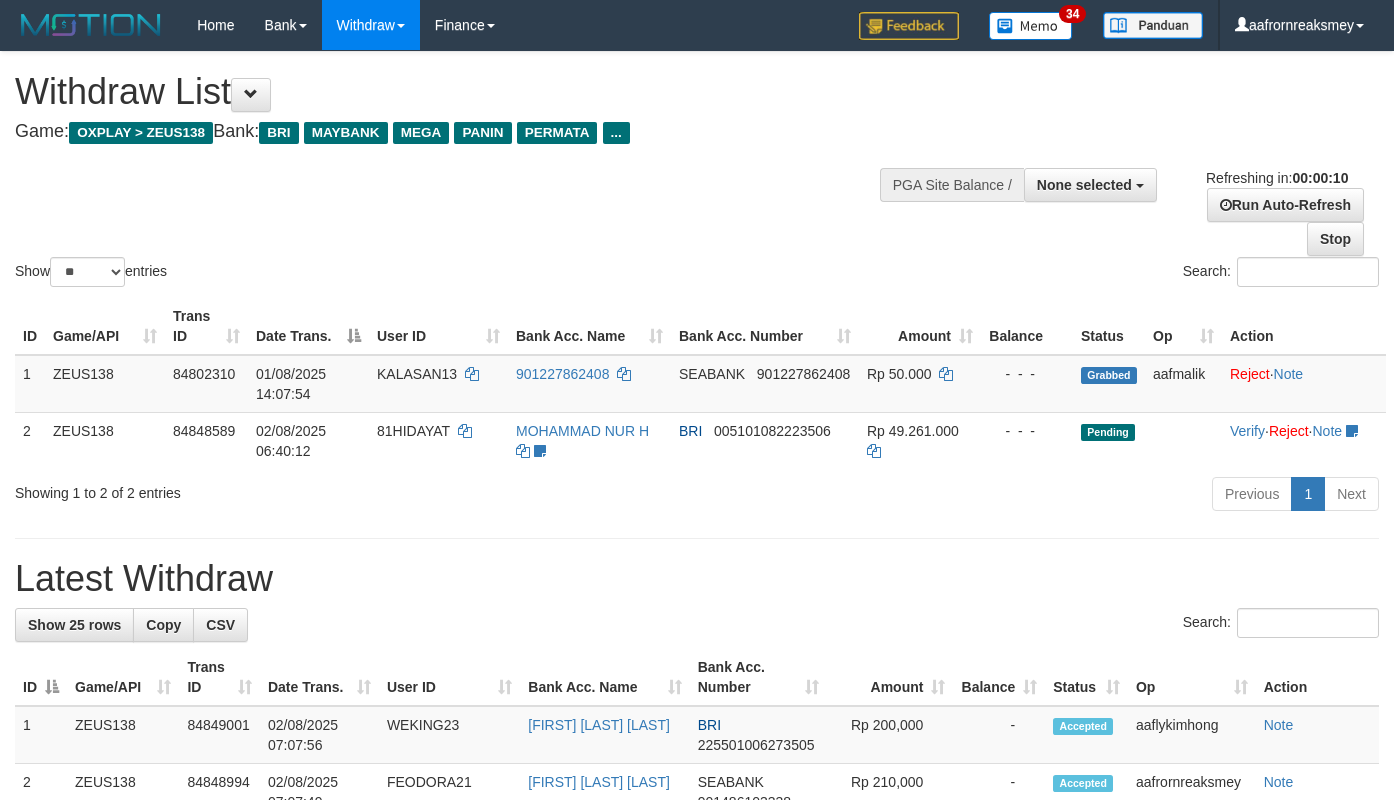 select 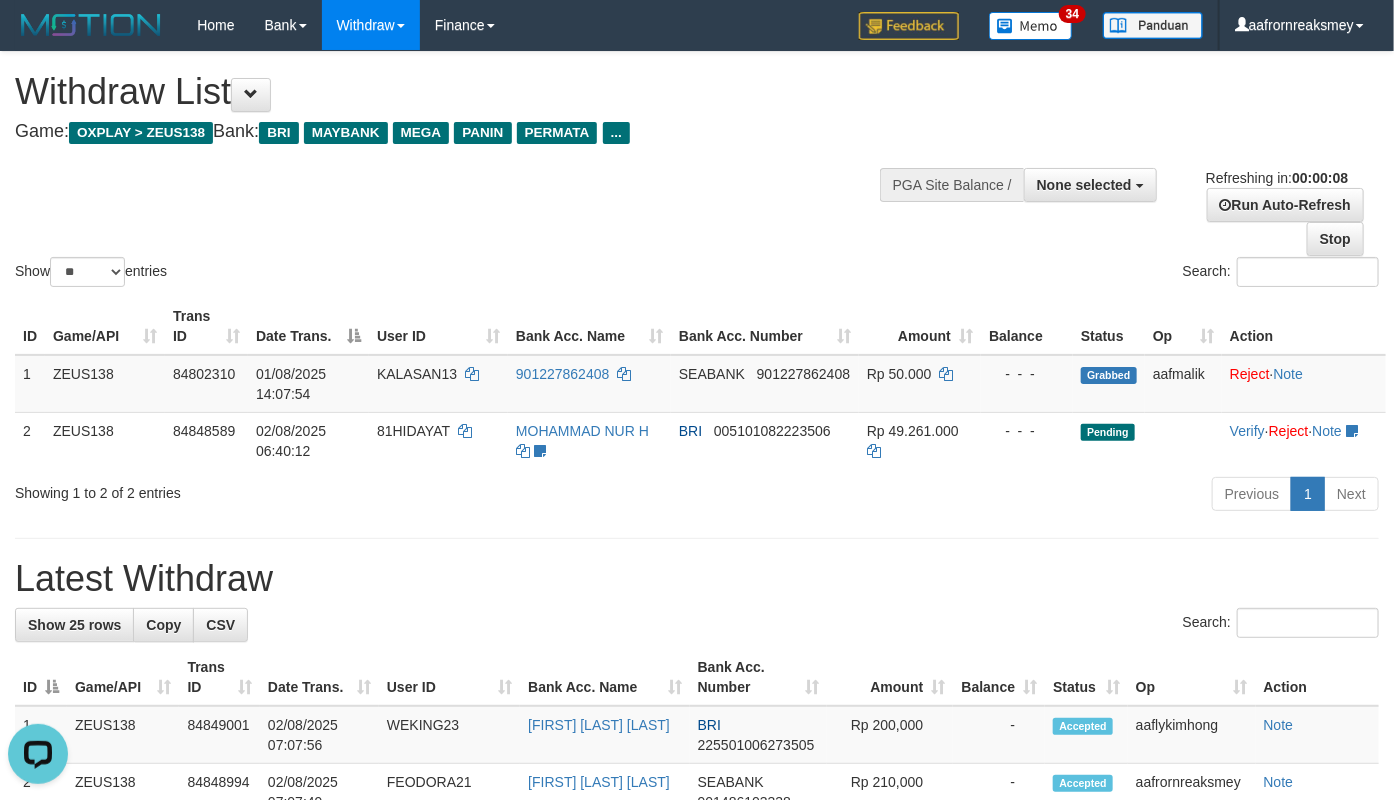 scroll, scrollTop: 0, scrollLeft: 0, axis: both 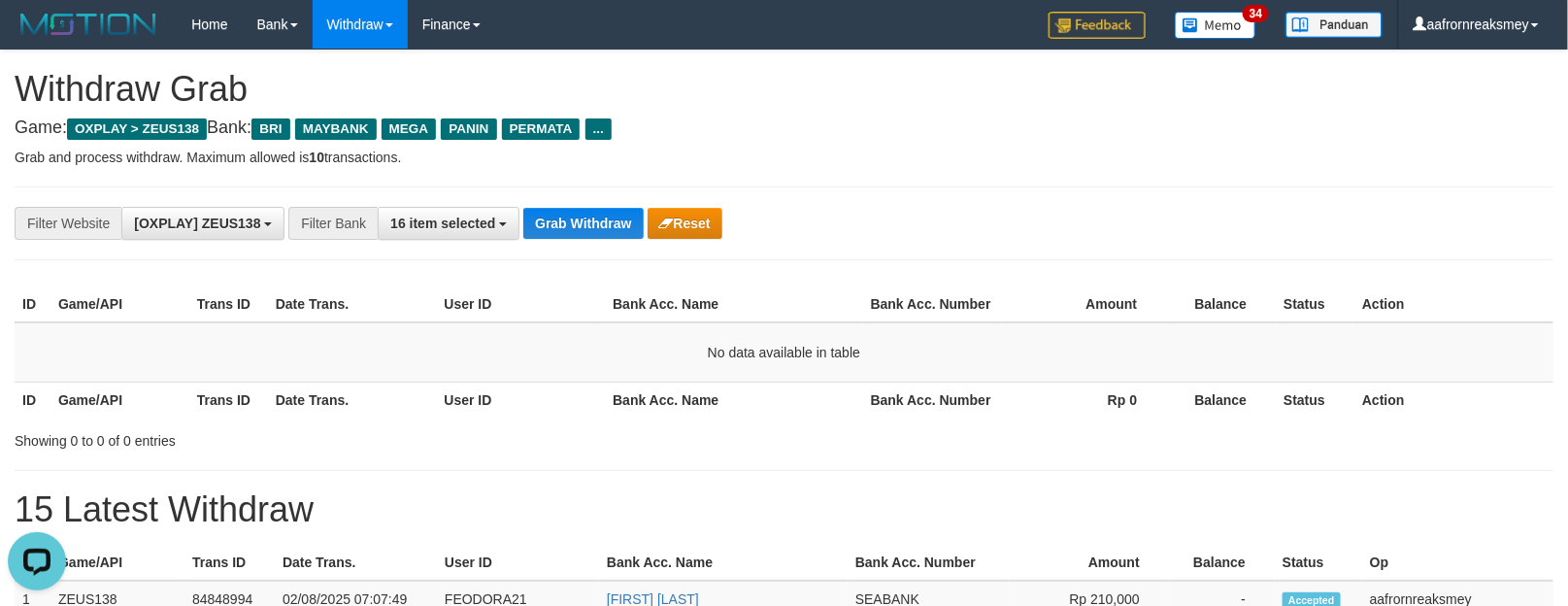 click on "**********" at bounding box center [784, 223] 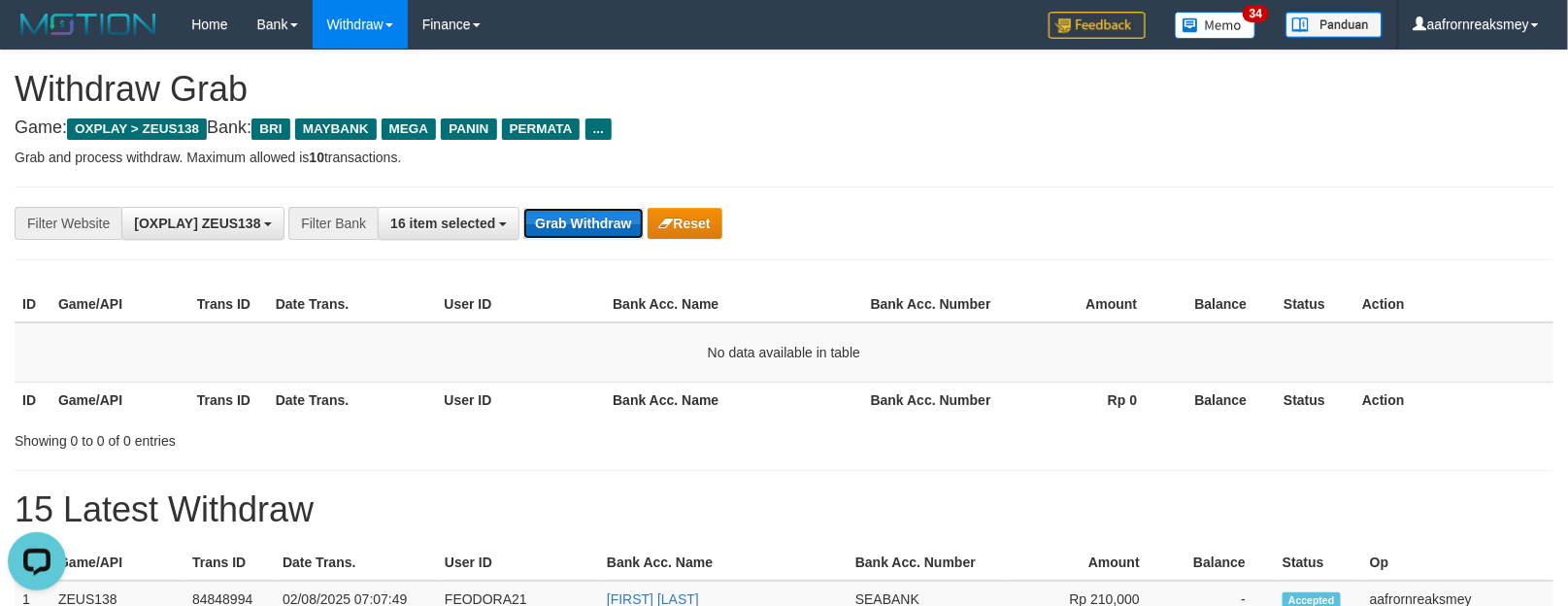 click on "Grab Withdraw" at bounding box center (583, 223) 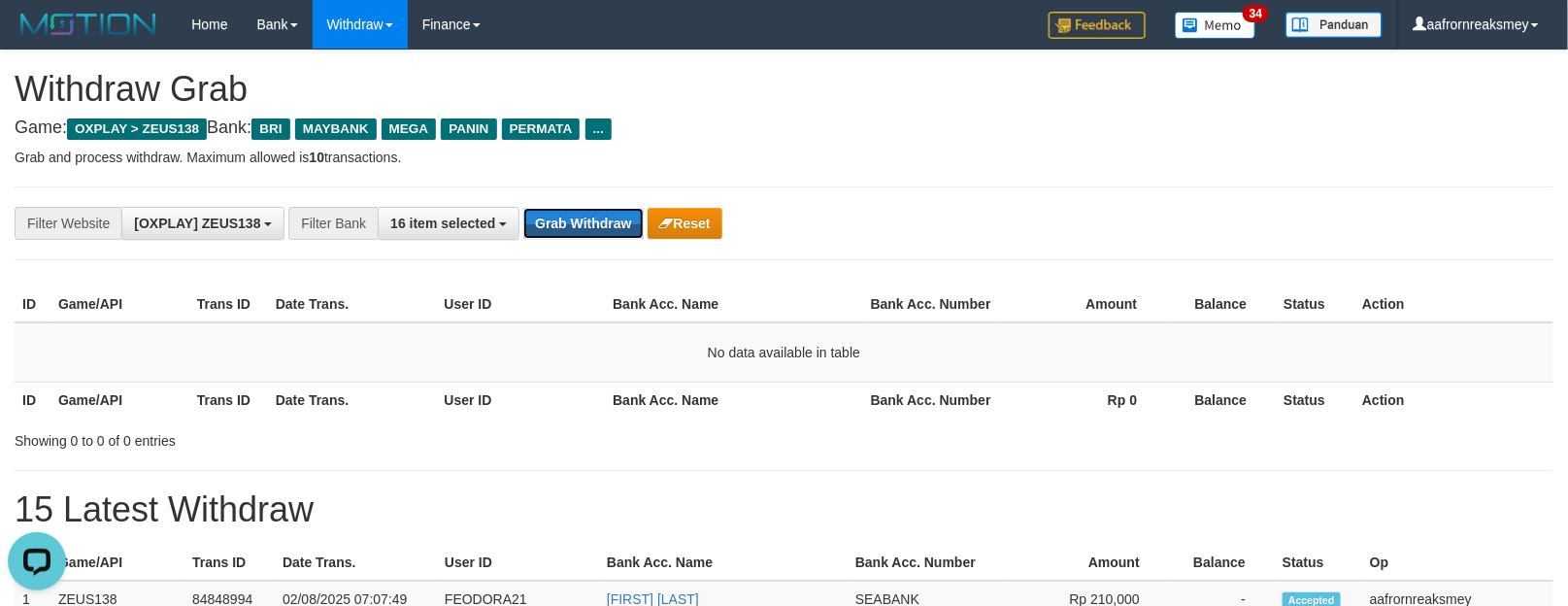 drag, startPoint x: 588, startPoint y: 205, endPoint x: 1576, endPoint y: 348, distance: 998.295 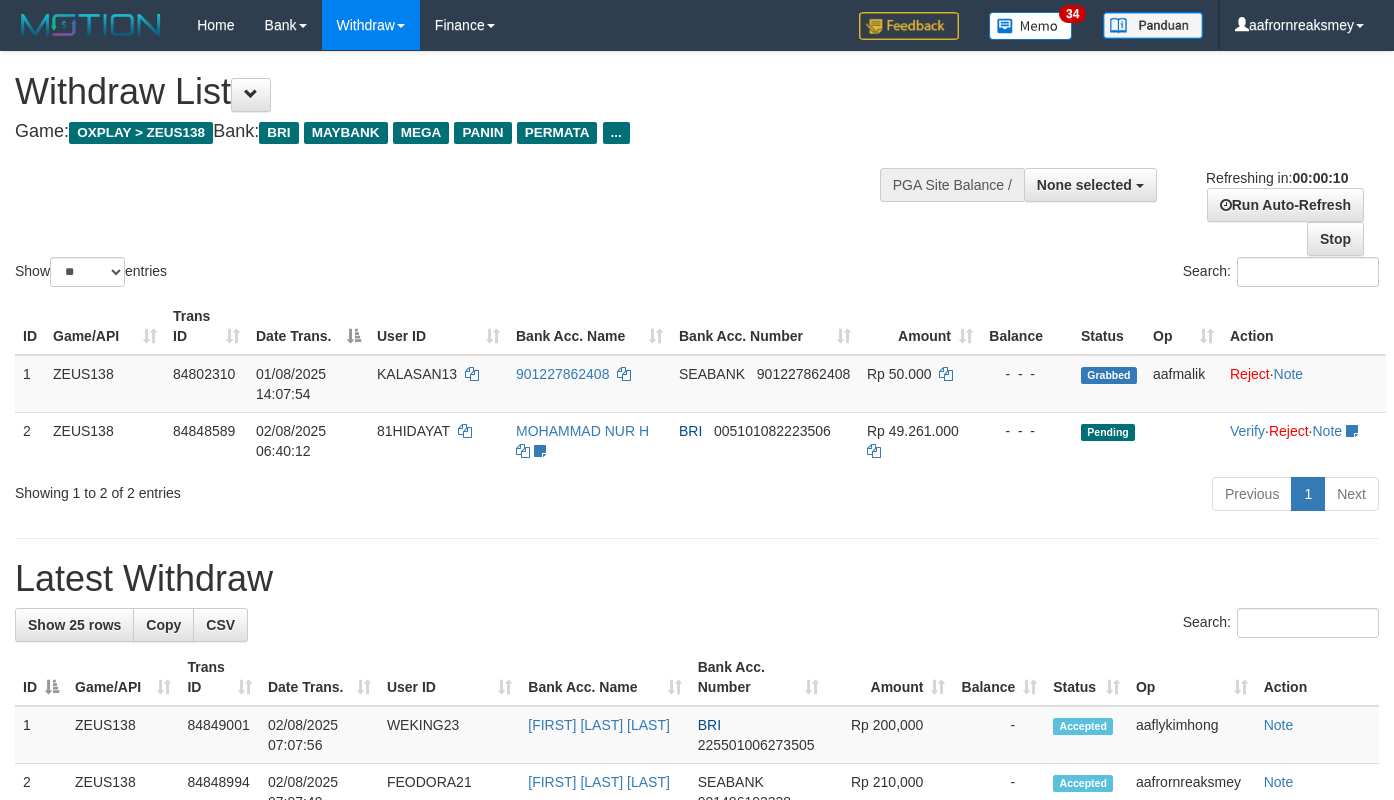 select 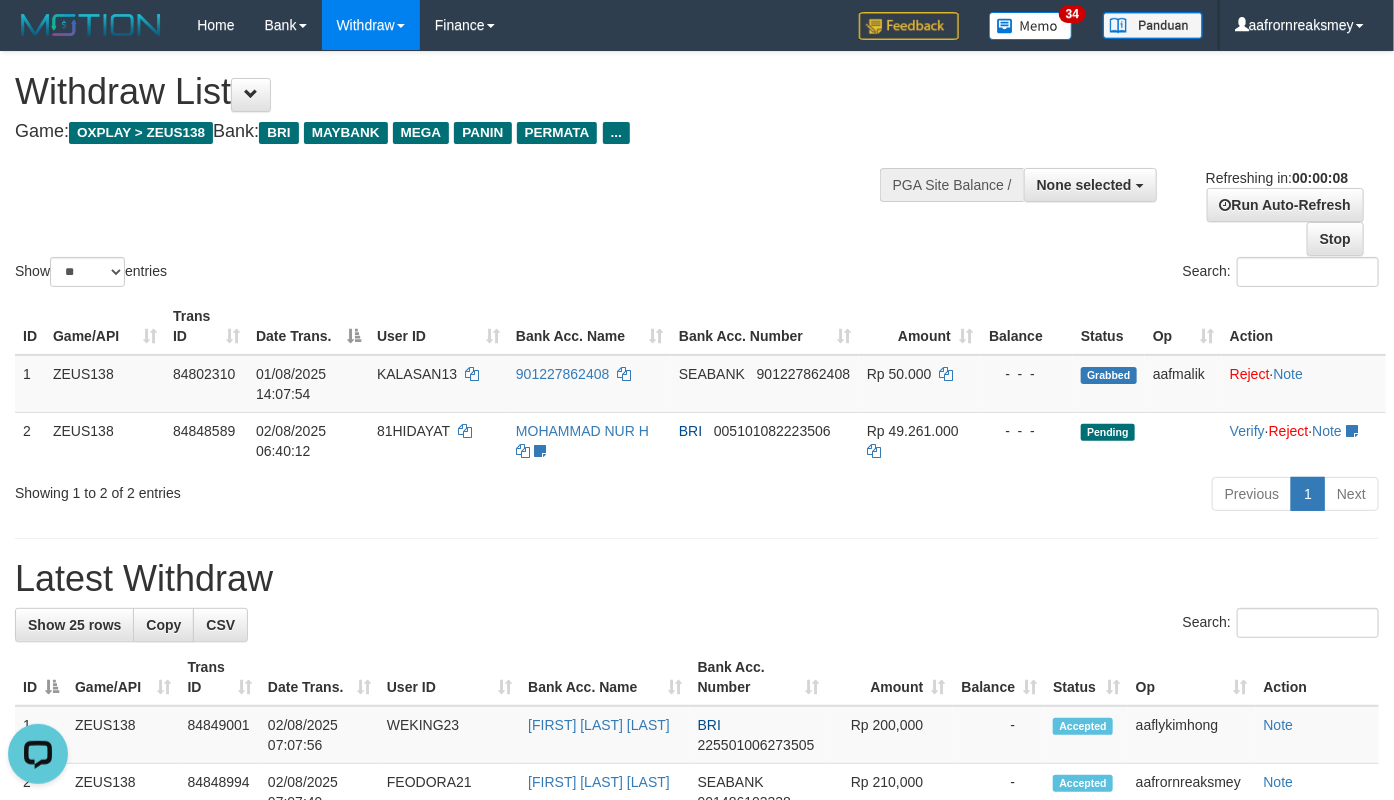 scroll, scrollTop: 0, scrollLeft: 0, axis: both 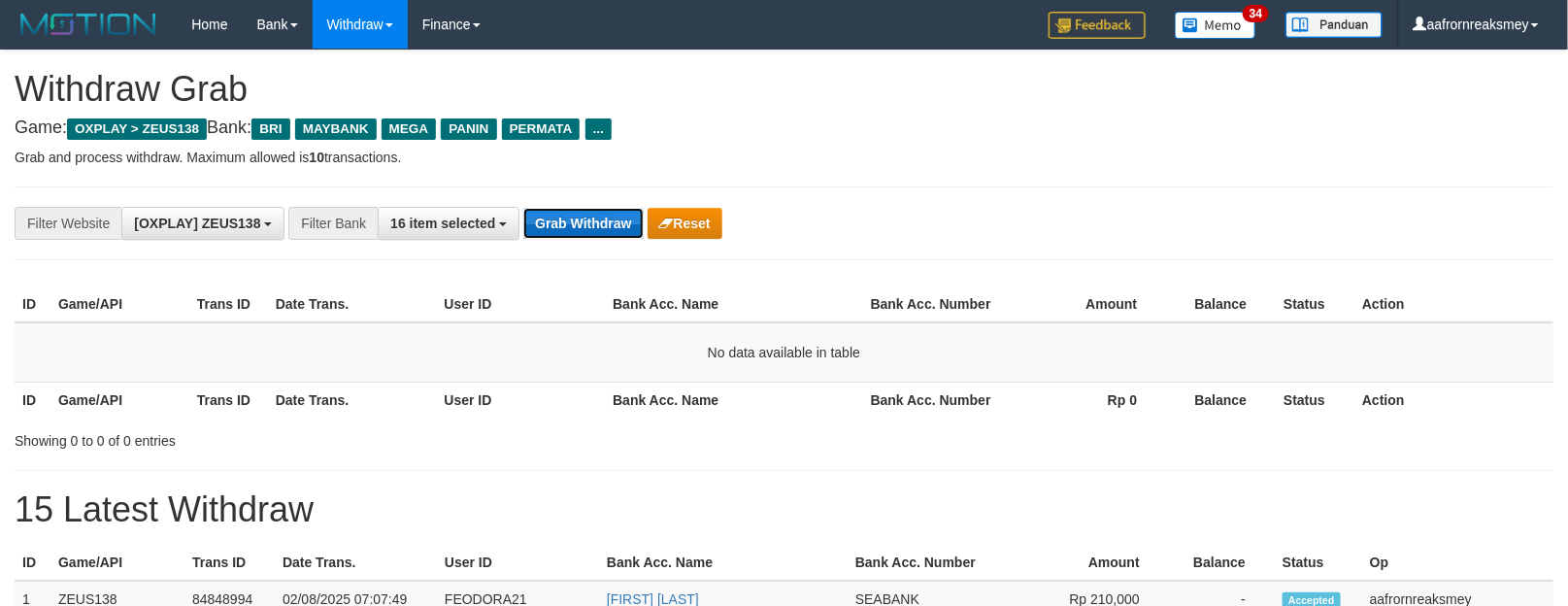 click on "Grab Withdraw" at bounding box center (583, 223) 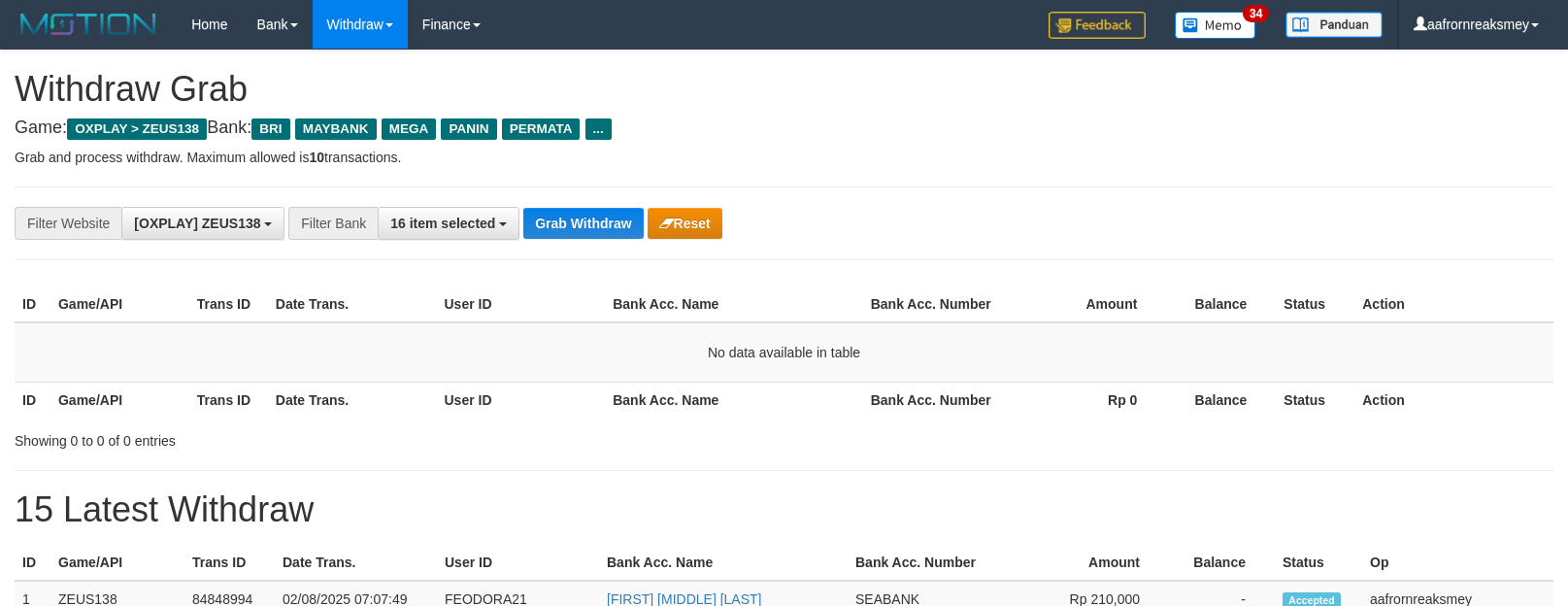 scroll, scrollTop: 0, scrollLeft: 0, axis: both 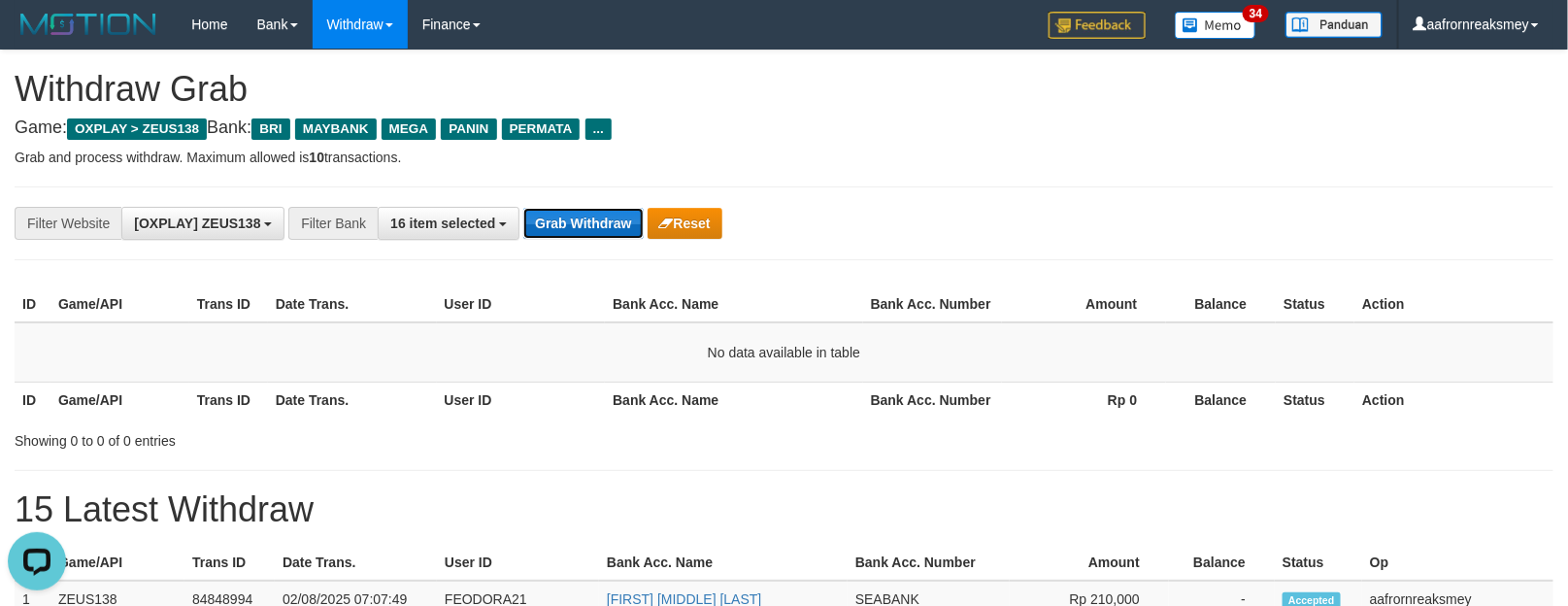 click on "Grab Withdraw" at bounding box center [583, 223] 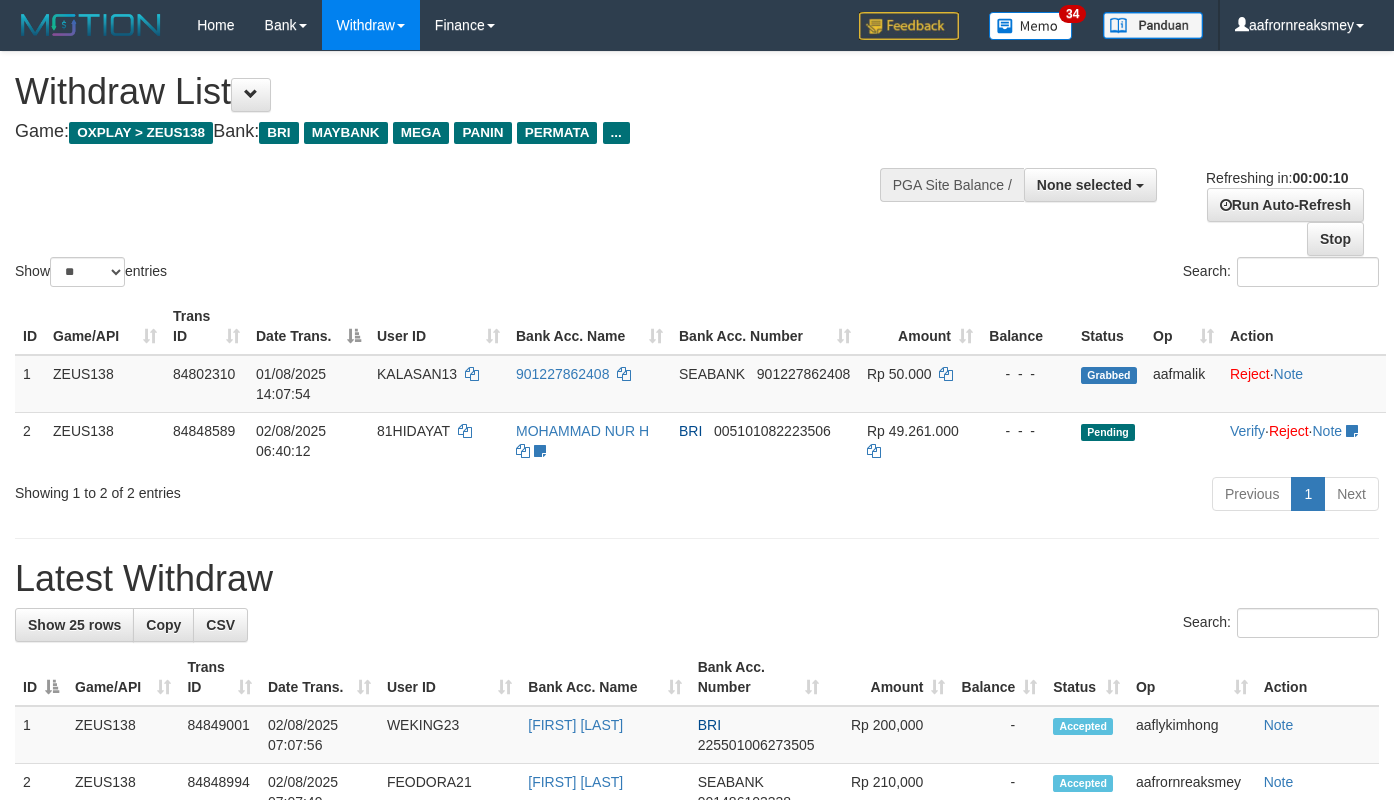 select 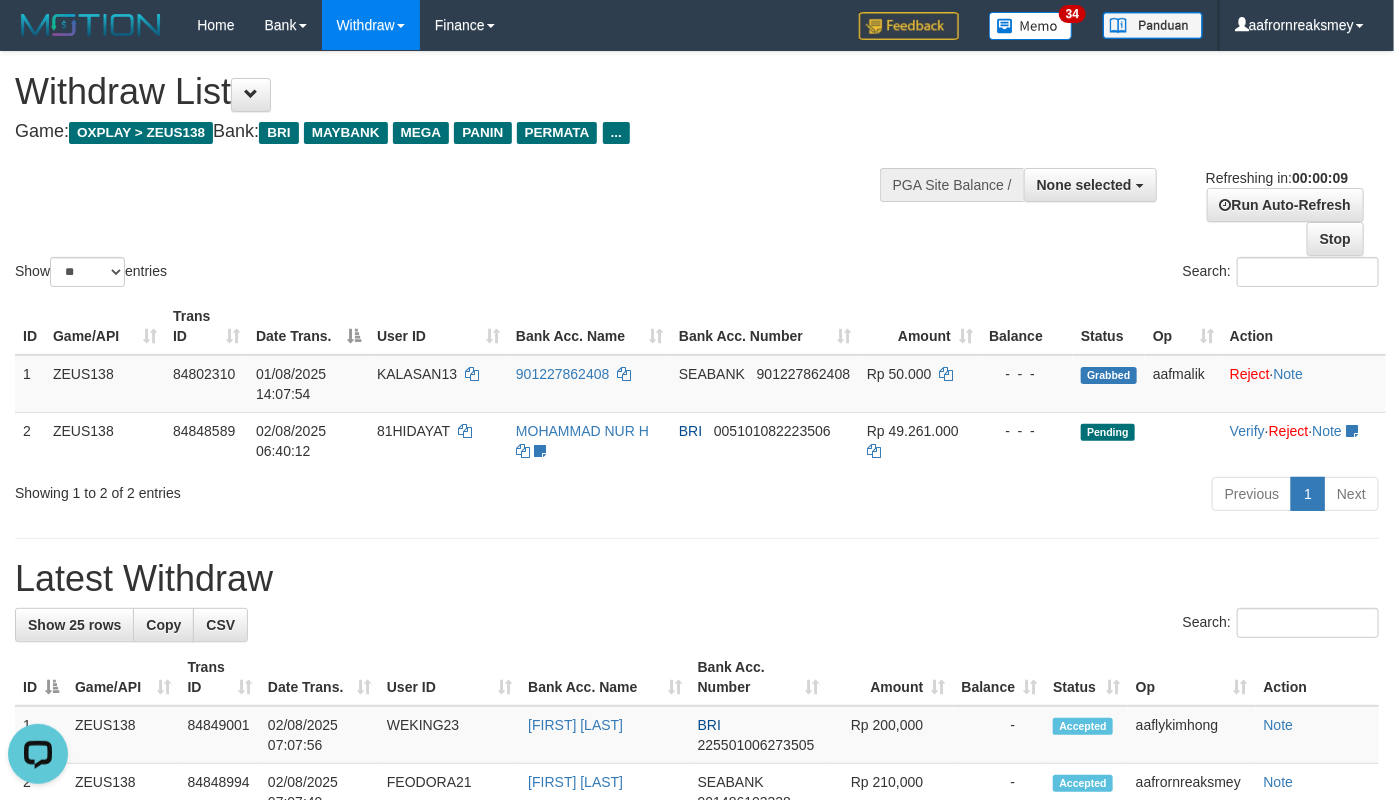scroll, scrollTop: 0, scrollLeft: 0, axis: both 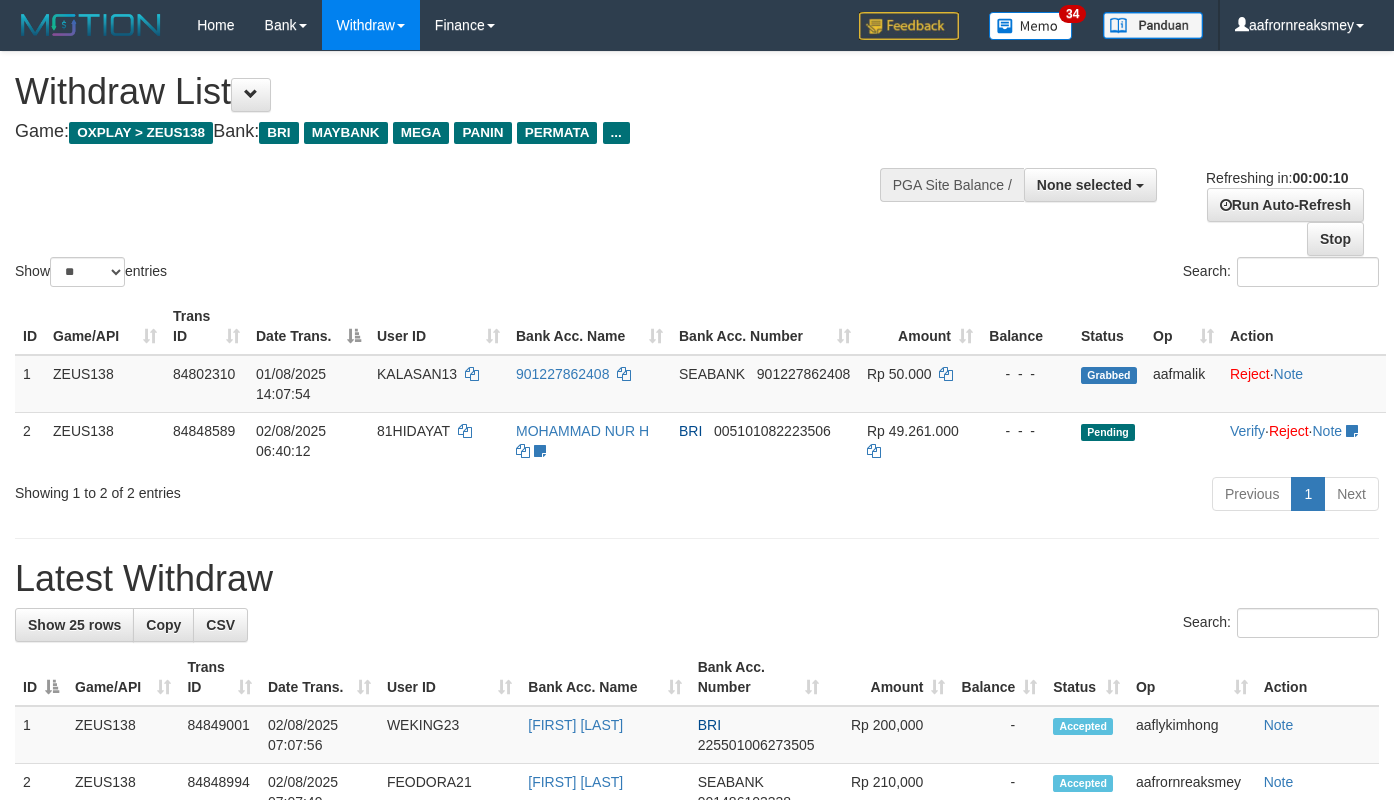 select 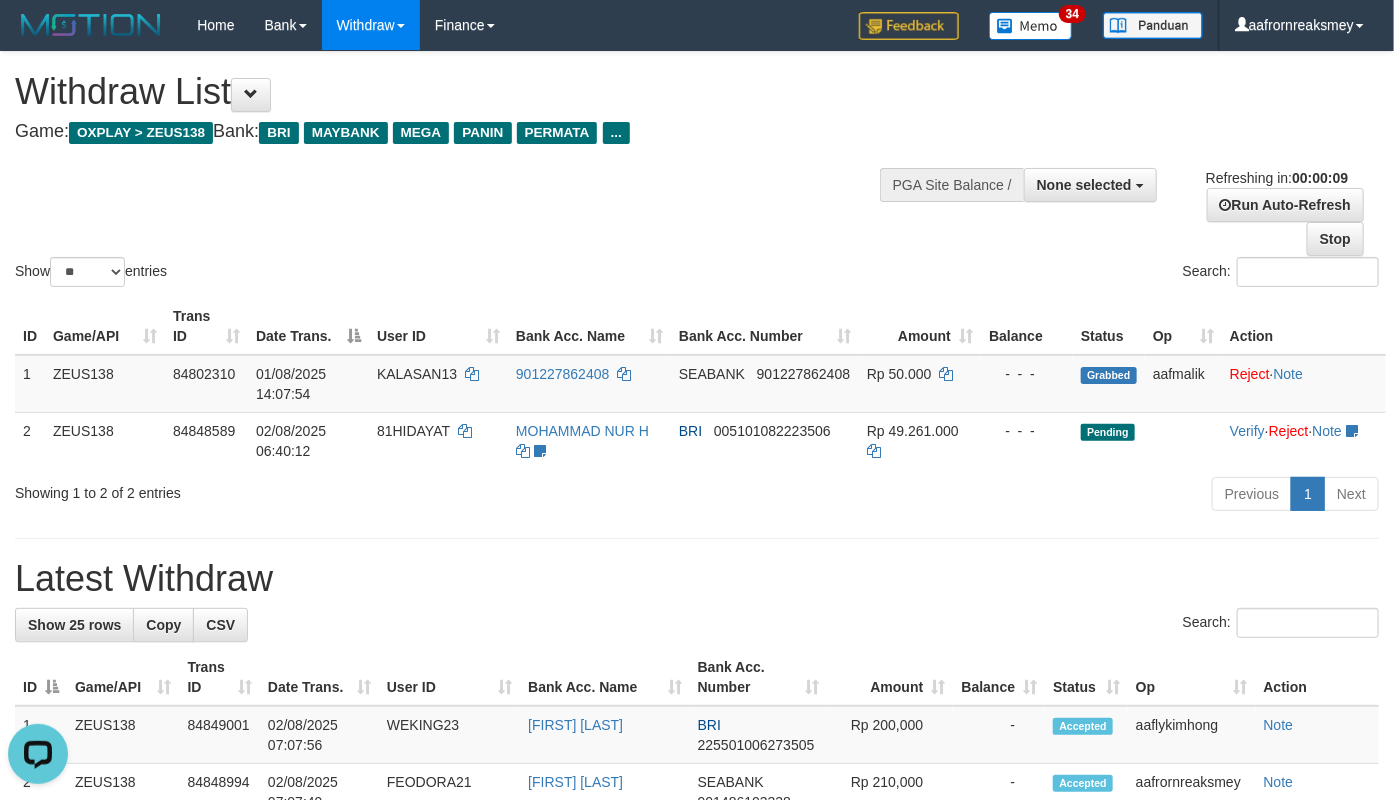 scroll, scrollTop: 0, scrollLeft: 0, axis: both 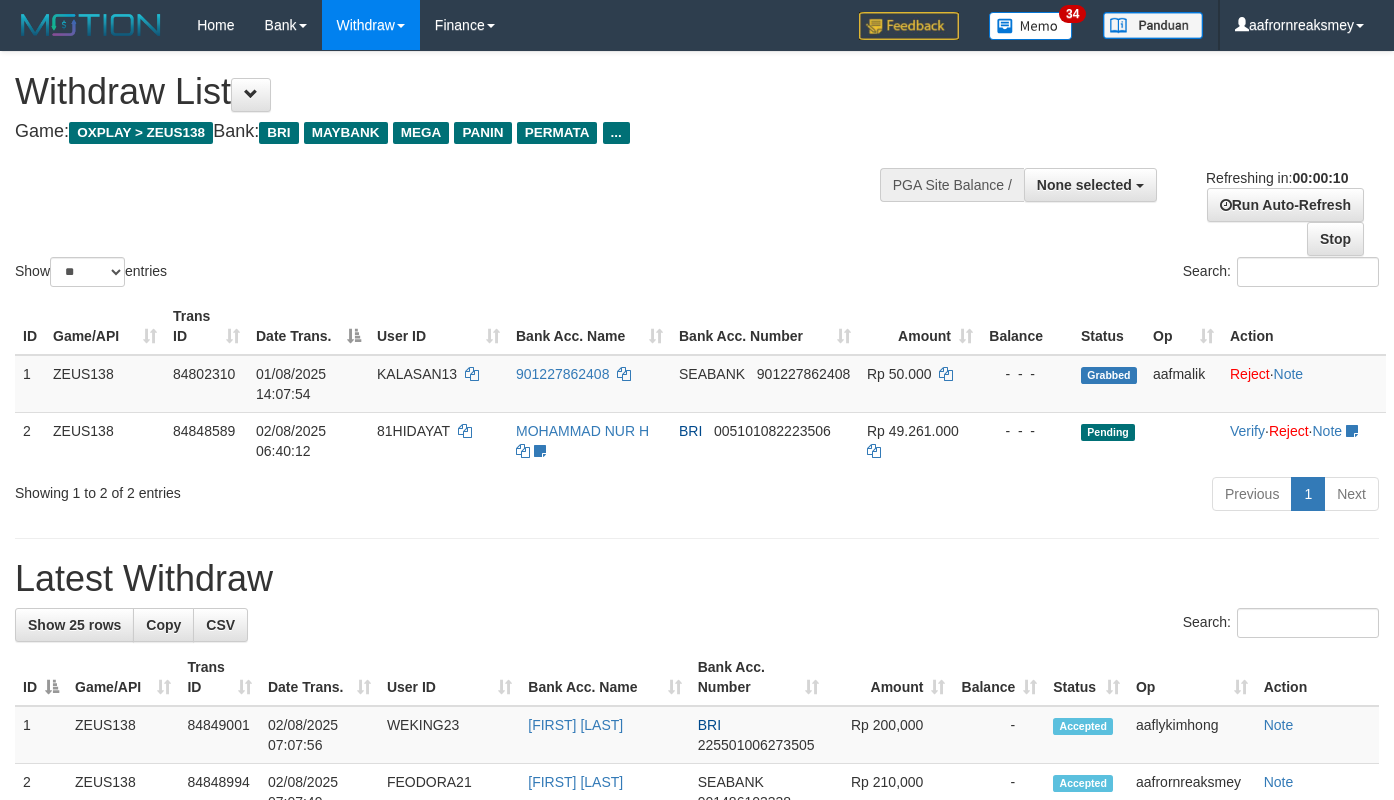 select 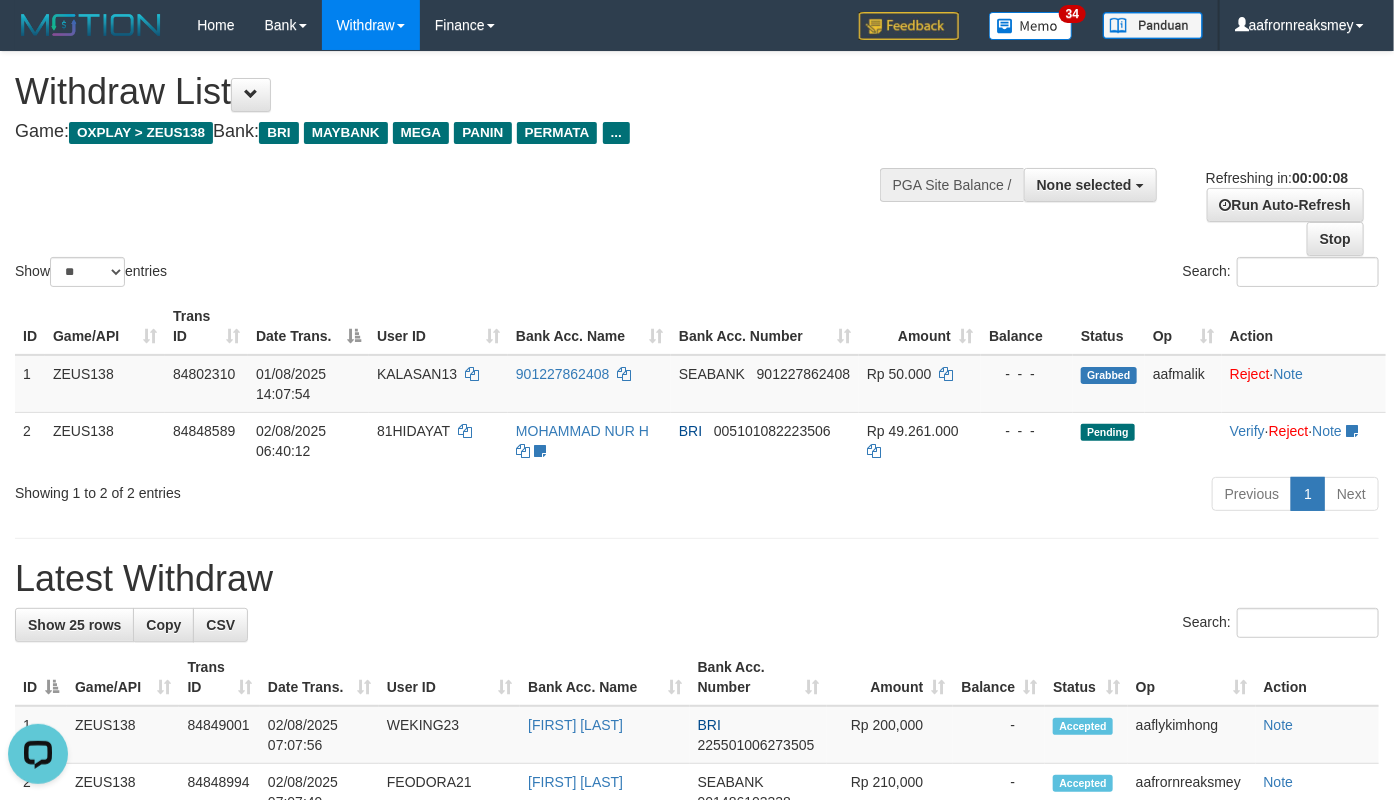 scroll, scrollTop: 0, scrollLeft: 0, axis: both 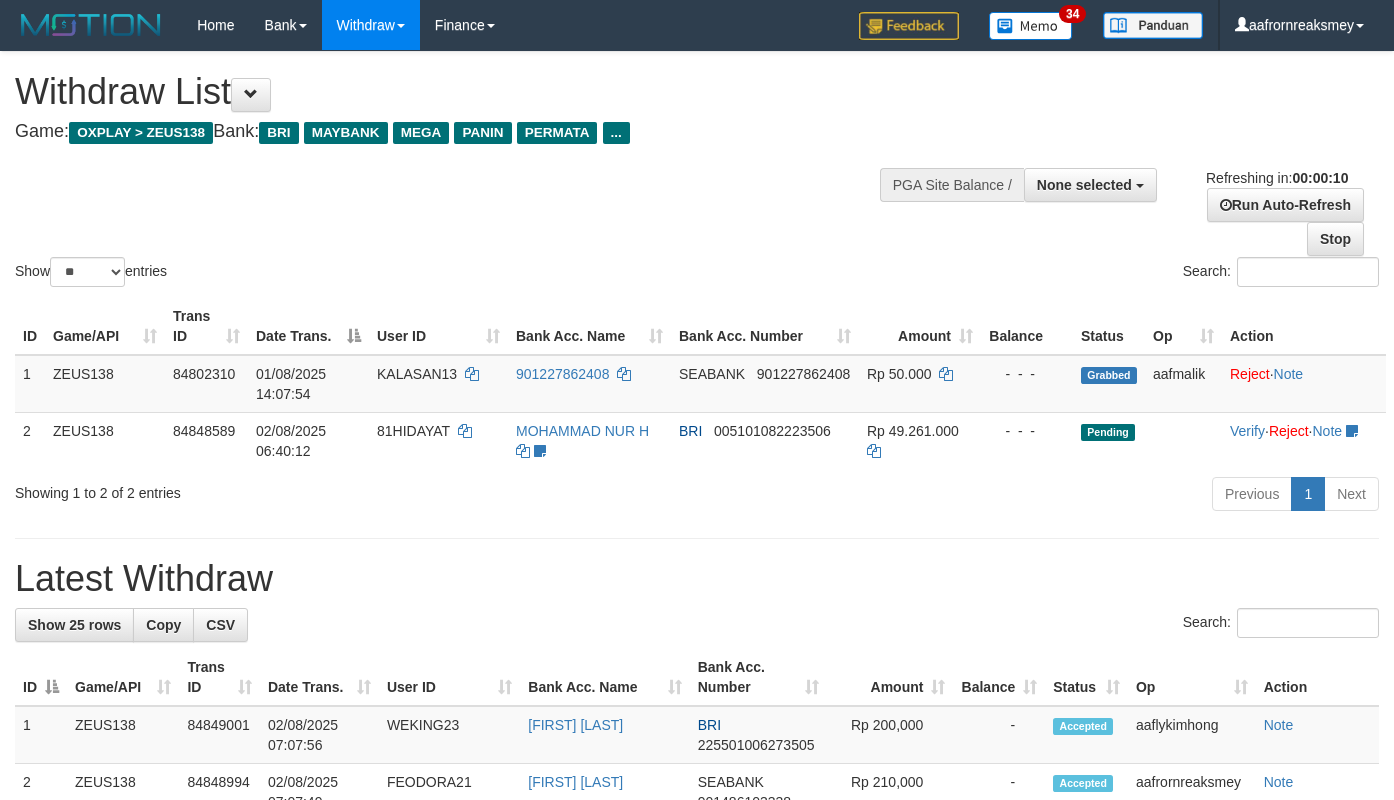 select 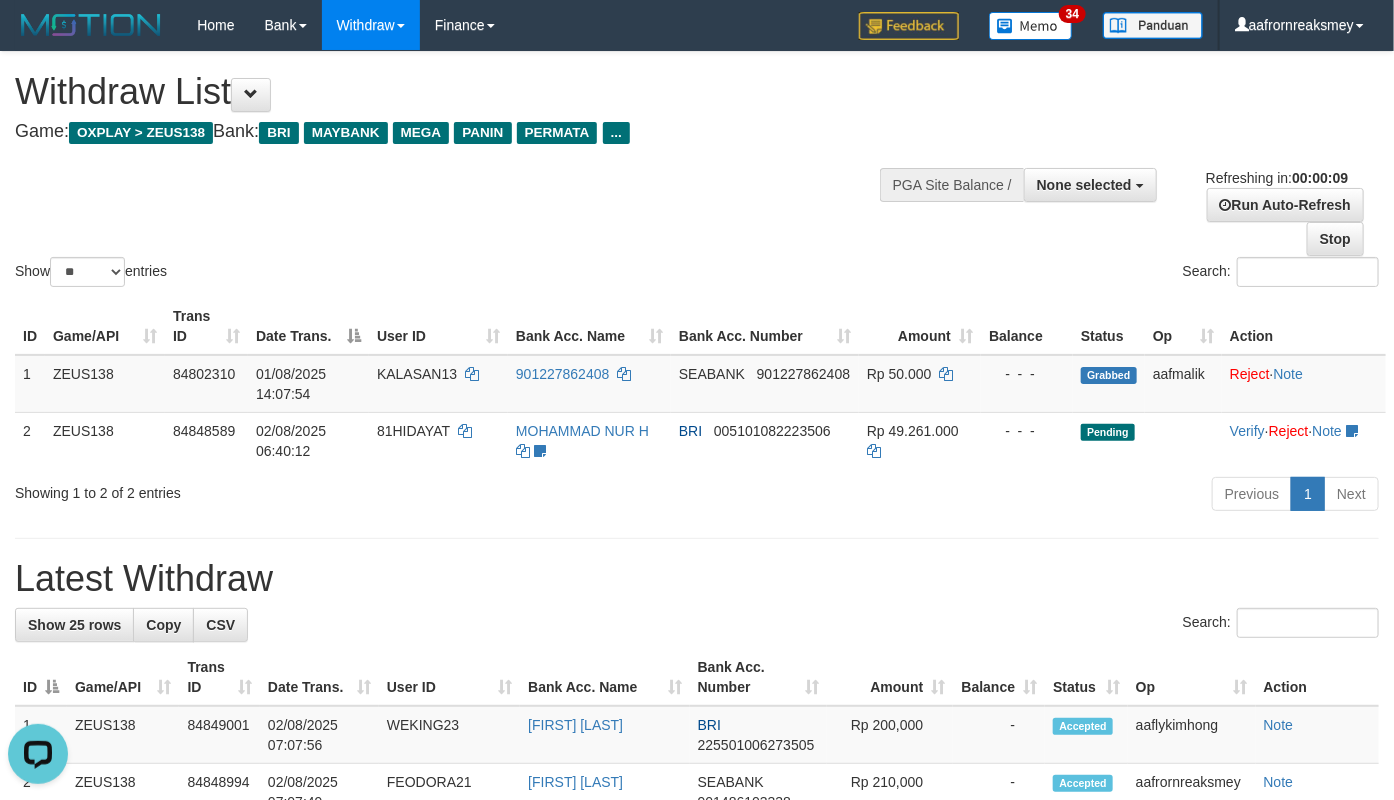 scroll, scrollTop: 0, scrollLeft: 0, axis: both 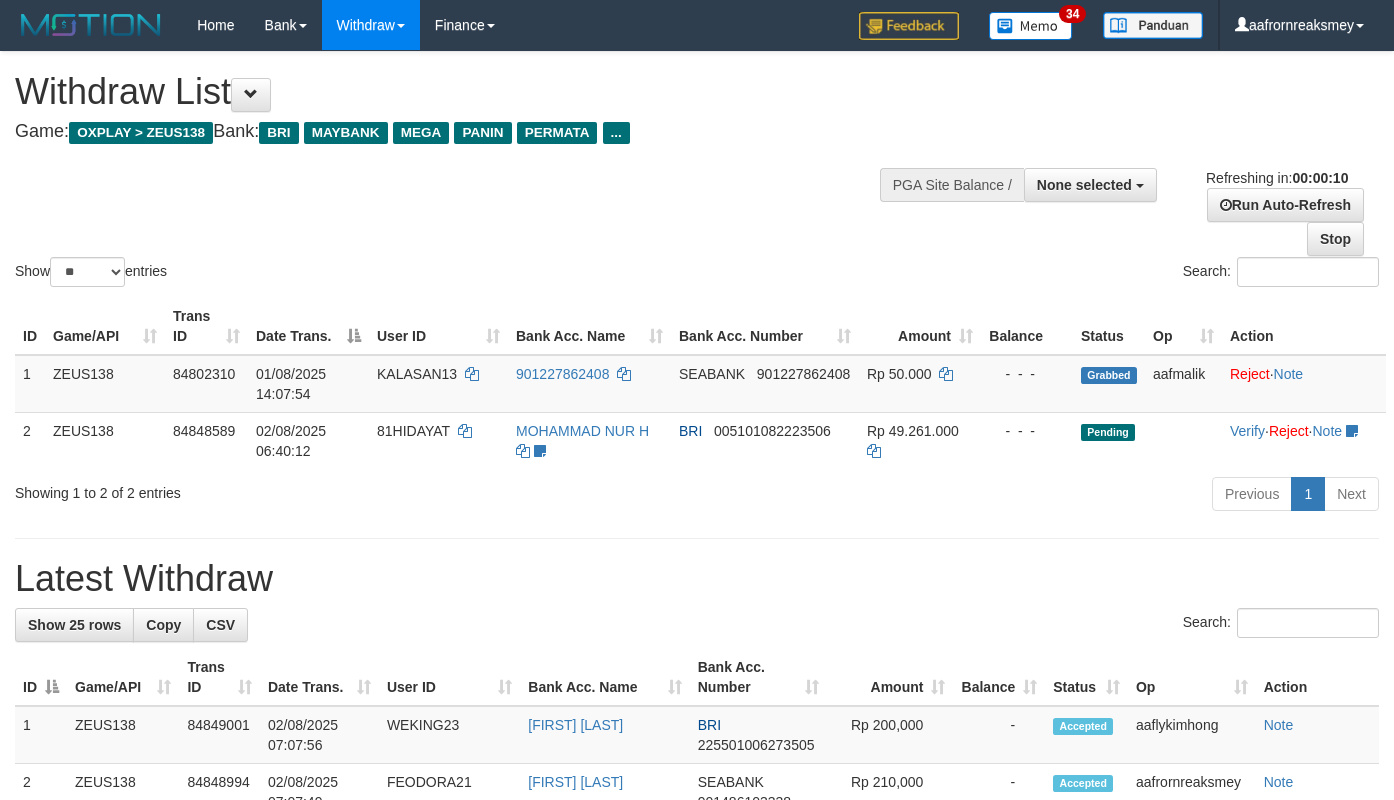 select 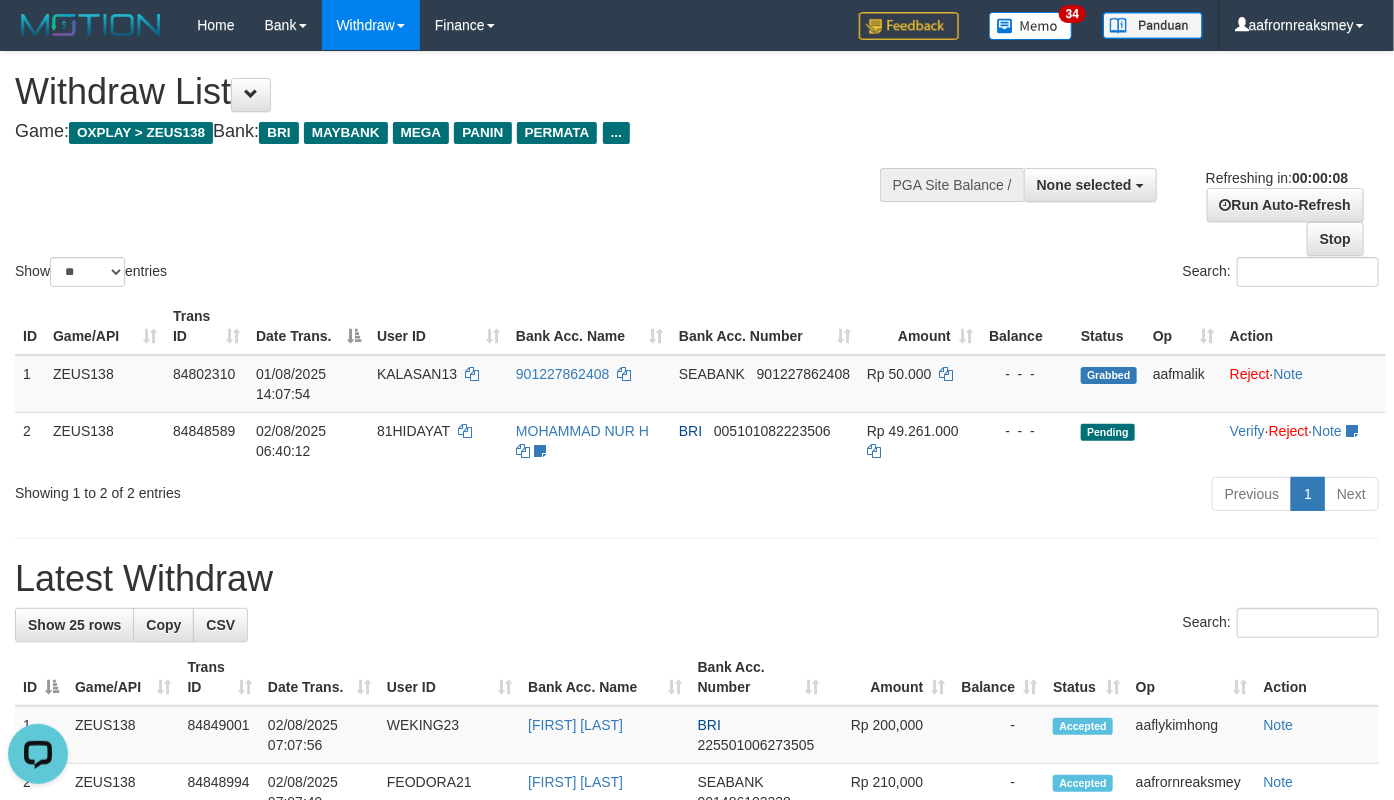 scroll, scrollTop: 0, scrollLeft: 0, axis: both 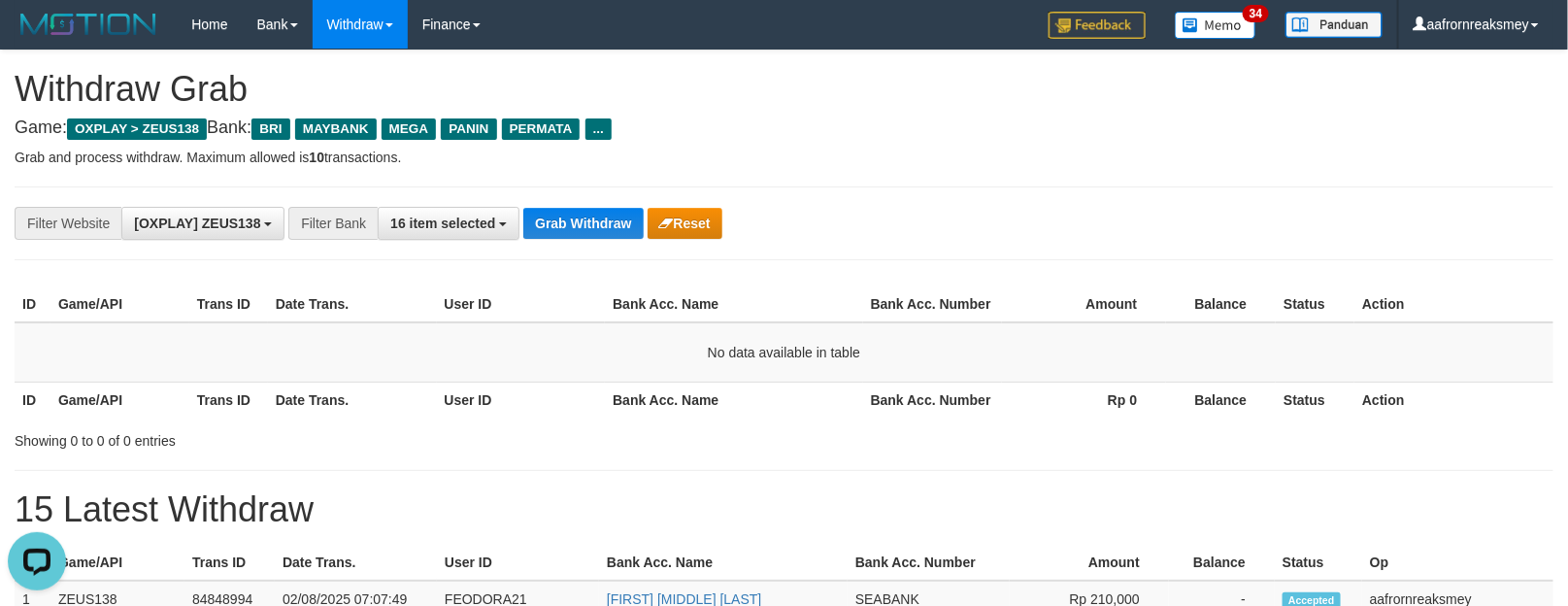 click on "**********" at bounding box center (653, 223) 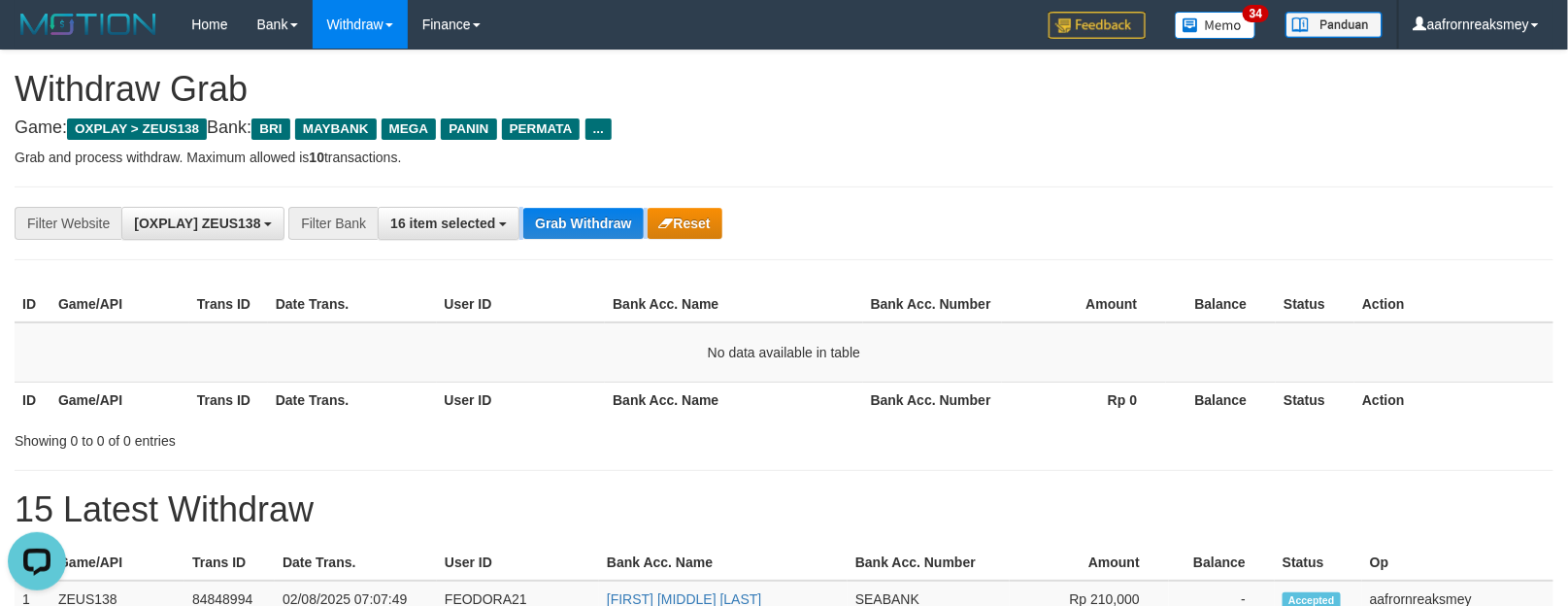 click on "**********" at bounding box center (653, 223) 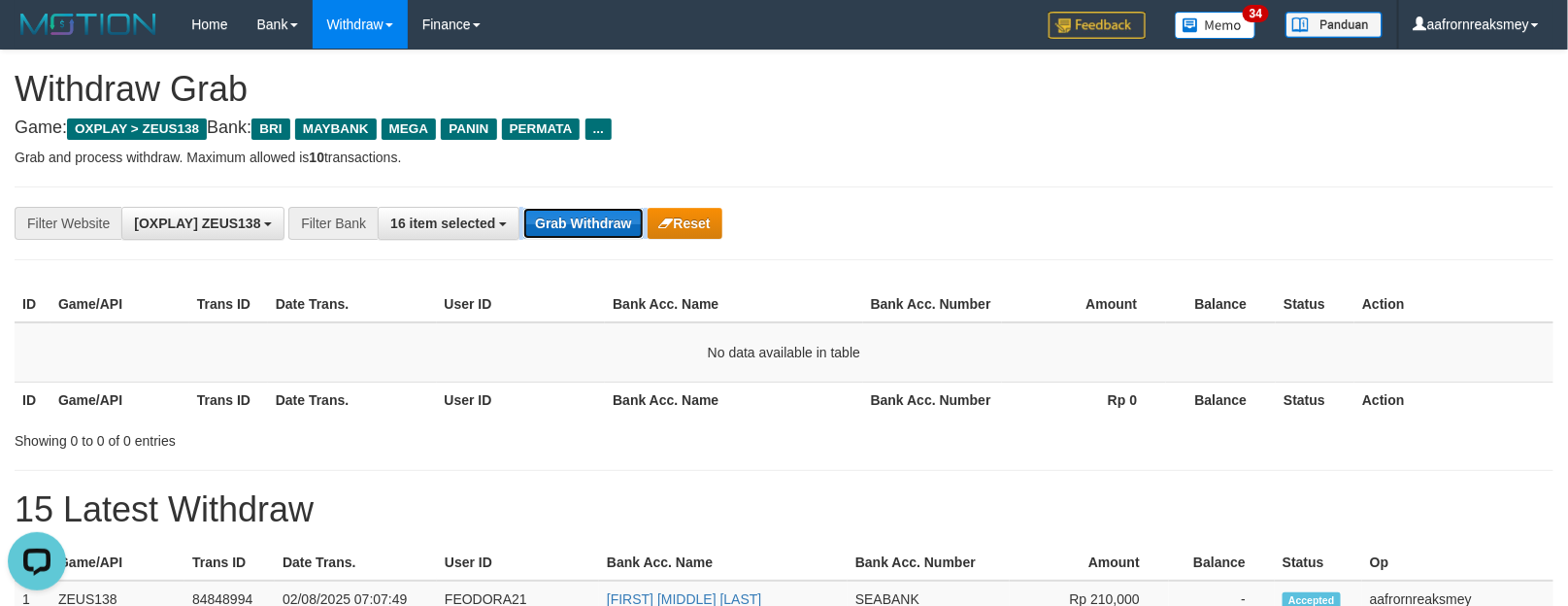 click on "Grab Withdraw" at bounding box center [583, 223] 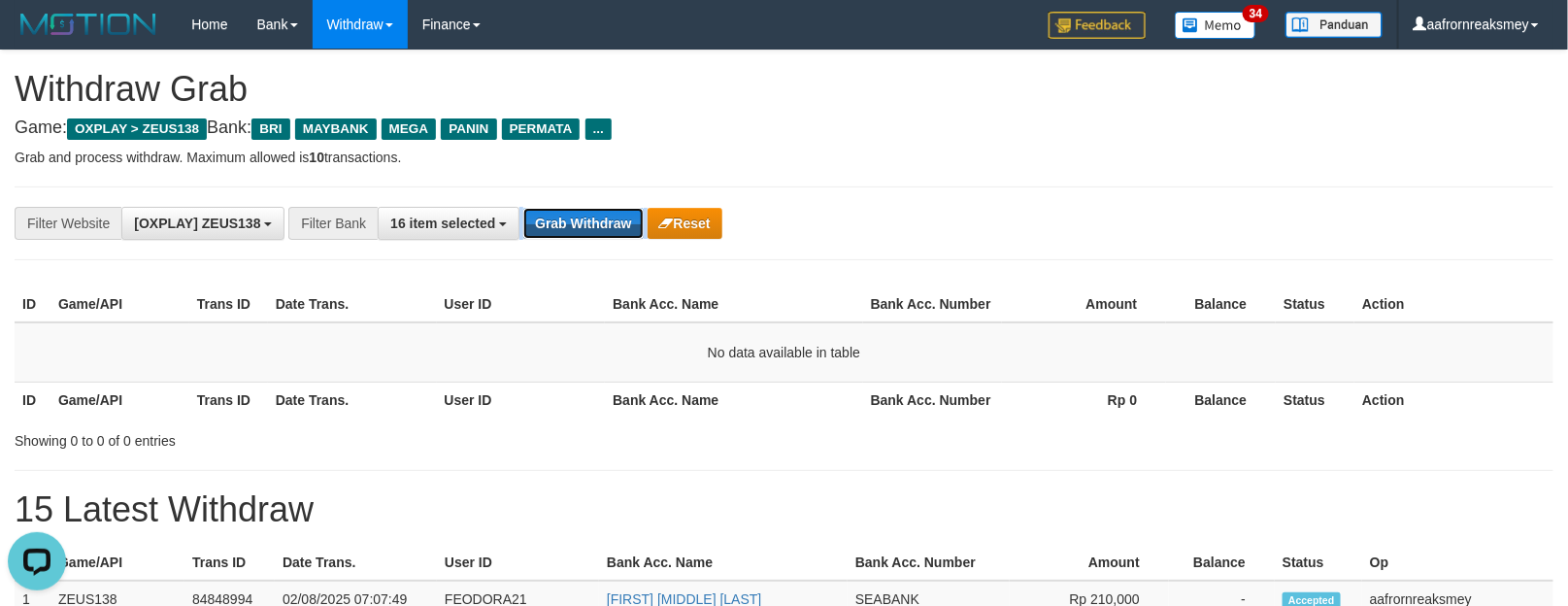 drag, startPoint x: 621, startPoint y: 221, endPoint x: 1568, endPoint y: 204, distance: 947.15257 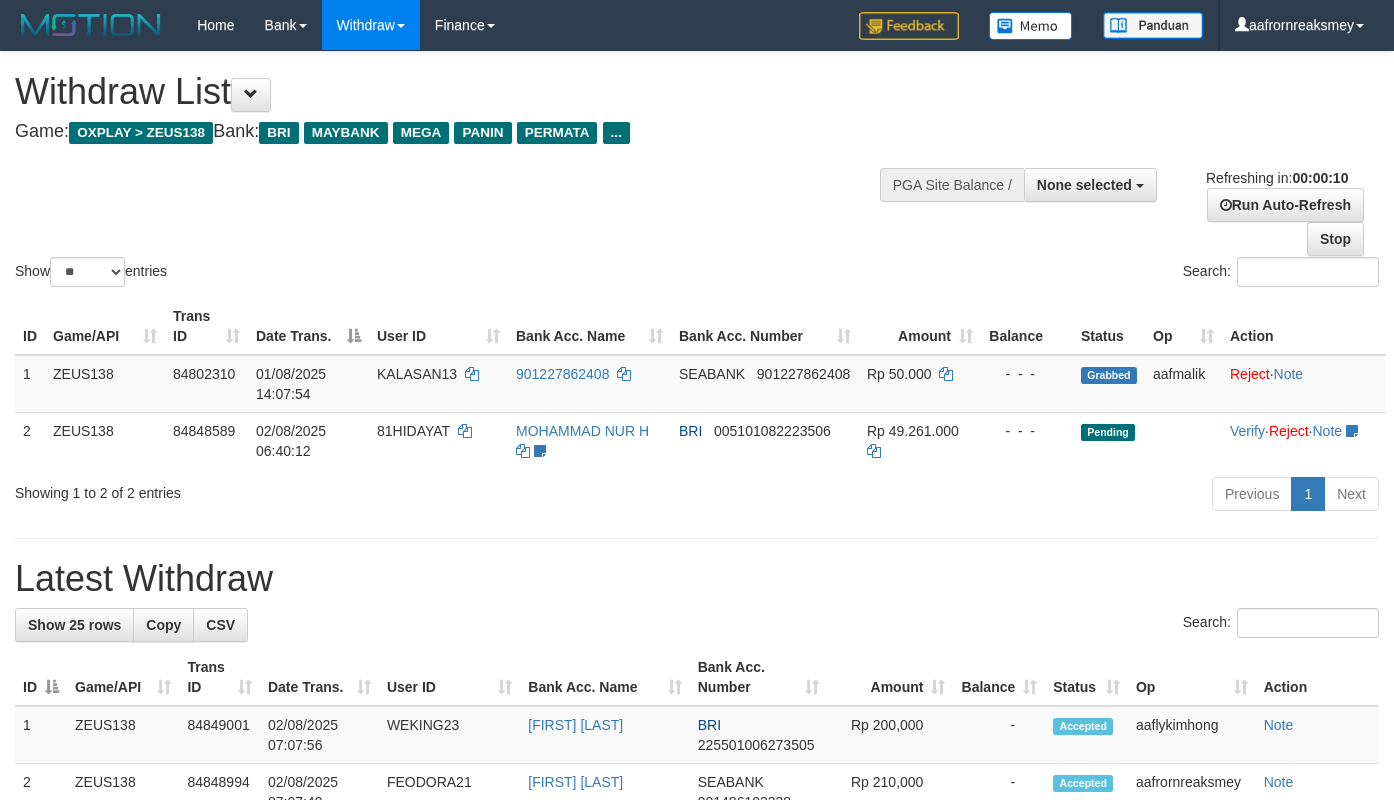 select 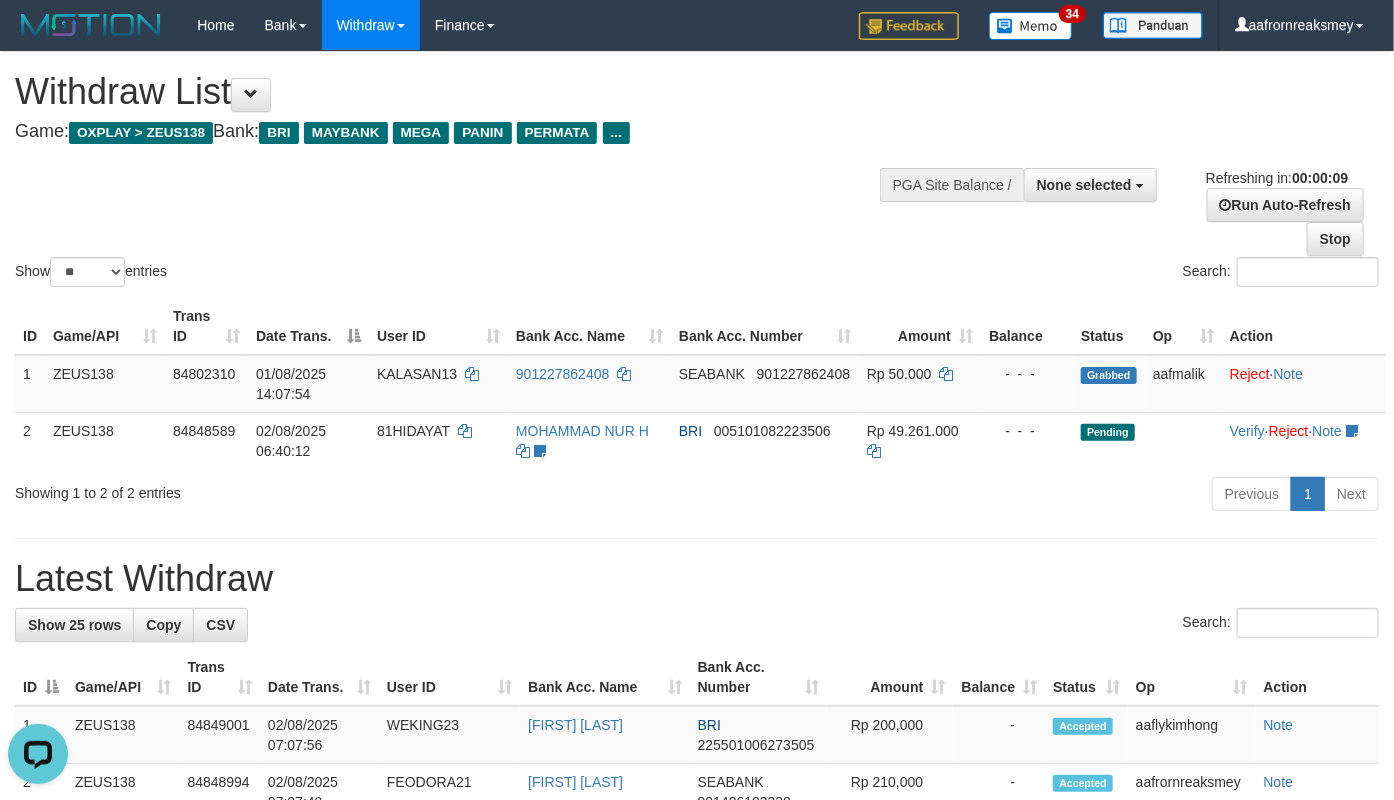 scroll, scrollTop: 0, scrollLeft: 0, axis: both 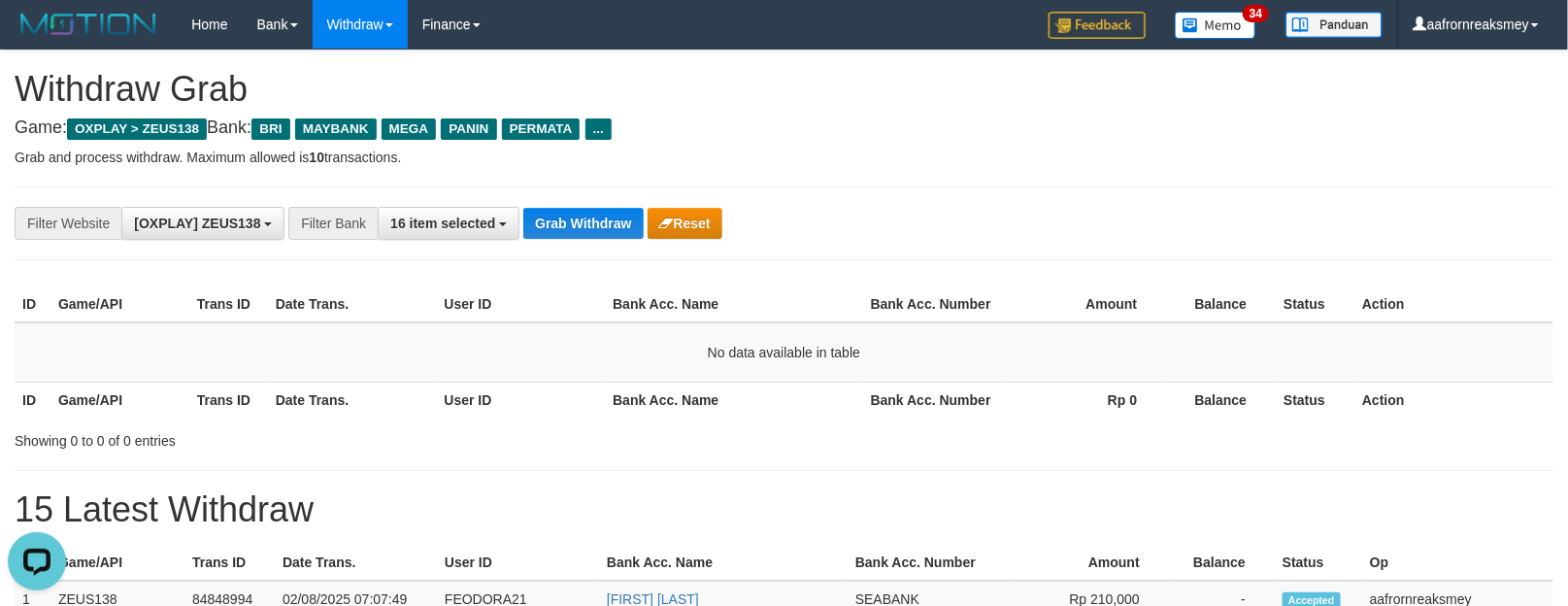 click on "**********" at bounding box center [784, 223] 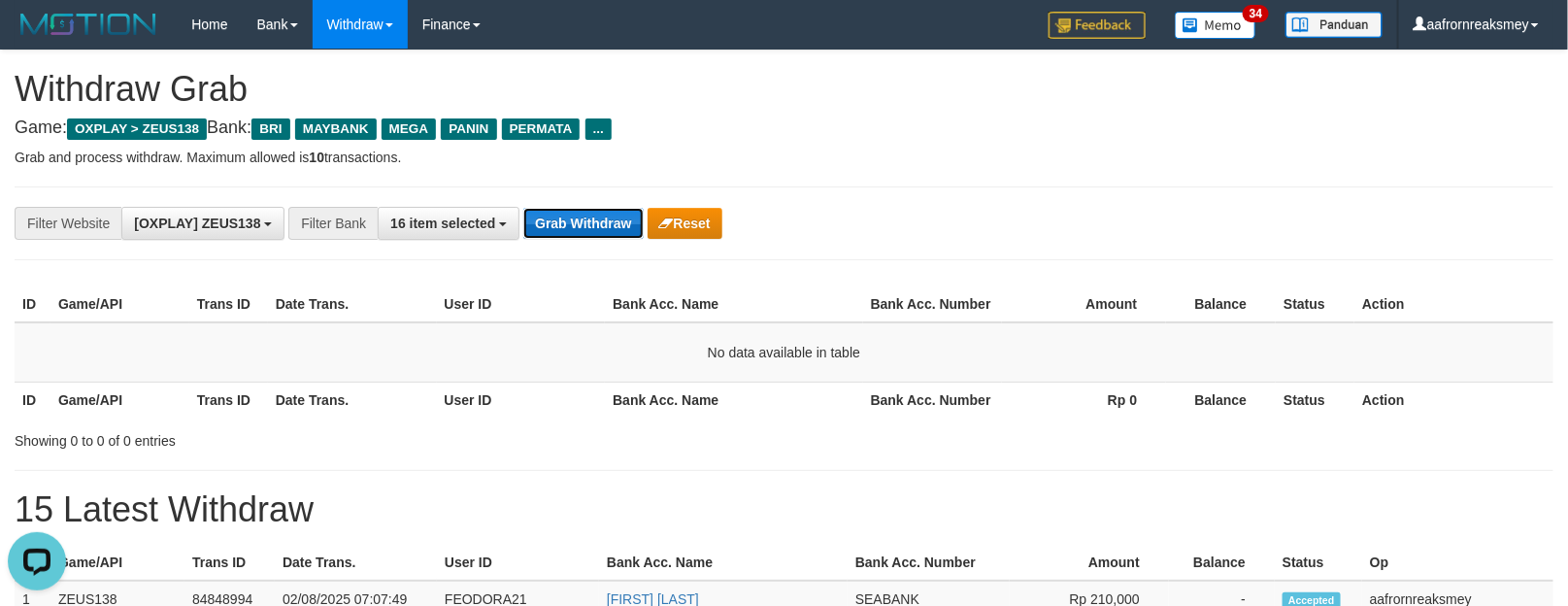 click on "Grab Withdraw" at bounding box center [583, 223] 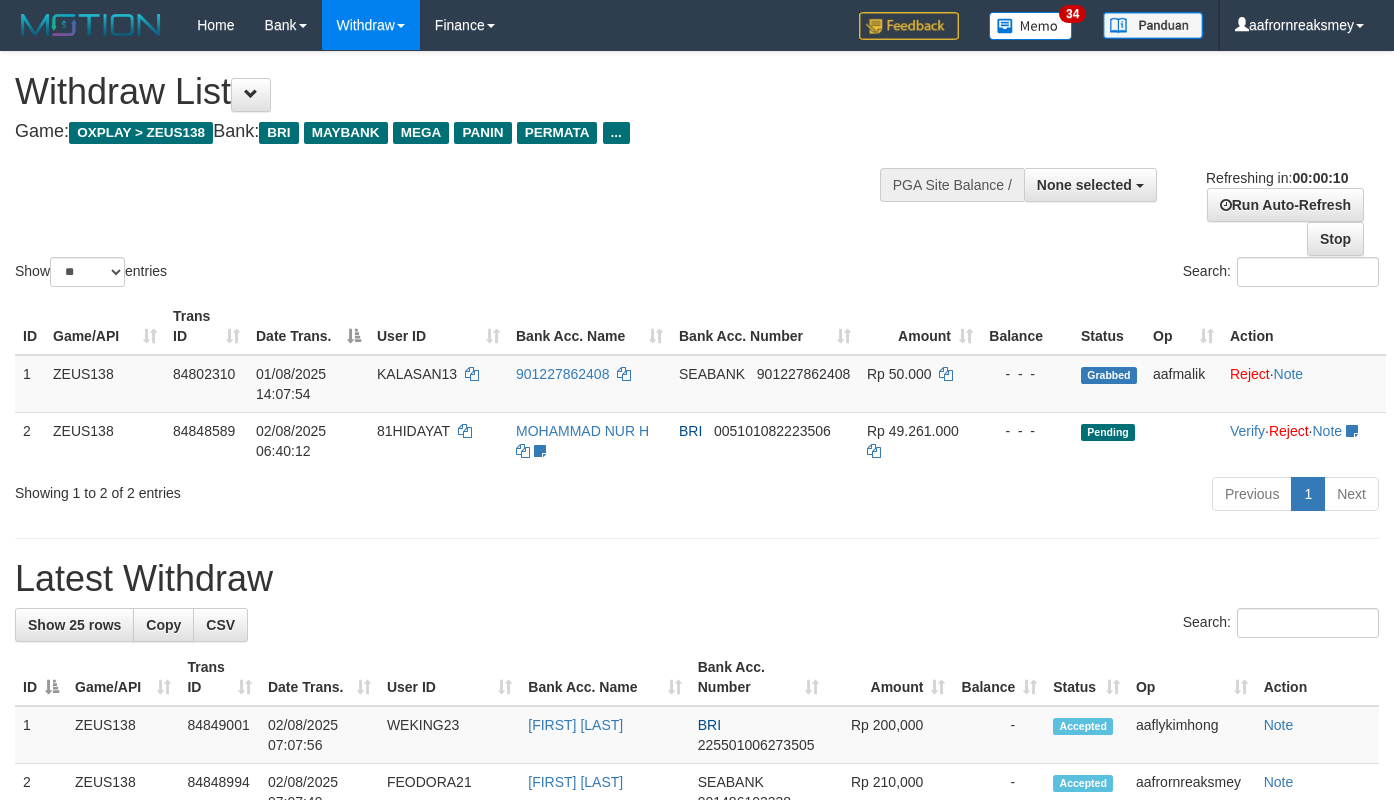 select 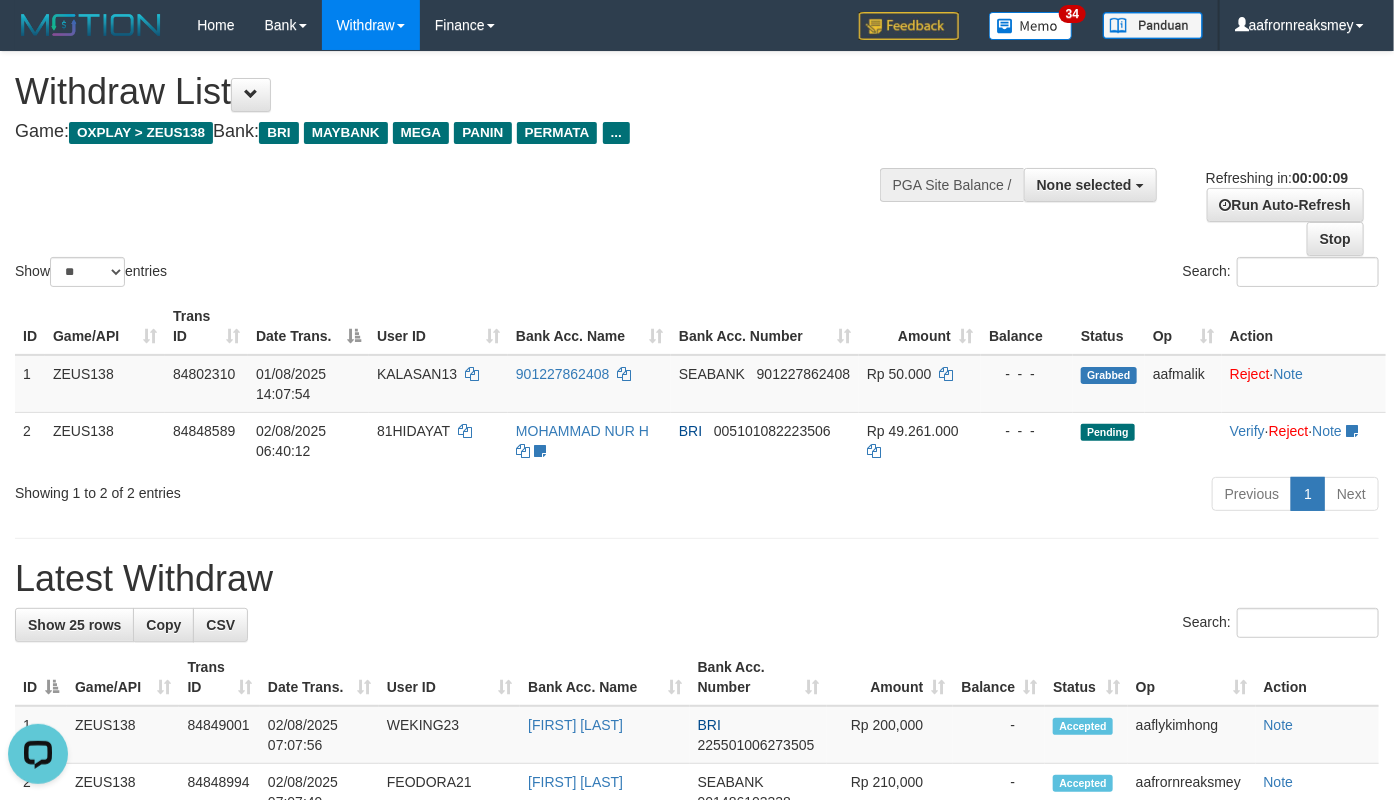 scroll, scrollTop: 0, scrollLeft: 0, axis: both 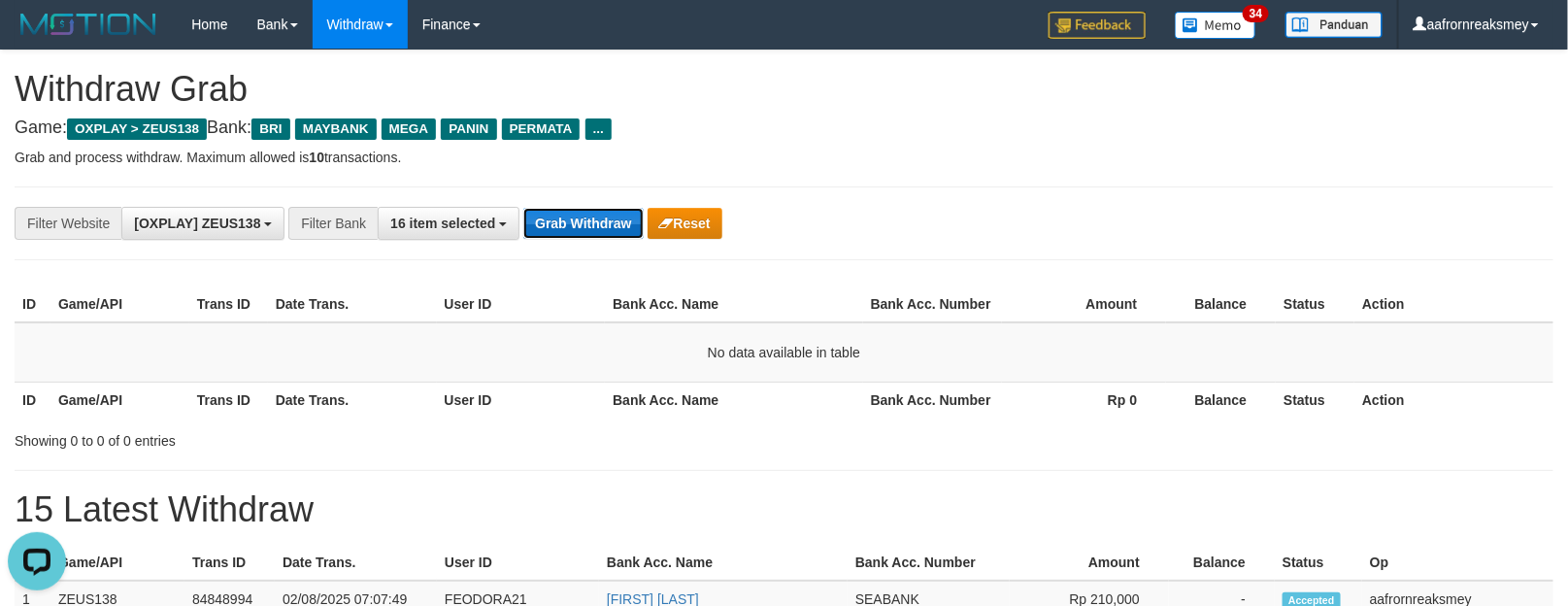 click on "Grab Withdraw" at bounding box center [583, 223] 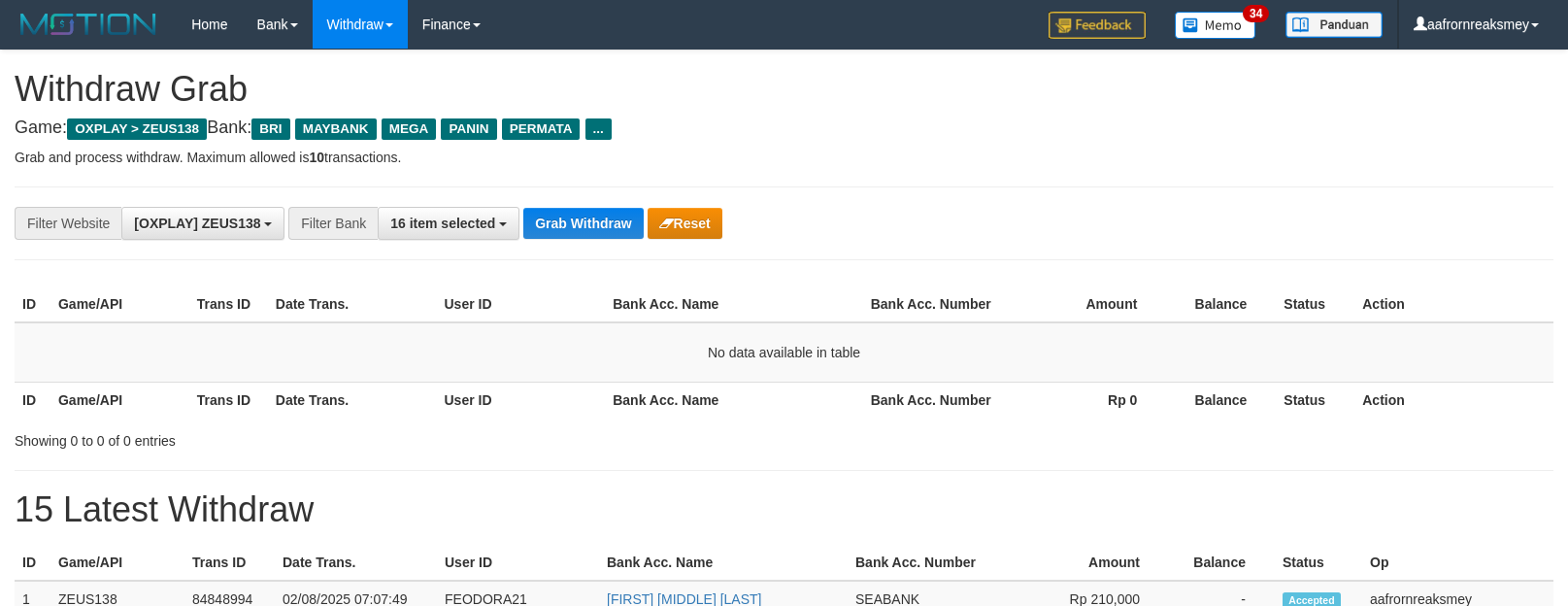 scroll, scrollTop: 0, scrollLeft: 0, axis: both 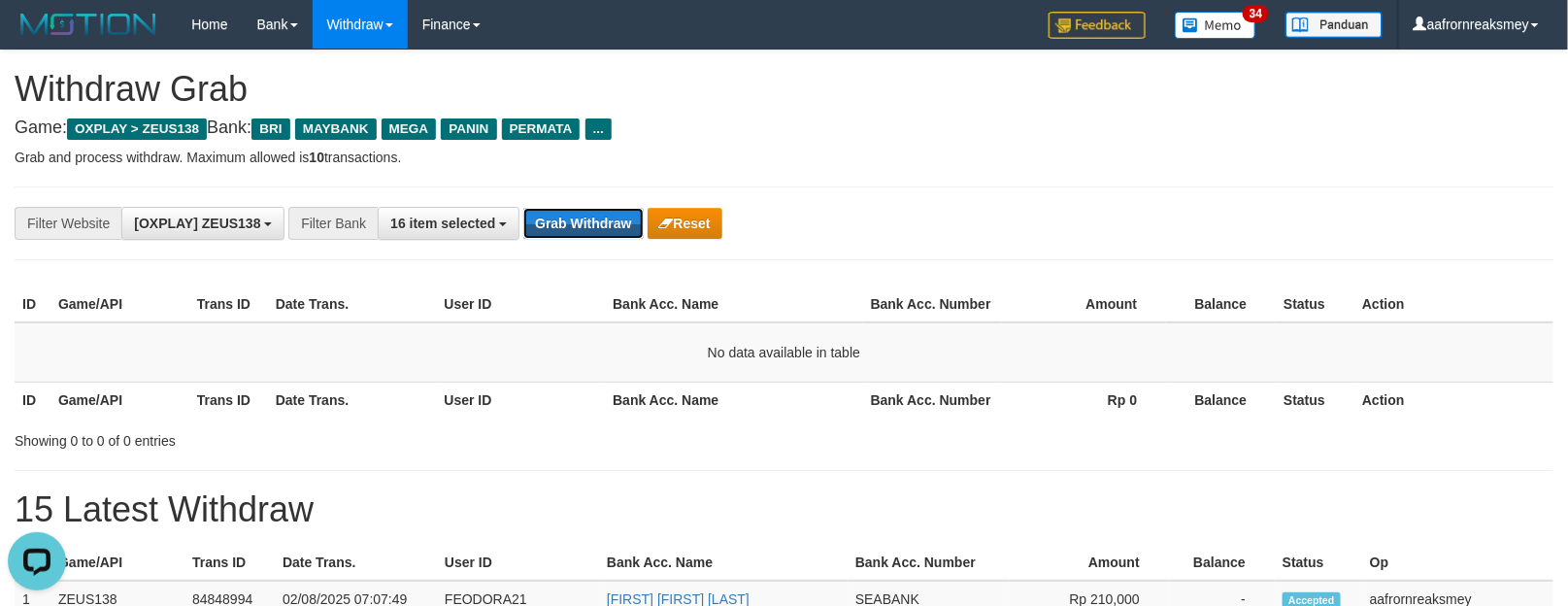 click on "Grab Withdraw" at bounding box center (583, 223) 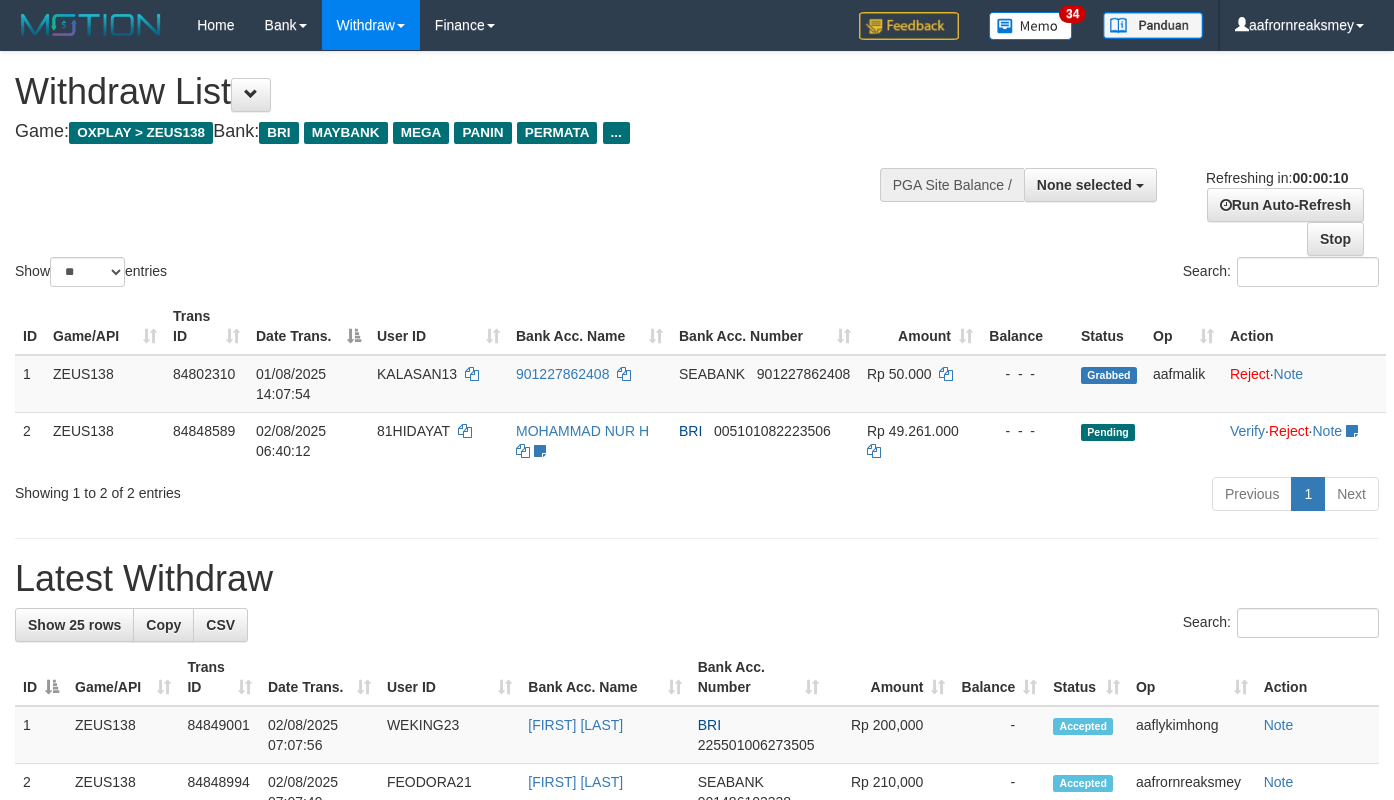 select 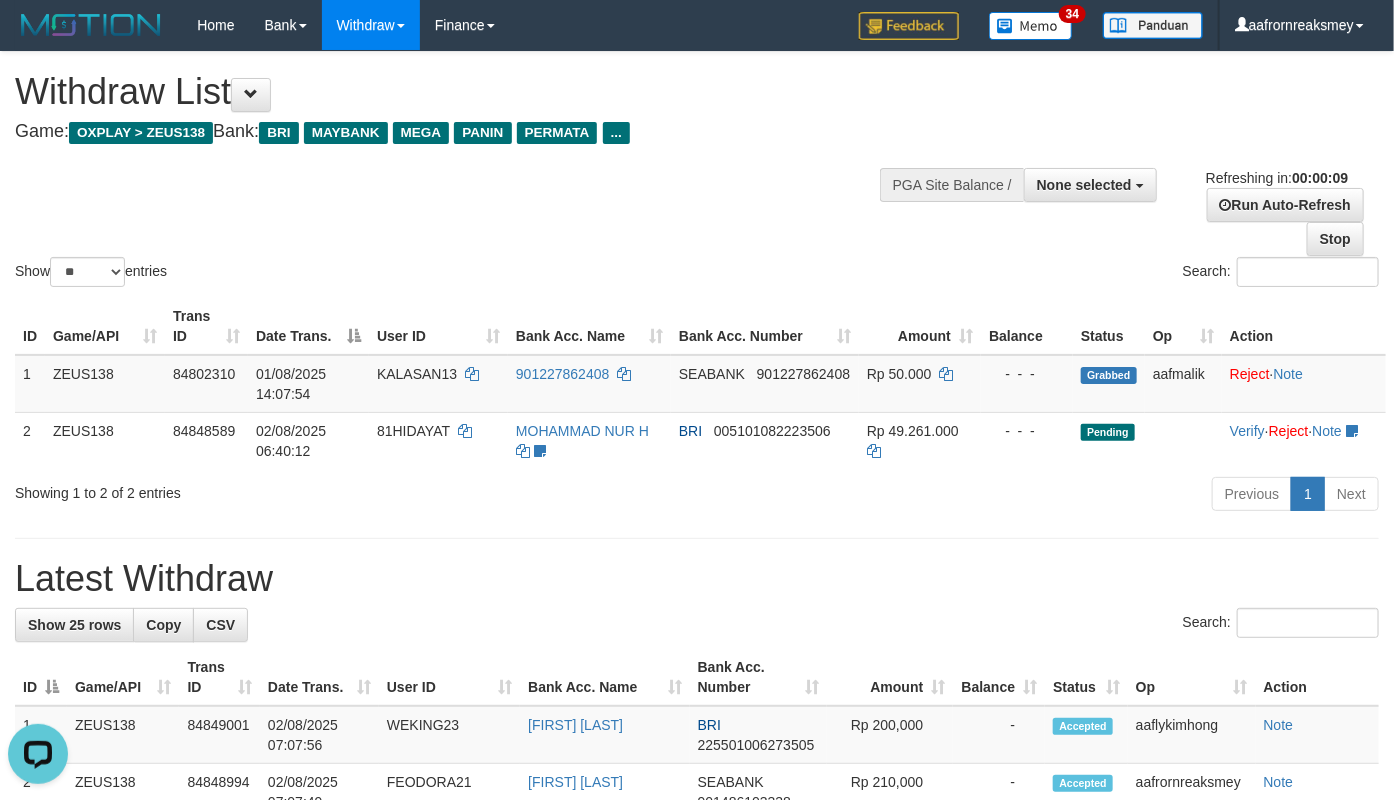 scroll, scrollTop: 0, scrollLeft: 0, axis: both 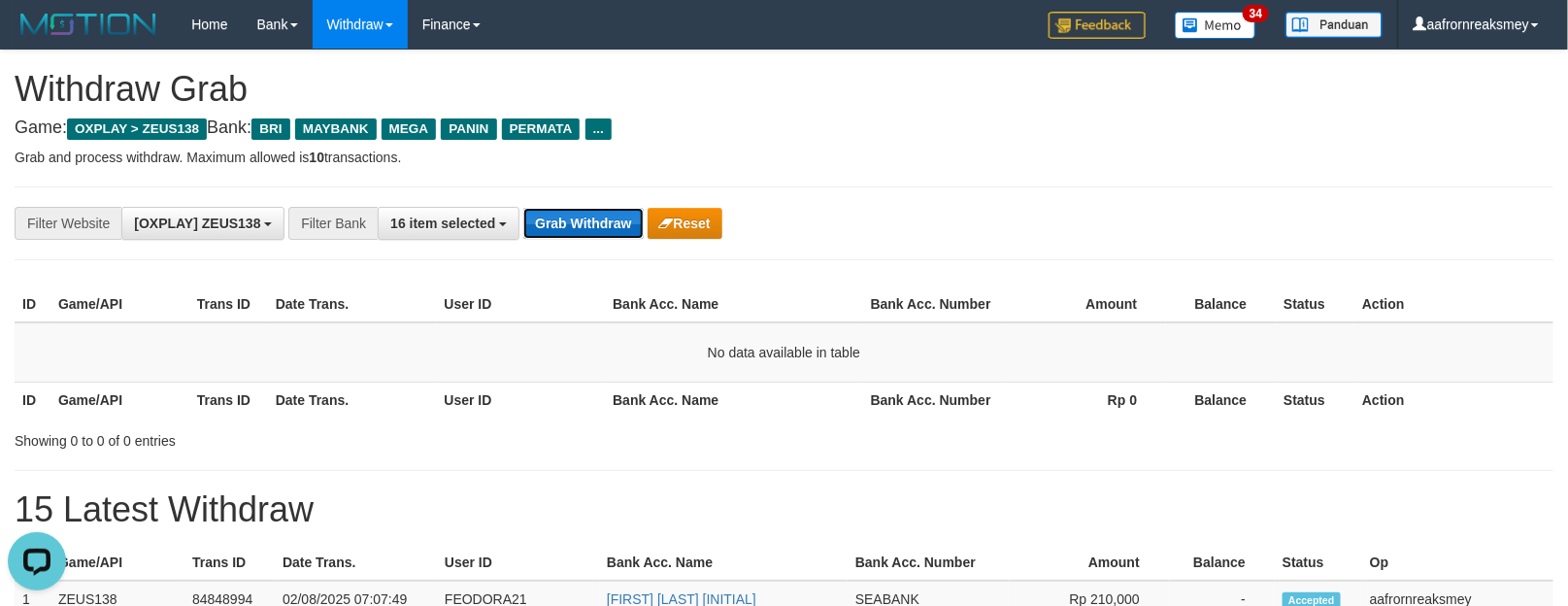 click on "Grab Withdraw" at bounding box center (583, 223) 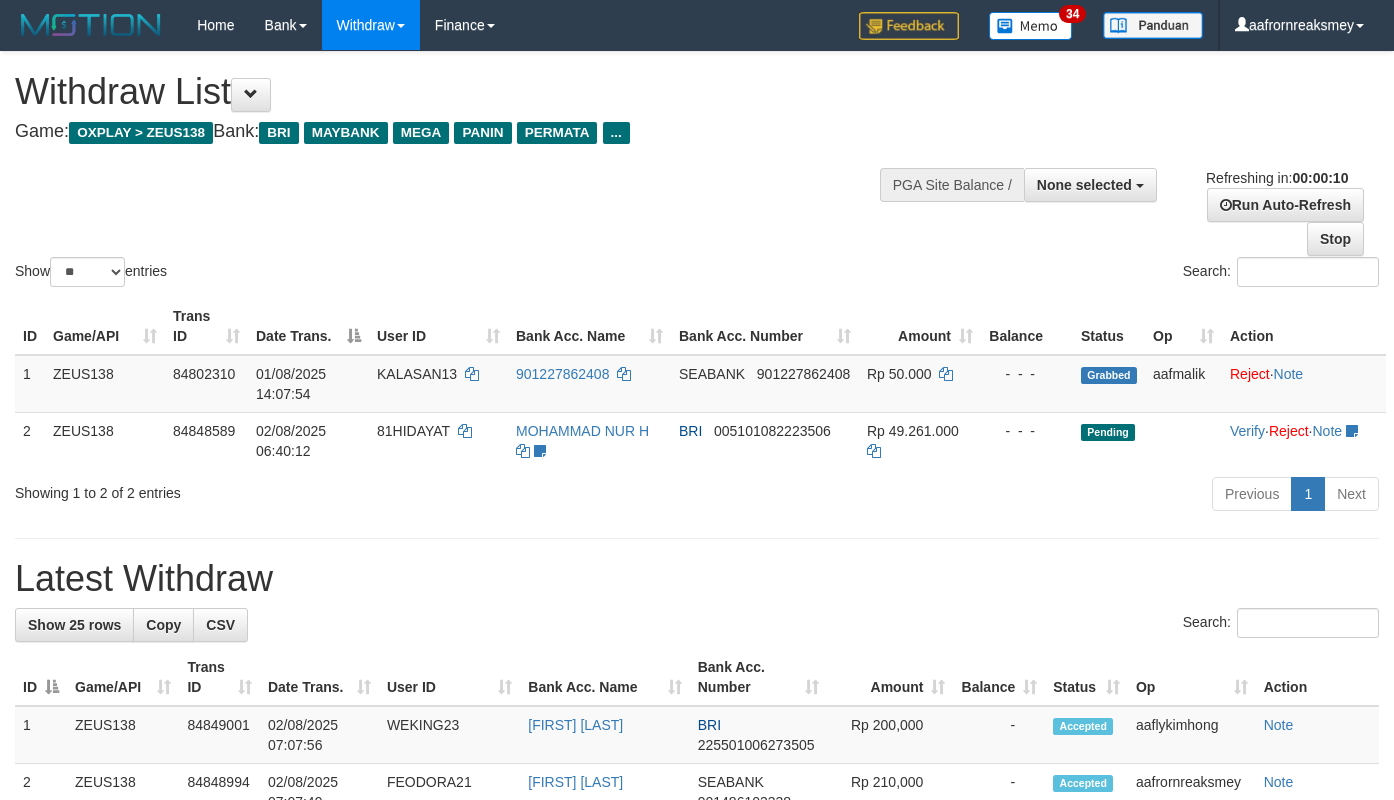 select 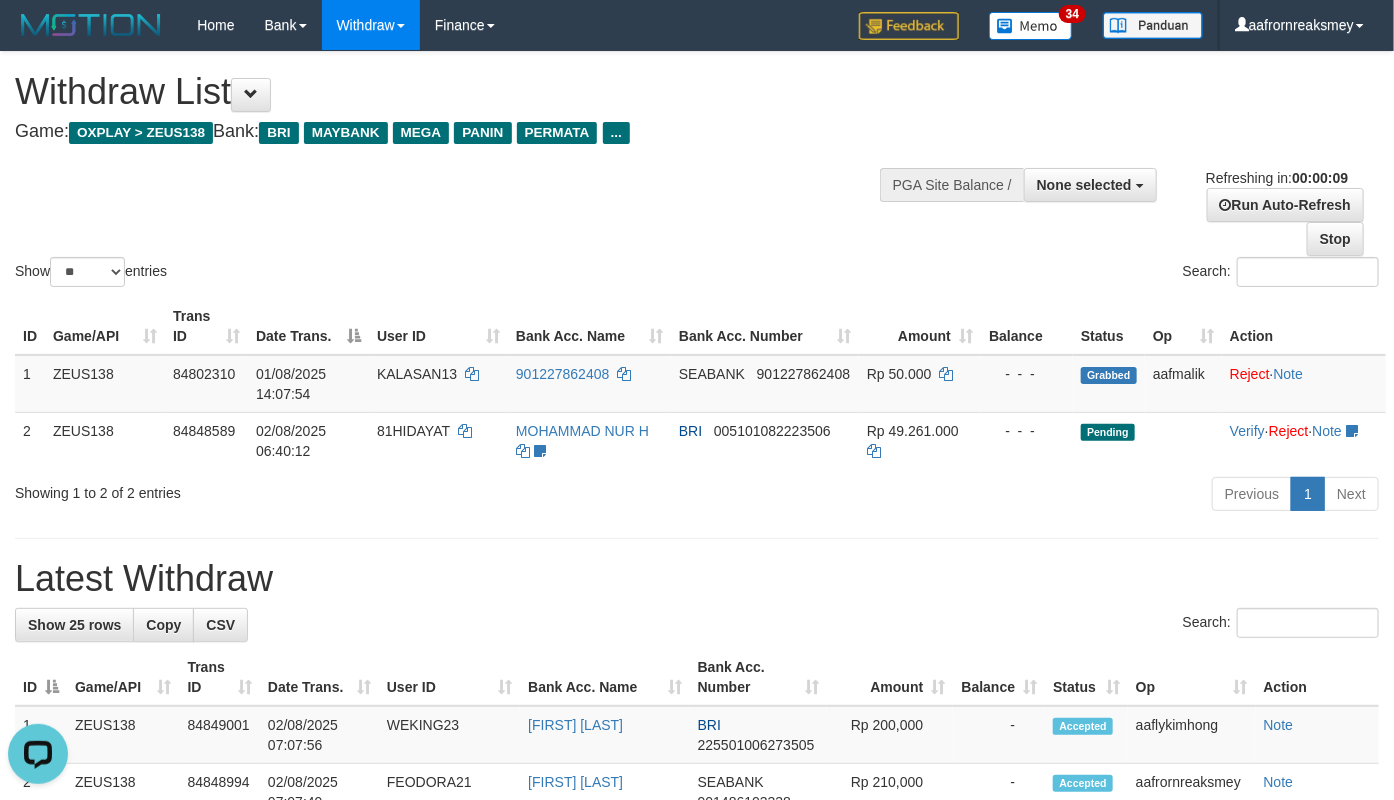 scroll, scrollTop: 0, scrollLeft: 0, axis: both 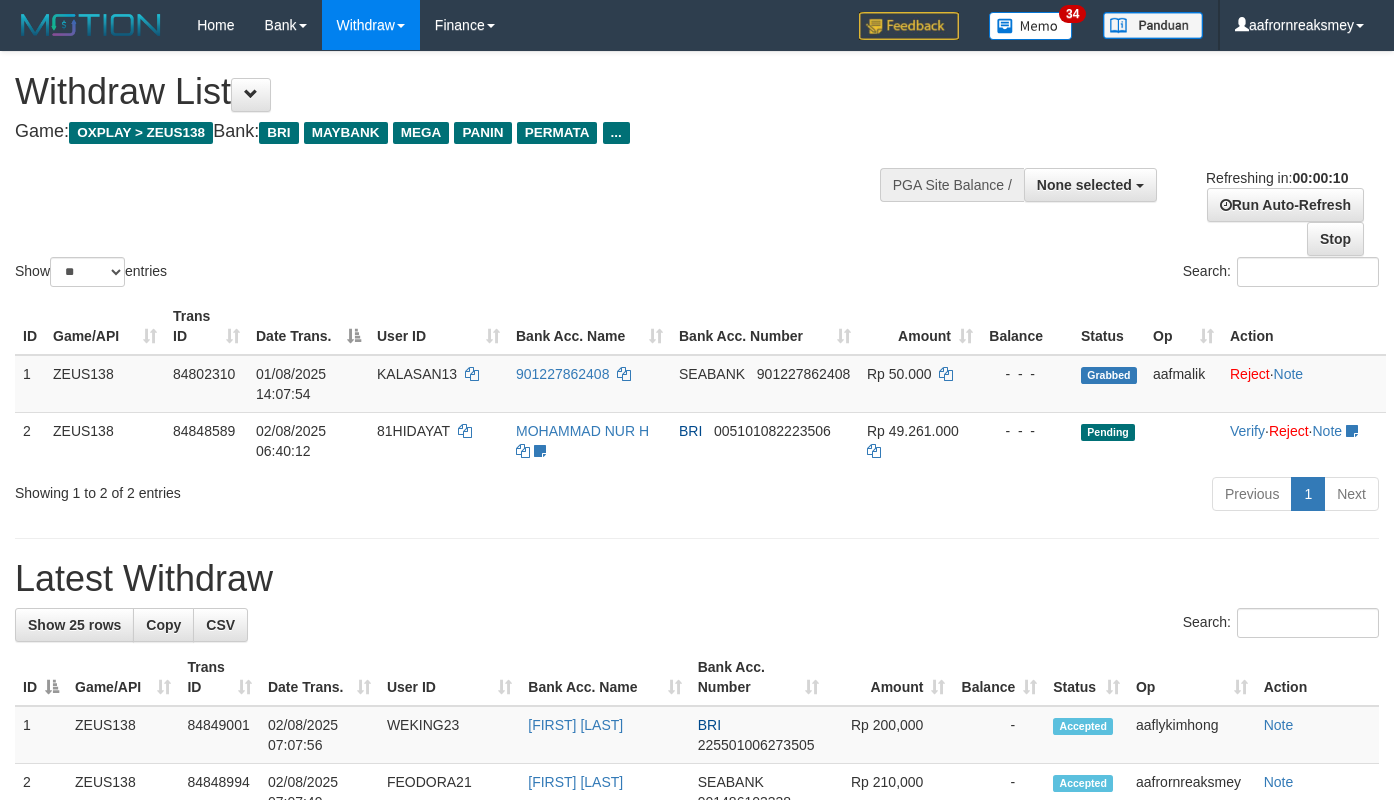 select 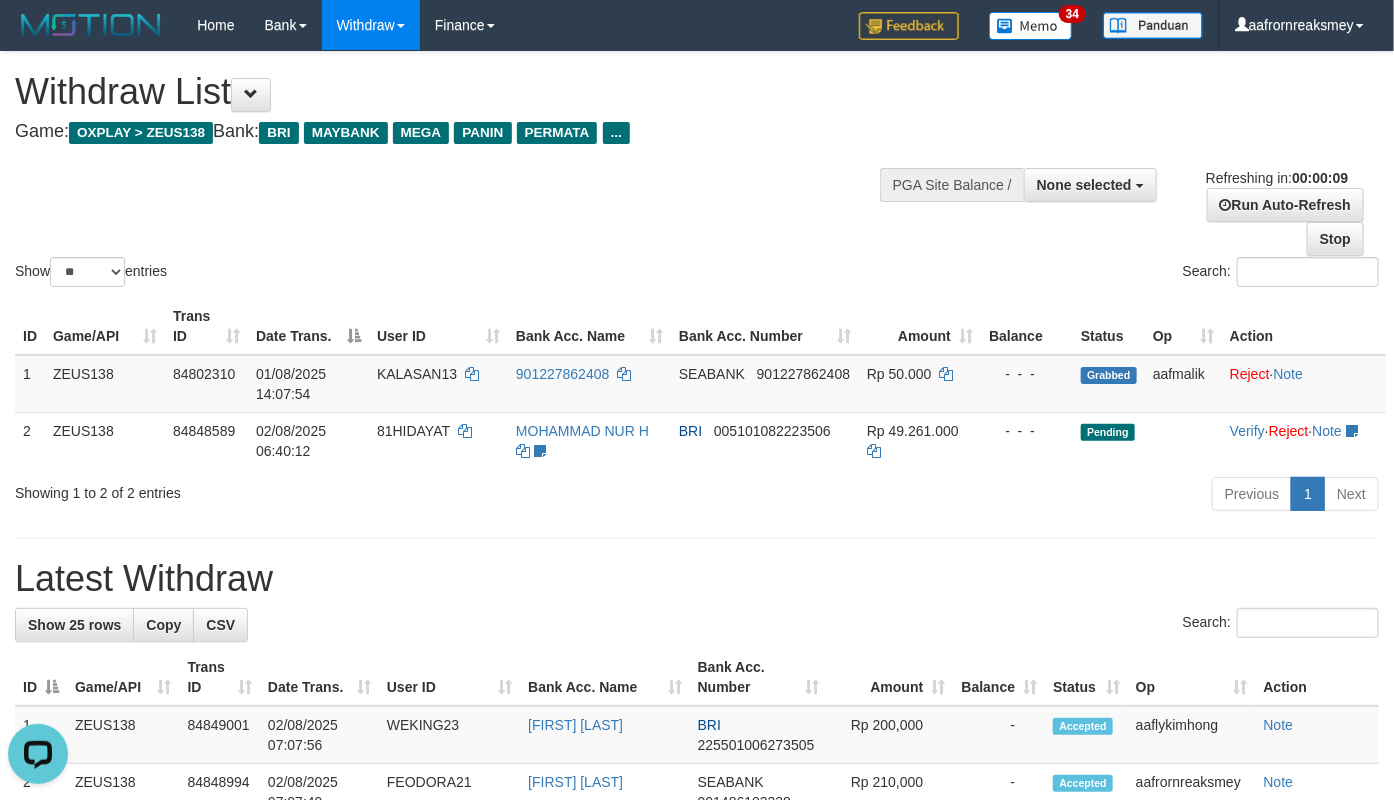 scroll, scrollTop: 0, scrollLeft: 0, axis: both 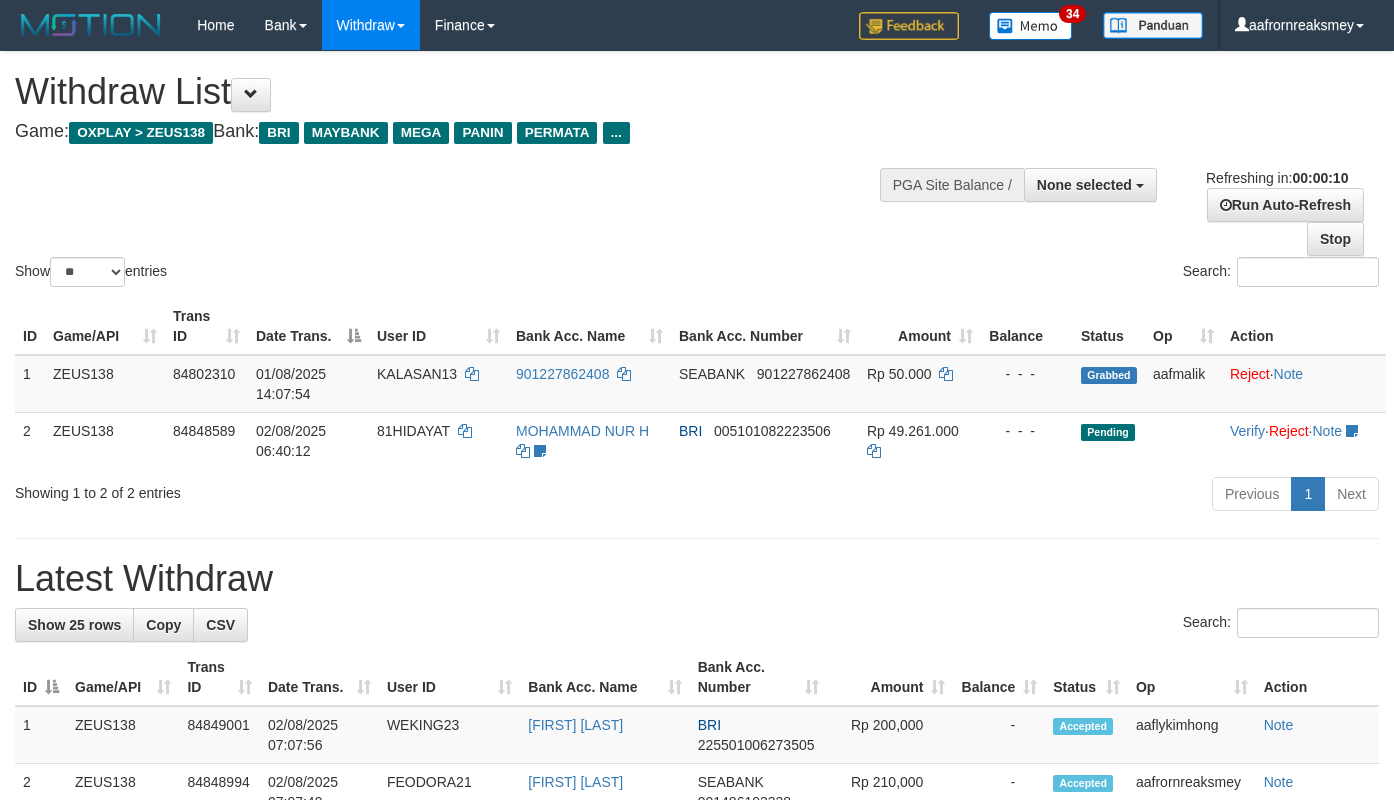 select 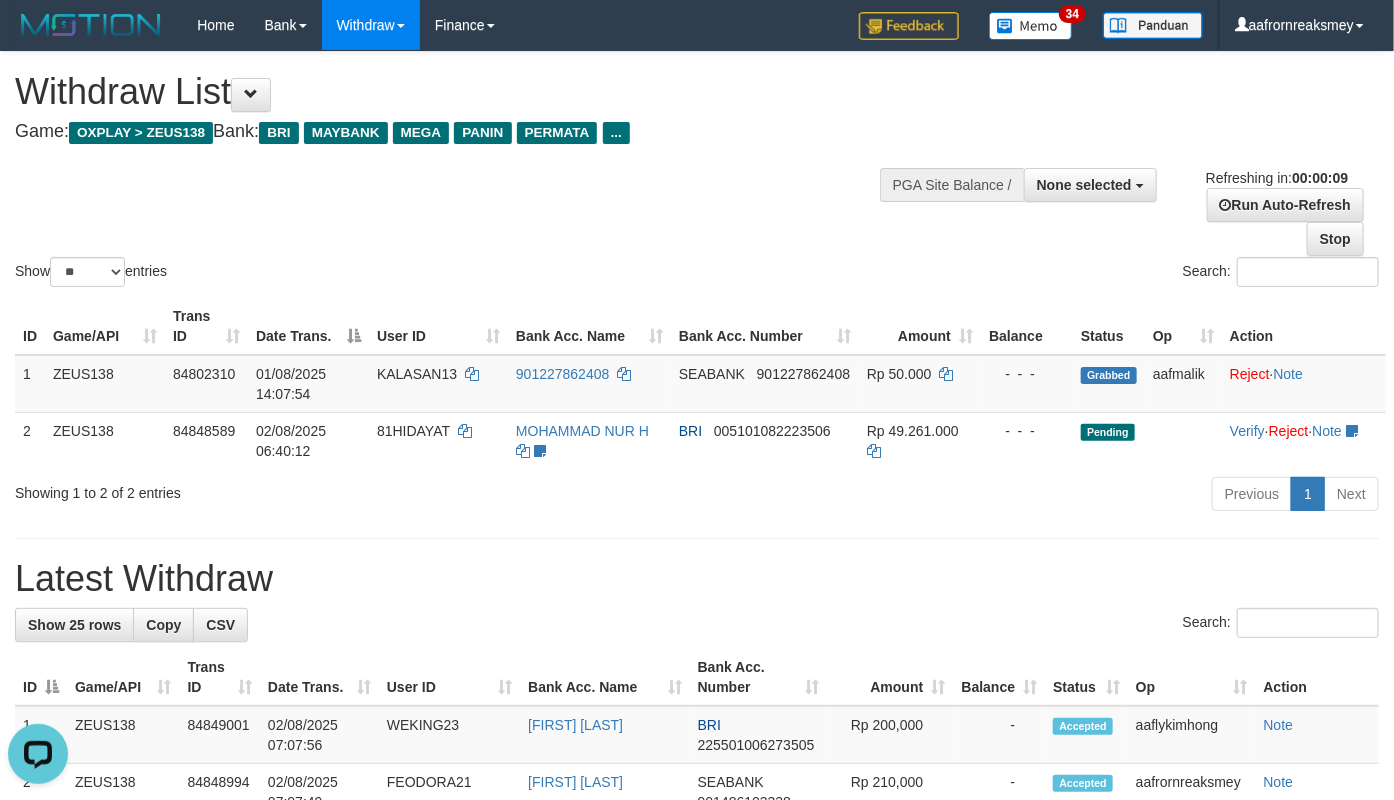 scroll, scrollTop: 0, scrollLeft: 0, axis: both 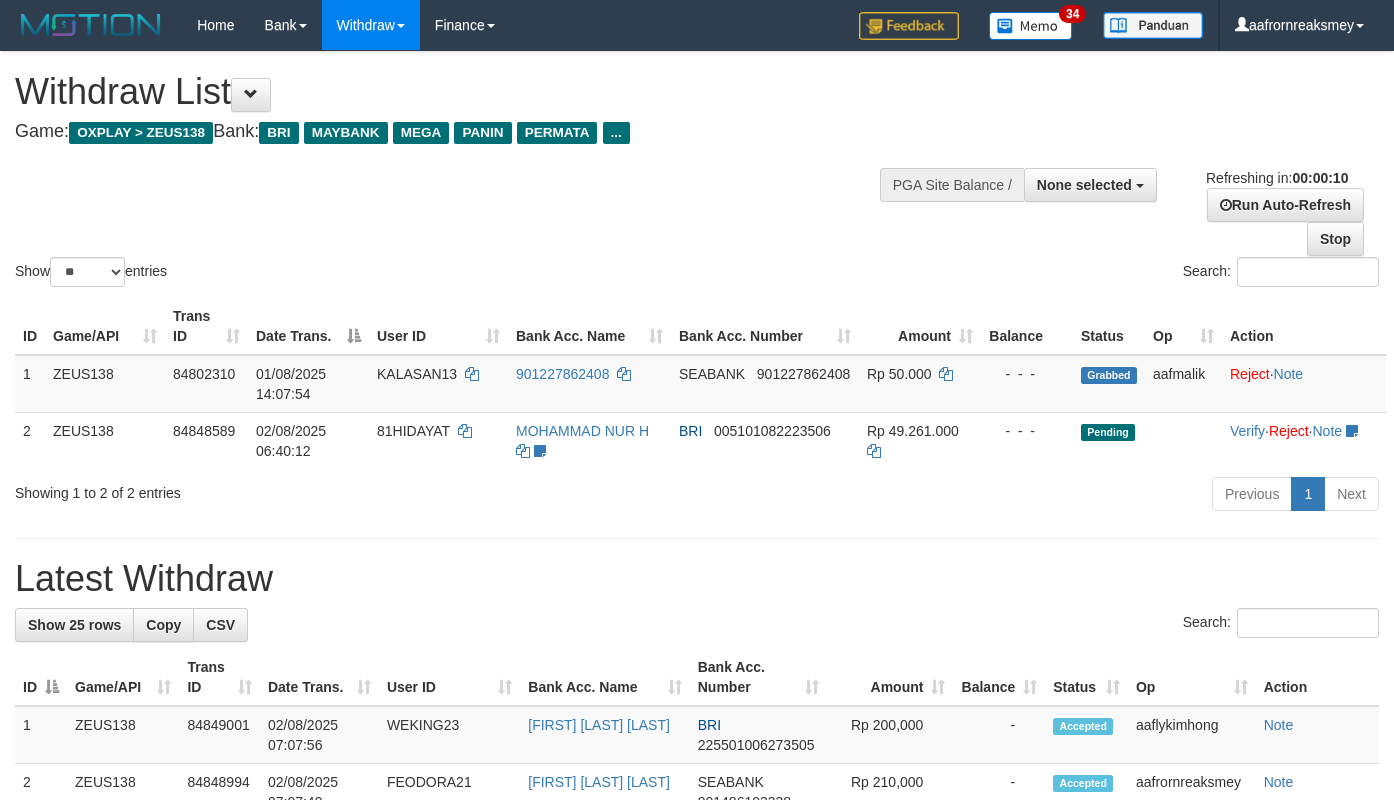 select 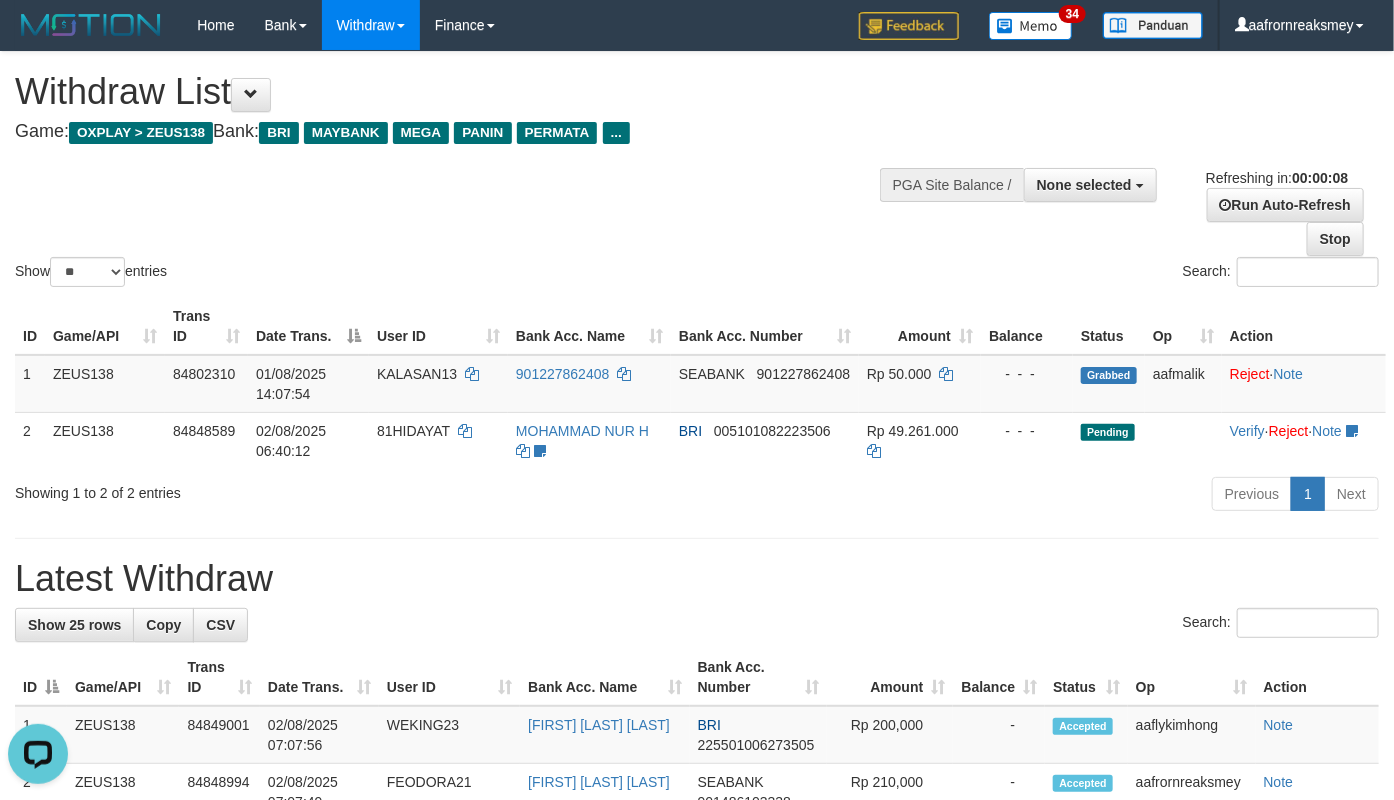 scroll, scrollTop: 0, scrollLeft: 0, axis: both 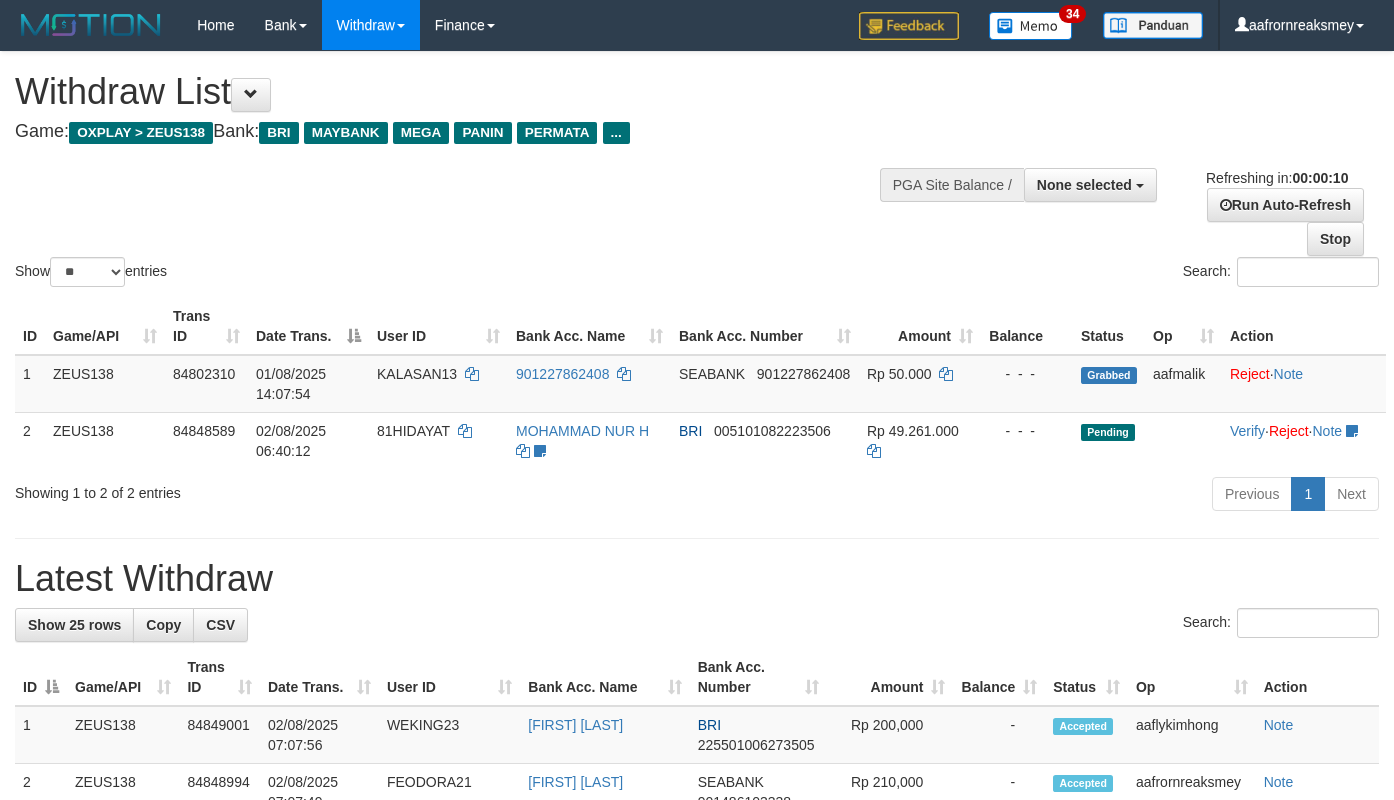 select 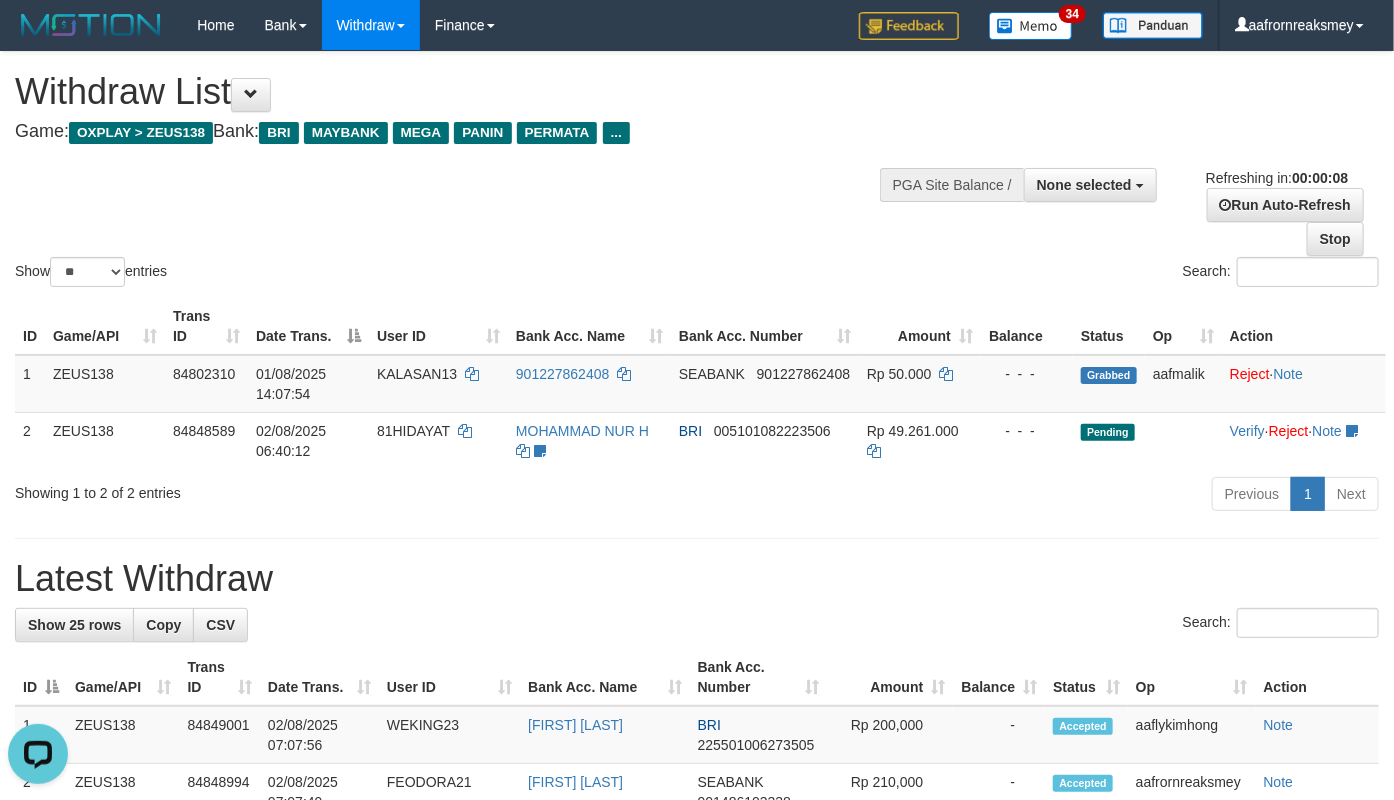 scroll, scrollTop: 0, scrollLeft: 0, axis: both 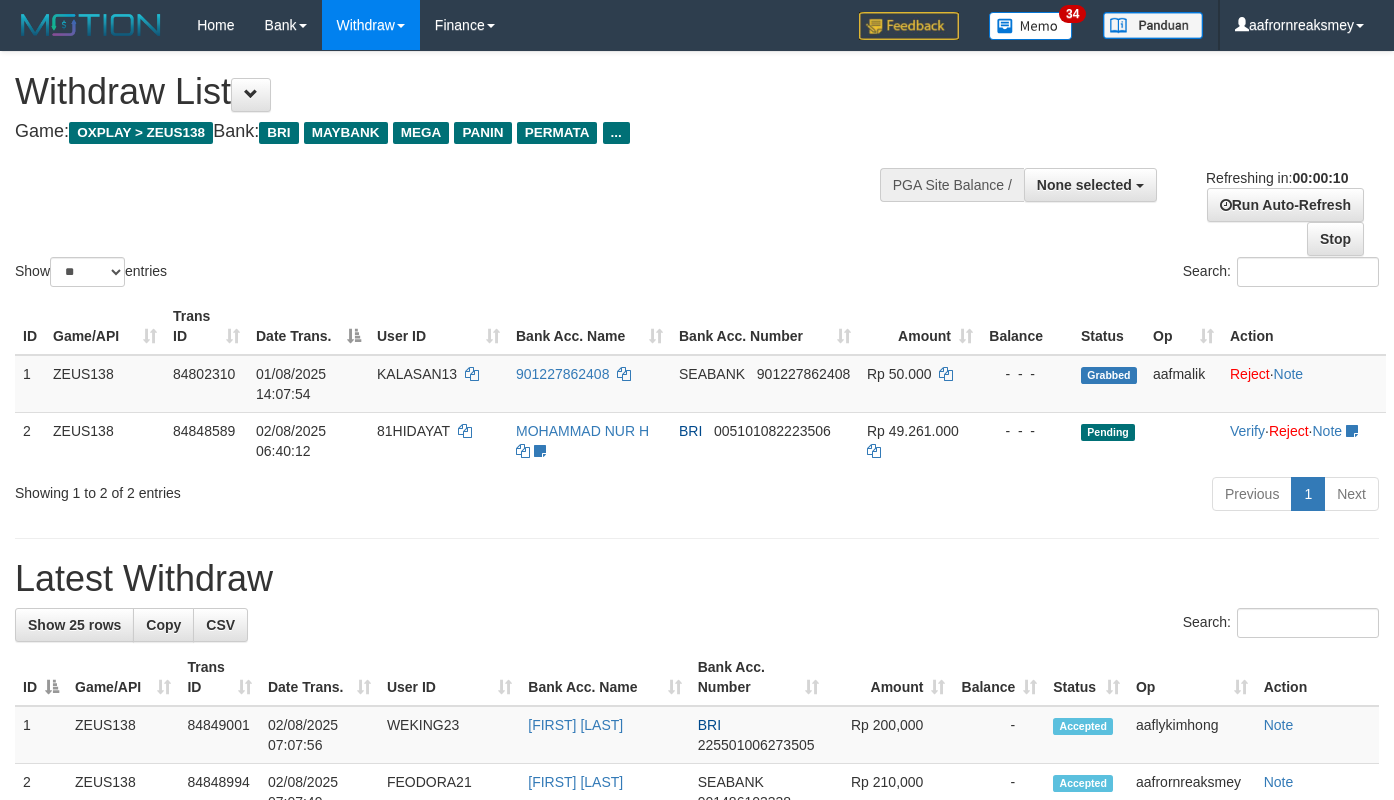 select 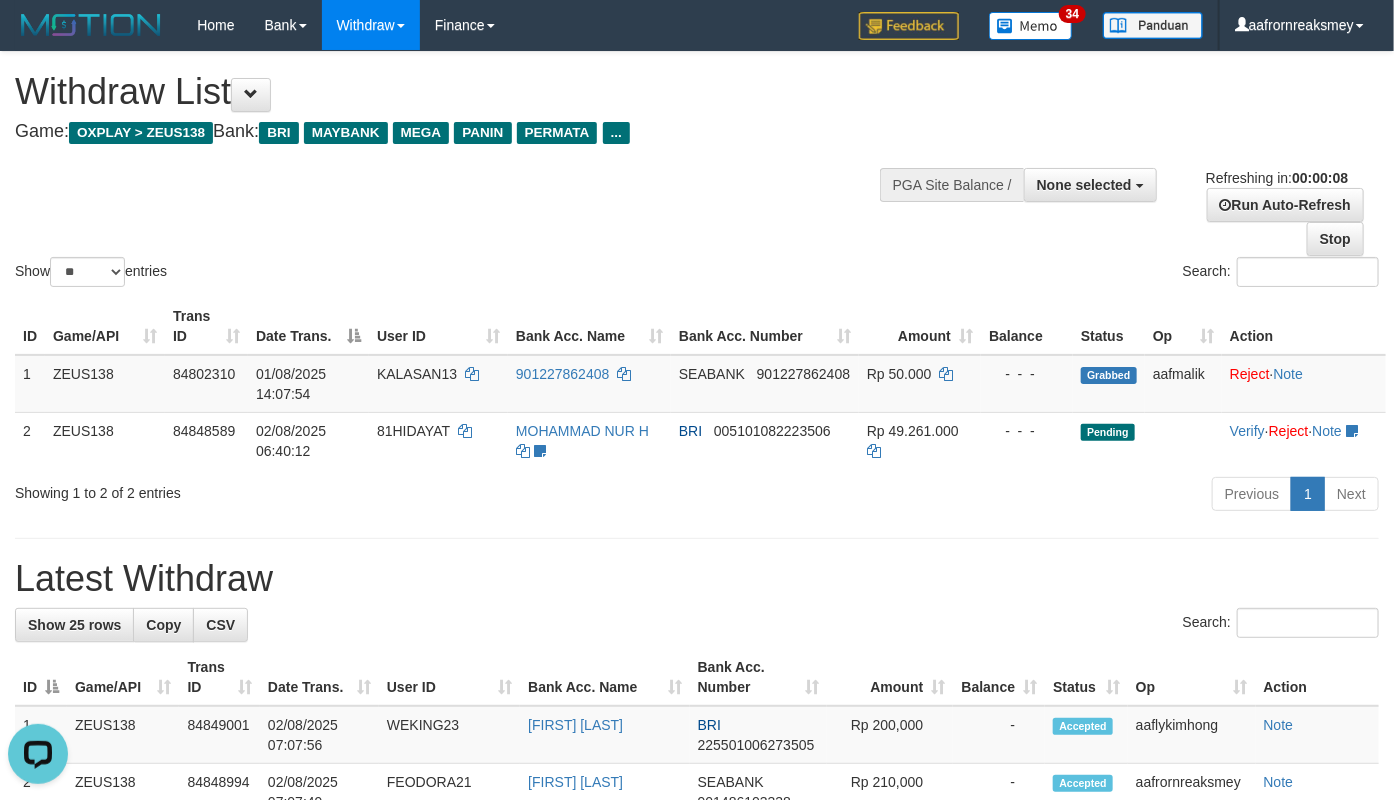 scroll, scrollTop: 0, scrollLeft: 0, axis: both 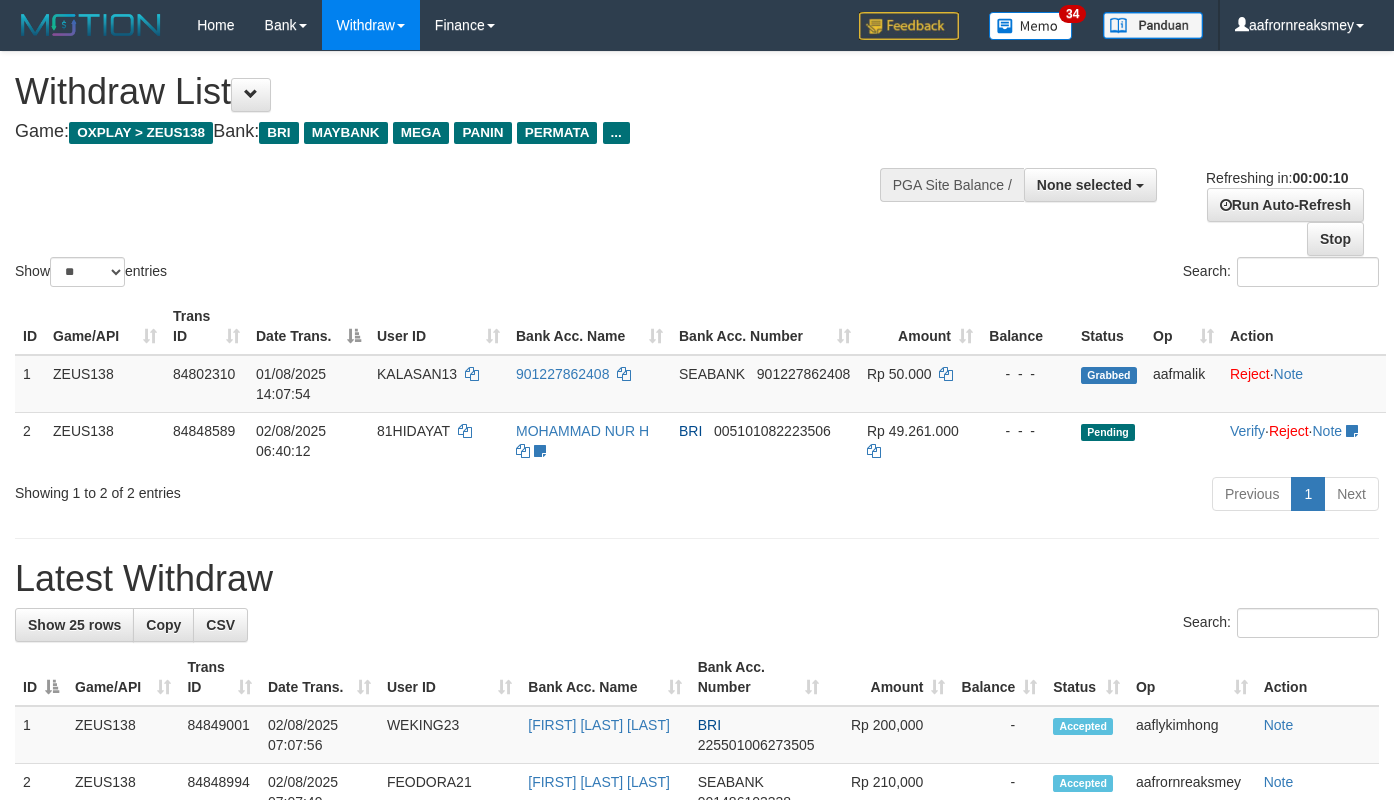 select 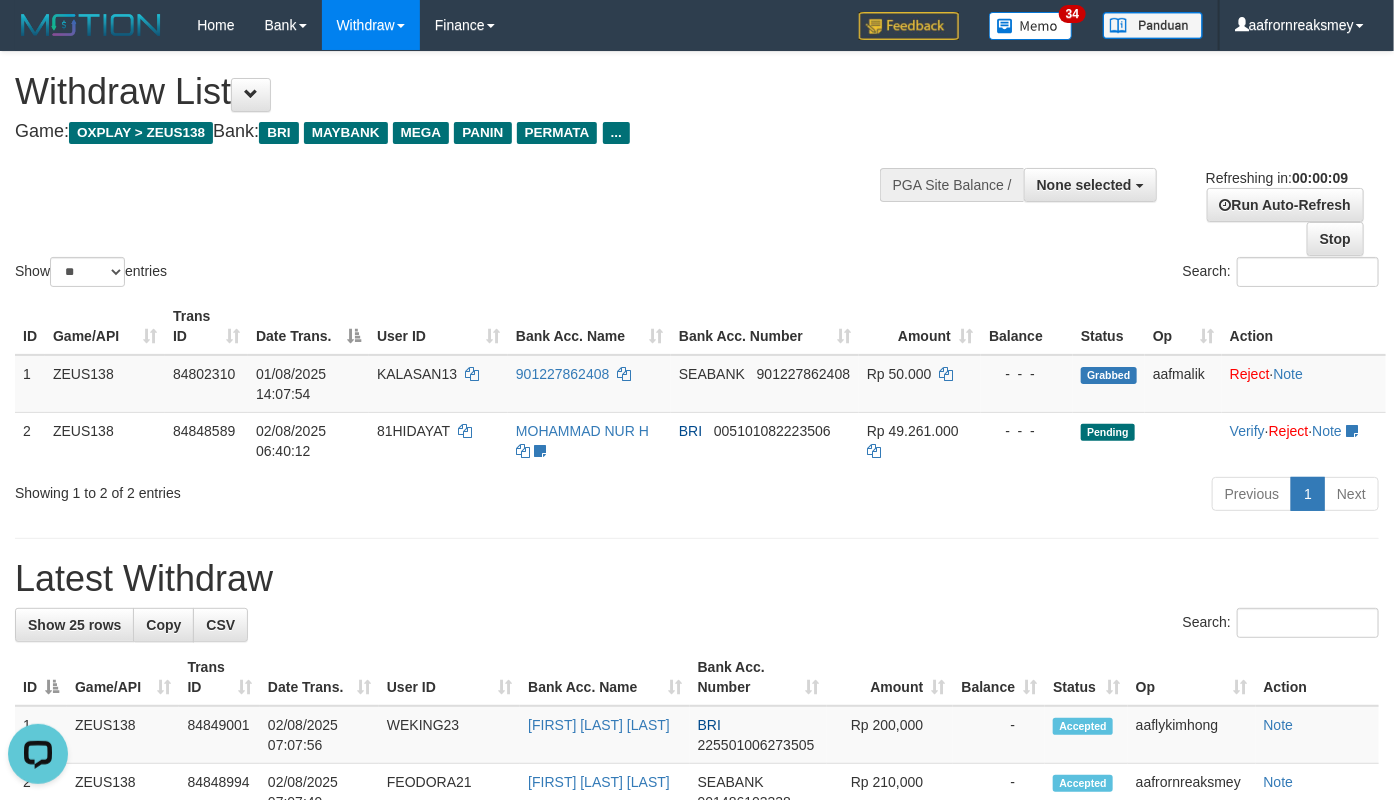 scroll, scrollTop: 0, scrollLeft: 0, axis: both 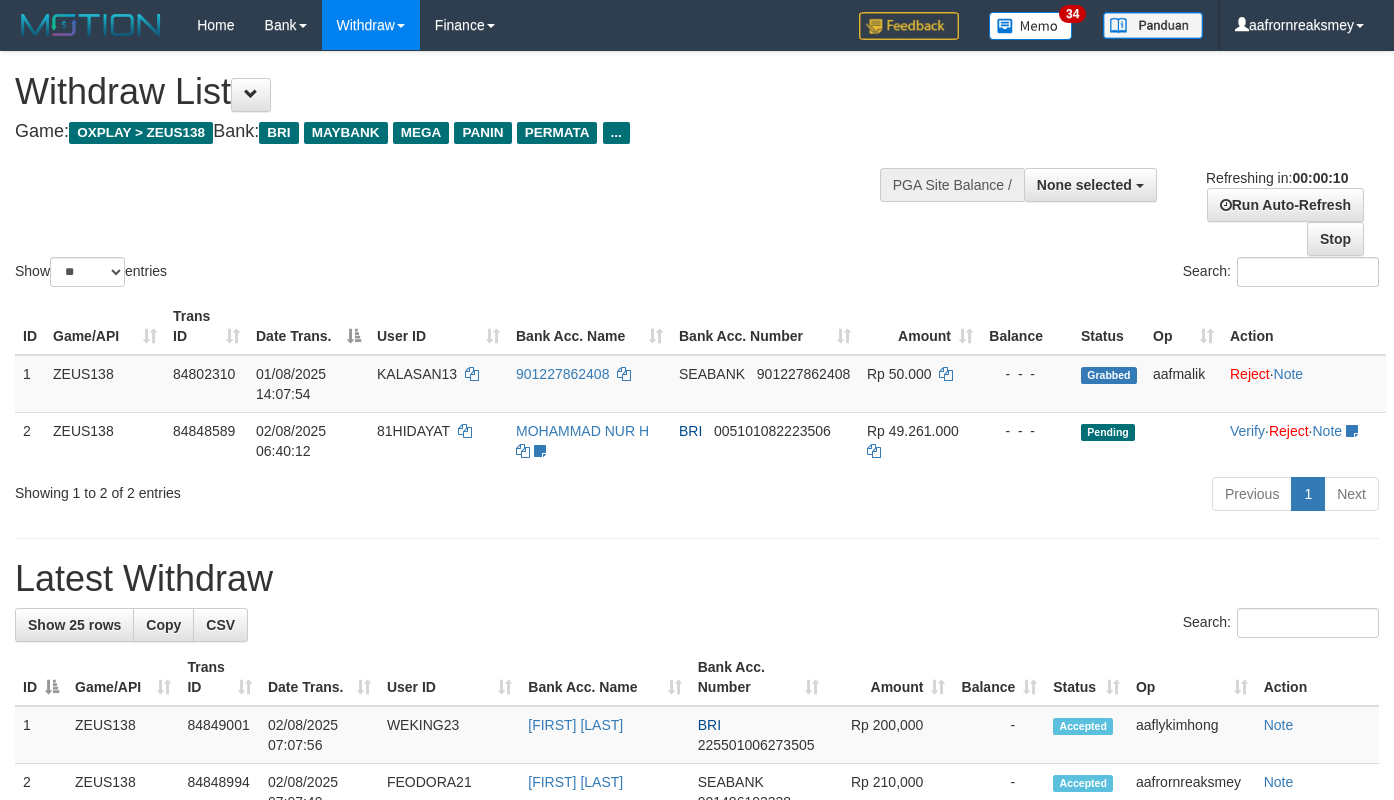 select 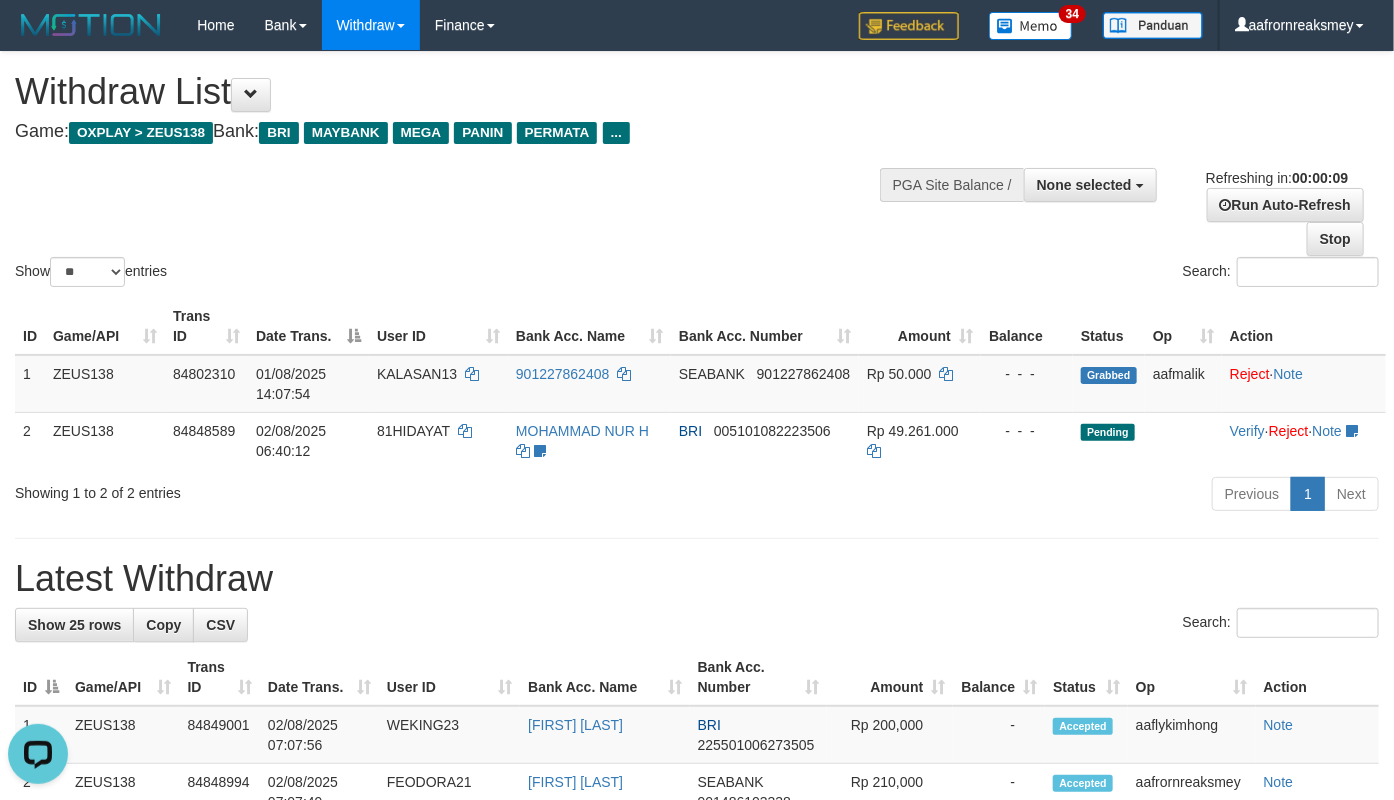 scroll, scrollTop: 0, scrollLeft: 0, axis: both 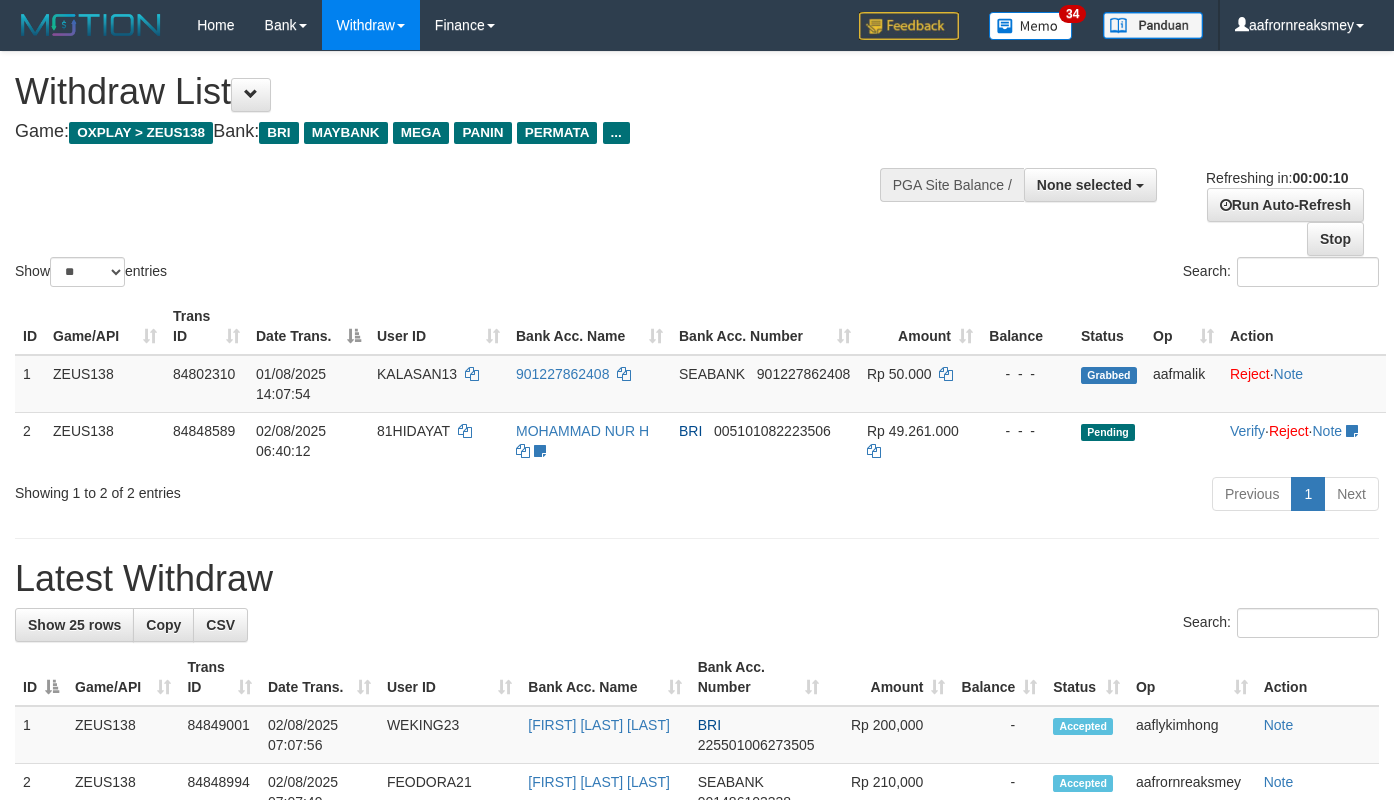 select 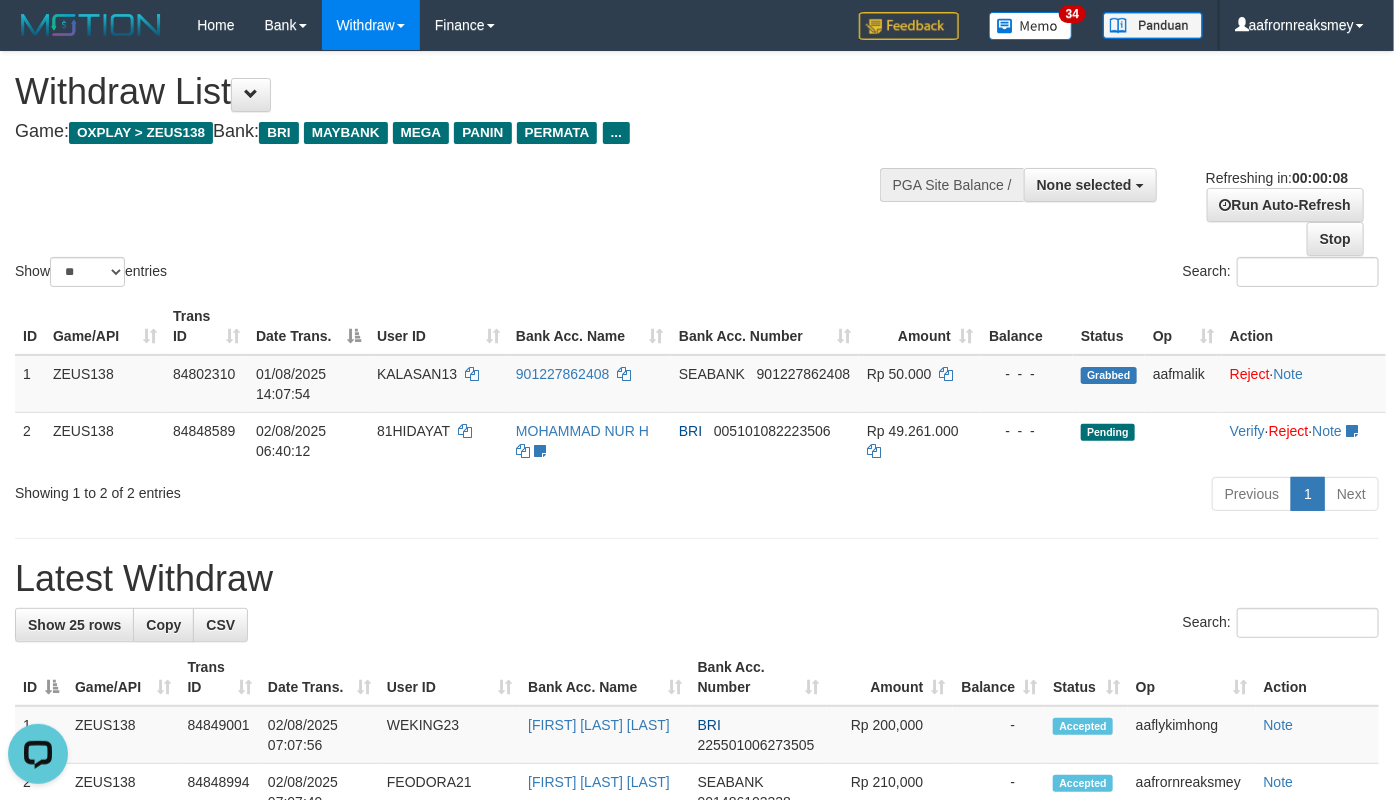 scroll, scrollTop: 0, scrollLeft: 0, axis: both 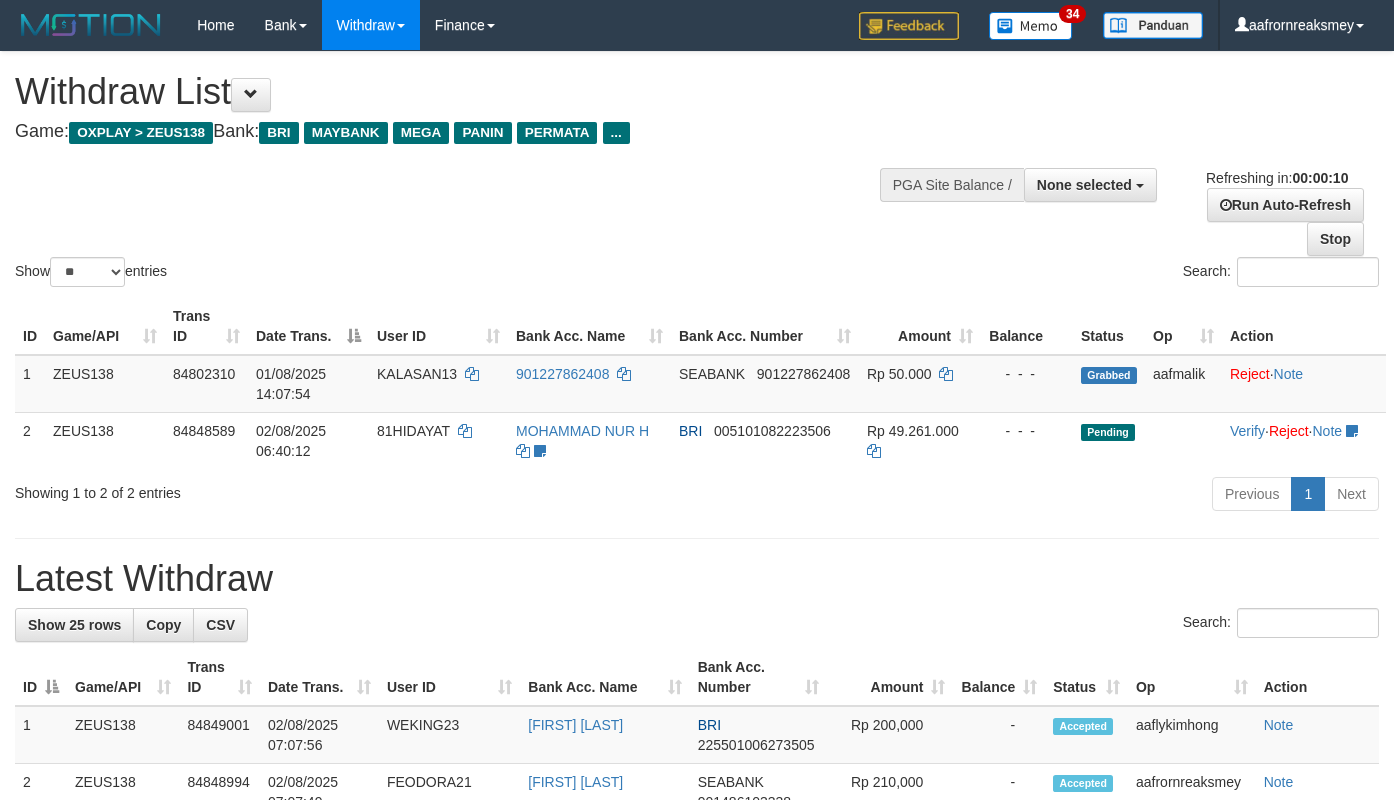 select 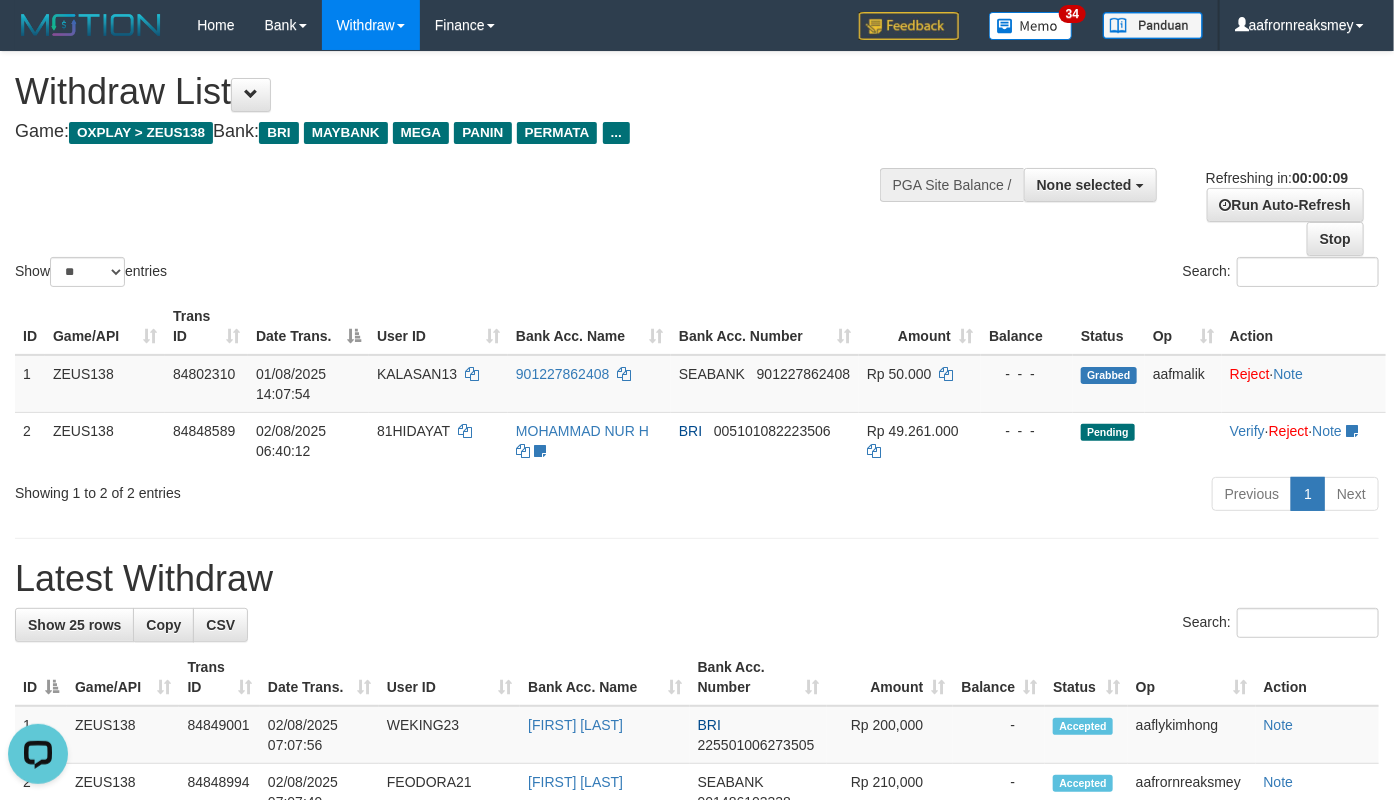 scroll, scrollTop: 0, scrollLeft: 0, axis: both 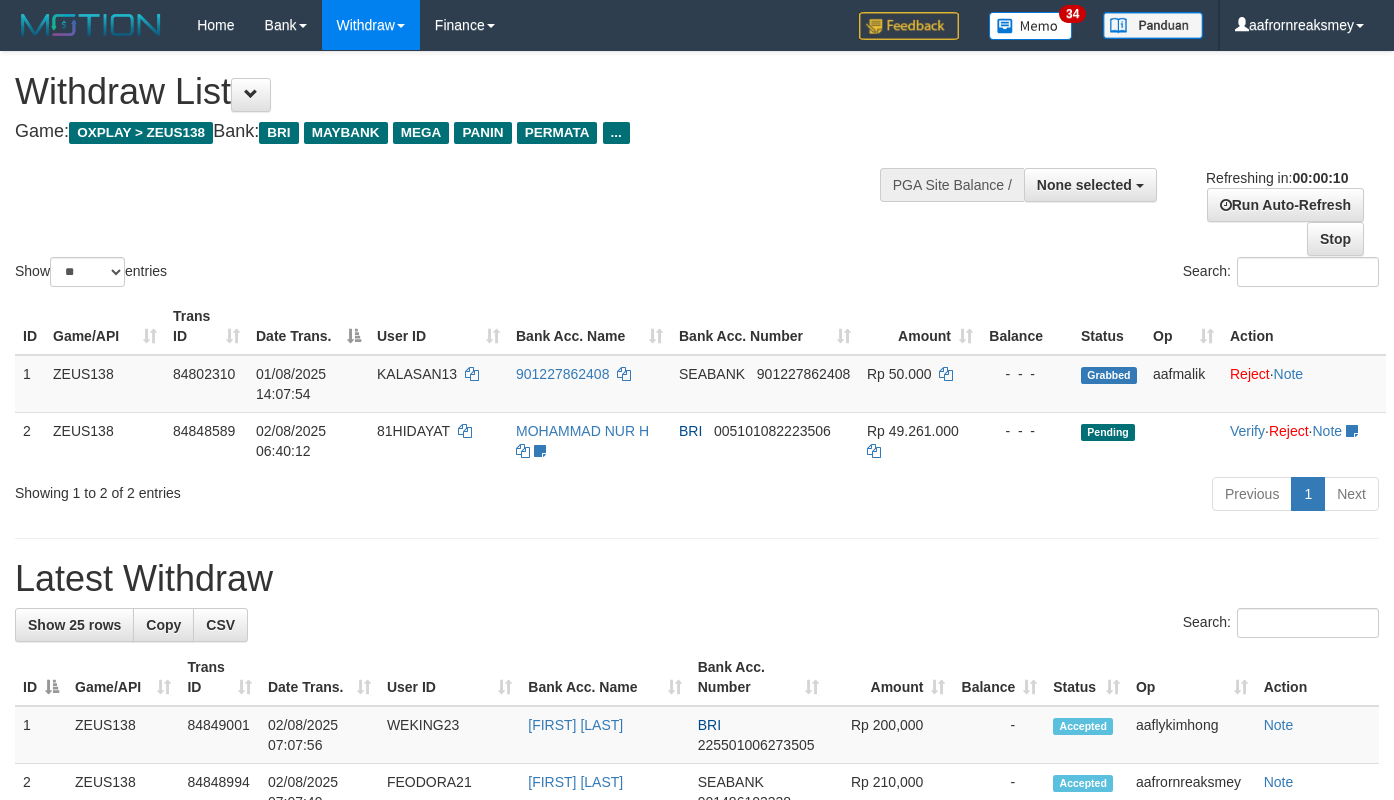 select 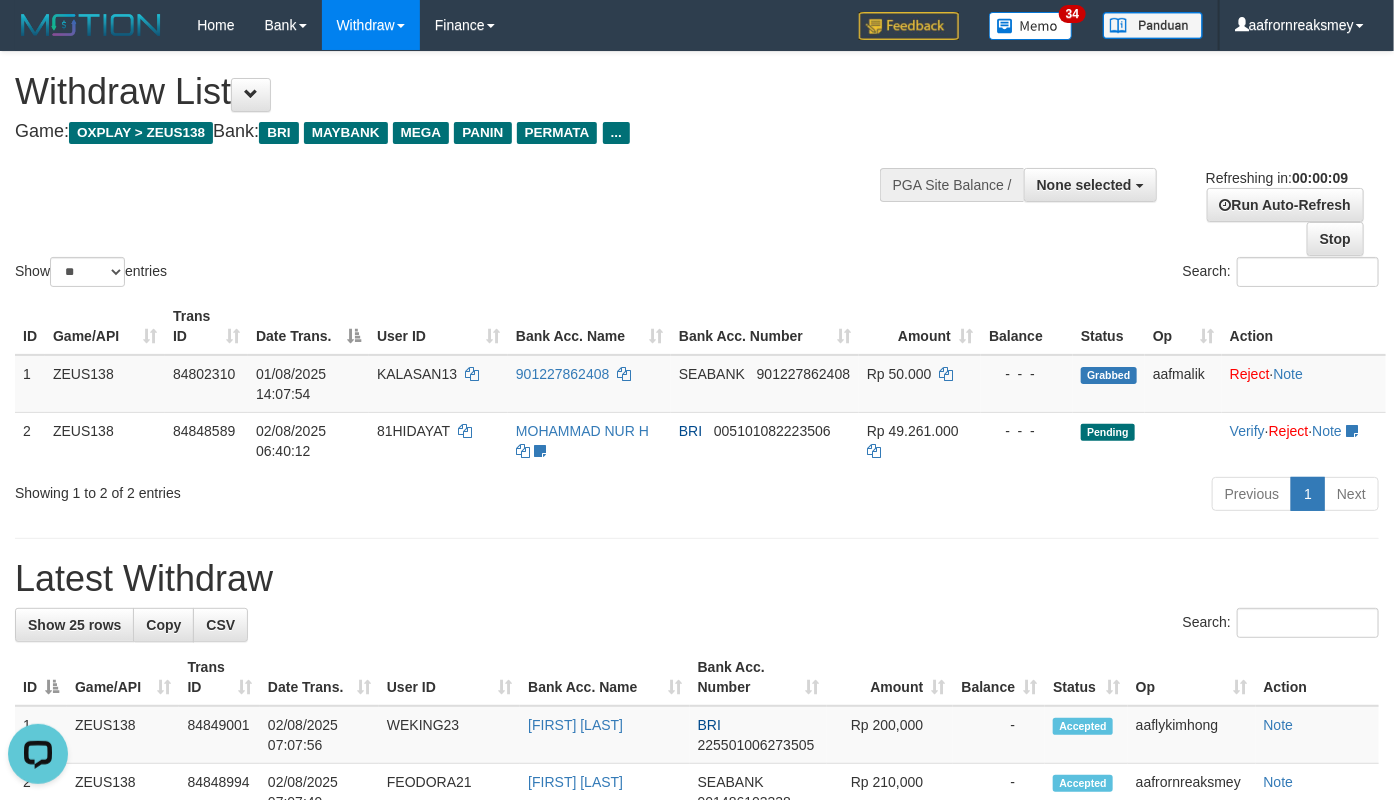 scroll, scrollTop: 0, scrollLeft: 0, axis: both 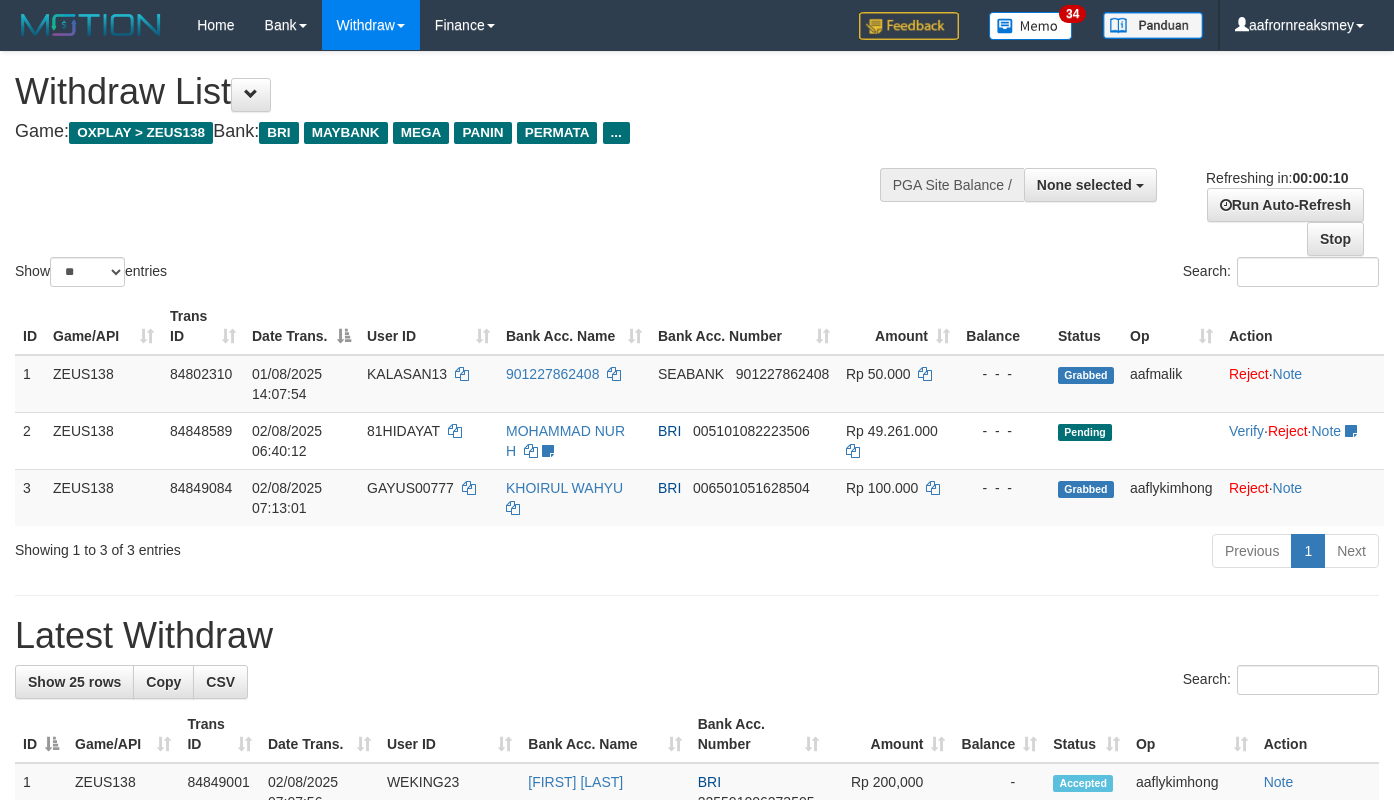 select 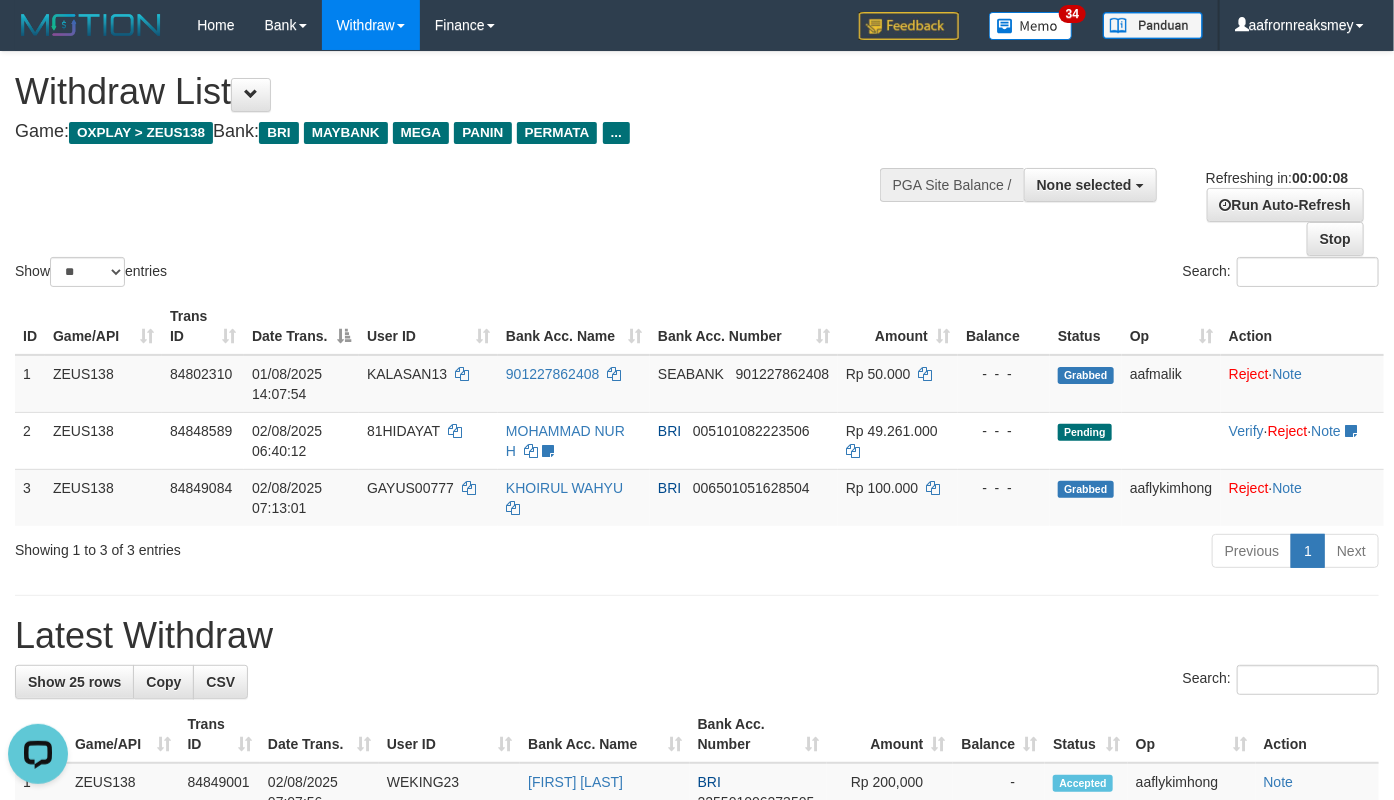scroll, scrollTop: 0, scrollLeft: 0, axis: both 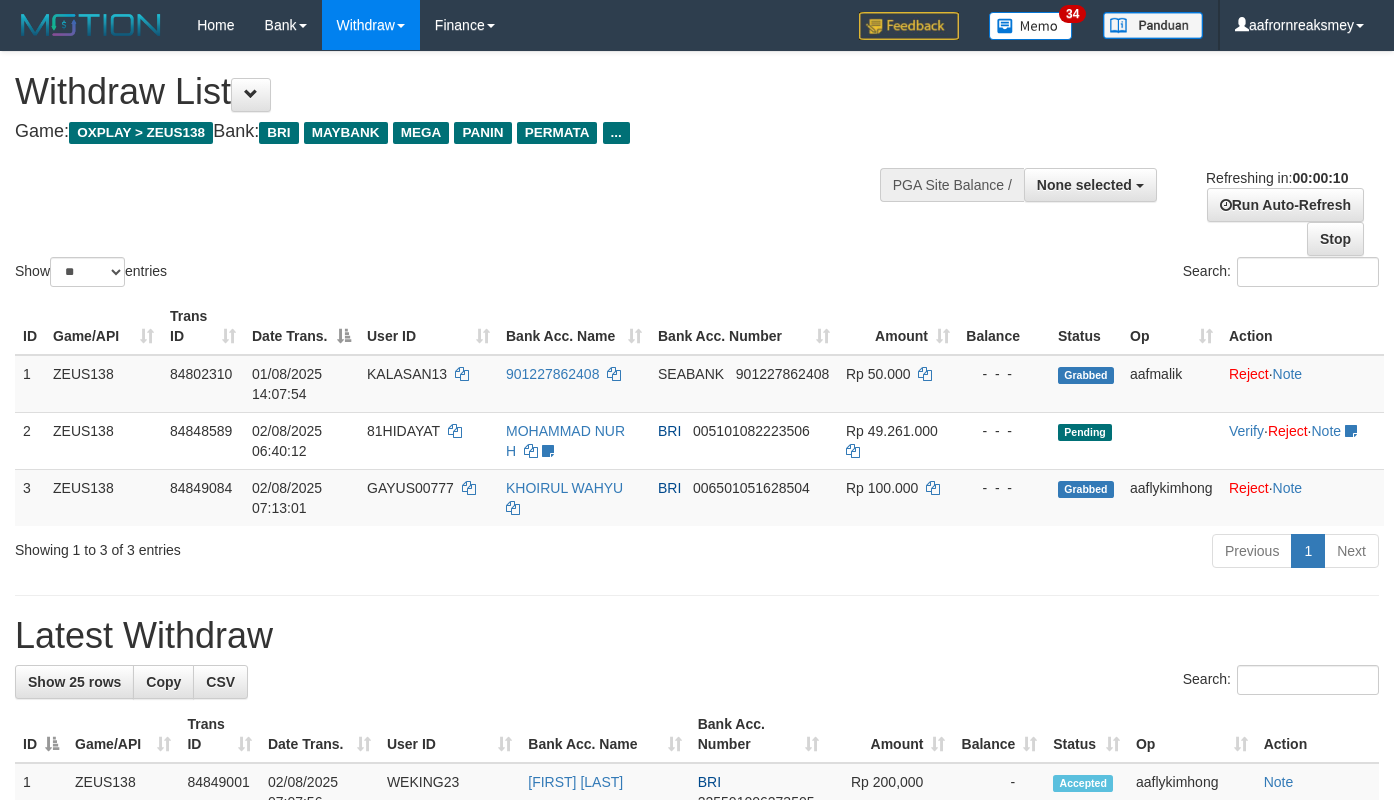 select 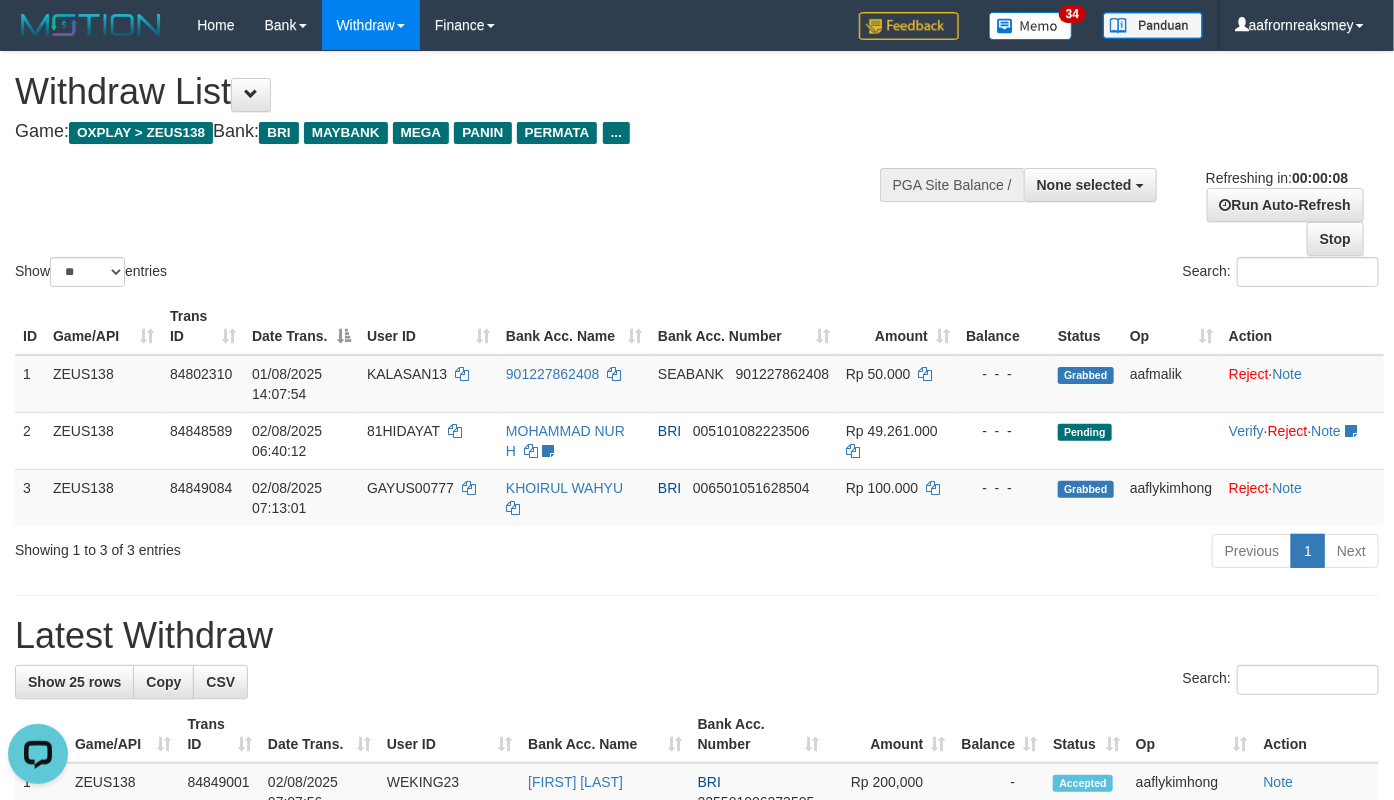 scroll, scrollTop: 0, scrollLeft: 0, axis: both 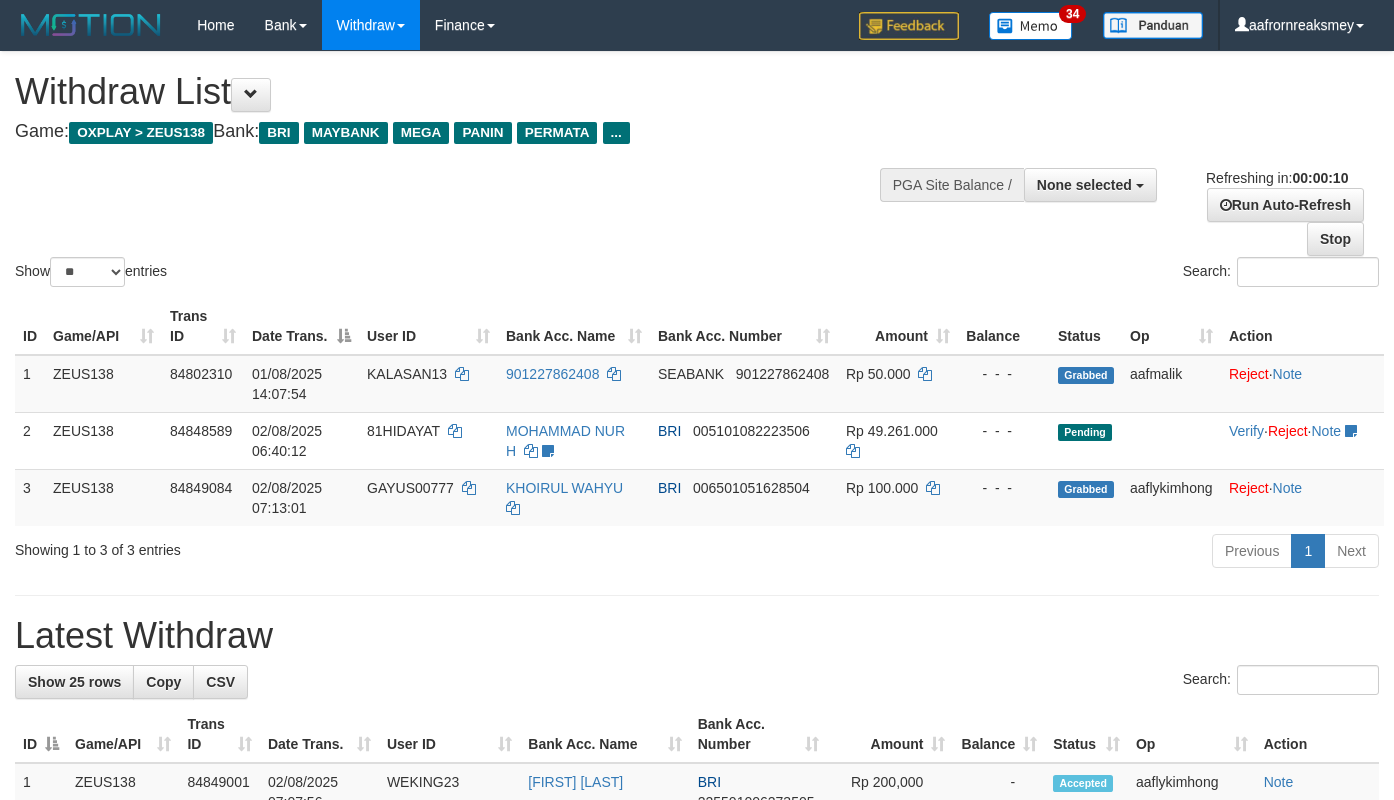 select 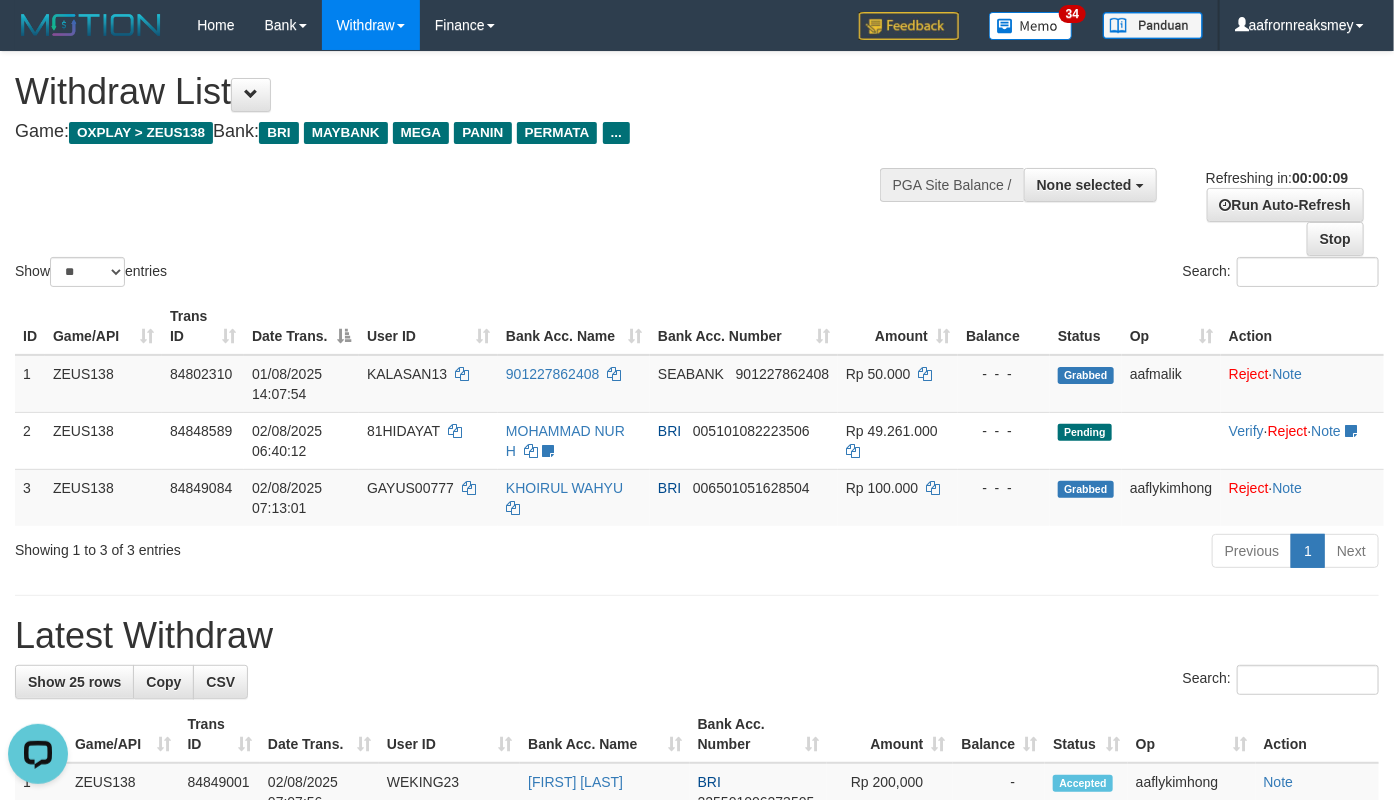 scroll, scrollTop: 0, scrollLeft: 0, axis: both 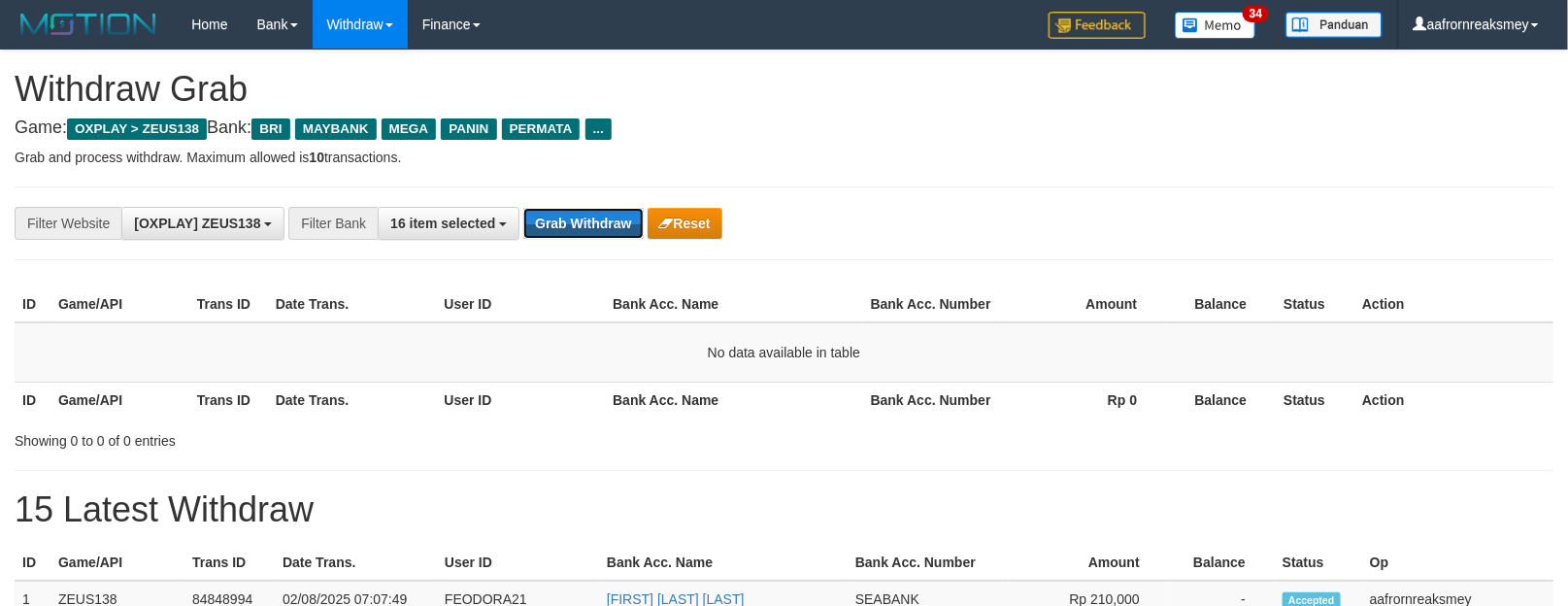 click on "Grab Withdraw" at bounding box center (583, 223) 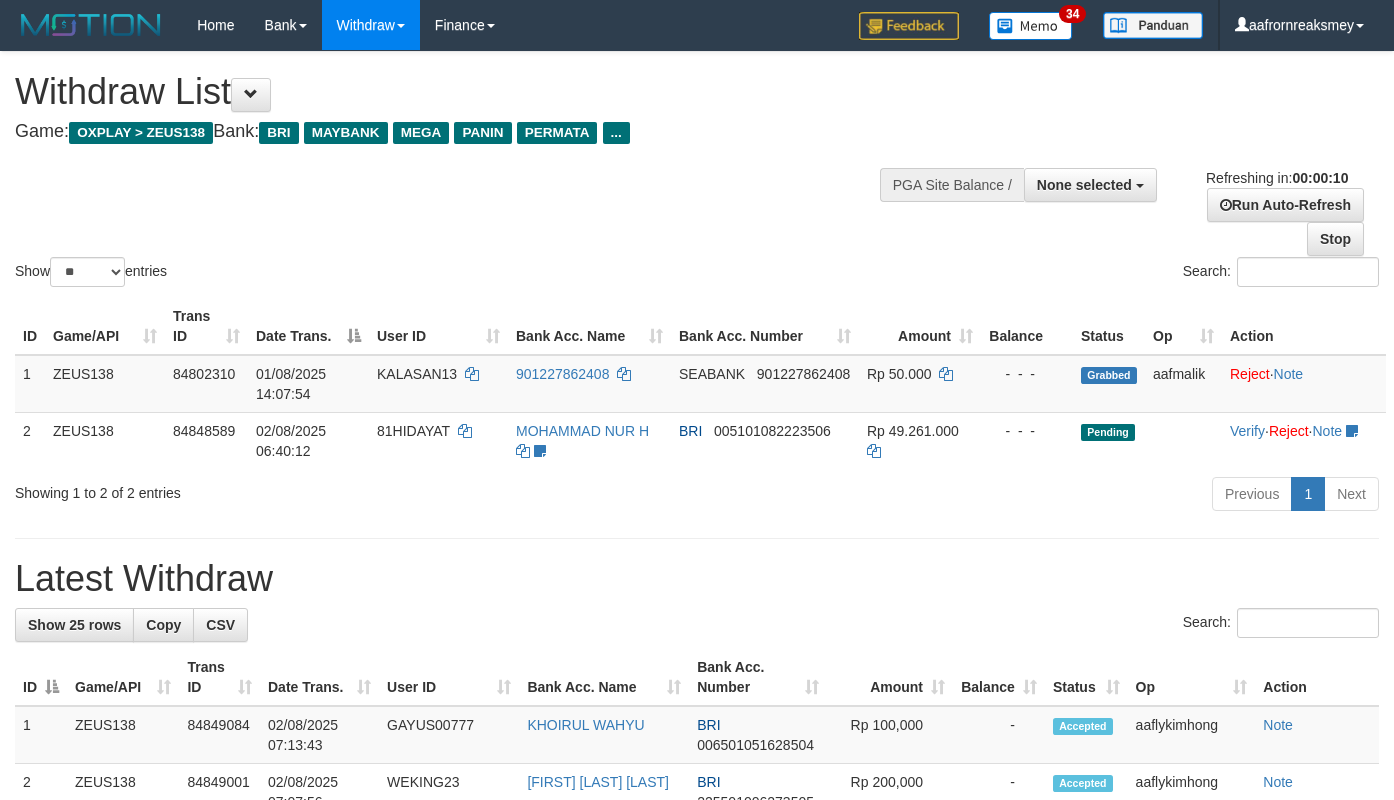 select 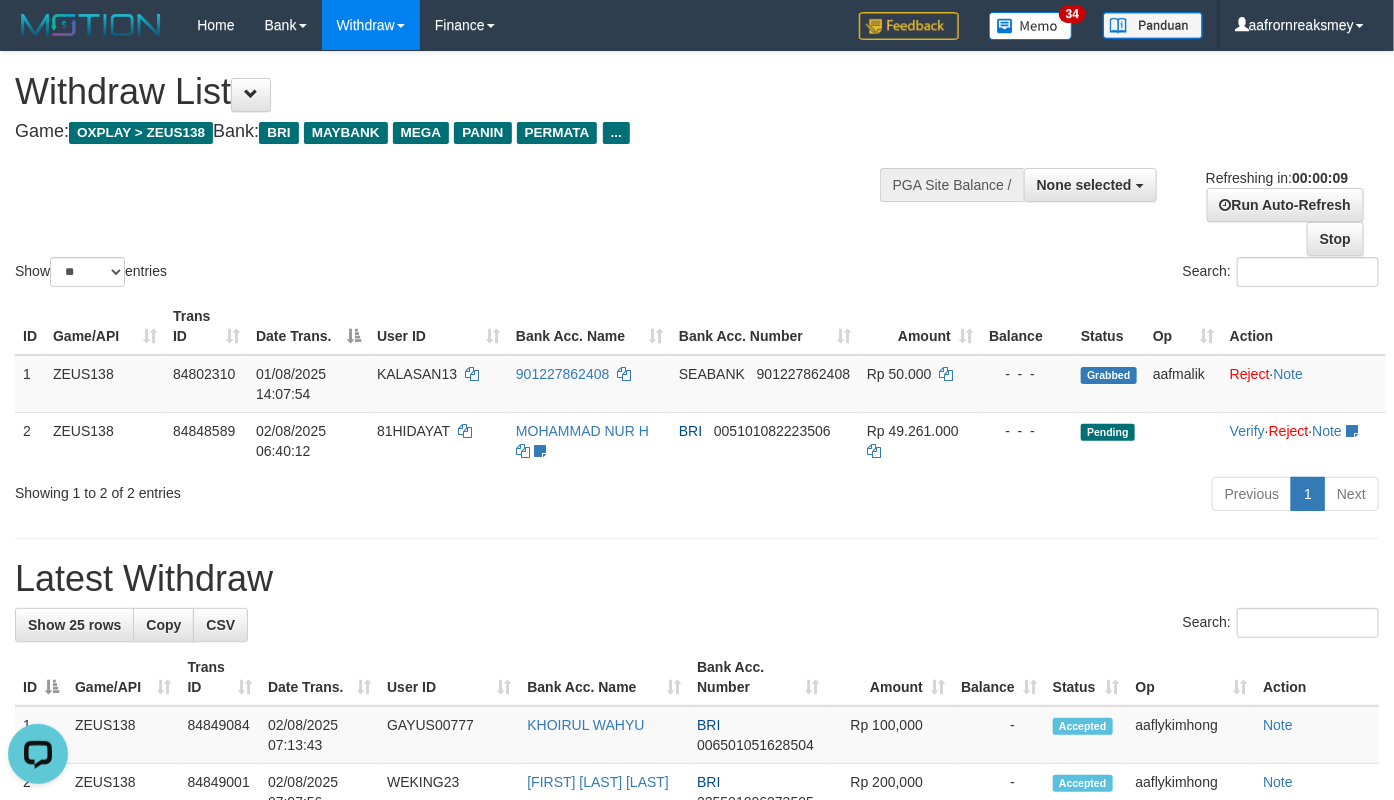 scroll, scrollTop: 0, scrollLeft: 0, axis: both 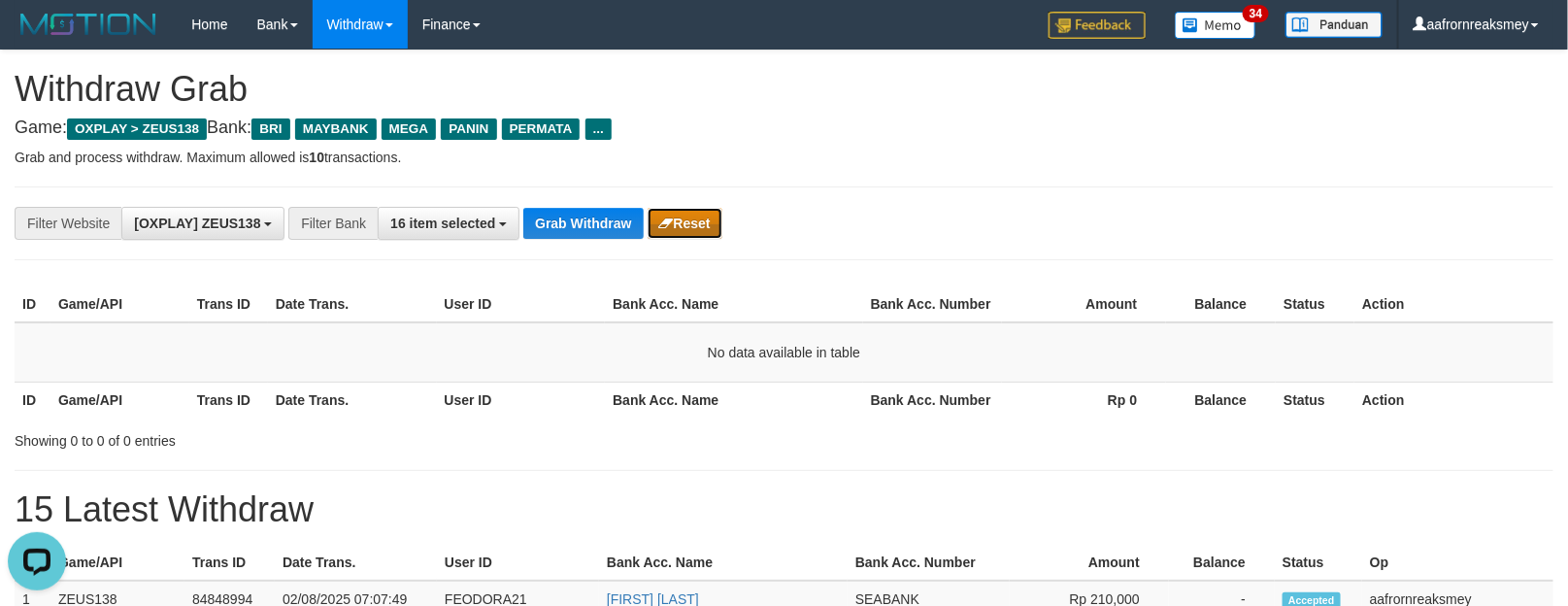 click on "Reset" at bounding box center [684, 223] 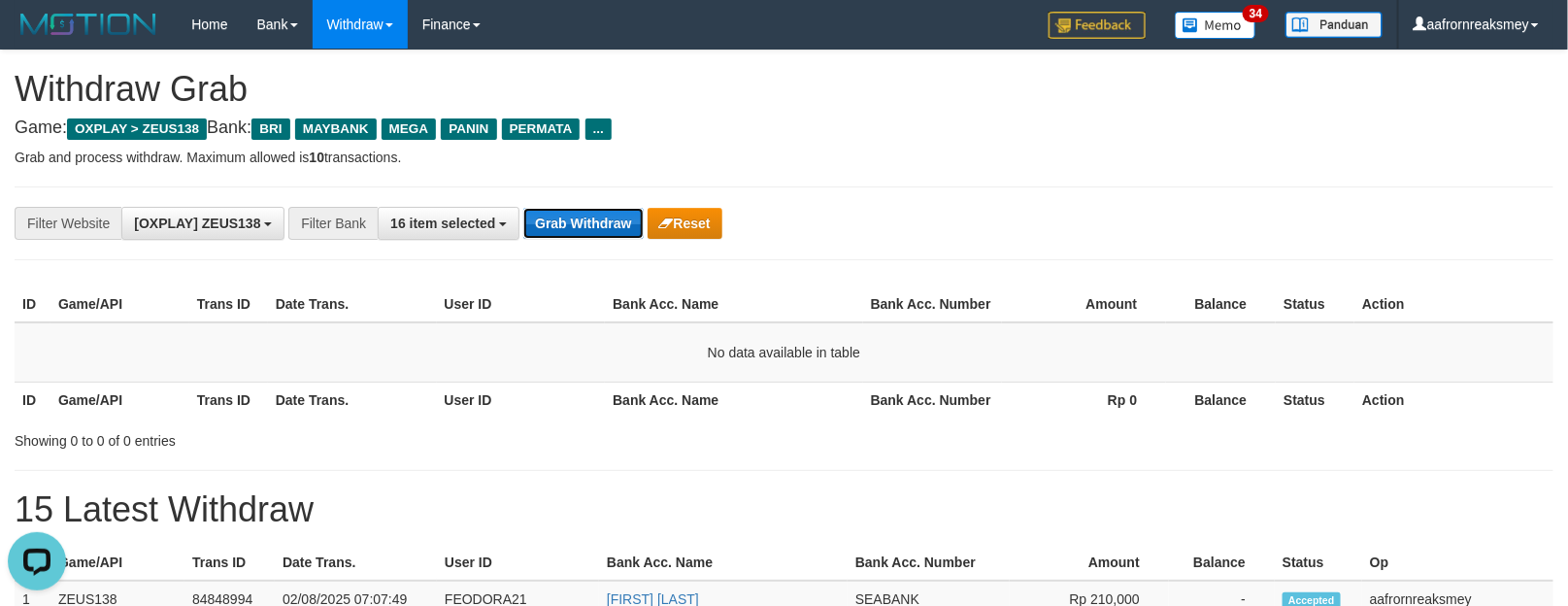click on "Grab Withdraw" at bounding box center [583, 223] 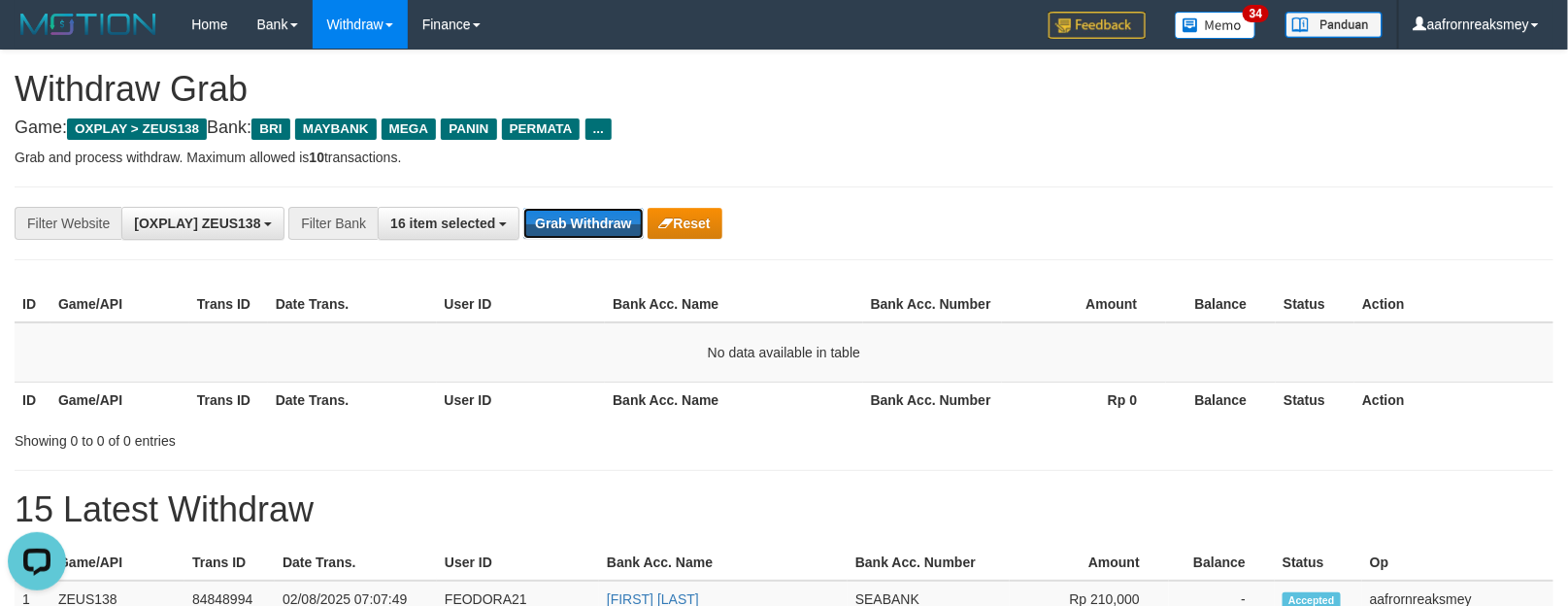 drag, startPoint x: 584, startPoint y: 211, endPoint x: 592, endPoint y: 201, distance: 12.806248 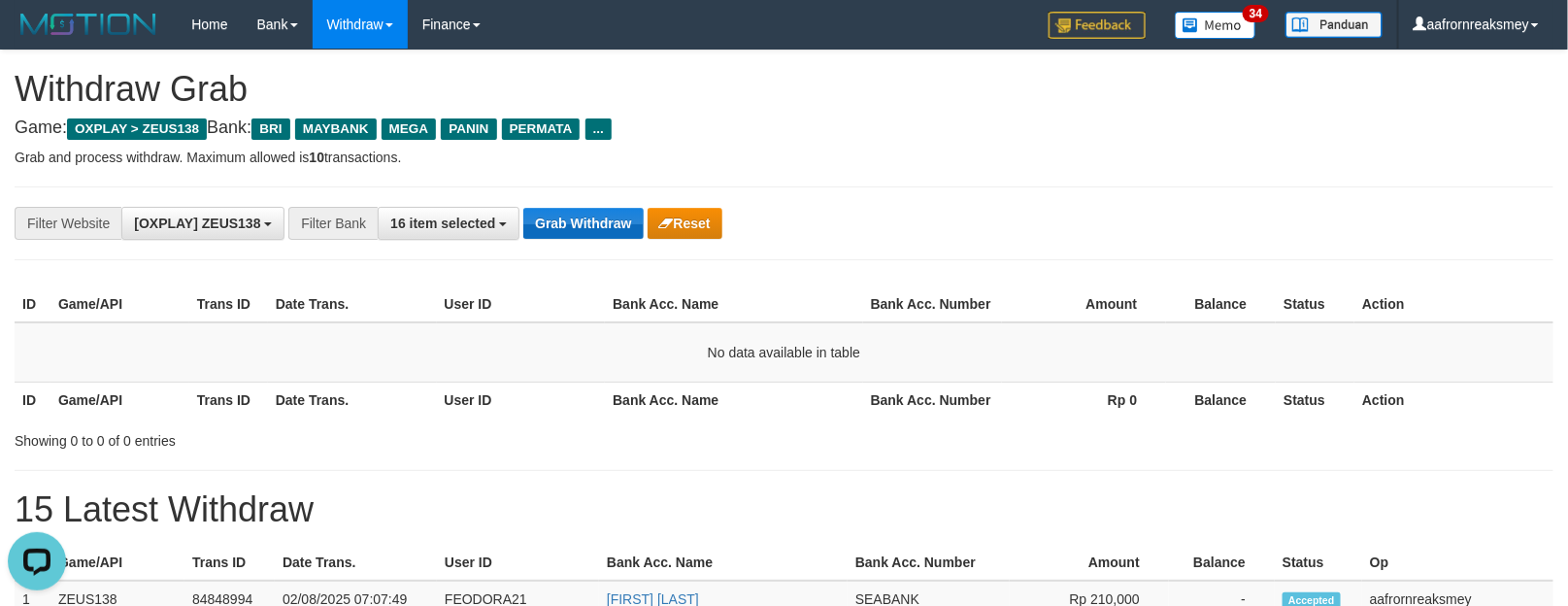 click on "**********" at bounding box center (784, 223) 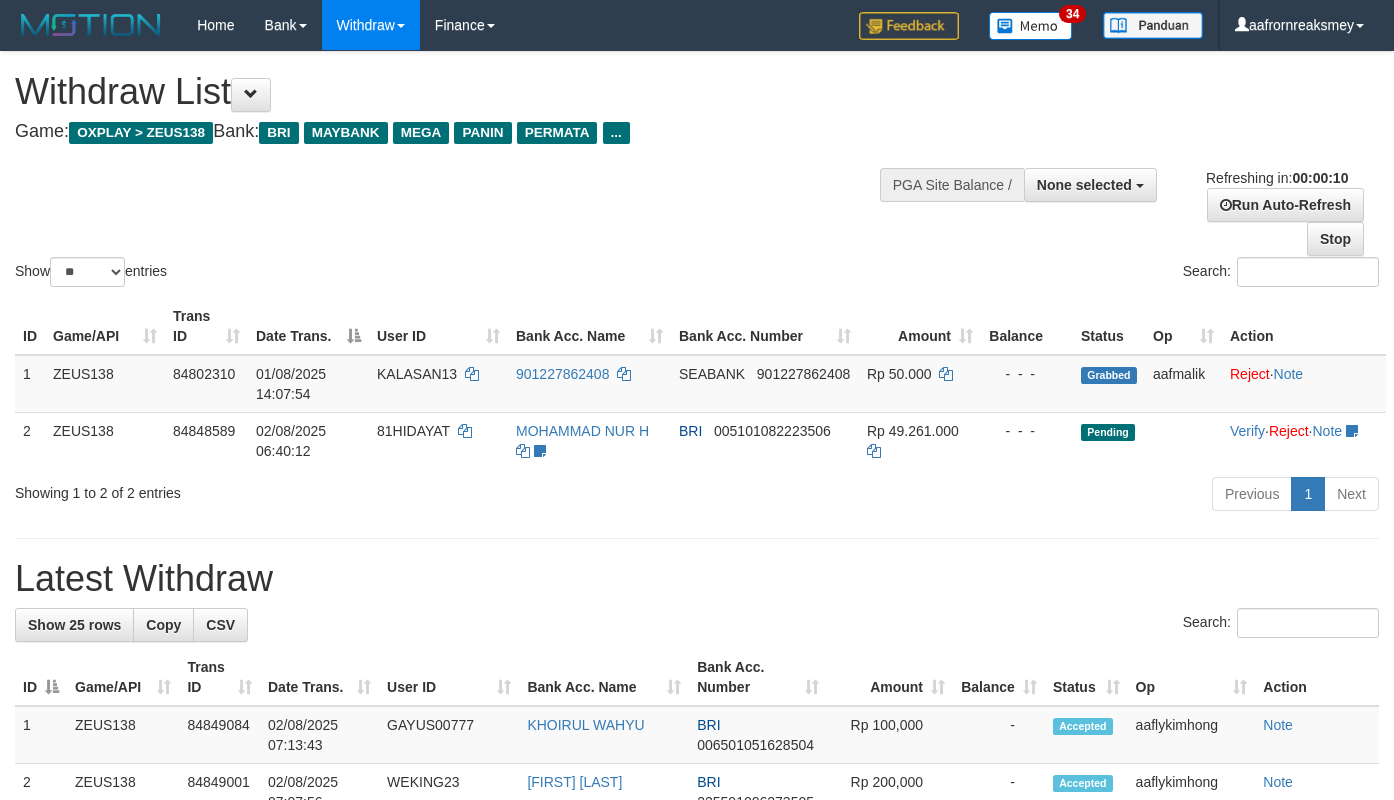 select 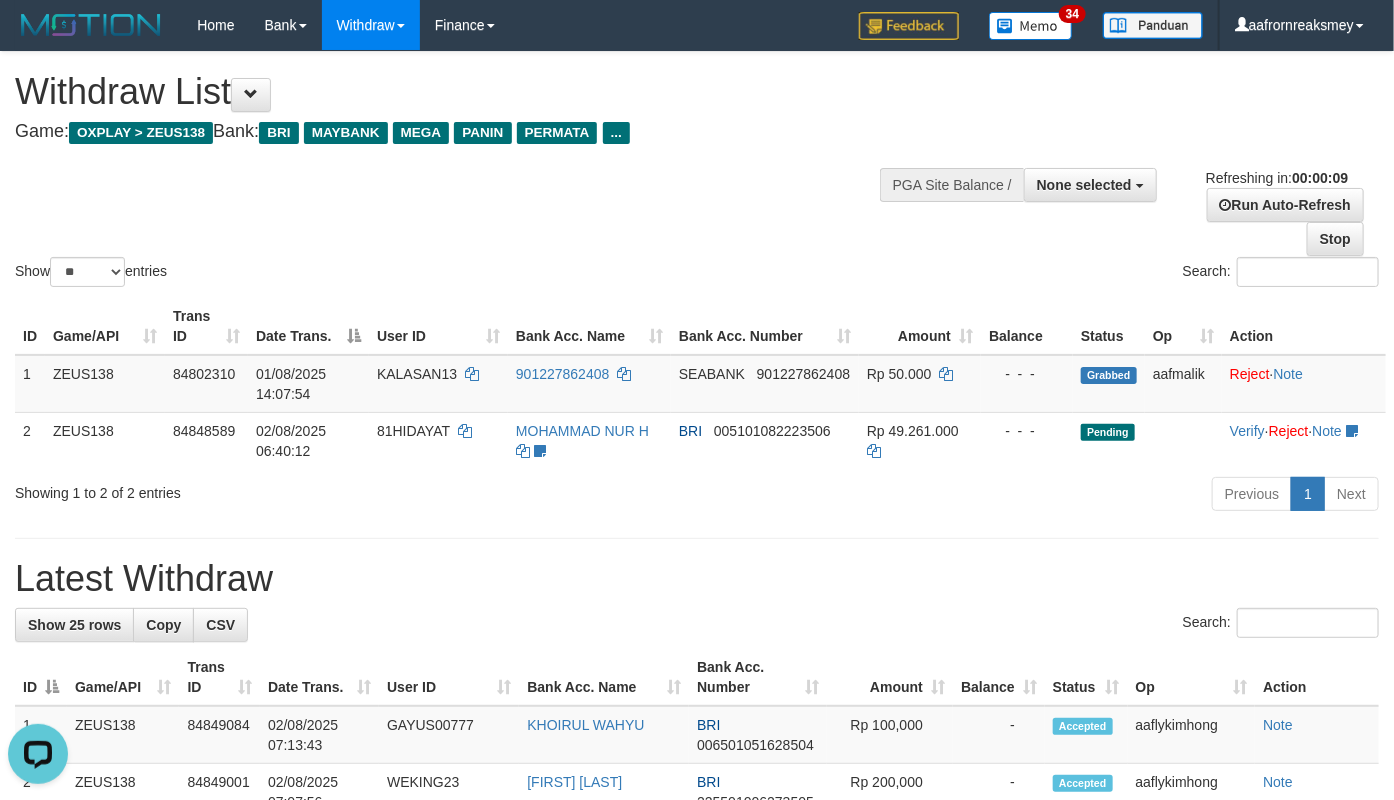 scroll, scrollTop: 0, scrollLeft: 0, axis: both 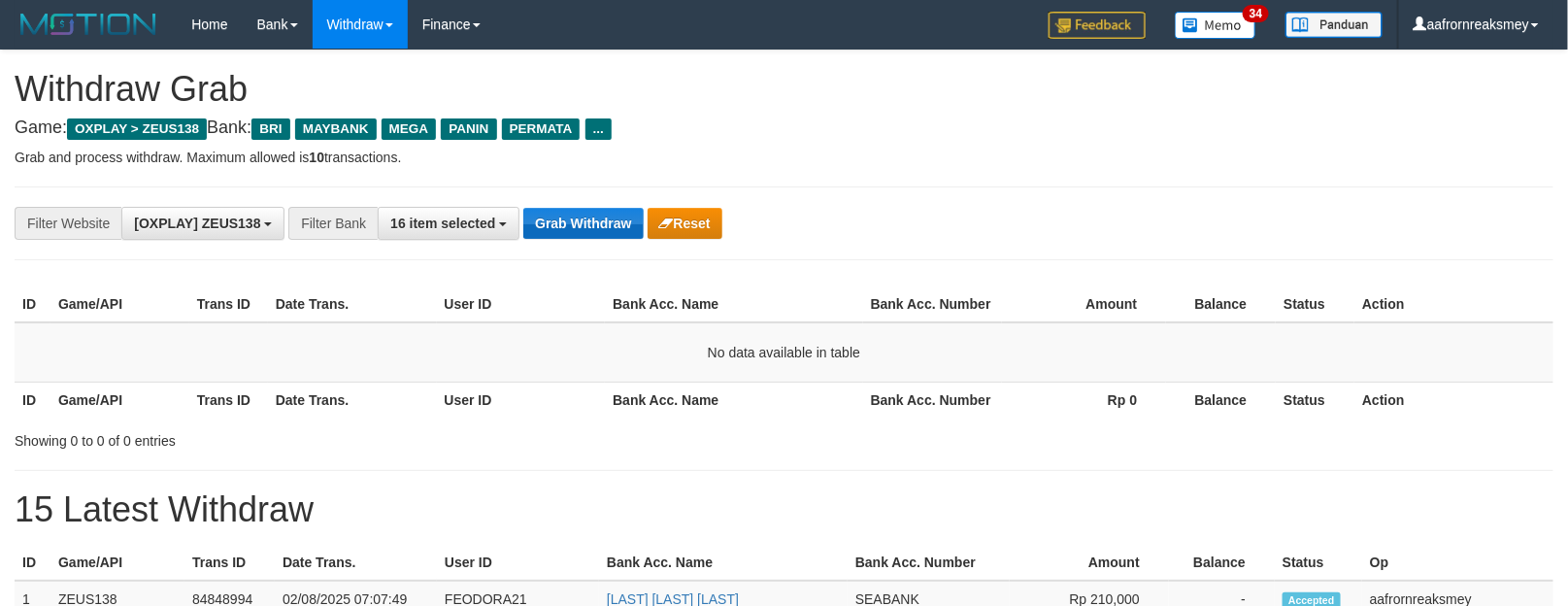 click on "Grab Withdraw" at bounding box center [583, 223] 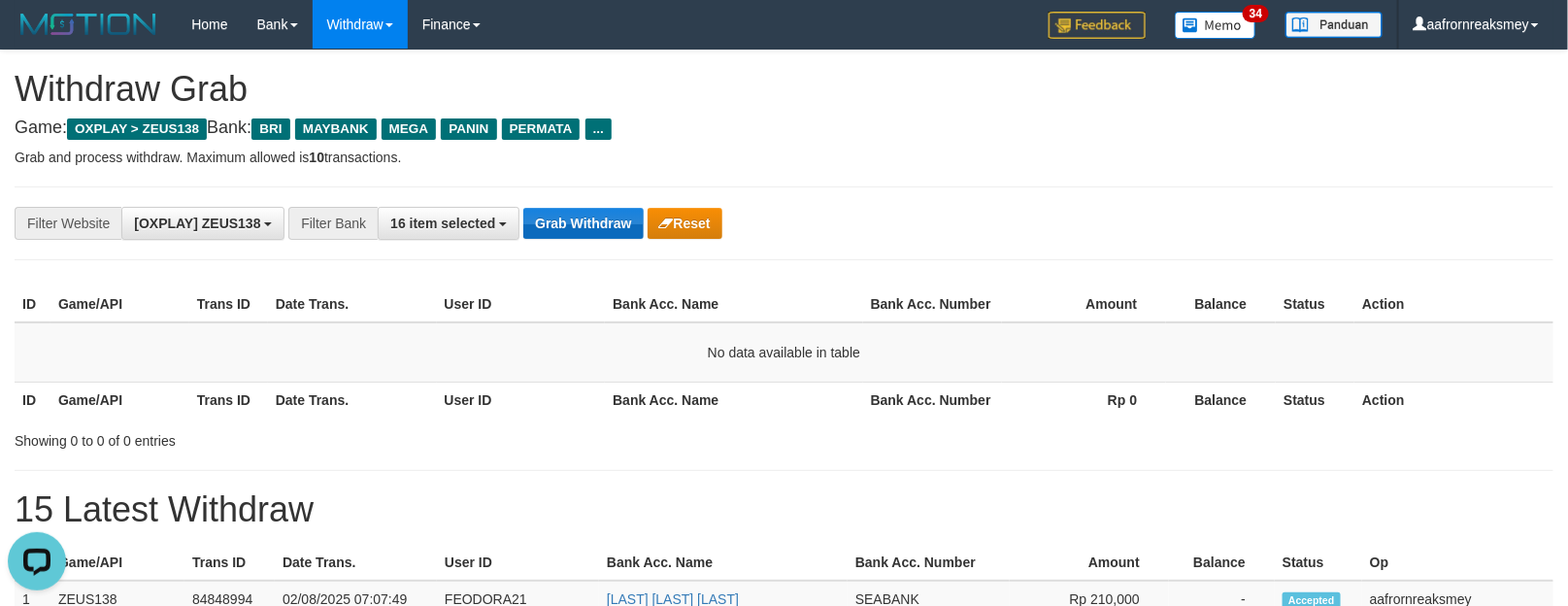 scroll, scrollTop: 0, scrollLeft: 0, axis: both 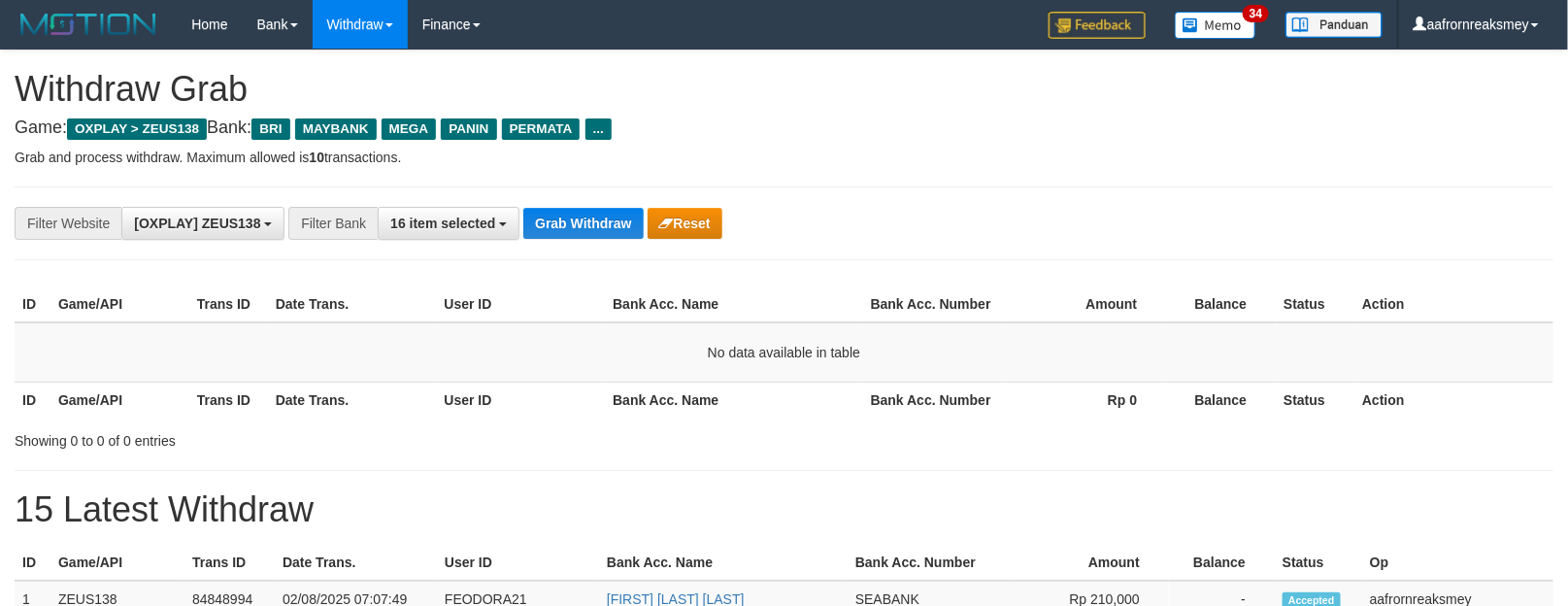 click on "Grab Withdraw" at bounding box center [583, 223] 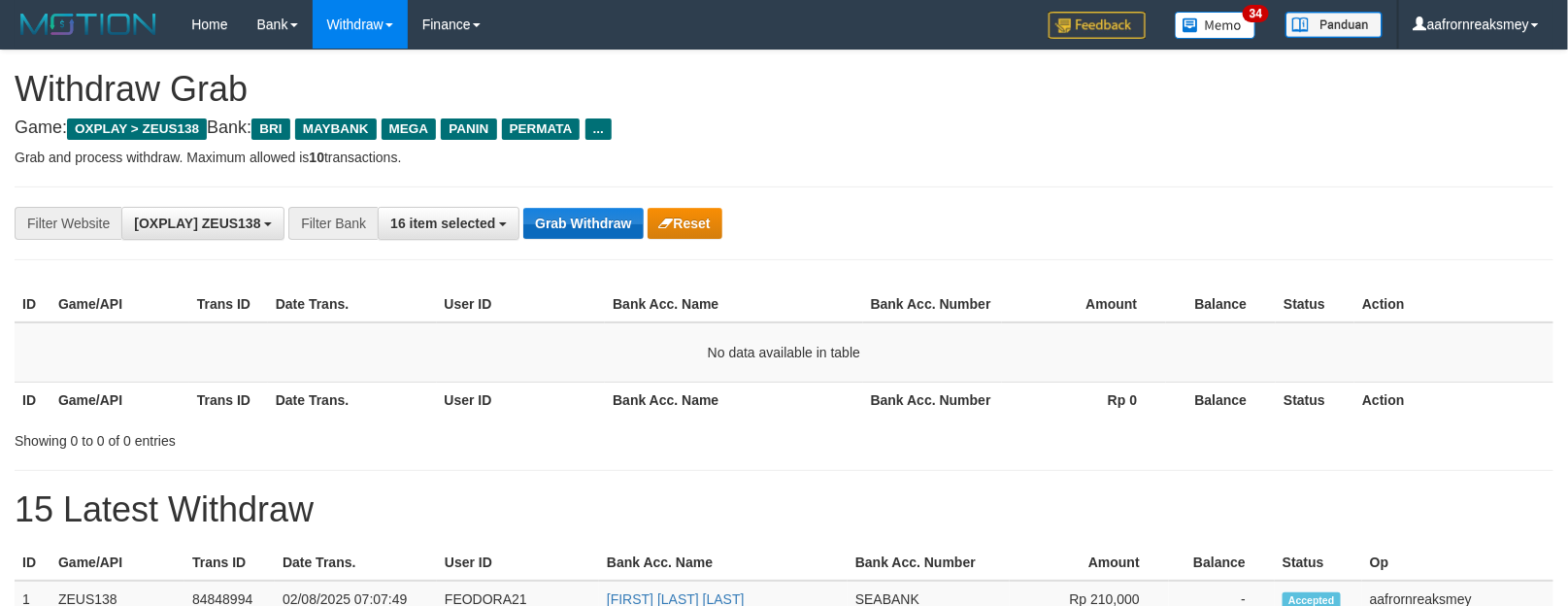 drag, startPoint x: 0, startPoint y: 0, endPoint x: 586, endPoint y: 219, distance: 625.5853 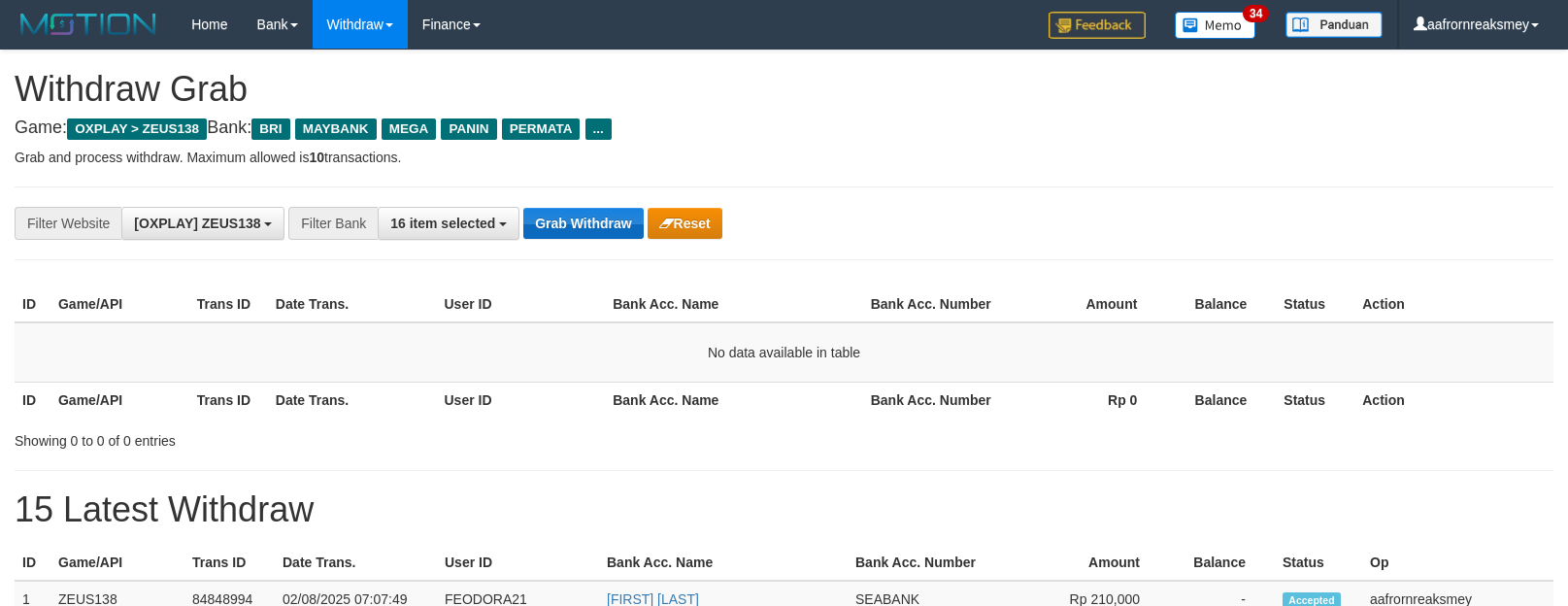 scroll, scrollTop: 0, scrollLeft: 0, axis: both 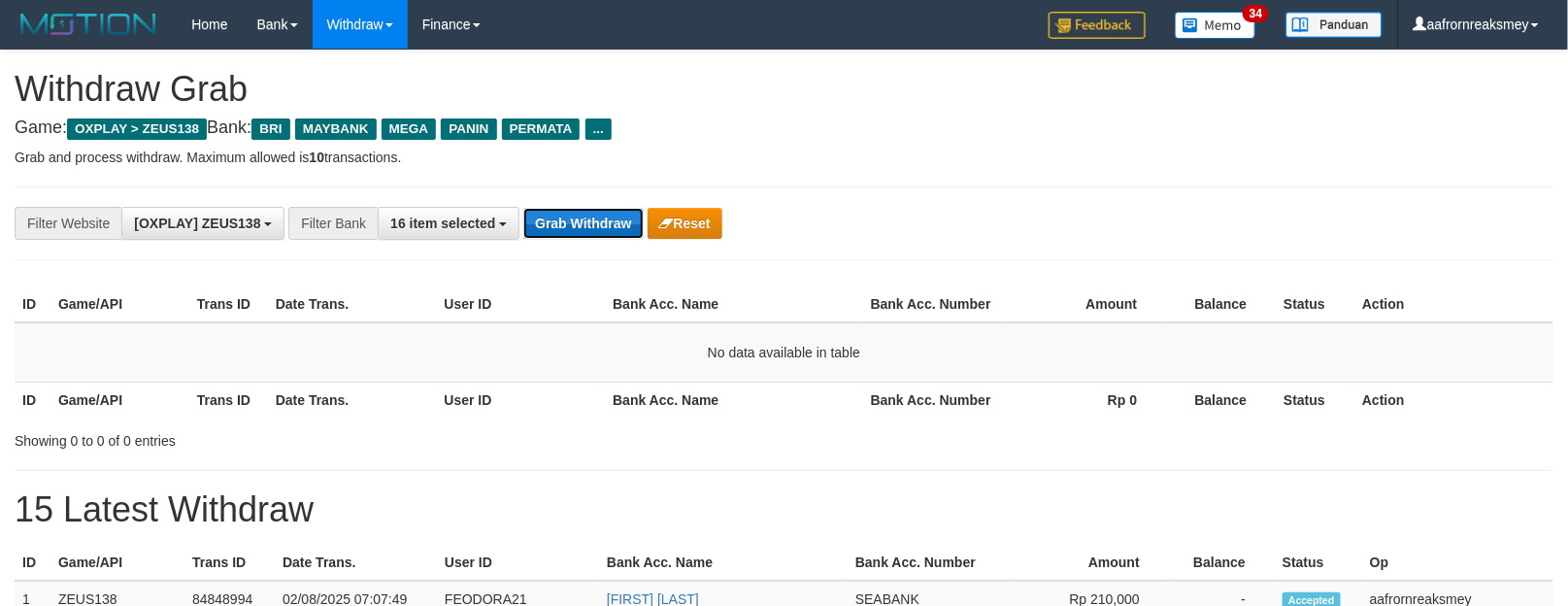 click on "Grab Withdraw" at bounding box center (583, 223) 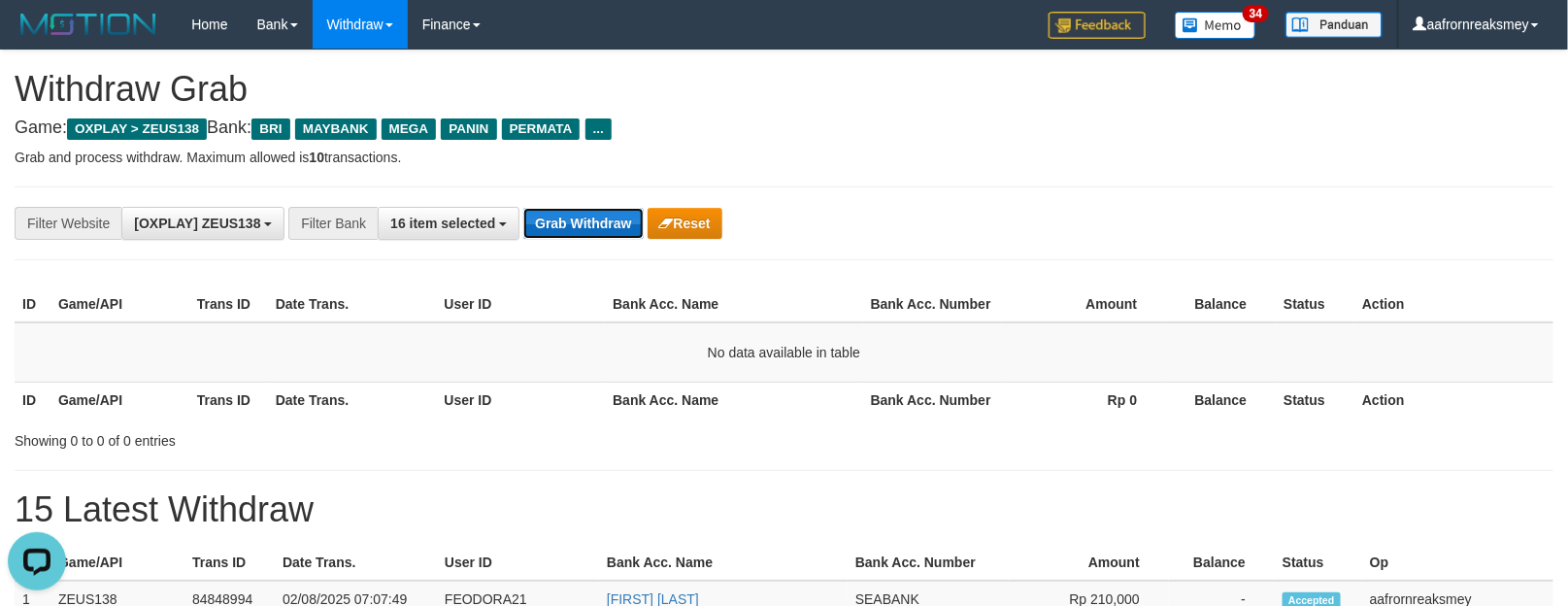scroll, scrollTop: 0, scrollLeft: 0, axis: both 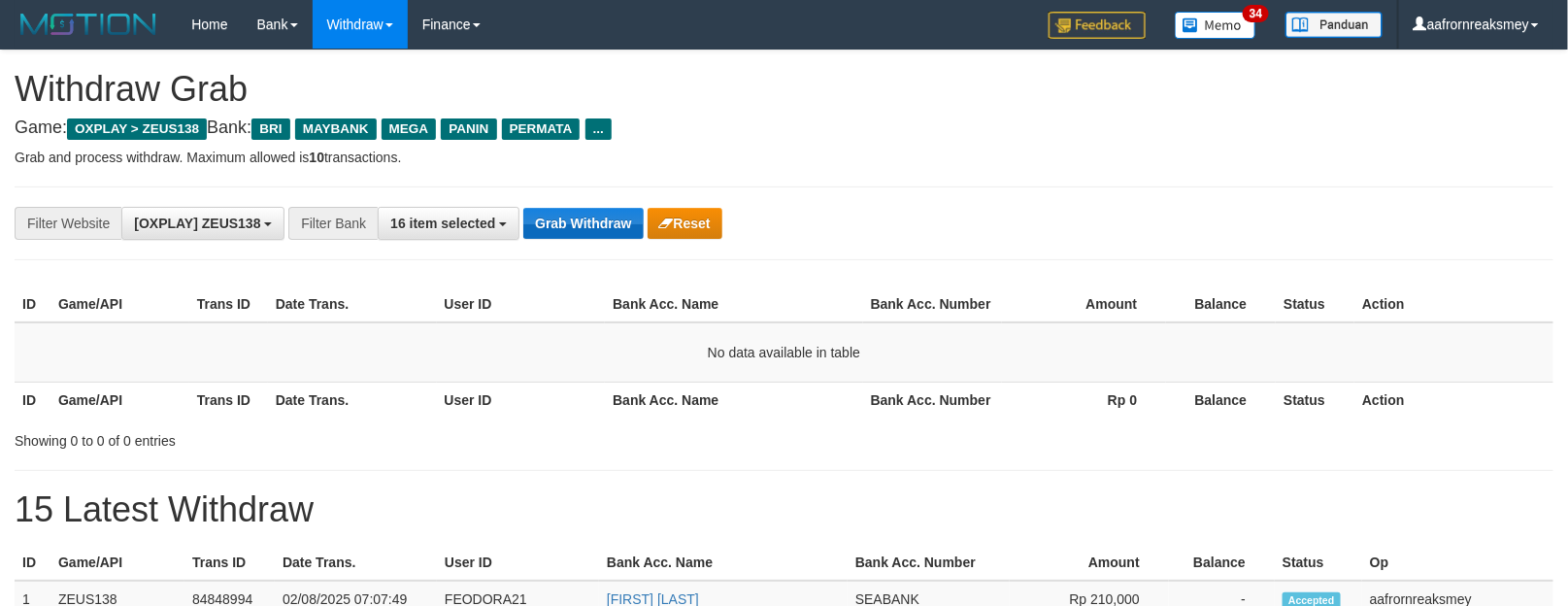 drag, startPoint x: 0, startPoint y: 0, endPoint x: 574, endPoint y: 234, distance: 619.8645 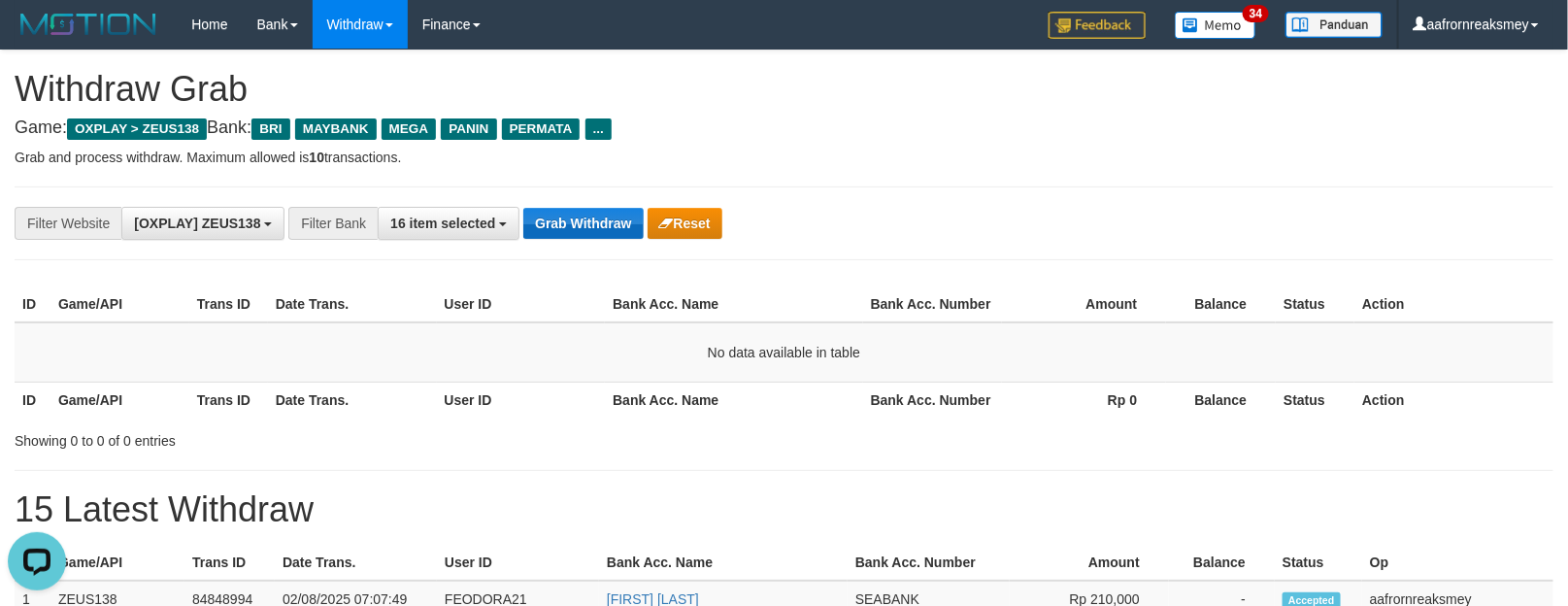 scroll, scrollTop: 0, scrollLeft: 0, axis: both 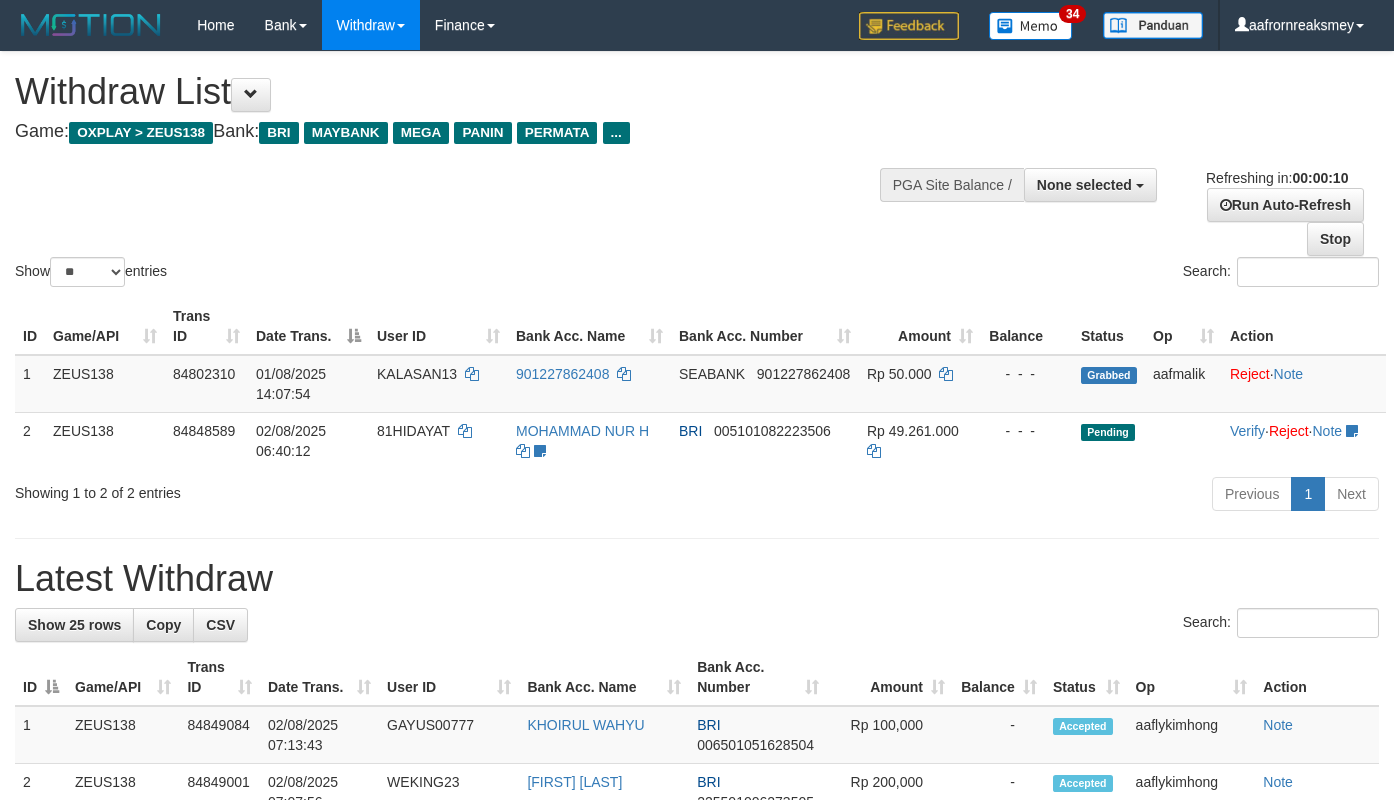 select 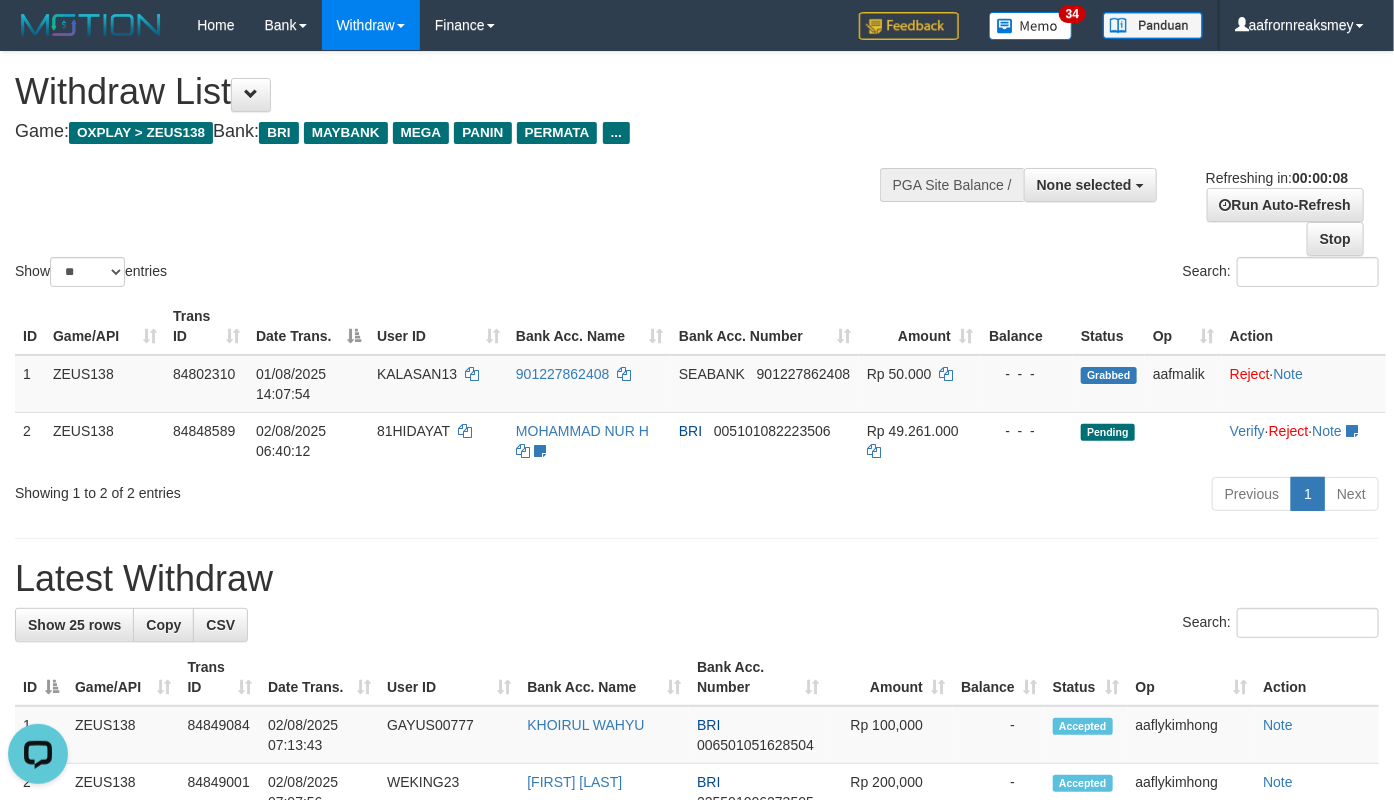 scroll, scrollTop: 0, scrollLeft: 0, axis: both 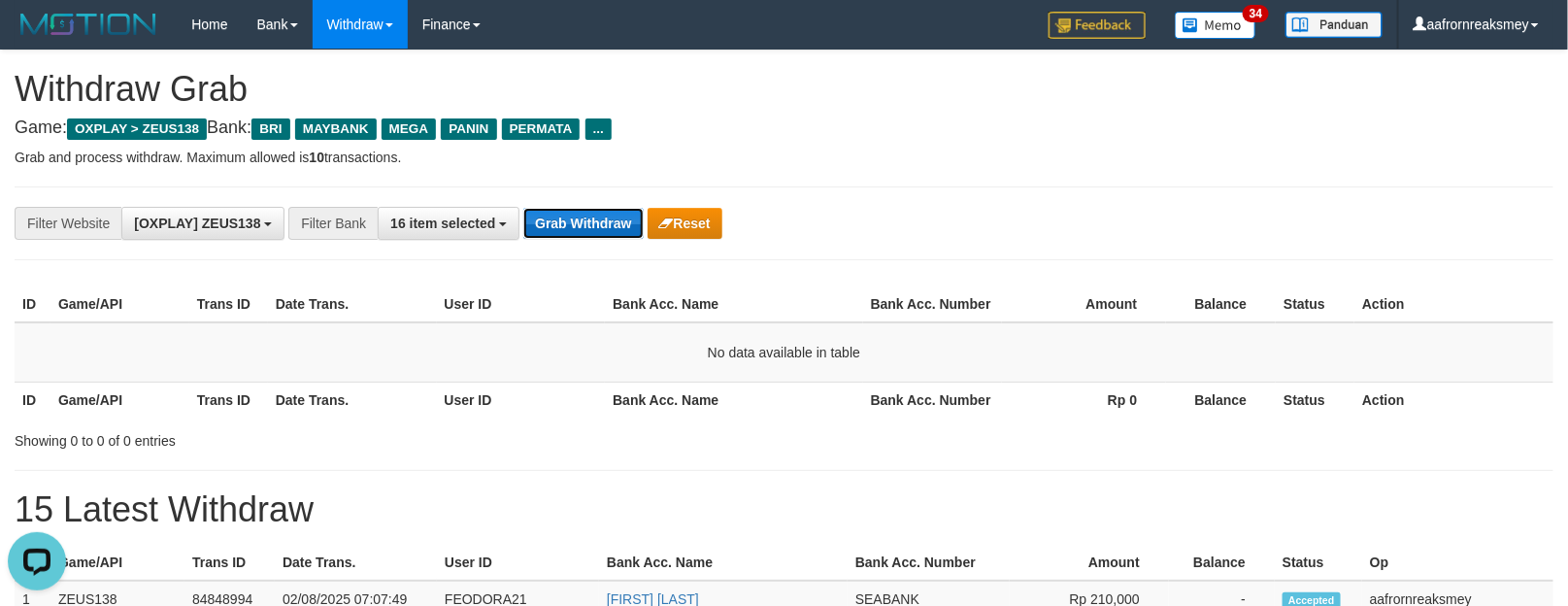 click on "Grab Withdraw" at bounding box center (583, 223) 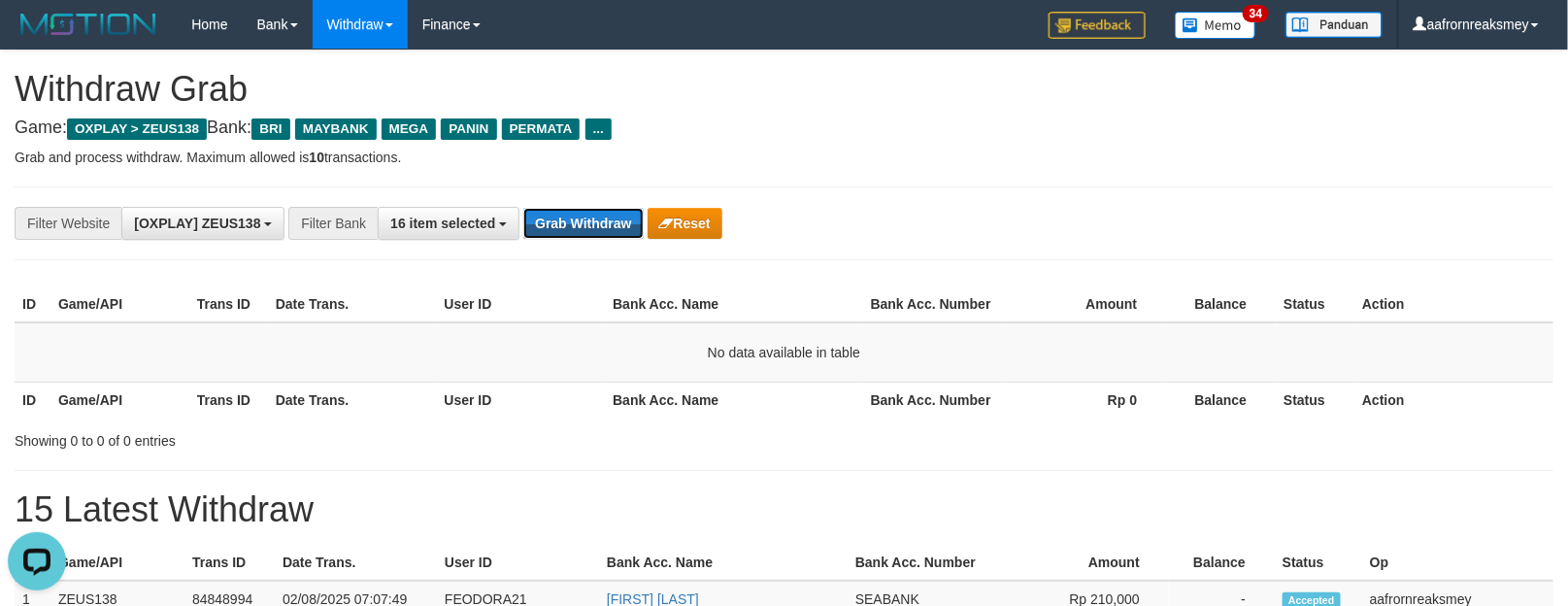 drag, startPoint x: 568, startPoint y: 228, endPoint x: 576, endPoint y: 249, distance: 22.472205 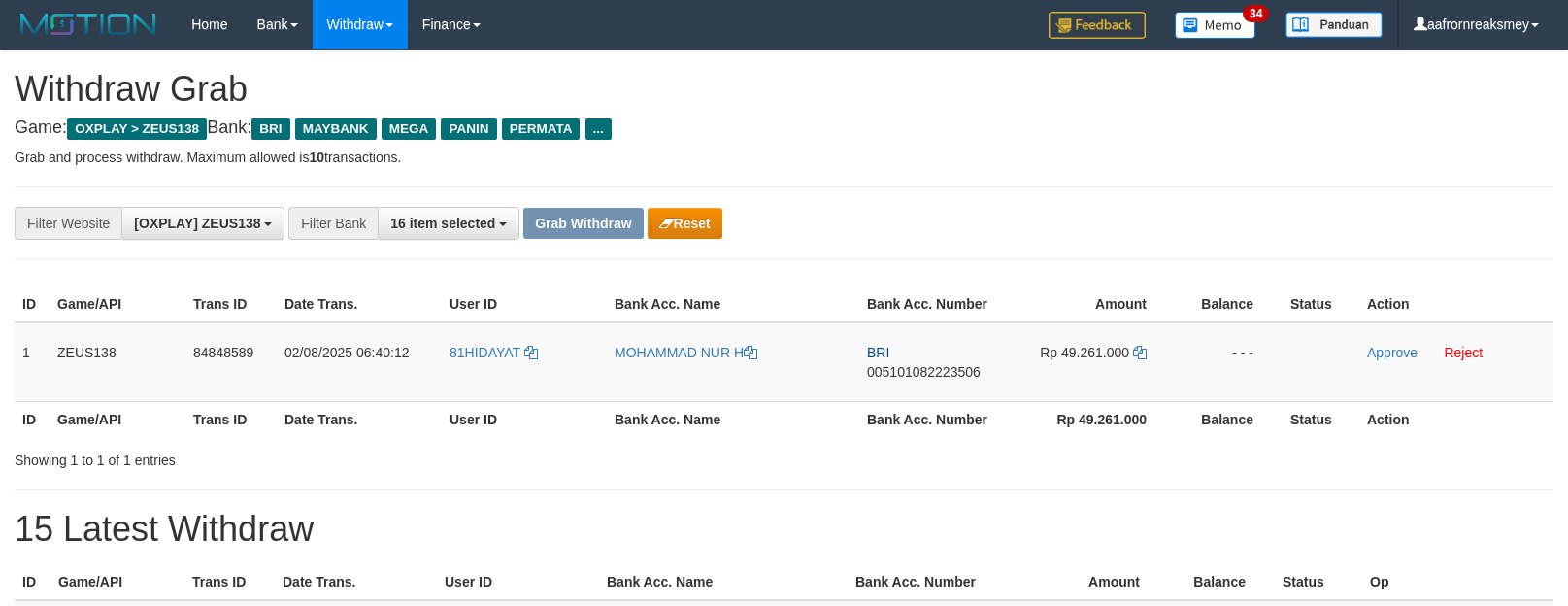 scroll, scrollTop: 0, scrollLeft: 0, axis: both 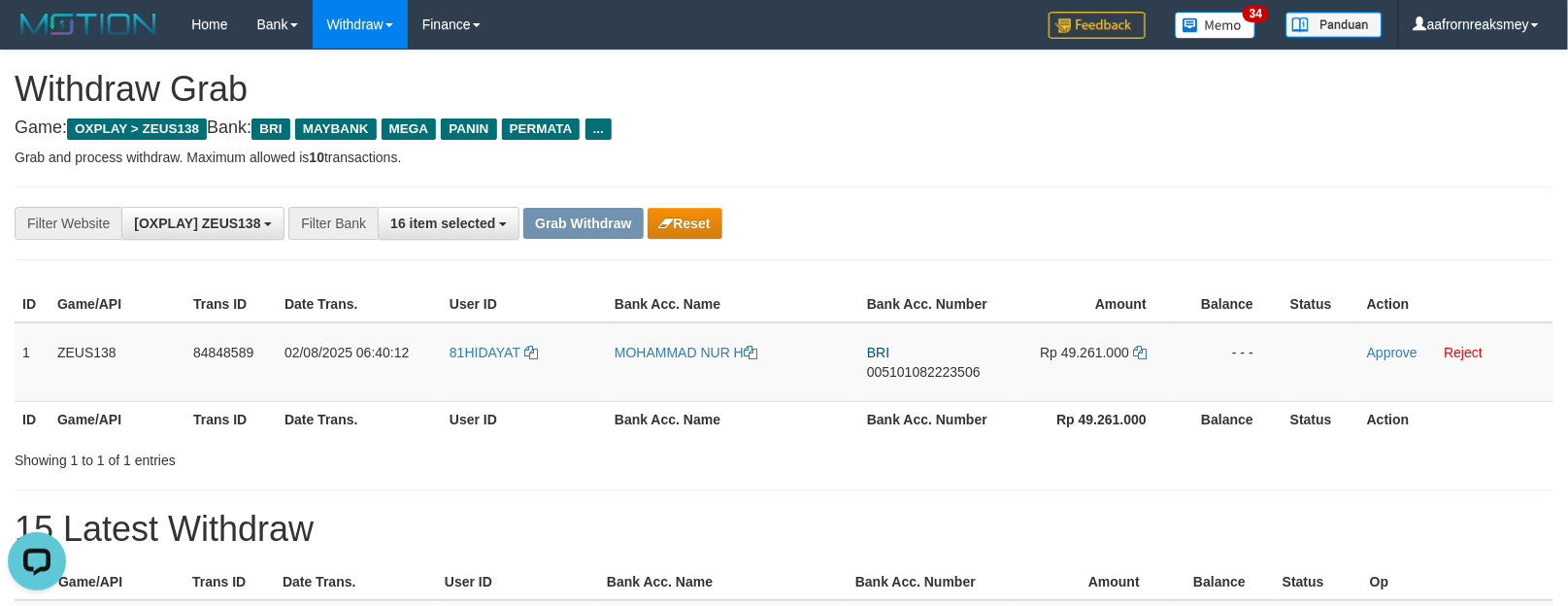 click on "15 Latest Withdraw" at bounding box center [784, 529] 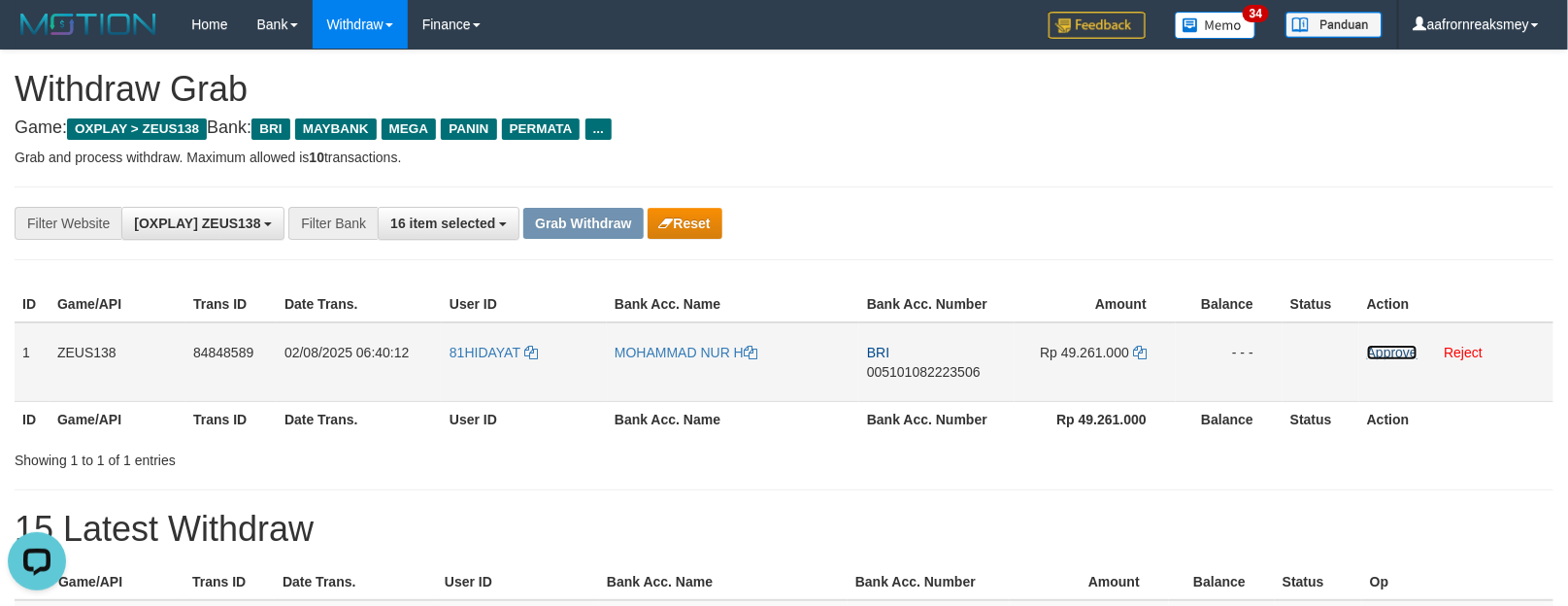 click on "Approve" at bounding box center [1392, 353] 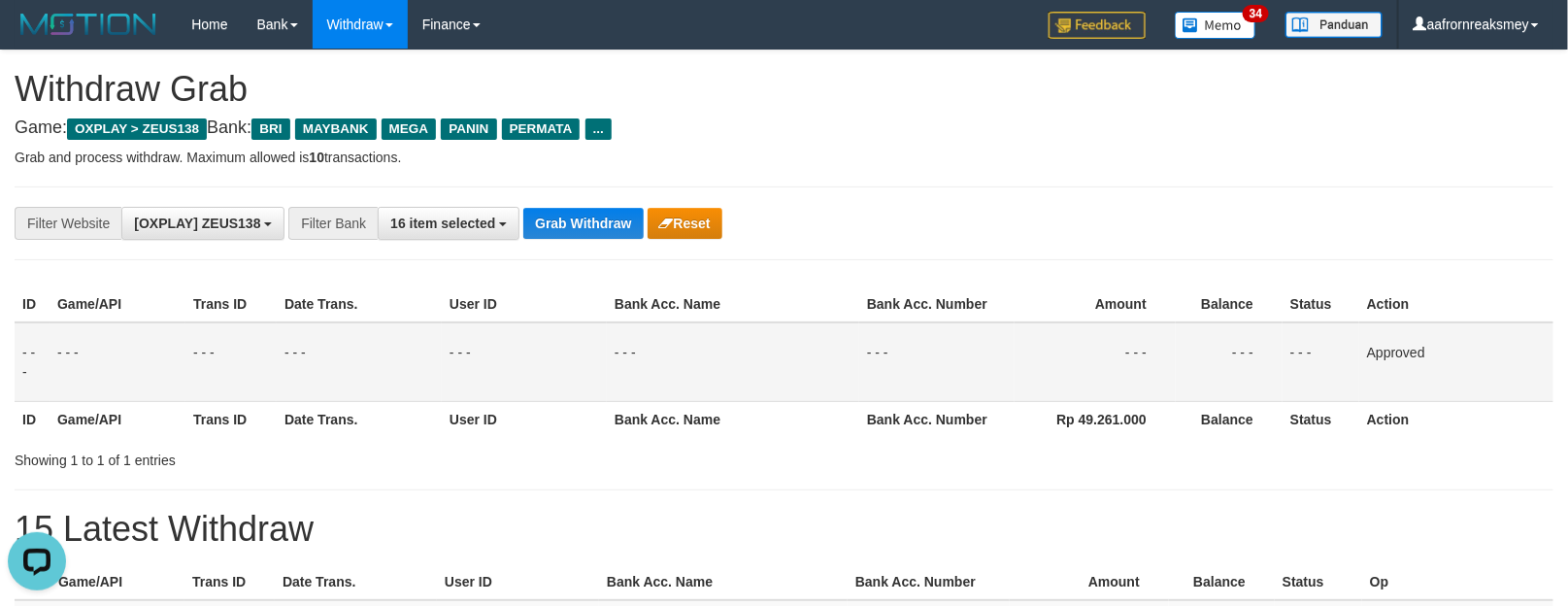 click on "Showing 1 to 1 of 1 entries" at bounding box center [784, 456] 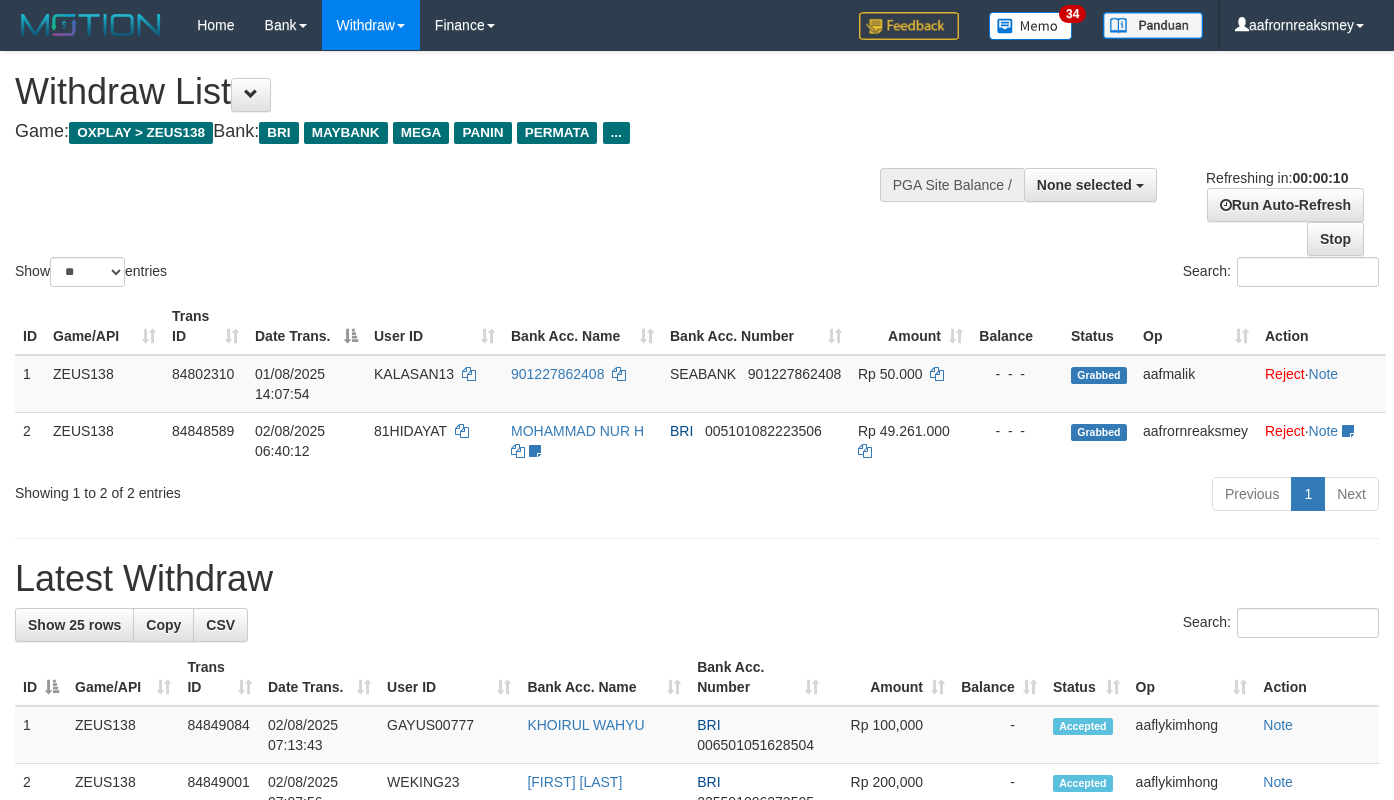 select 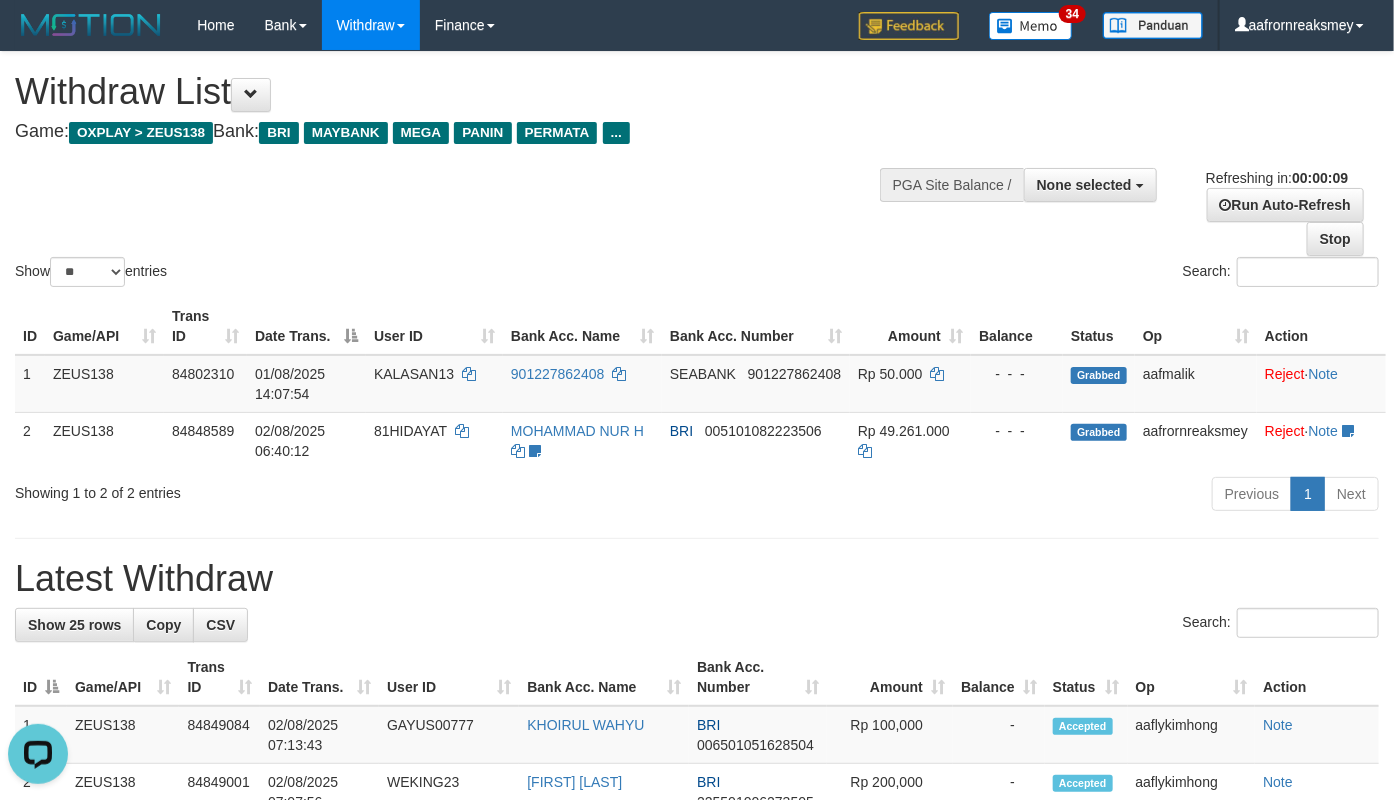 scroll, scrollTop: 0, scrollLeft: 0, axis: both 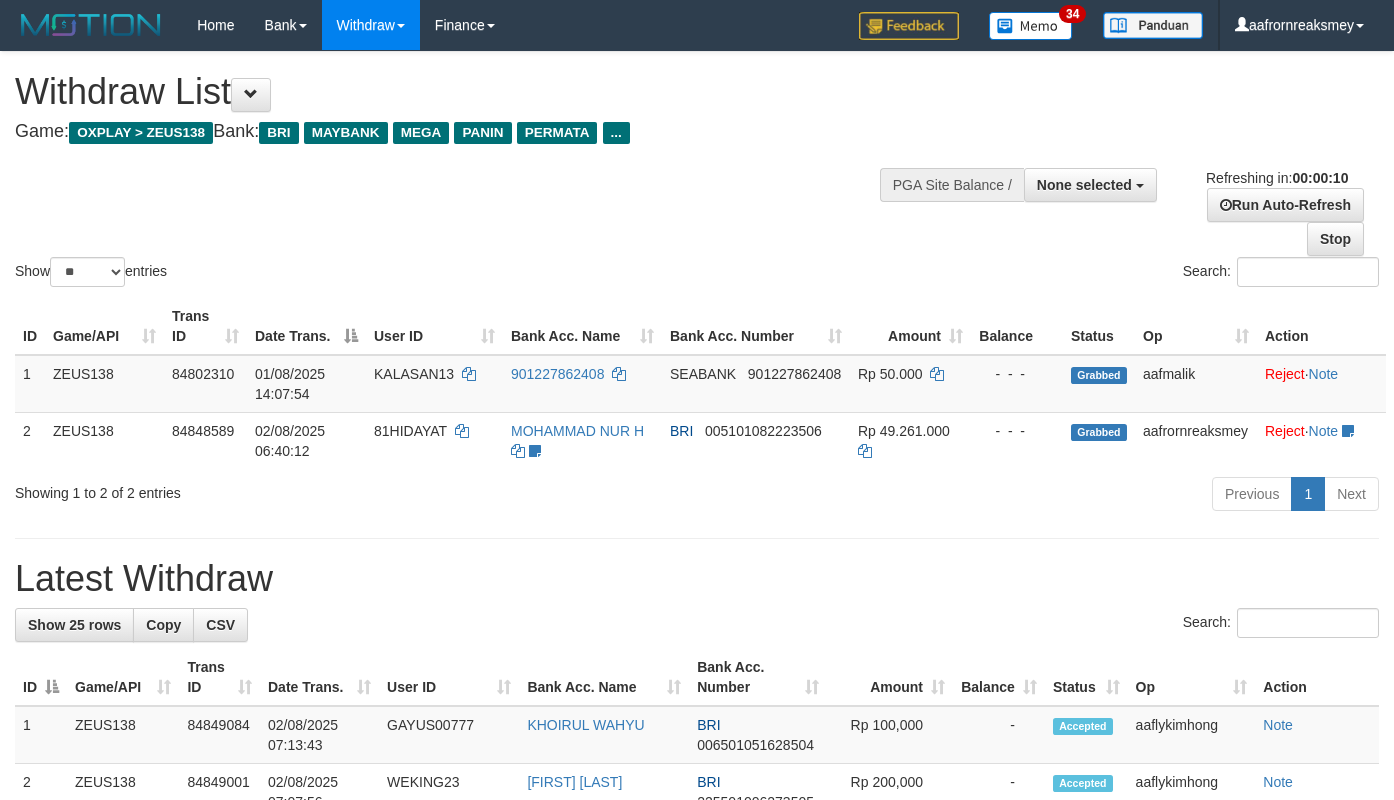 select 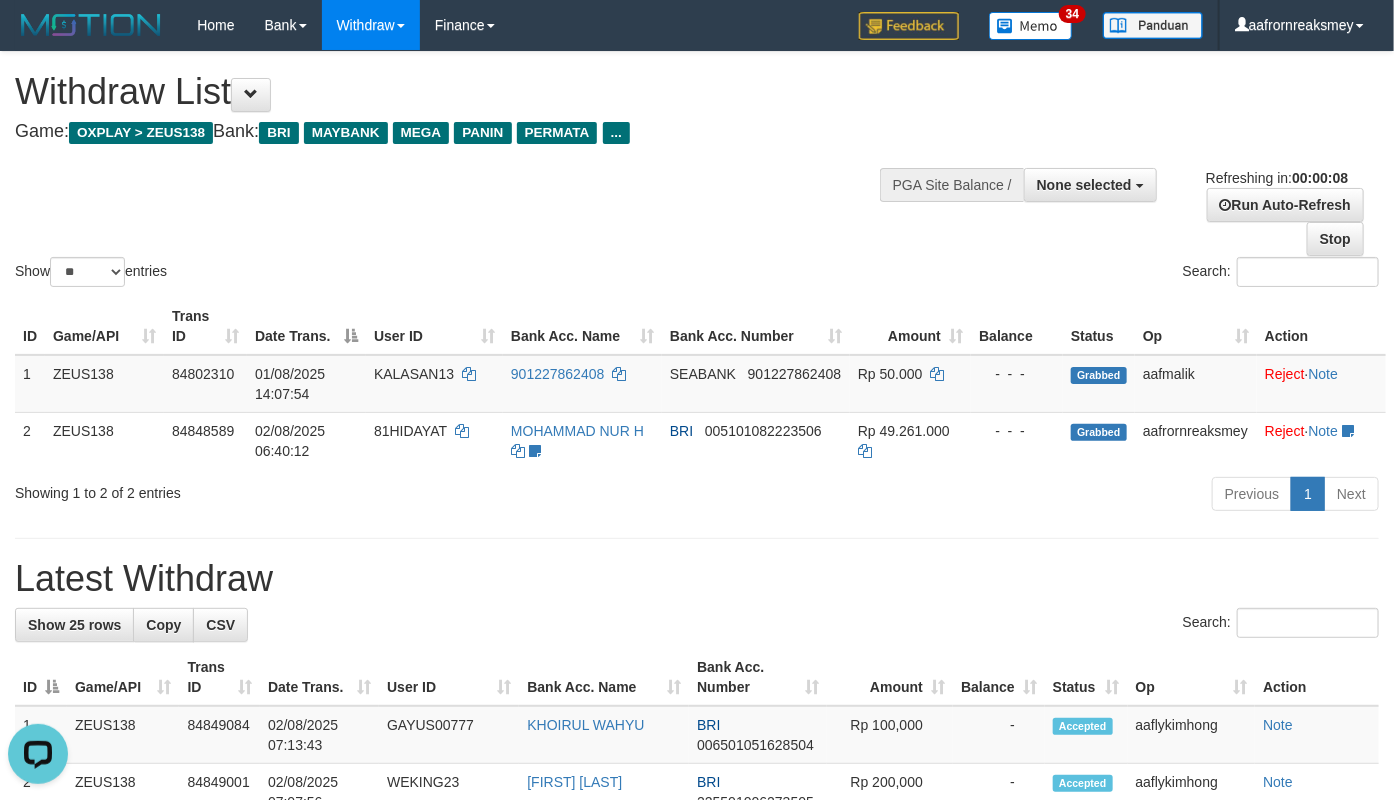 scroll, scrollTop: 0, scrollLeft: 0, axis: both 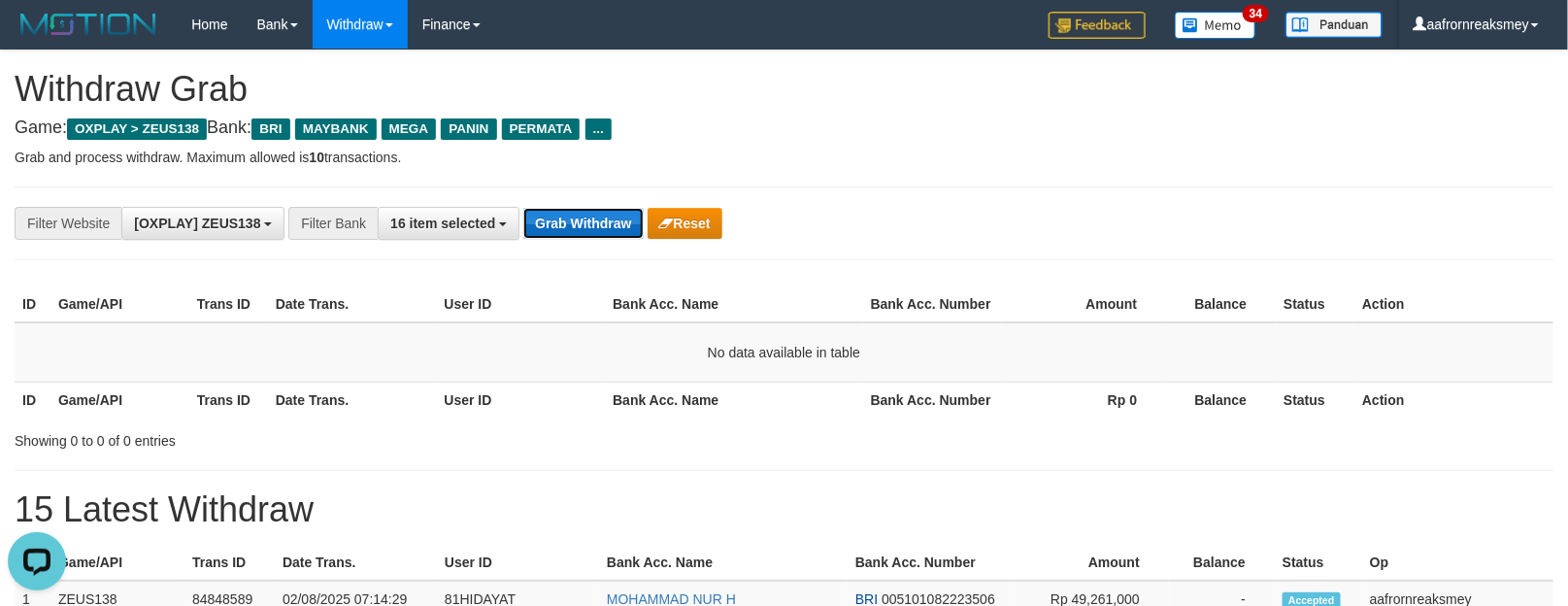 click on "Grab Withdraw" at bounding box center (583, 223) 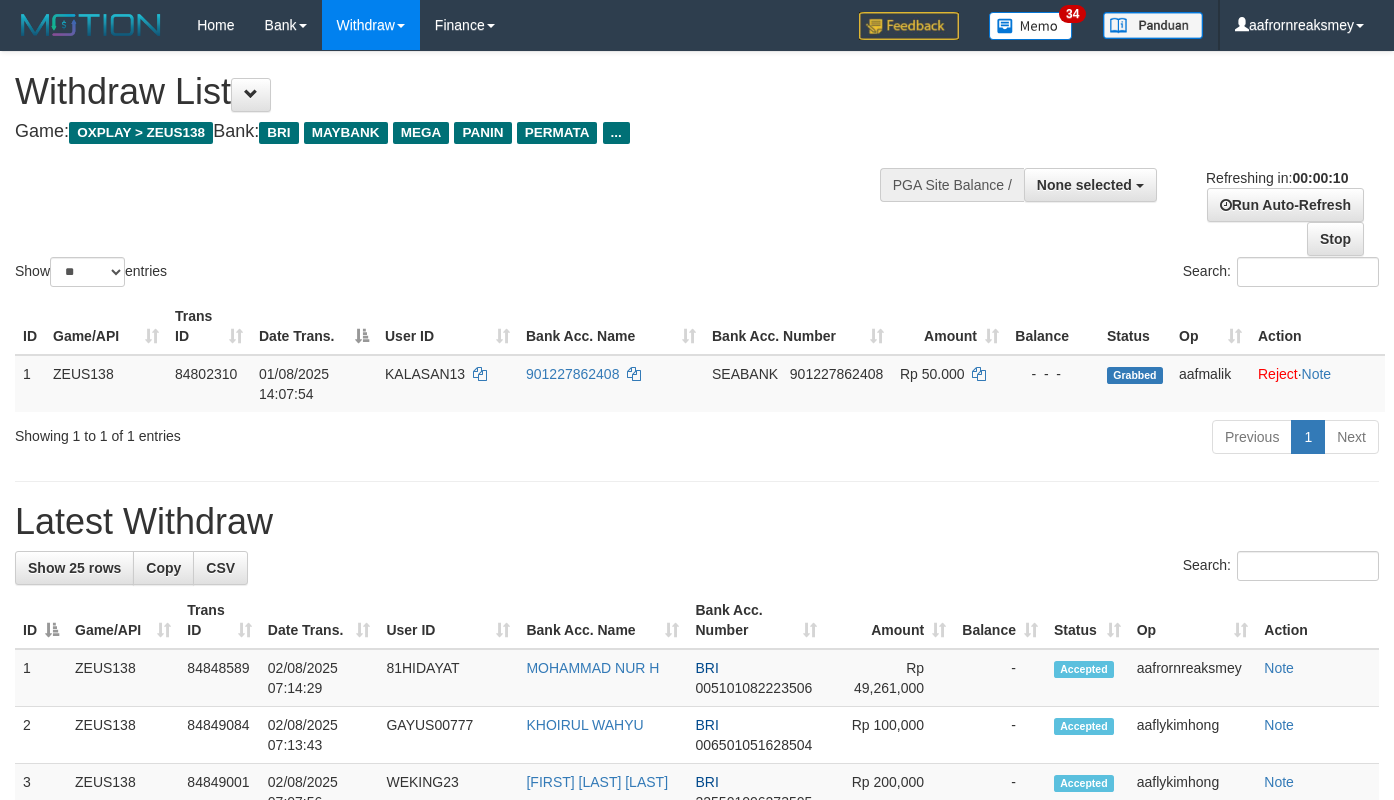 select 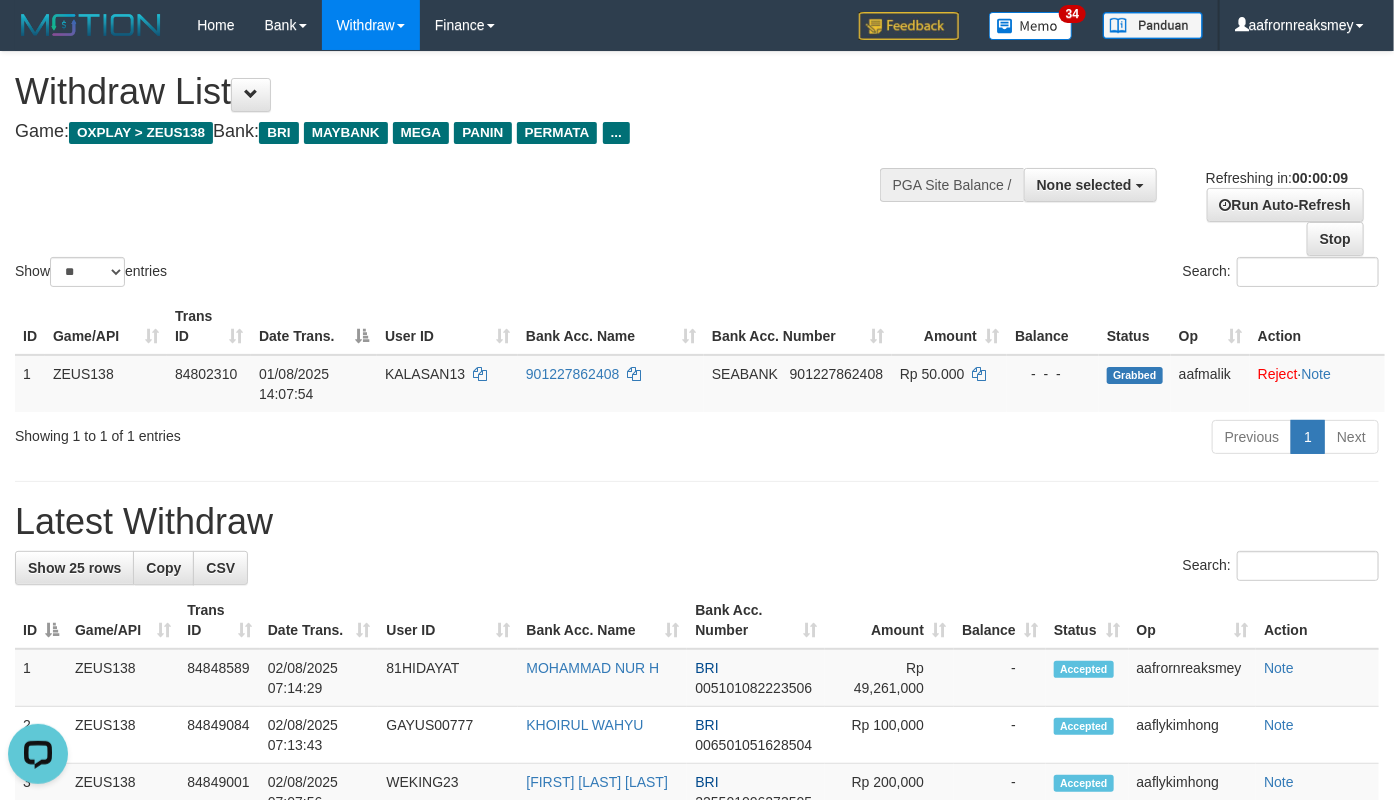 scroll, scrollTop: 0, scrollLeft: 0, axis: both 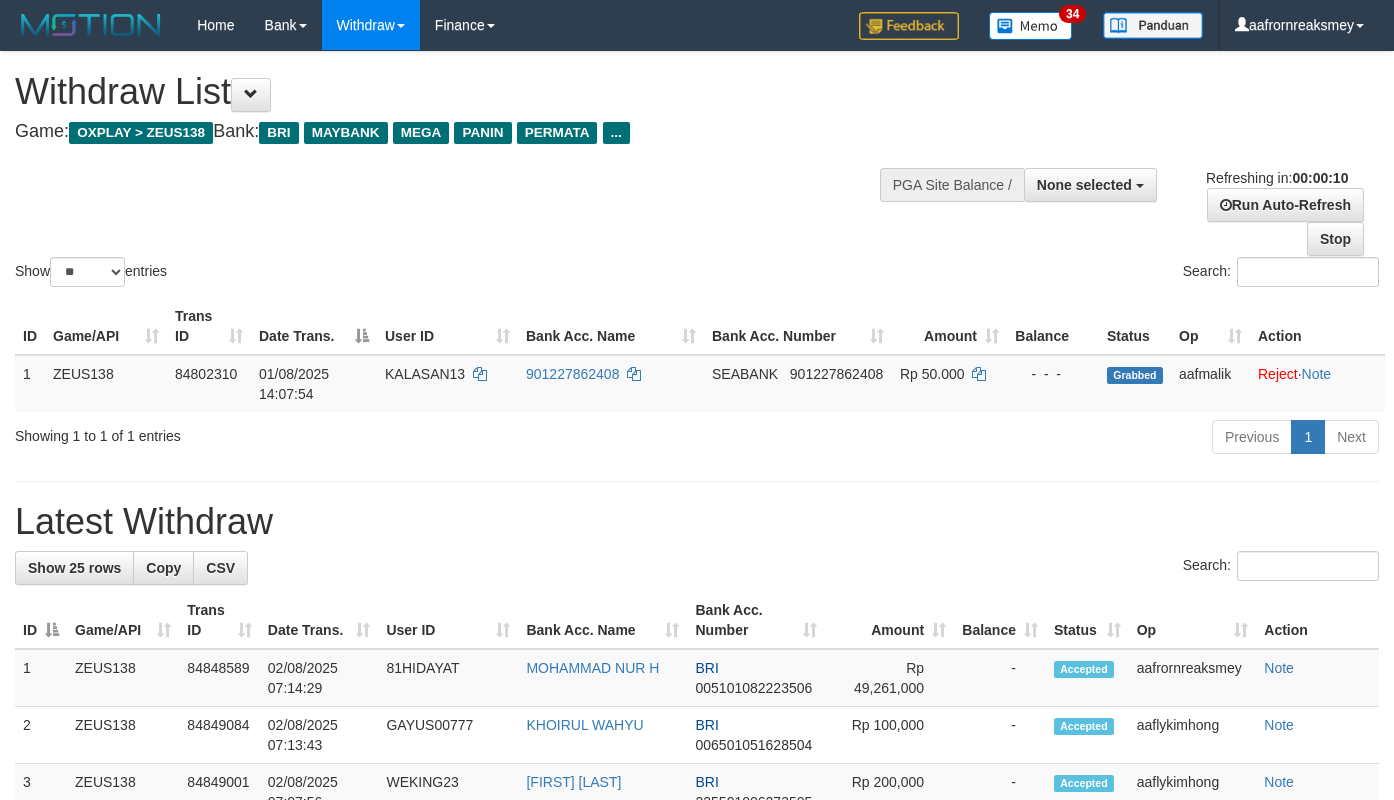 select 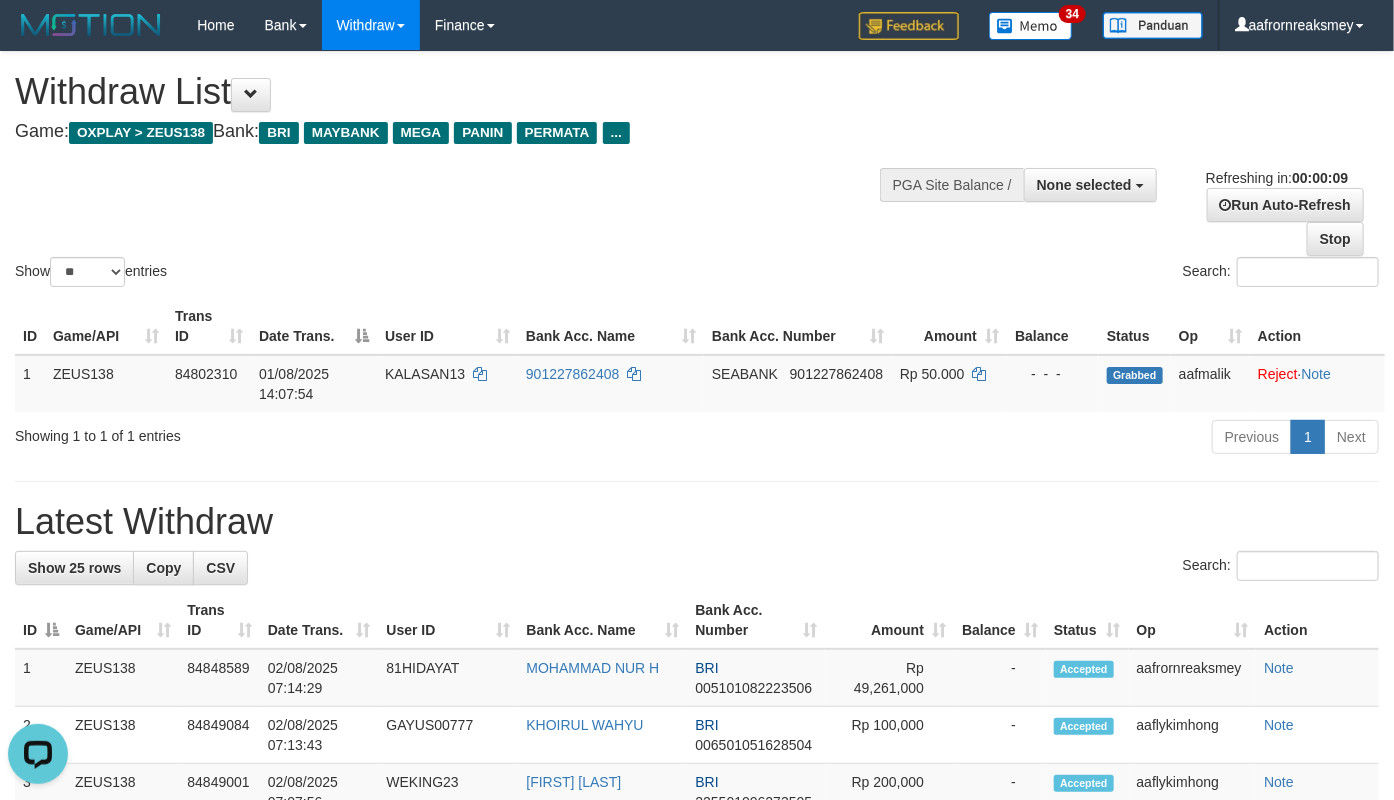 scroll, scrollTop: 0, scrollLeft: 0, axis: both 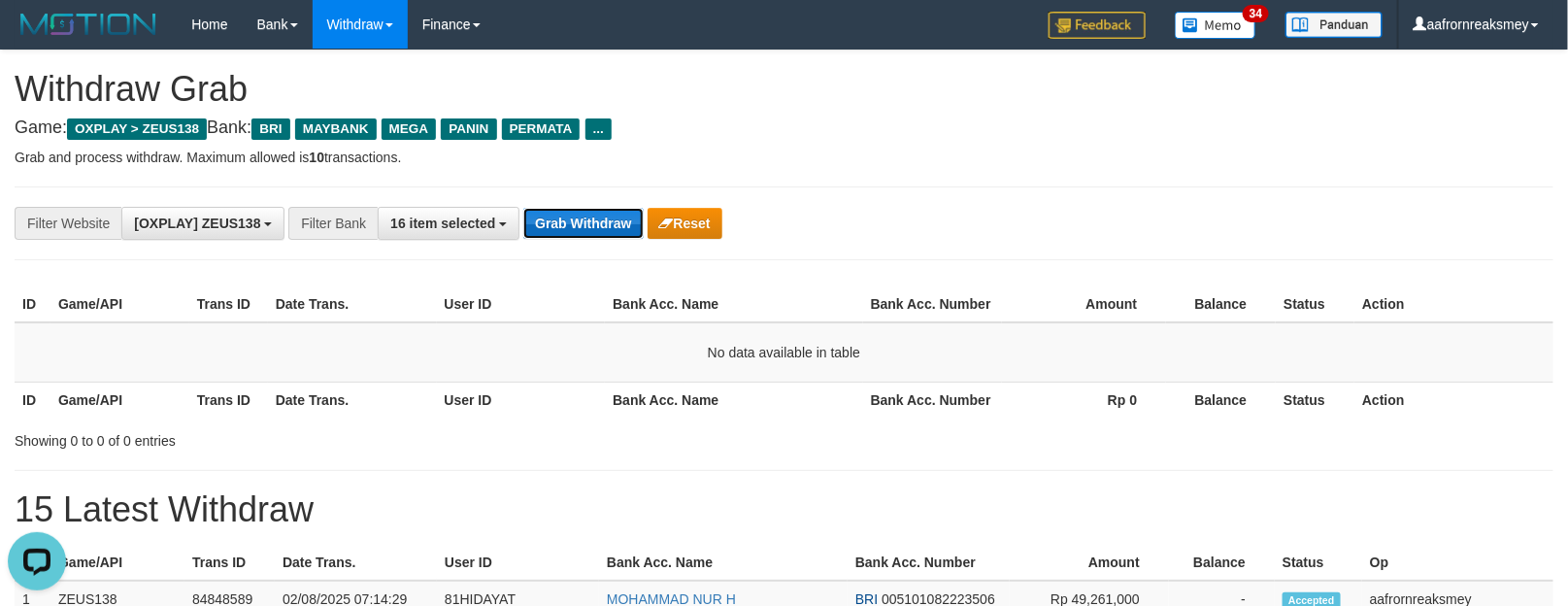 click on "Grab Withdraw" at bounding box center (583, 223) 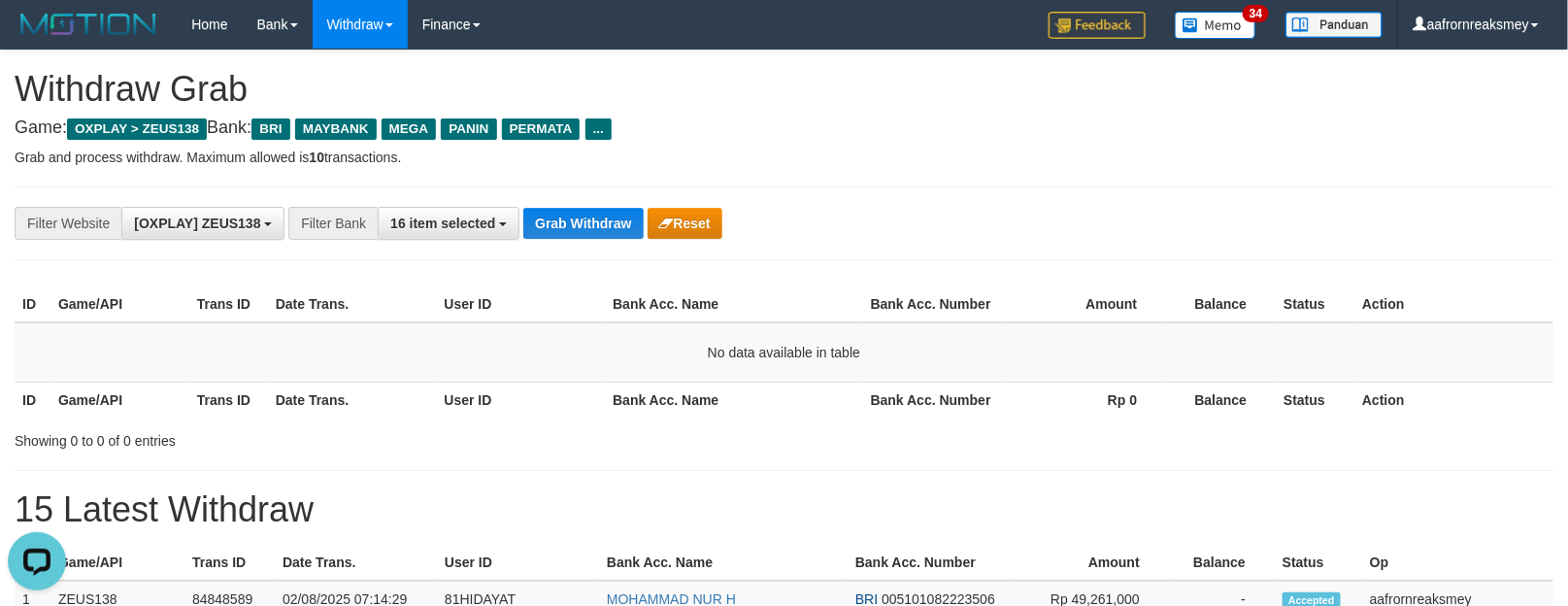 click on "**********" at bounding box center (784, 223) 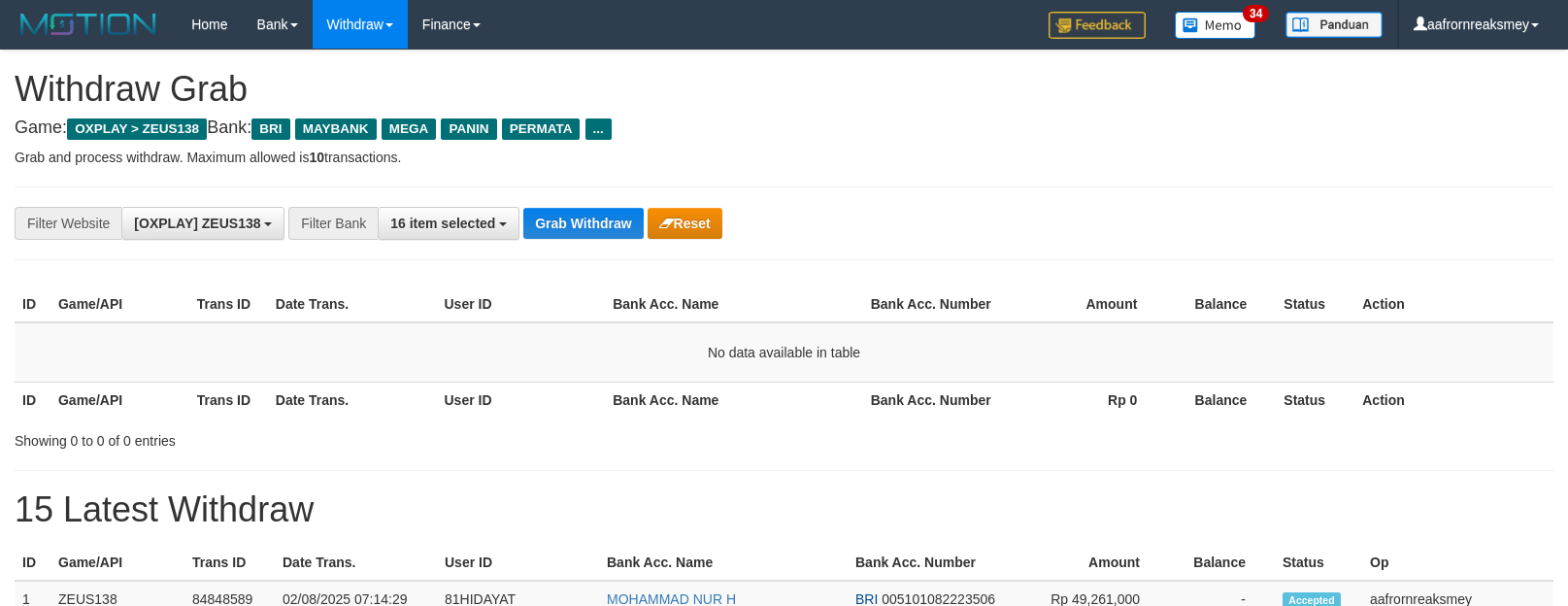 scroll, scrollTop: 0, scrollLeft: 0, axis: both 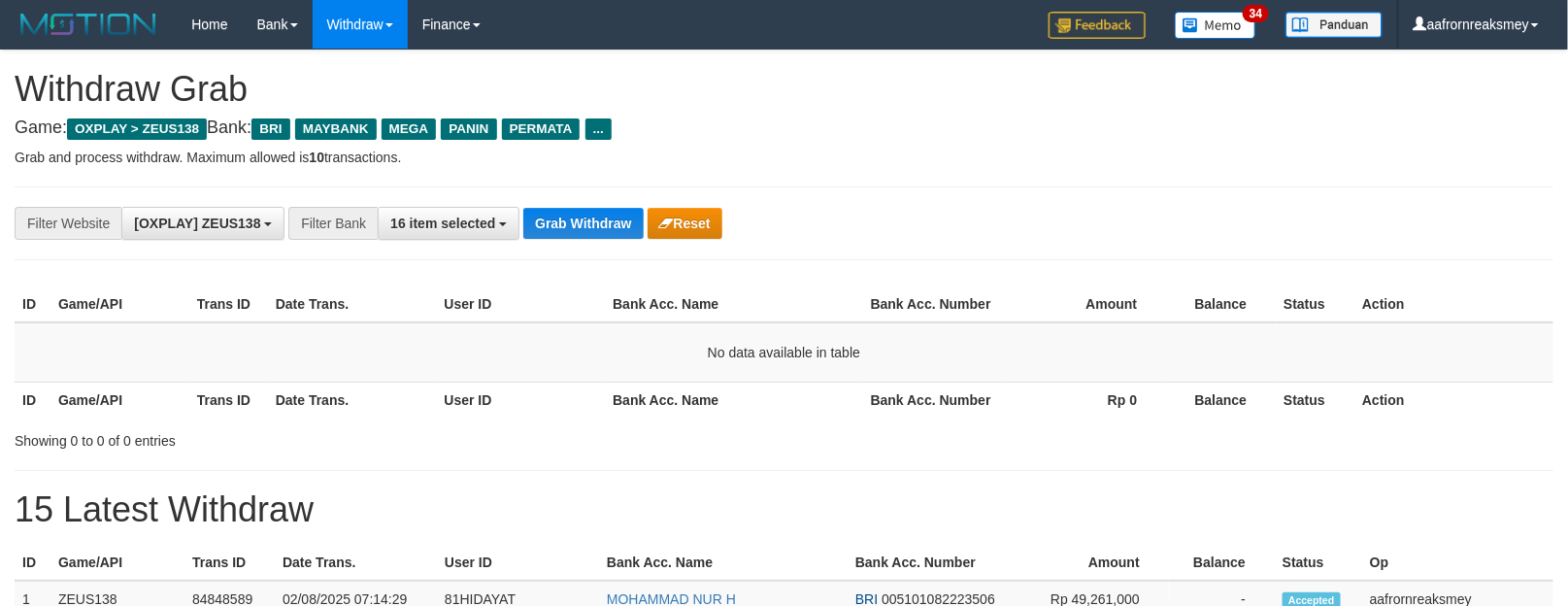 drag, startPoint x: 0, startPoint y: 0, endPoint x: 581, endPoint y: 246, distance: 630.9334 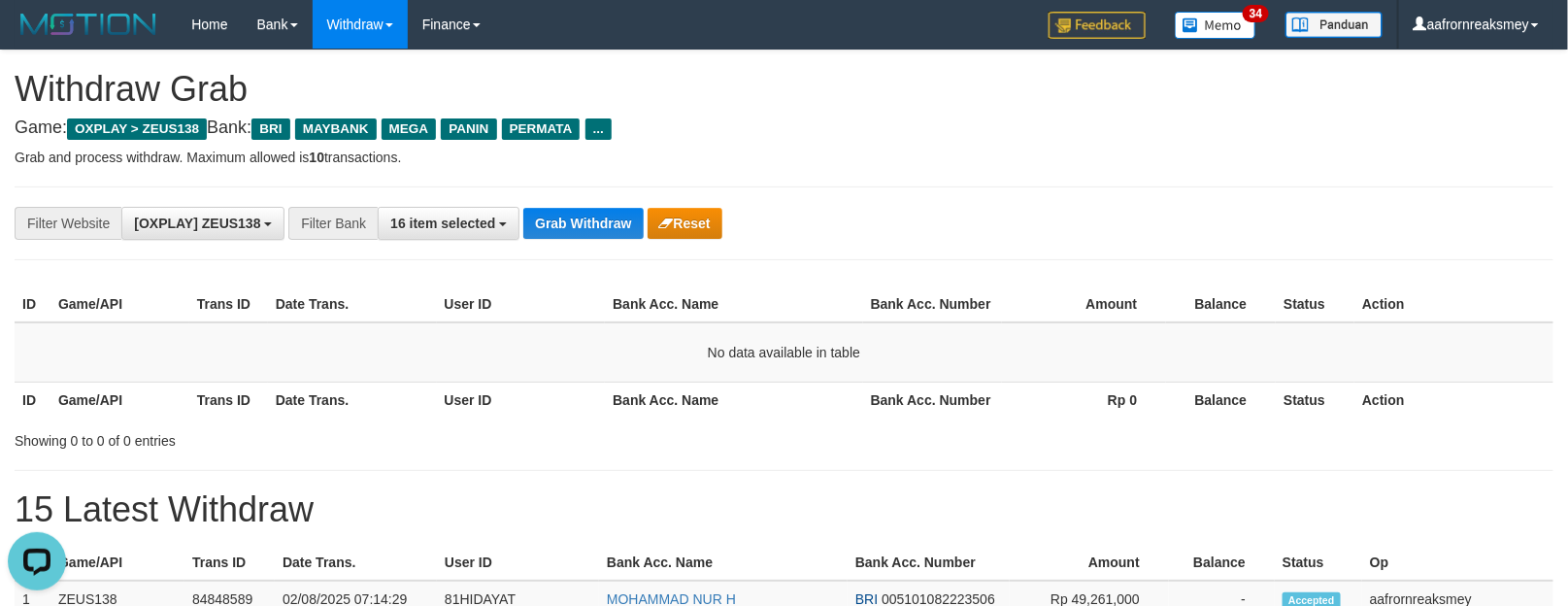 scroll, scrollTop: 0, scrollLeft: 0, axis: both 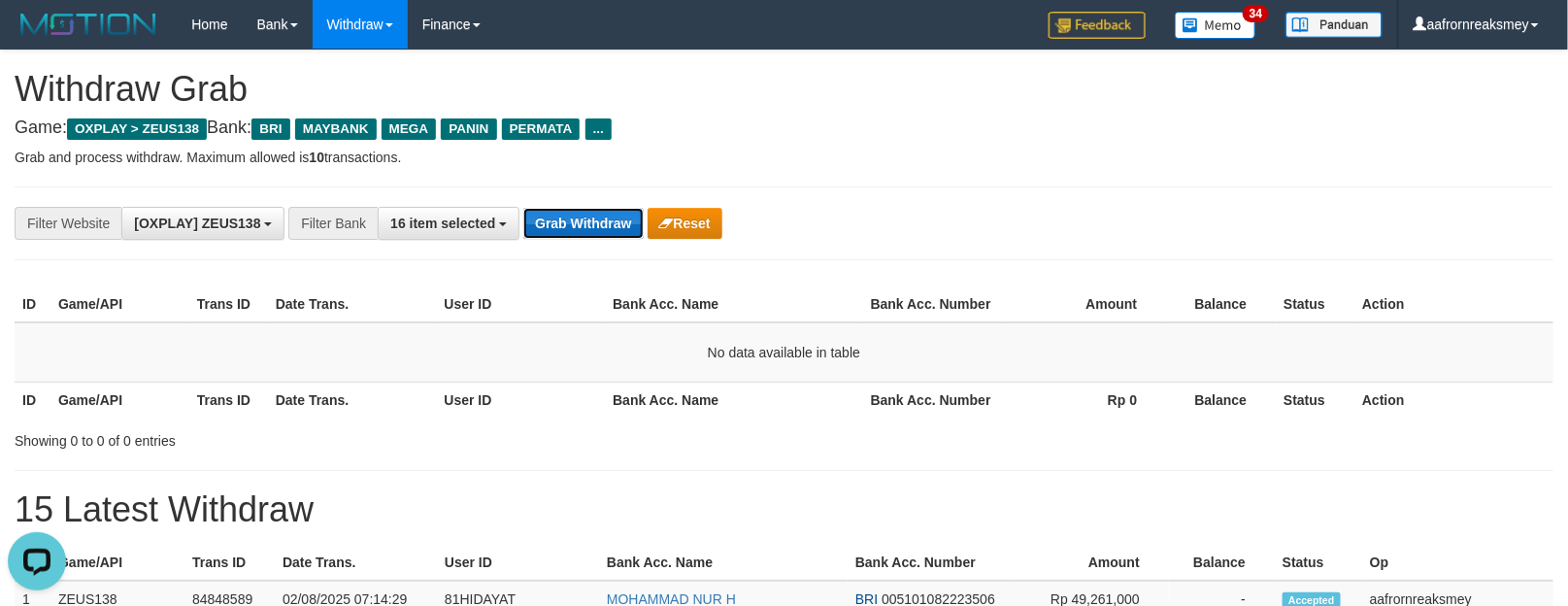 click on "Grab Withdraw" at bounding box center (583, 223) 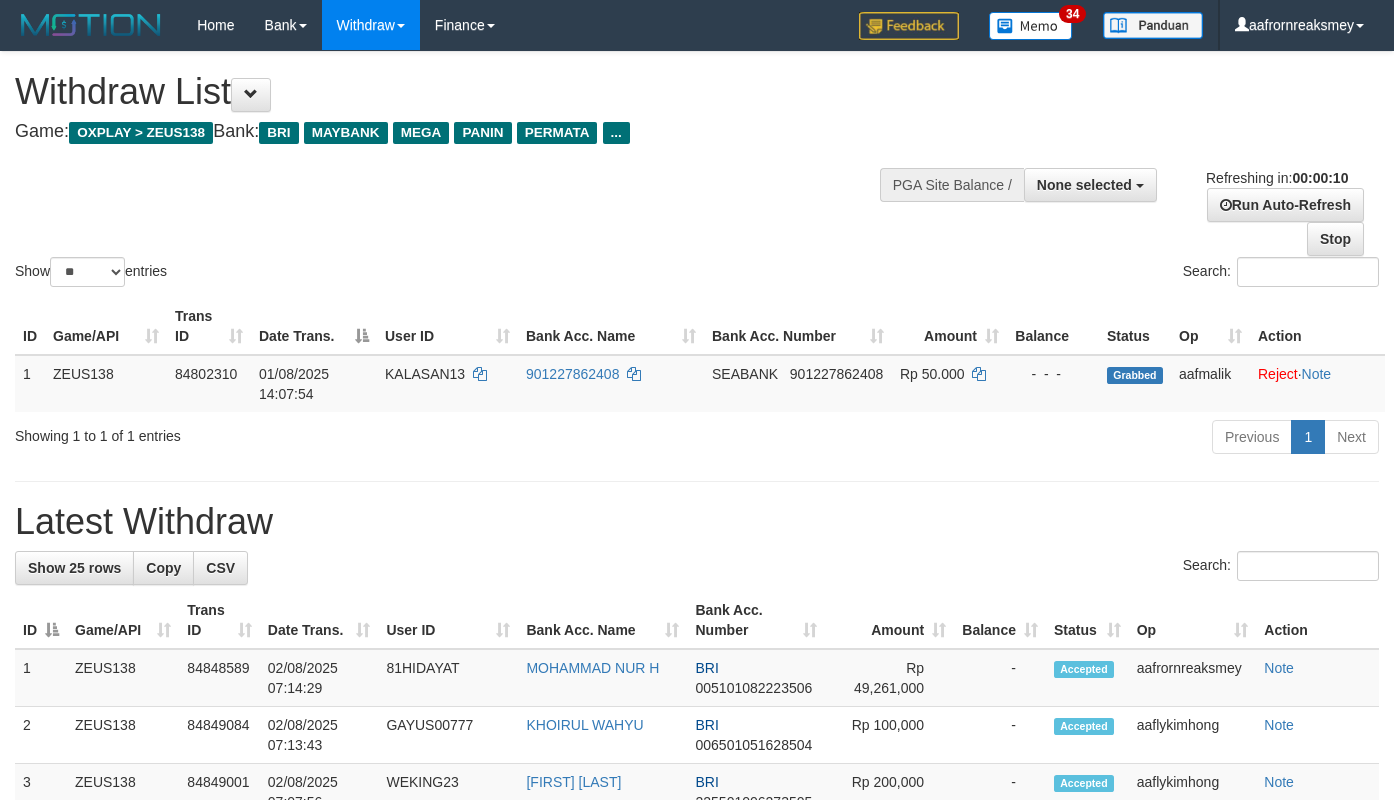 select 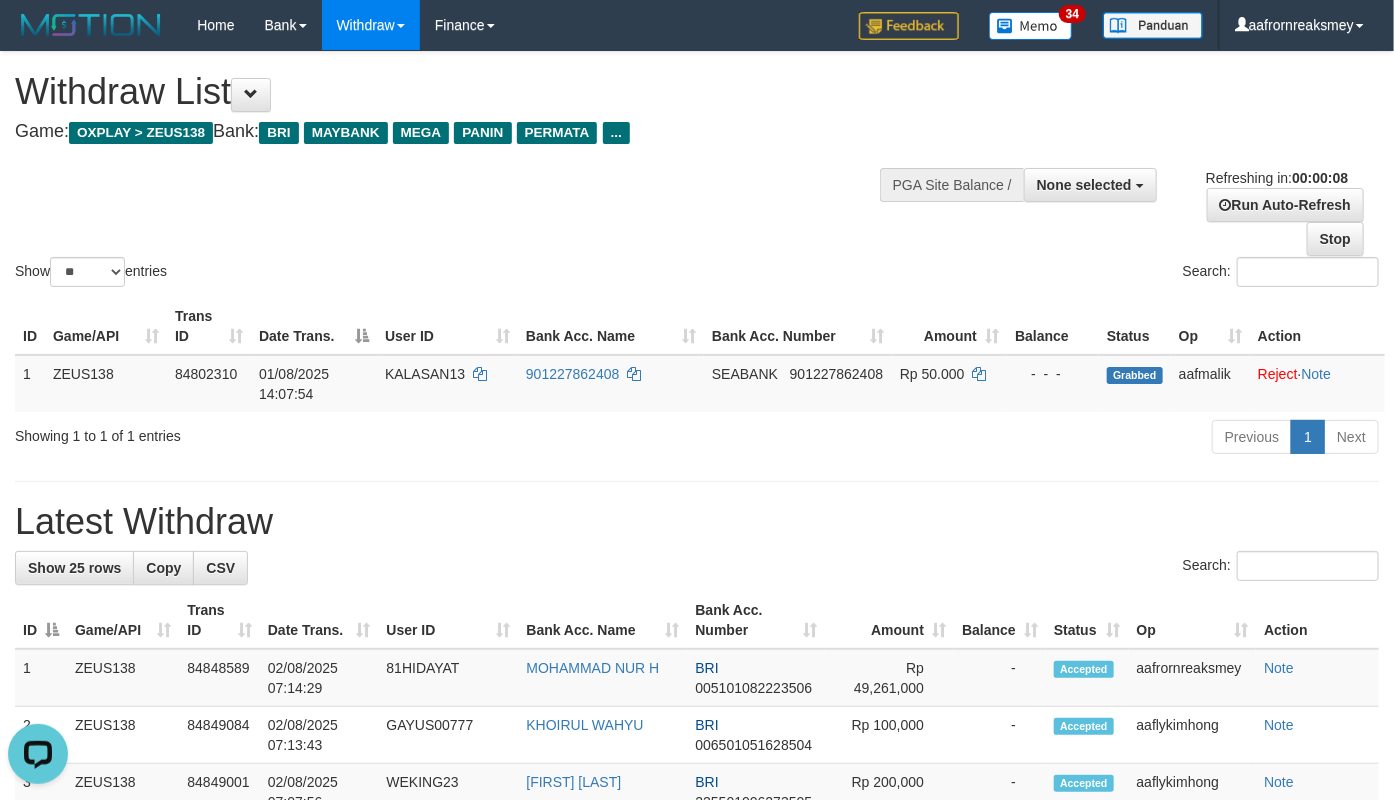 scroll, scrollTop: 0, scrollLeft: 0, axis: both 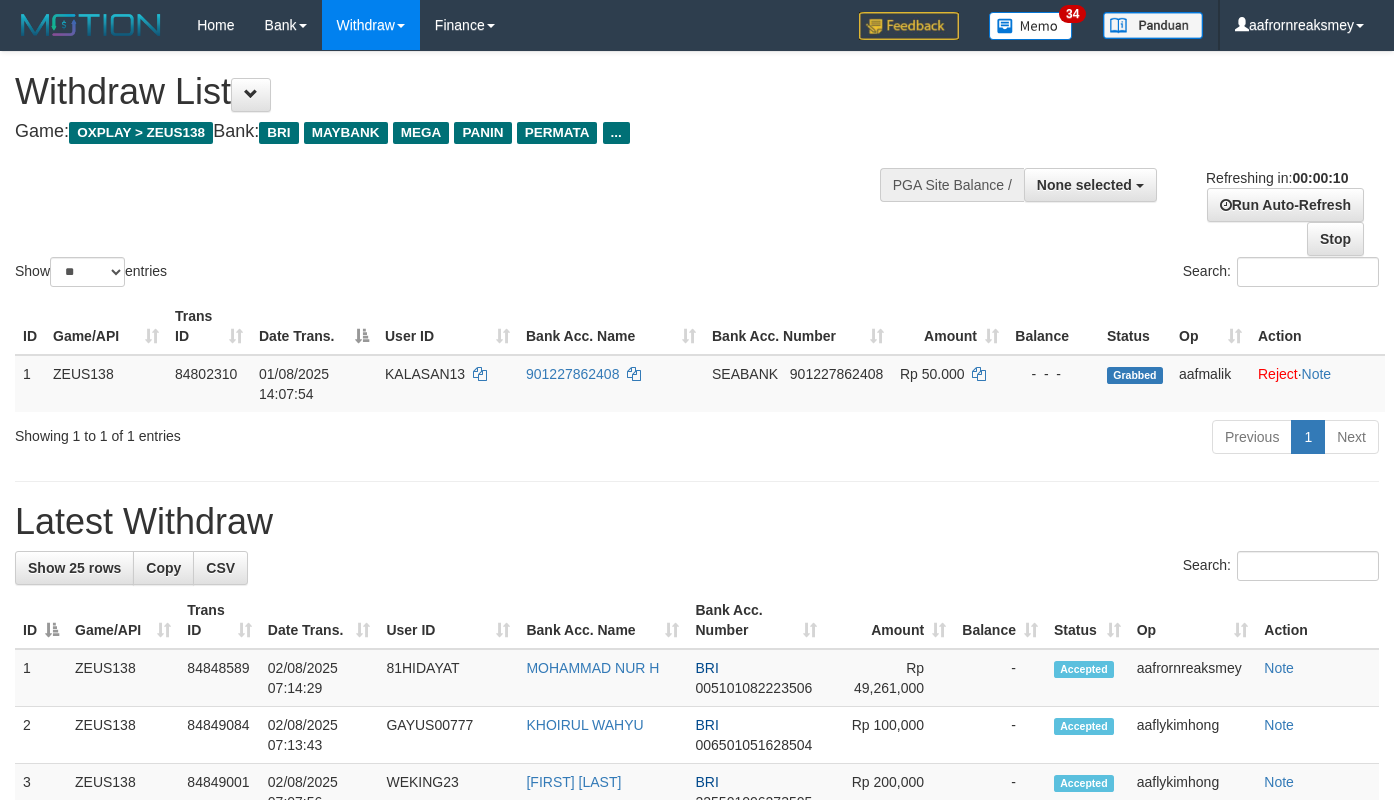 select 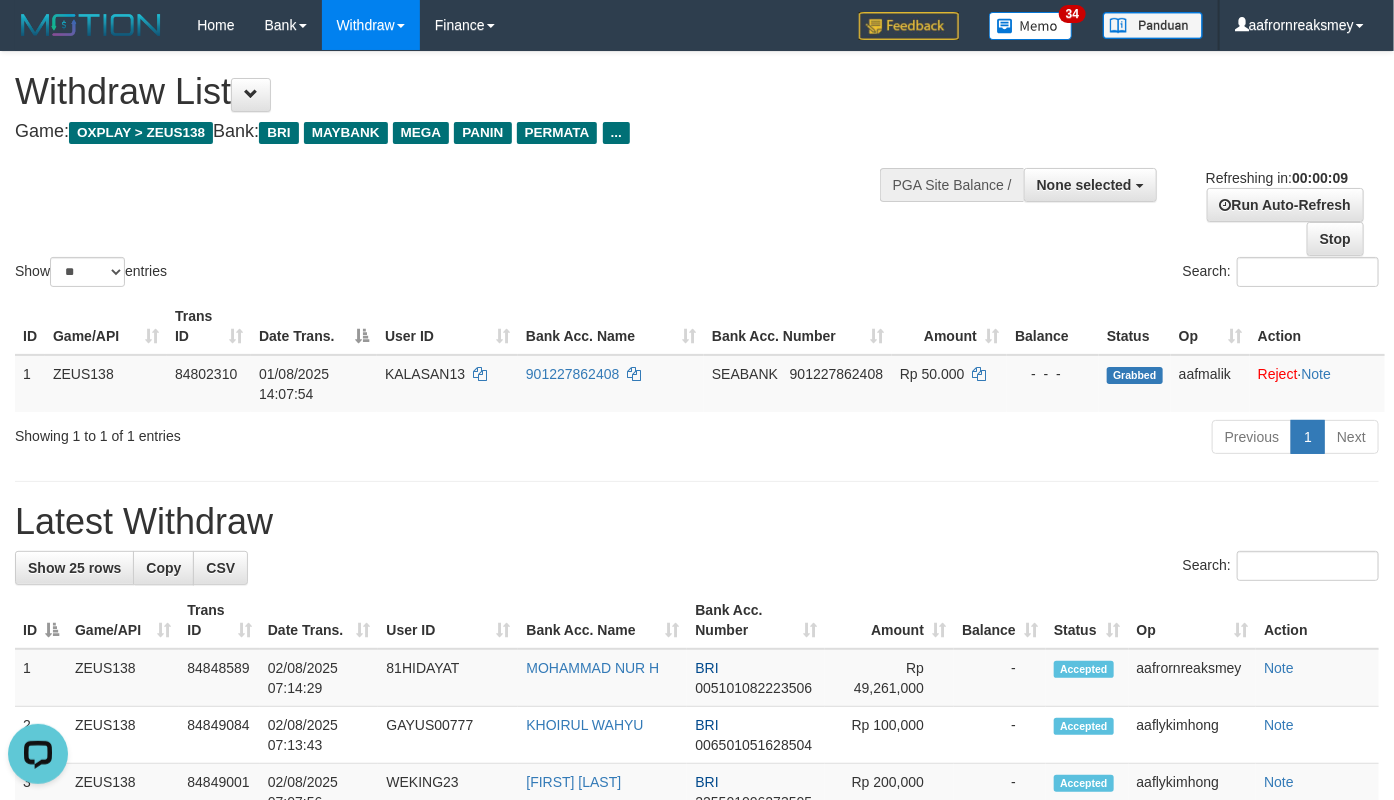 scroll, scrollTop: 0, scrollLeft: 0, axis: both 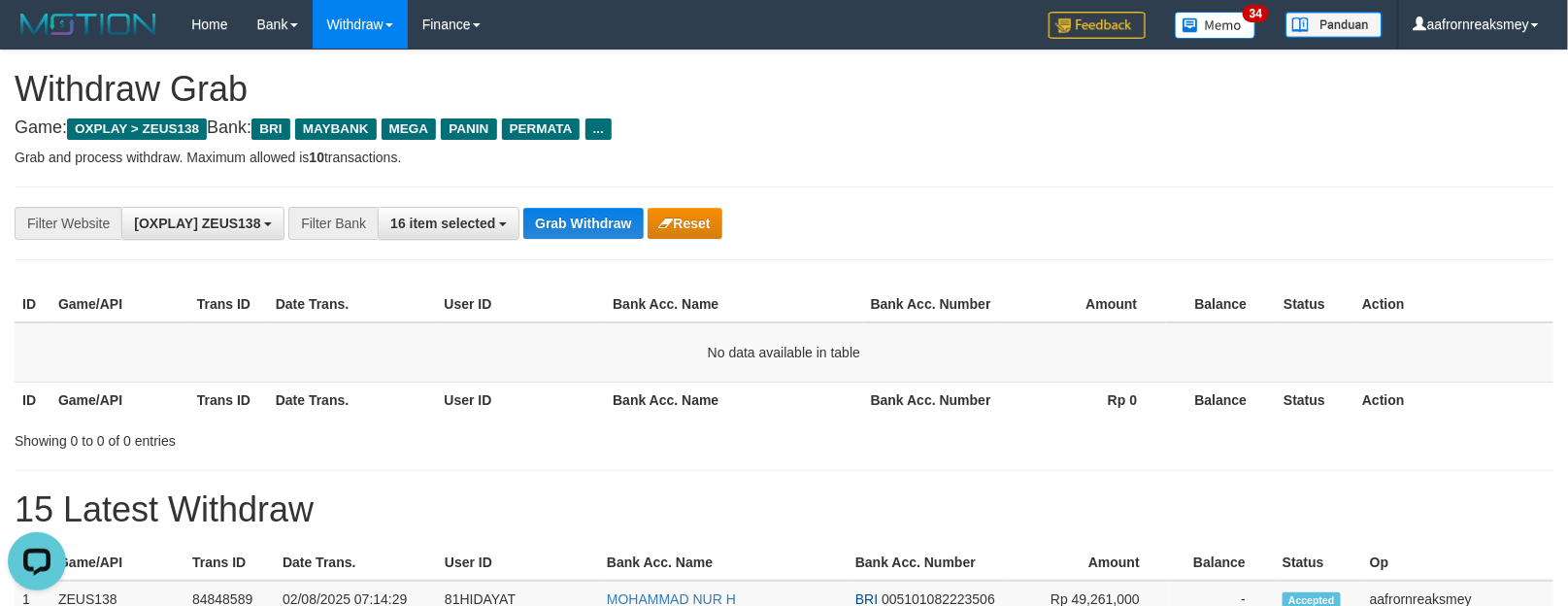 drag, startPoint x: 537, startPoint y: 178, endPoint x: 550, endPoint y: 195, distance: 21.400935 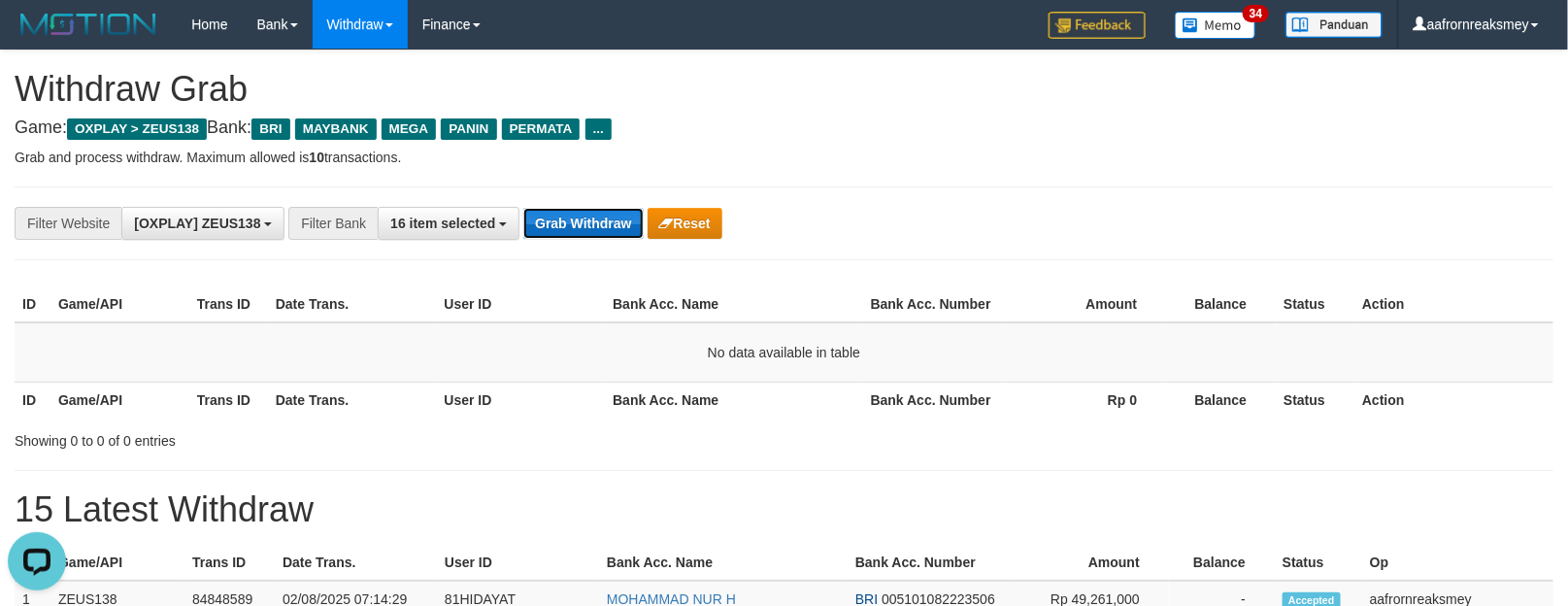 click on "Grab Withdraw" at bounding box center [583, 223] 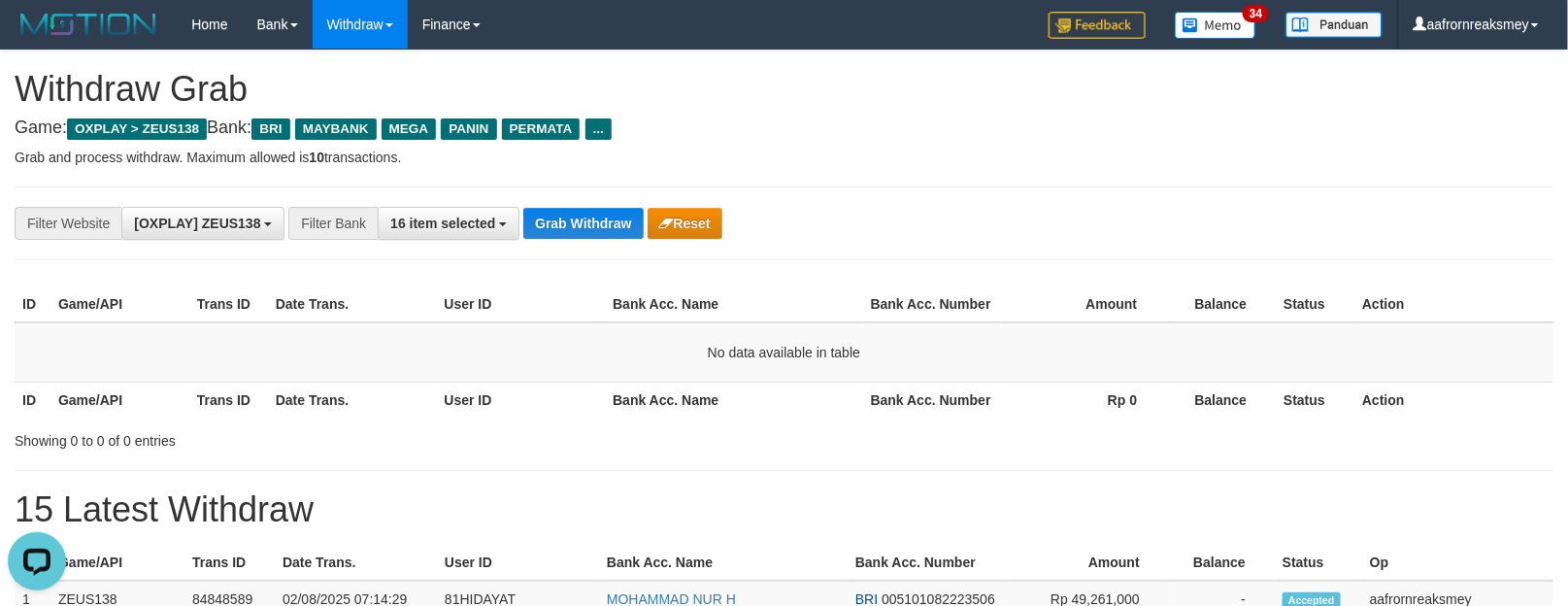 click on "**********" at bounding box center [784, 223] 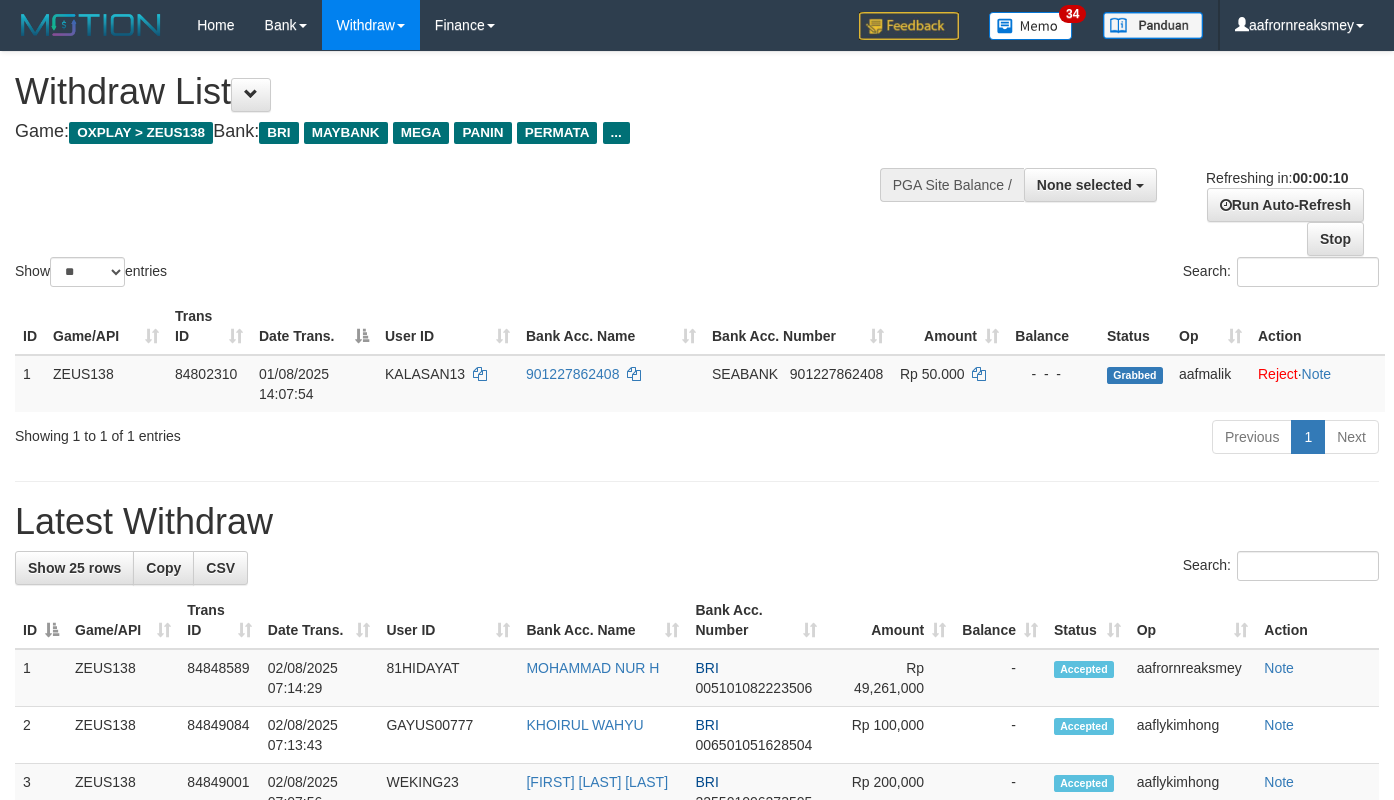 select 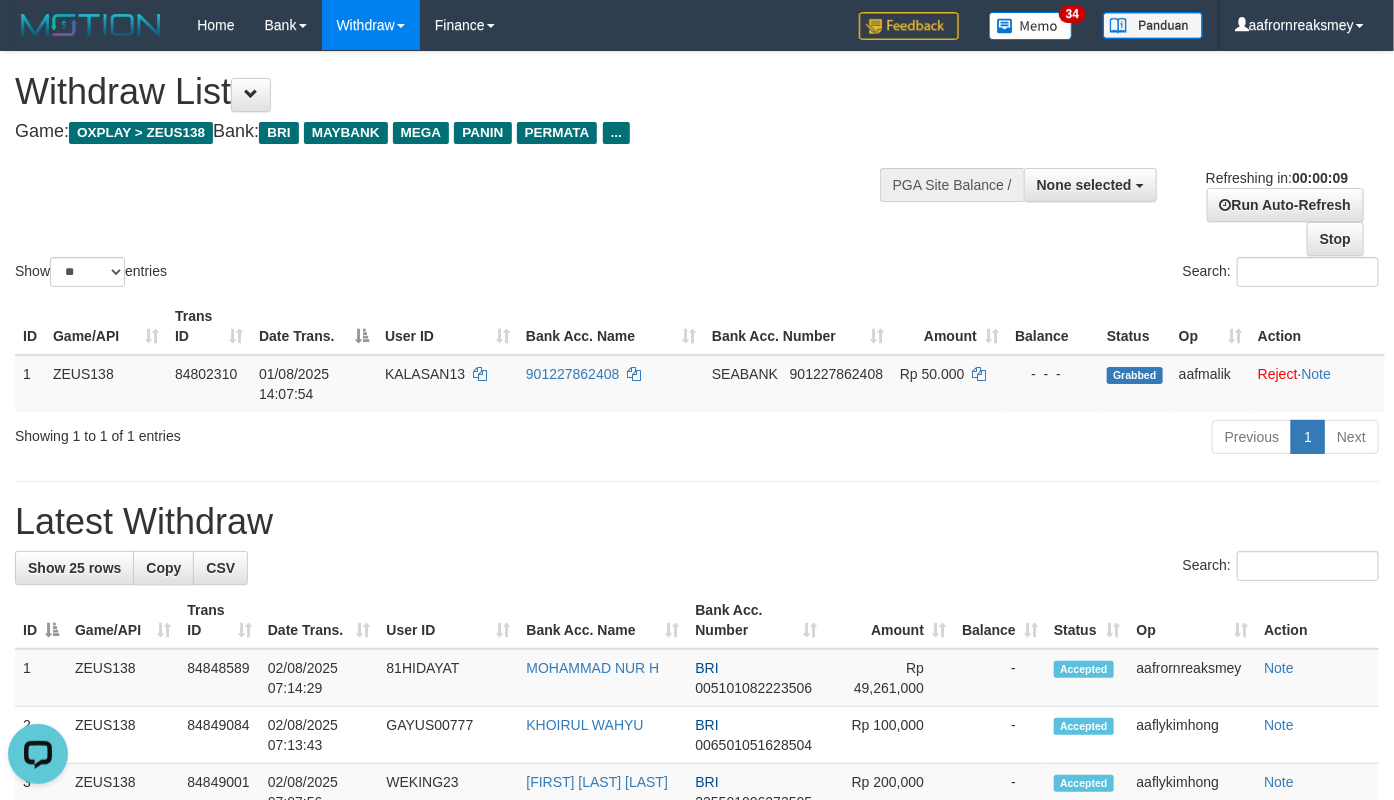 scroll, scrollTop: 0, scrollLeft: 0, axis: both 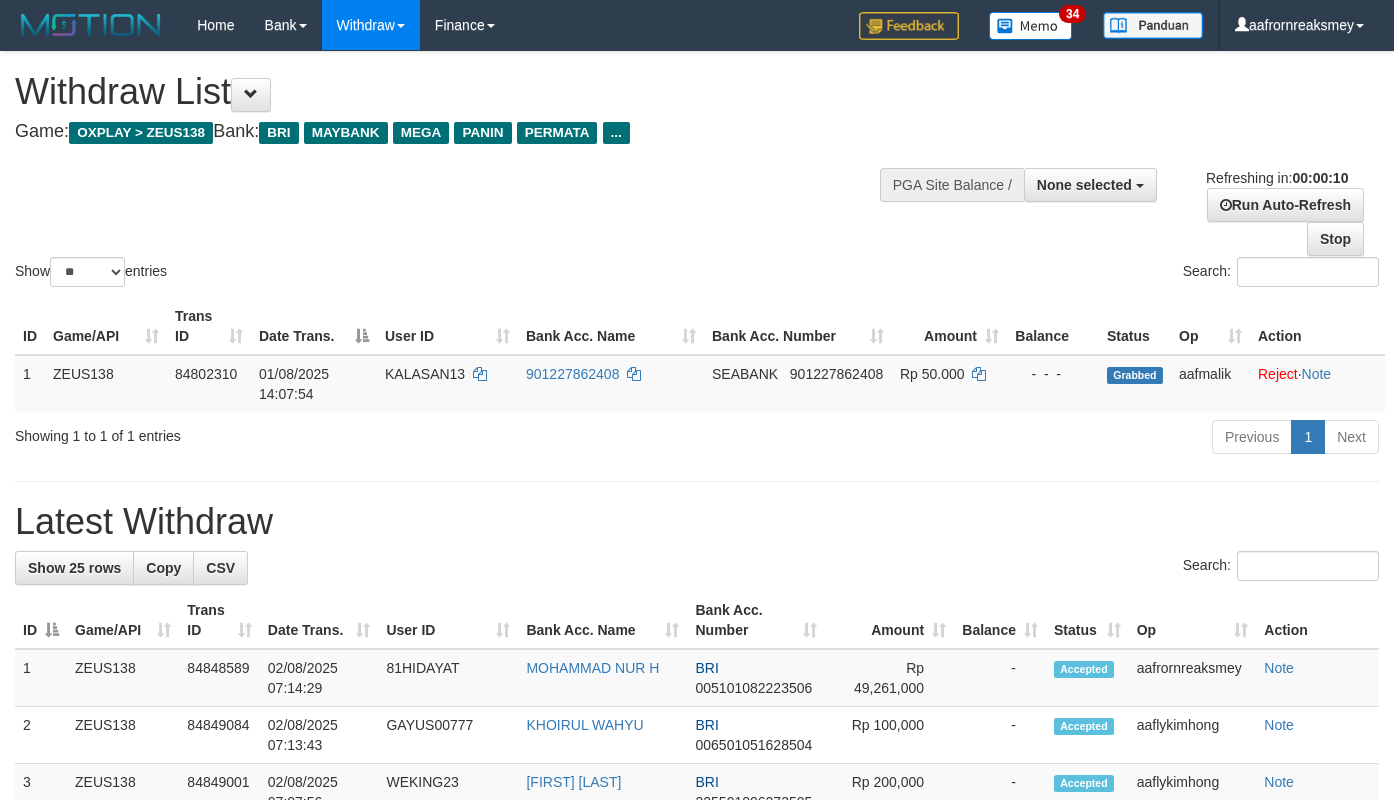 select 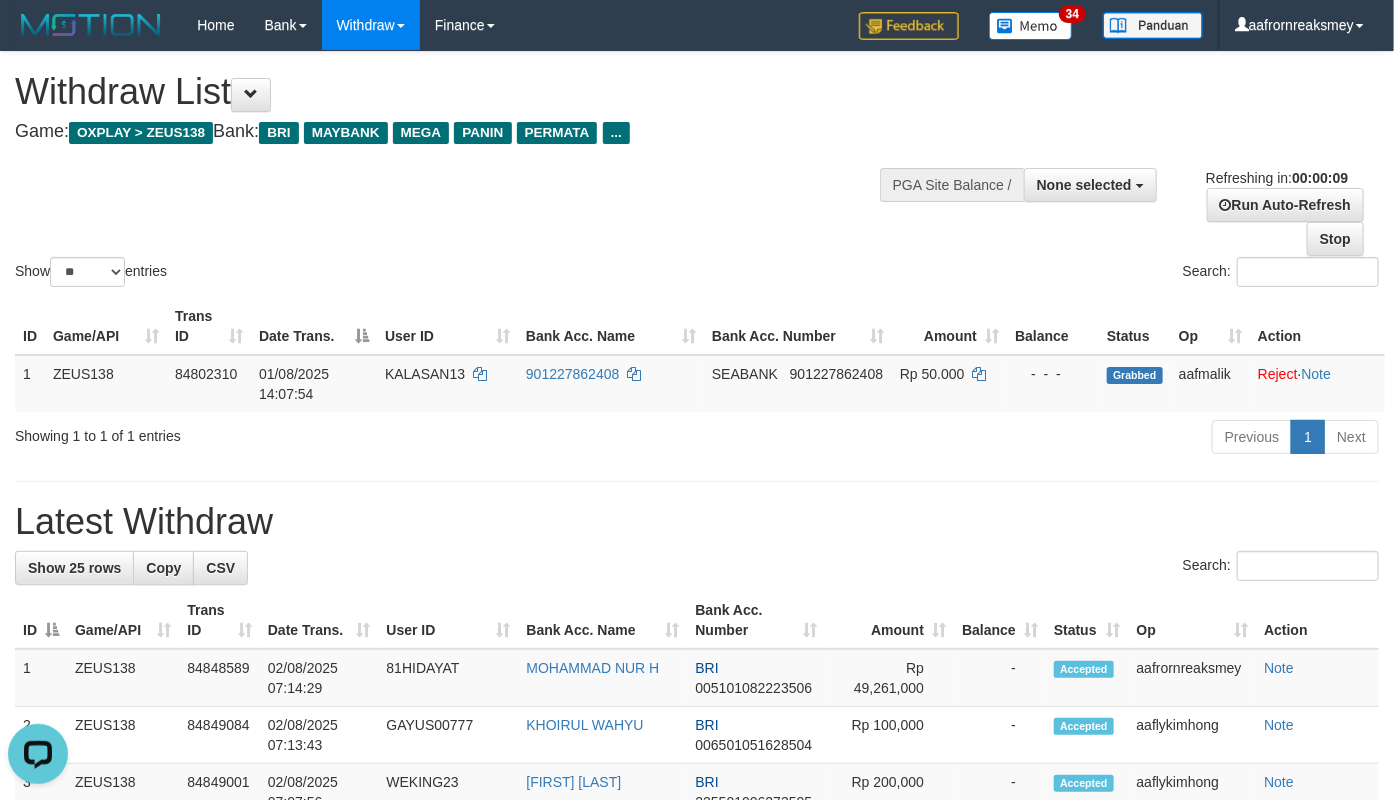 scroll, scrollTop: 0, scrollLeft: 0, axis: both 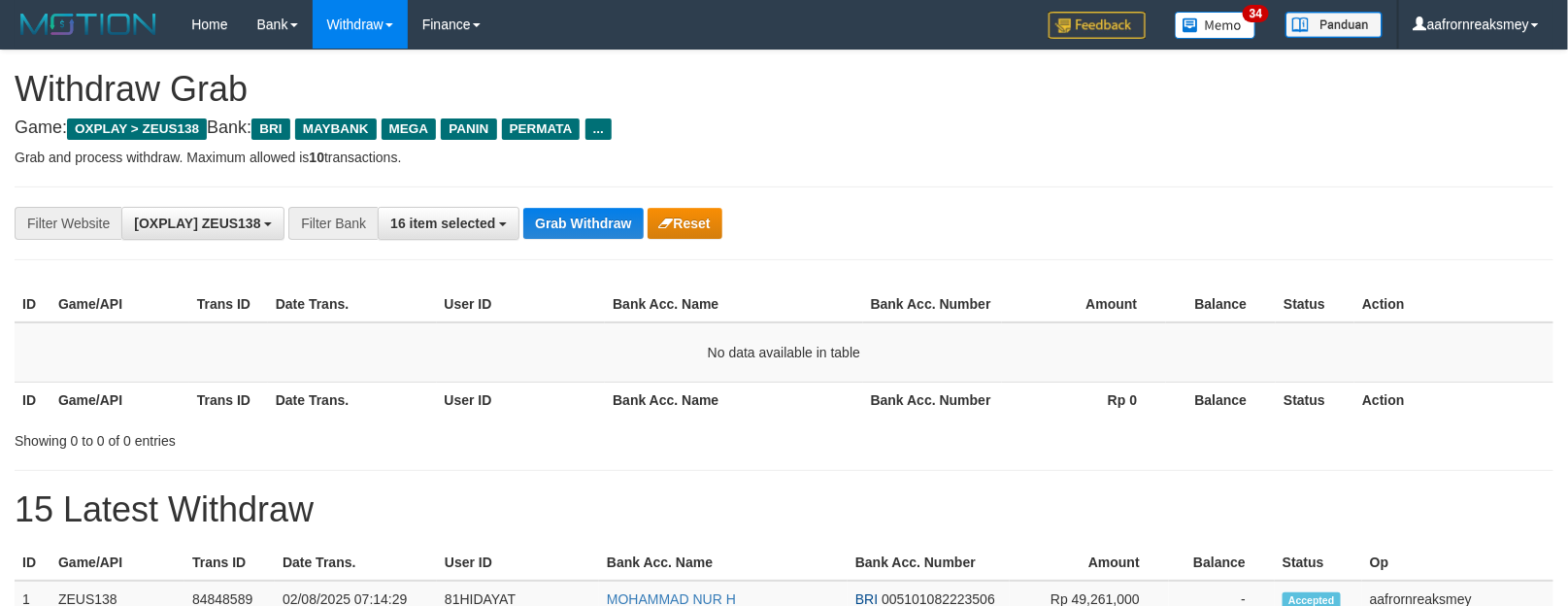 click on "**********" at bounding box center [784, 848] 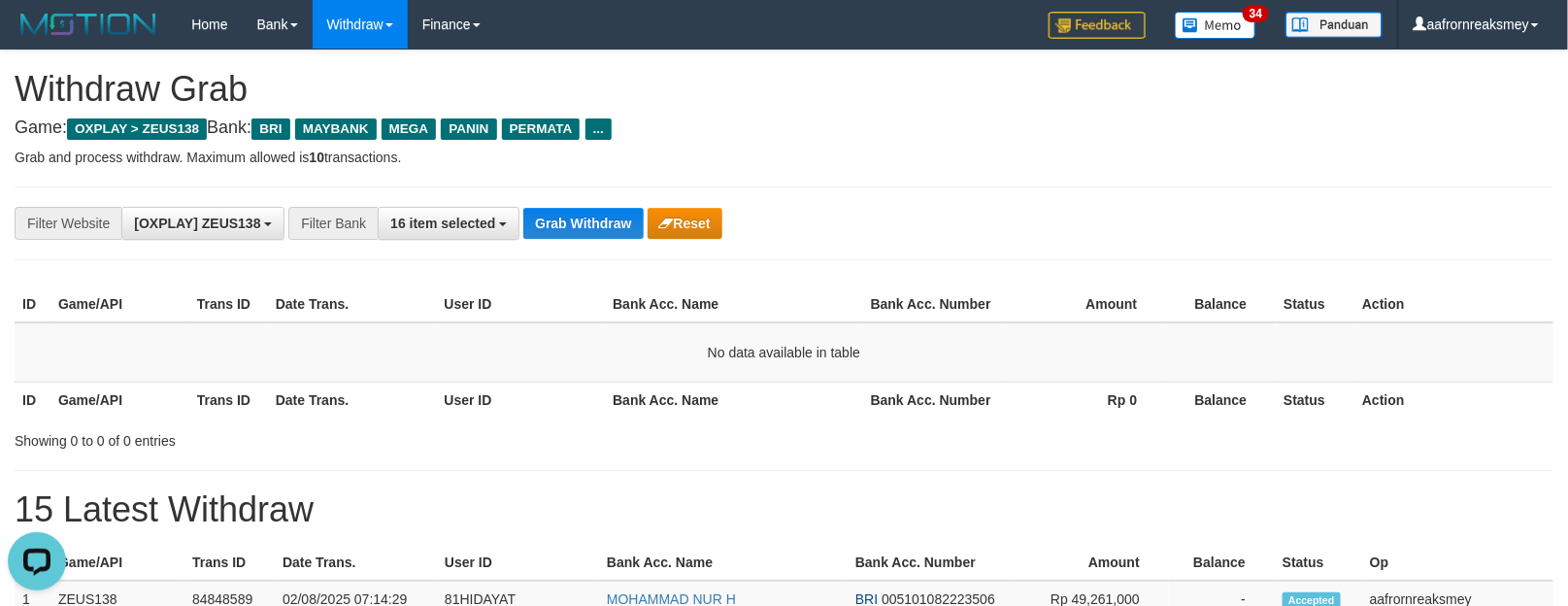 scroll, scrollTop: 0, scrollLeft: 0, axis: both 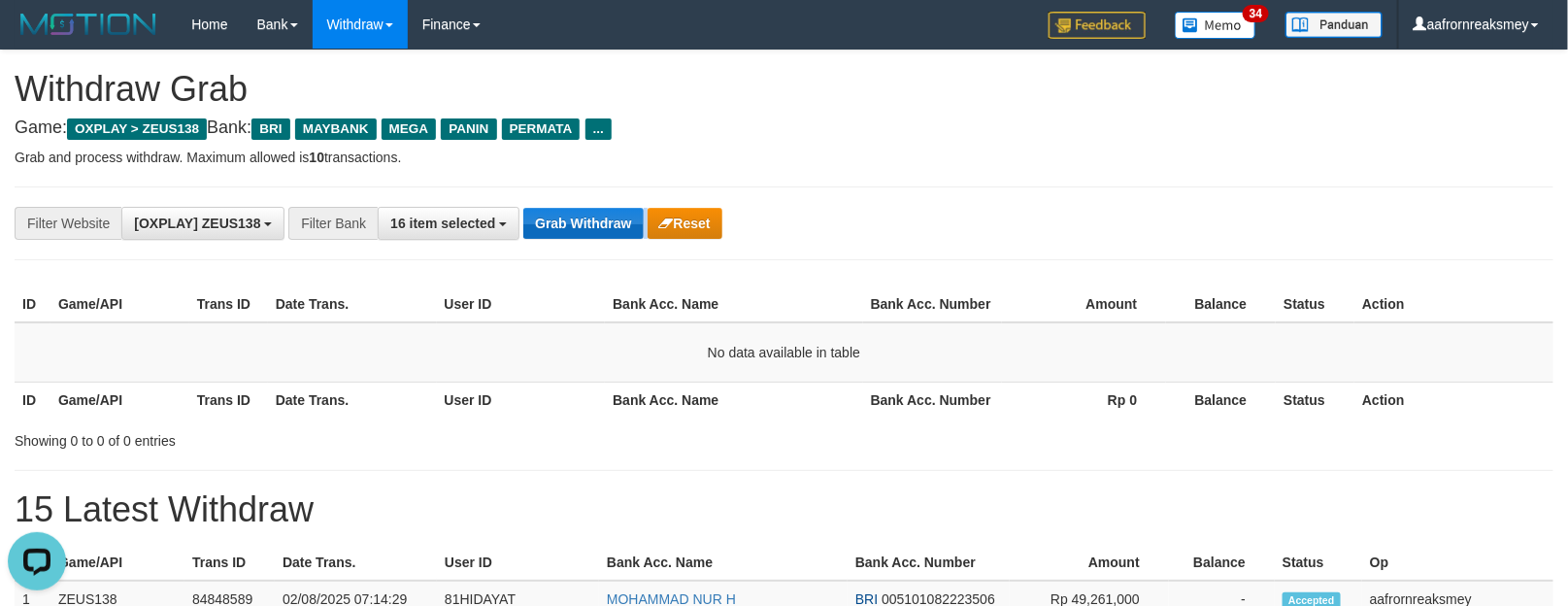 click on "**********" at bounding box center (653, 223) 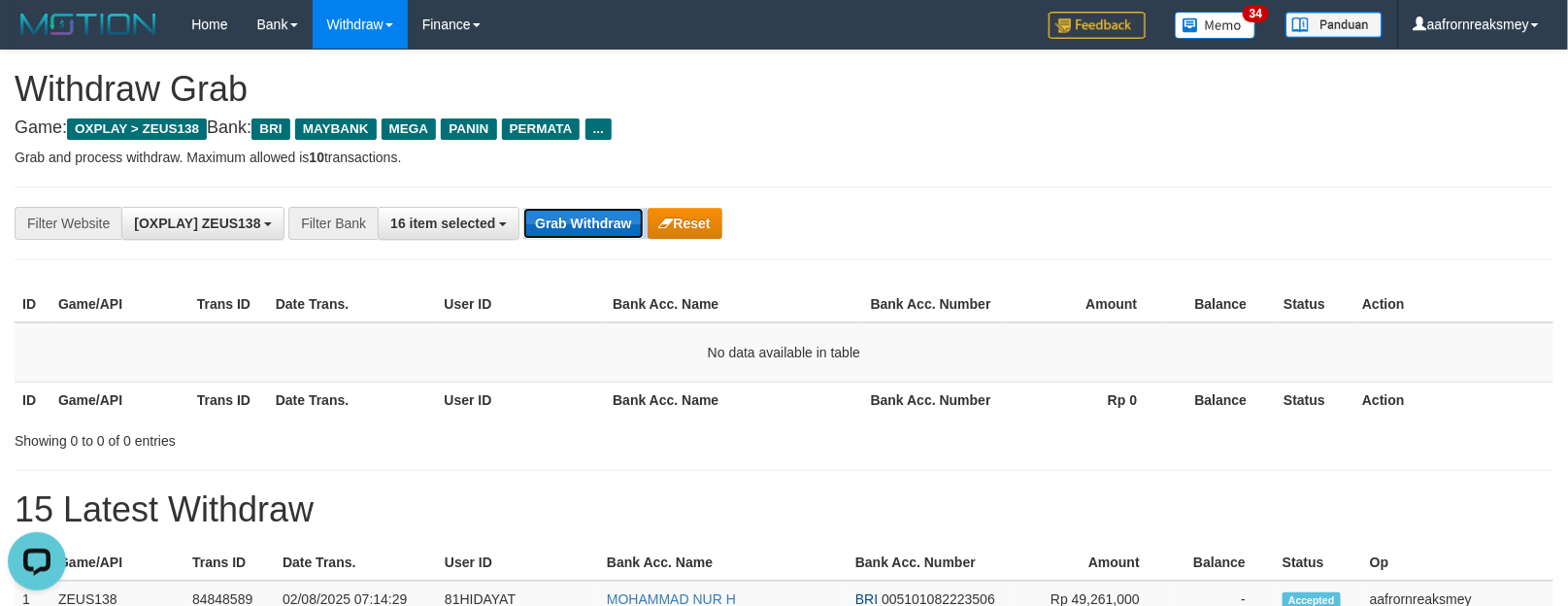 click on "Grab Withdraw" at bounding box center [583, 223] 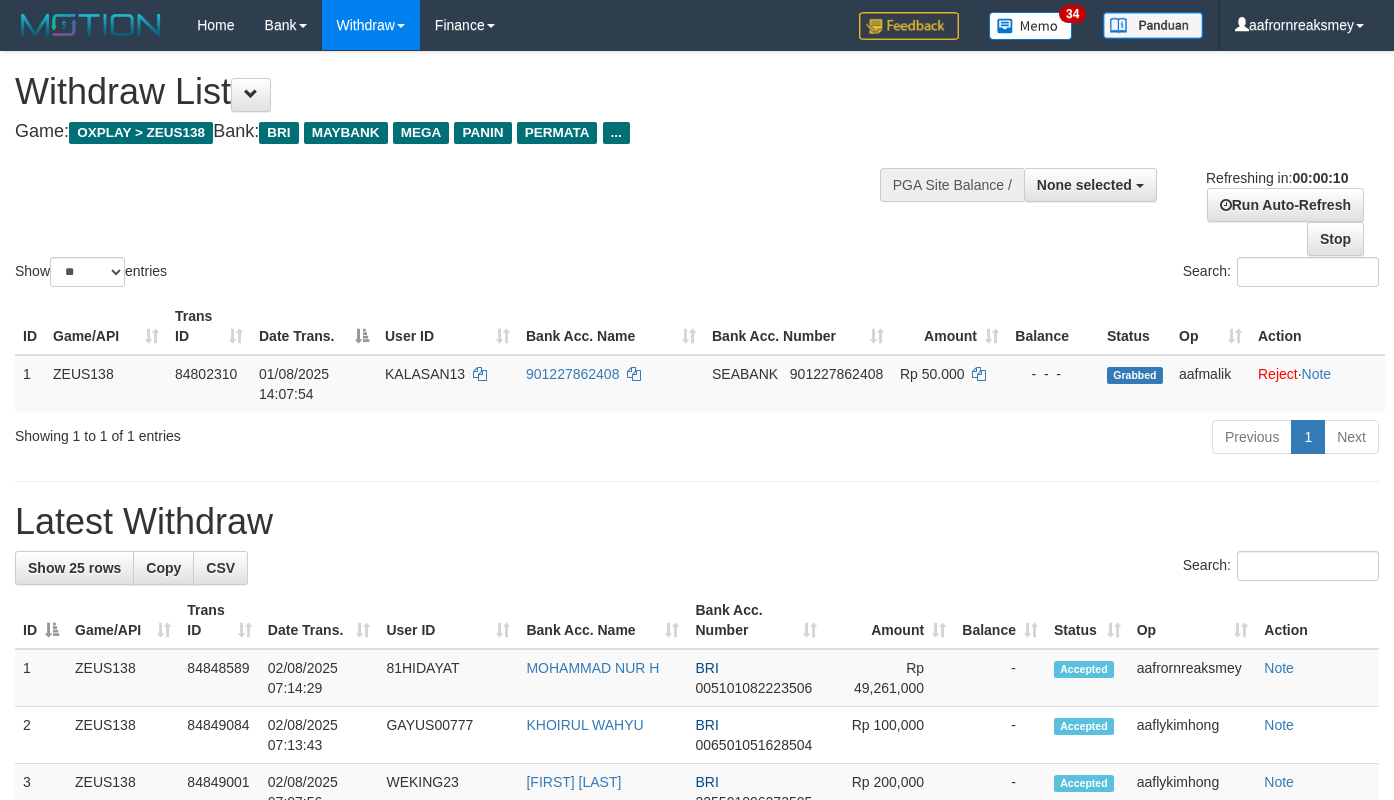 select 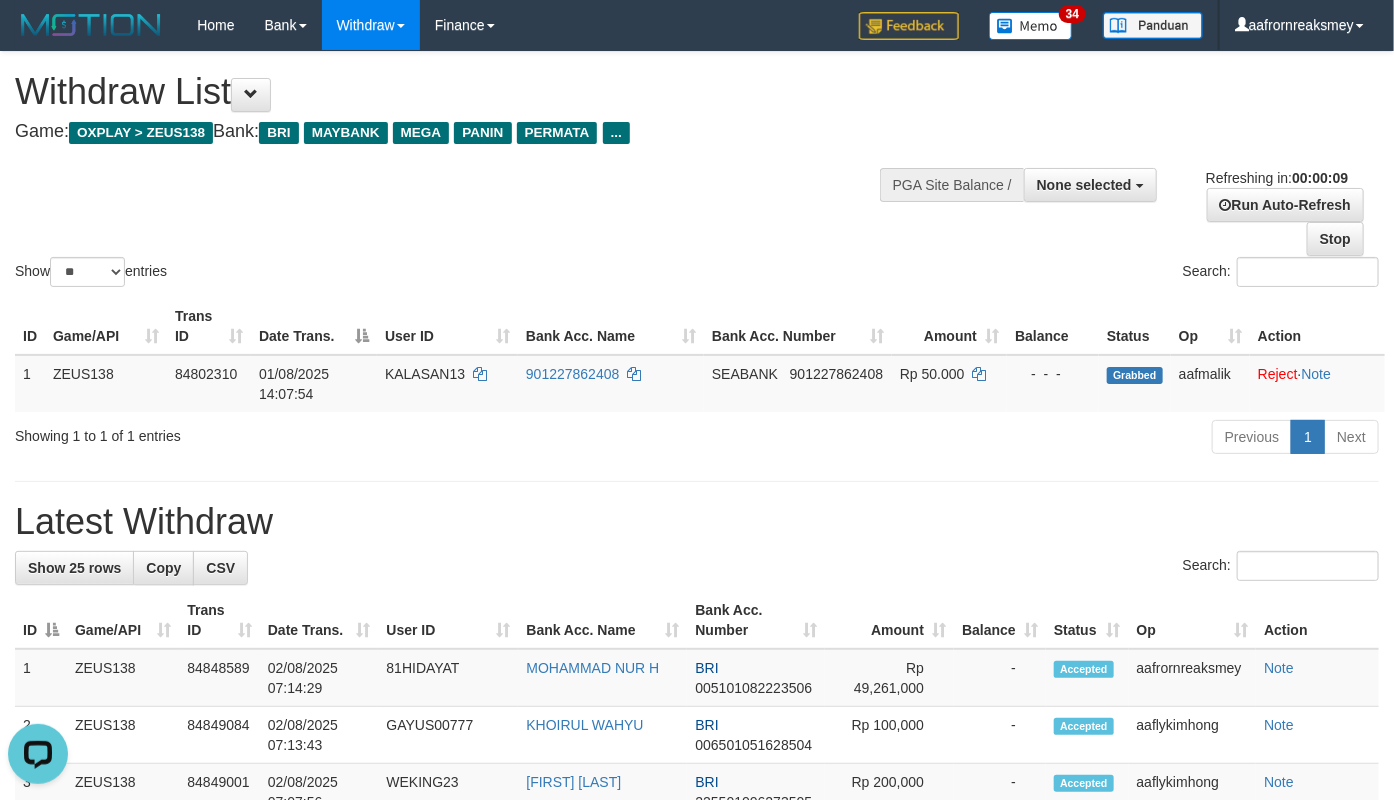 scroll, scrollTop: 0, scrollLeft: 0, axis: both 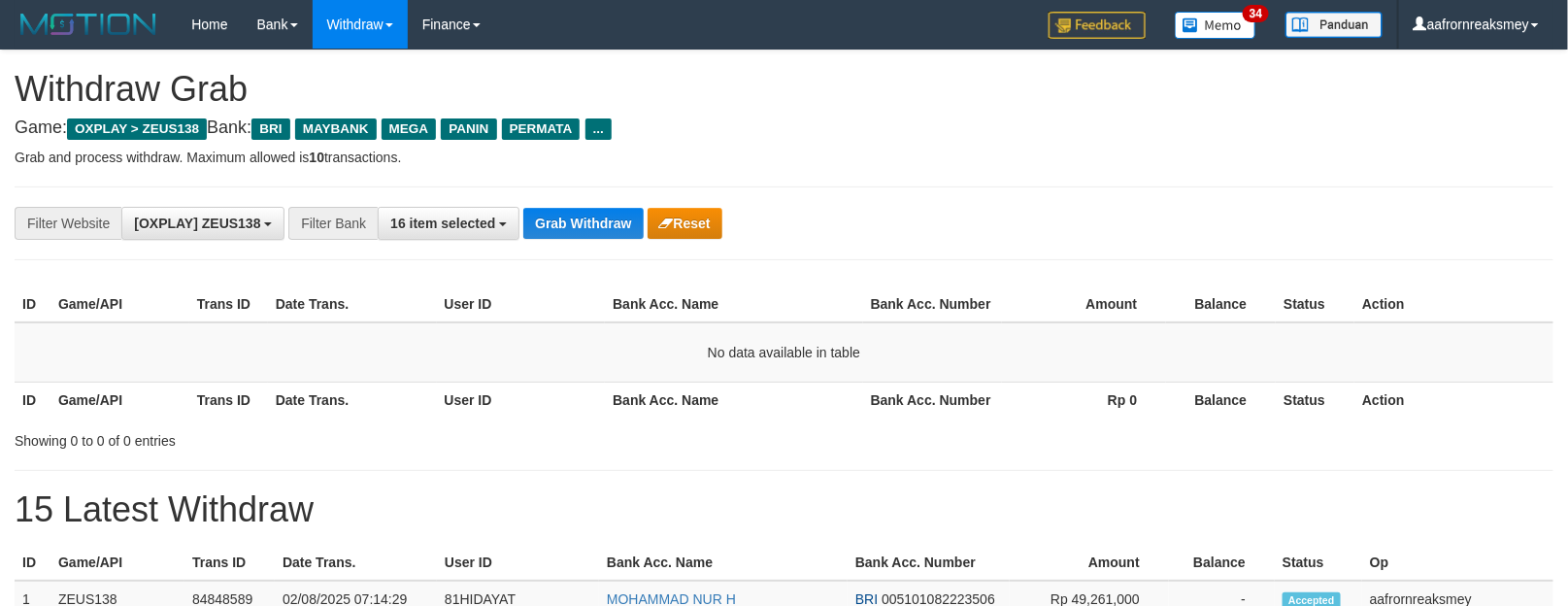 click on "**********" at bounding box center [784, 223] 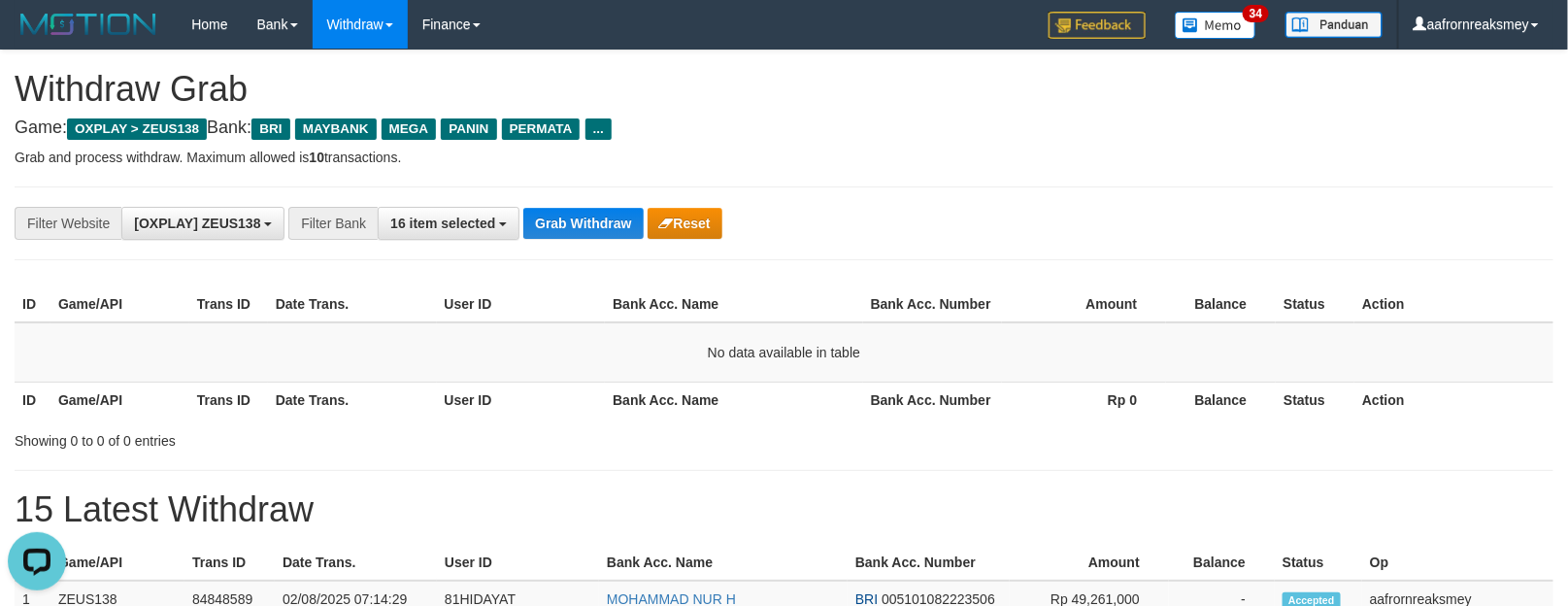 scroll, scrollTop: 0, scrollLeft: 0, axis: both 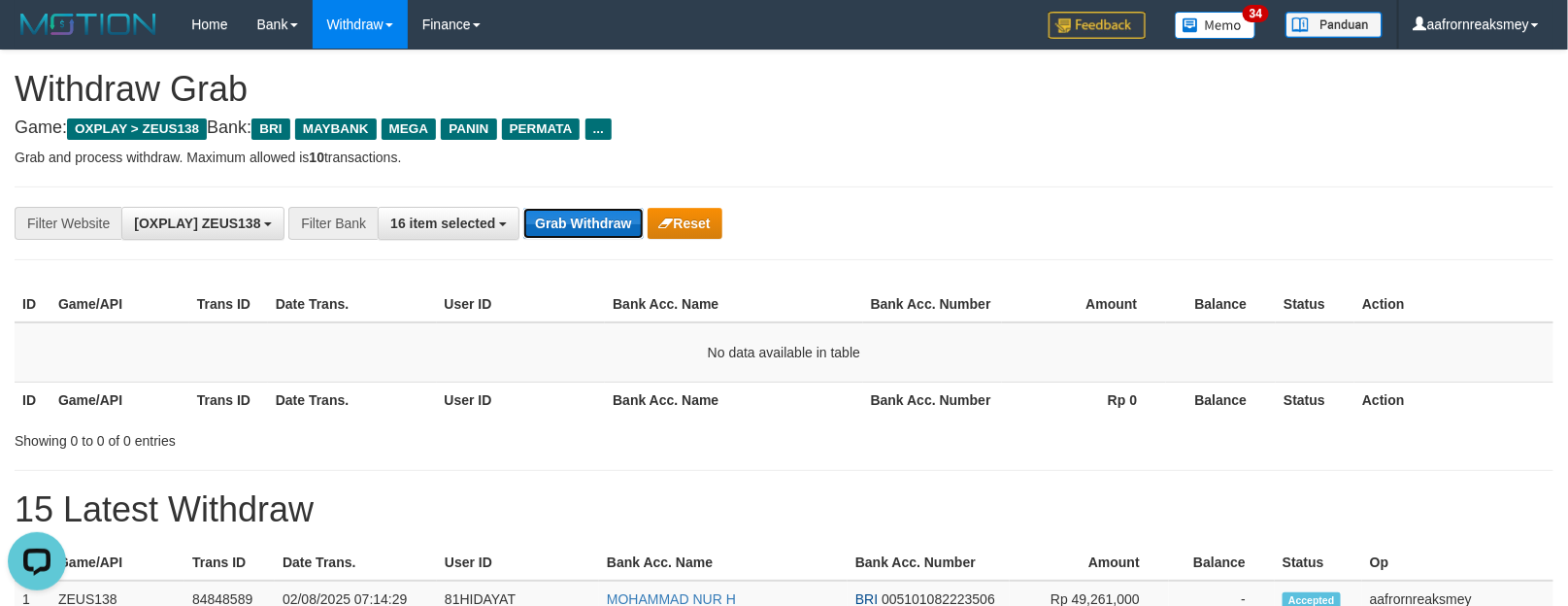 click on "Grab Withdraw" at bounding box center [583, 223] 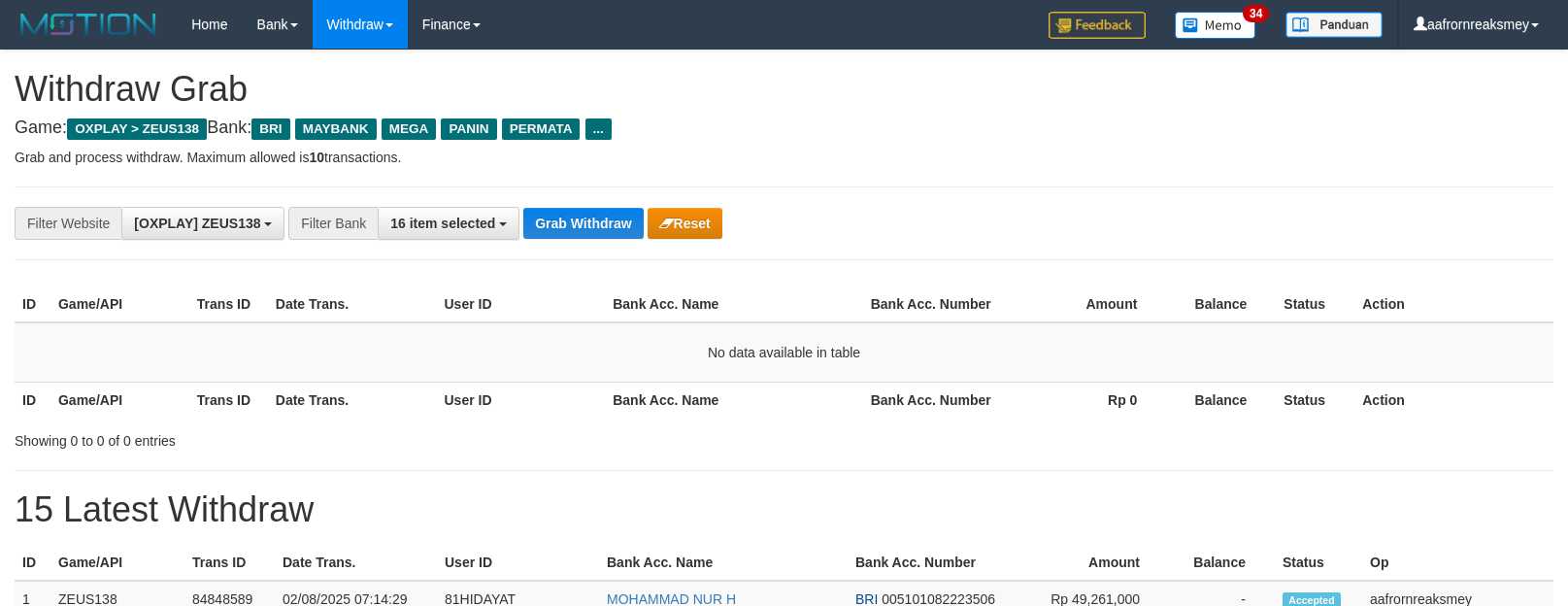 scroll, scrollTop: 0, scrollLeft: 0, axis: both 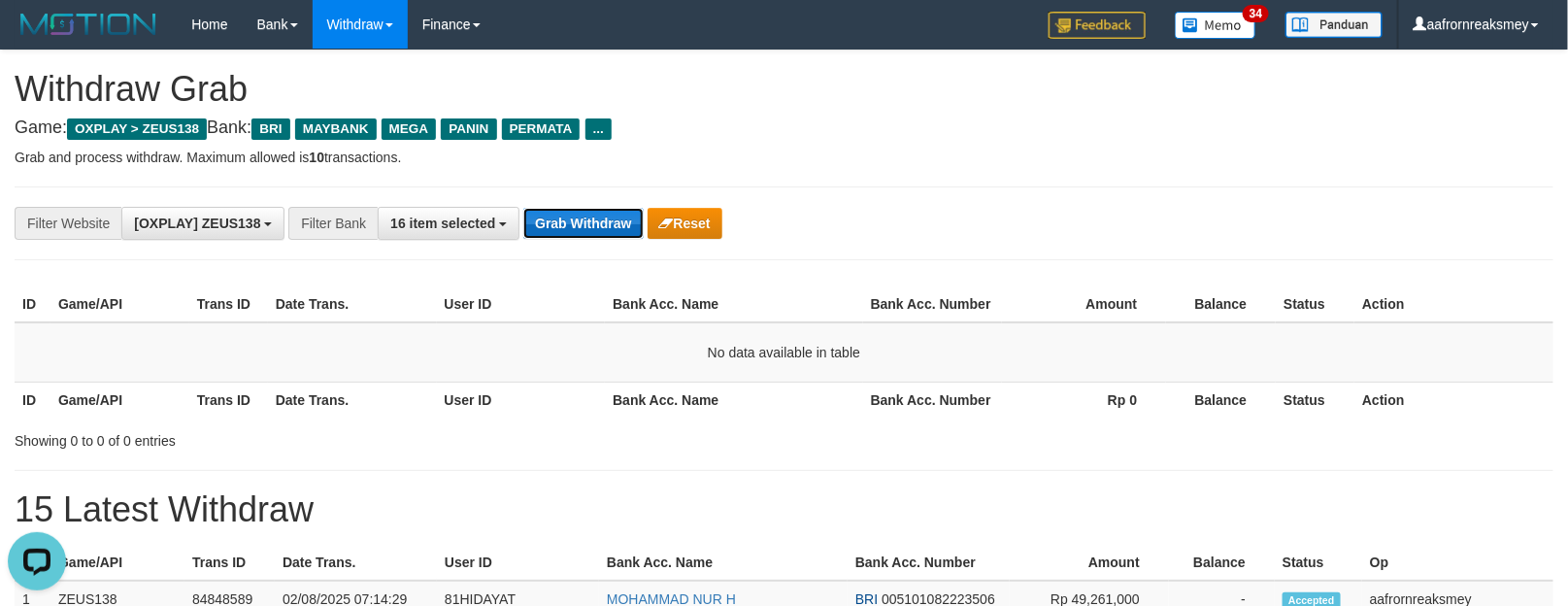 click on "Grab Withdraw" at bounding box center (583, 223) 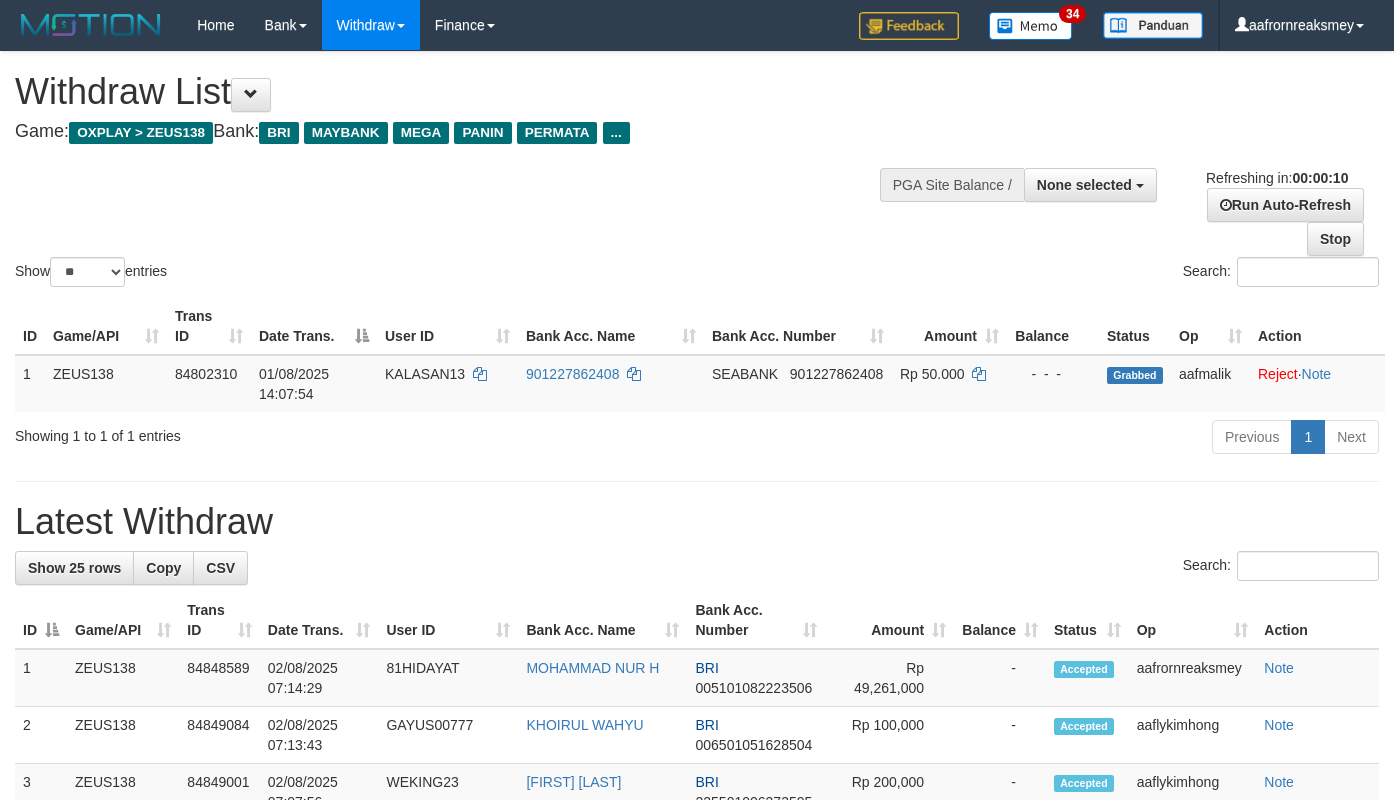 select 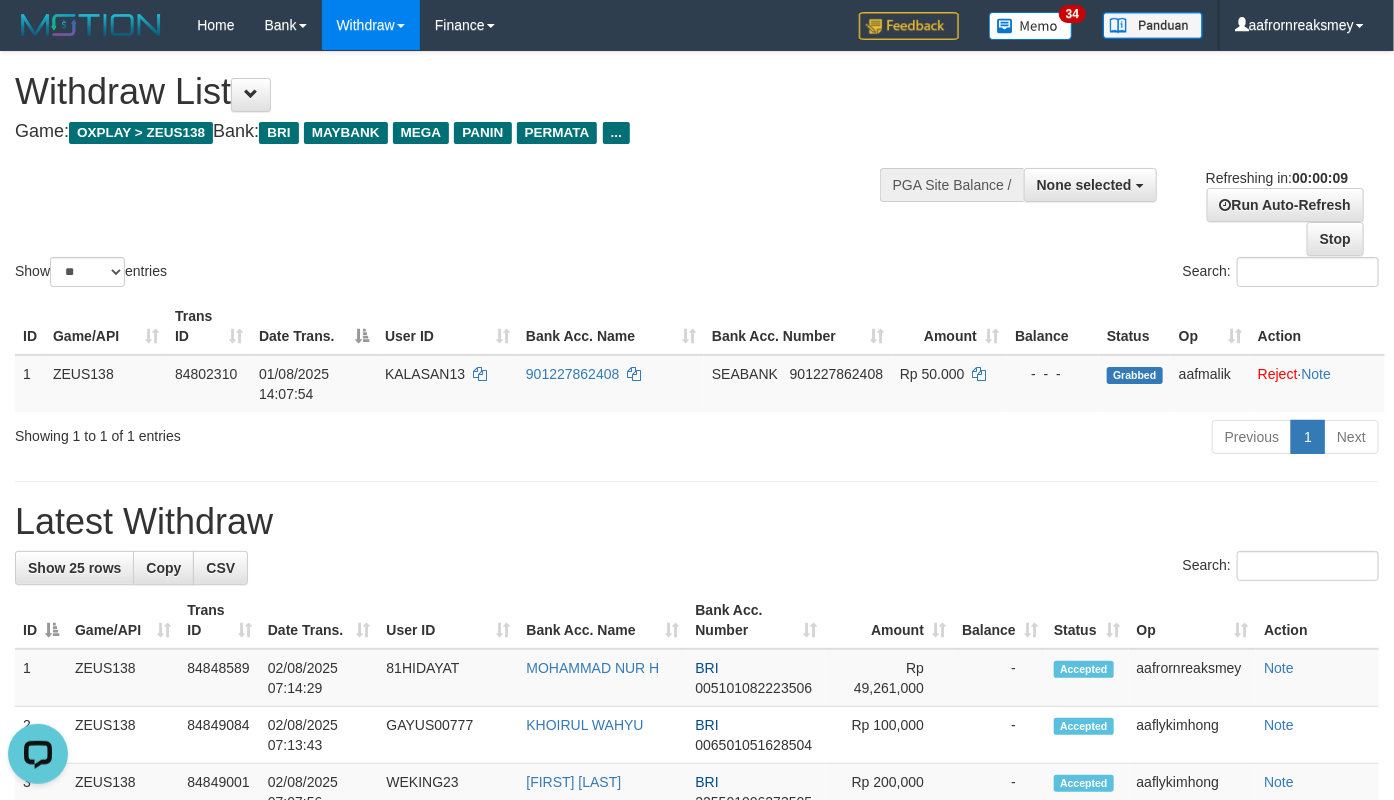 scroll, scrollTop: 0, scrollLeft: 0, axis: both 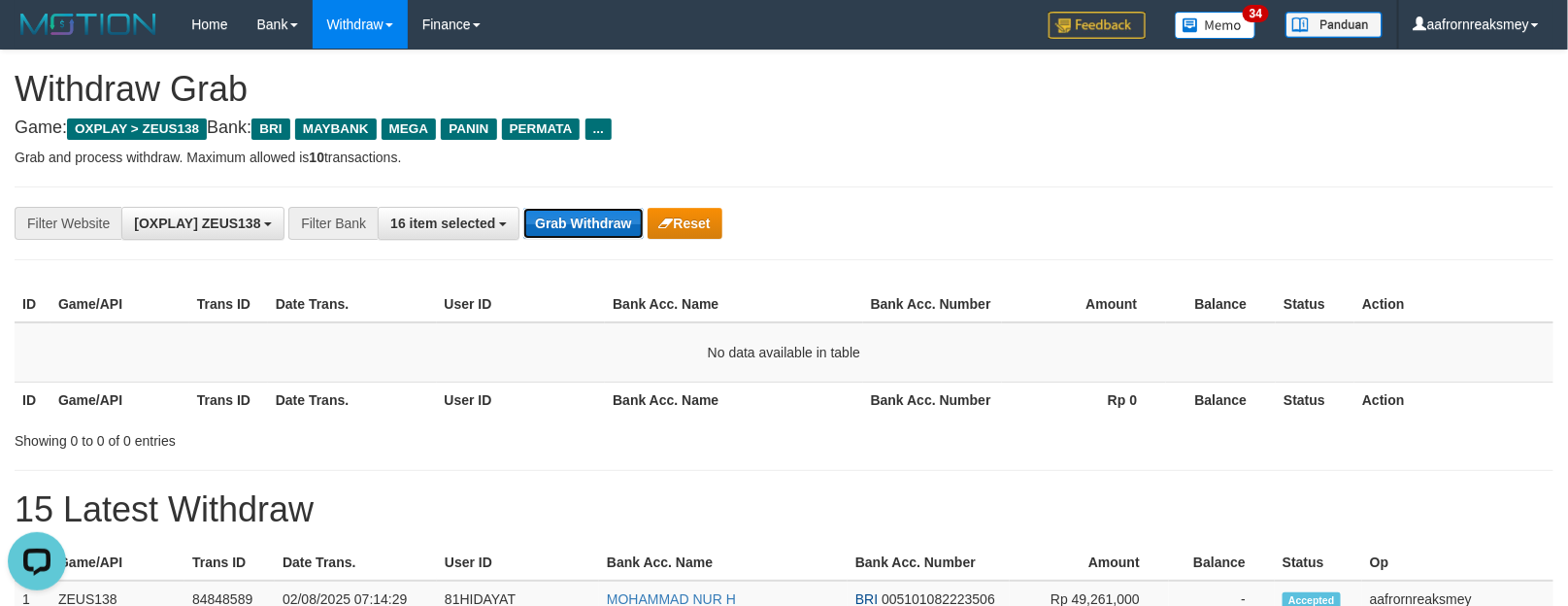 click on "Grab Withdraw" at bounding box center [583, 223] 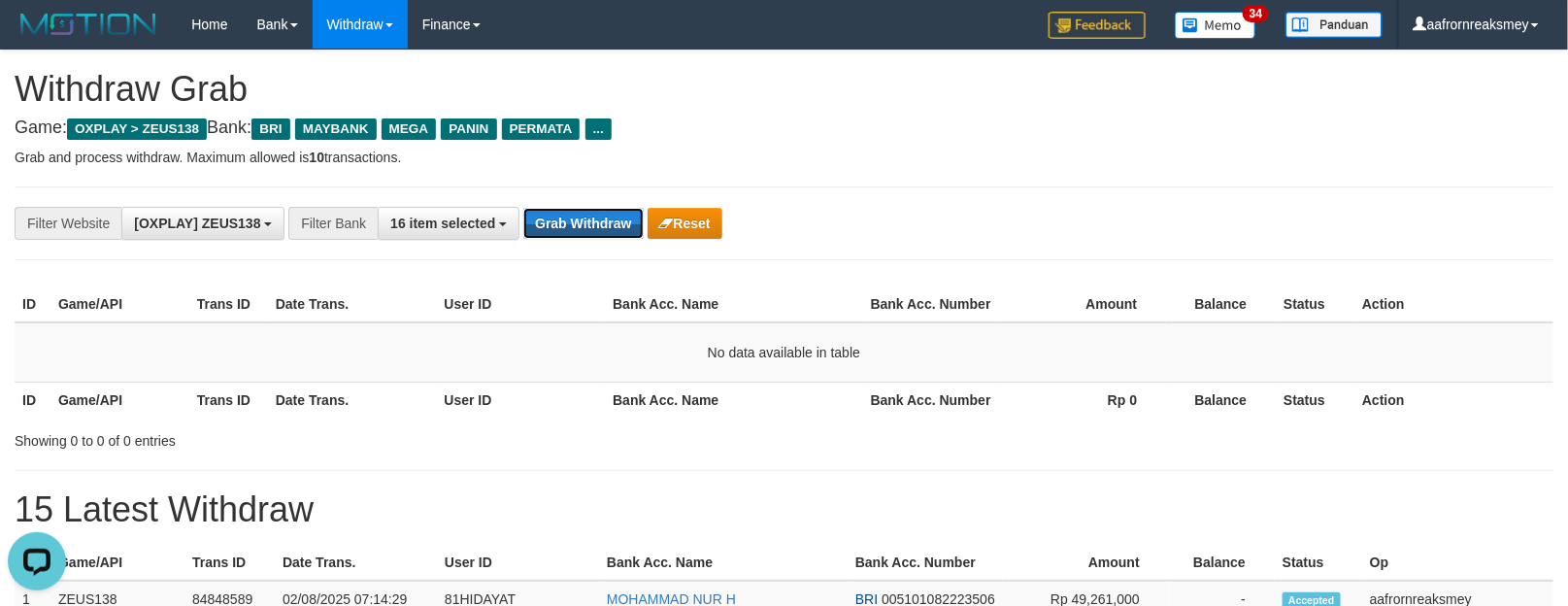 click on "Grab Withdraw" at bounding box center (583, 223) 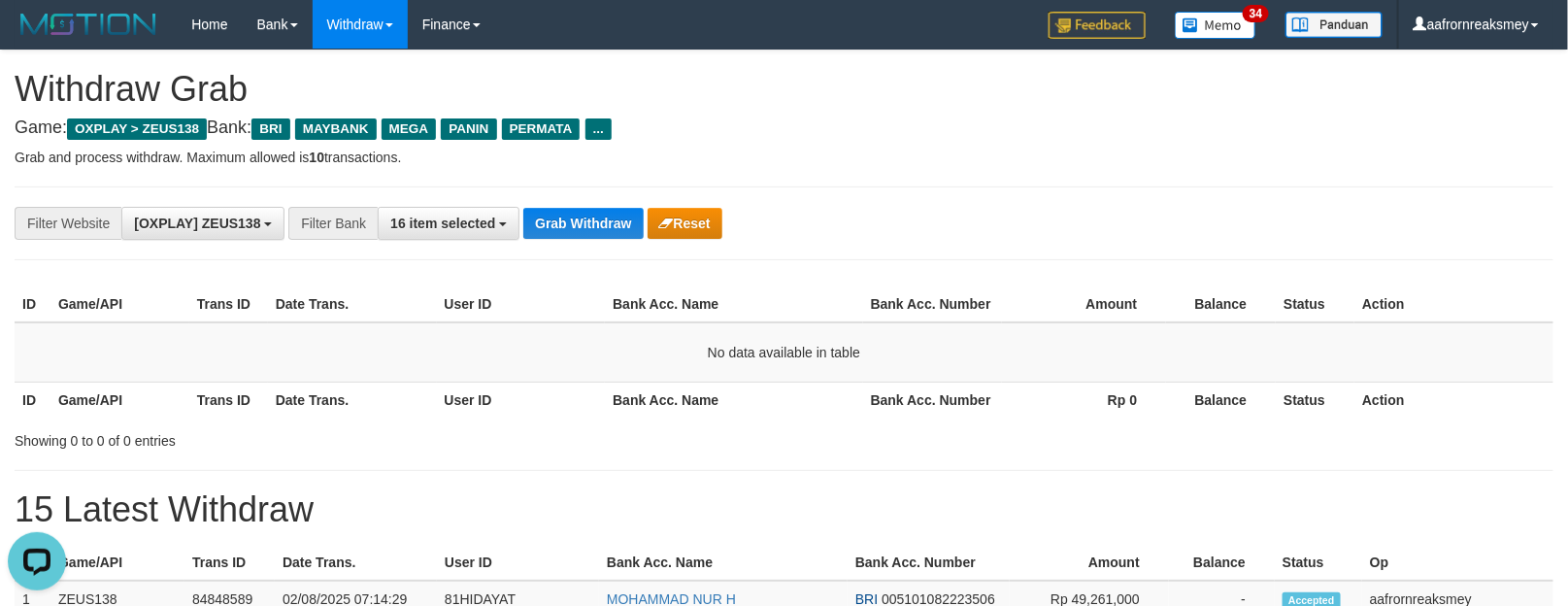 click on "**********" at bounding box center (784, 223) 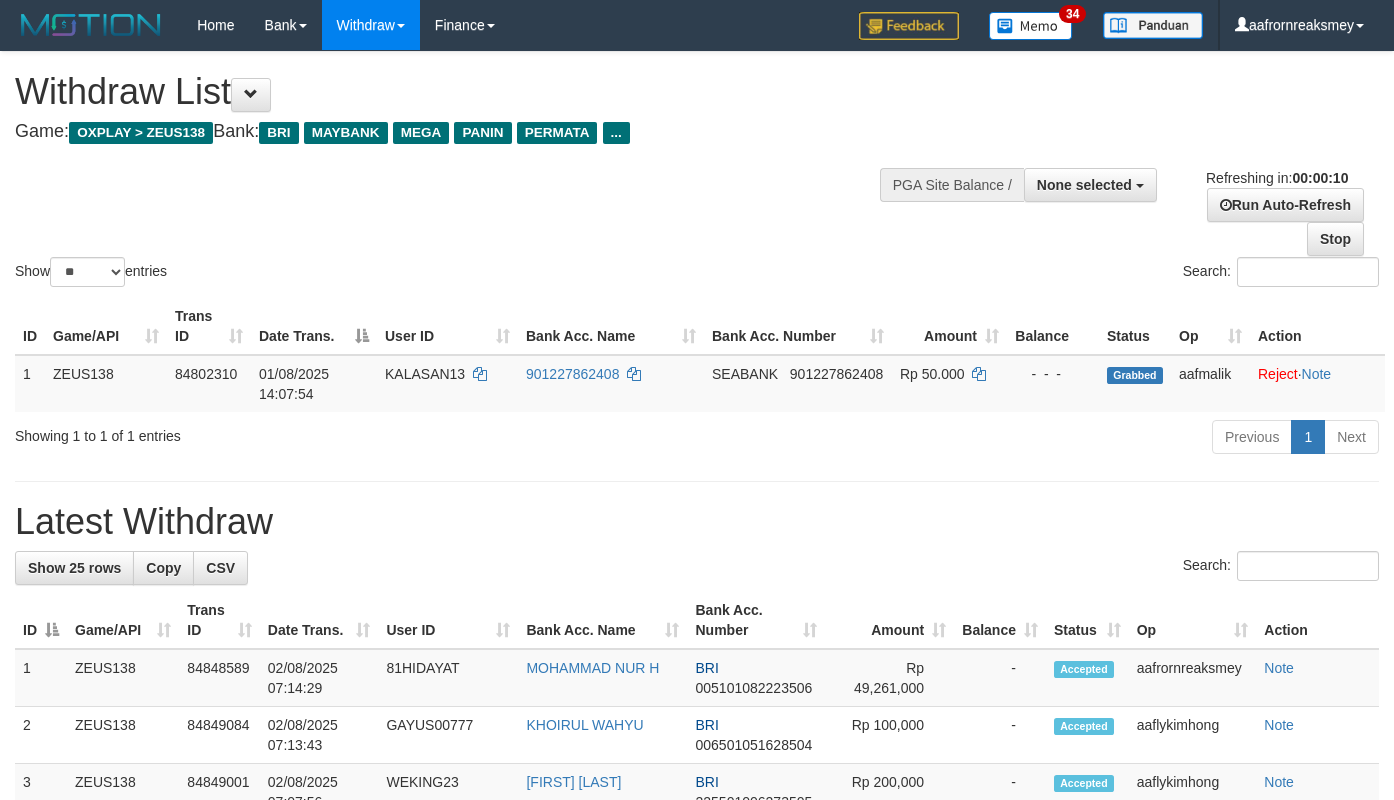 select 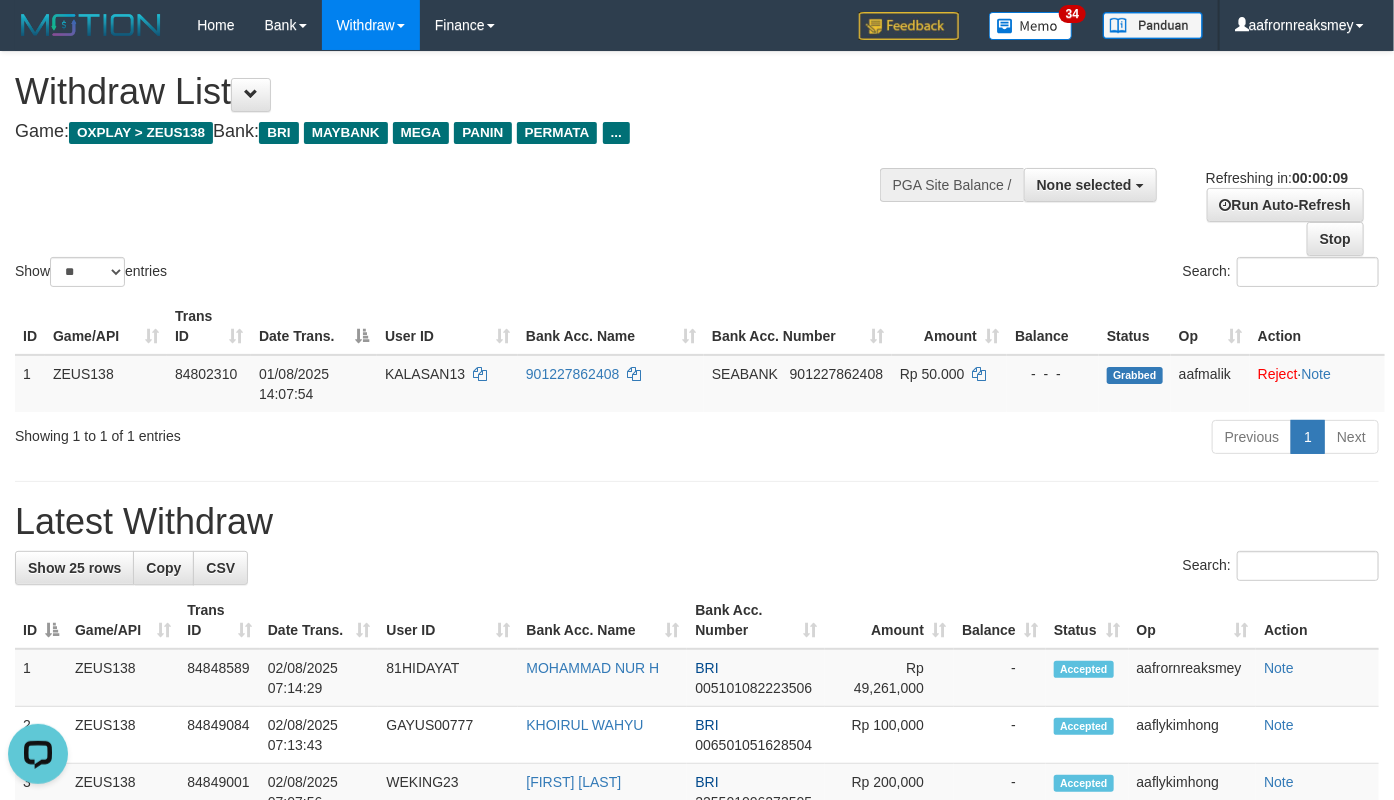 scroll, scrollTop: 0, scrollLeft: 0, axis: both 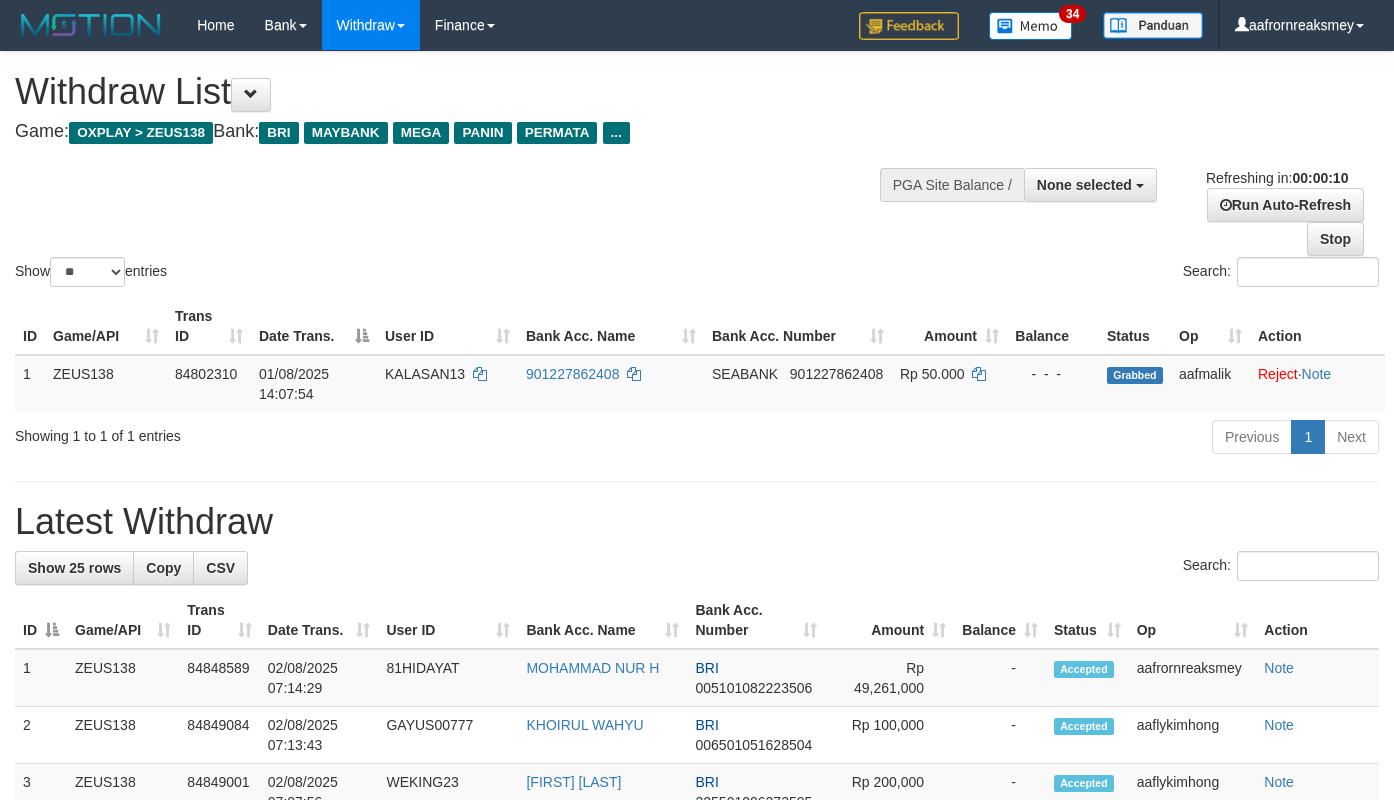 select 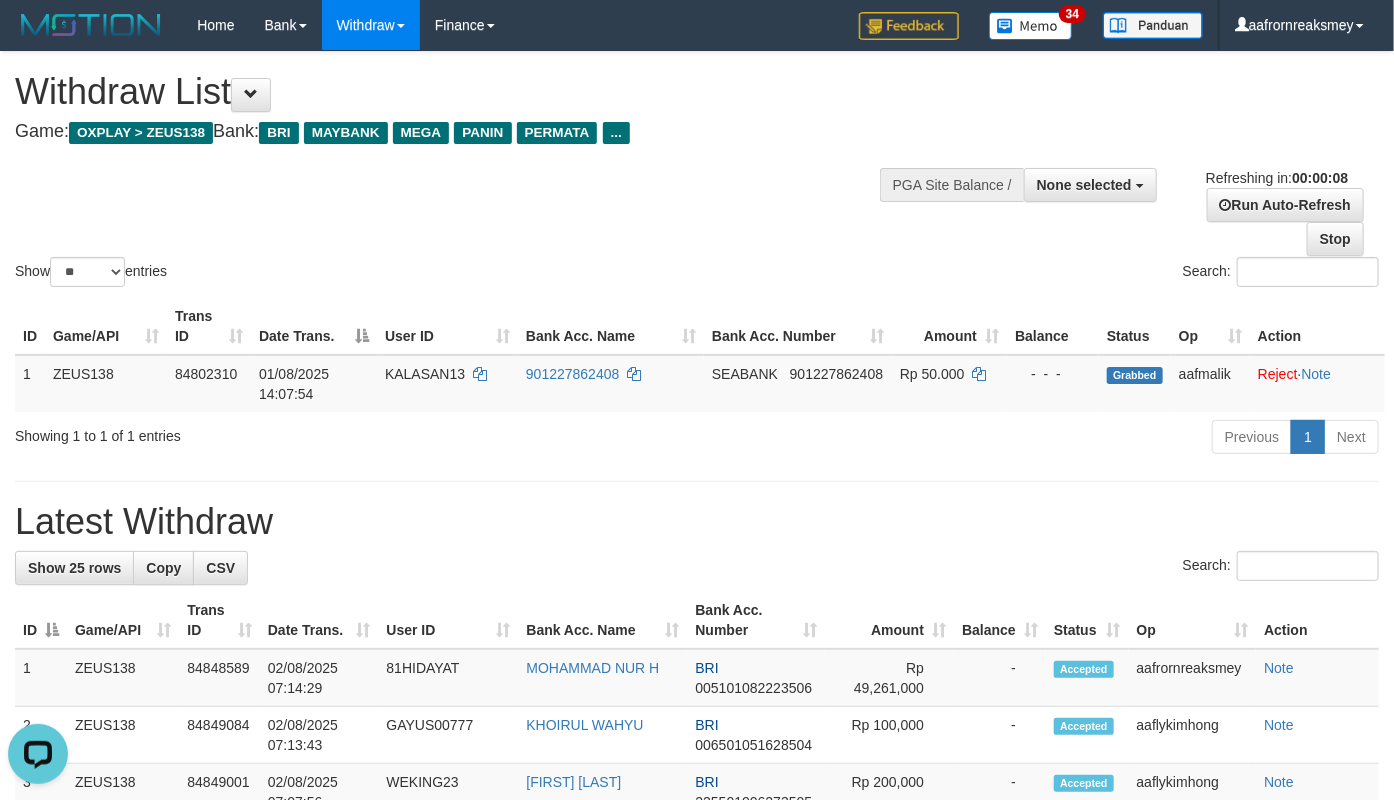 scroll, scrollTop: 0, scrollLeft: 0, axis: both 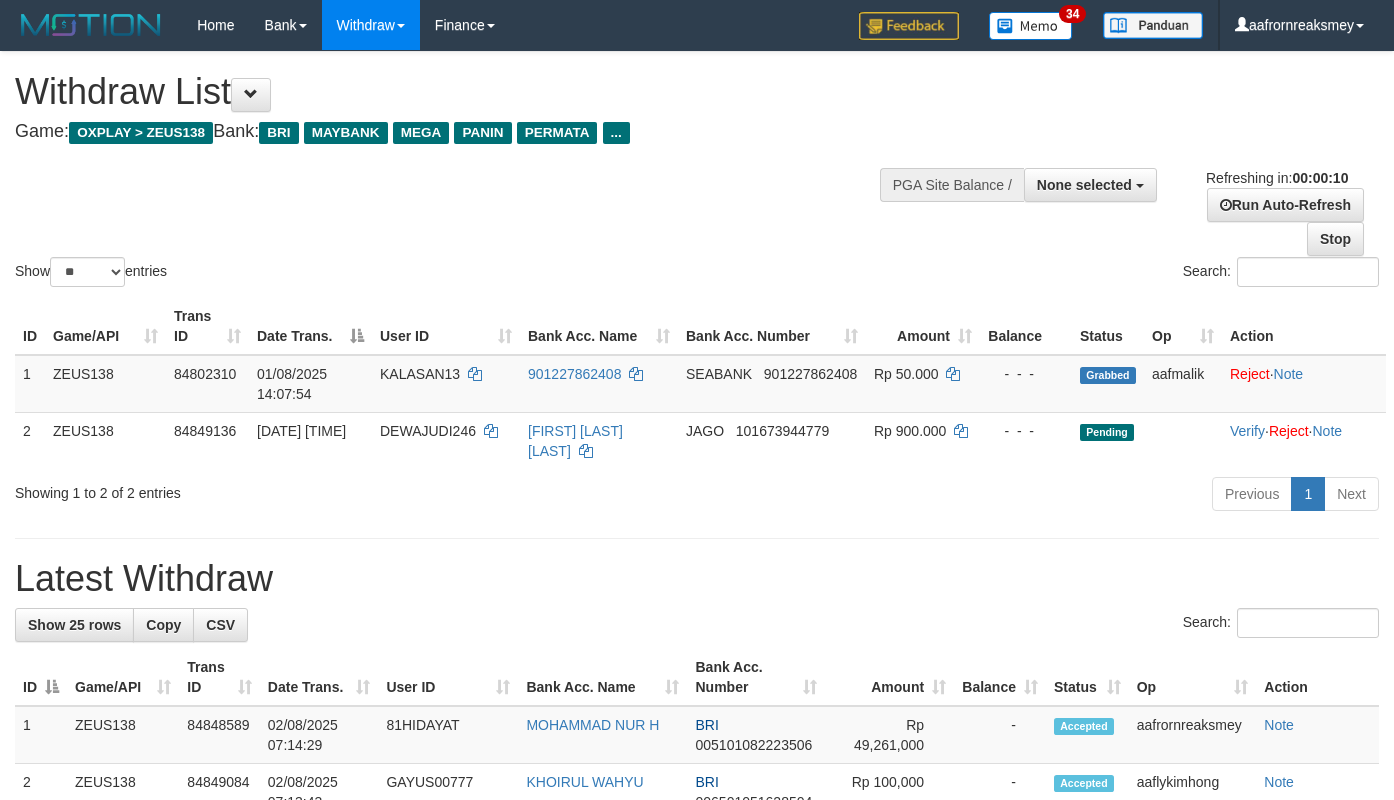 select 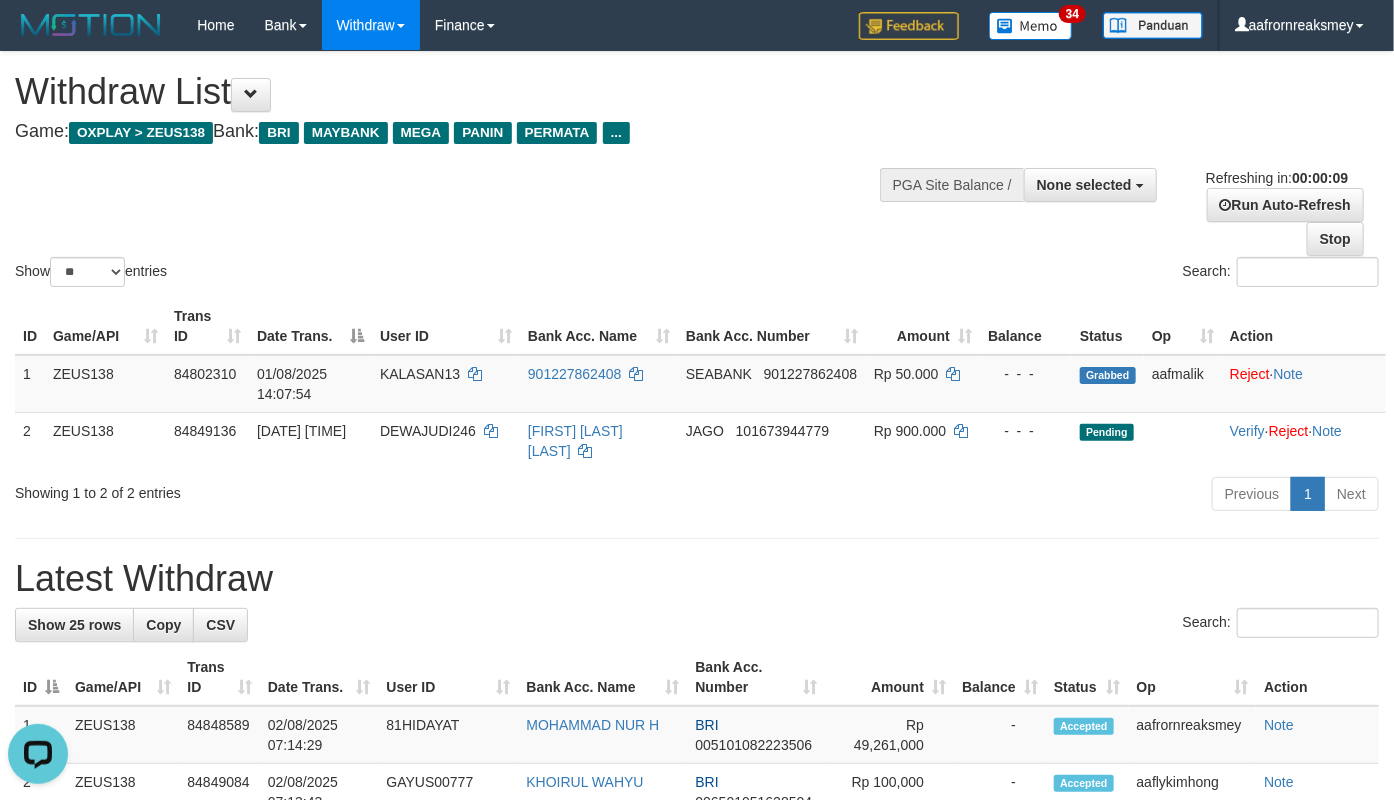 scroll, scrollTop: 0, scrollLeft: 0, axis: both 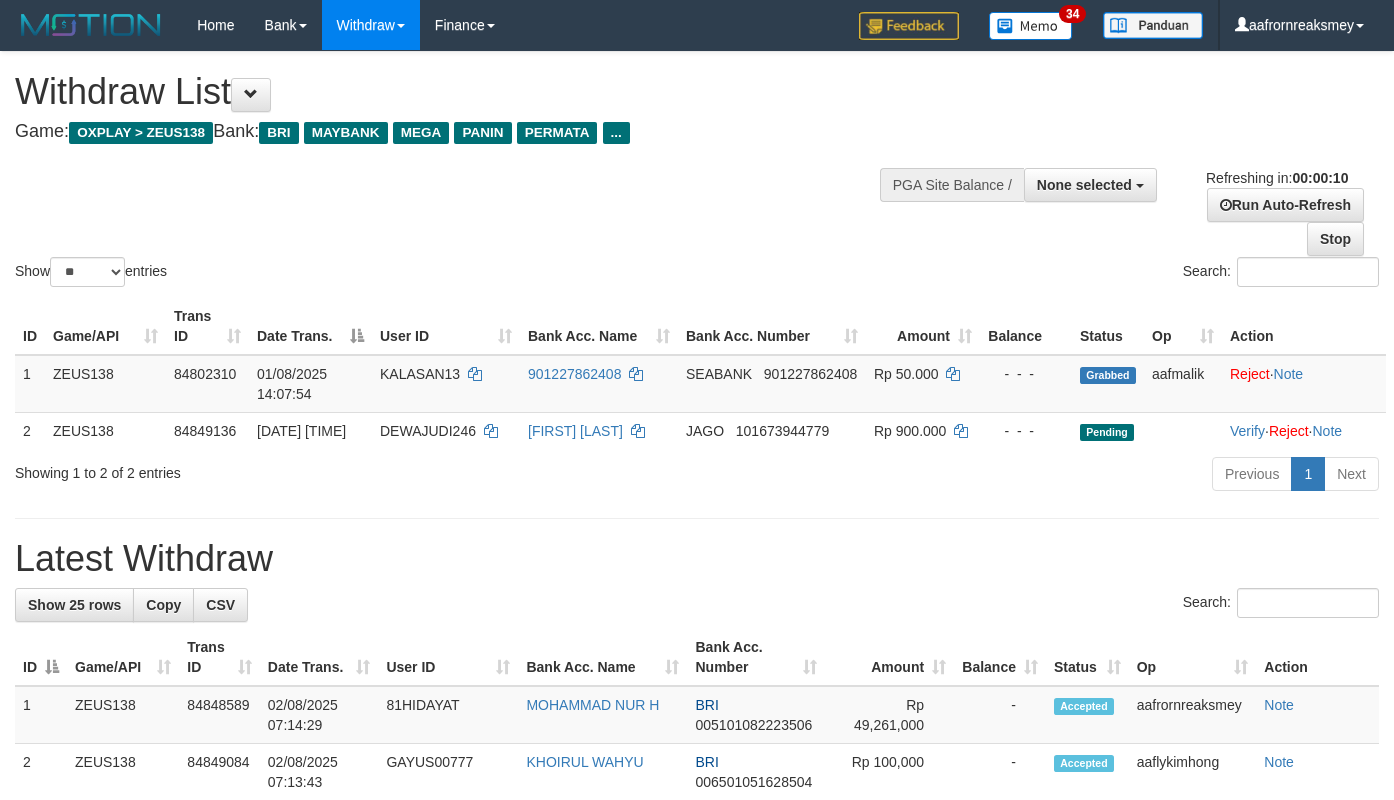 select 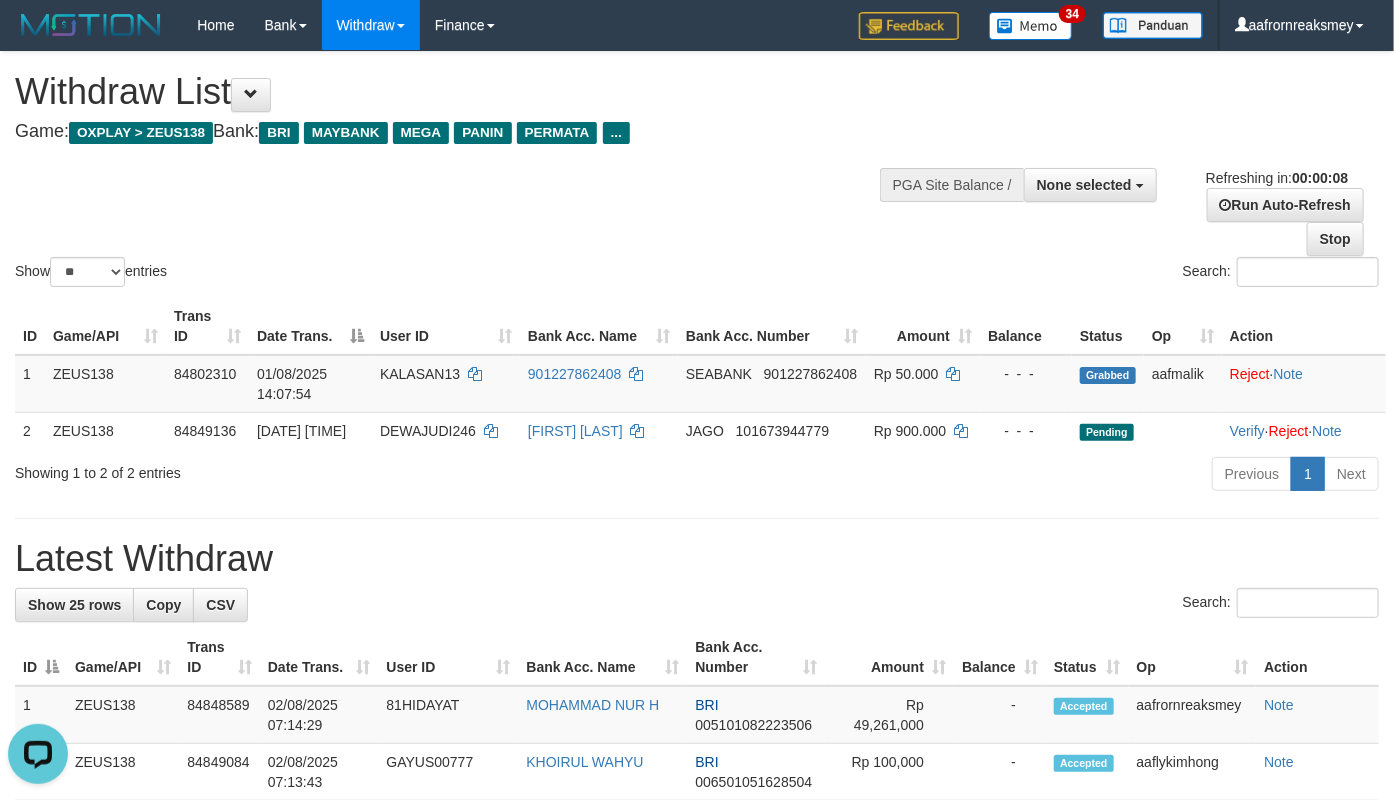 scroll, scrollTop: 0, scrollLeft: 0, axis: both 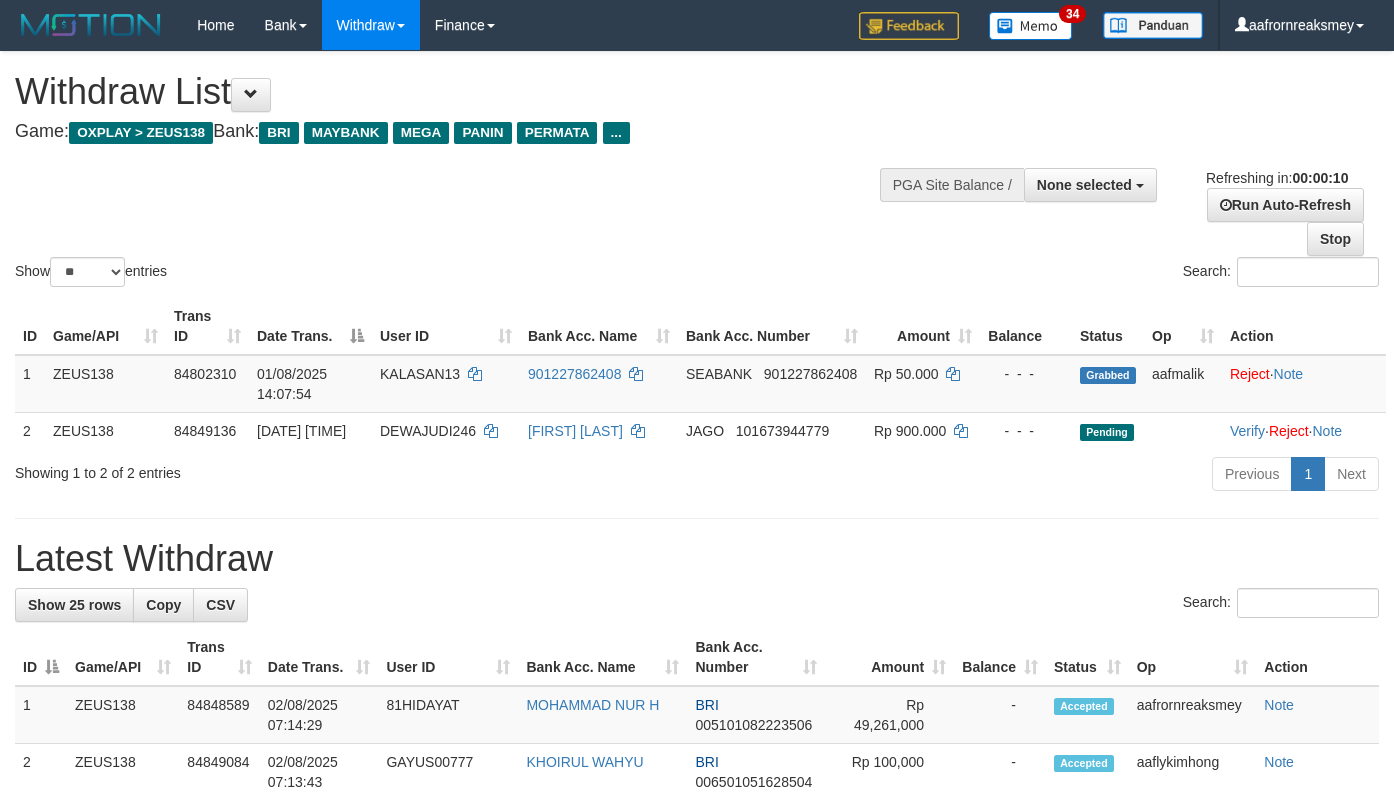 select 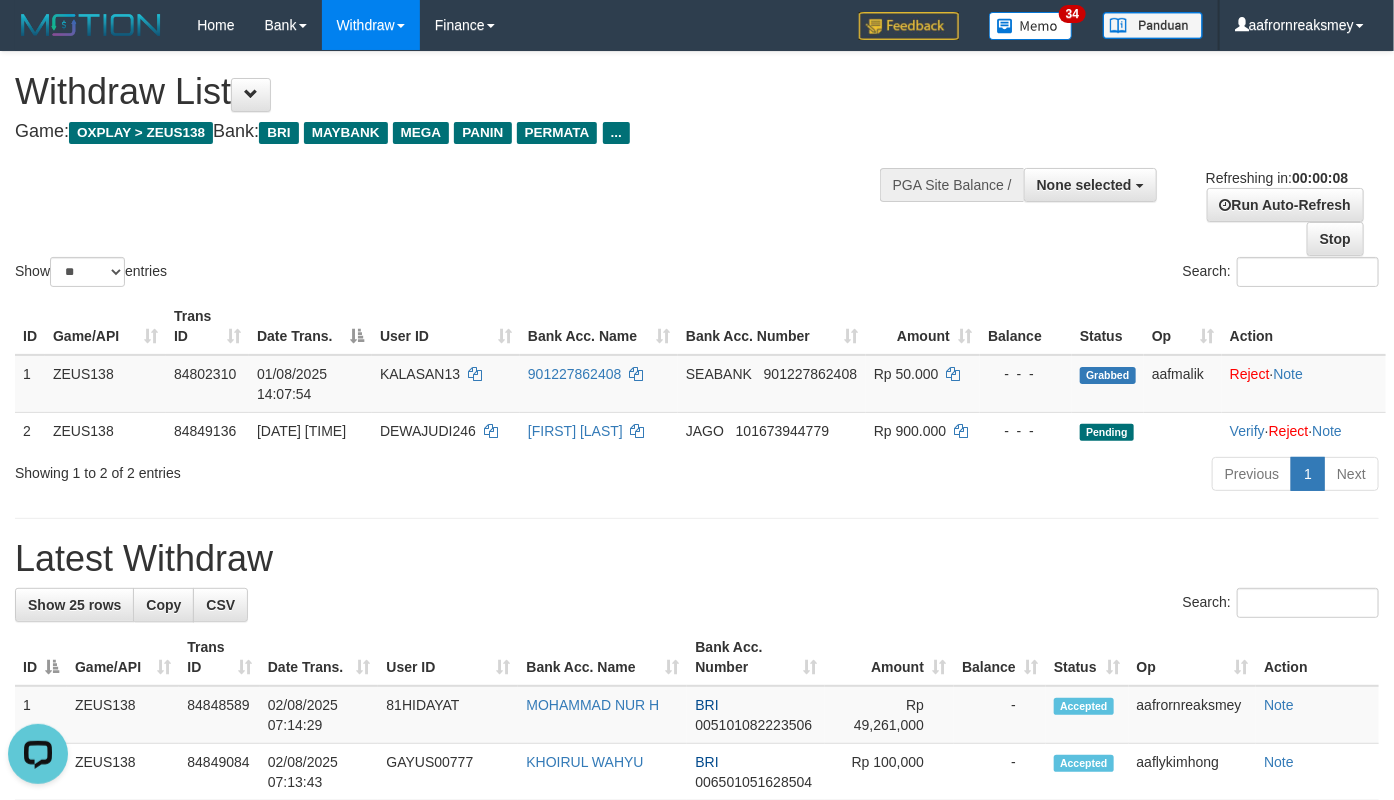 scroll, scrollTop: 0, scrollLeft: 0, axis: both 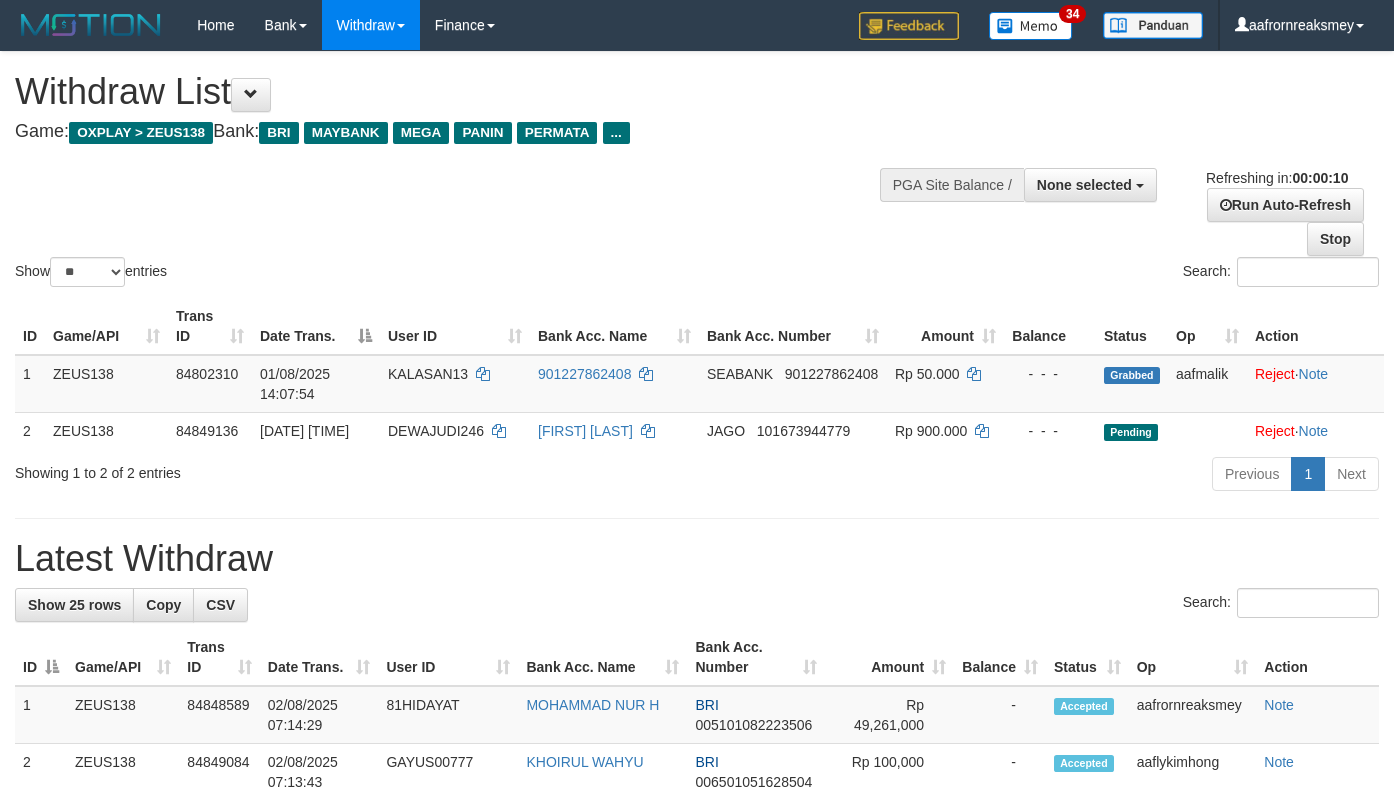 select 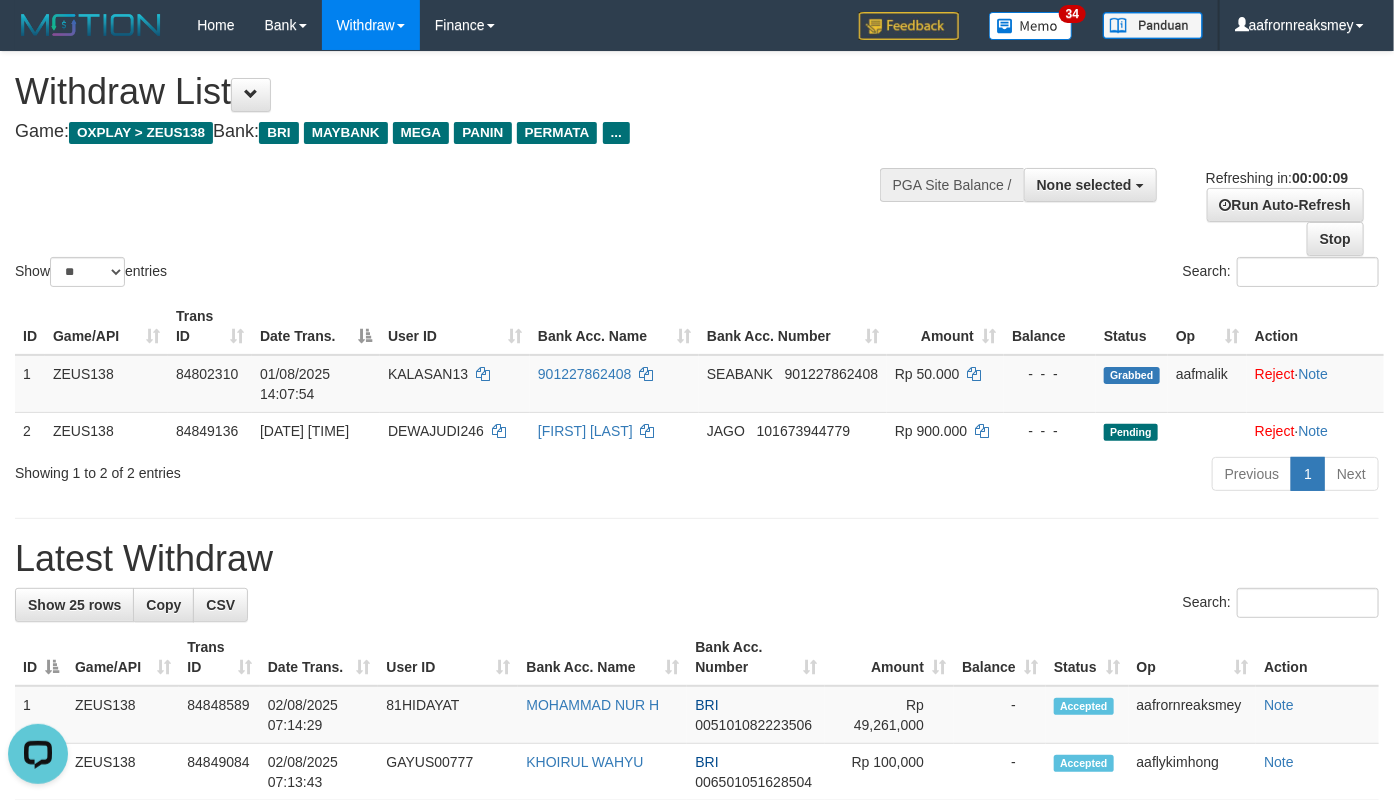 scroll, scrollTop: 0, scrollLeft: 0, axis: both 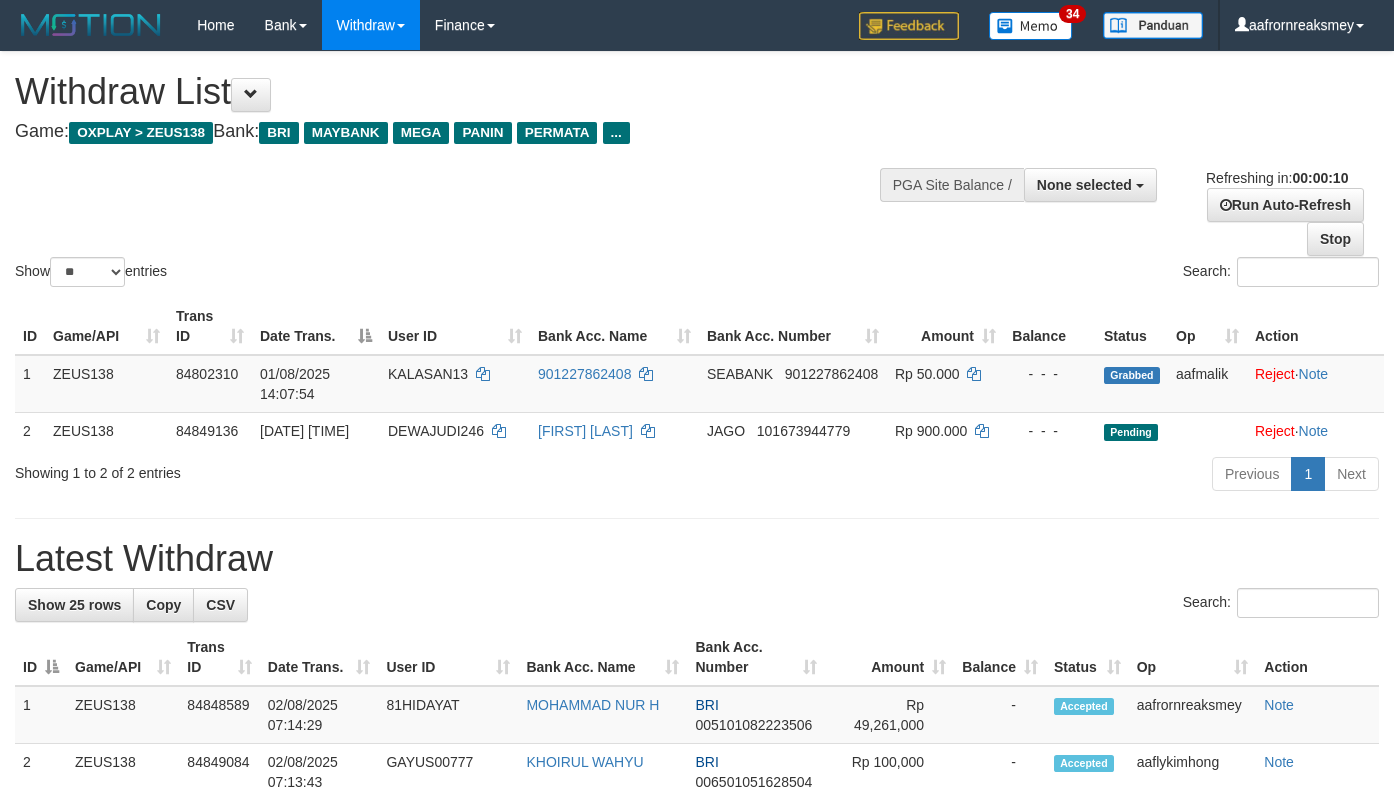 select 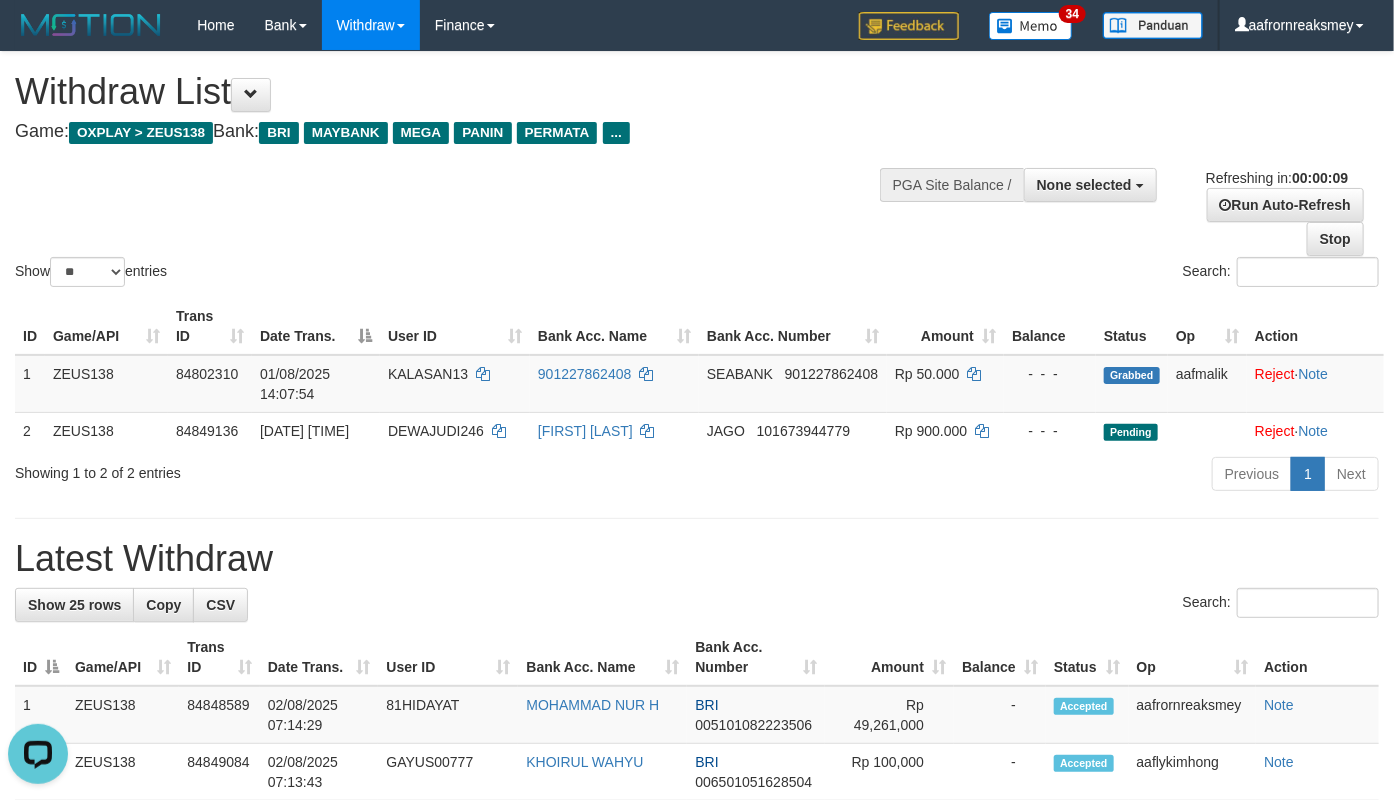 scroll, scrollTop: 0, scrollLeft: 0, axis: both 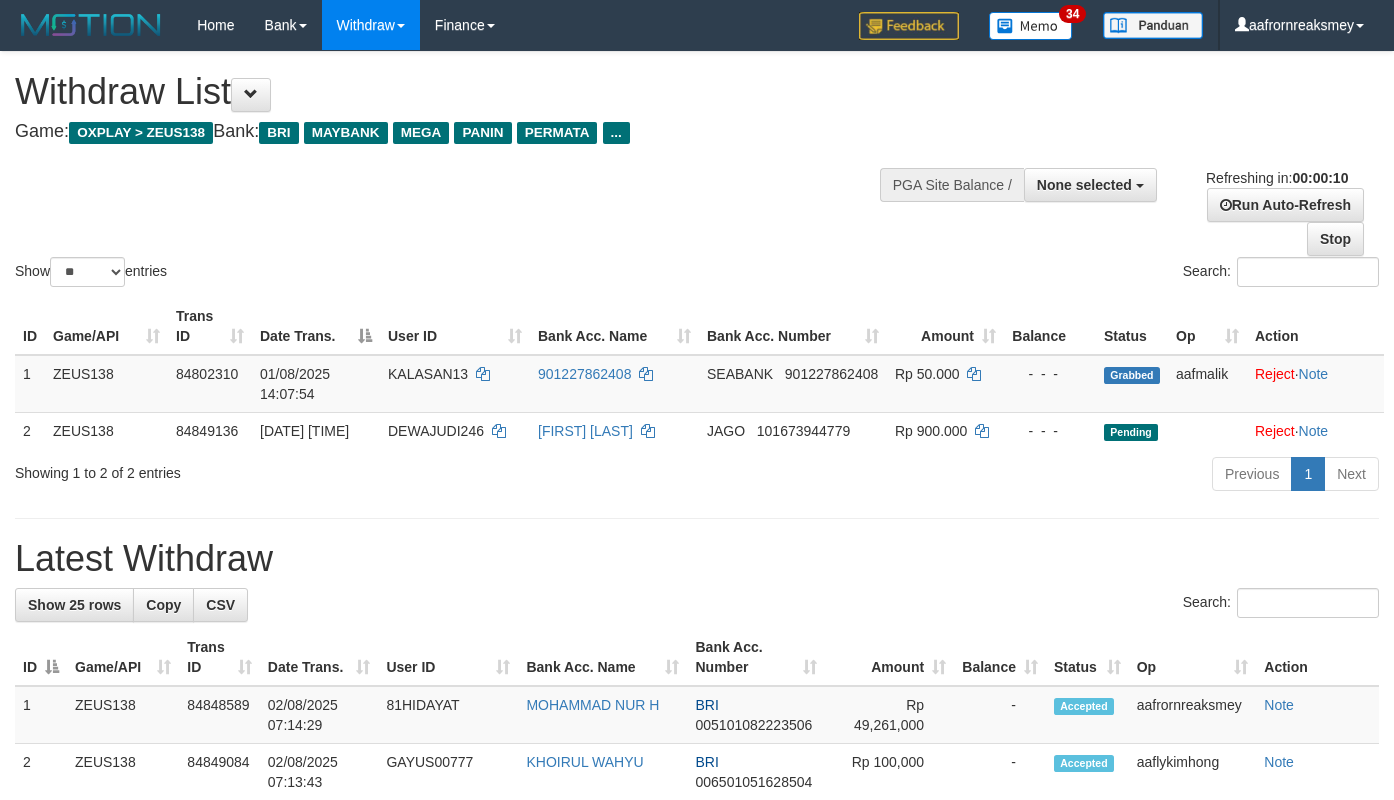 select 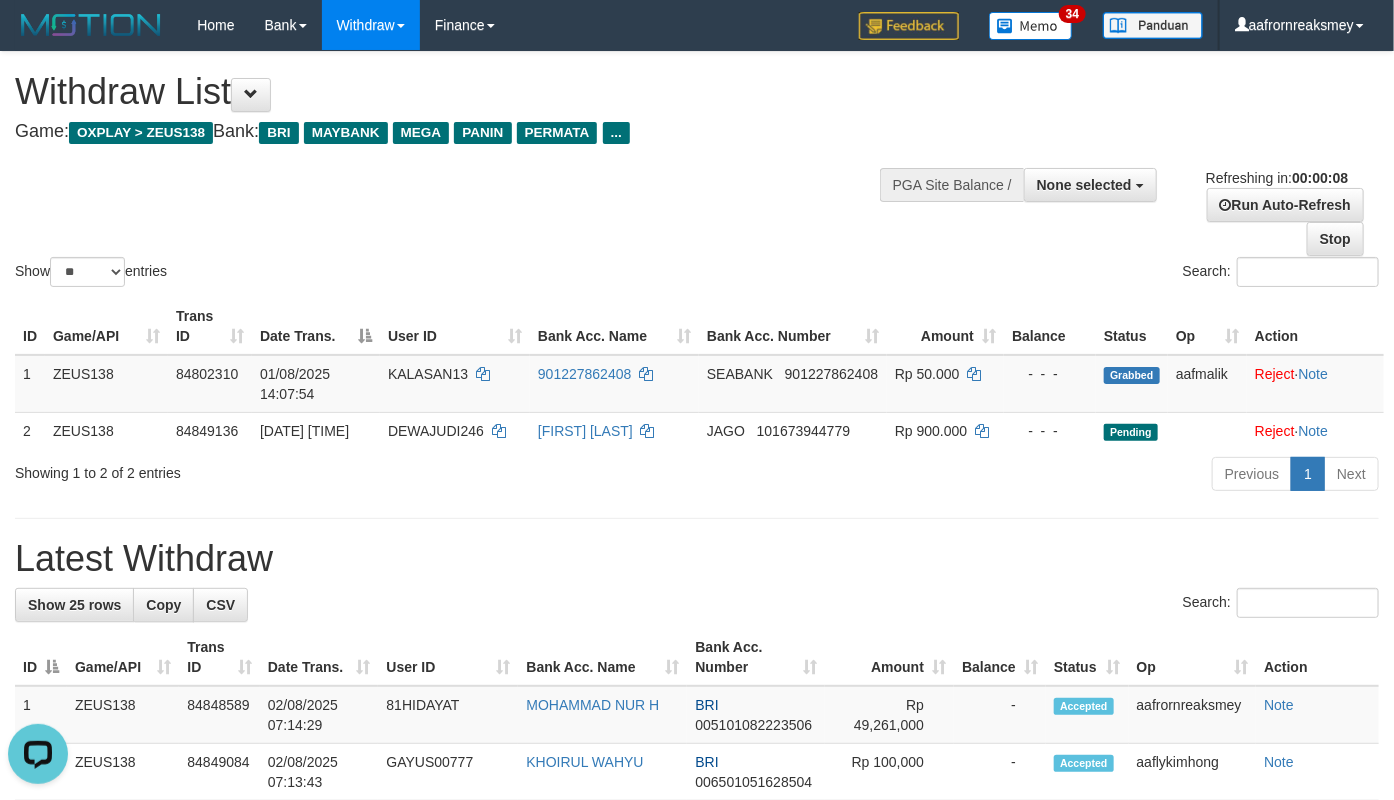 scroll, scrollTop: 0, scrollLeft: 0, axis: both 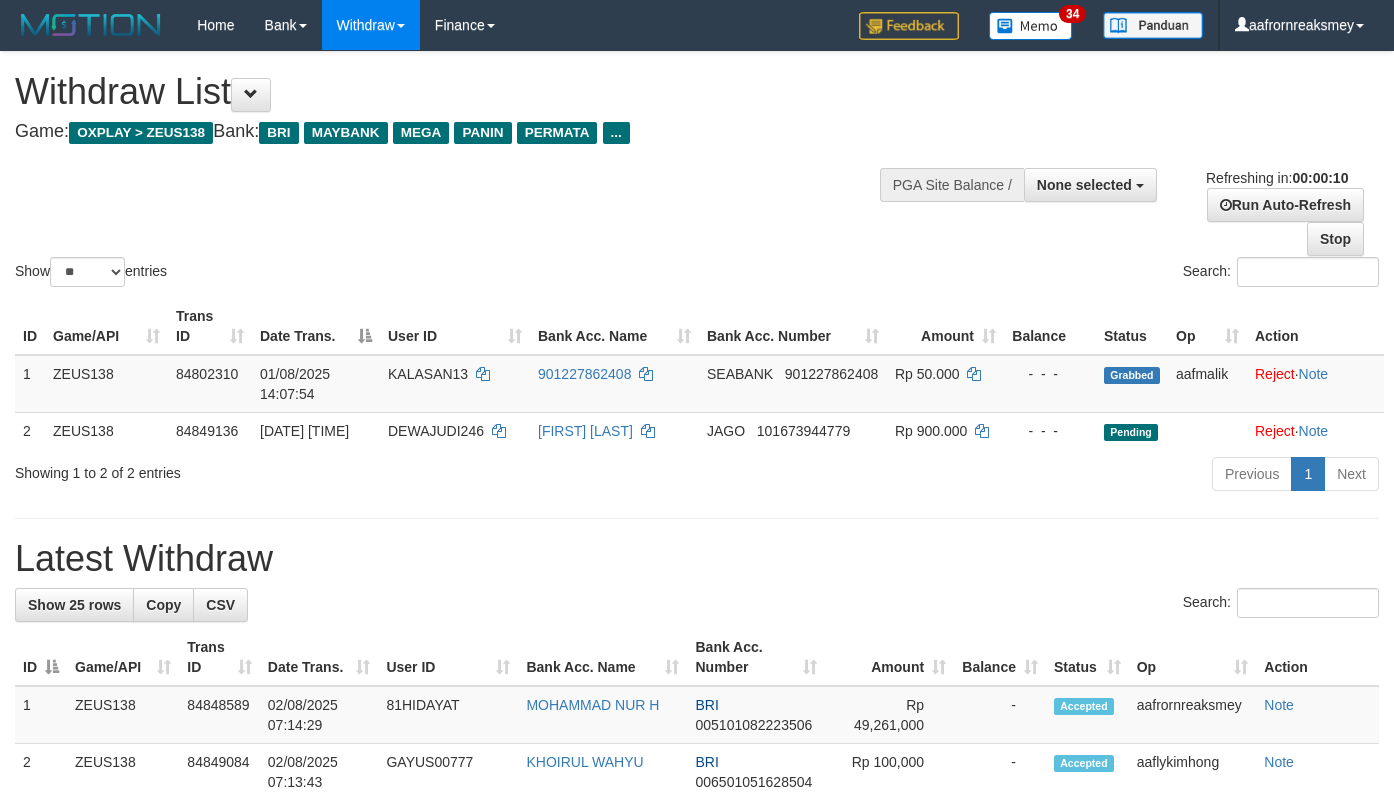 select 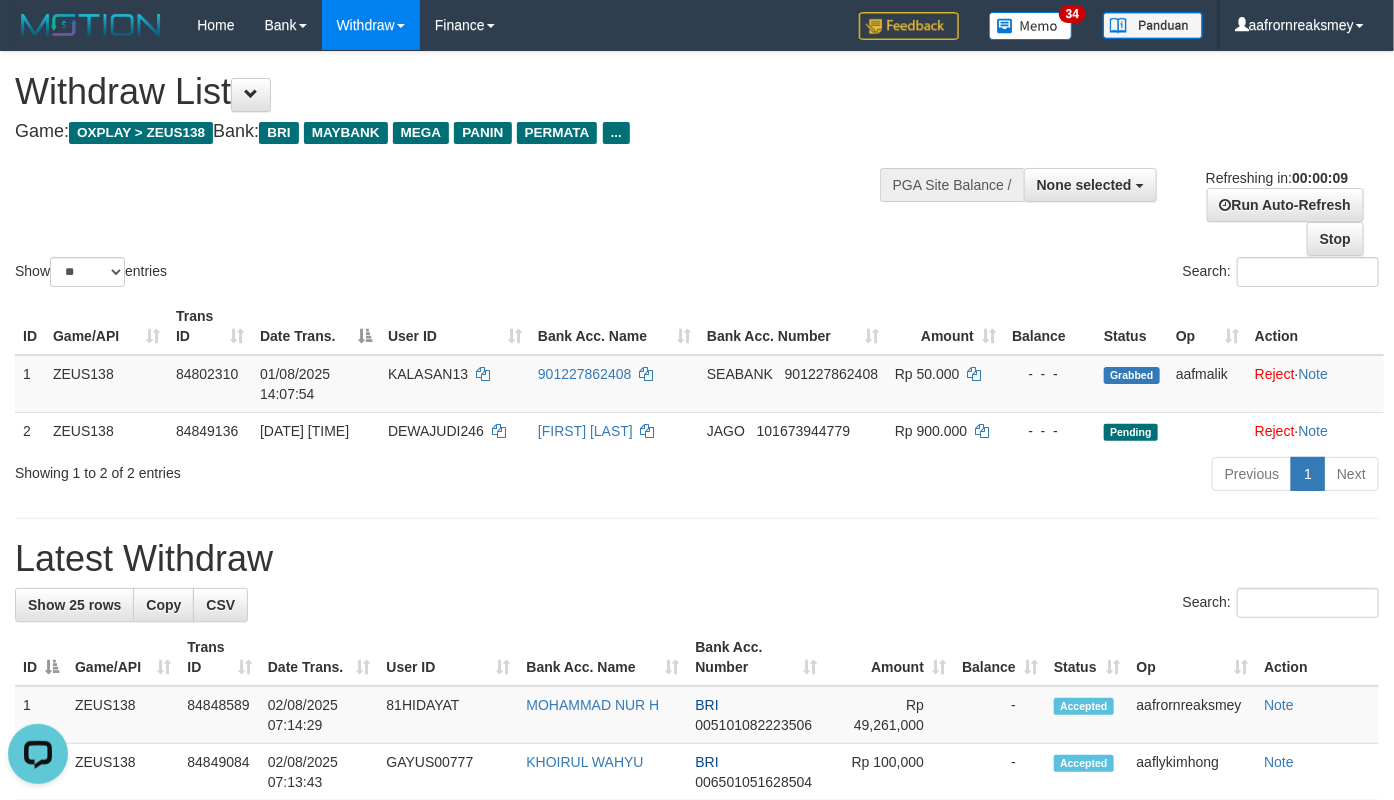 scroll, scrollTop: 0, scrollLeft: 0, axis: both 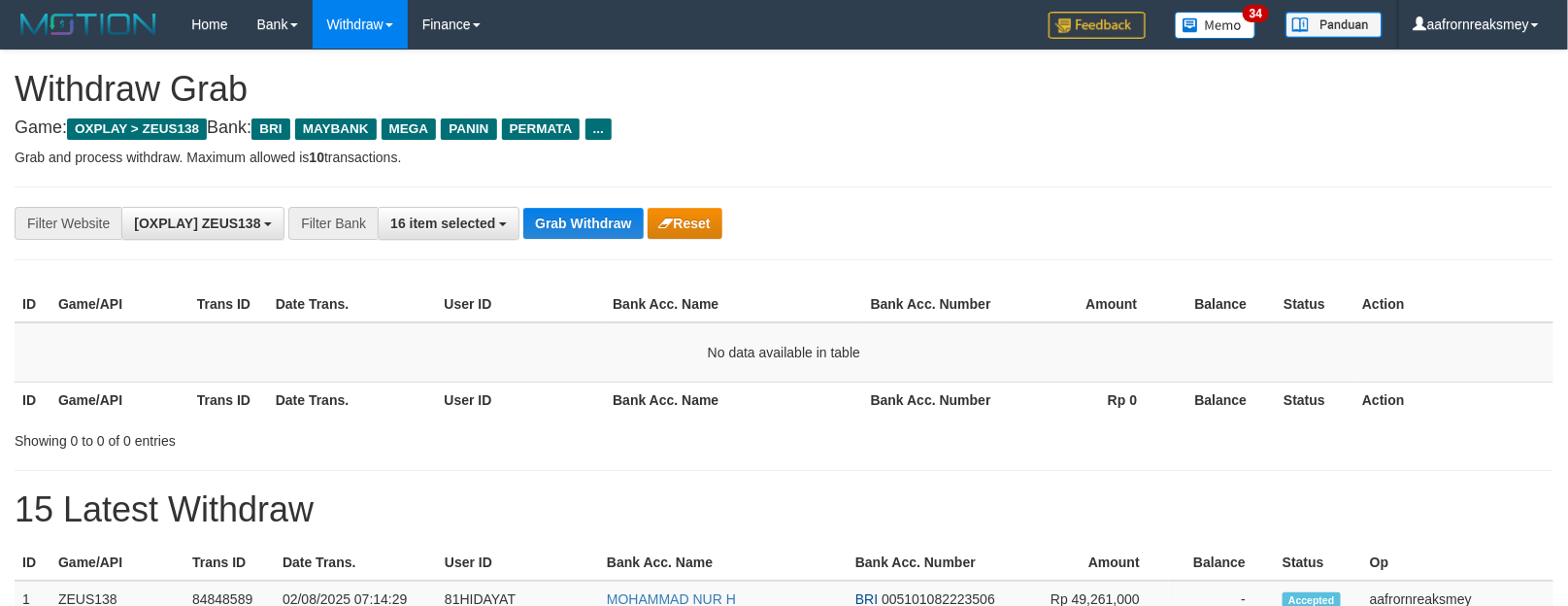 click on "**********" at bounding box center [784, 223] 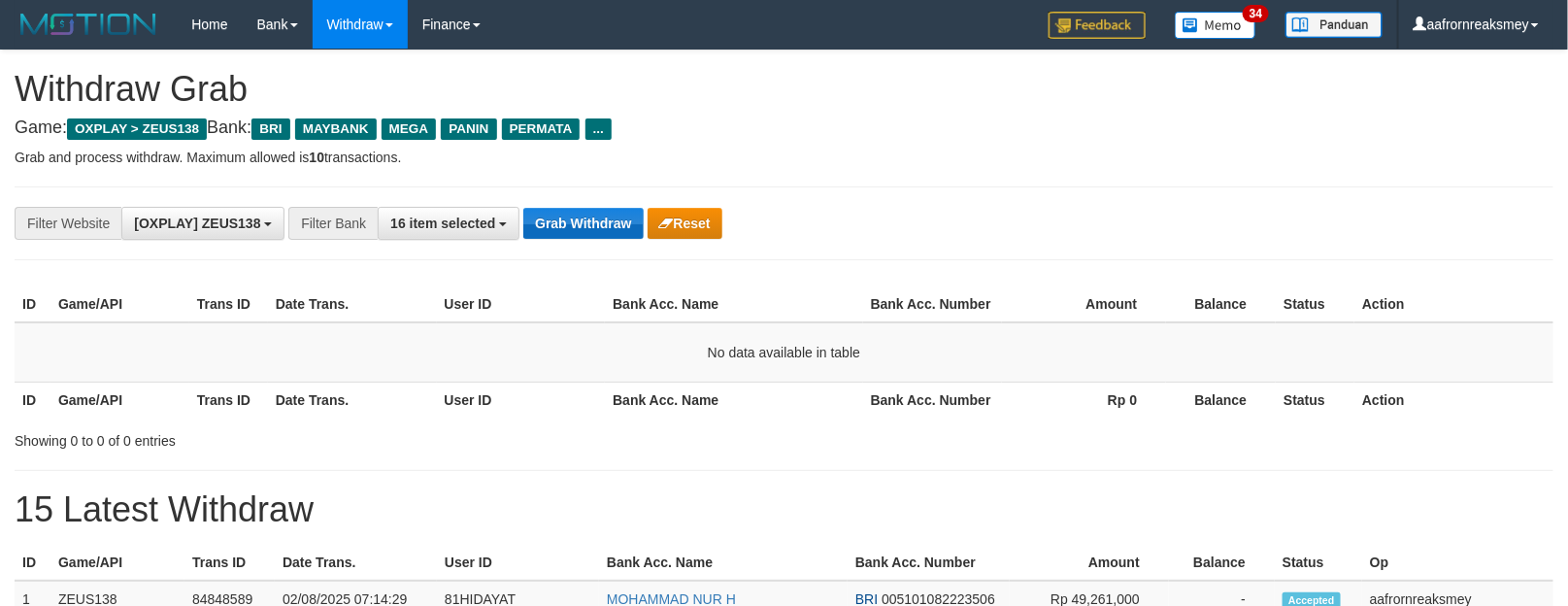 click on "**********" at bounding box center (653, 223) 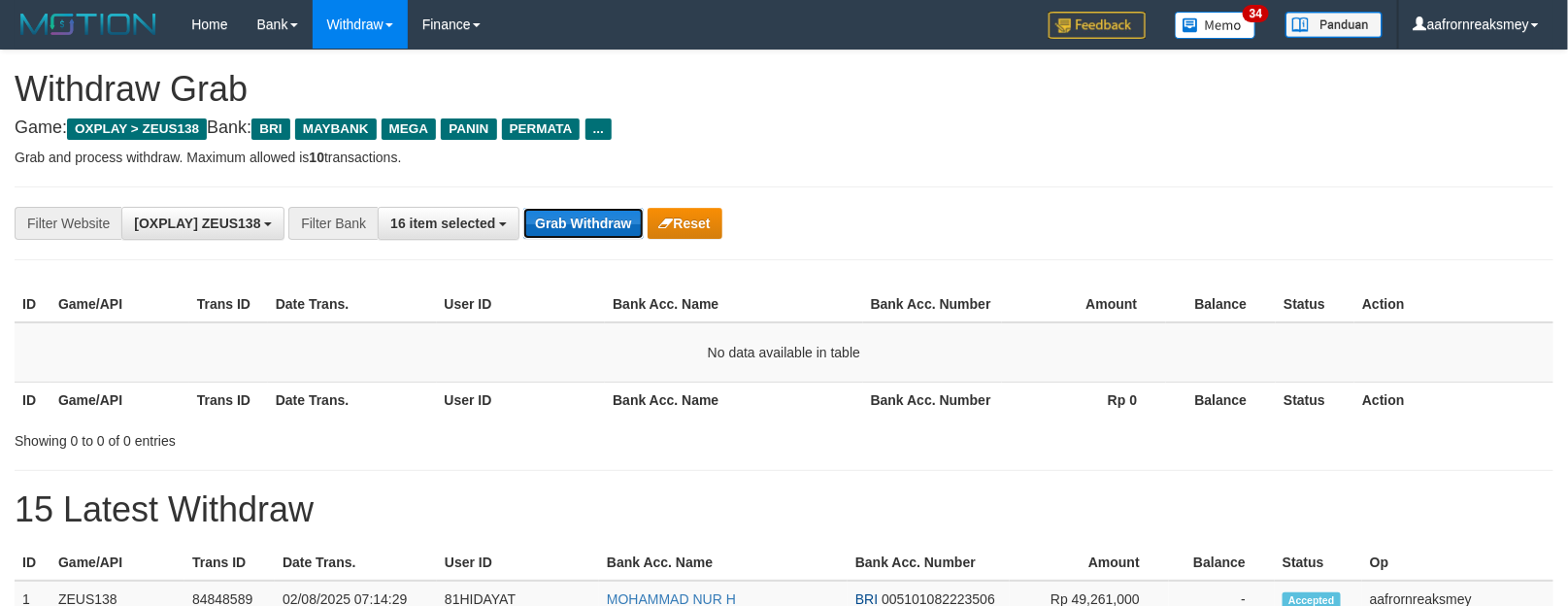 click on "Grab Withdraw" at bounding box center [583, 223] 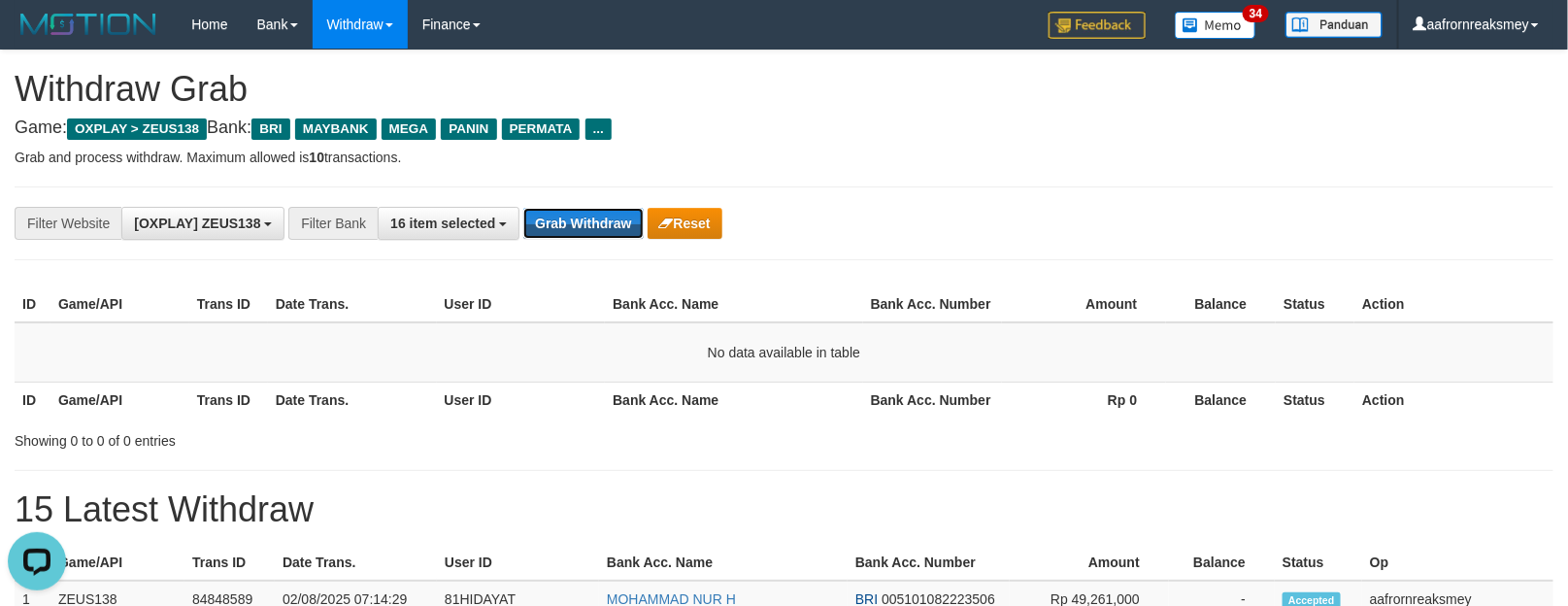scroll, scrollTop: 0, scrollLeft: 0, axis: both 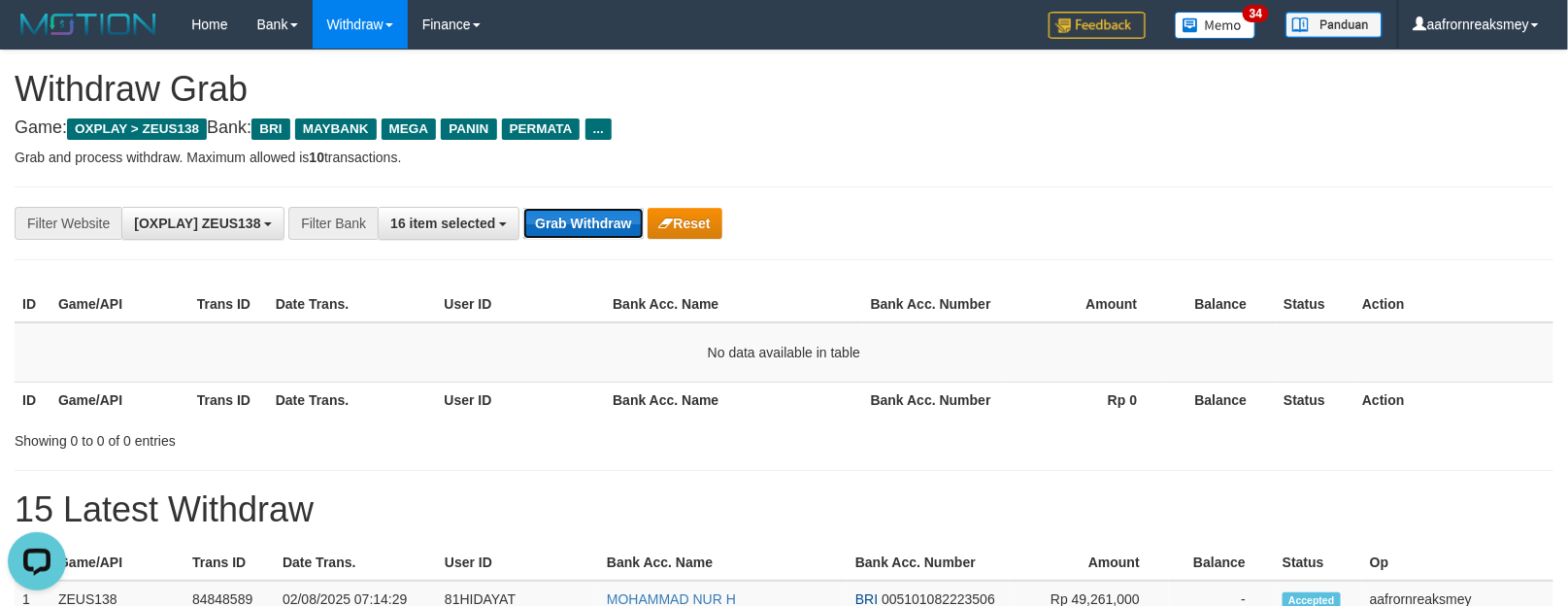 click on "Grab Withdraw" at bounding box center (583, 223) 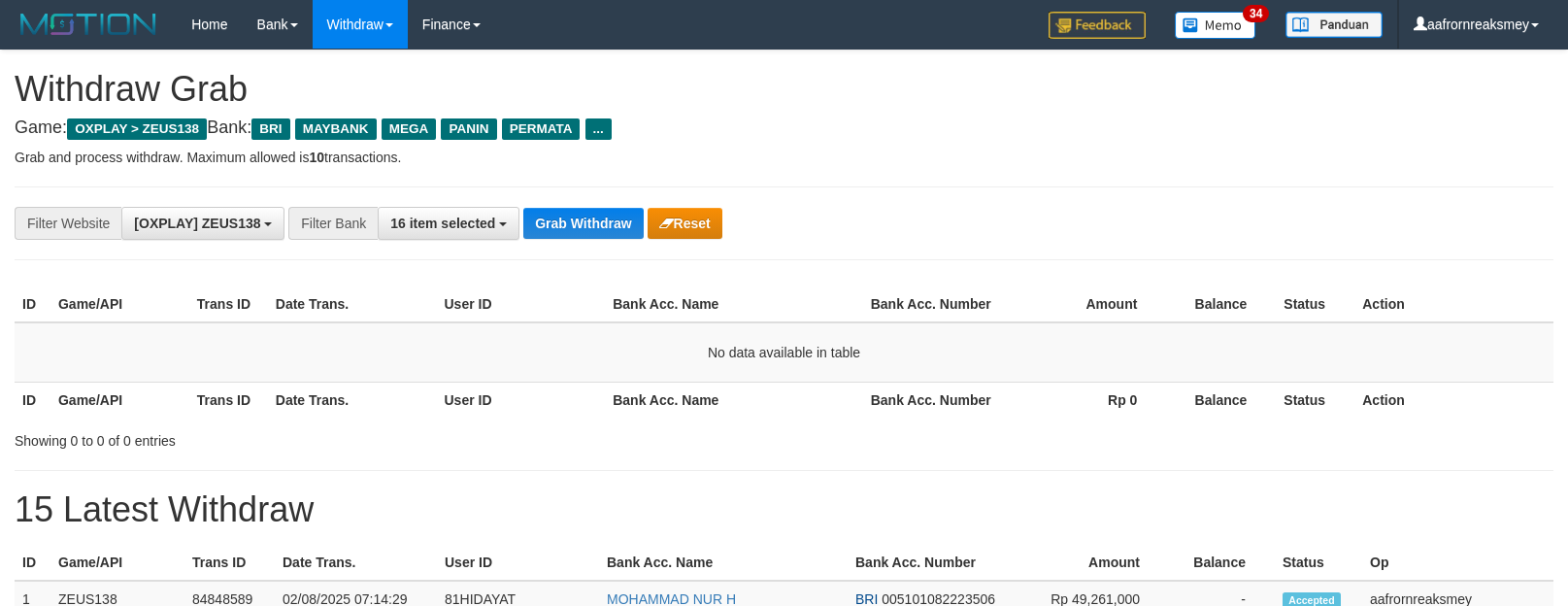 scroll, scrollTop: 0, scrollLeft: 0, axis: both 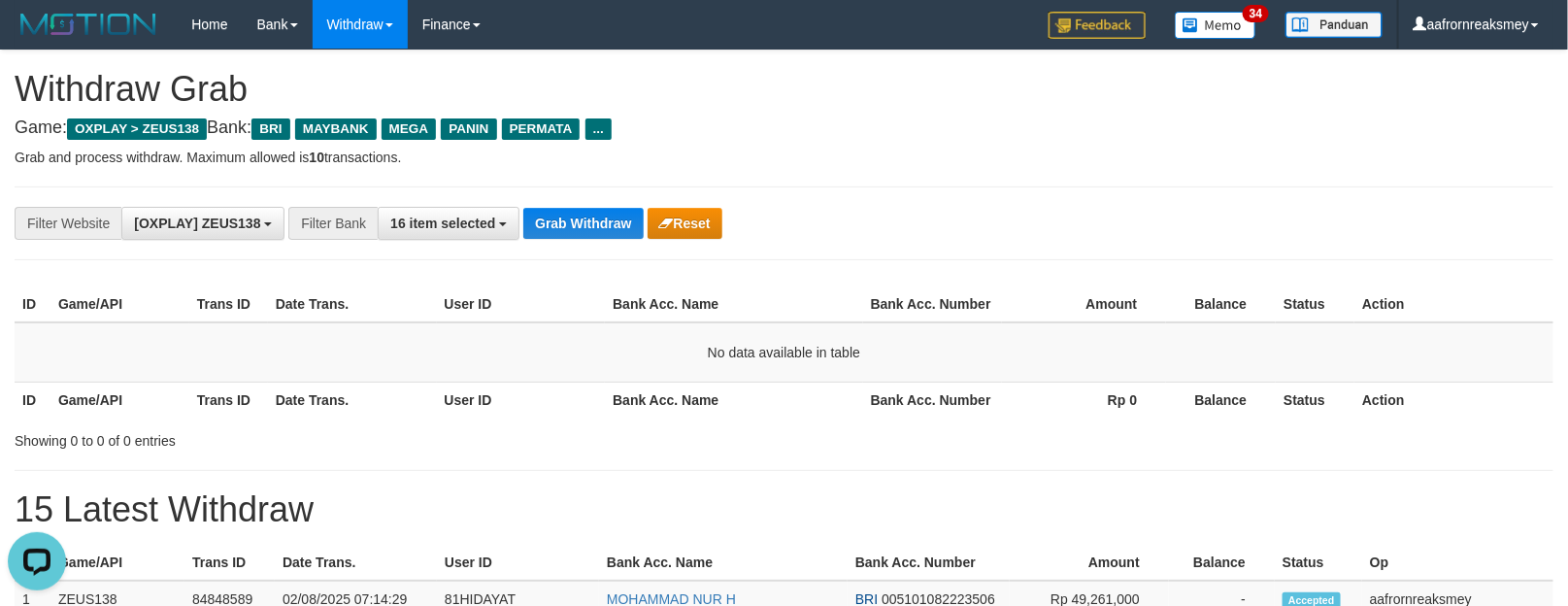 click on "**********" at bounding box center (784, 223) 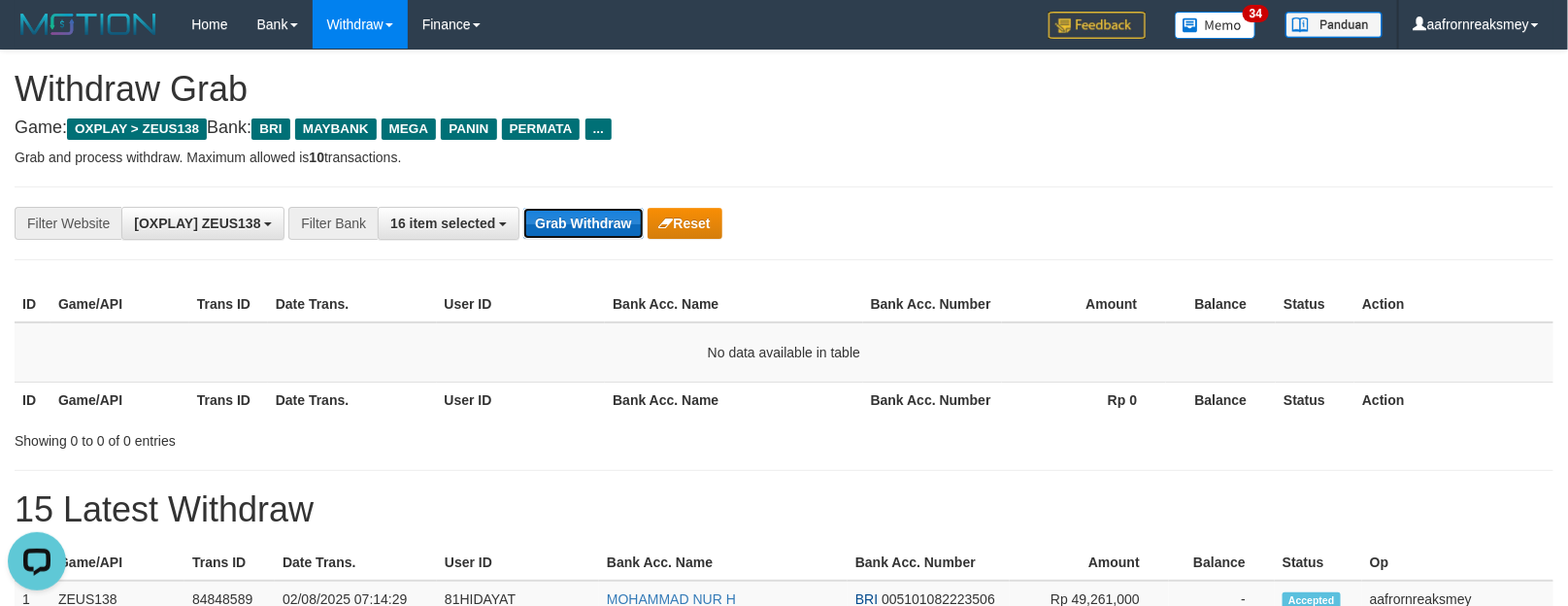 click on "Grab Withdraw" at bounding box center (583, 223) 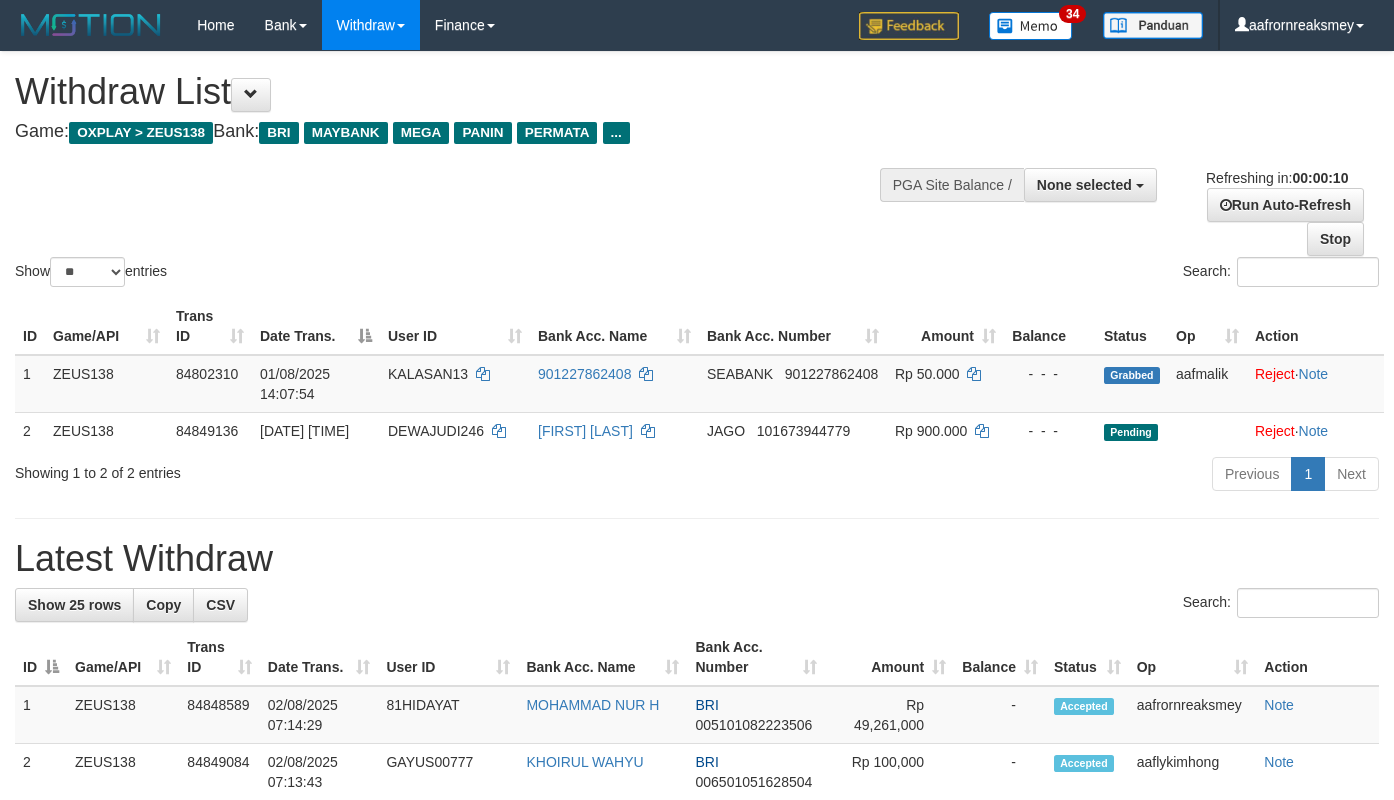 select 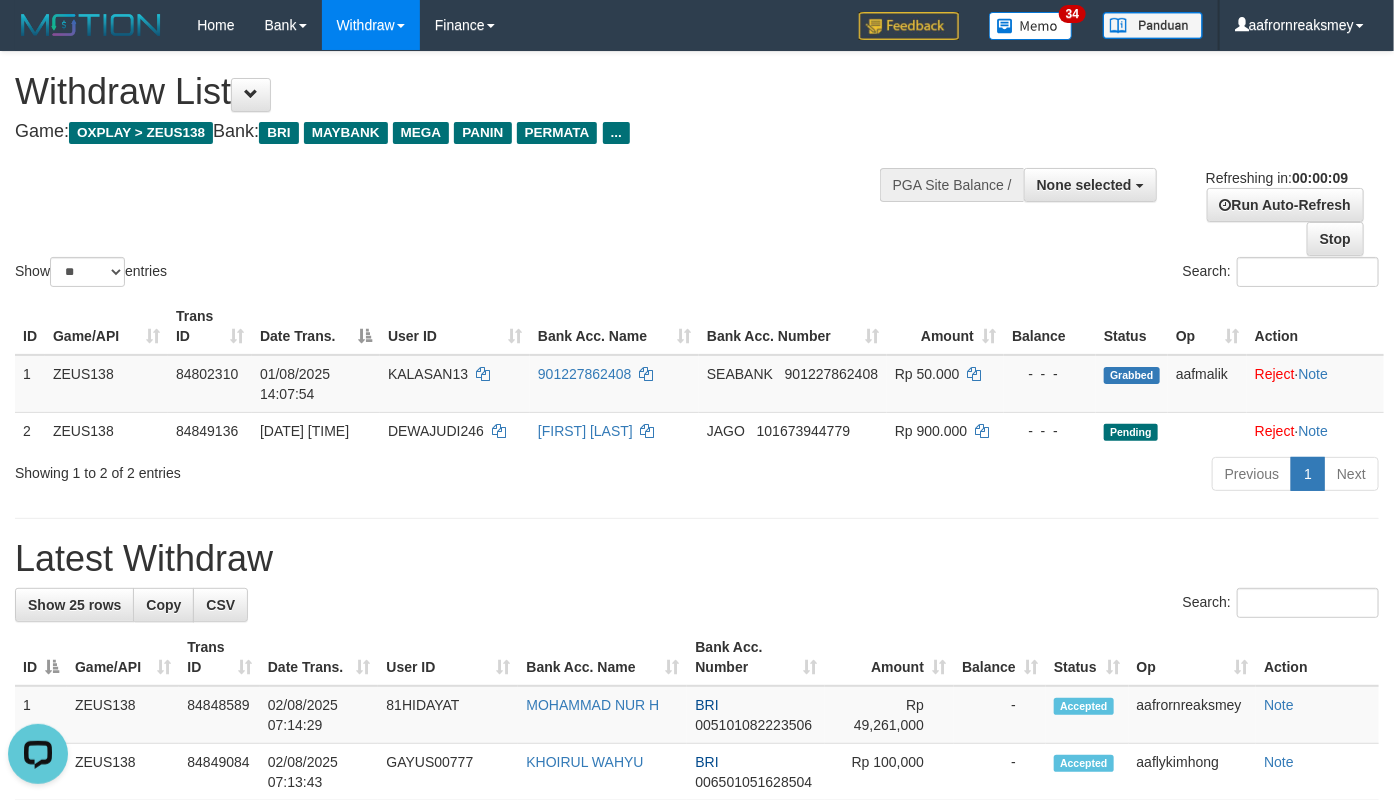 scroll, scrollTop: 0, scrollLeft: 0, axis: both 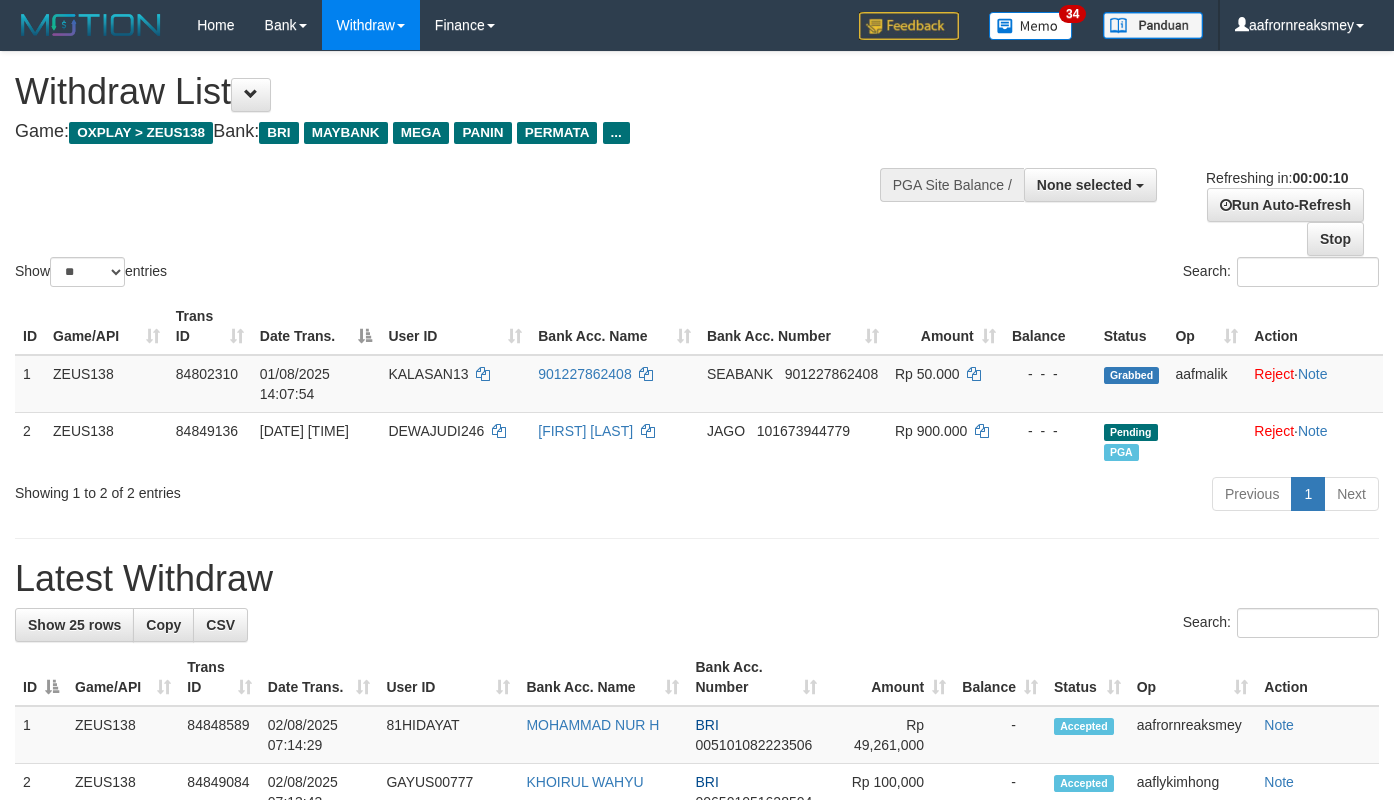 select 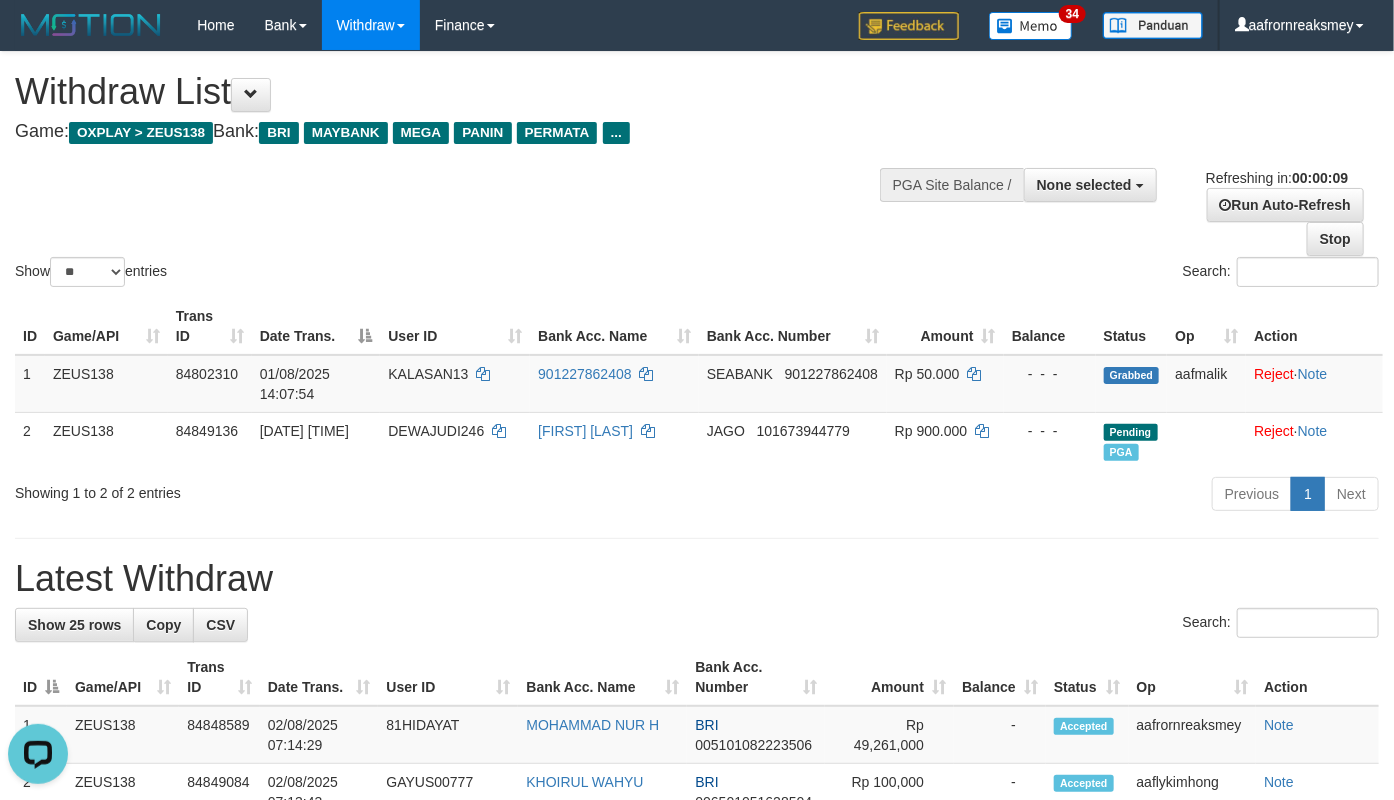 scroll, scrollTop: 0, scrollLeft: 0, axis: both 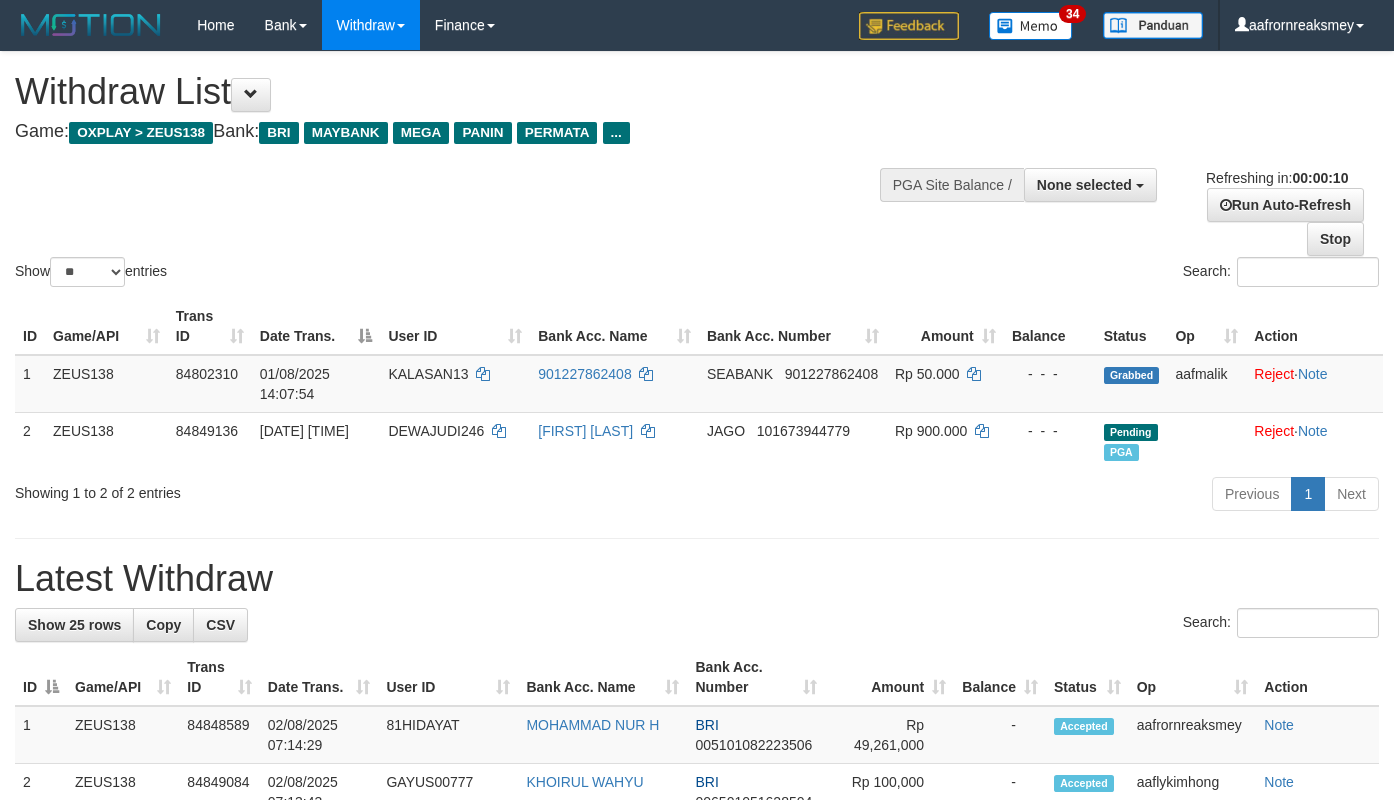 select 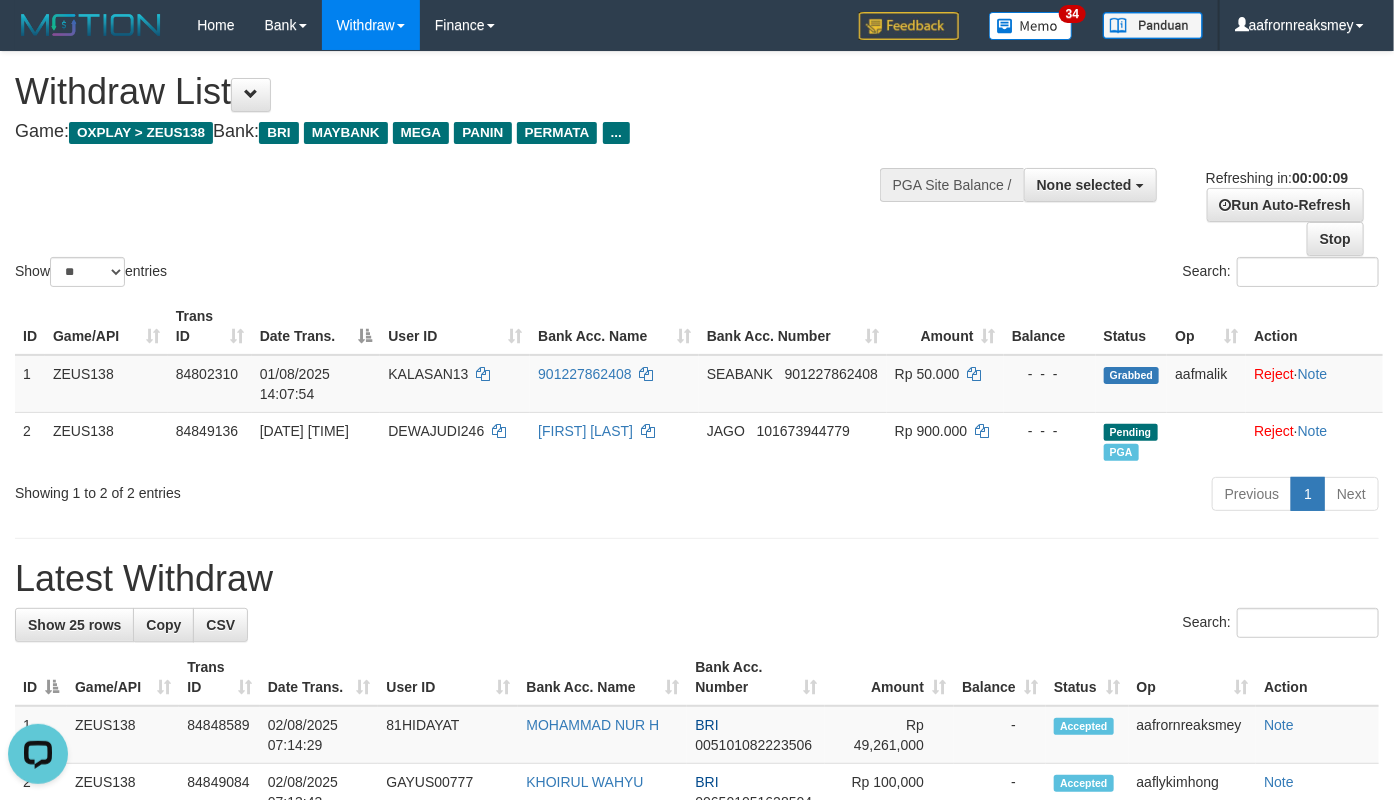 scroll, scrollTop: 0, scrollLeft: 0, axis: both 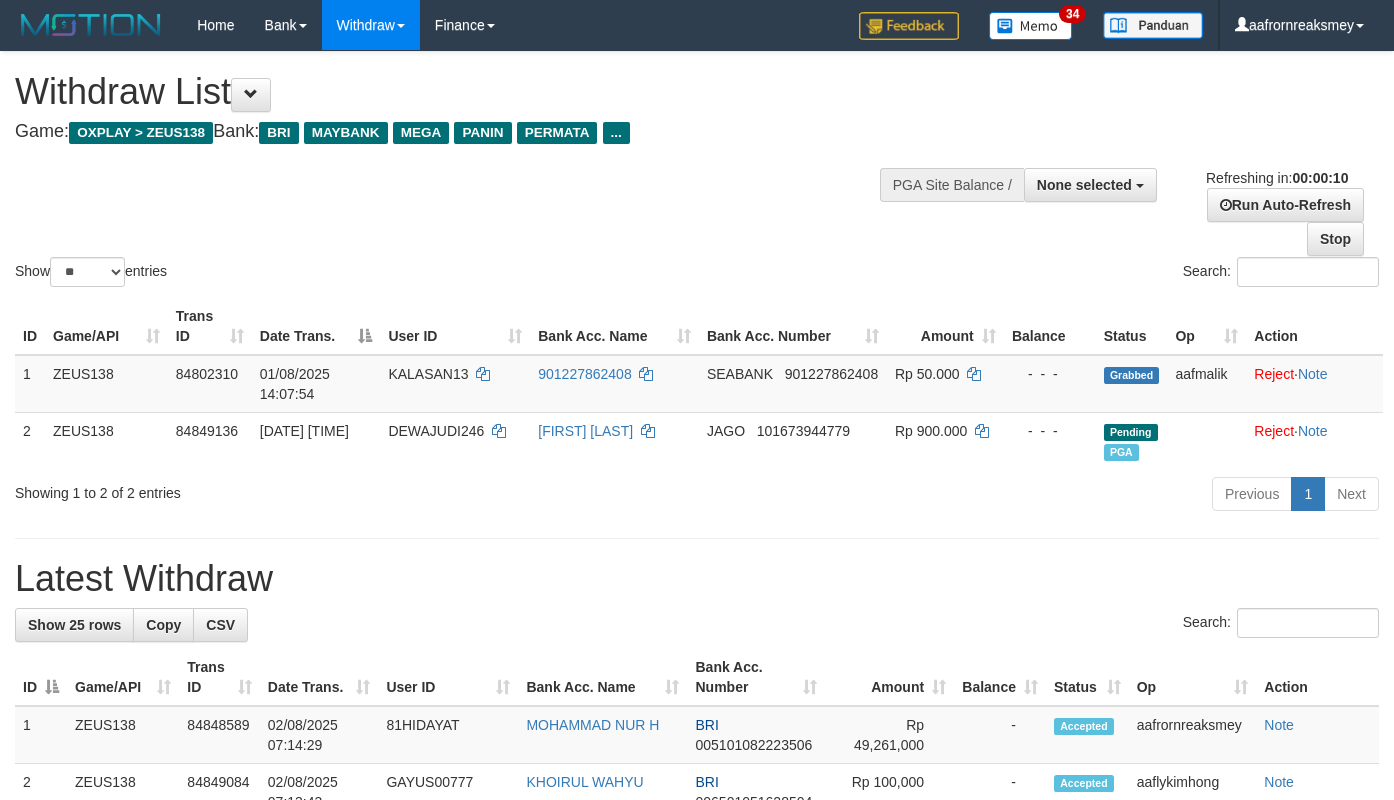select 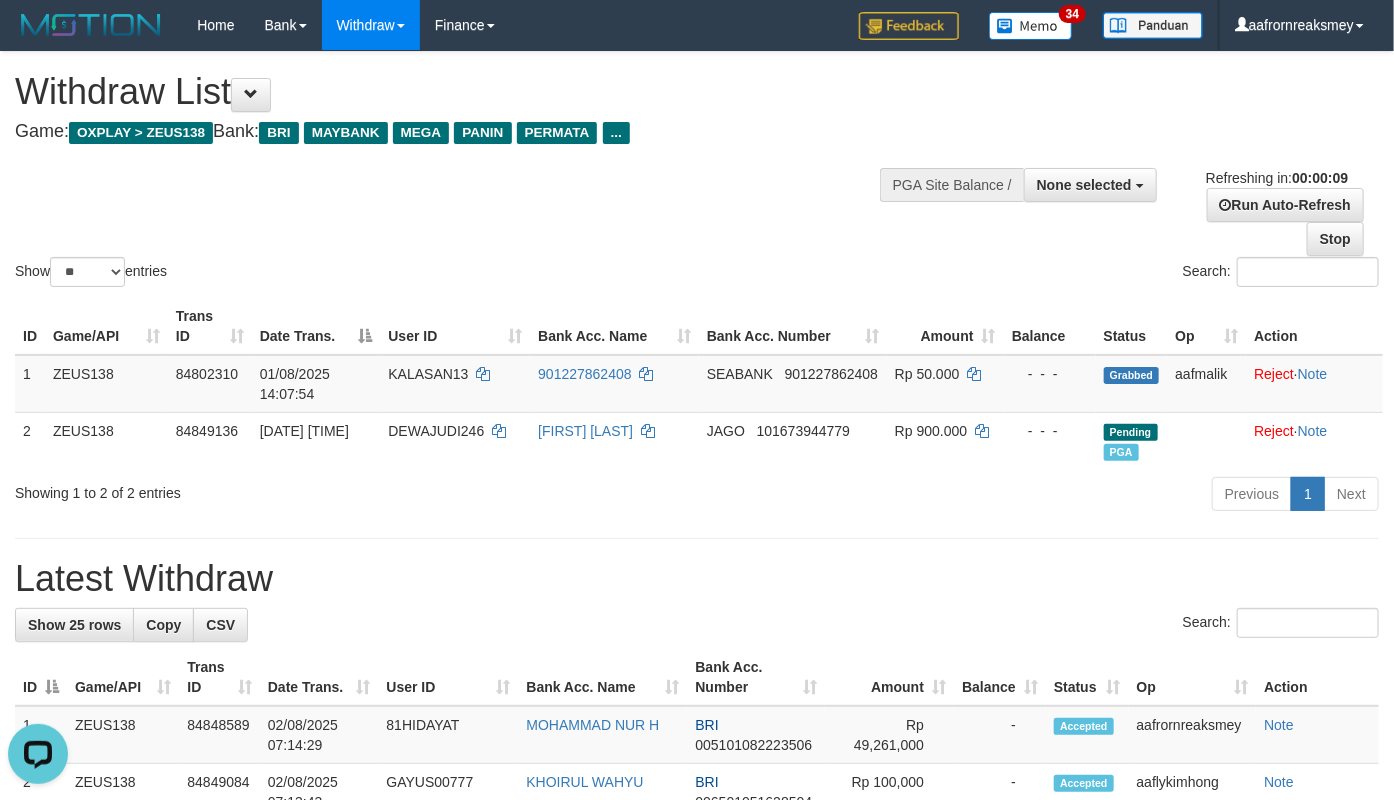 scroll, scrollTop: 0, scrollLeft: 0, axis: both 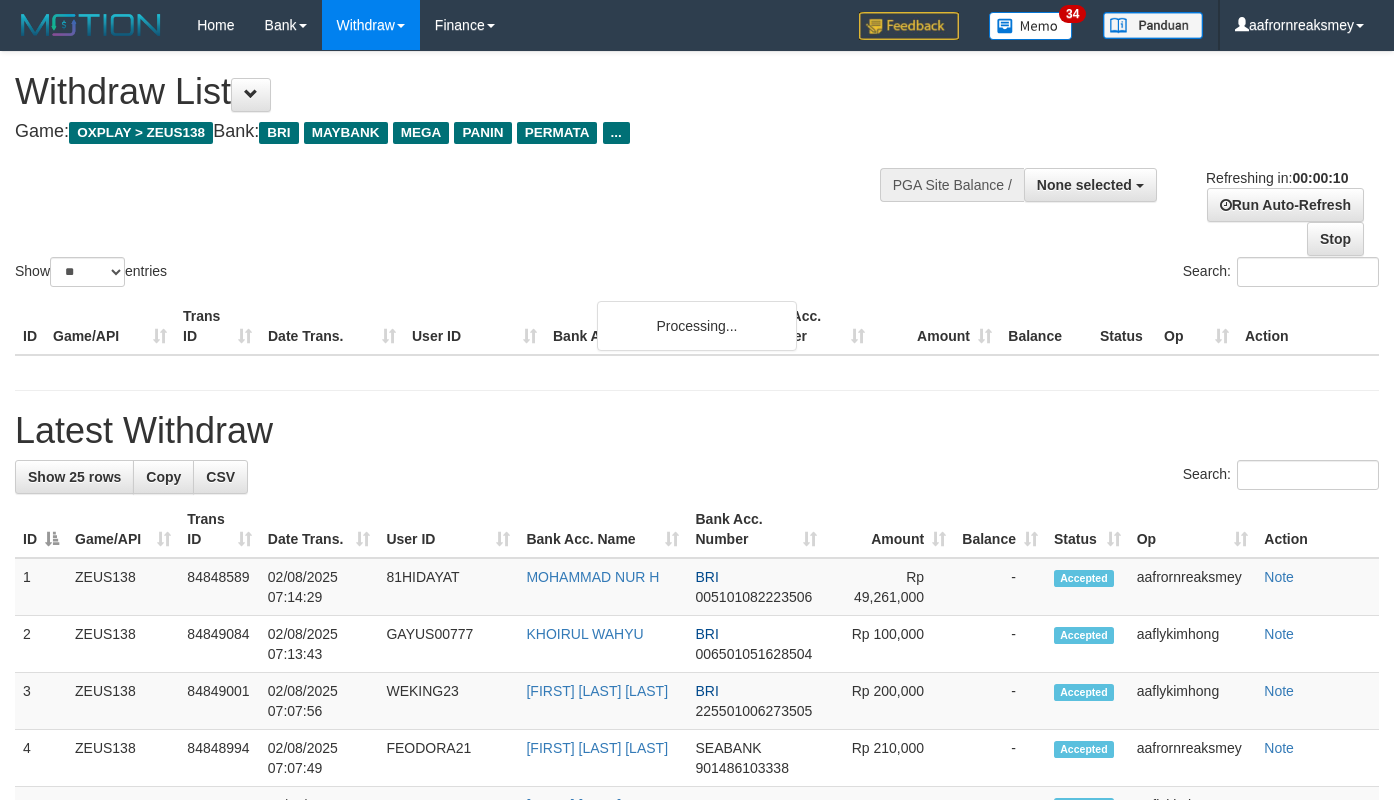 select 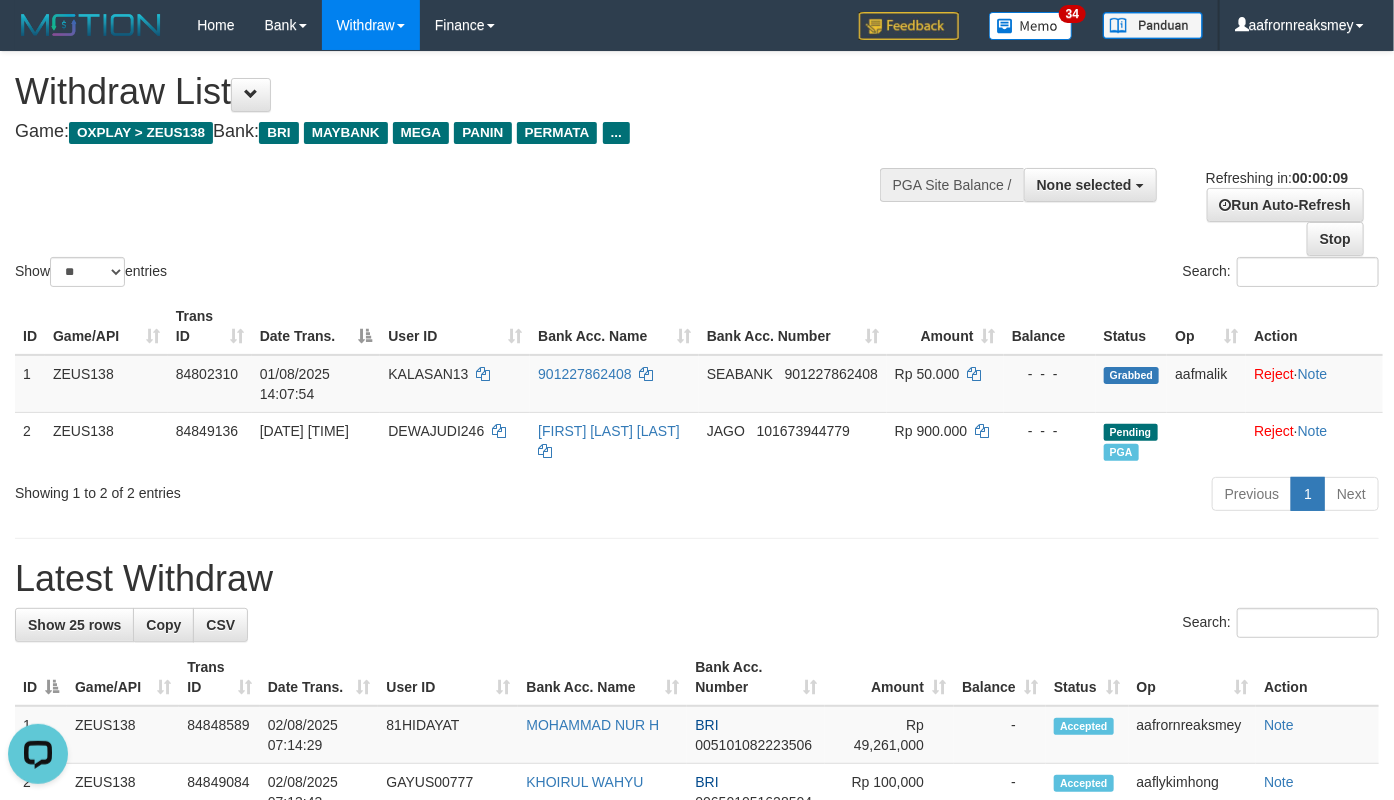 scroll, scrollTop: 0, scrollLeft: 0, axis: both 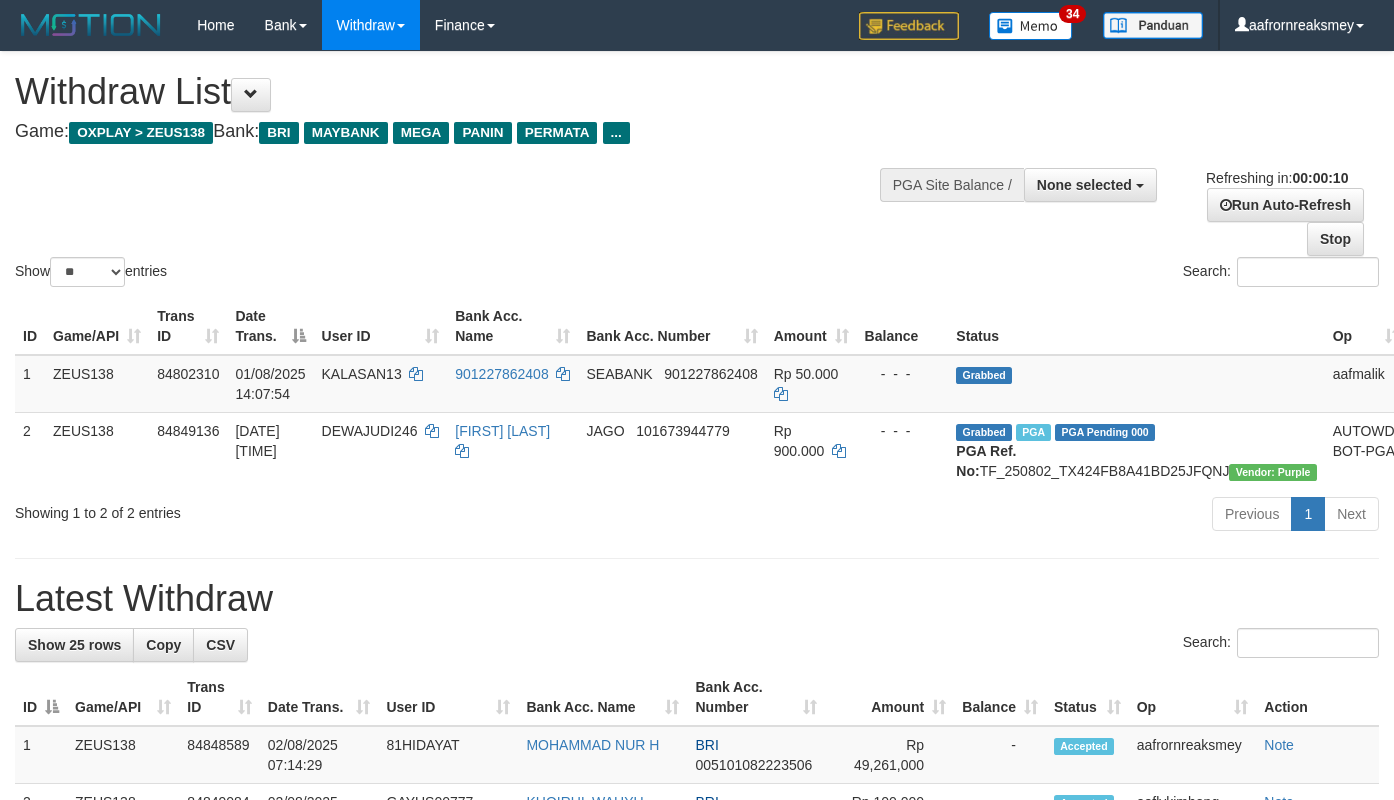 select 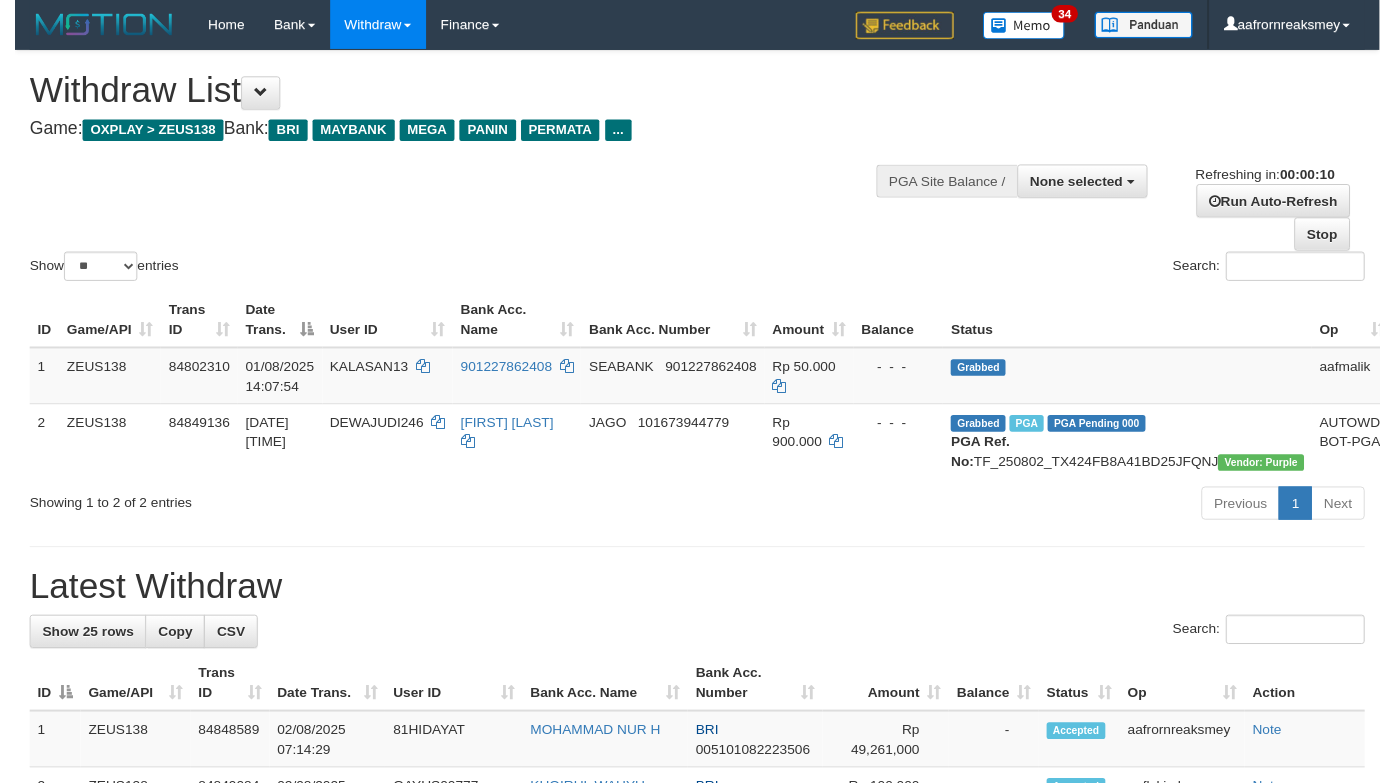 scroll, scrollTop: 0, scrollLeft: 0, axis: both 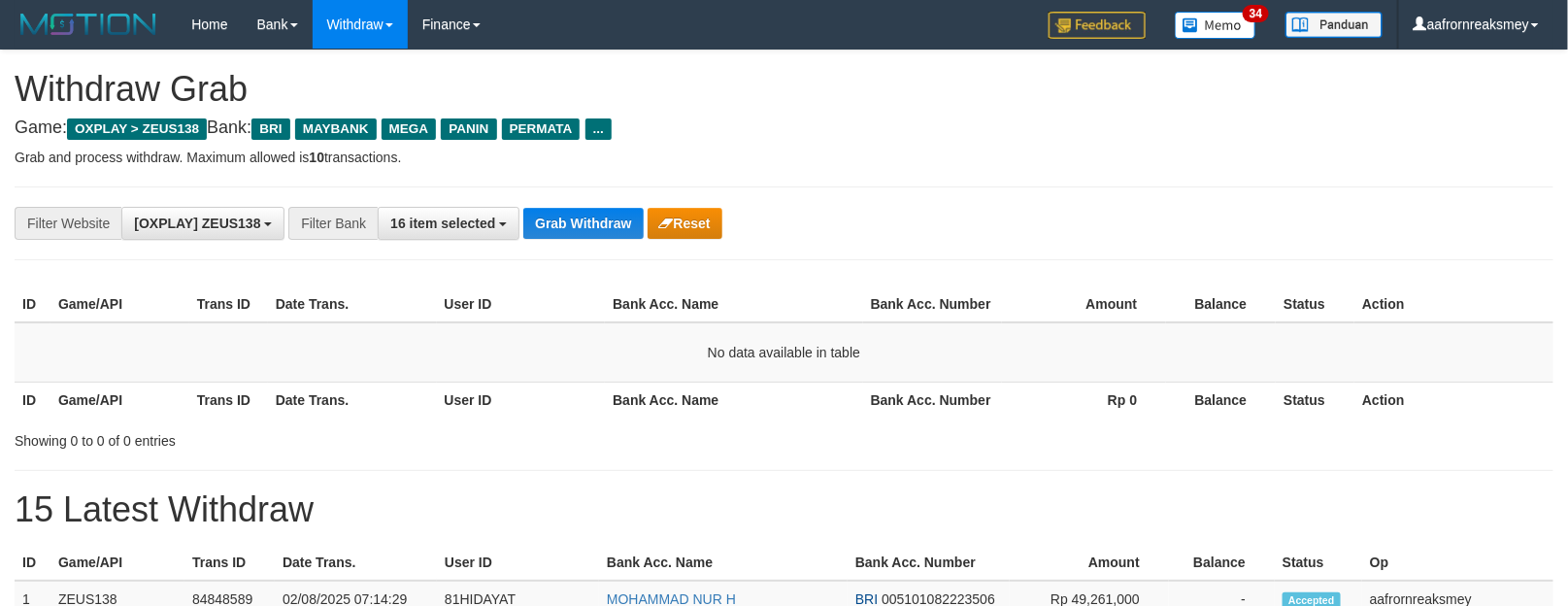 click on "Grab Withdraw" at bounding box center [583, 223] 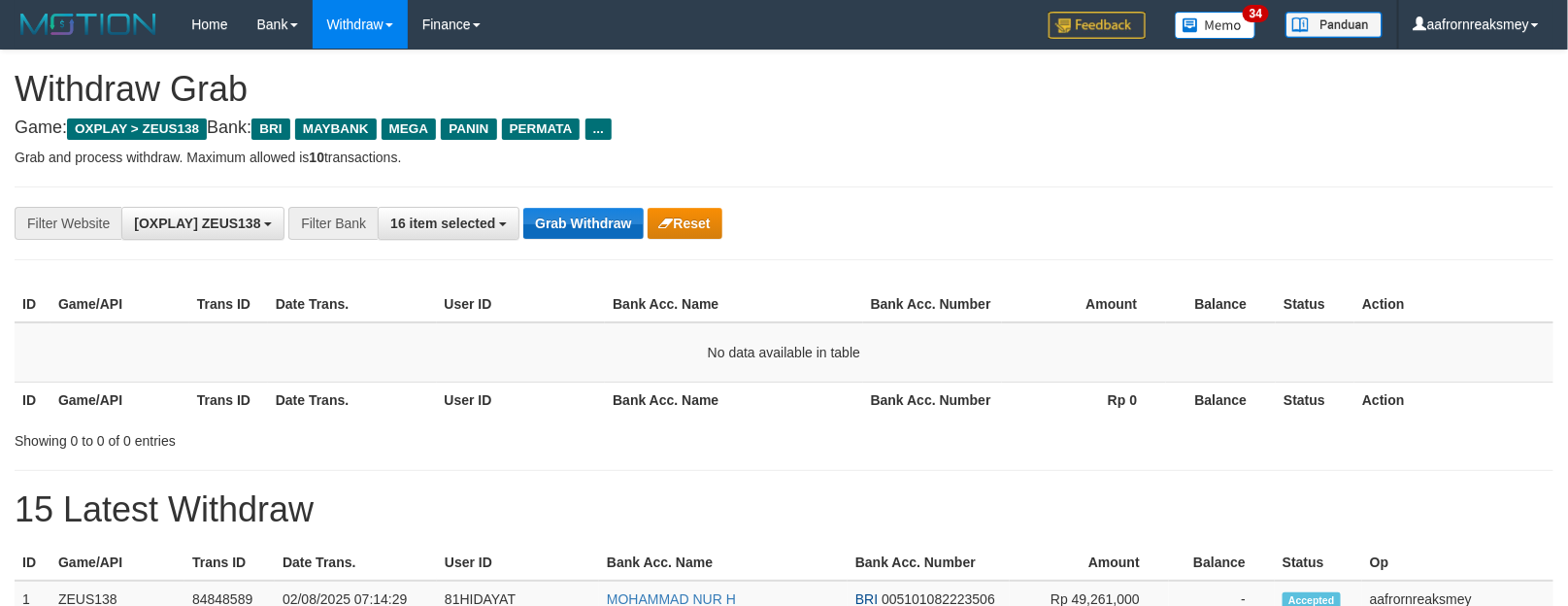 click on "Grab Withdraw" at bounding box center [583, 223] 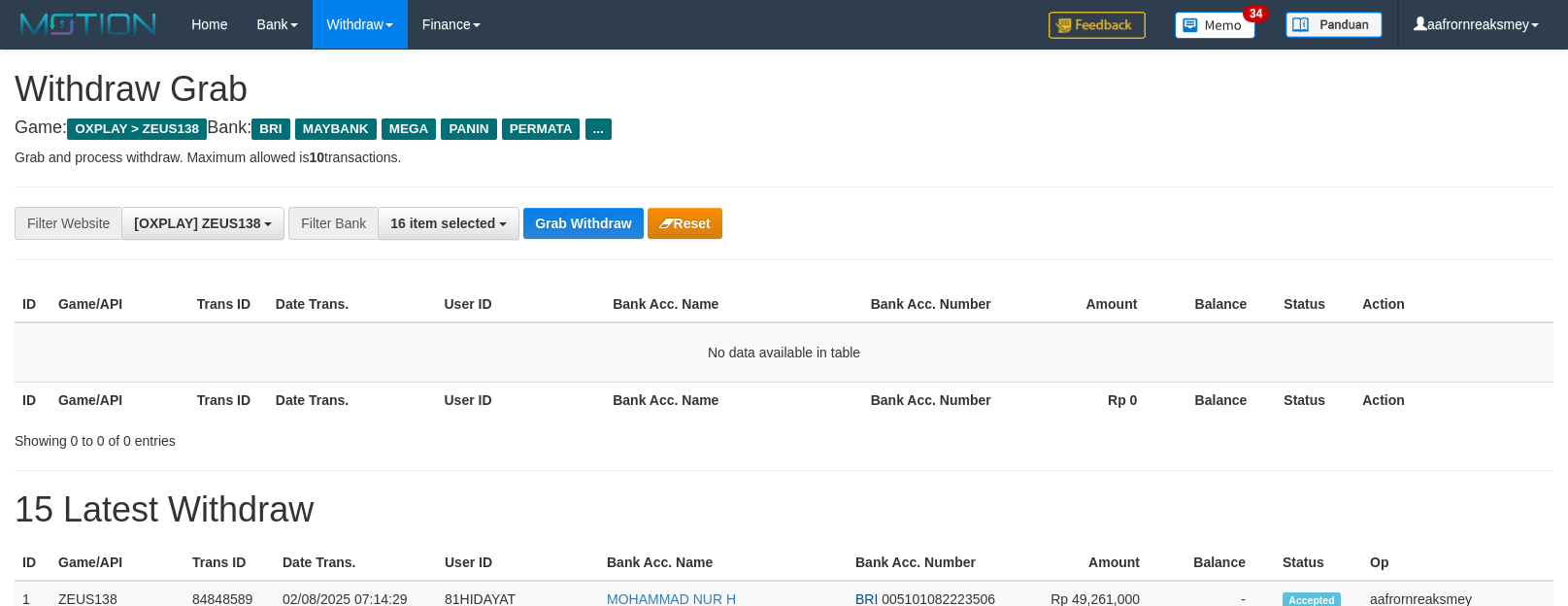 scroll, scrollTop: 0, scrollLeft: 0, axis: both 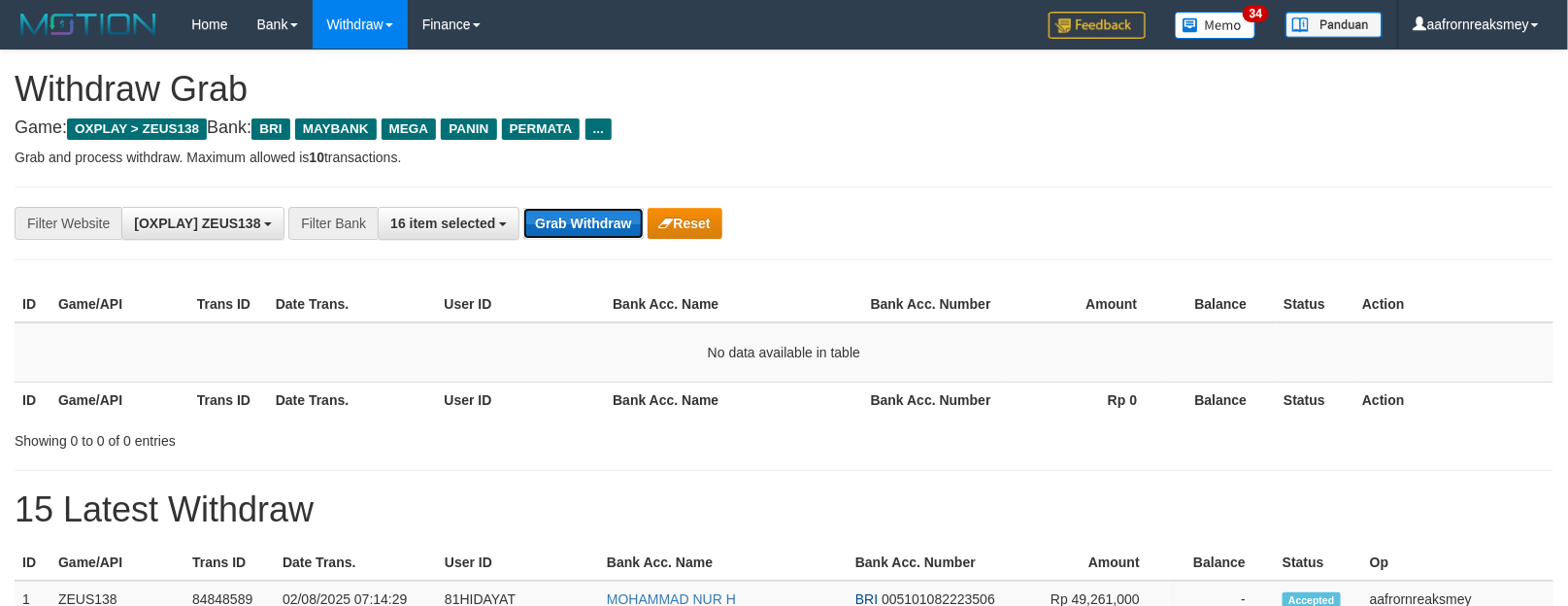 drag, startPoint x: 571, startPoint y: 234, endPoint x: 596, endPoint y: 231, distance: 25.179357 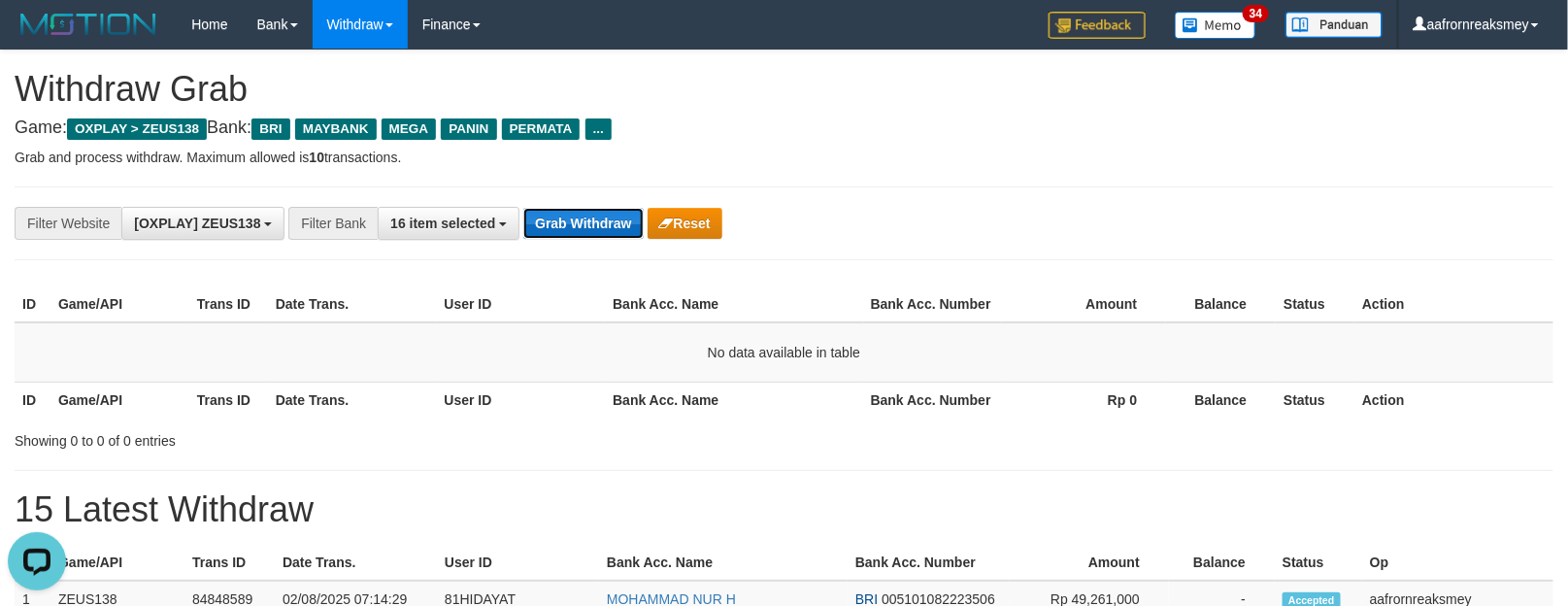 click on "Grab Withdraw" at bounding box center (583, 223) 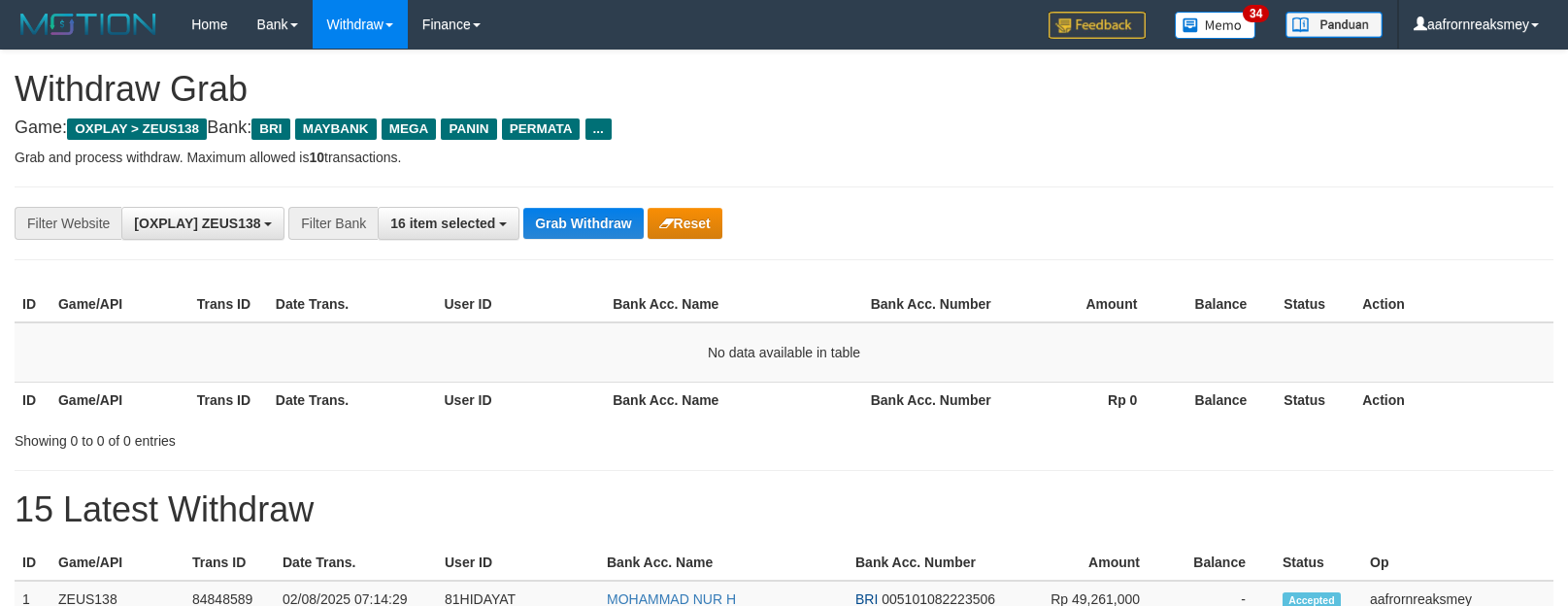 scroll, scrollTop: 0, scrollLeft: 0, axis: both 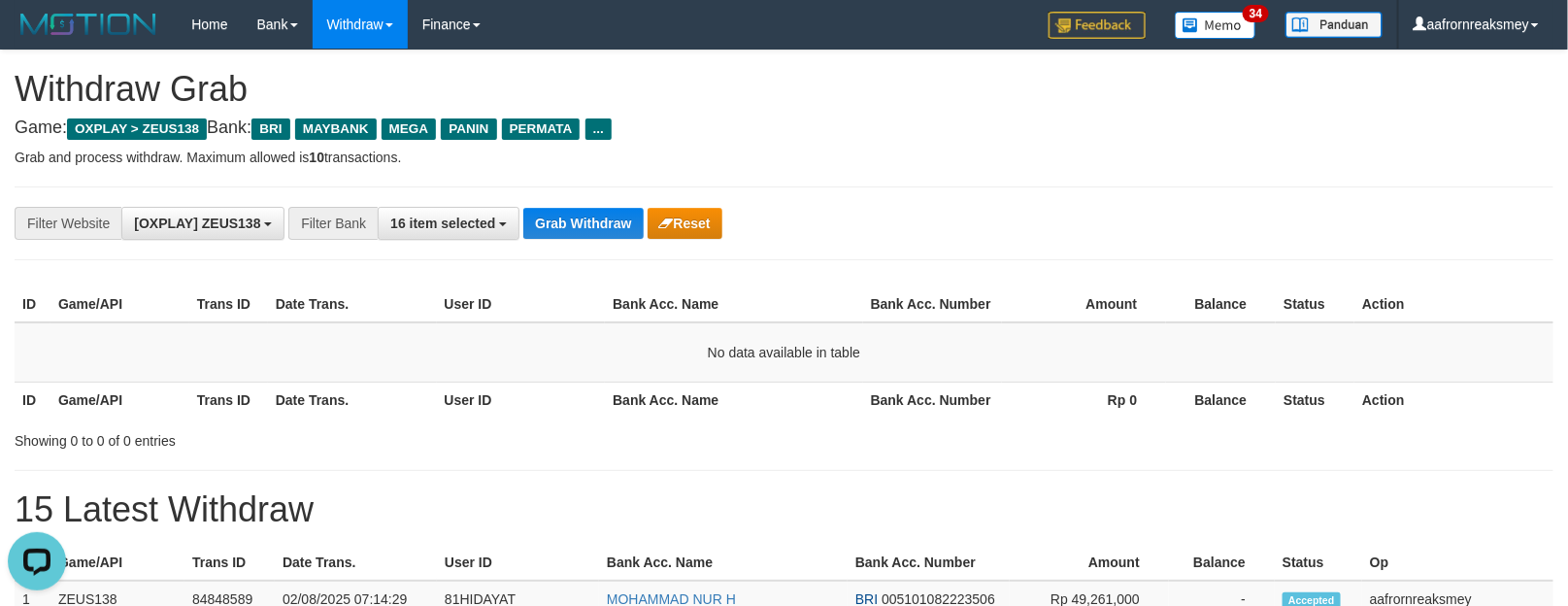 click on "**********" at bounding box center [784, 223] 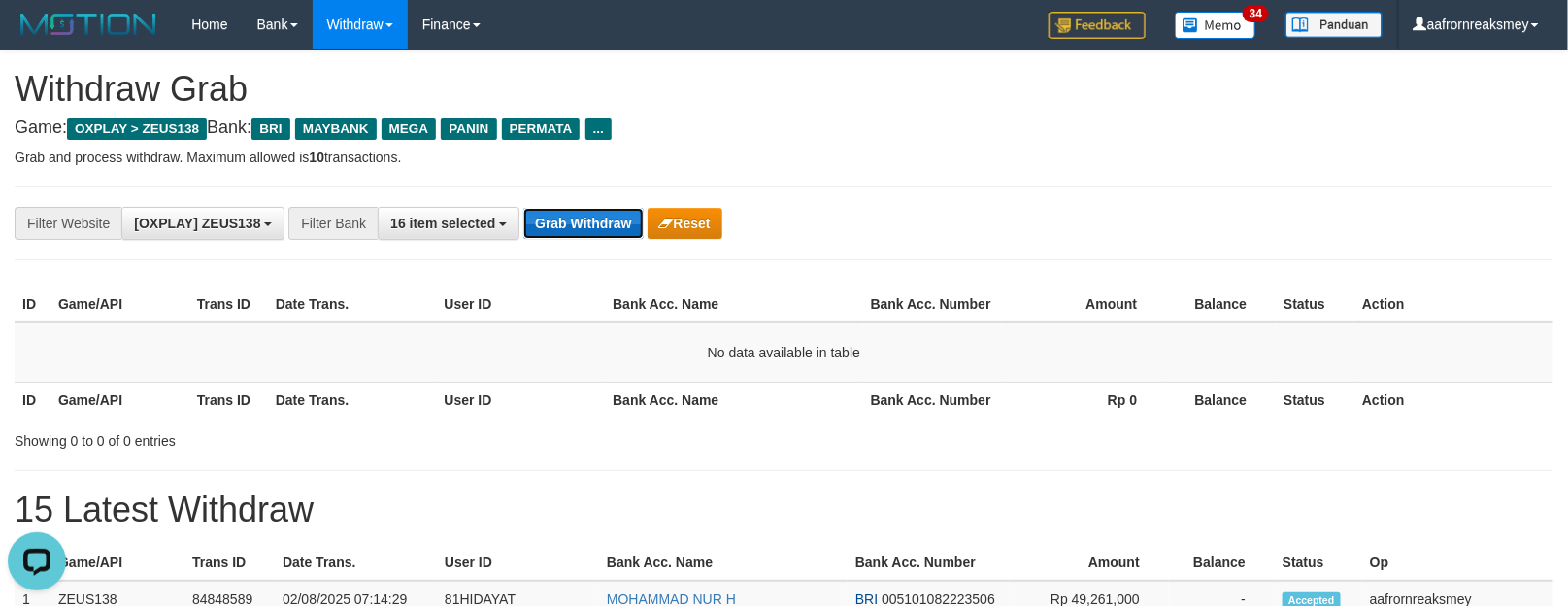 click on "Grab Withdraw" at bounding box center [583, 223] 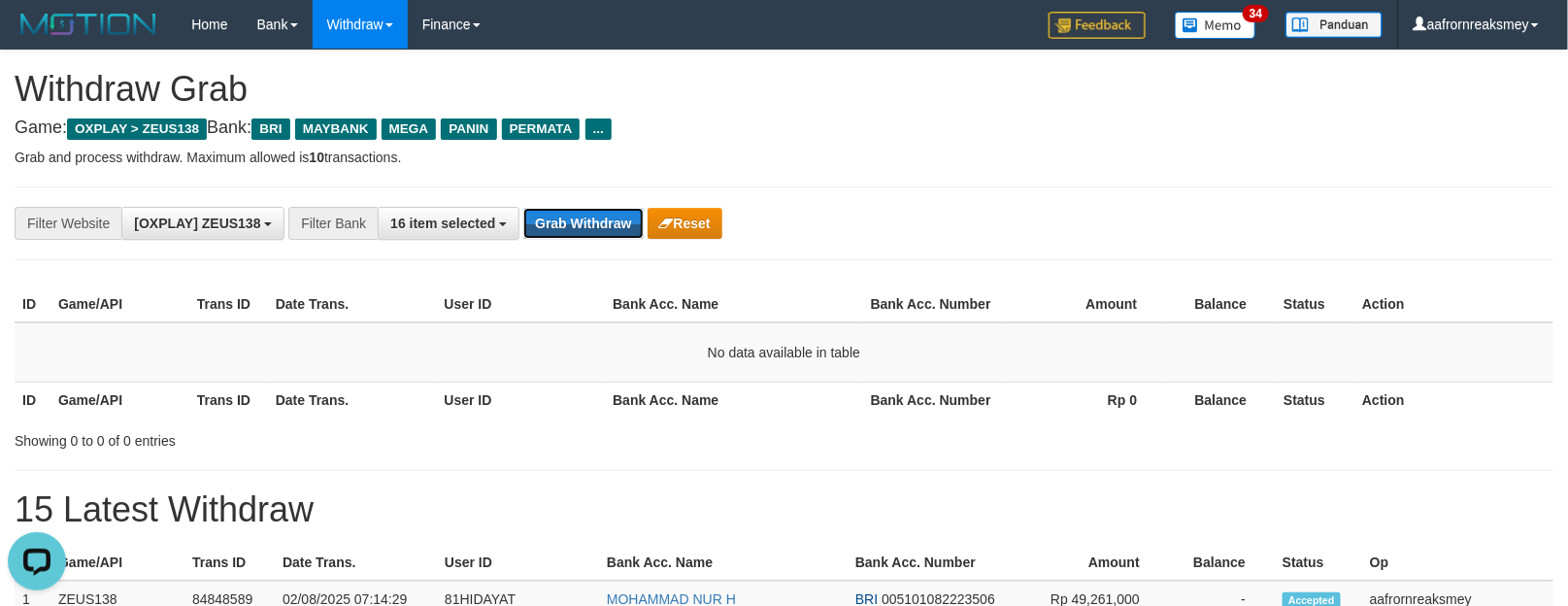 drag, startPoint x: 575, startPoint y: 218, endPoint x: 579, endPoint y: 205, distance: 13.601471 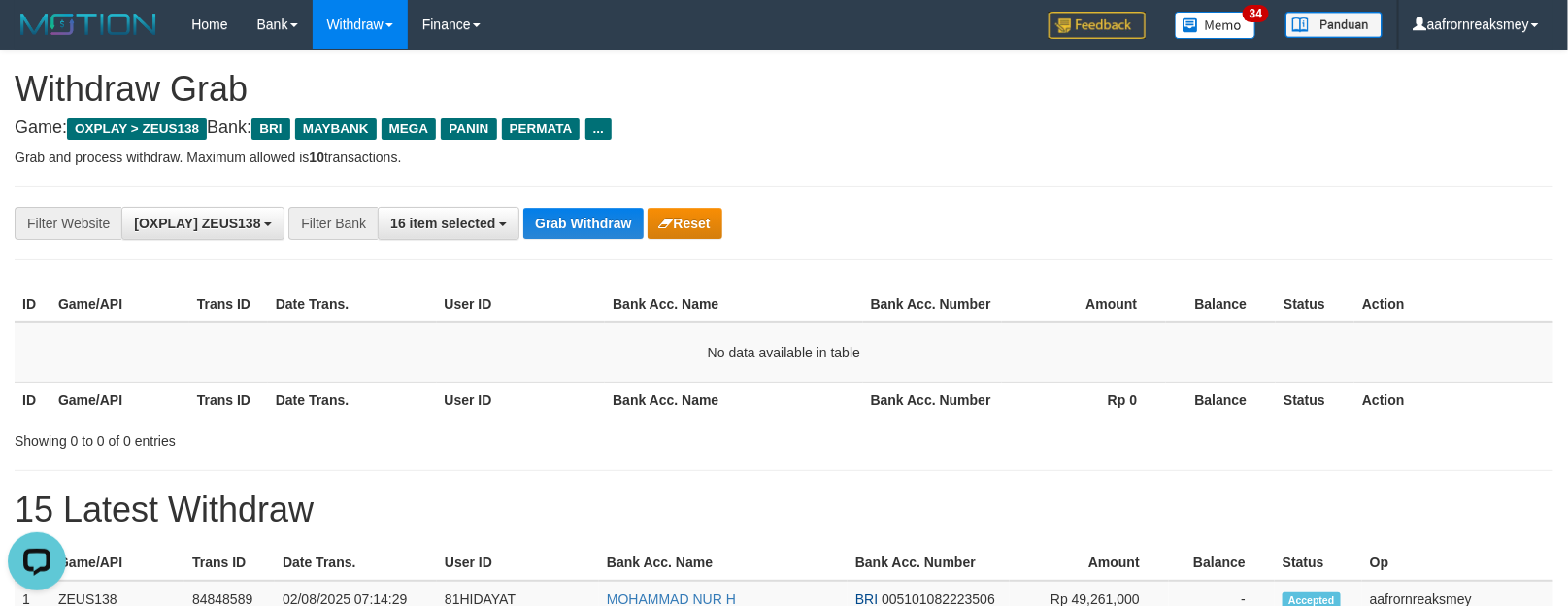 drag, startPoint x: 579, startPoint y: 205, endPoint x: 576, endPoint y: 175, distance: 30.149627 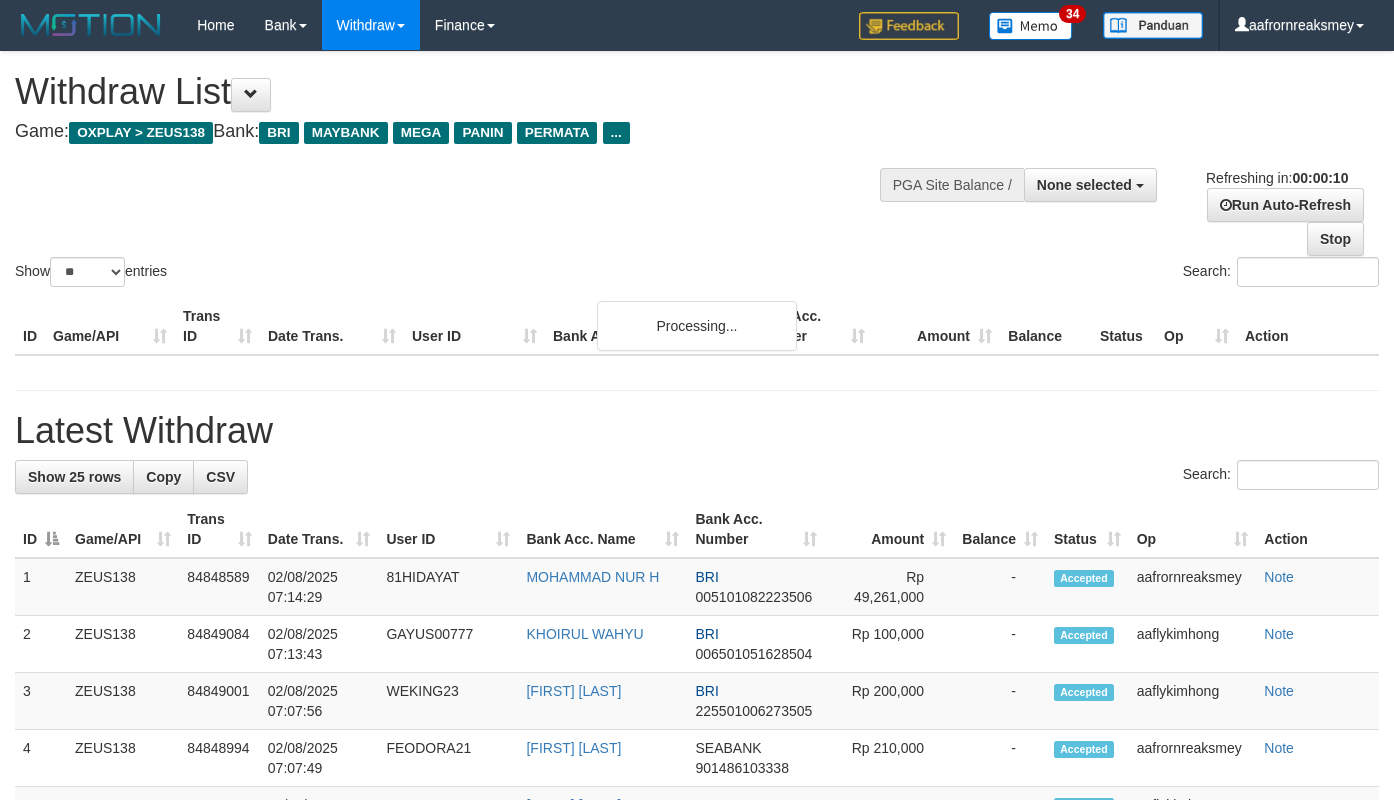 select 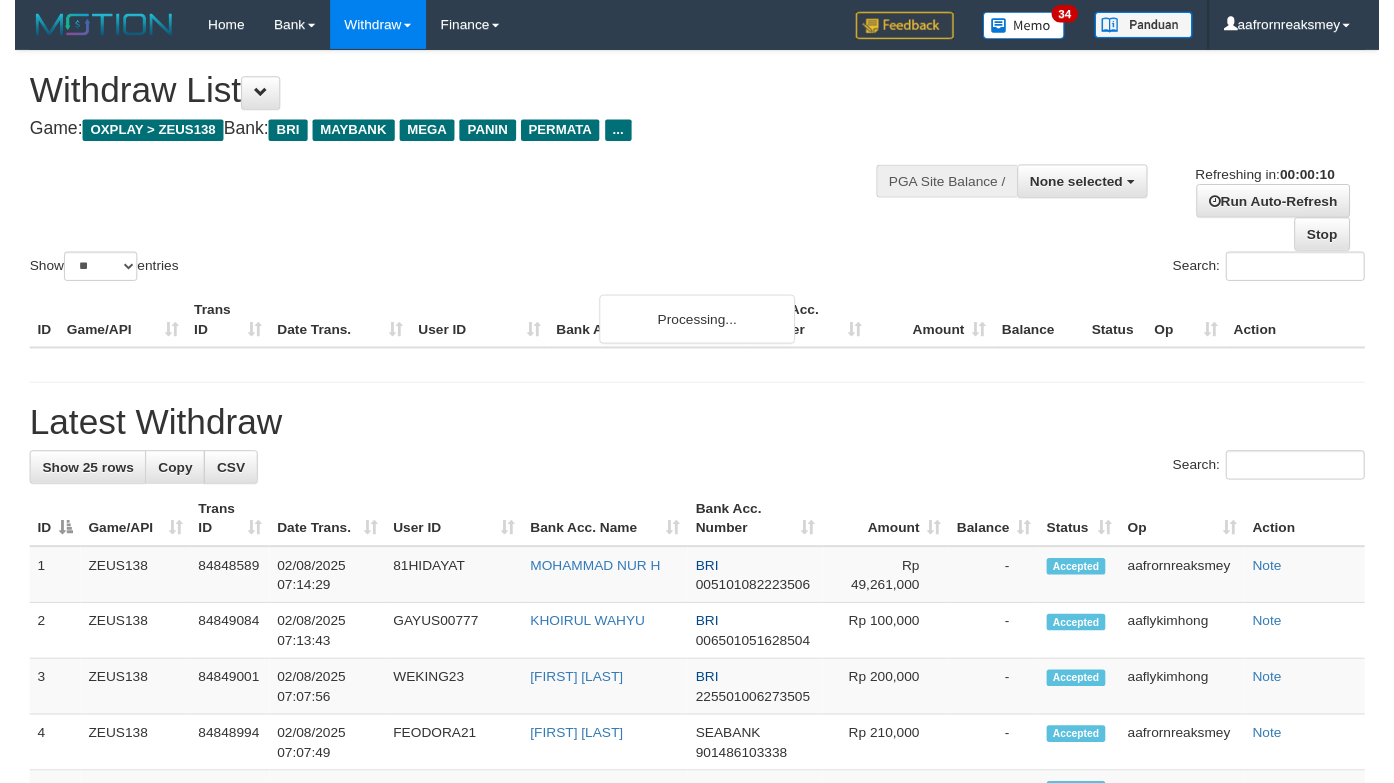 scroll, scrollTop: 0, scrollLeft: 0, axis: both 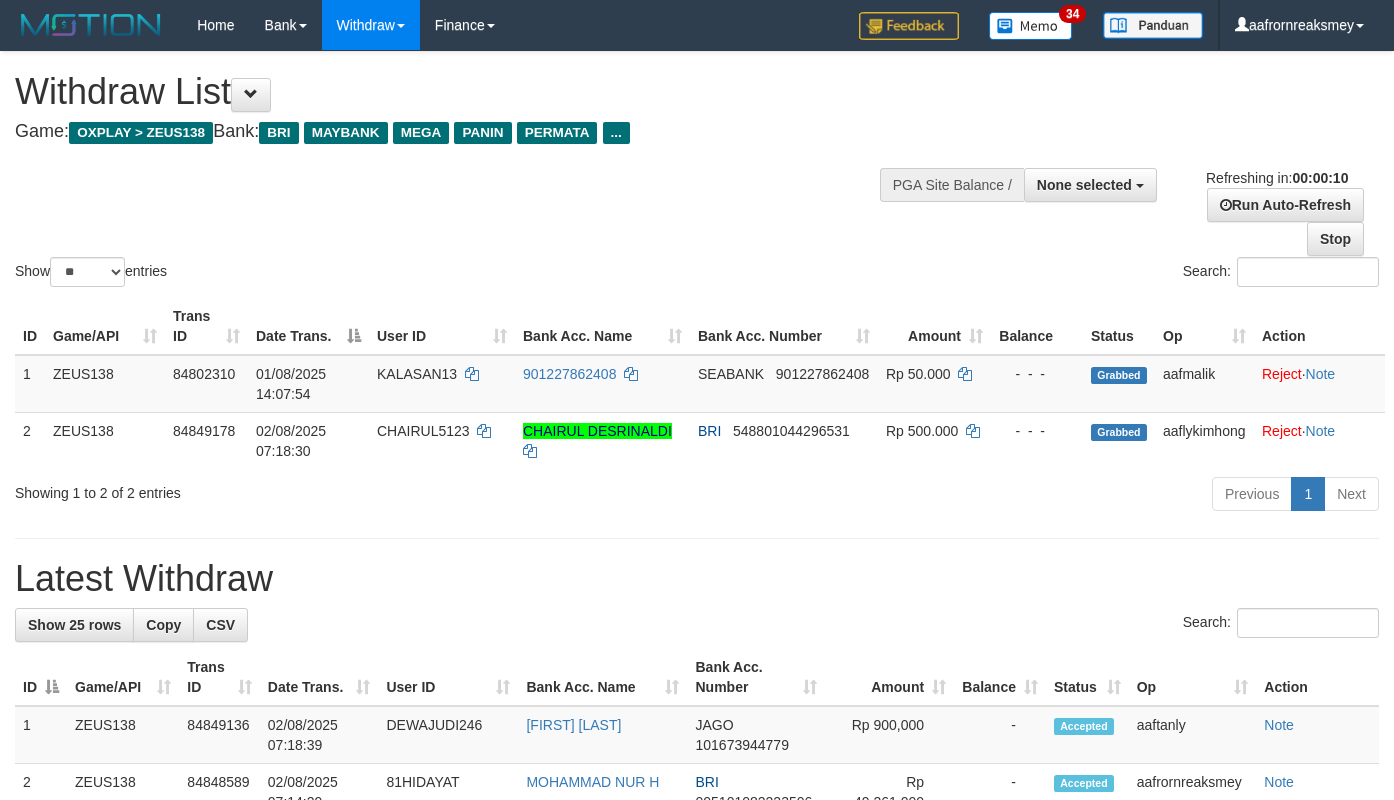 select 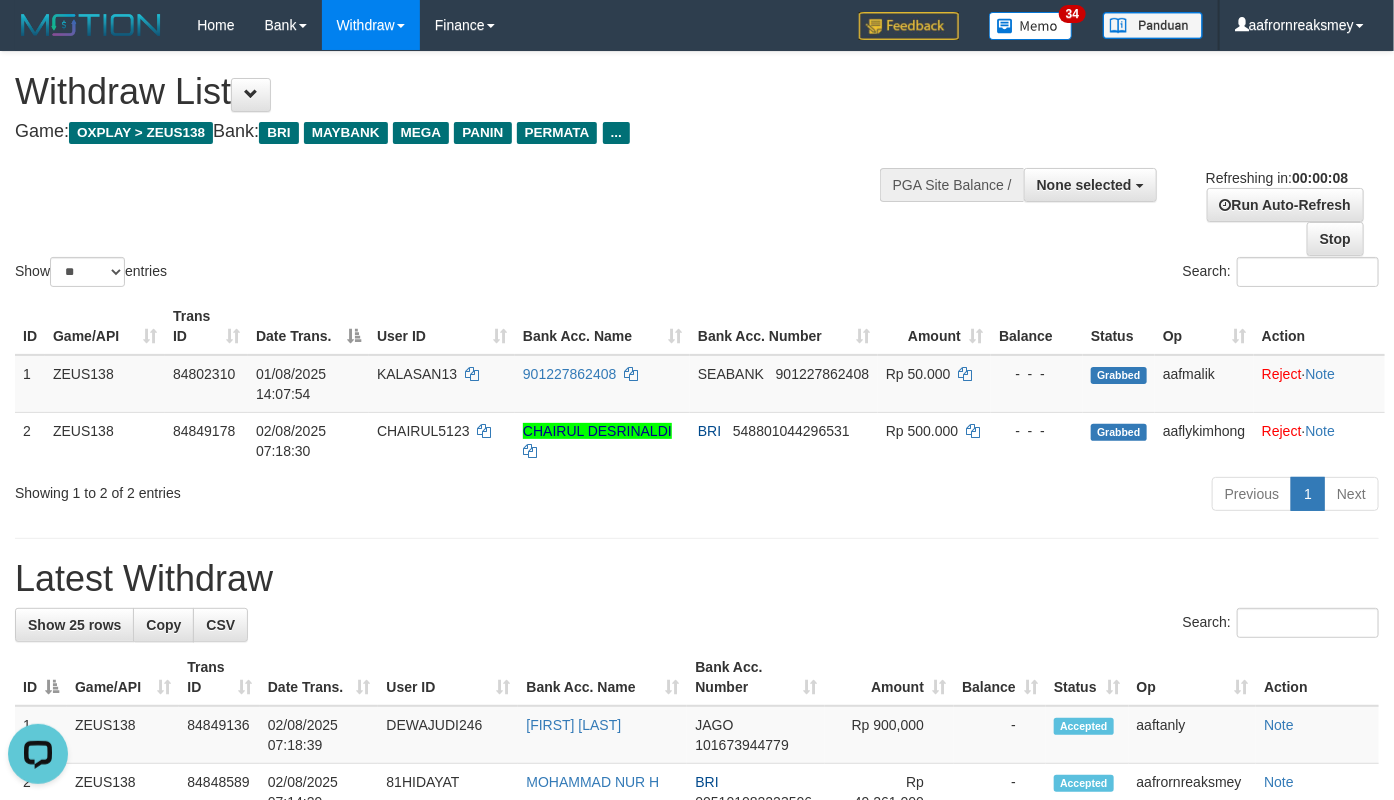 scroll, scrollTop: 0, scrollLeft: 0, axis: both 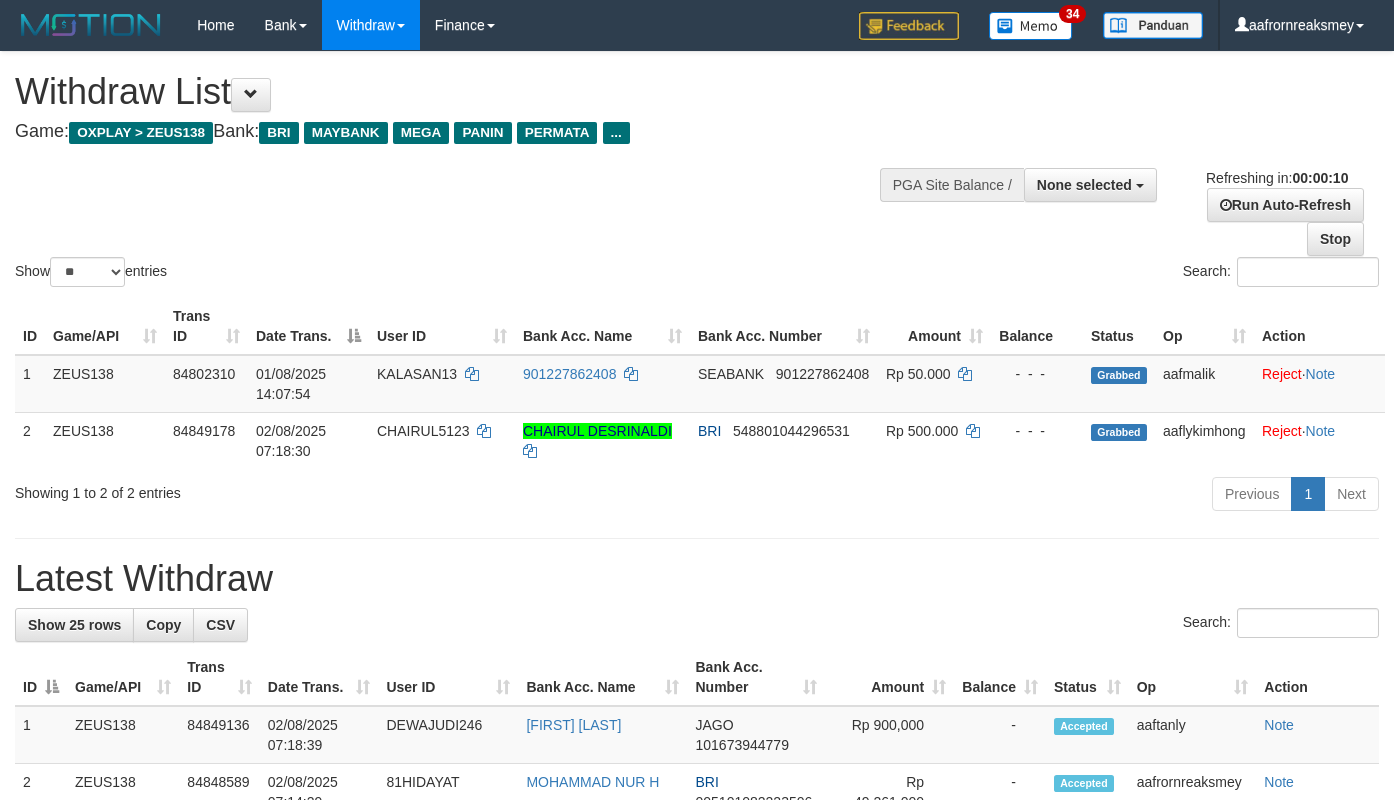 select 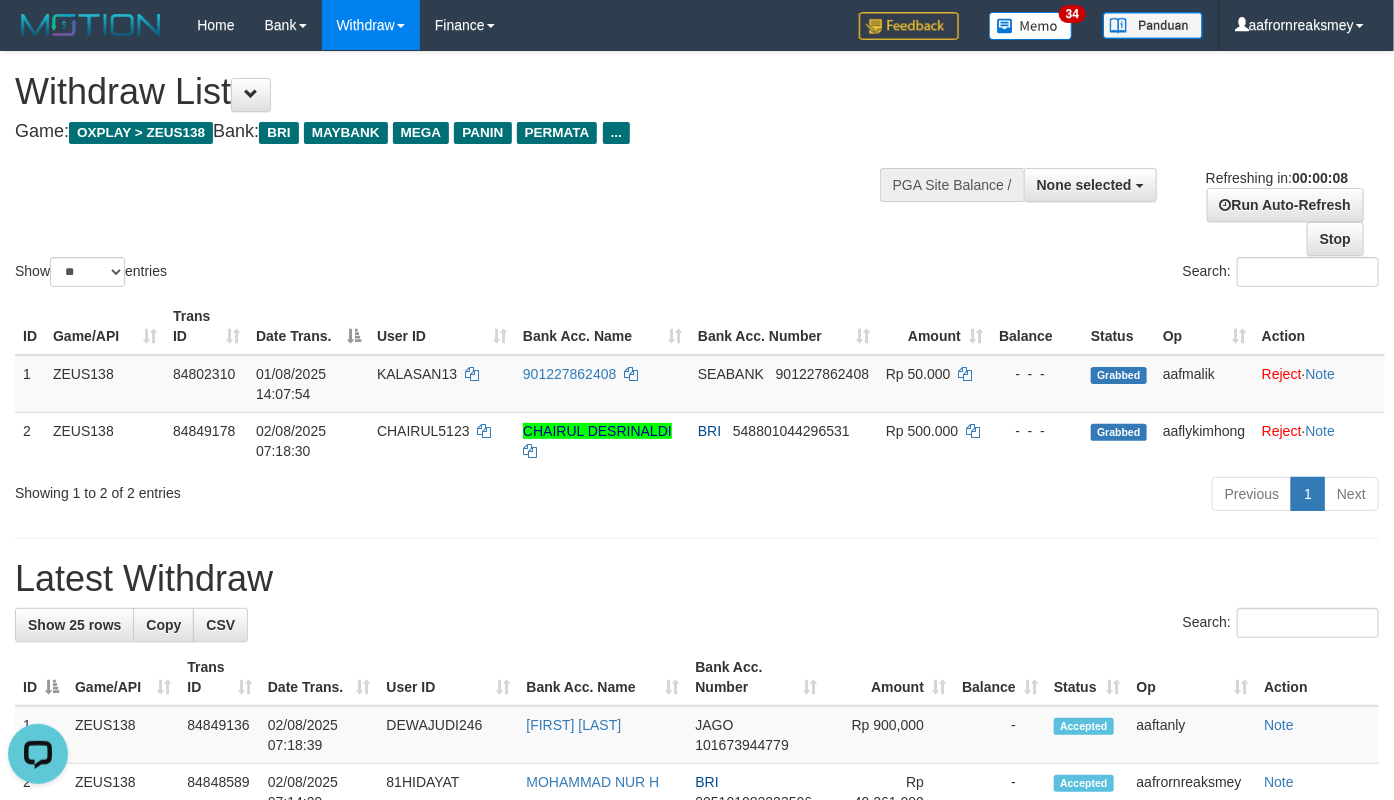 scroll, scrollTop: 0, scrollLeft: 0, axis: both 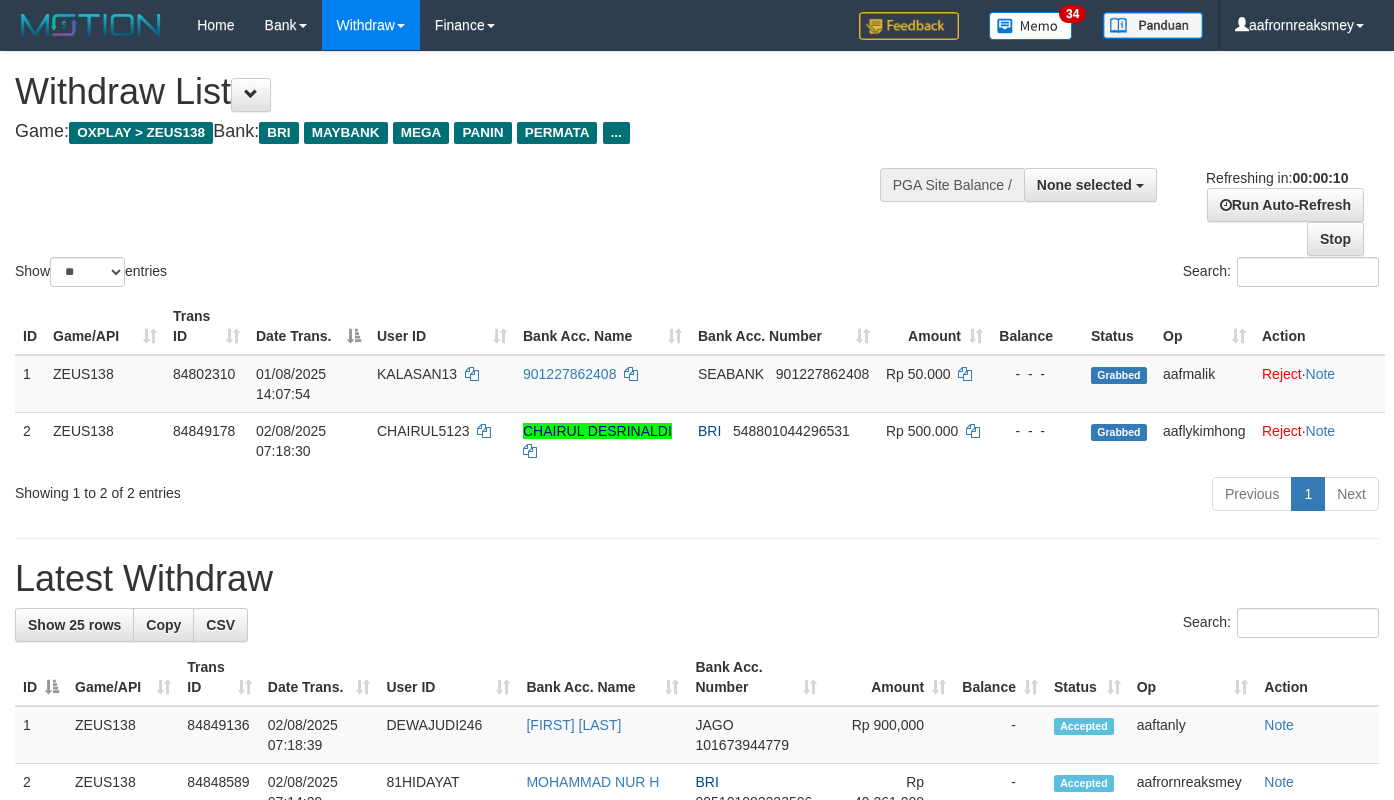 select 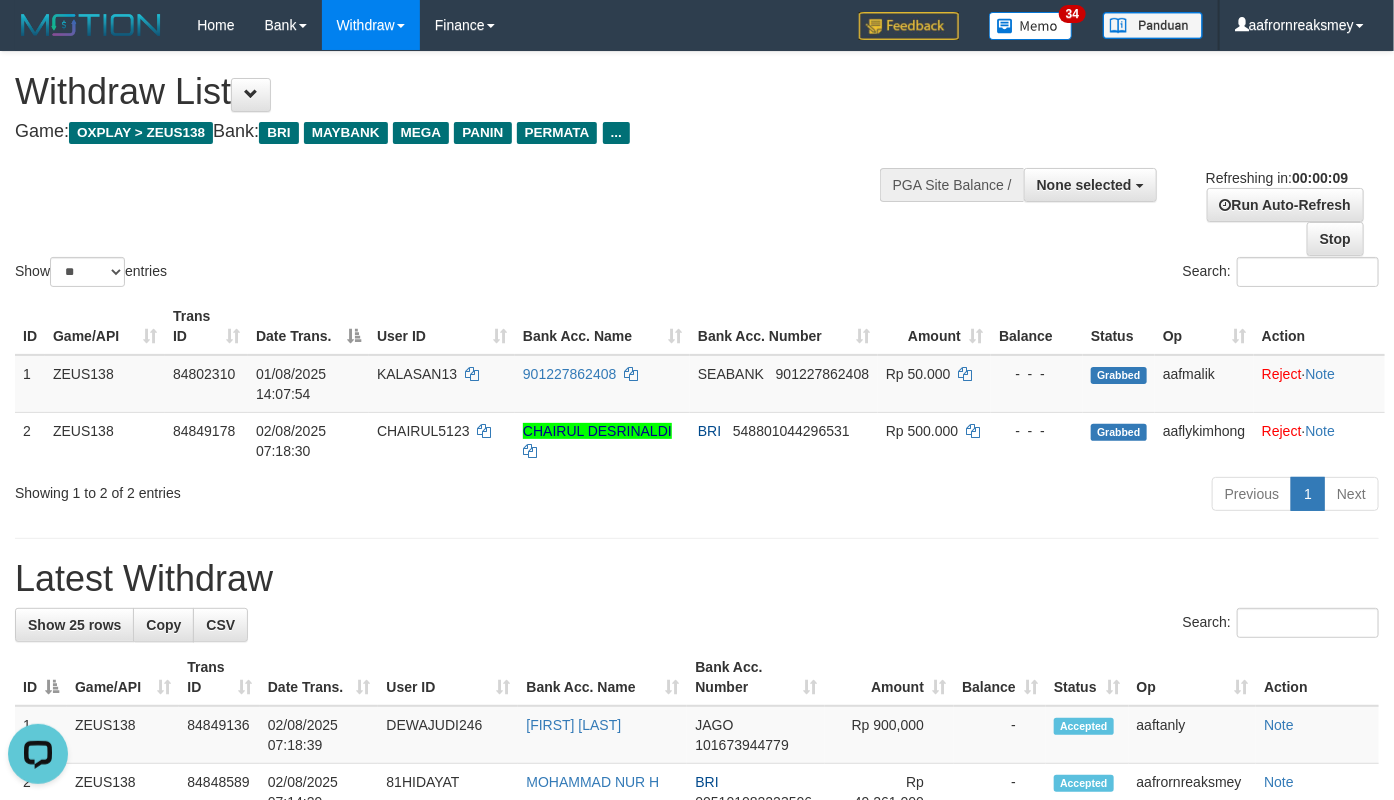scroll, scrollTop: 0, scrollLeft: 0, axis: both 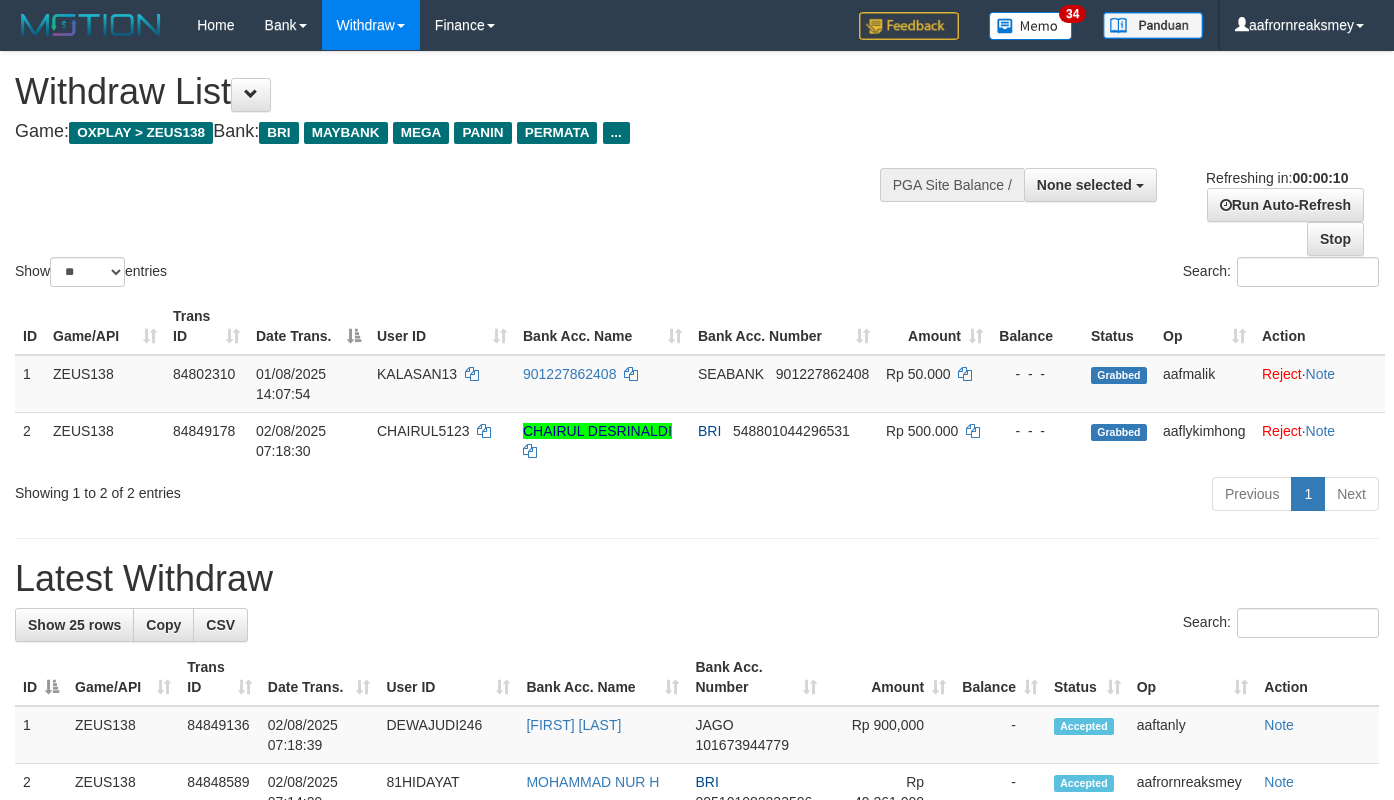 select 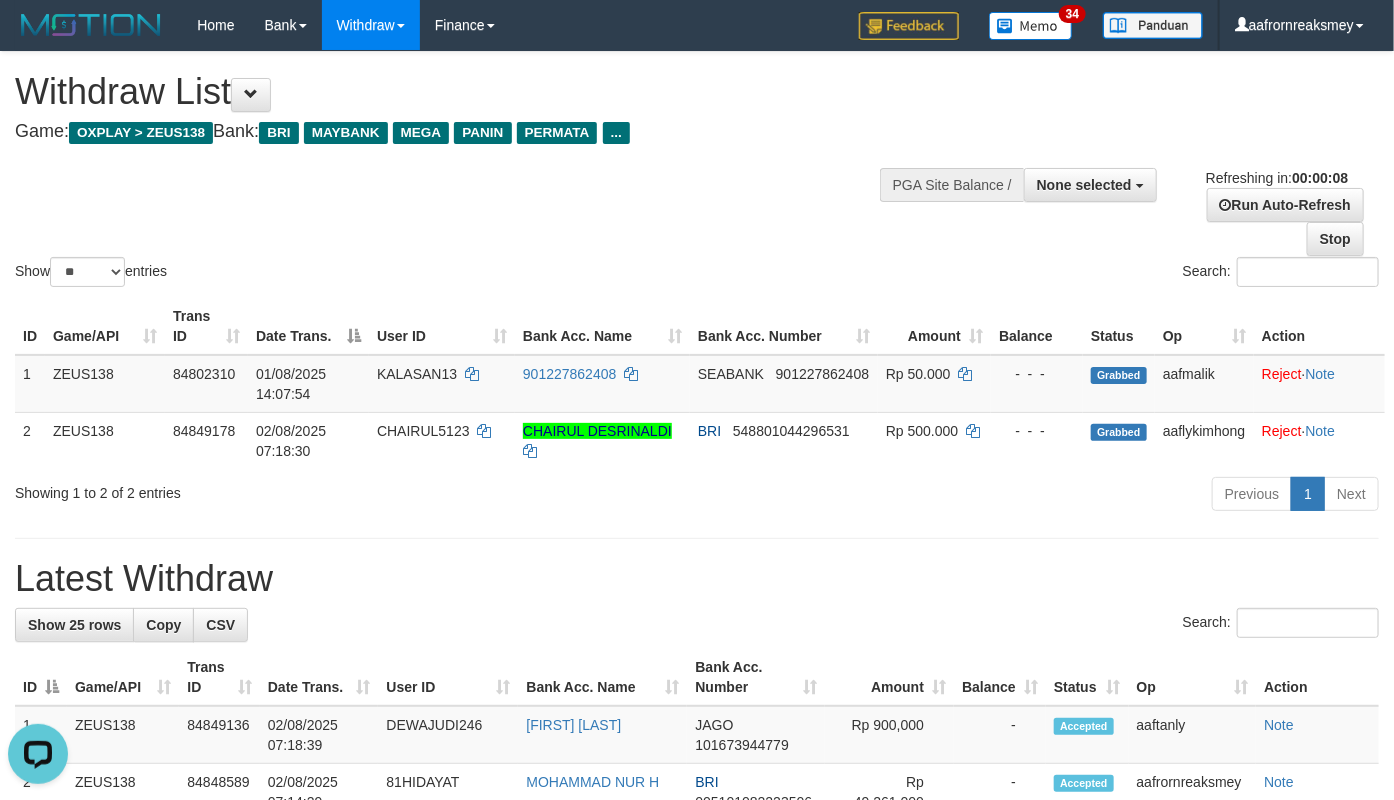 scroll, scrollTop: 0, scrollLeft: 0, axis: both 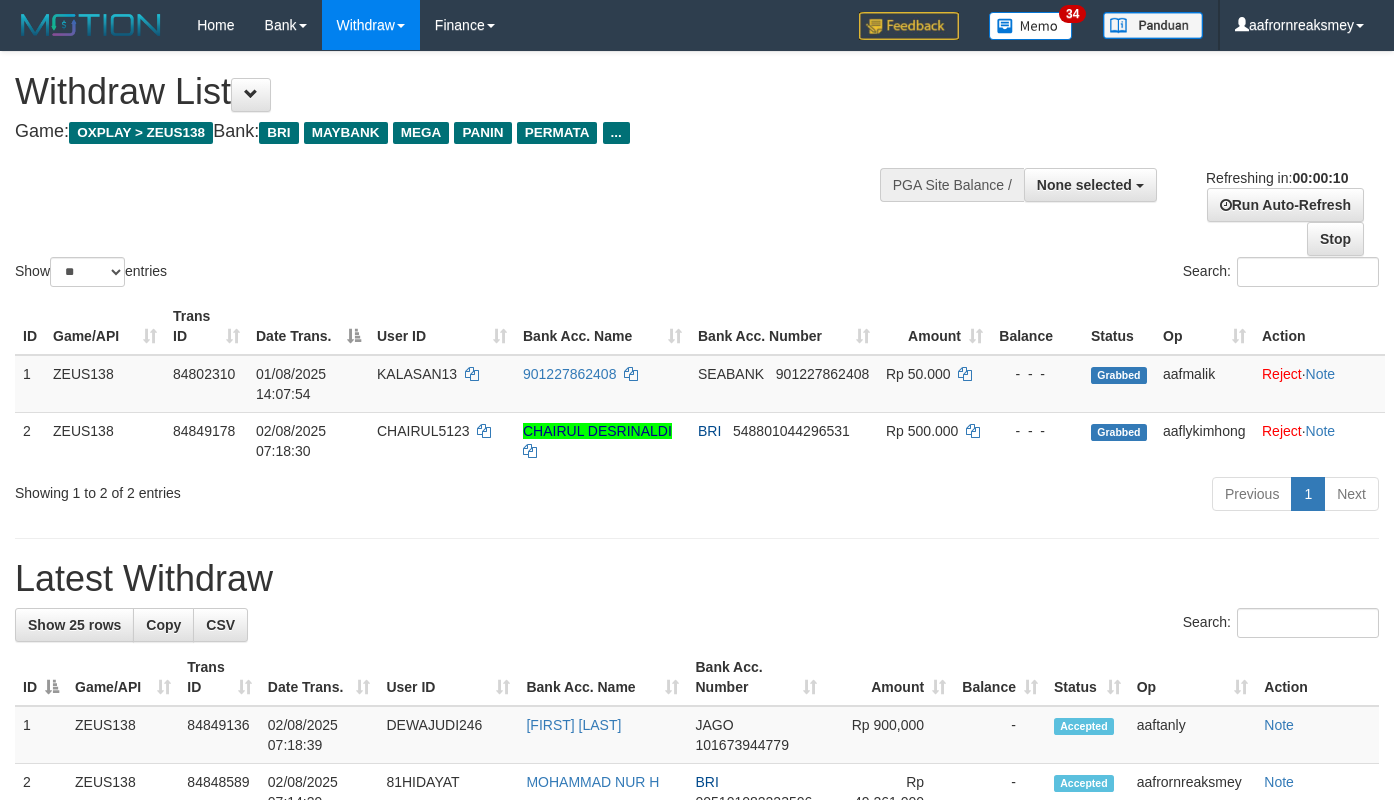 select 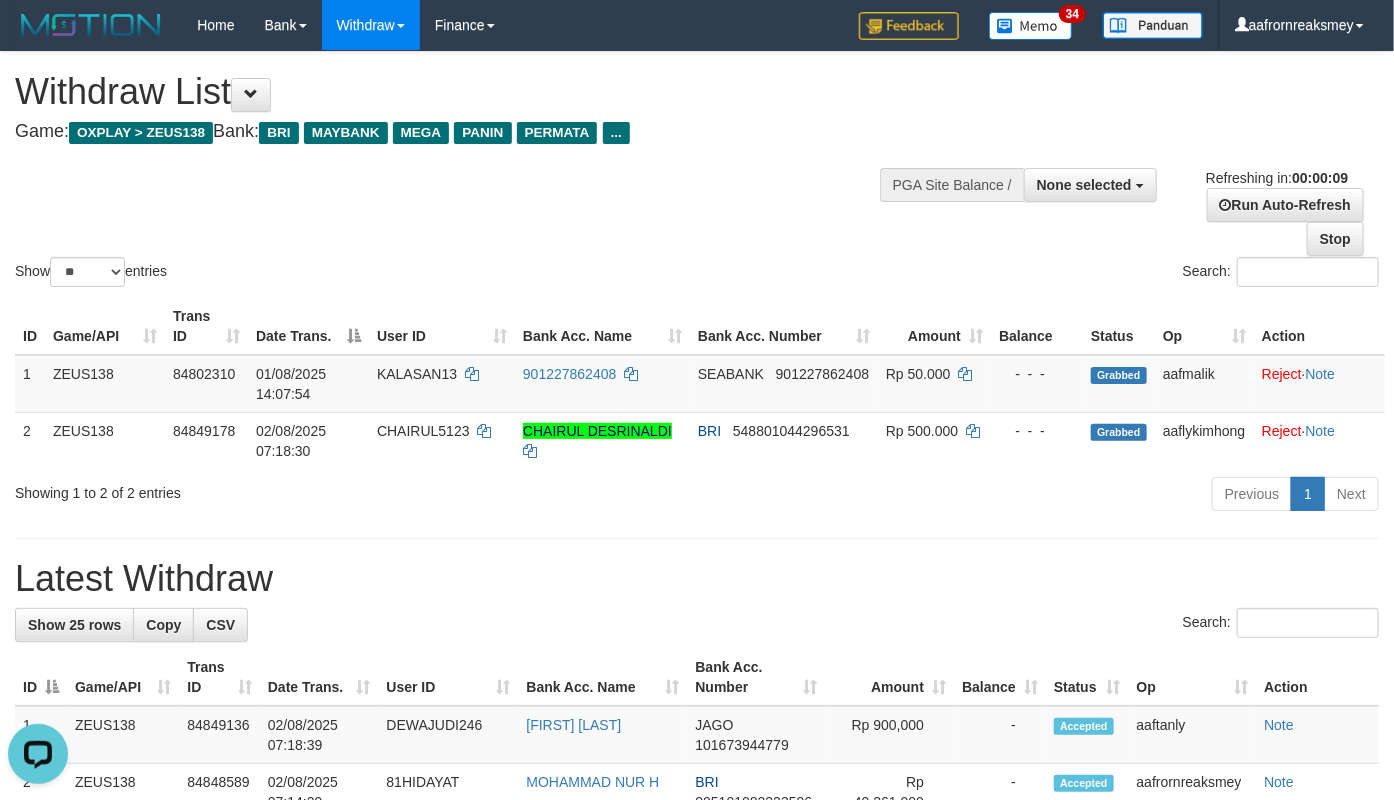 scroll, scrollTop: 0, scrollLeft: 0, axis: both 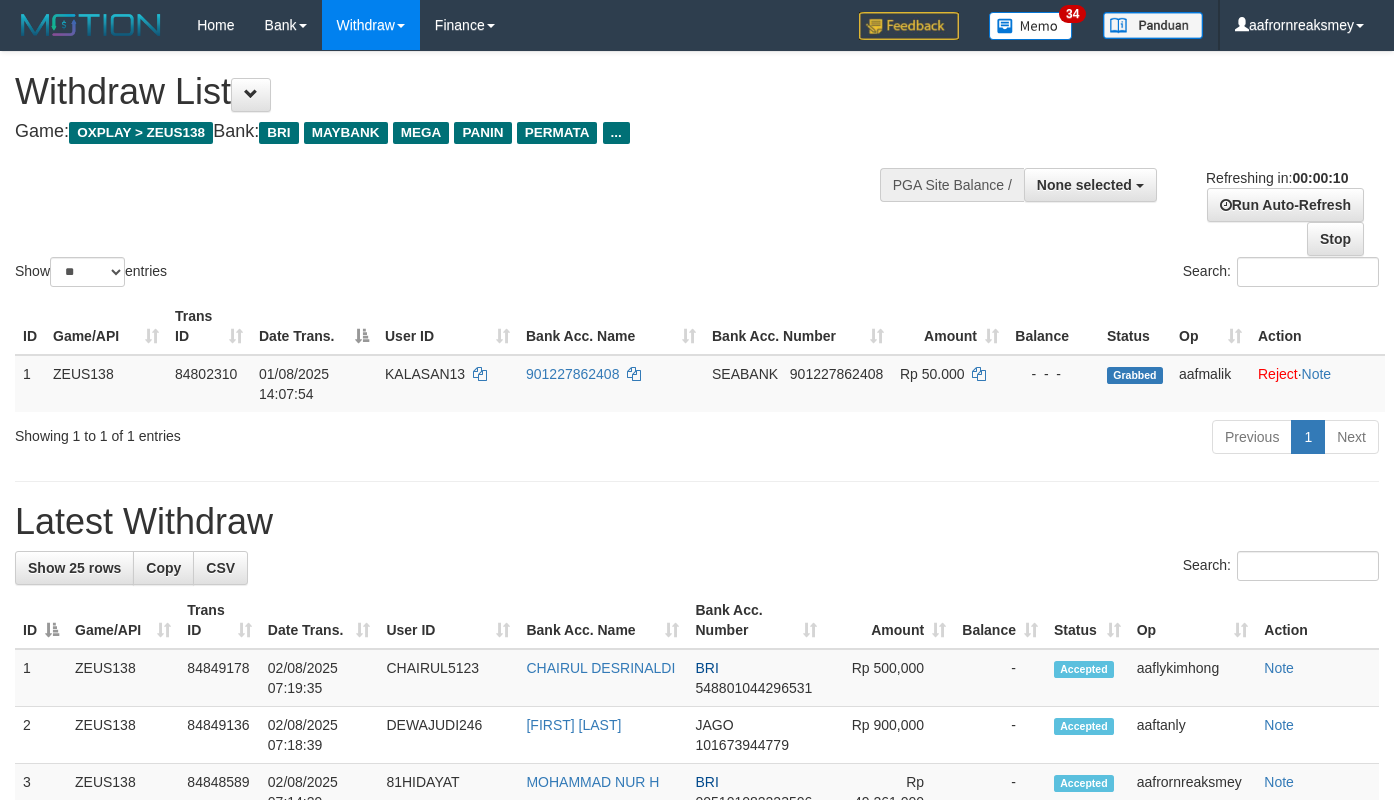 select 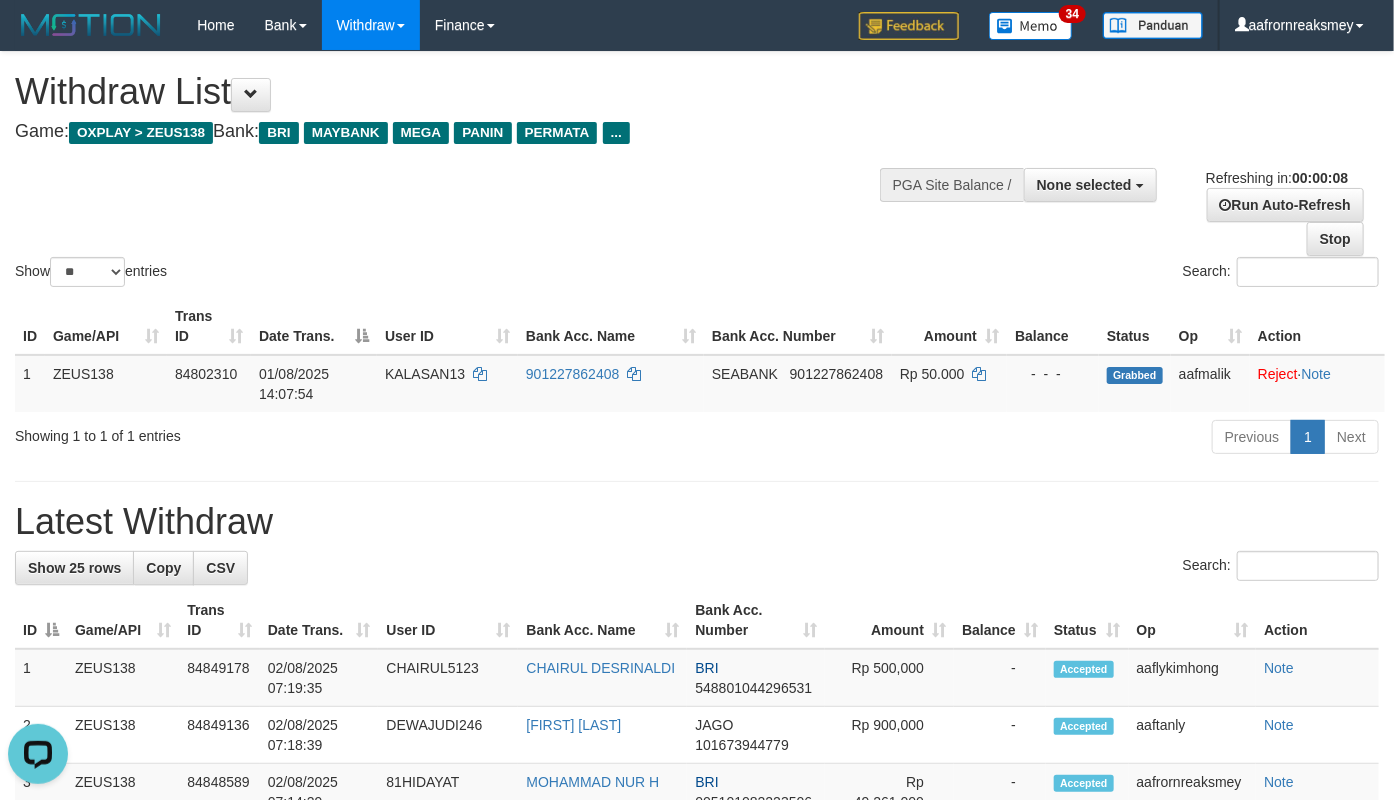 scroll, scrollTop: 0, scrollLeft: 0, axis: both 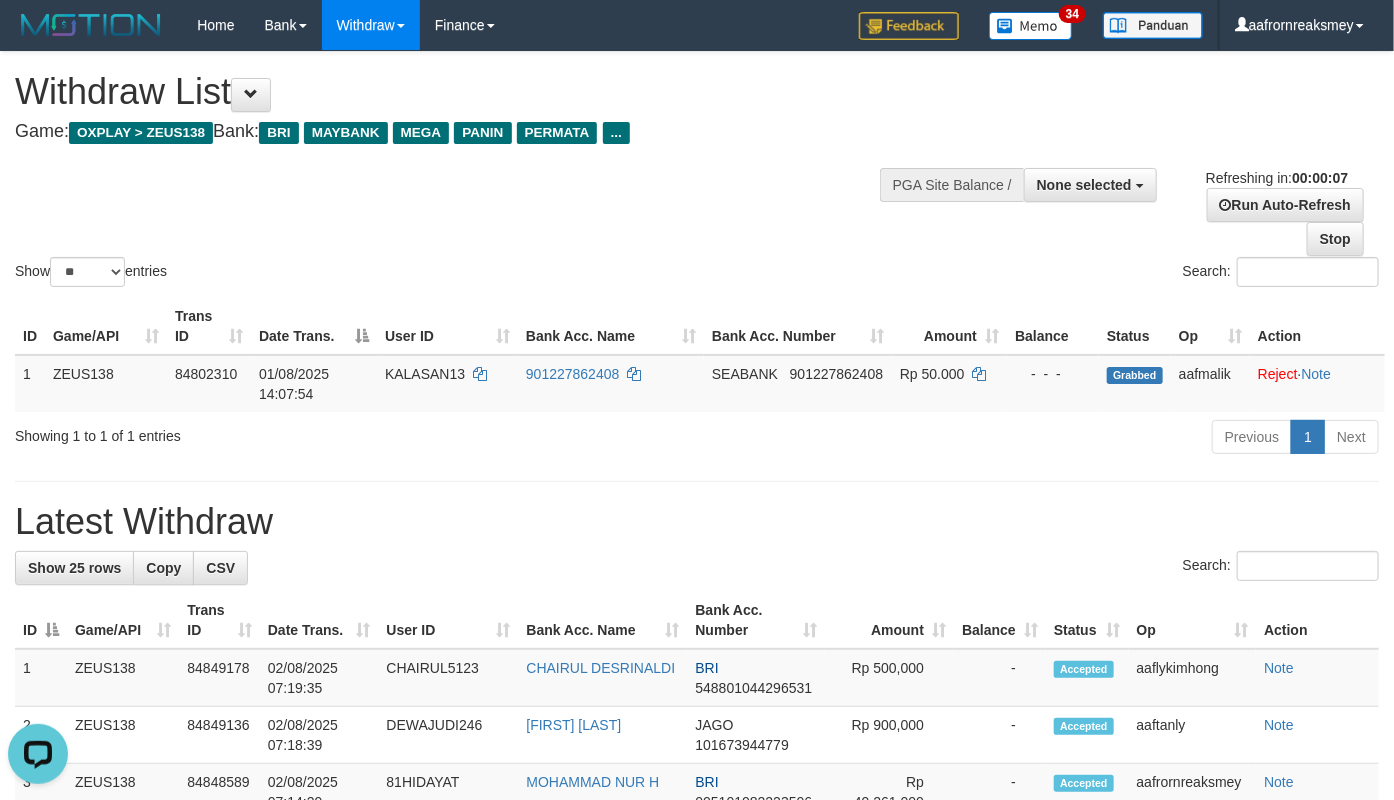 drag, startPoint x: 276, startPoint y: 510, endPoint x: 287, endPoint y: 507, distance: 11.401754 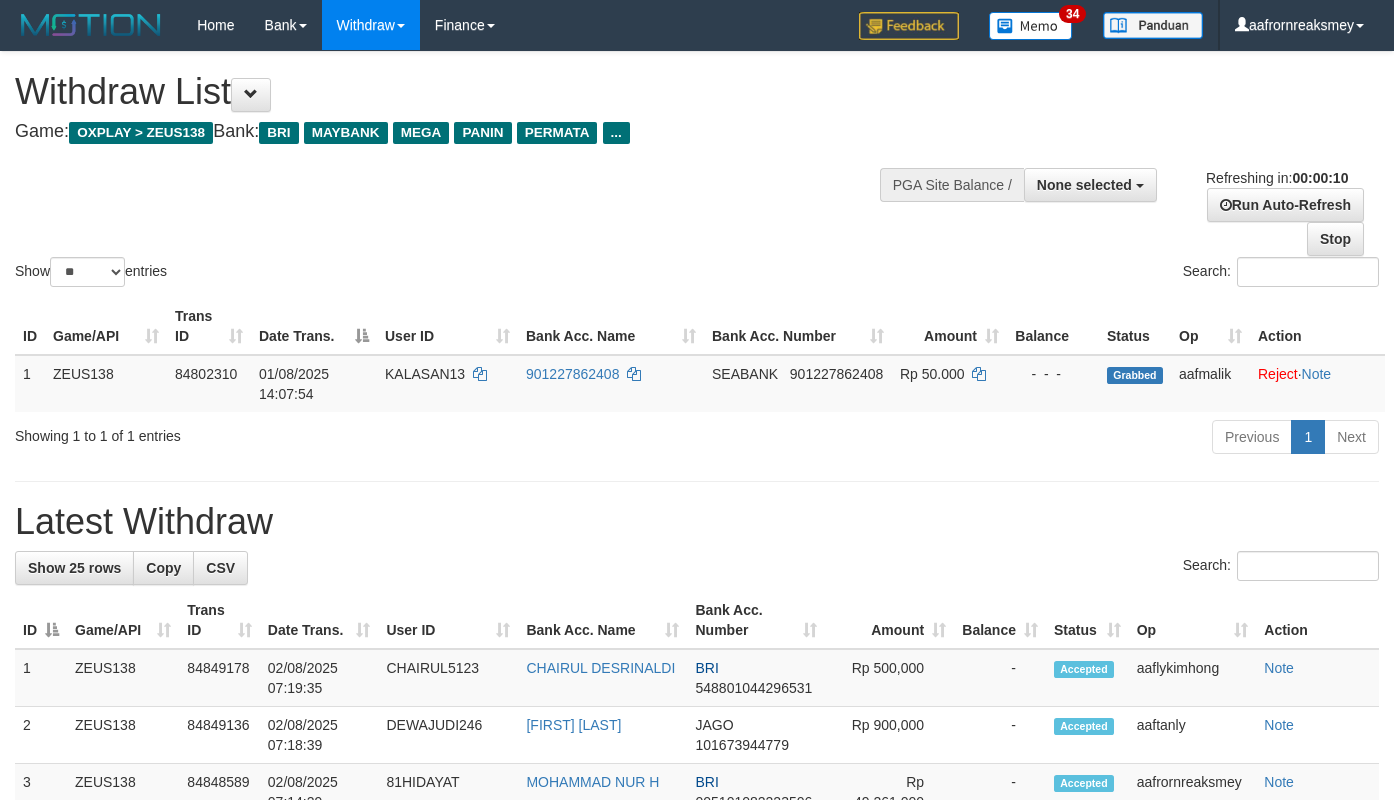 select 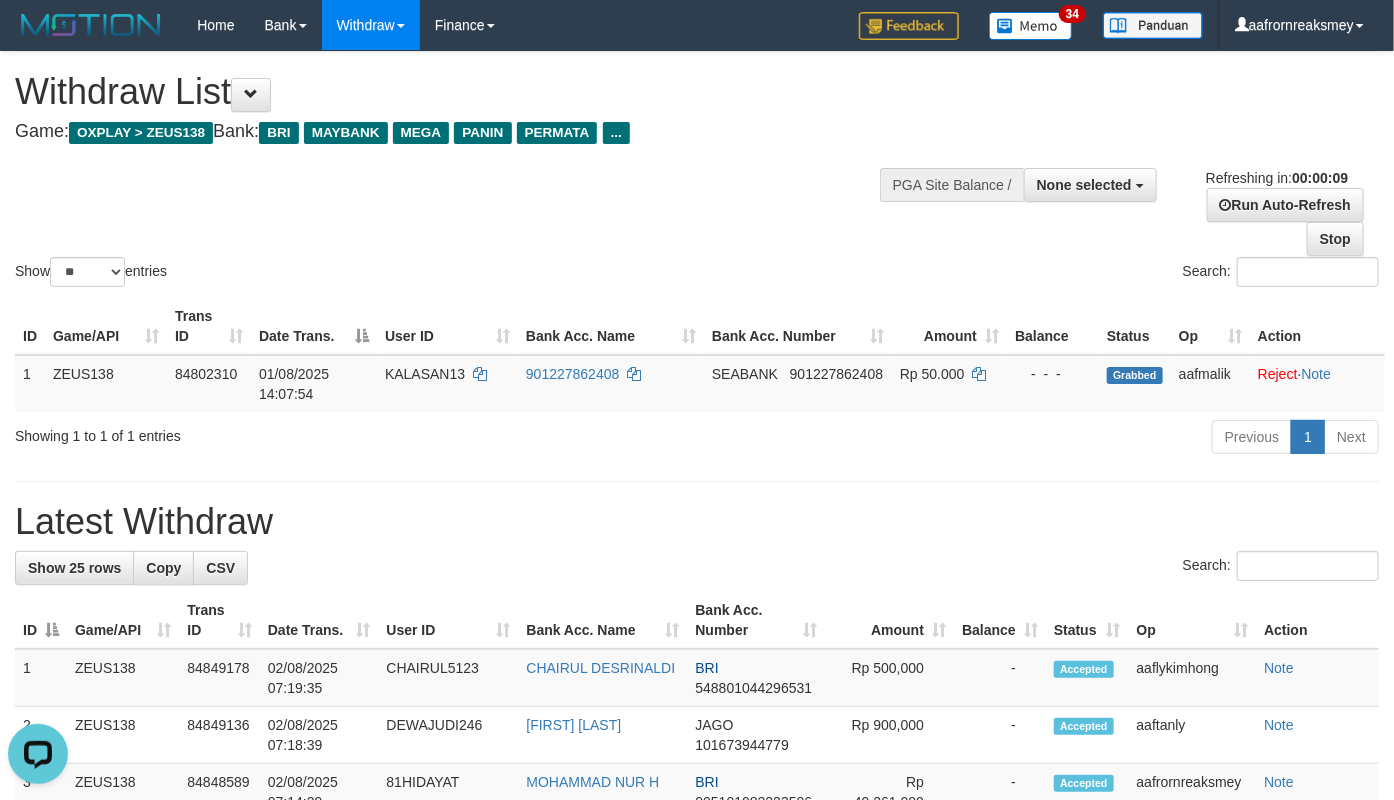 scroll, scrollTop: 0, scrollLeft: 0, axis: both 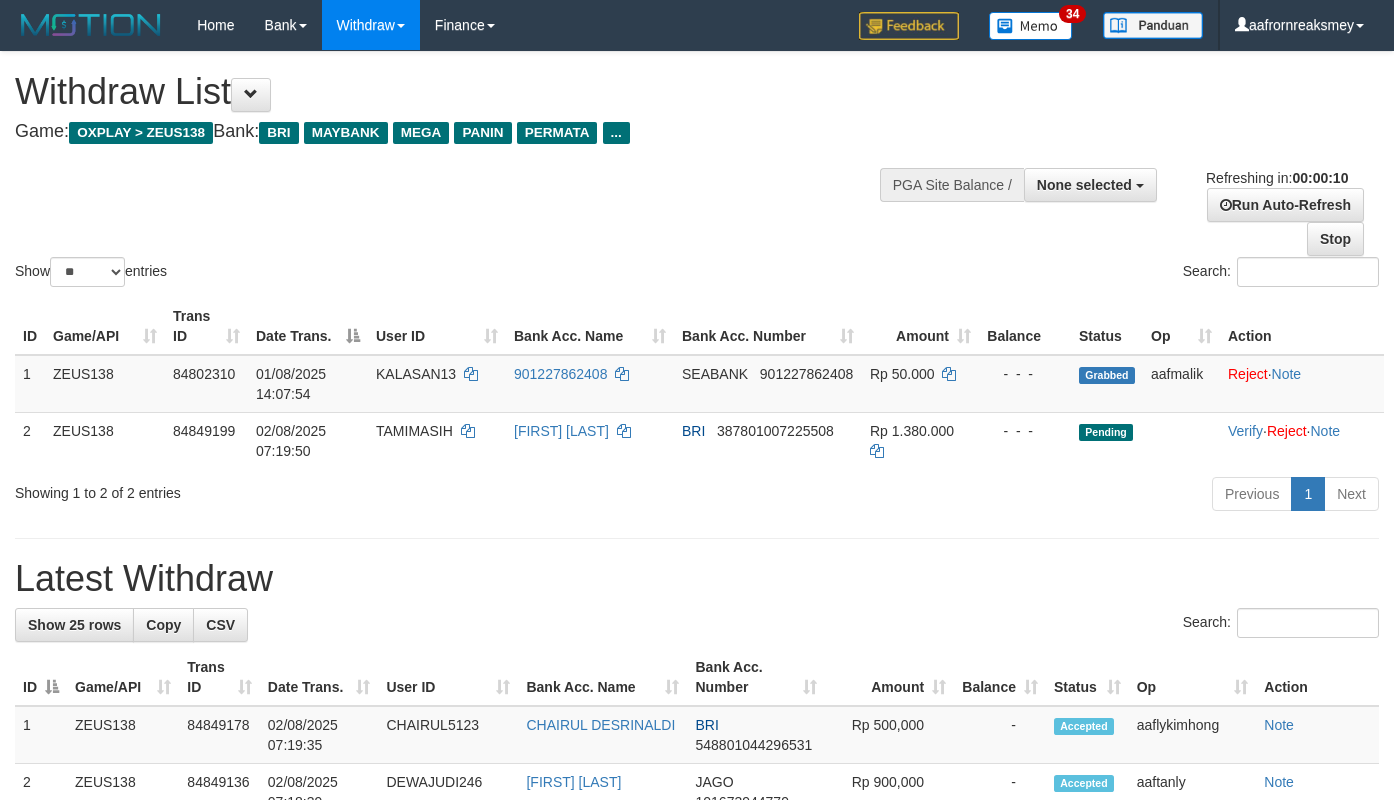 select 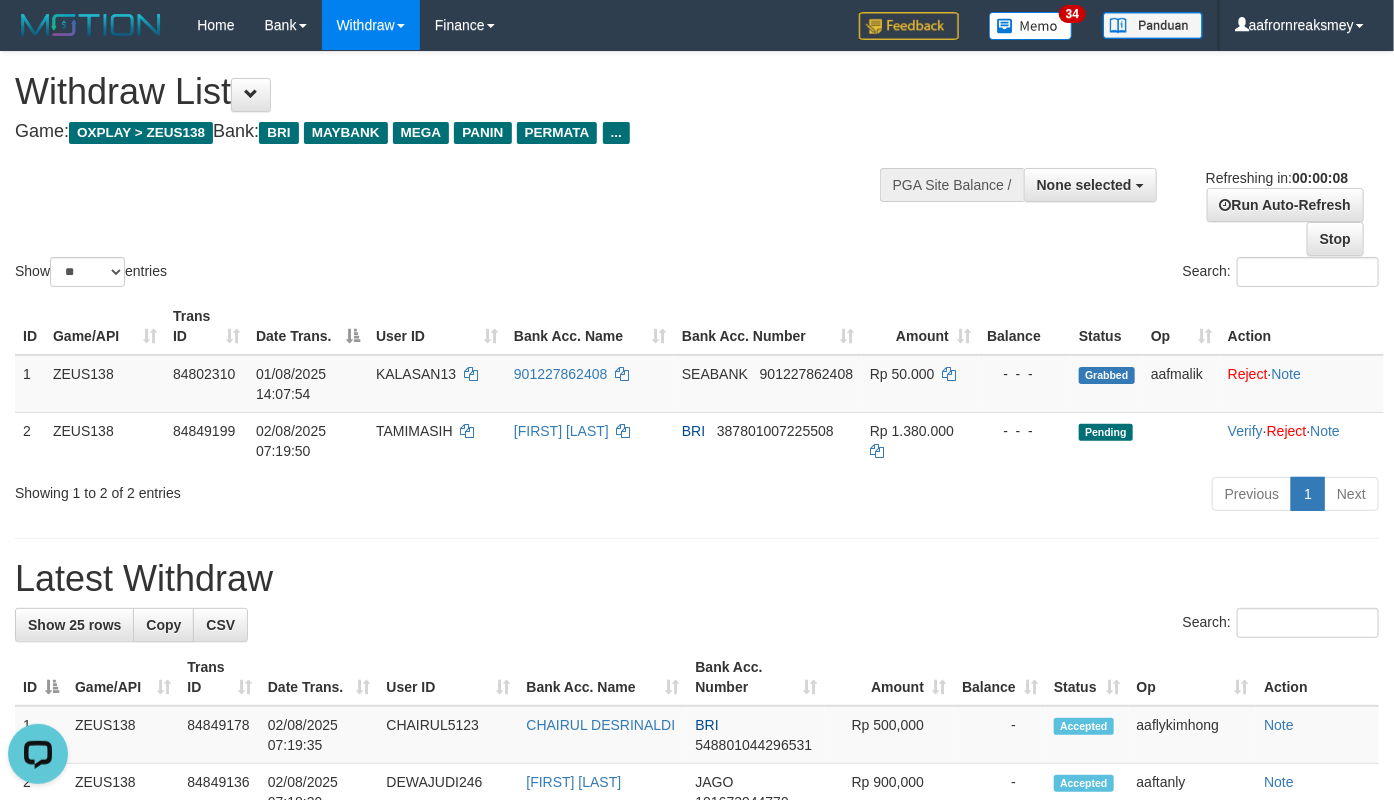 scroll, scrollTop: 0, scrollLeft: 0, axis: both 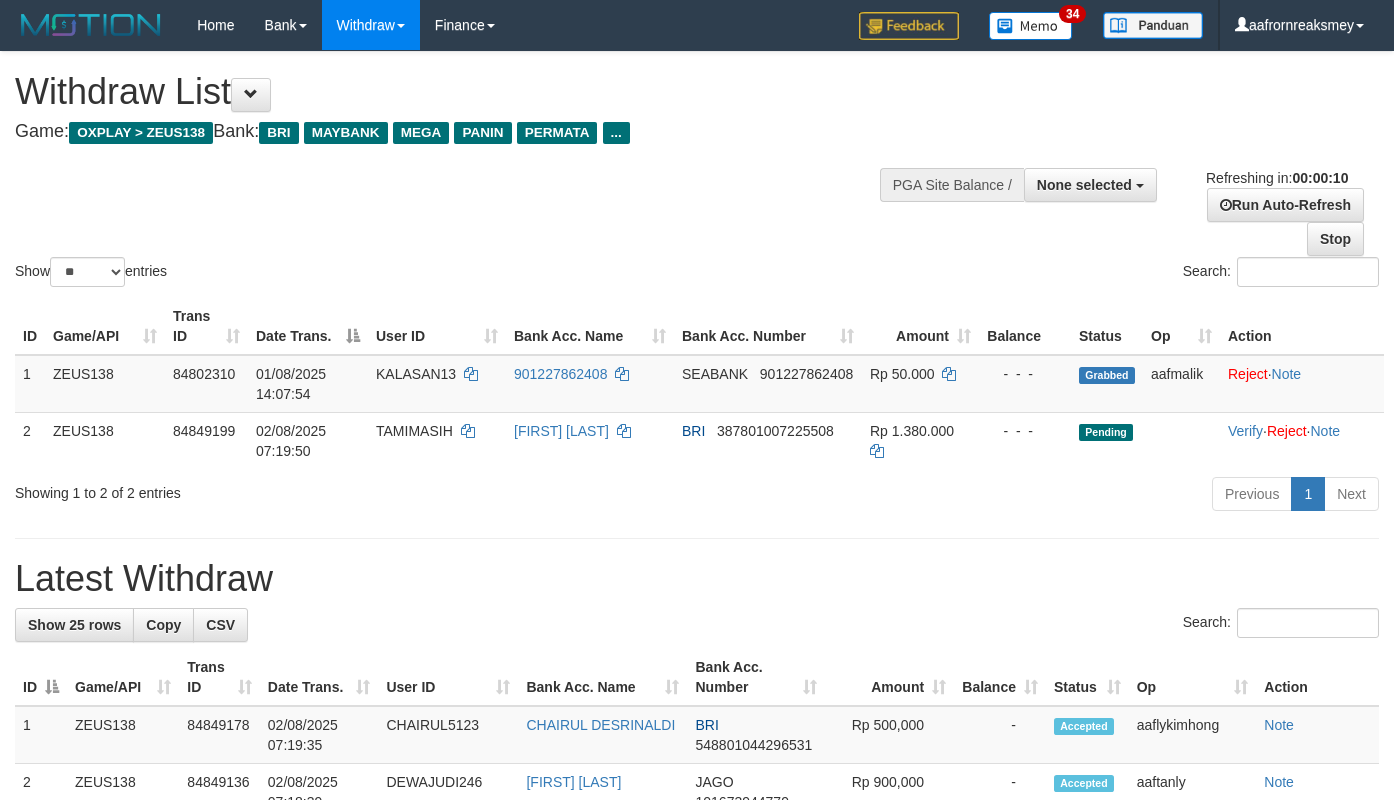 select 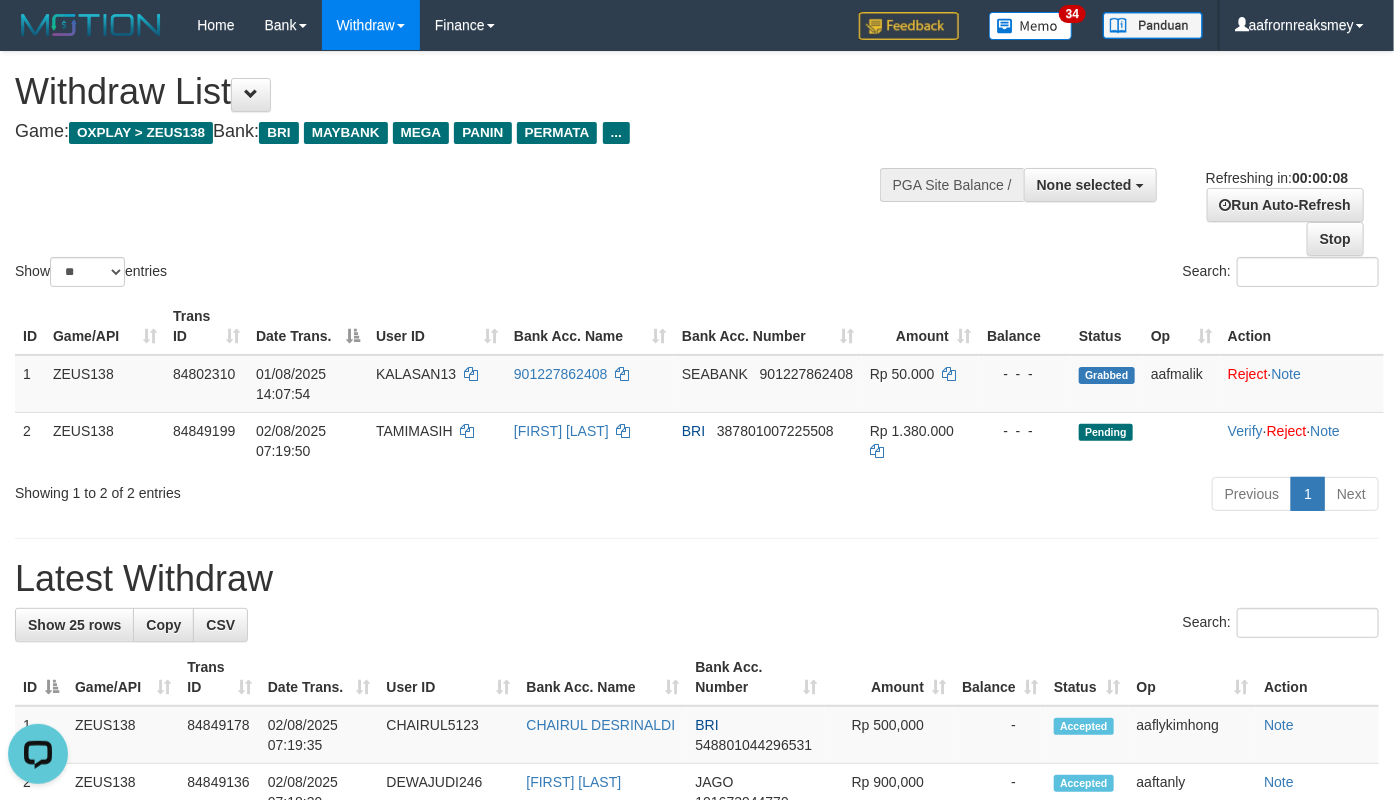 scroll, scrollTop: 0, scrollLeft: 0, axis: both 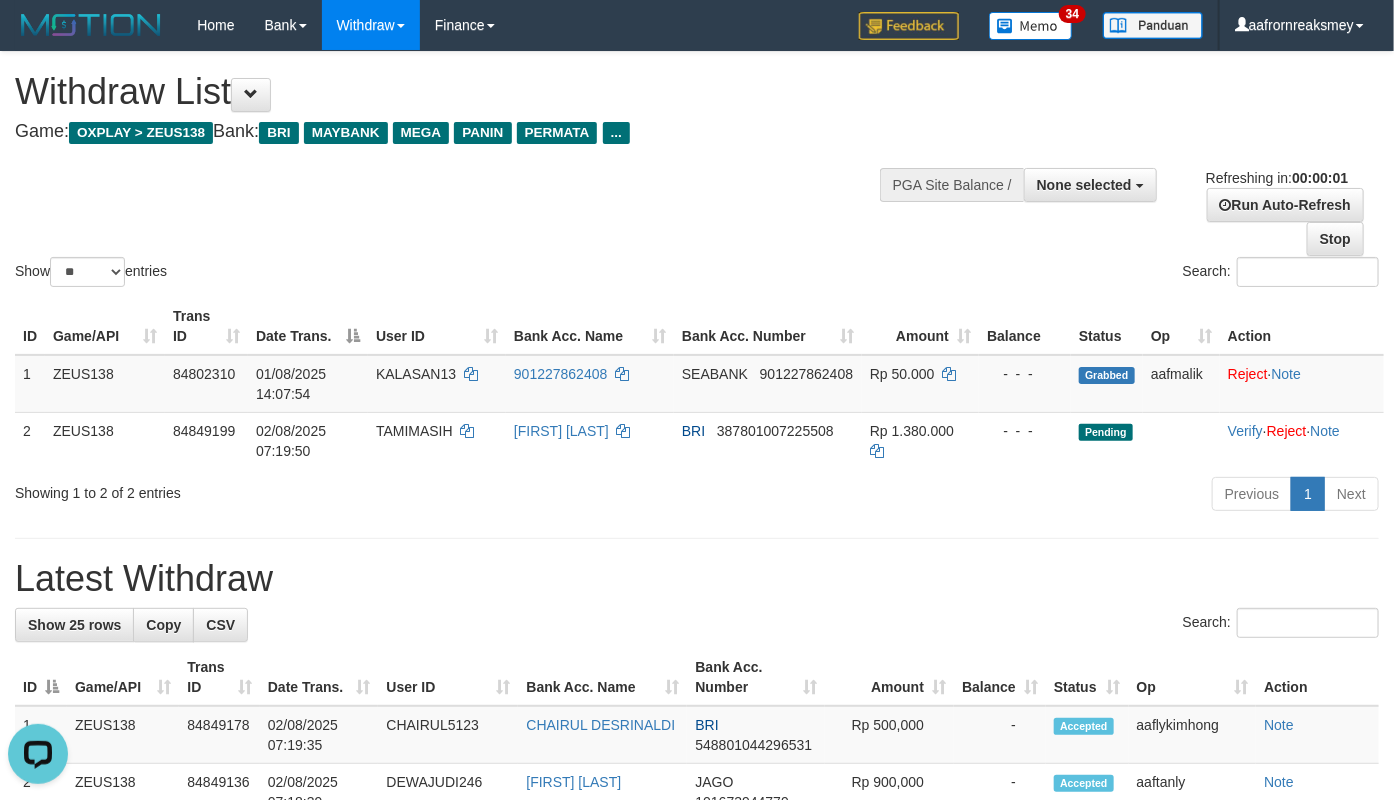 click on "Show  ** ** ** ***  entries Search:" at bounding box center [697, 171] 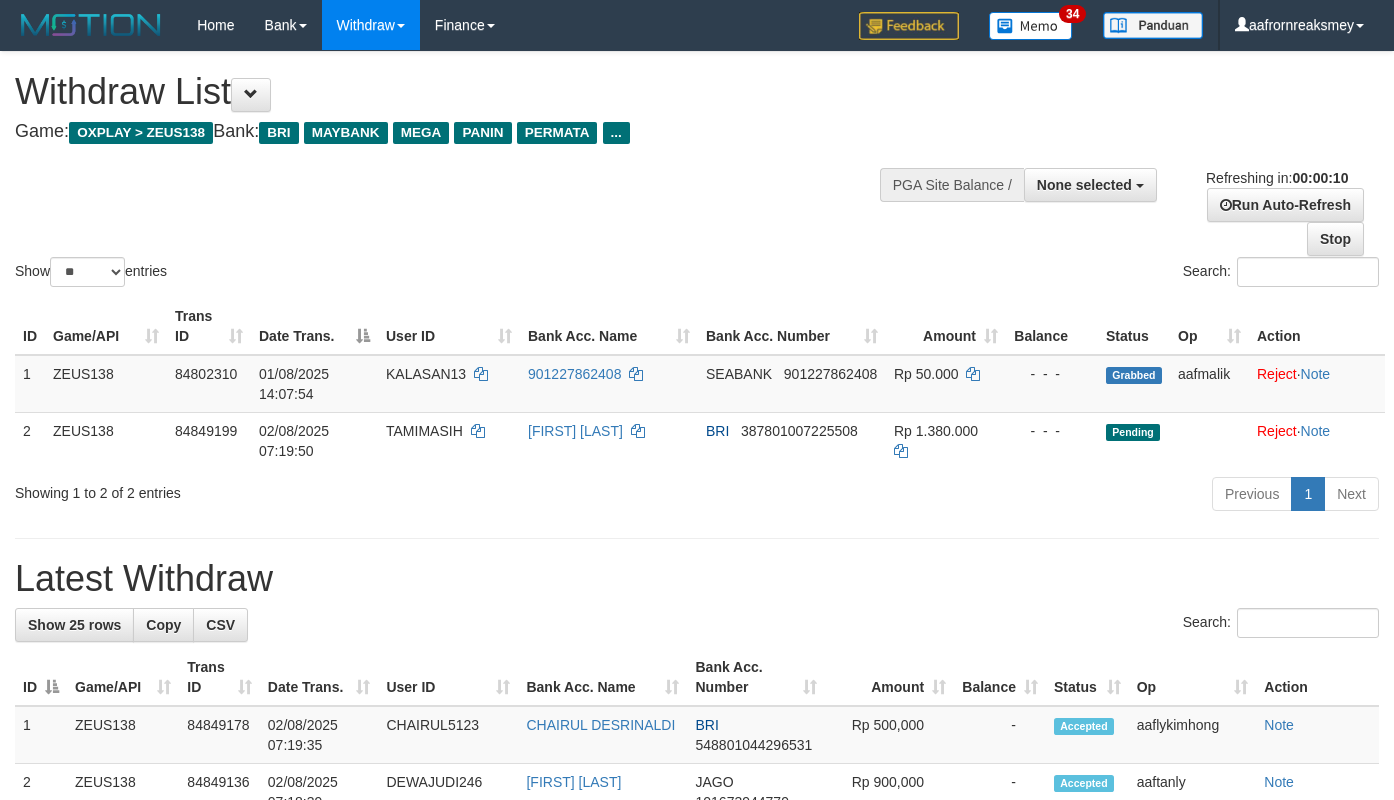 select 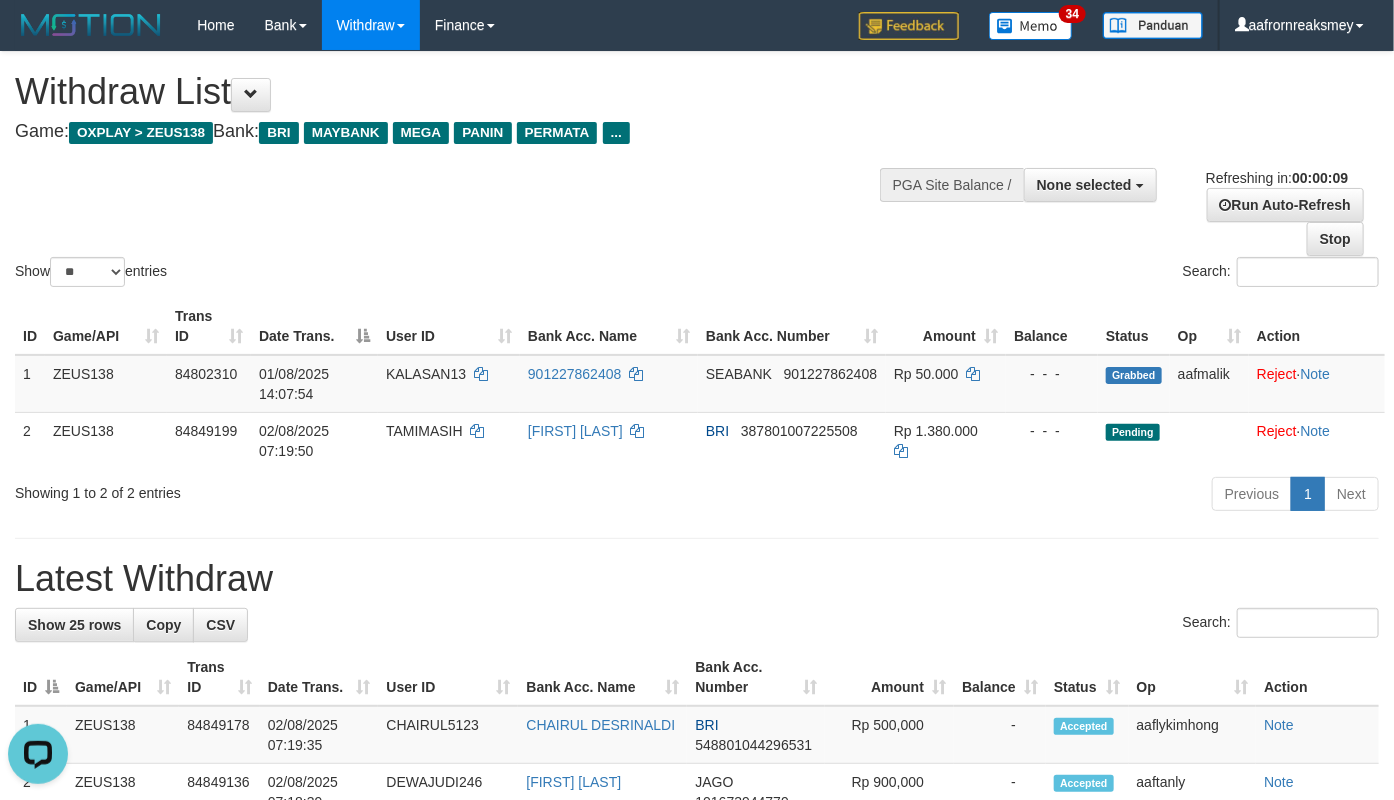 scroll, scrollTop: 0, scrollLeft: 0, axis: both 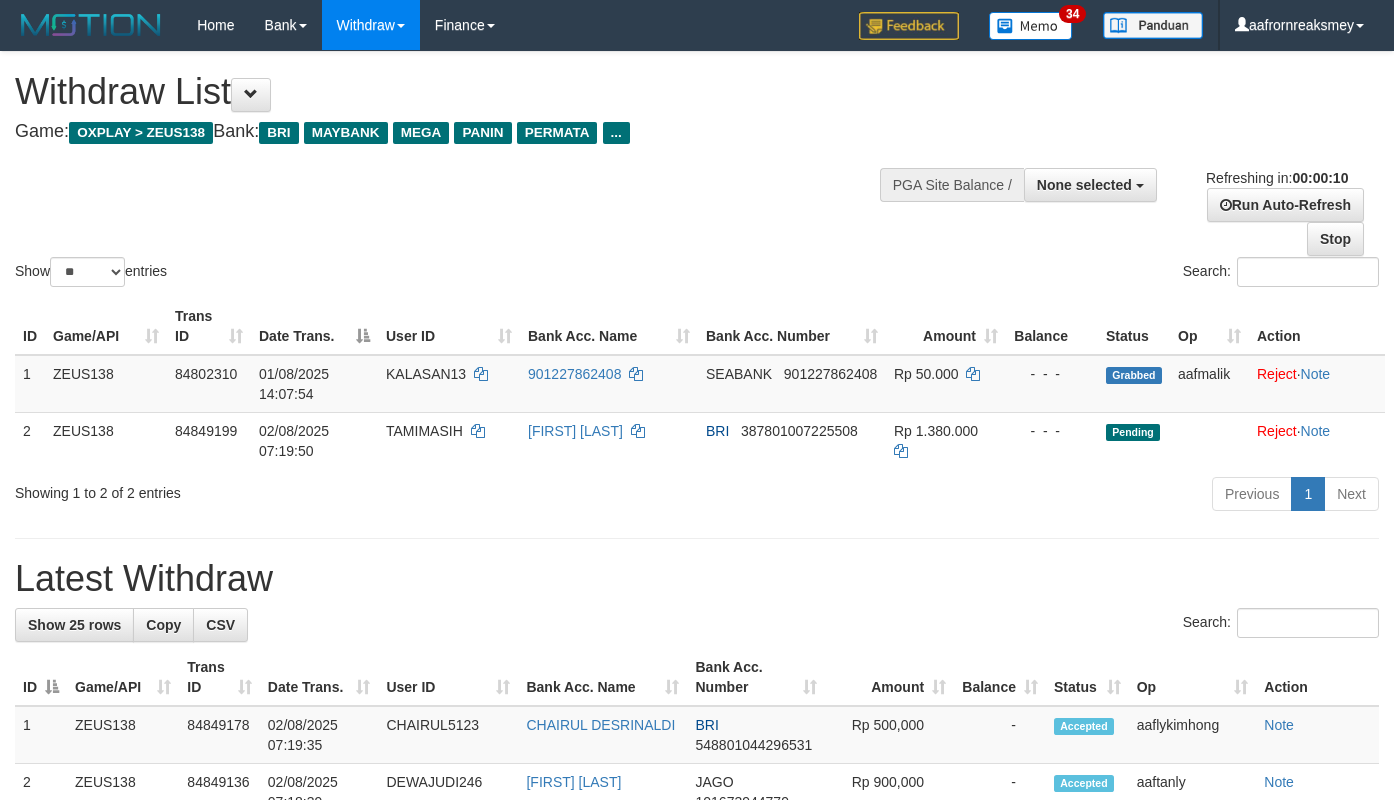 select 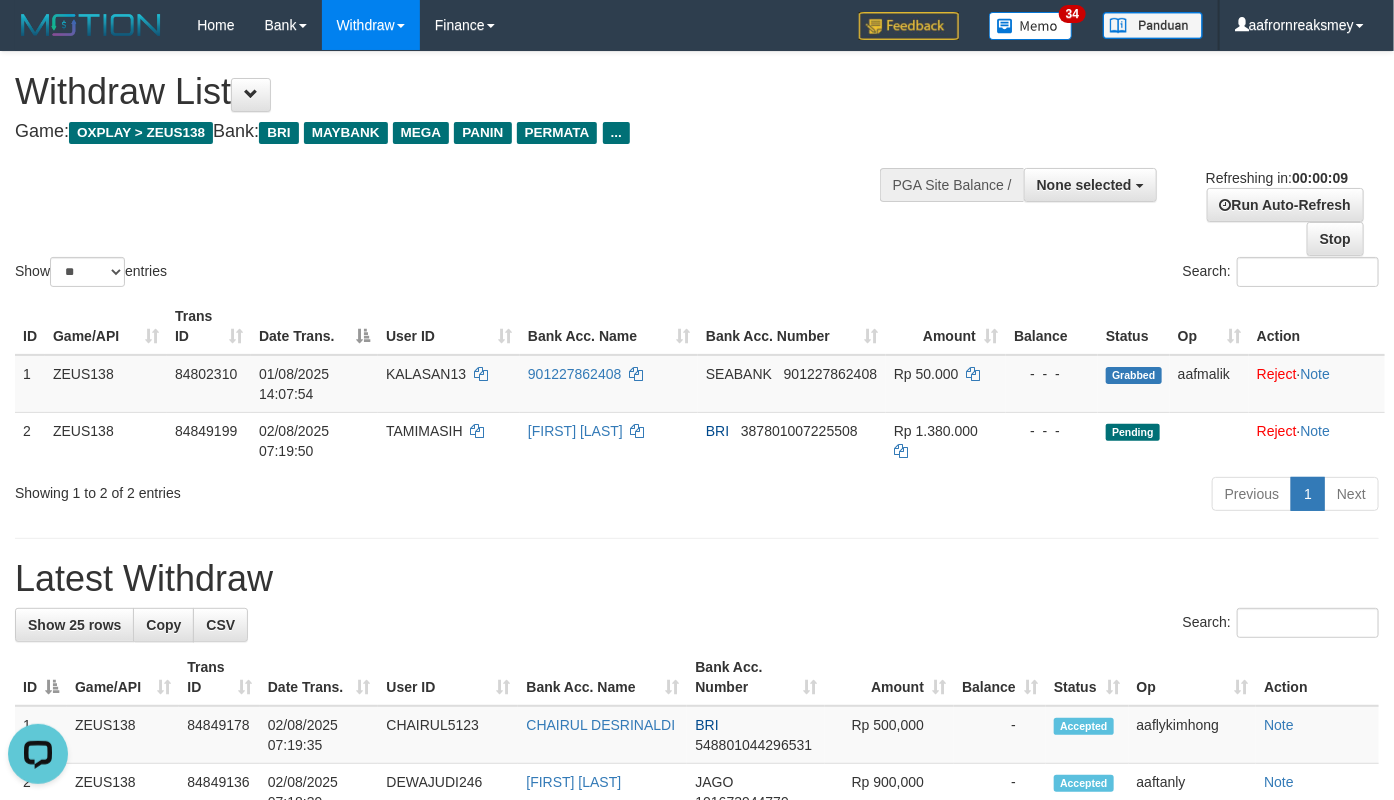 scroll, scrollTop: 0, scrollLeft: 0, axis: both 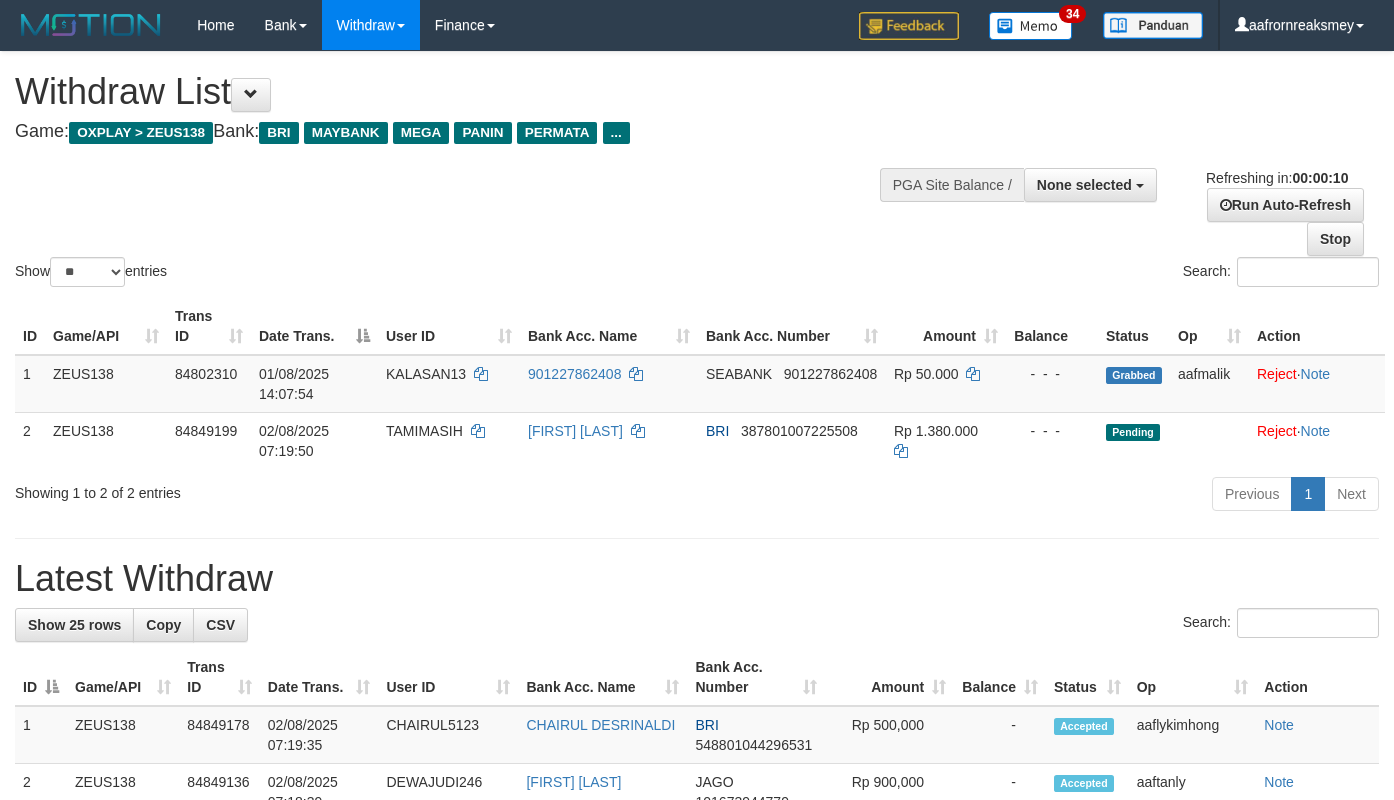 select 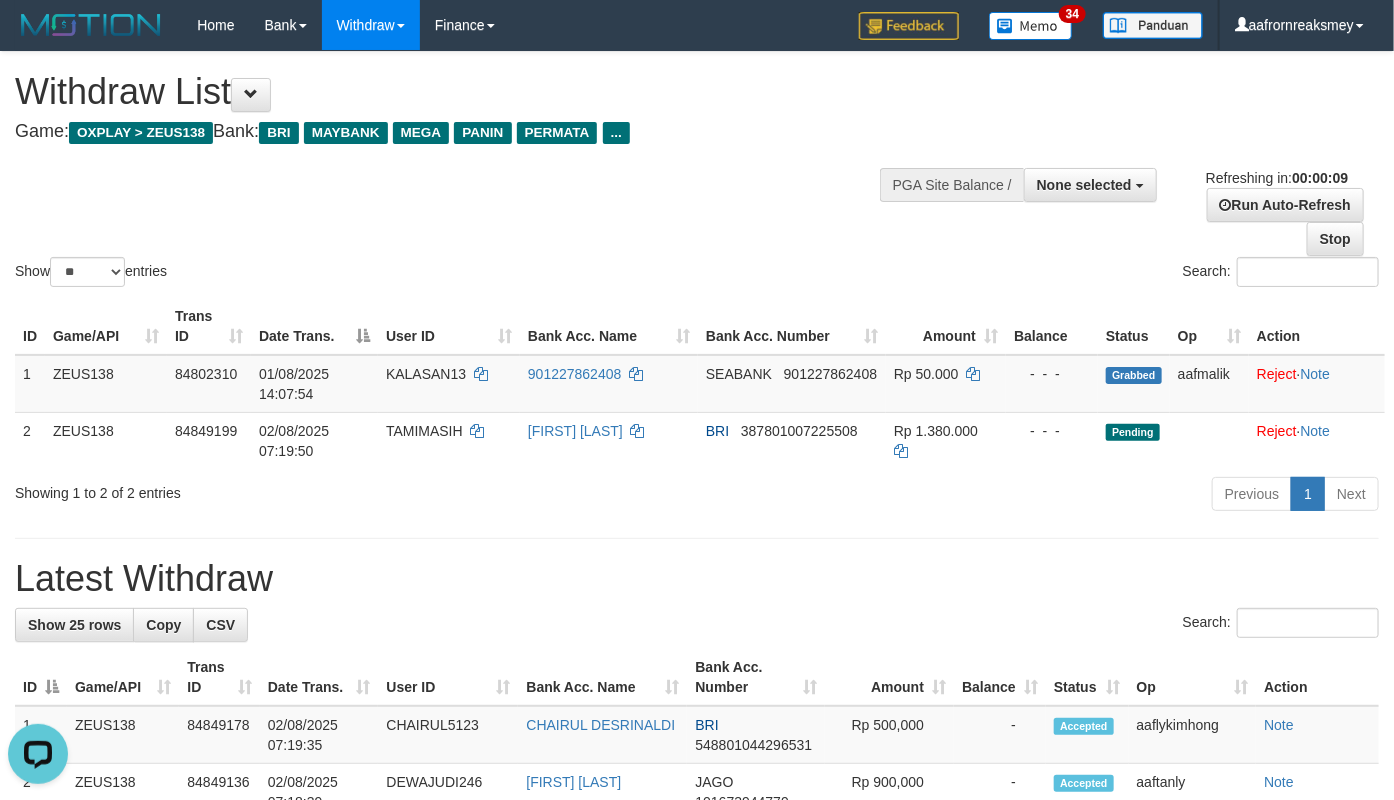 scroll, scrollTop: 0, scrollLeft: 0, axis: both 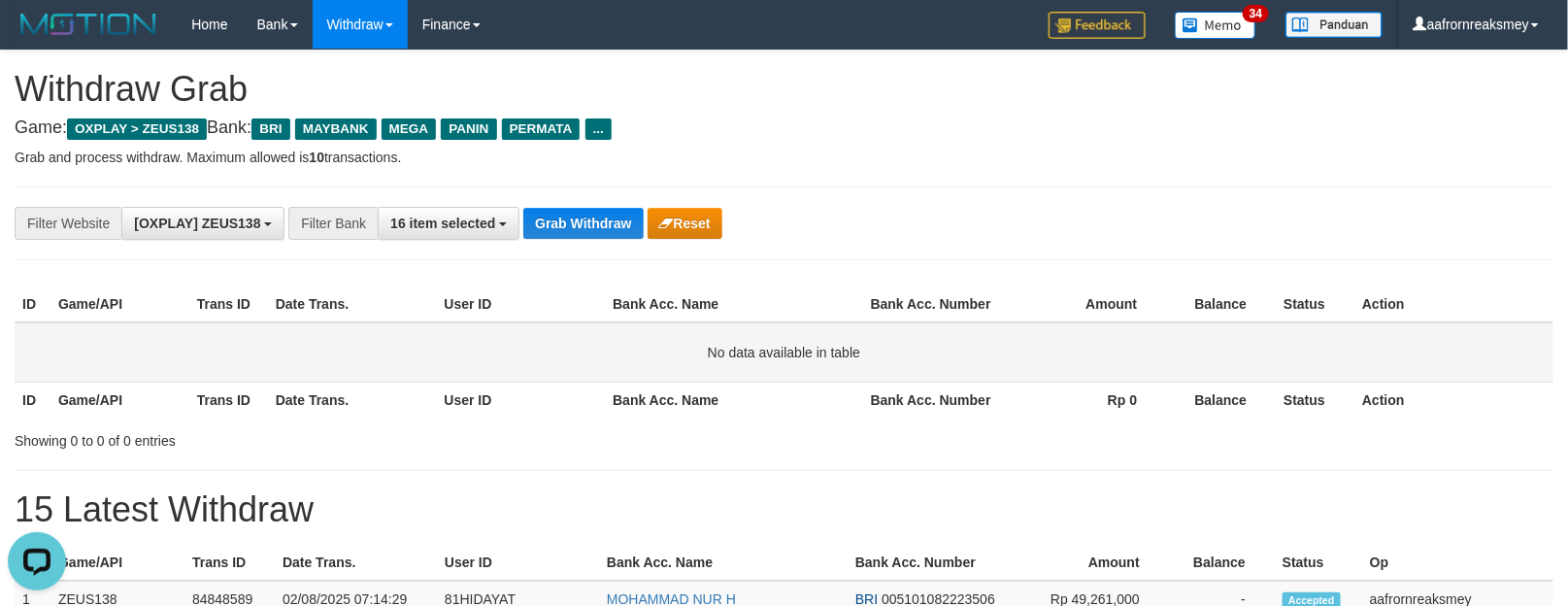 click on "No data available in table" at bounding box center [784, 353] 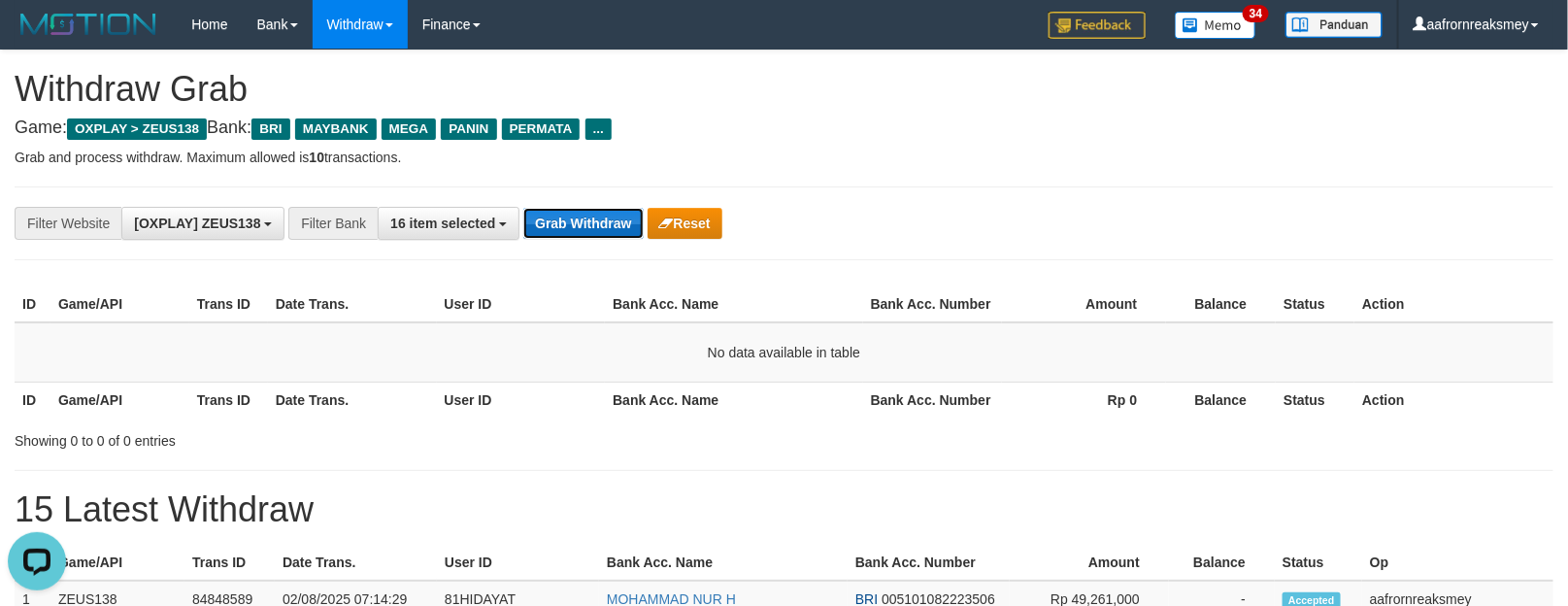 click on "Grab Withdraw" at bounding box center [583, 223] 